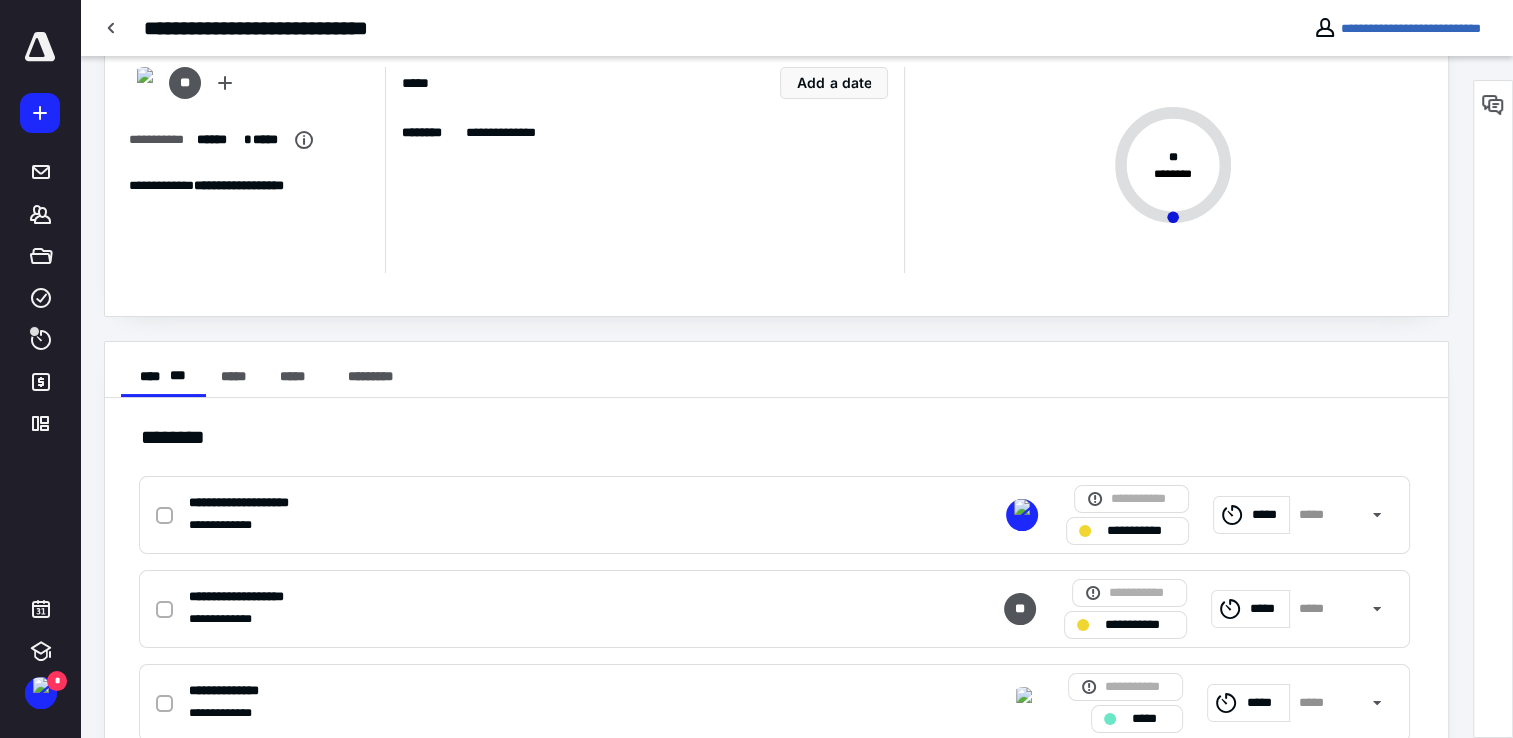 scroll, scrollTop: 200, scrollLeft: 0, axis: vertical 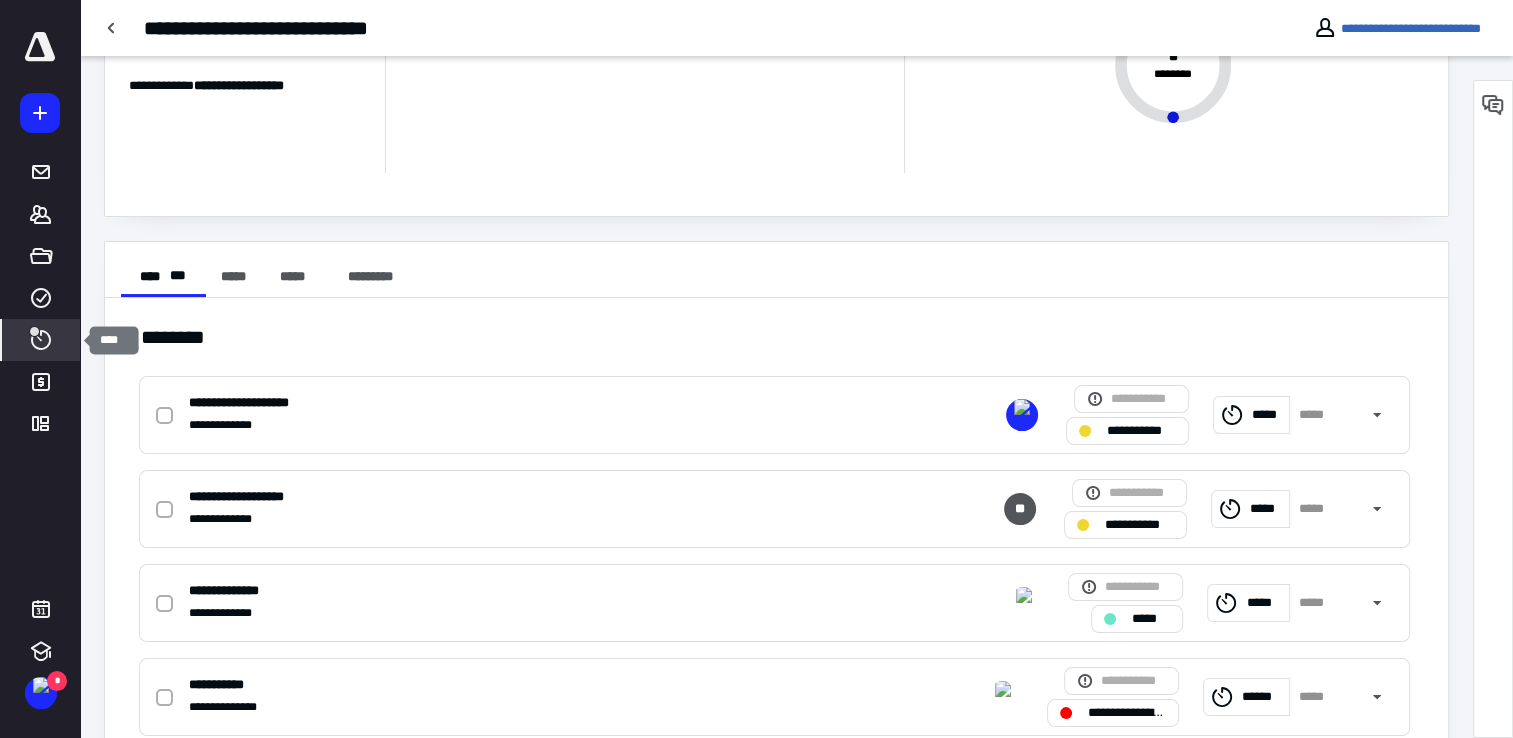 click on "****" at bounding box center [41, 340] 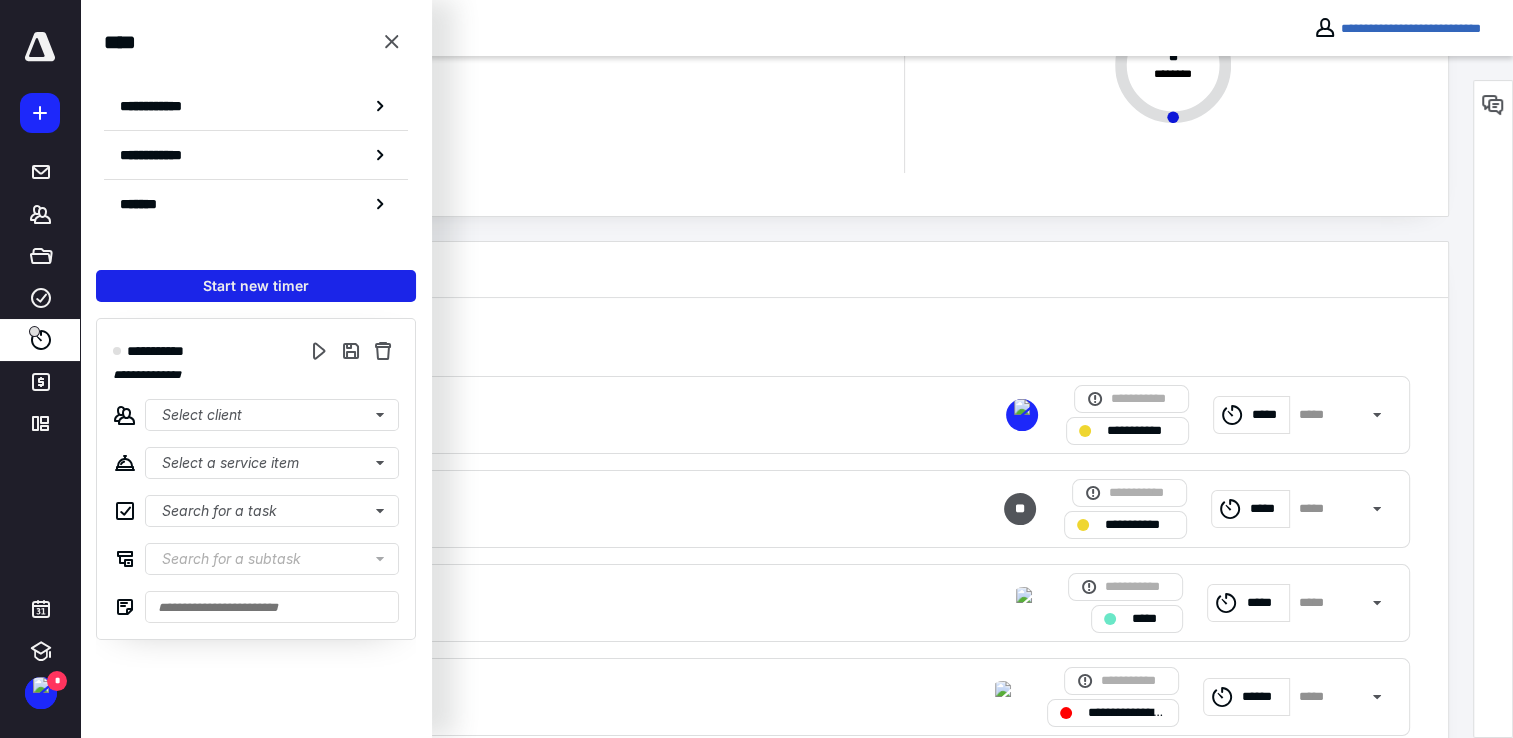 click on "Start new timer" at bounding box center [256, 286] 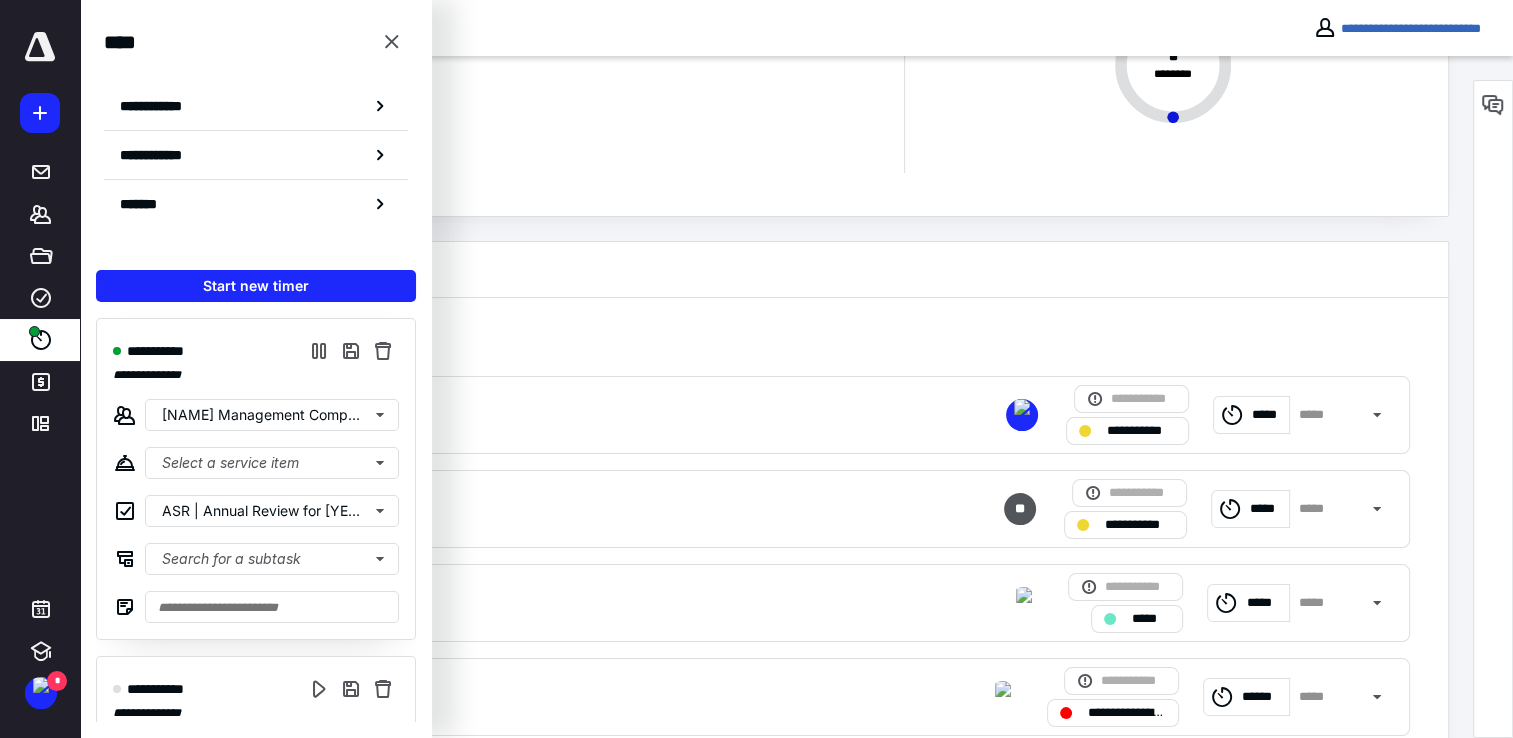 click on "**********" at bounding box center (776, 48) 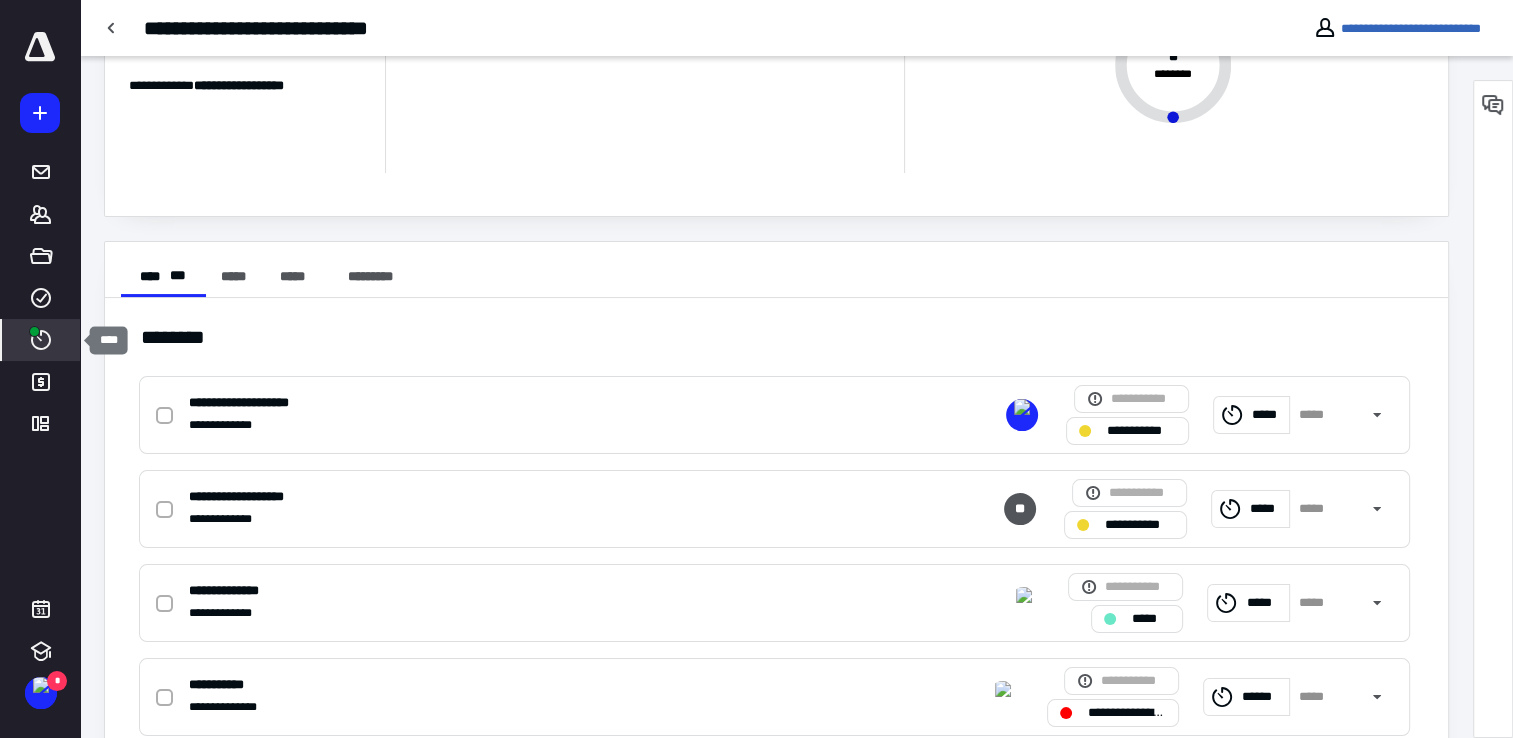 click on "****" at bounding box center (41, 340) 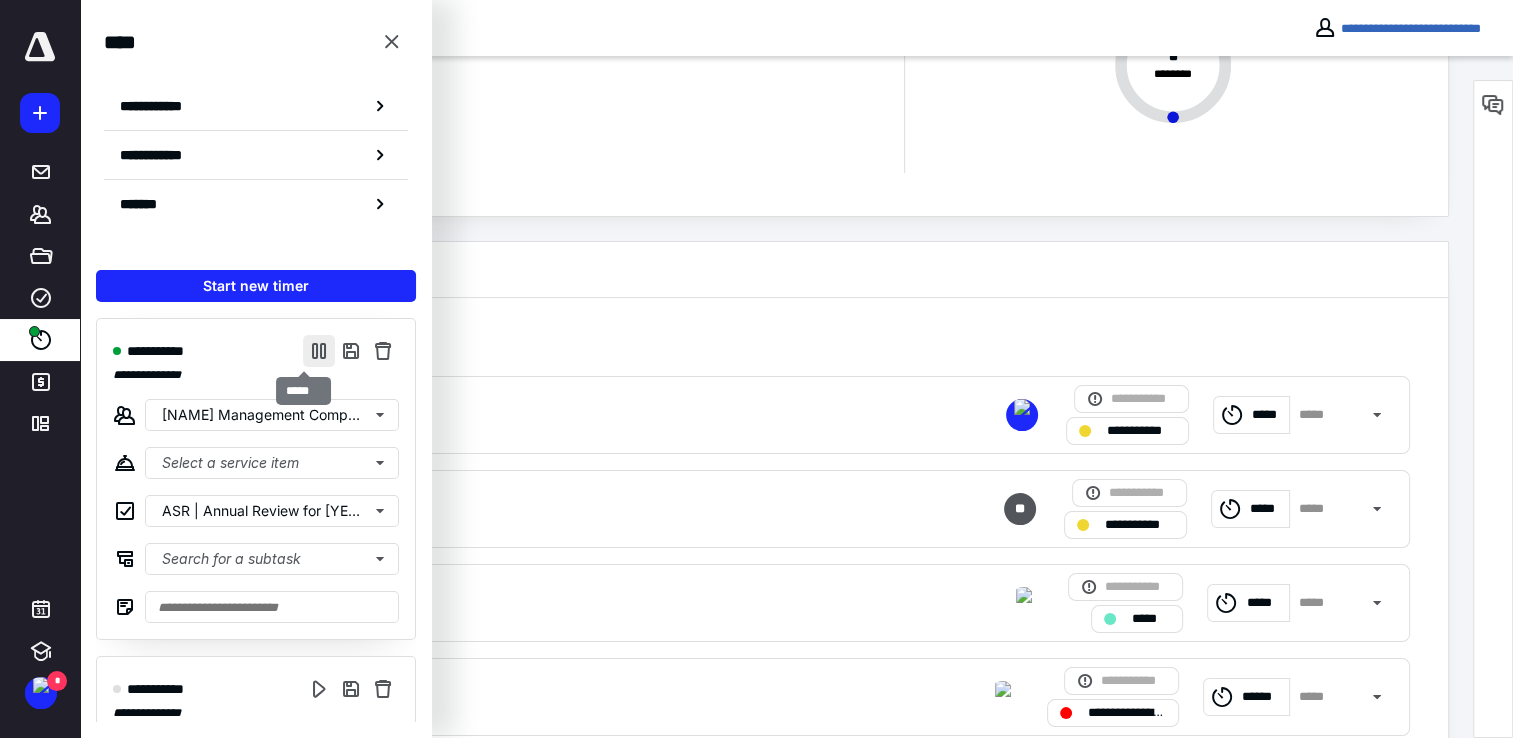 click at bounding box center (319, 351) 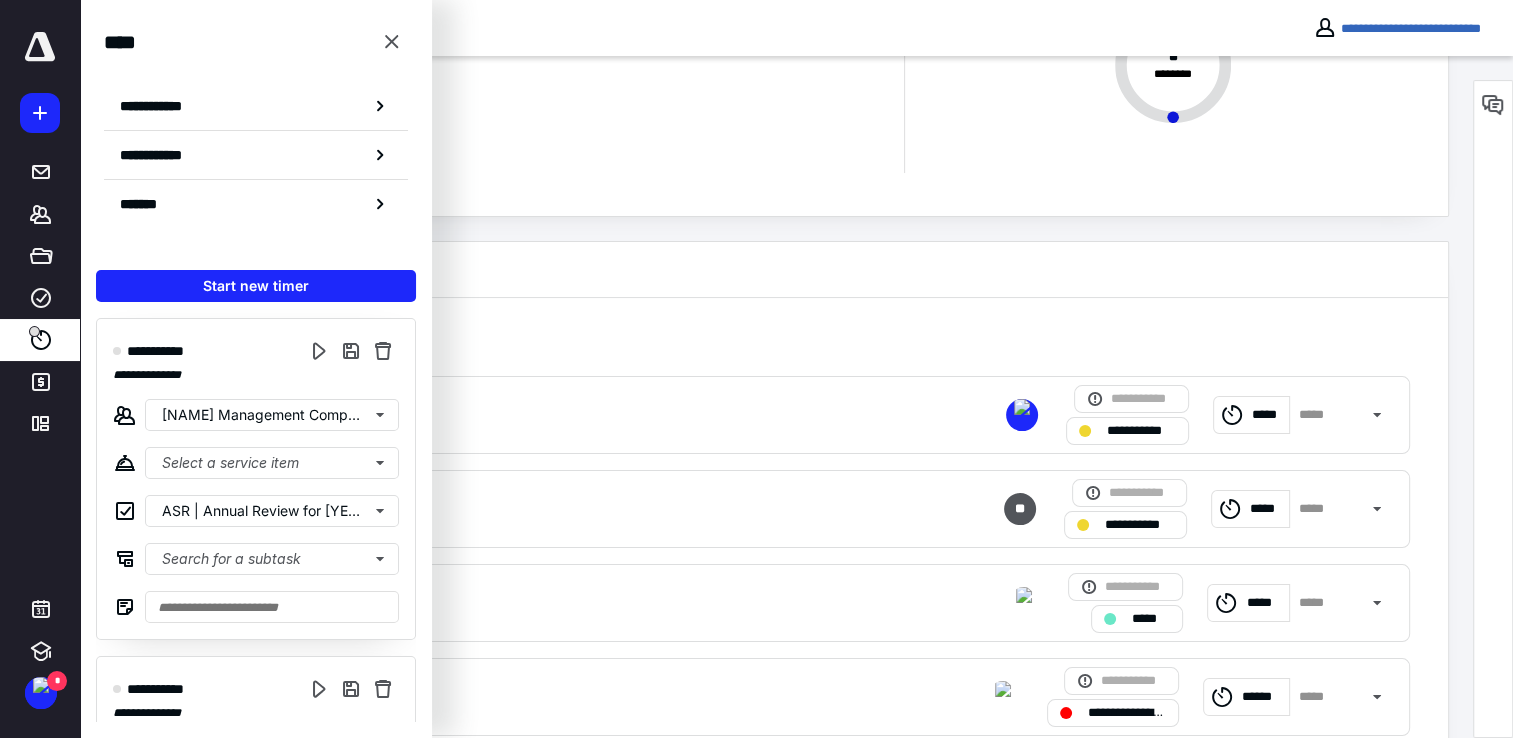 click on "**********" at bounding box center (256, 106) 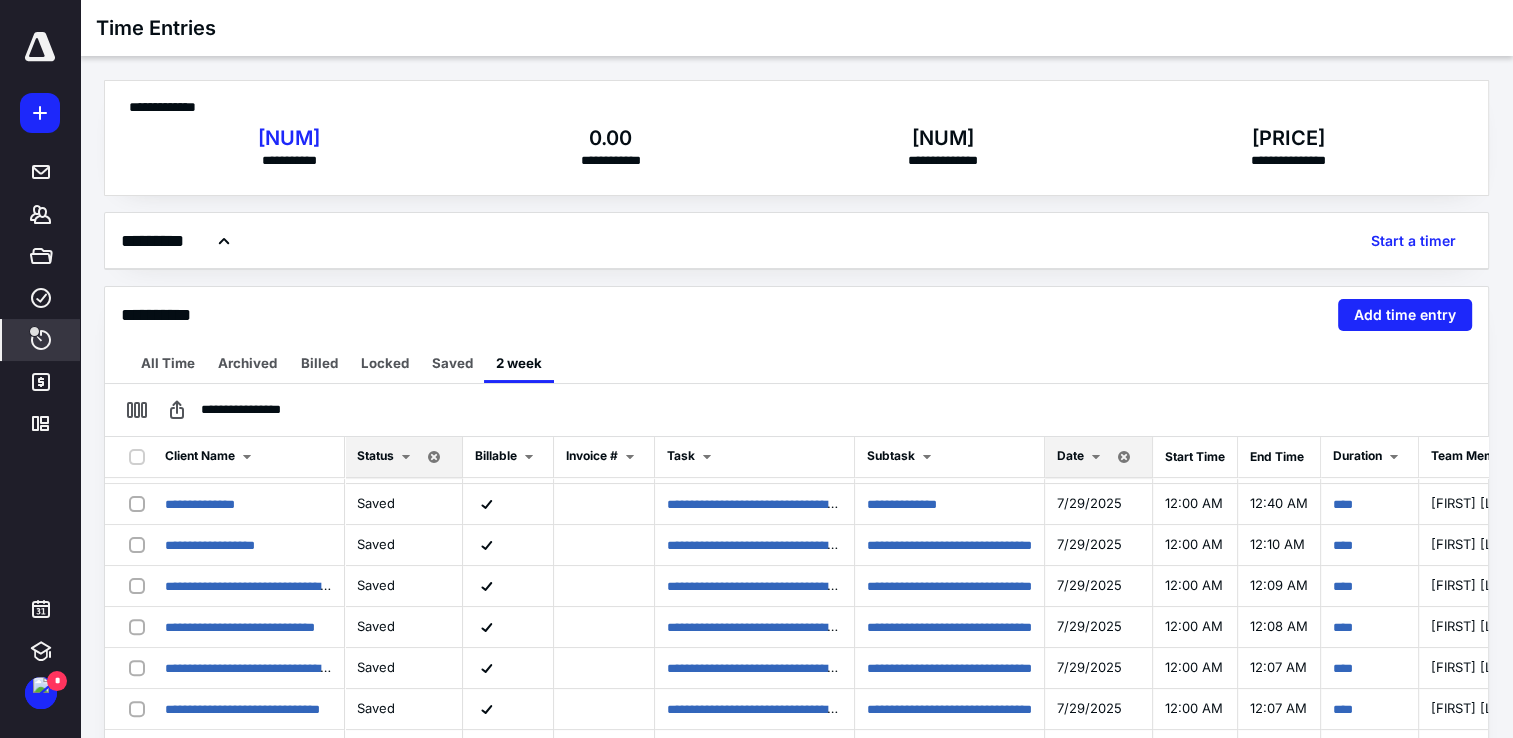 scroll, scrollTop: 1100, scrollLeft: 0, axis: vertical 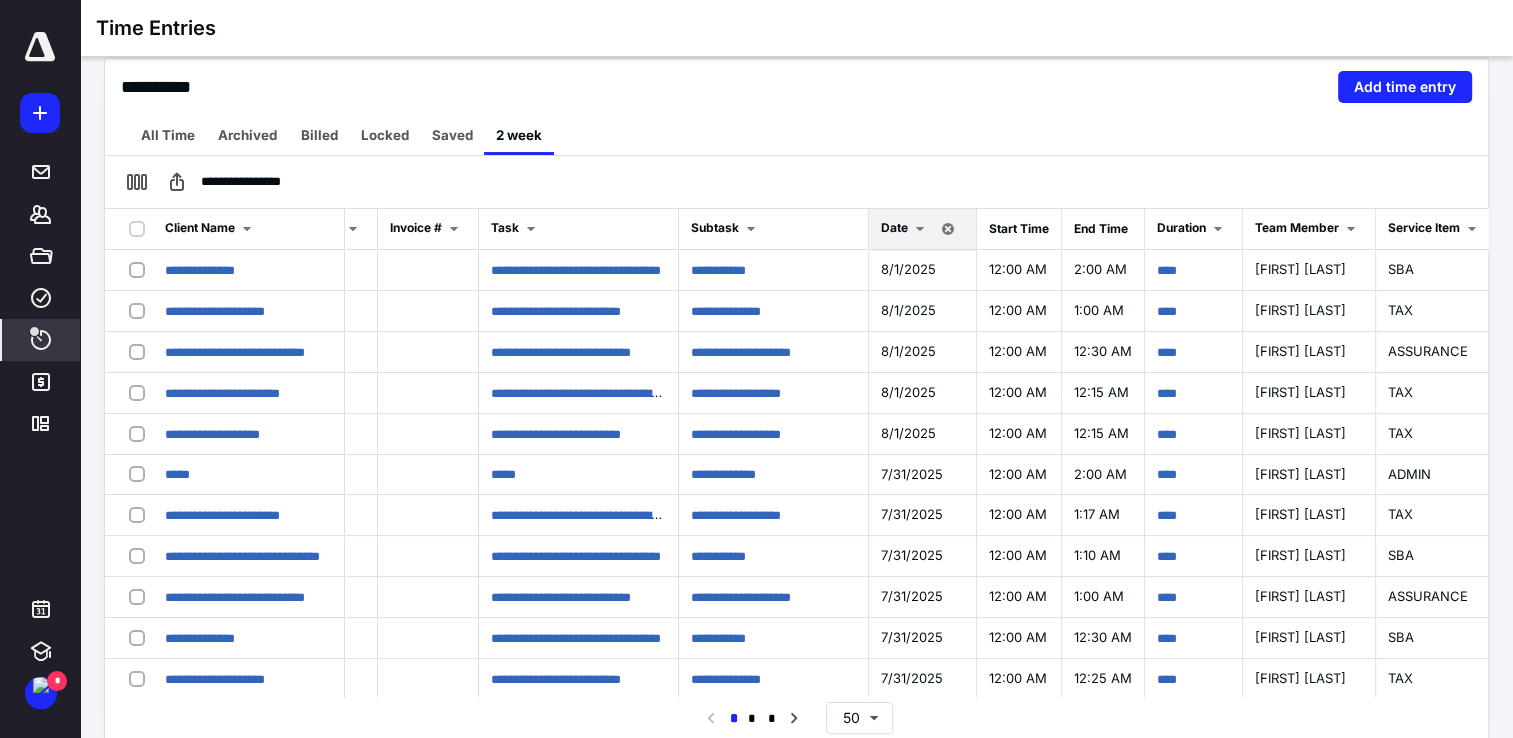 click on "Date" at bounding box center [894, 227] 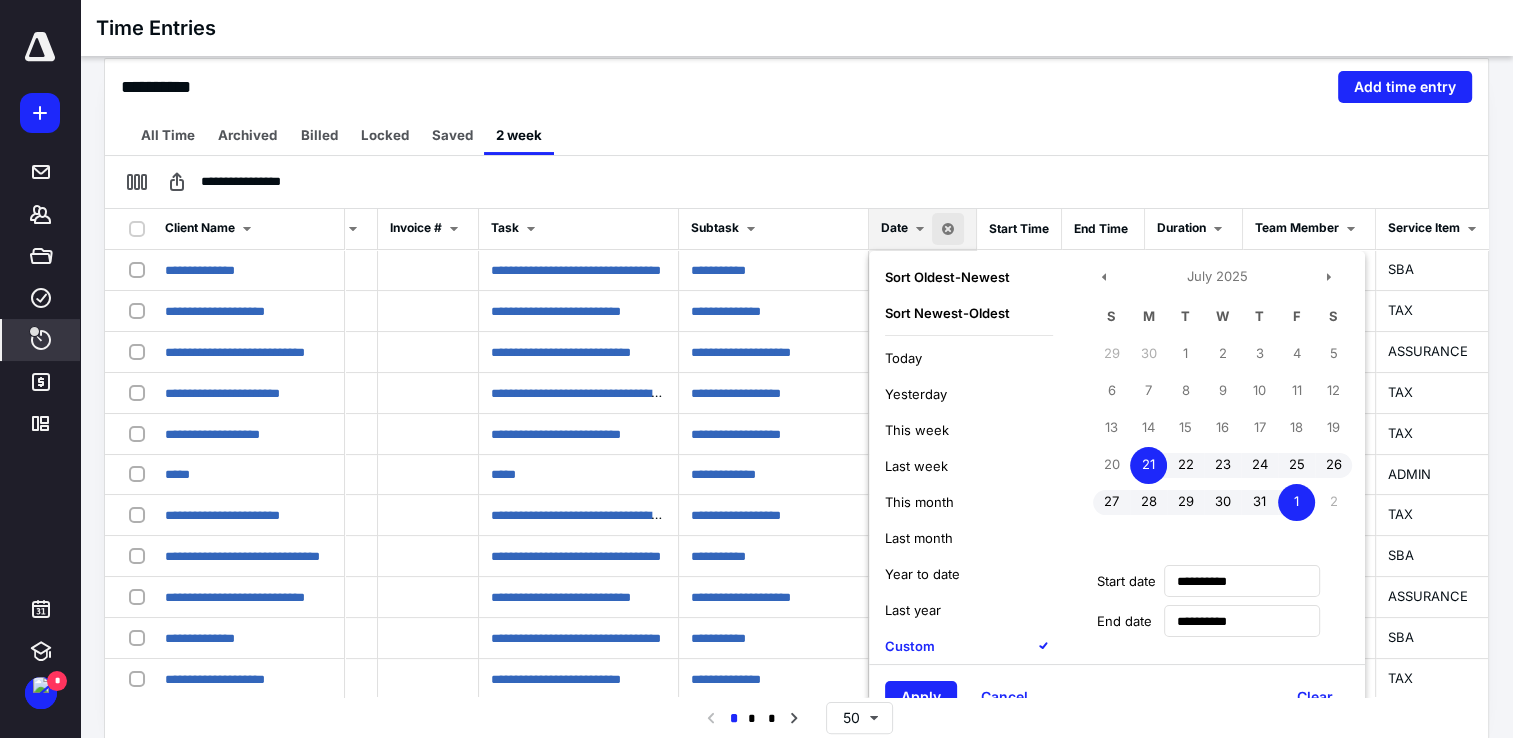 click on "21" at bounding box center (1148, 465) 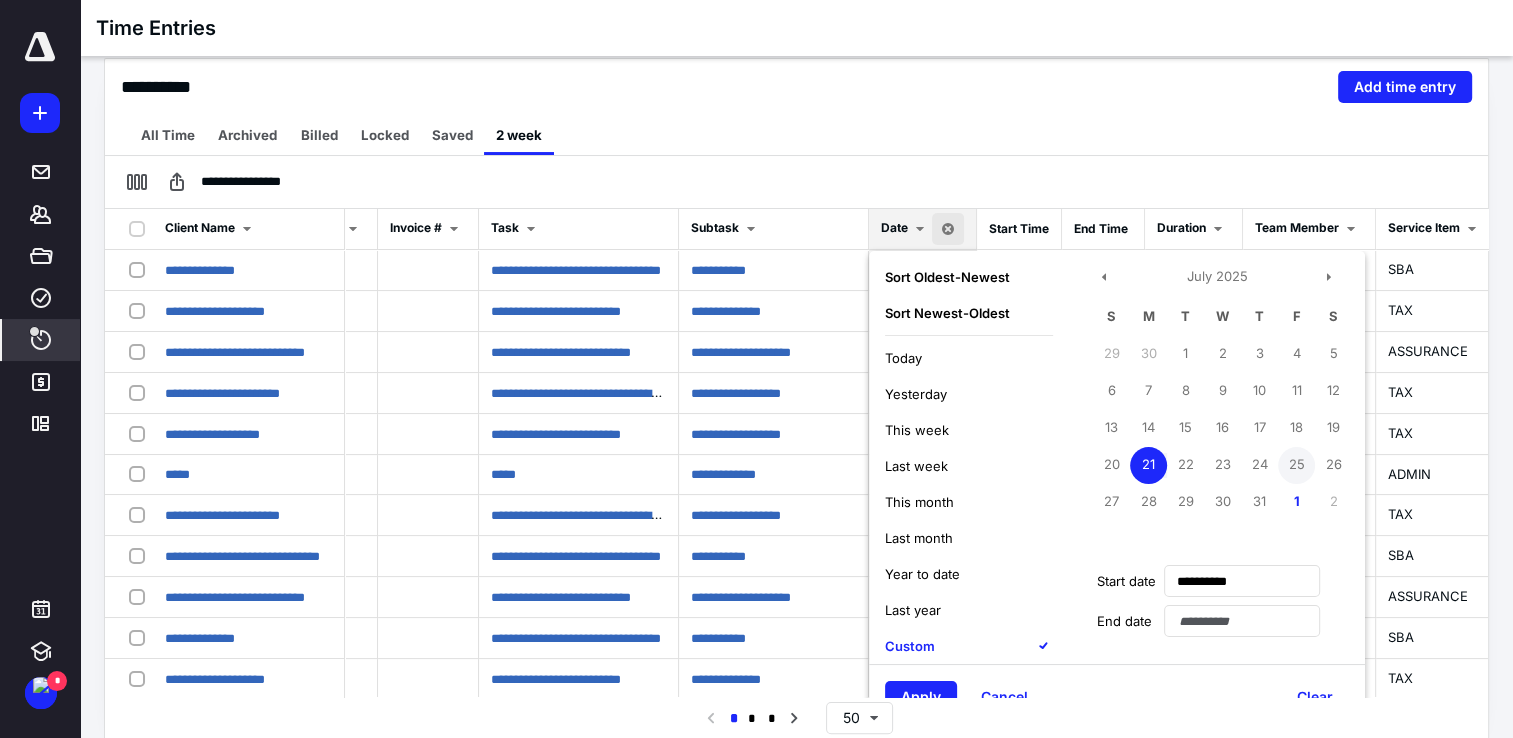 click on "25" at bounding box center [1296, 465] 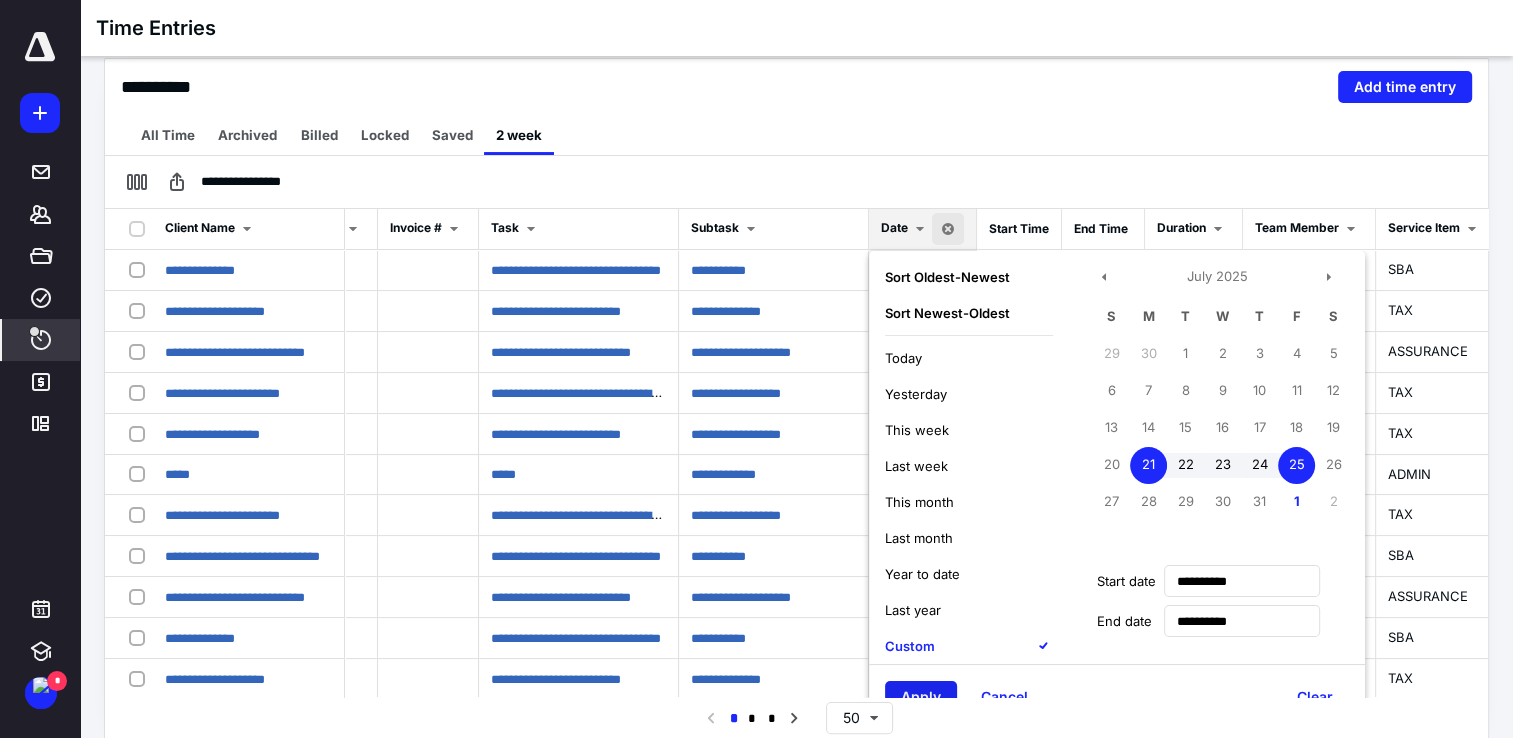 click on "Apply" at bounding box center [921, 697] 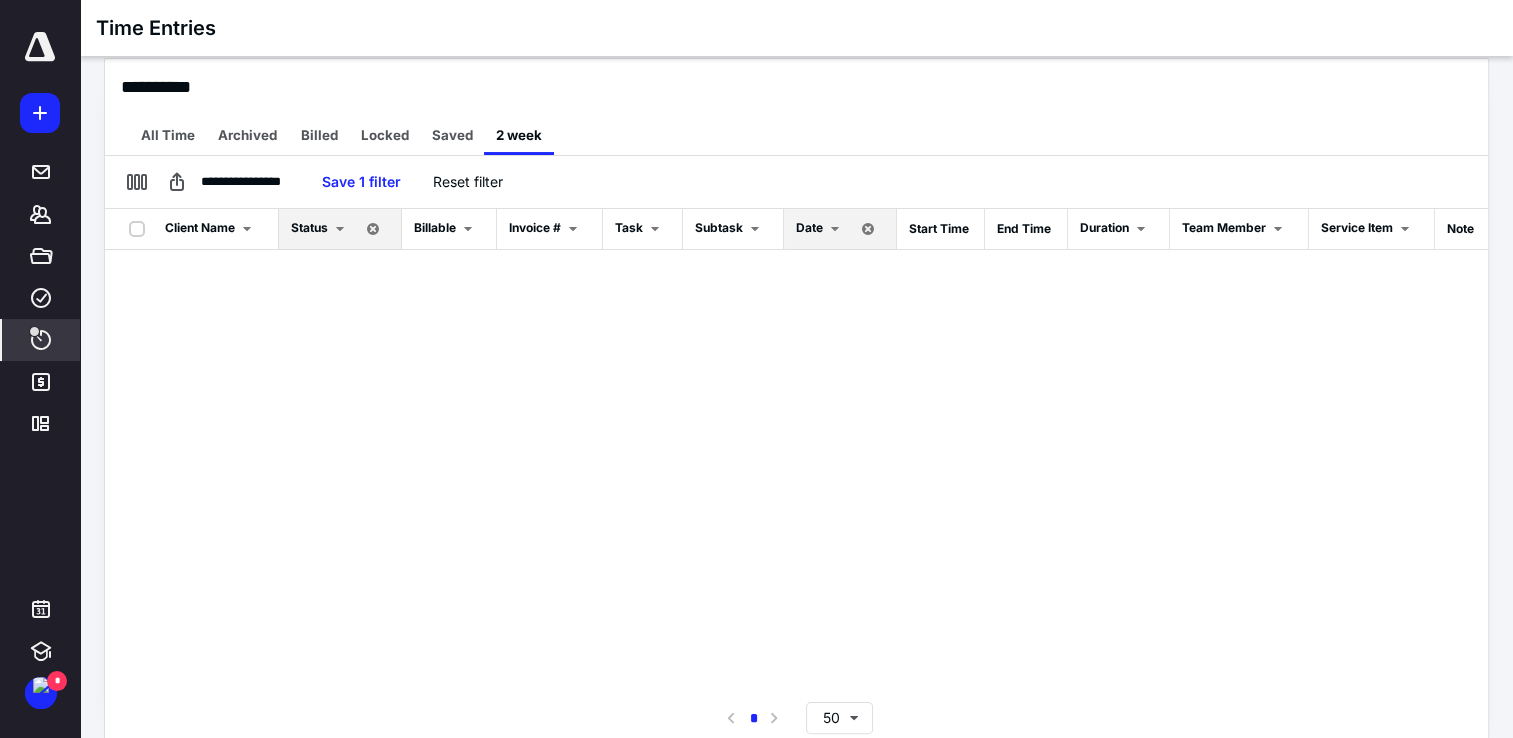 scroll, scrollTop: 0, scrollLeft: 0, axis: both 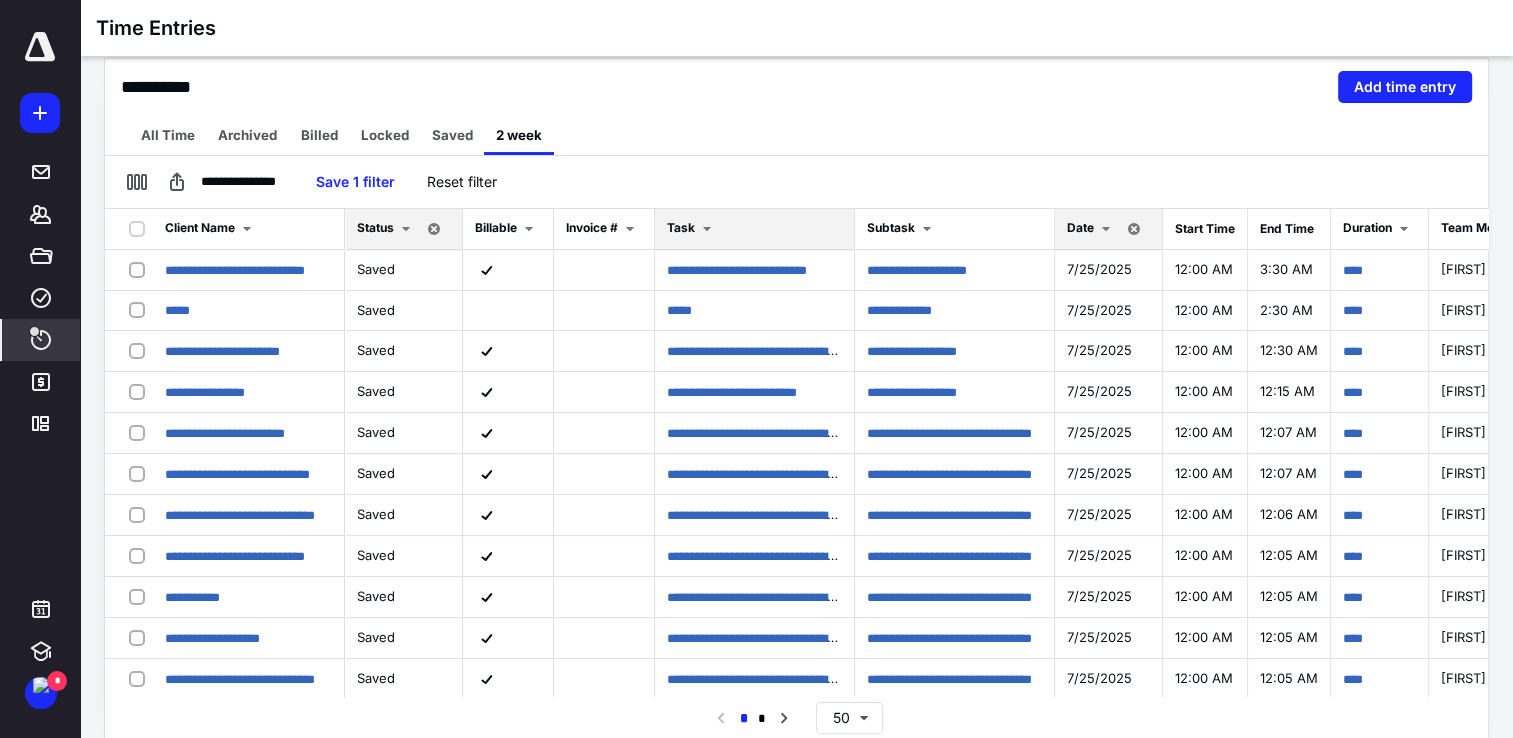 click on "Task" at bounding box center (754, 229) 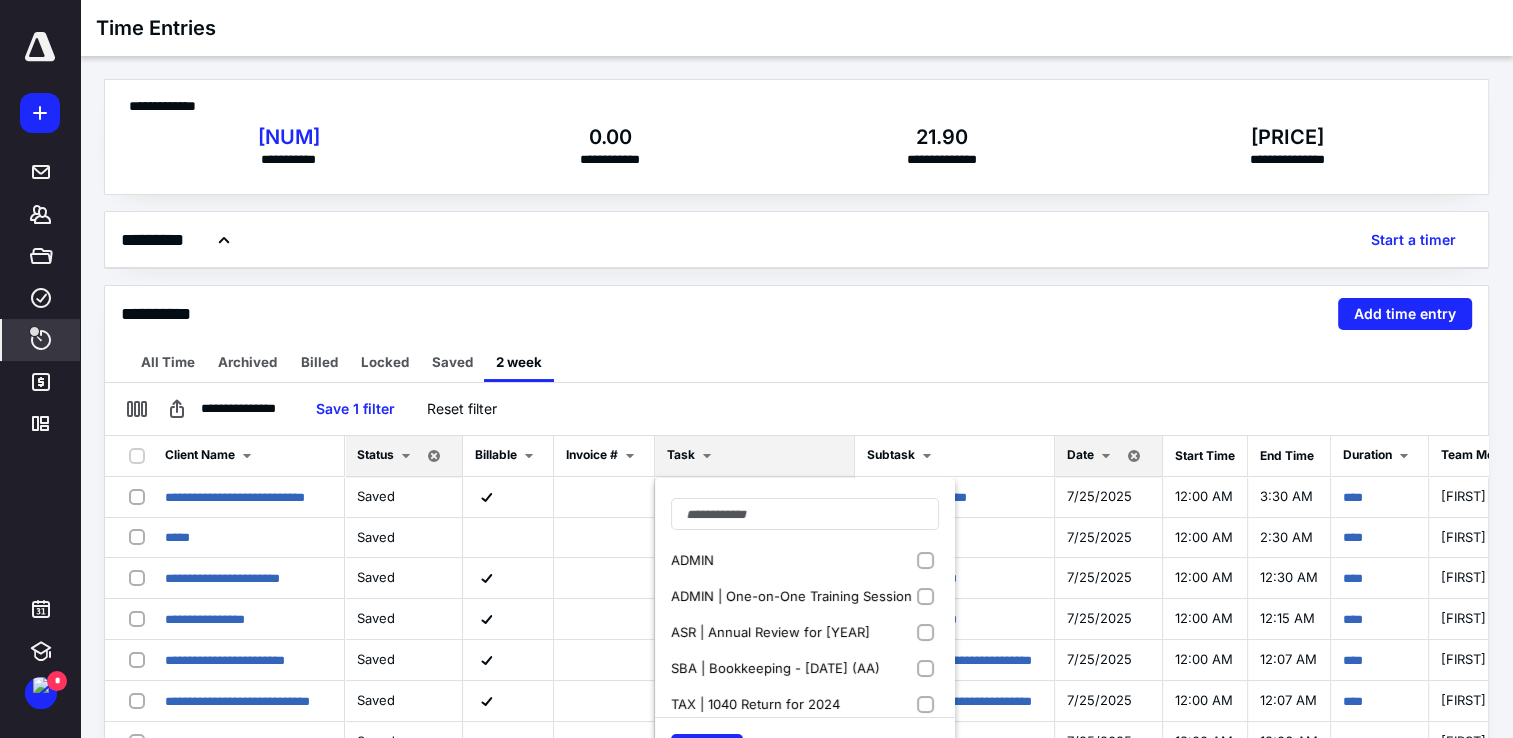 scroll, scrollTop: 0, scrollLeft: 0, axis: both 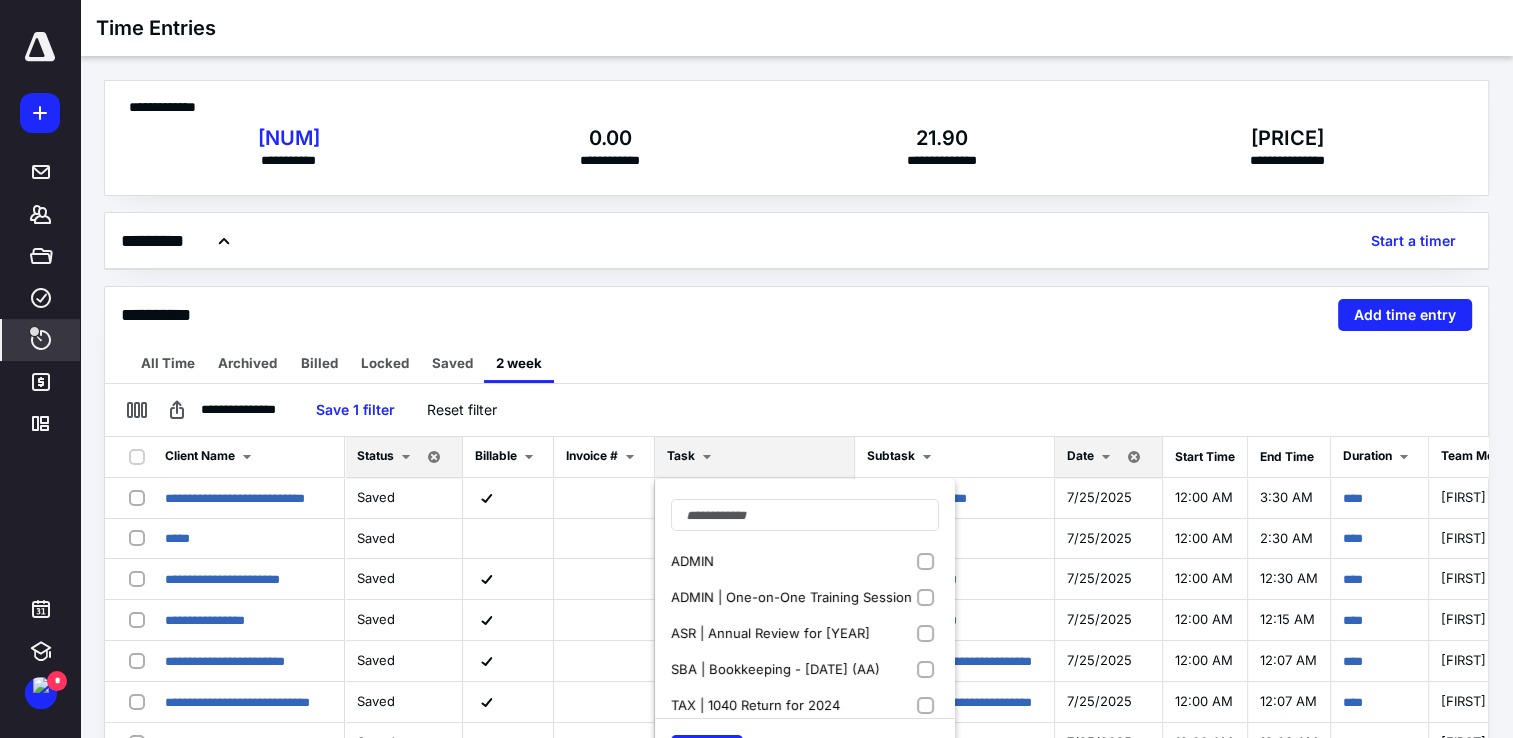 click on "ADMIN" at bounding box center [805, 561] 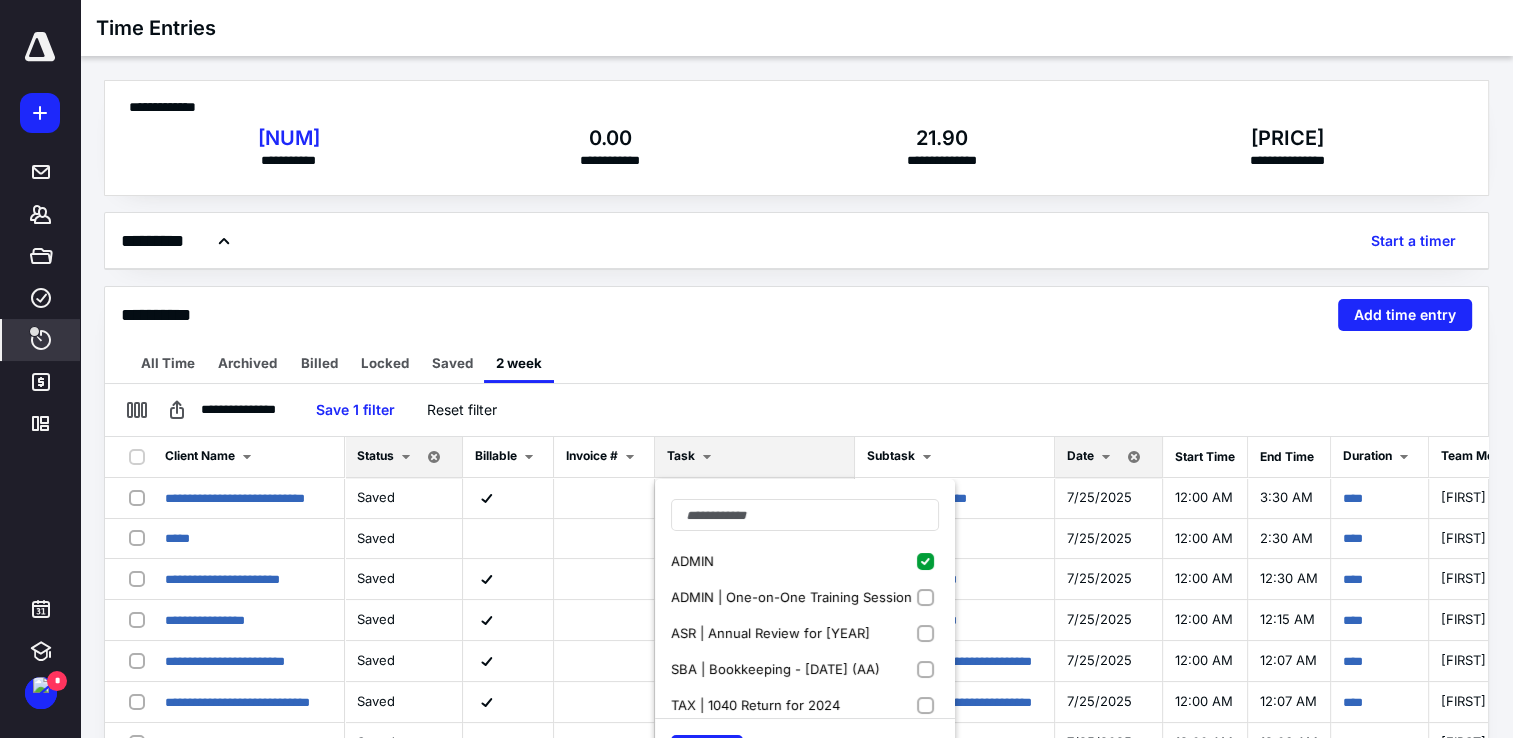click on "ADMIN | One-on-One Training Session" at bounding box center [793, 597] 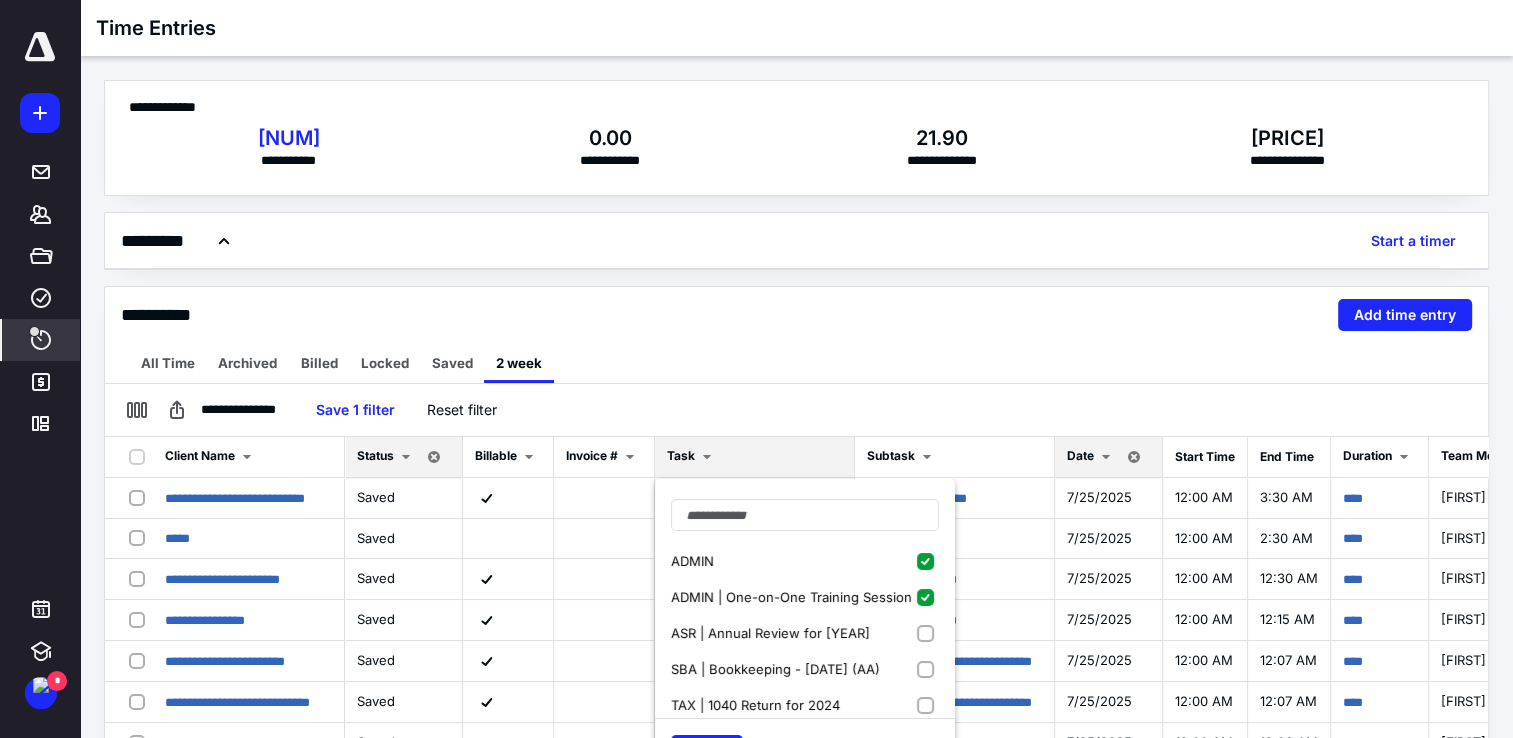 click on "Apply Cancel Clear" at bounding box center (805, 750) 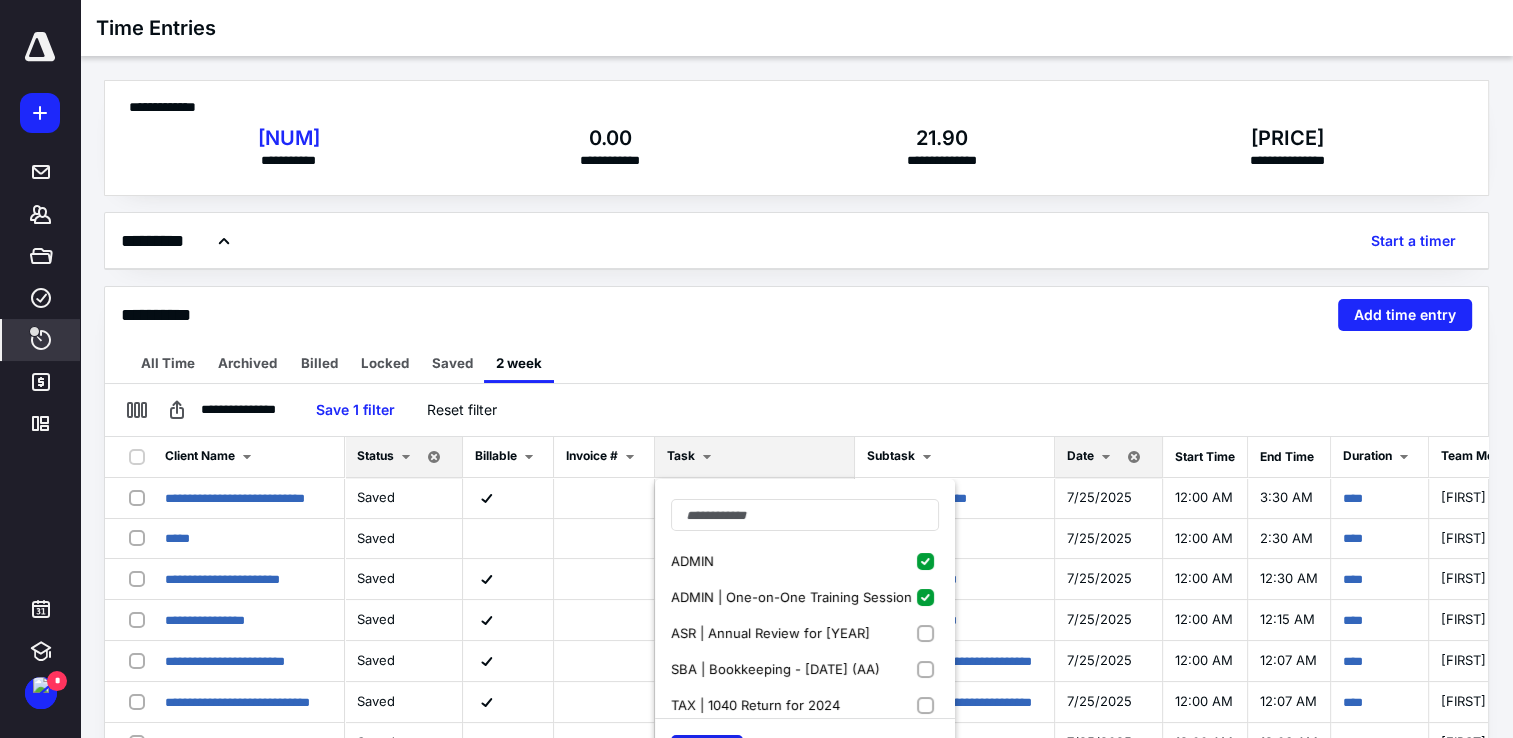 click on "Apply" at bounding box center [707, 751] 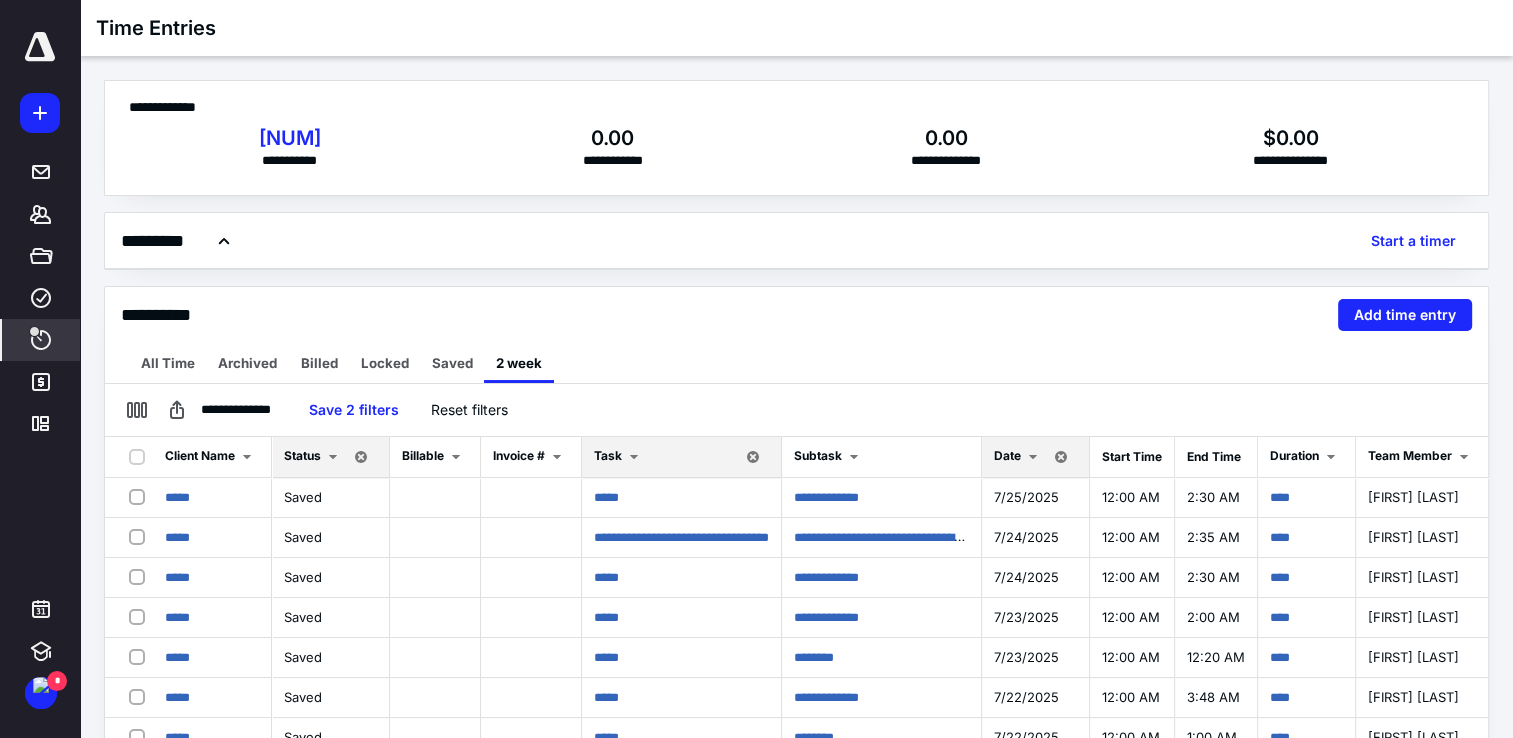 click at bounding box center (634, 457) 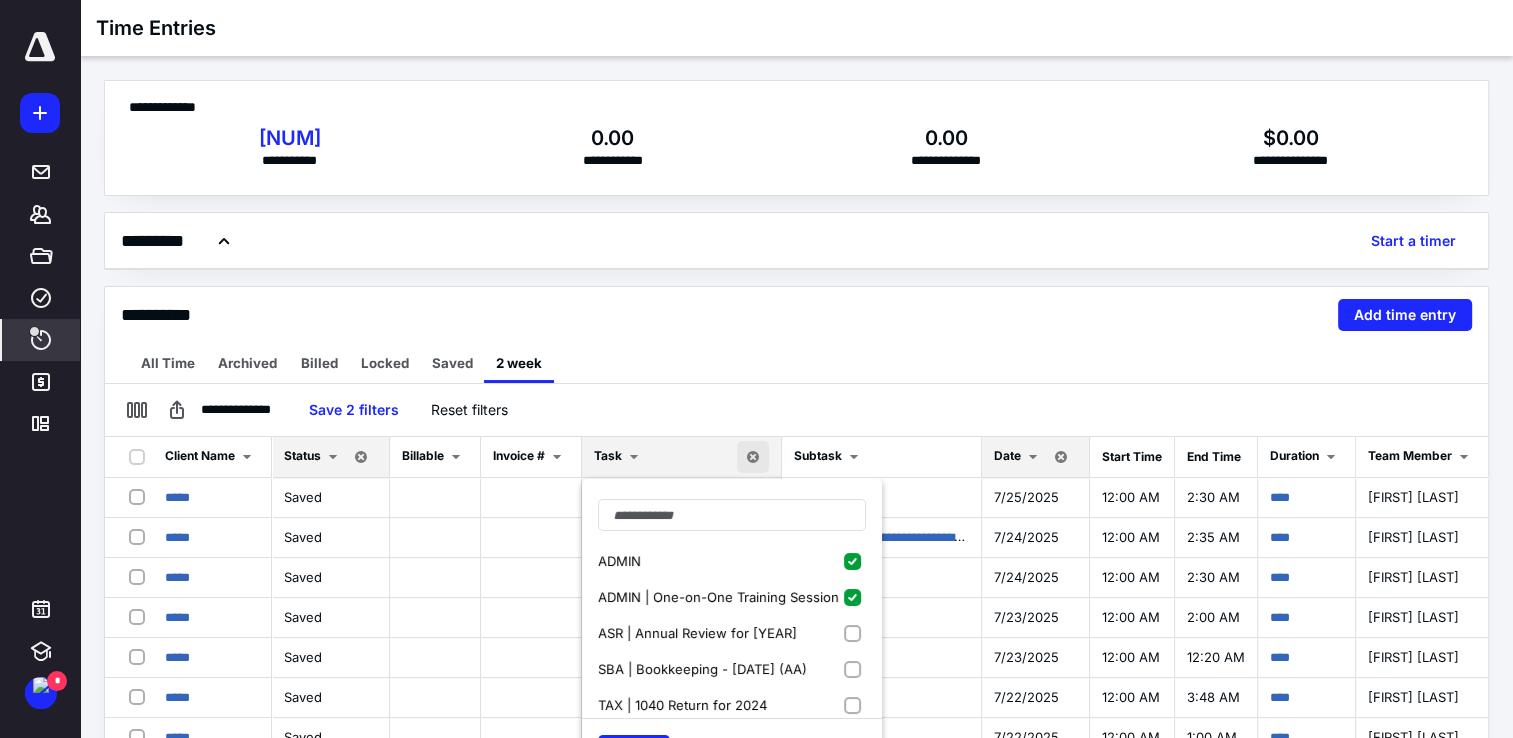 click on "ADMIN | One-on-One Training Session" at bounding box center [720, 597] 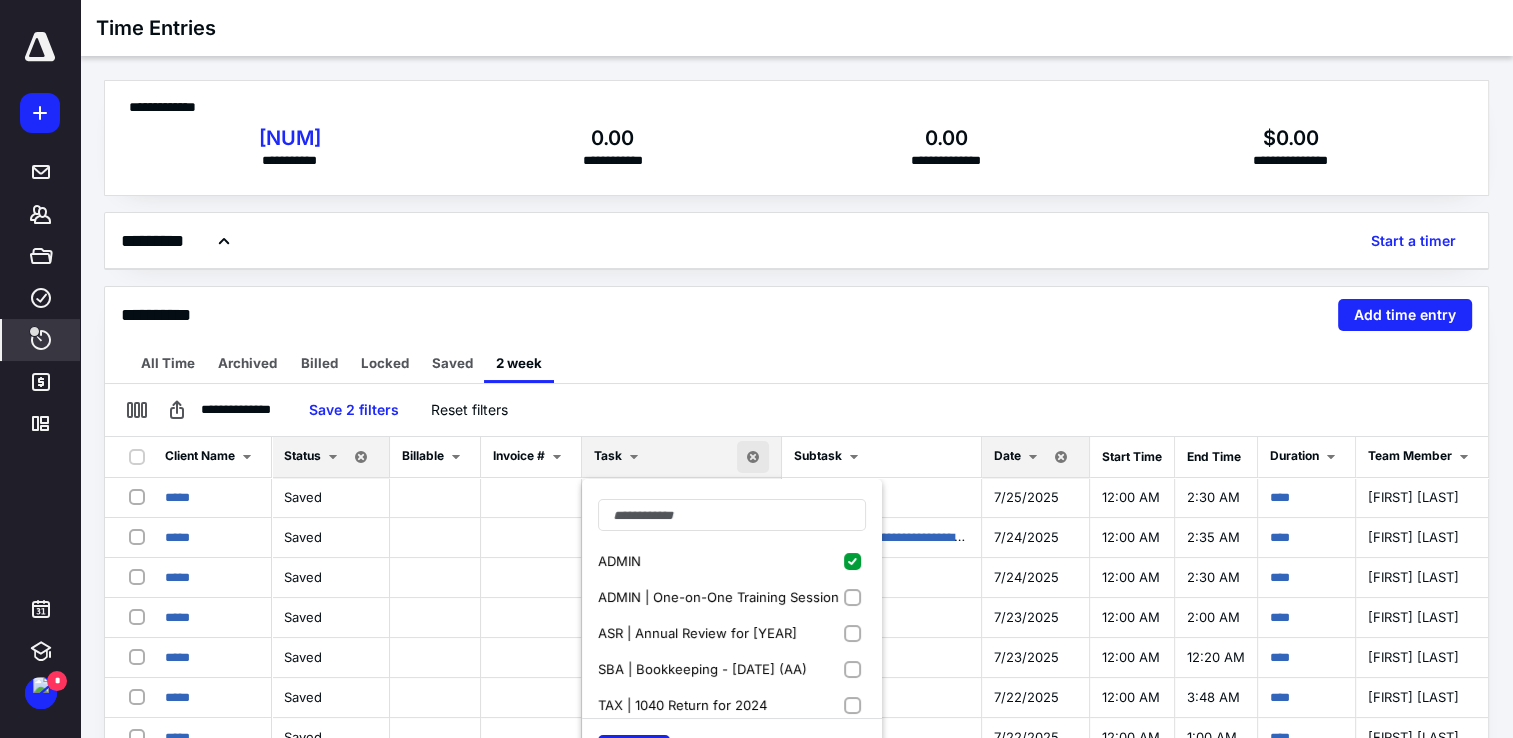 click on "Apply" at bounding box center [634, 751] 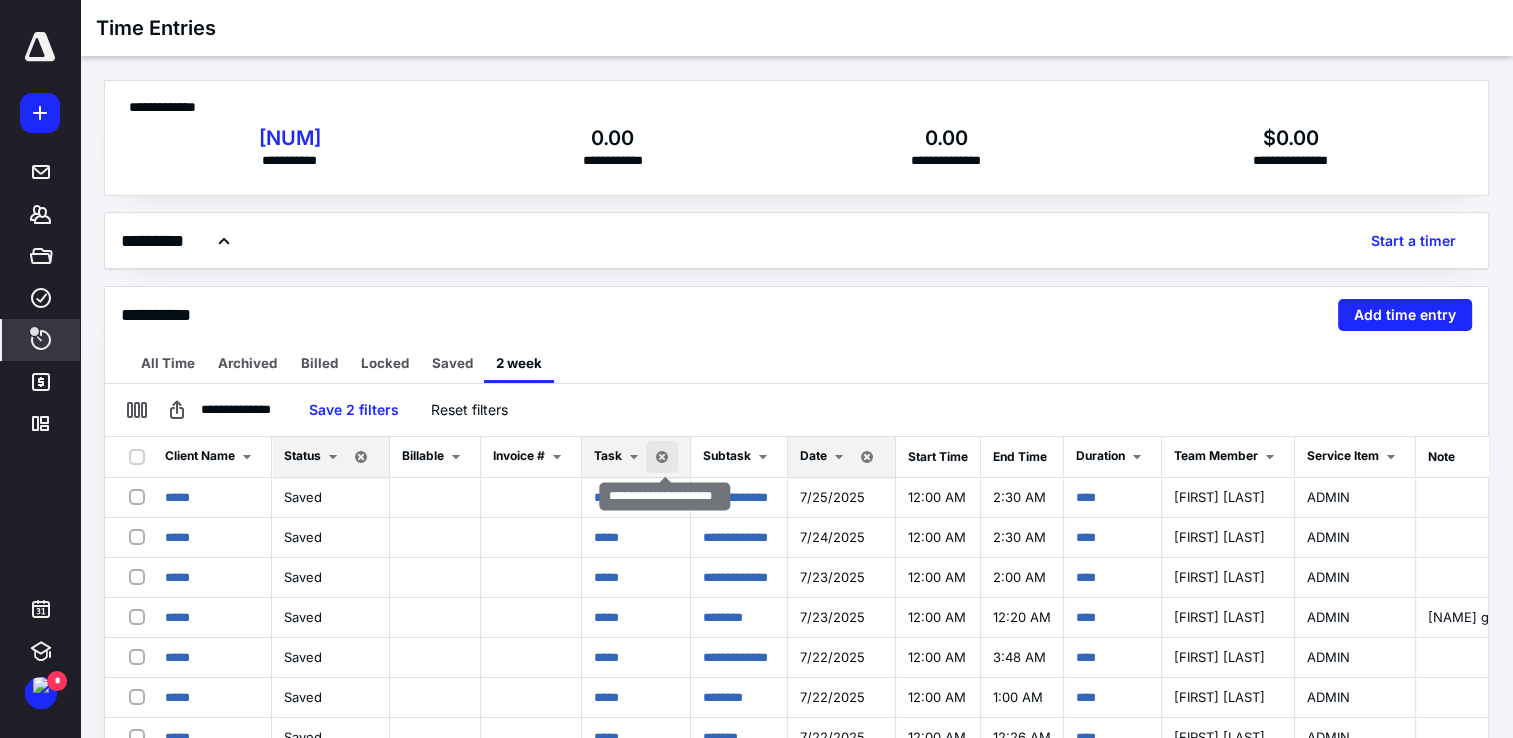 click at bounding box center (662, 457) 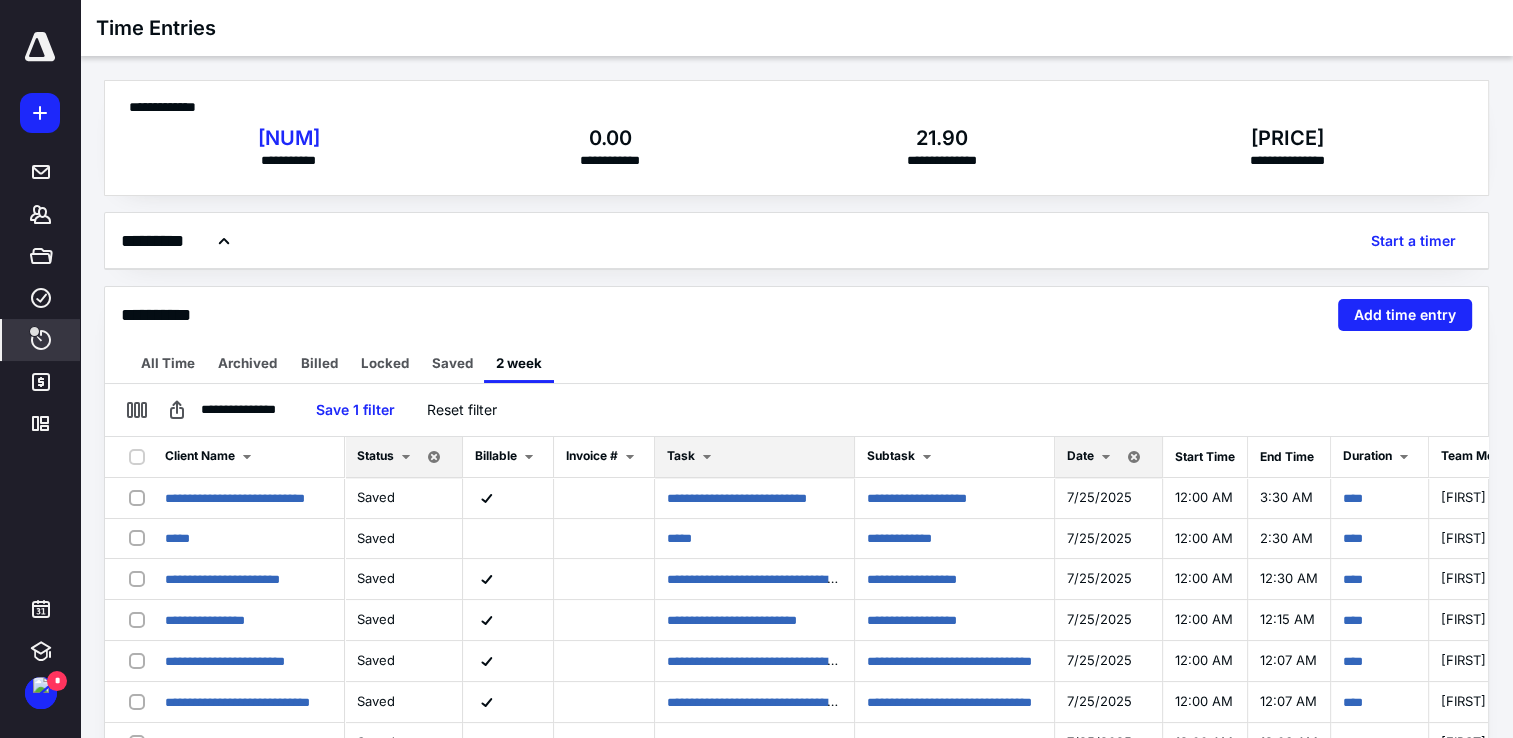 click at bounding box center (707, 457) 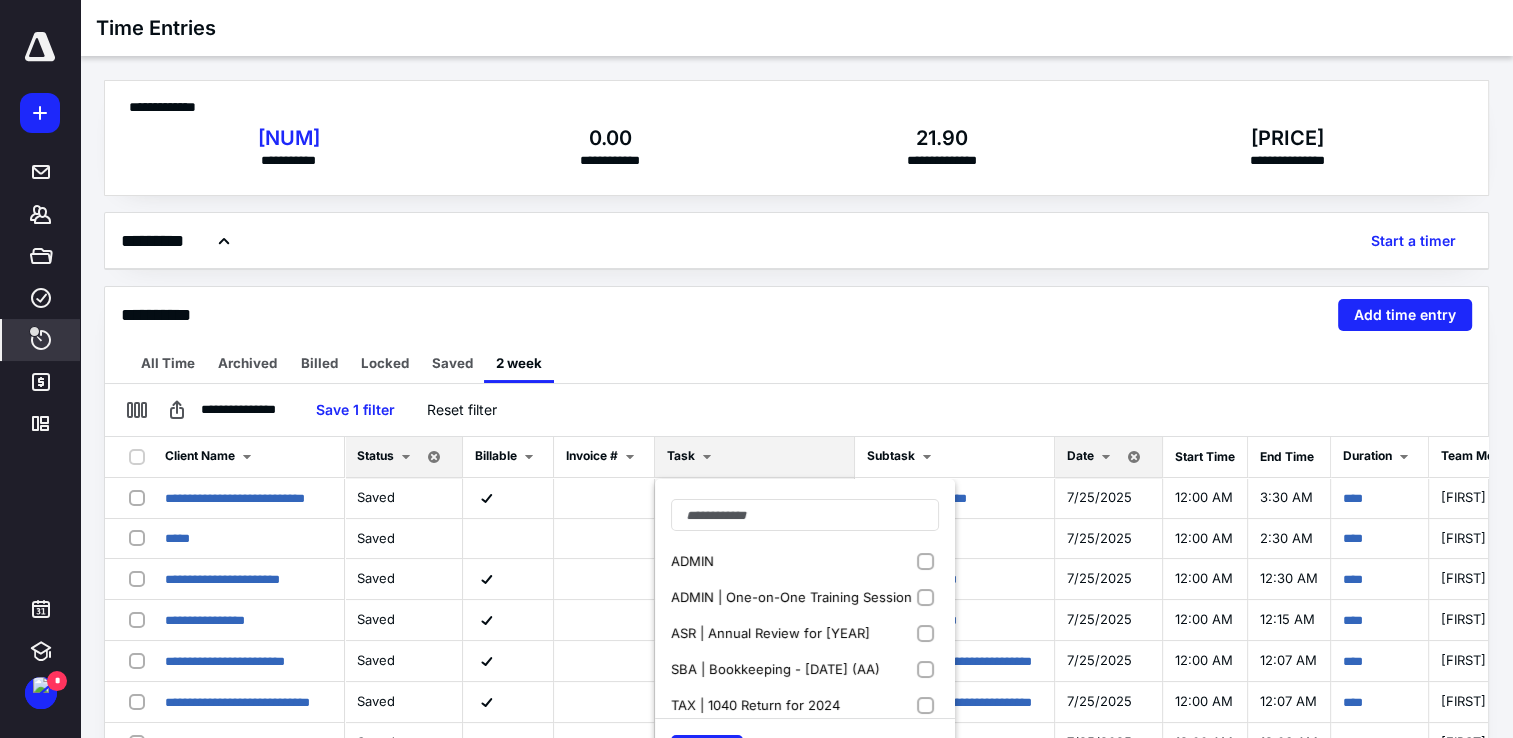 click on "ASR | Annual Review for [YEAR]" at bounding box center [805, 633] 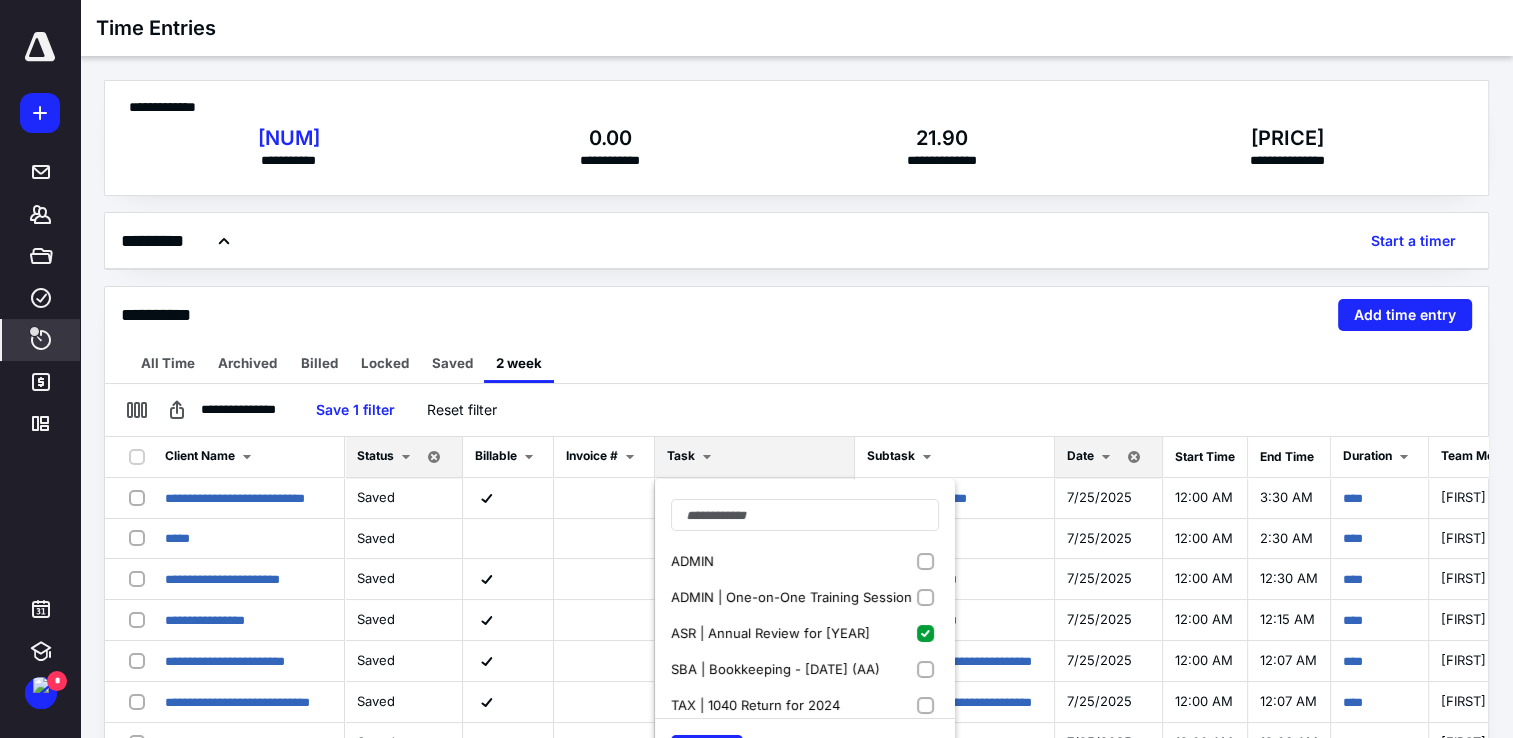 click on "SBA | Bookkeeping - [DATE] (AA)" at bounding box center [777, 669] 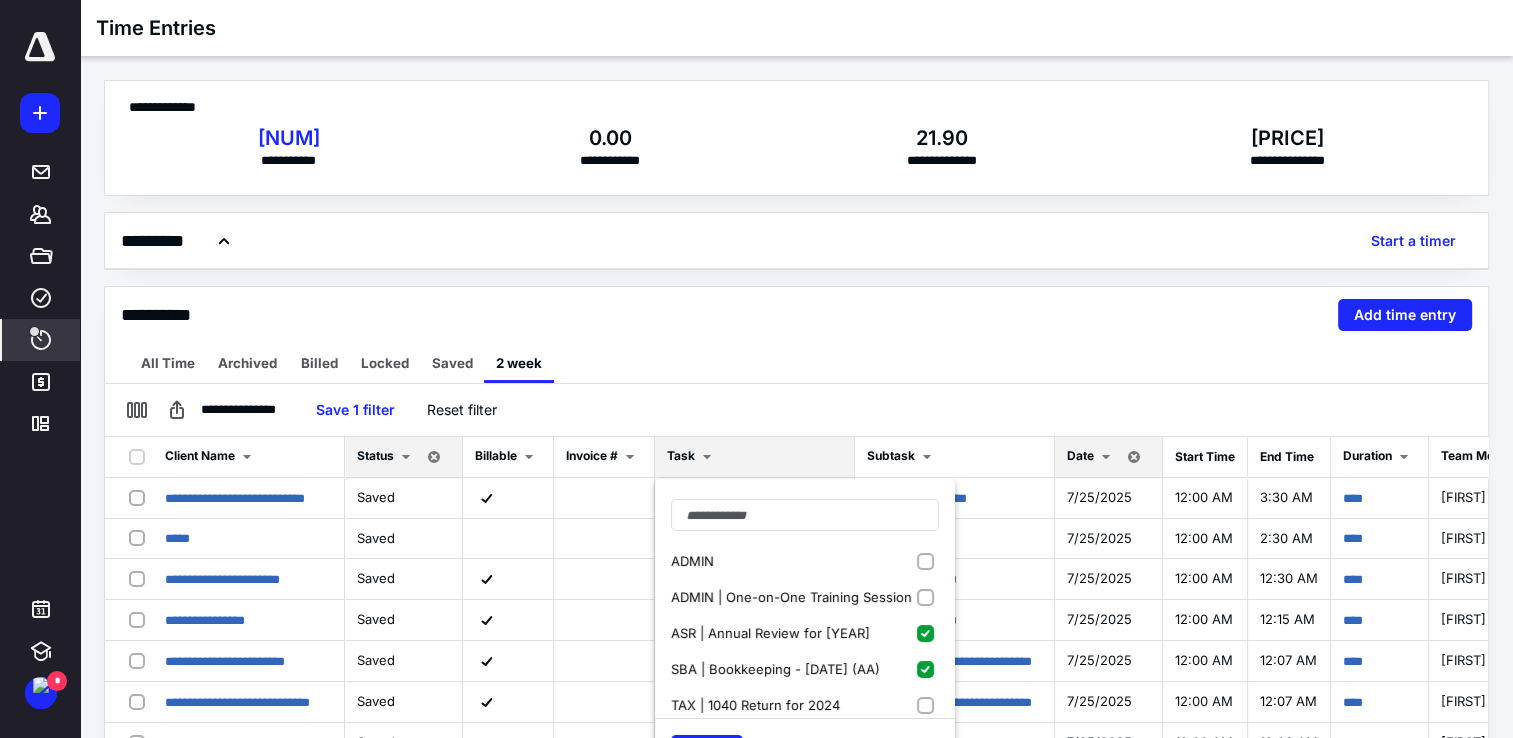 click on "TAX | 1040 Return for 2024" at bounding box center [805, 705] 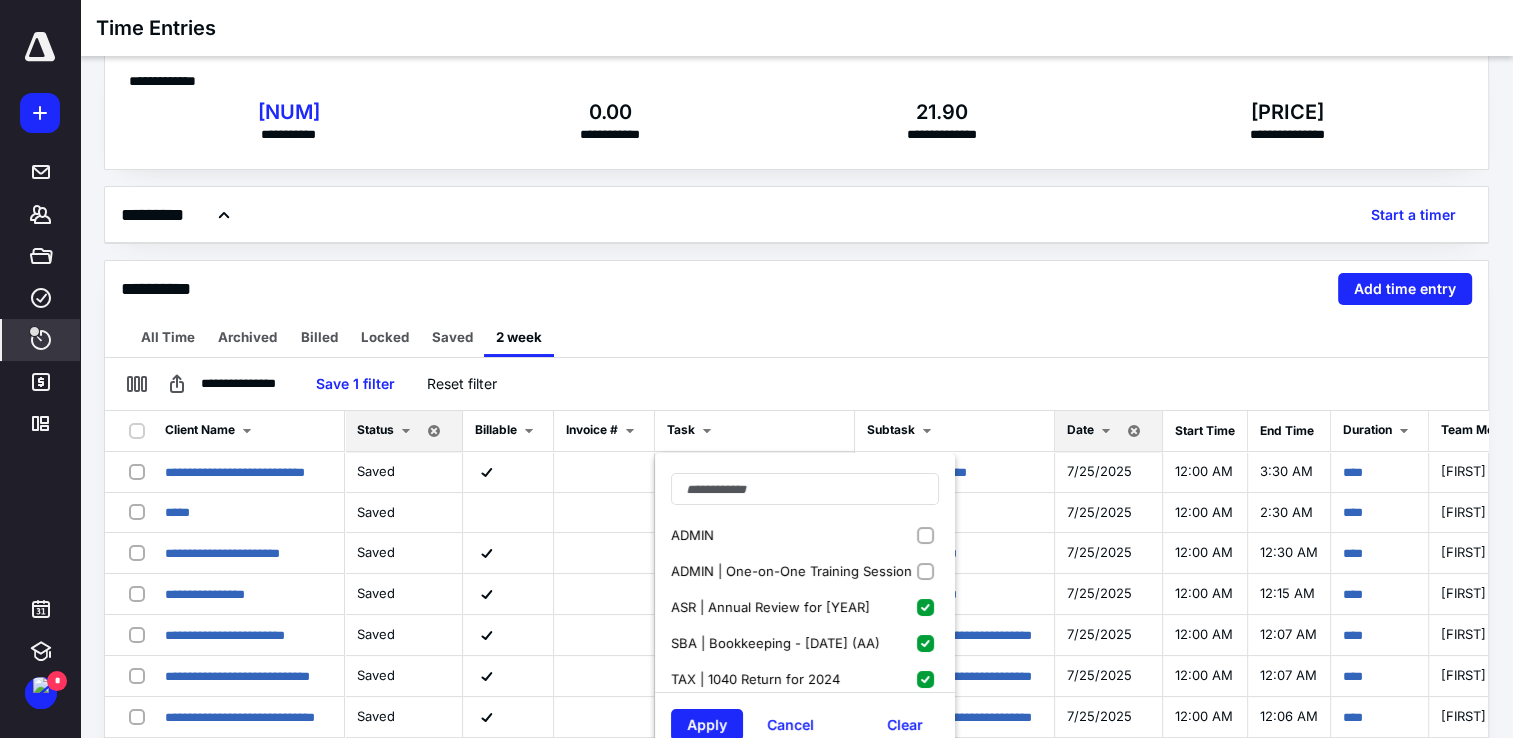 scroll, scrollTop: 100, scrollLeft: 0, axis: vertical 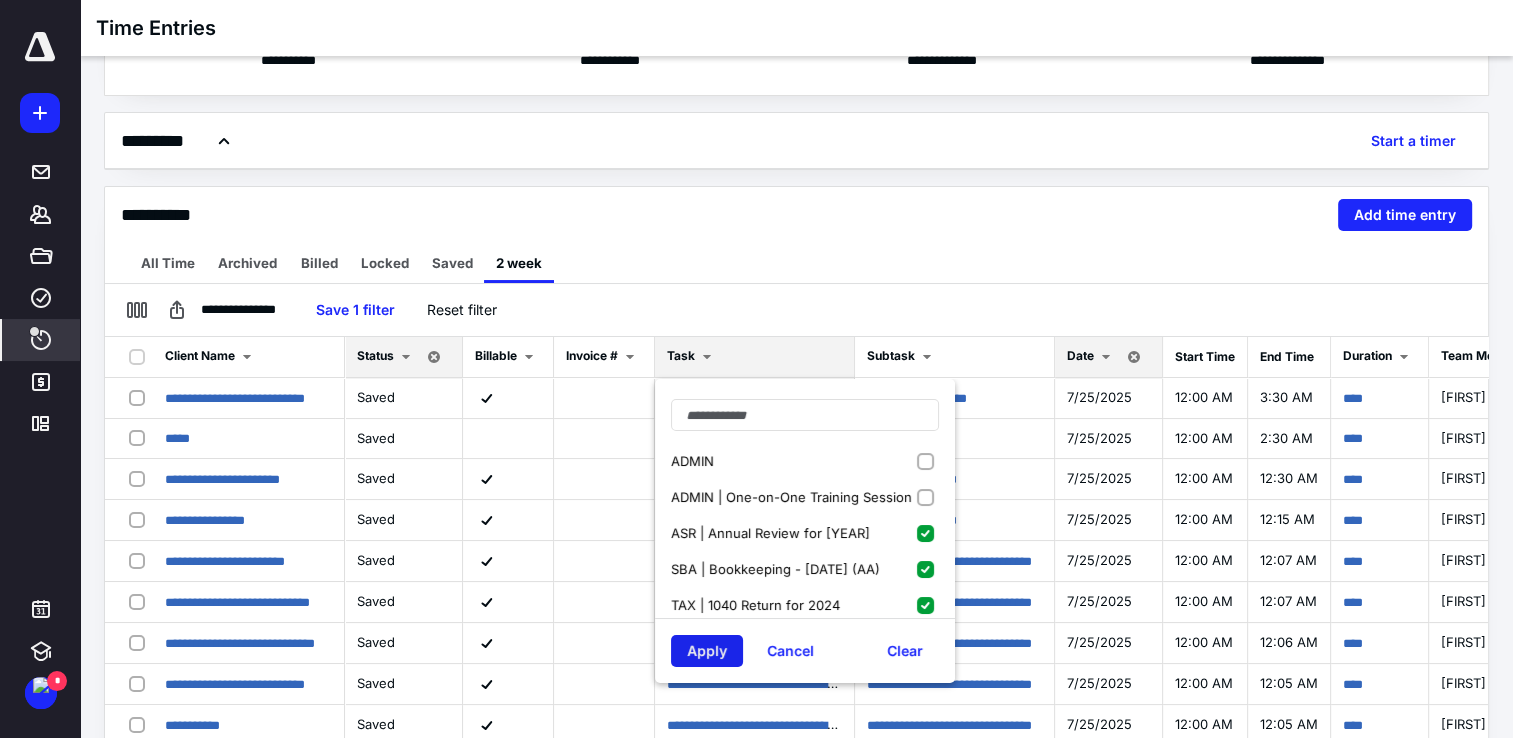 click on "Apply" at bounding box center [707, 651] 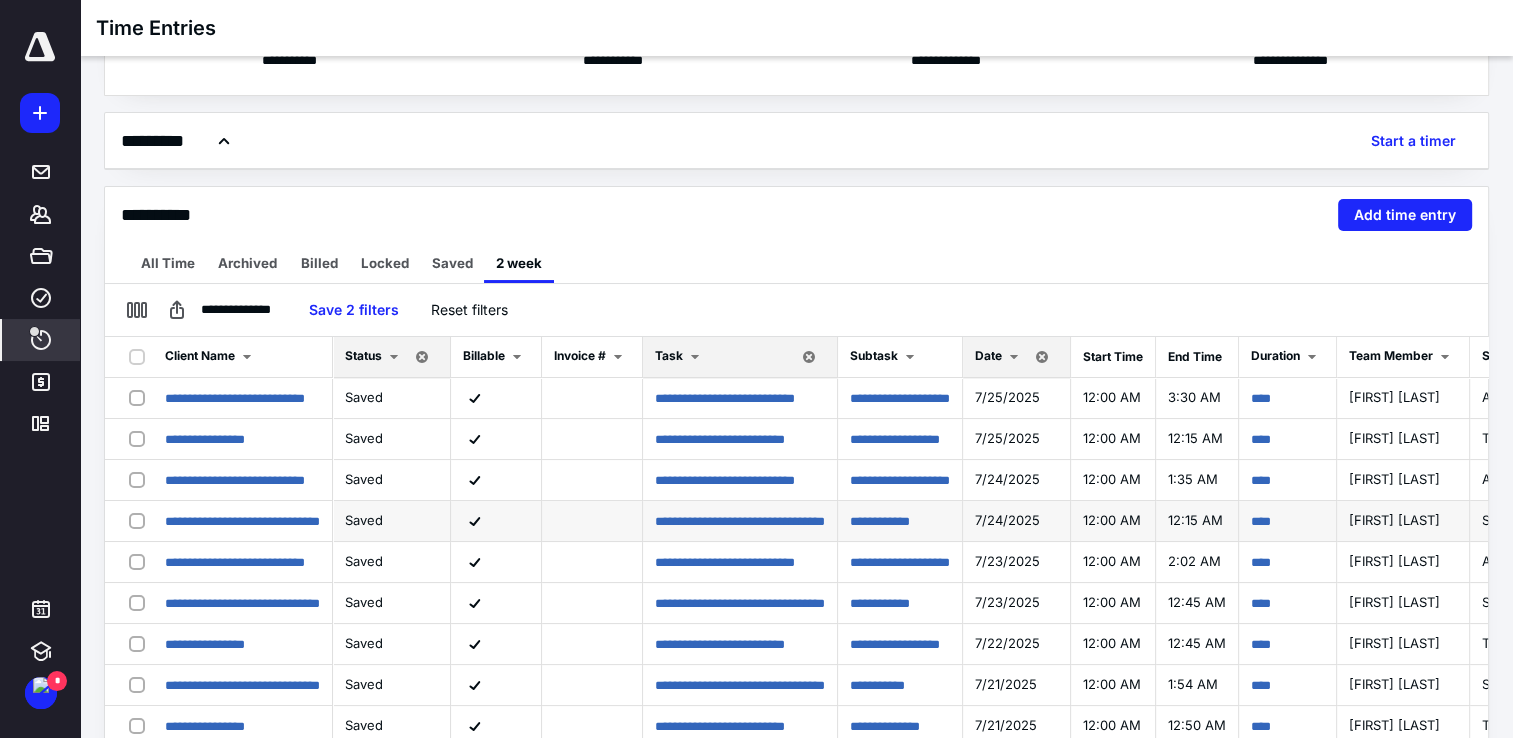 scroll, scrollTop: 200, scrollLeft: 0, axis: vertical 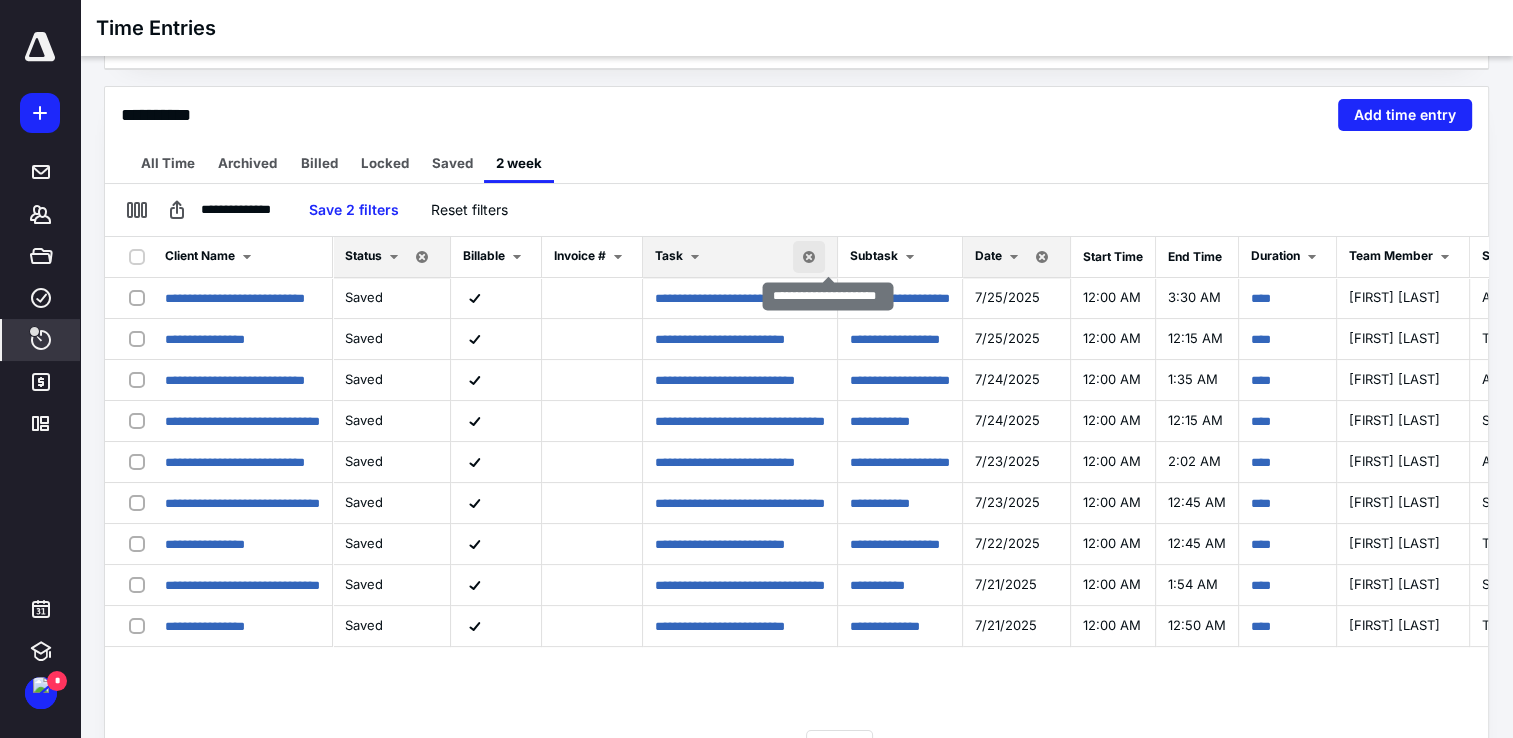 click at bounding box center [809, 257] 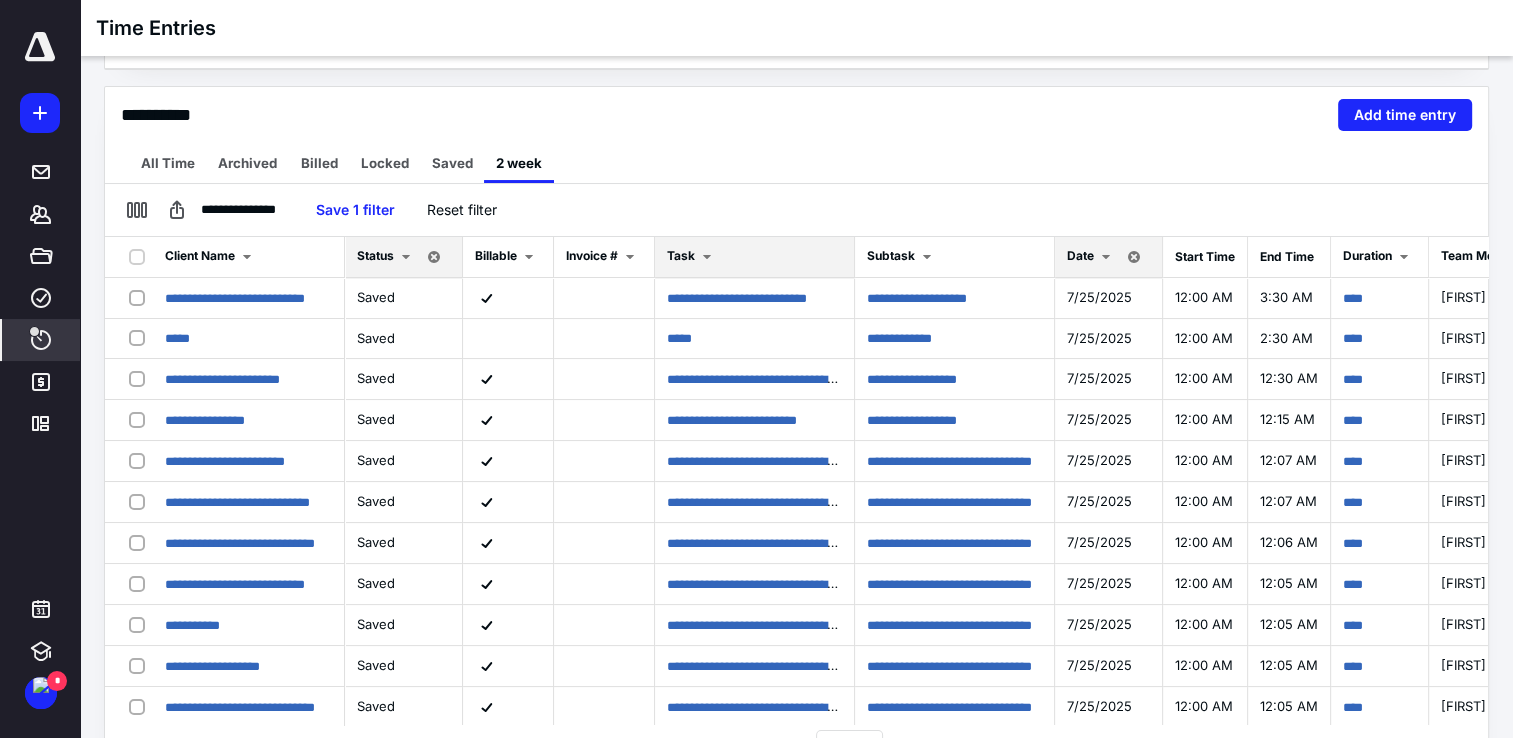 click on "Task" at bounding box center [755, 257] 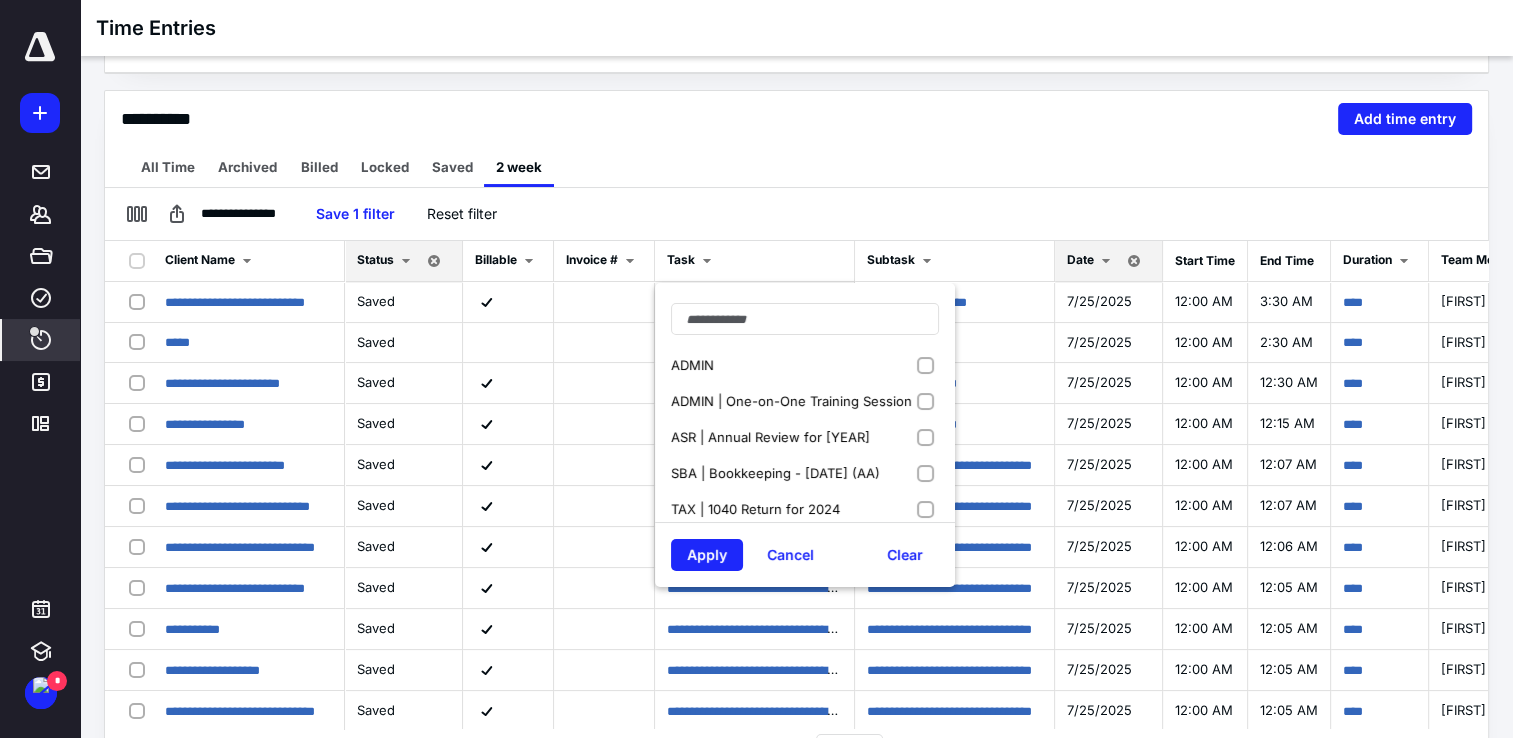 scroll, scrollTop: 200, scrollLeft: 0, axis: vertical 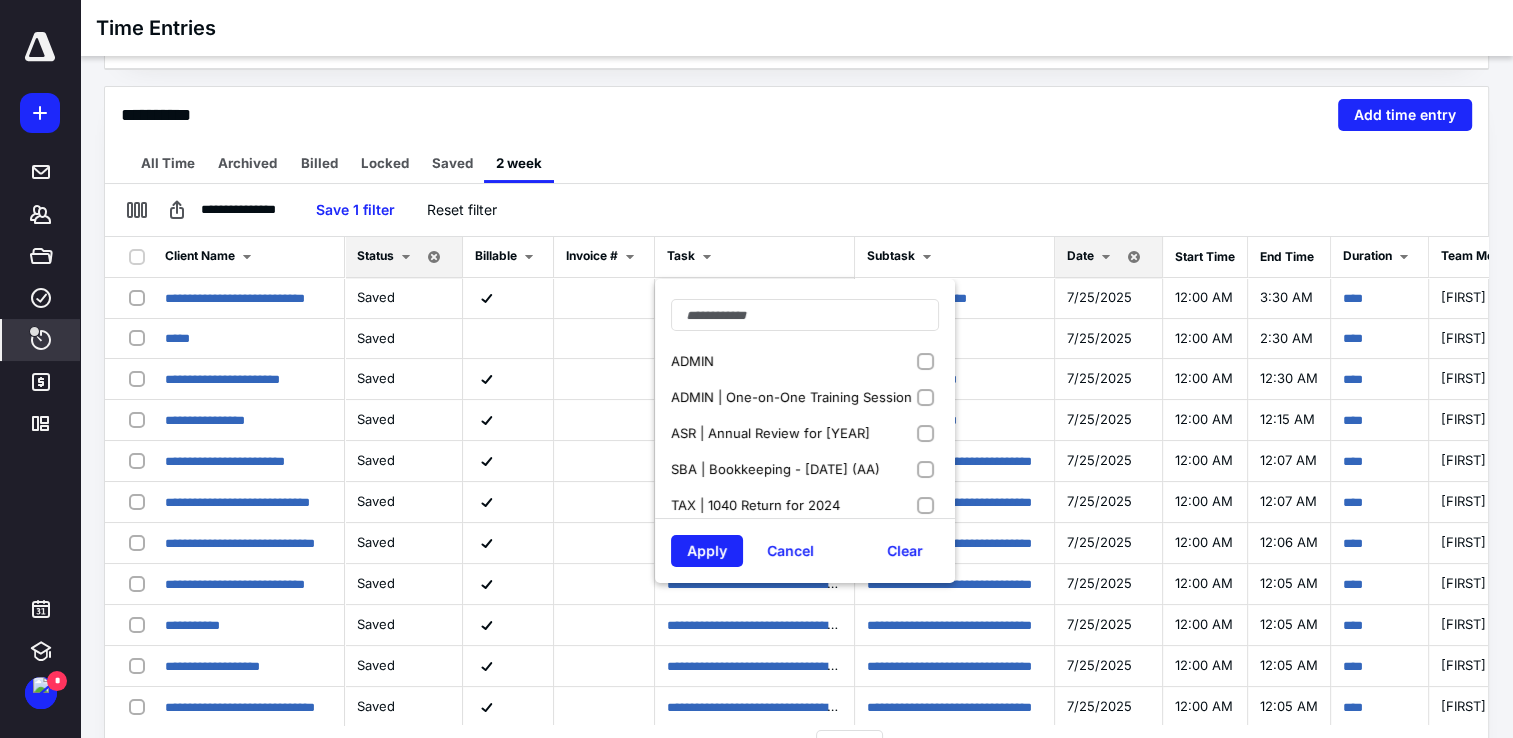 click on "ADMIN | One-on-One Training Session" at bounding box center (793, 397) 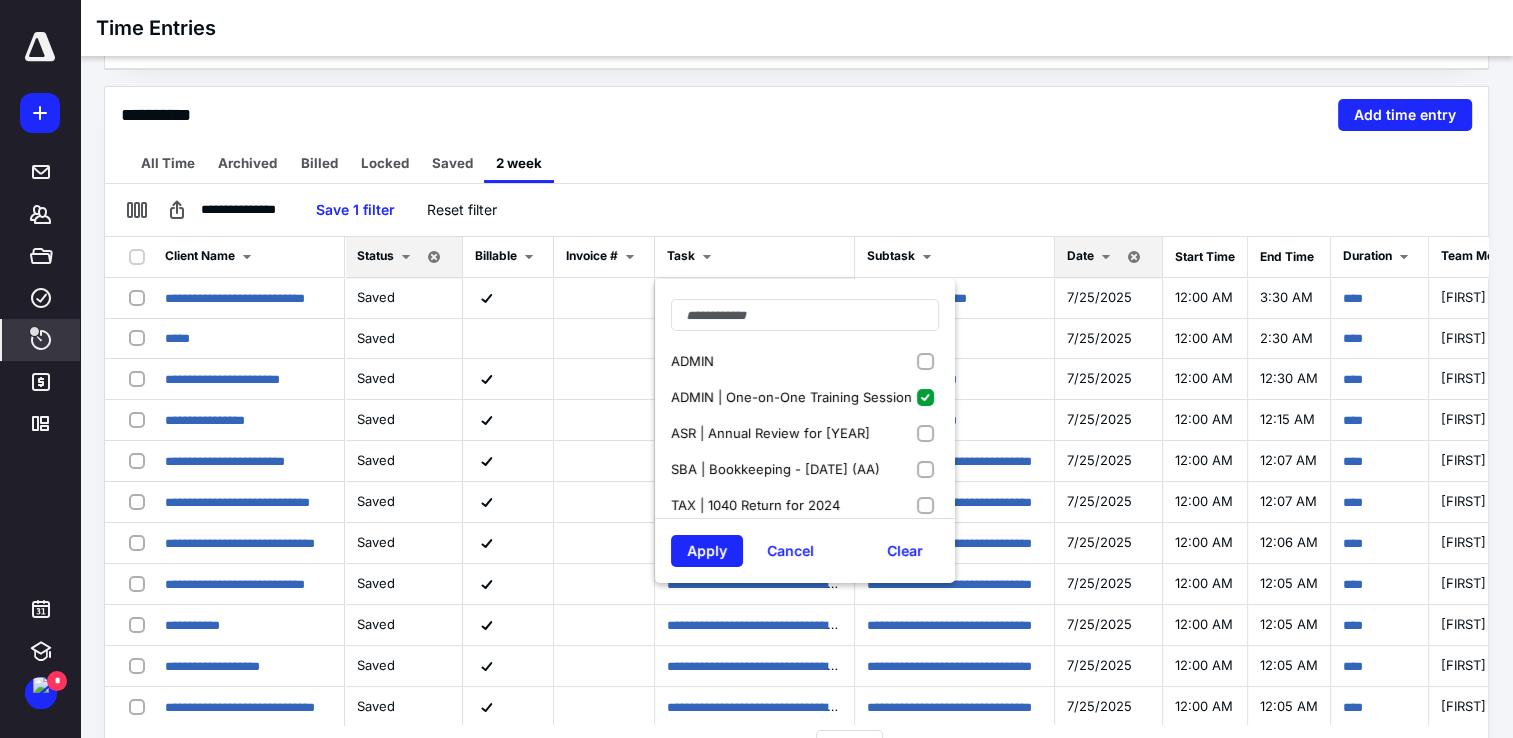 click on "ADMIN" at bounding box center [805, 361] 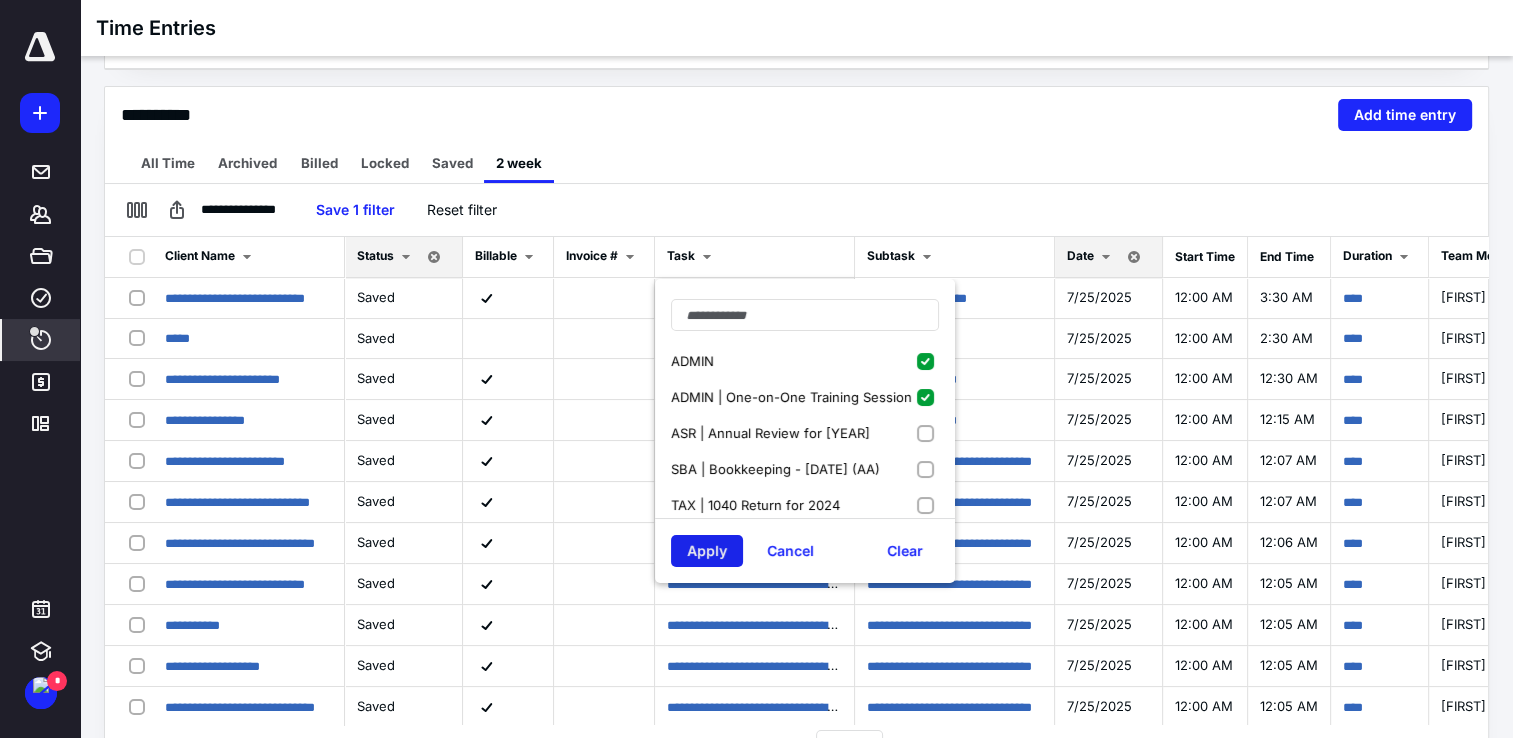 click on "Apply" at bounding box center (707, 551) 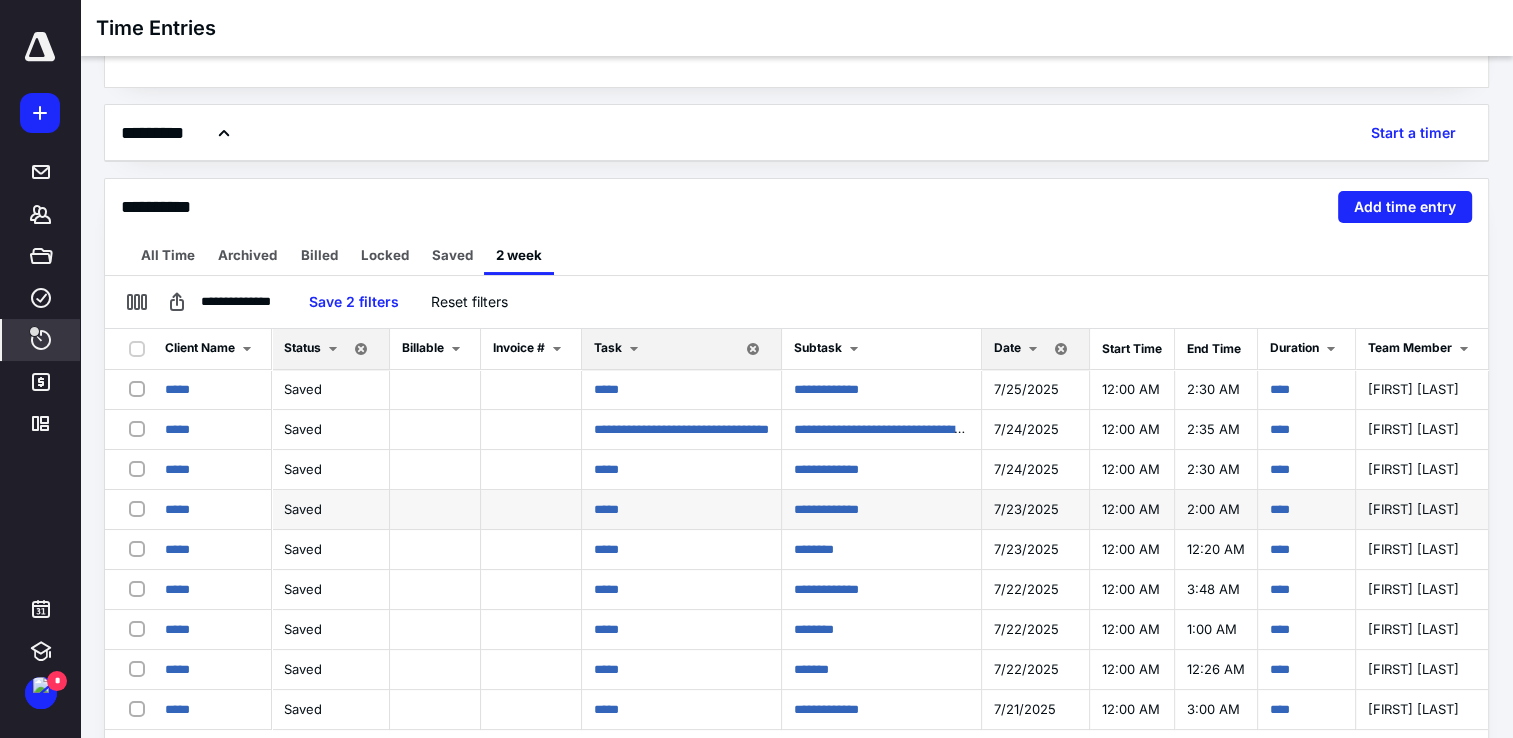 scroll, scrollTop: 0, scrollLeft: 0, axis: both 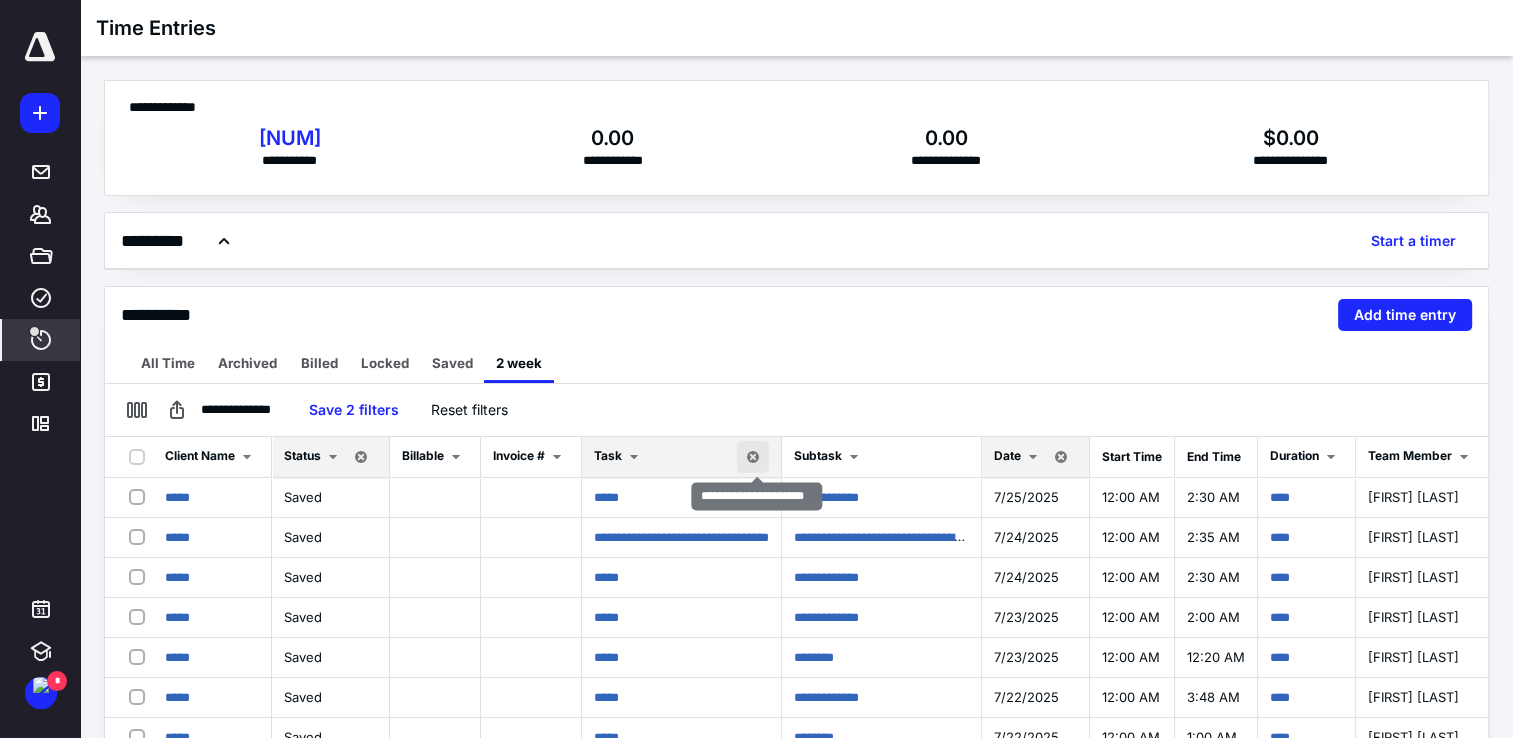 click at bounding box center [753, 457] 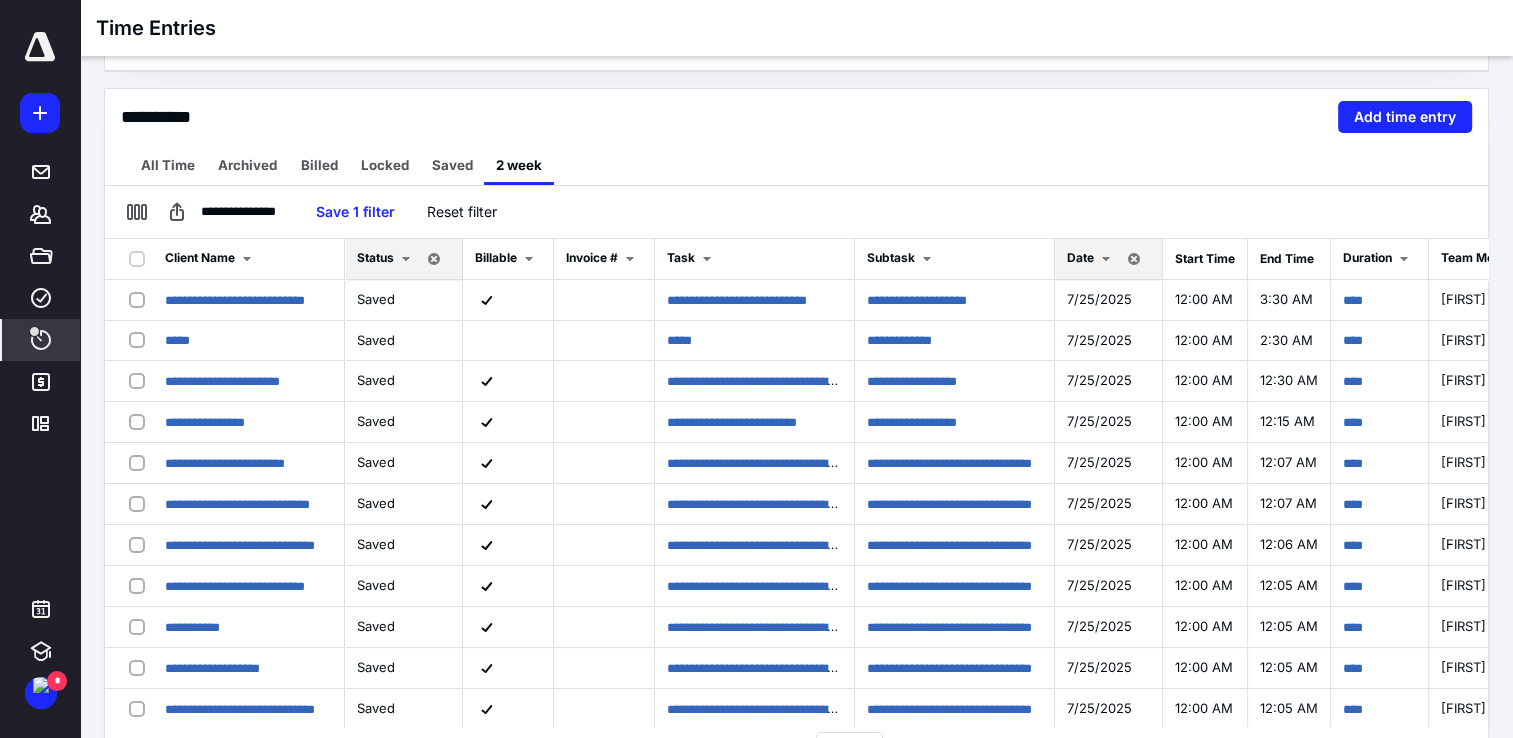 scroll, scrollTop: 200, scrollLeft: 0, axis: vertical 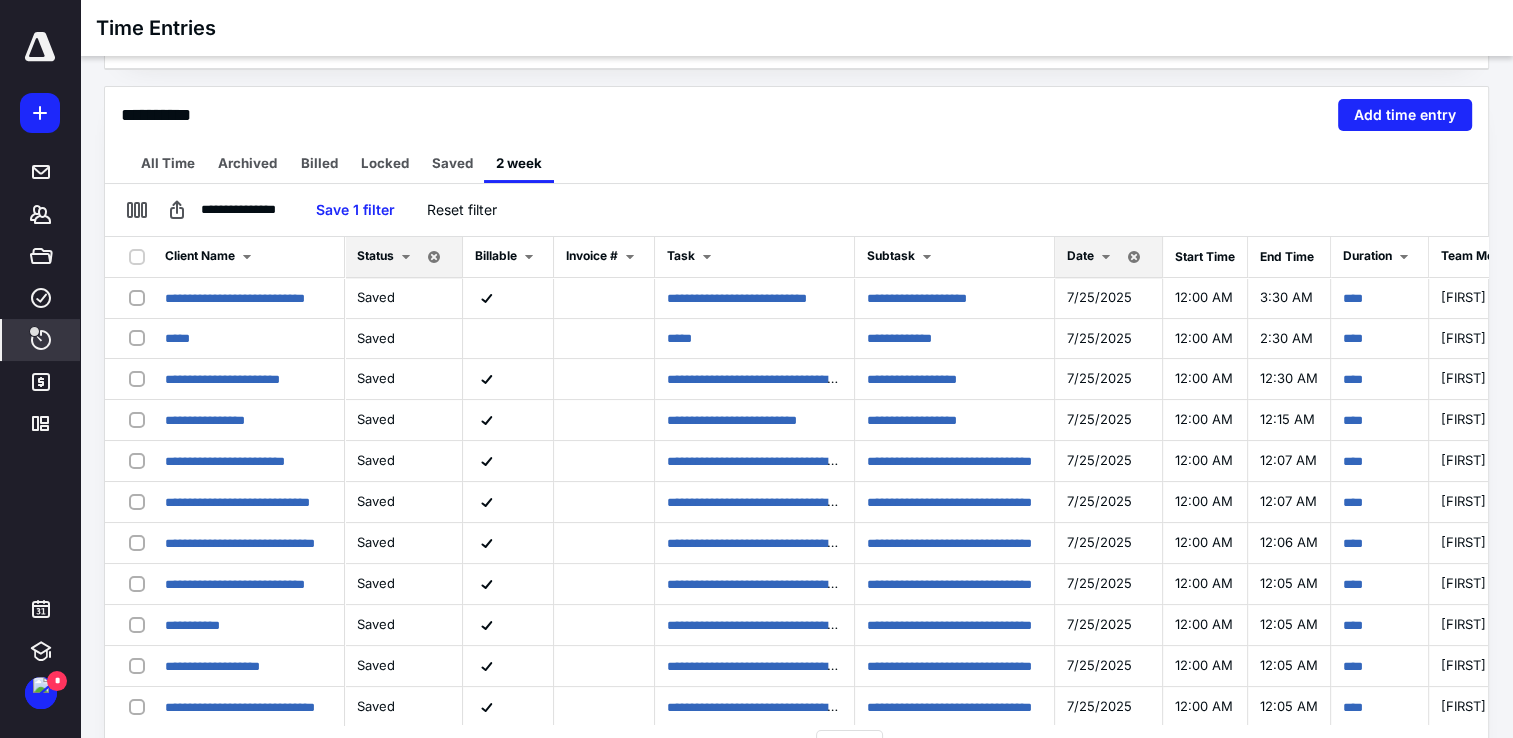 click on "Task" at bounding box center (754, 257) 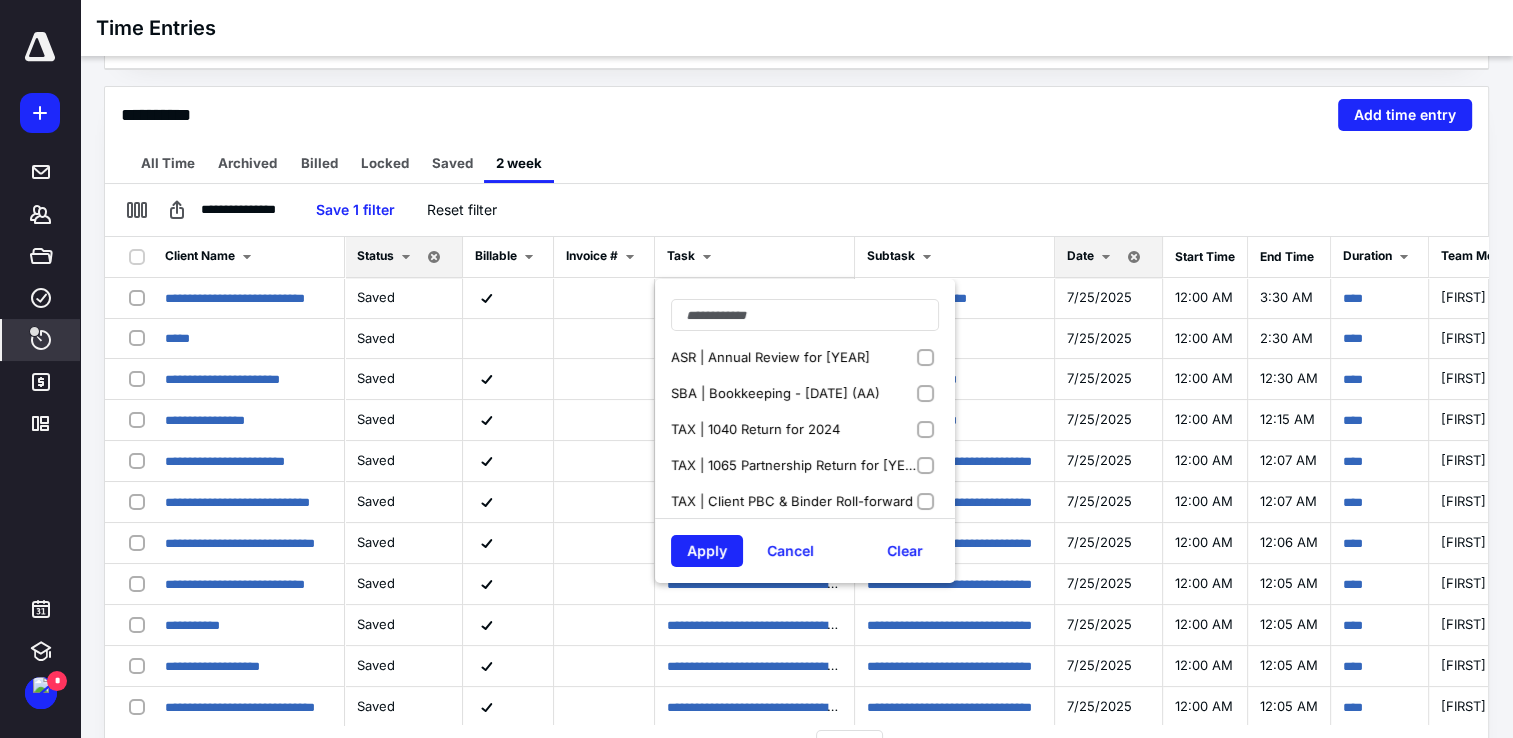 scroll, scrollTop: 0, scrollLeft: 0, axis: both 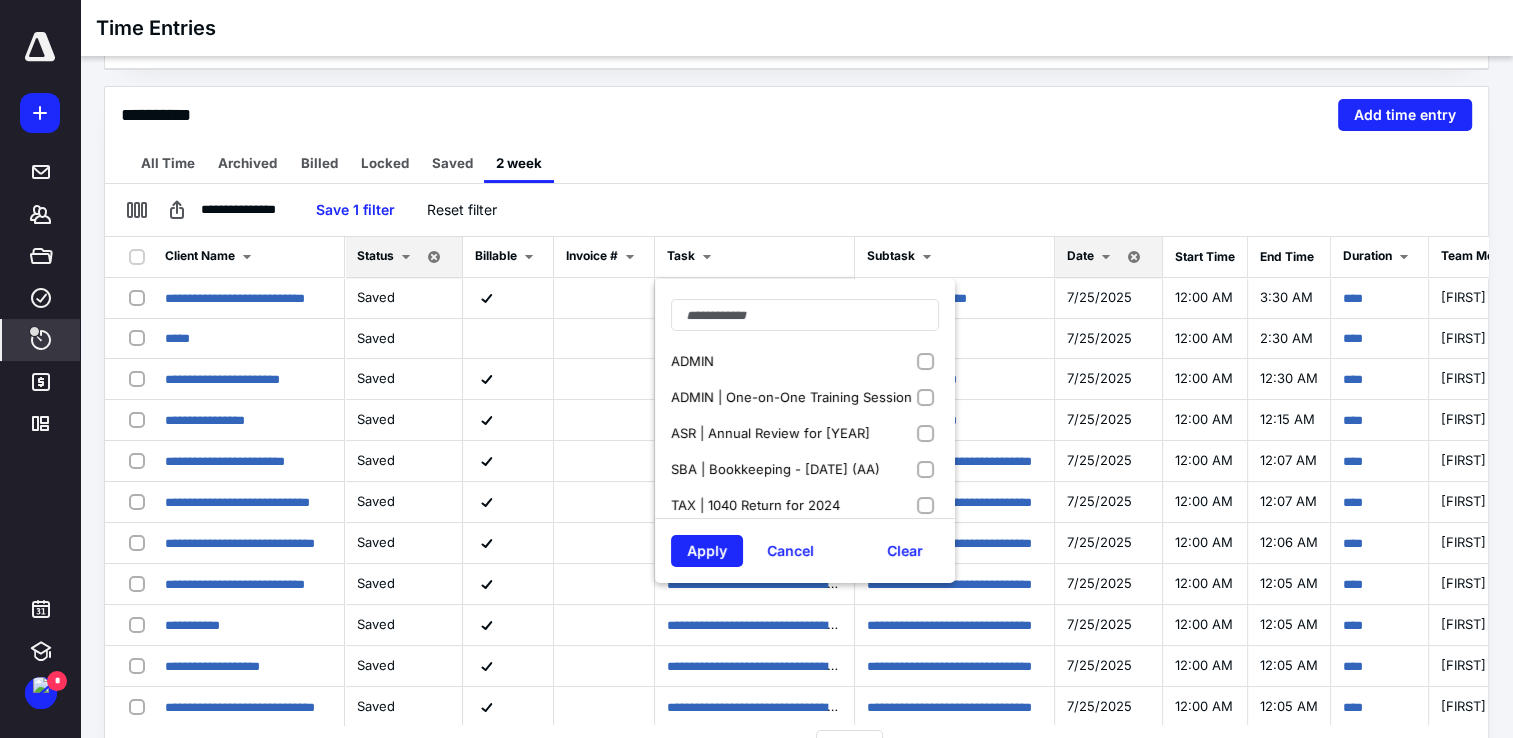 click on "ASR | Annual Review for [YEAR]" at bounding box center (805, 433) 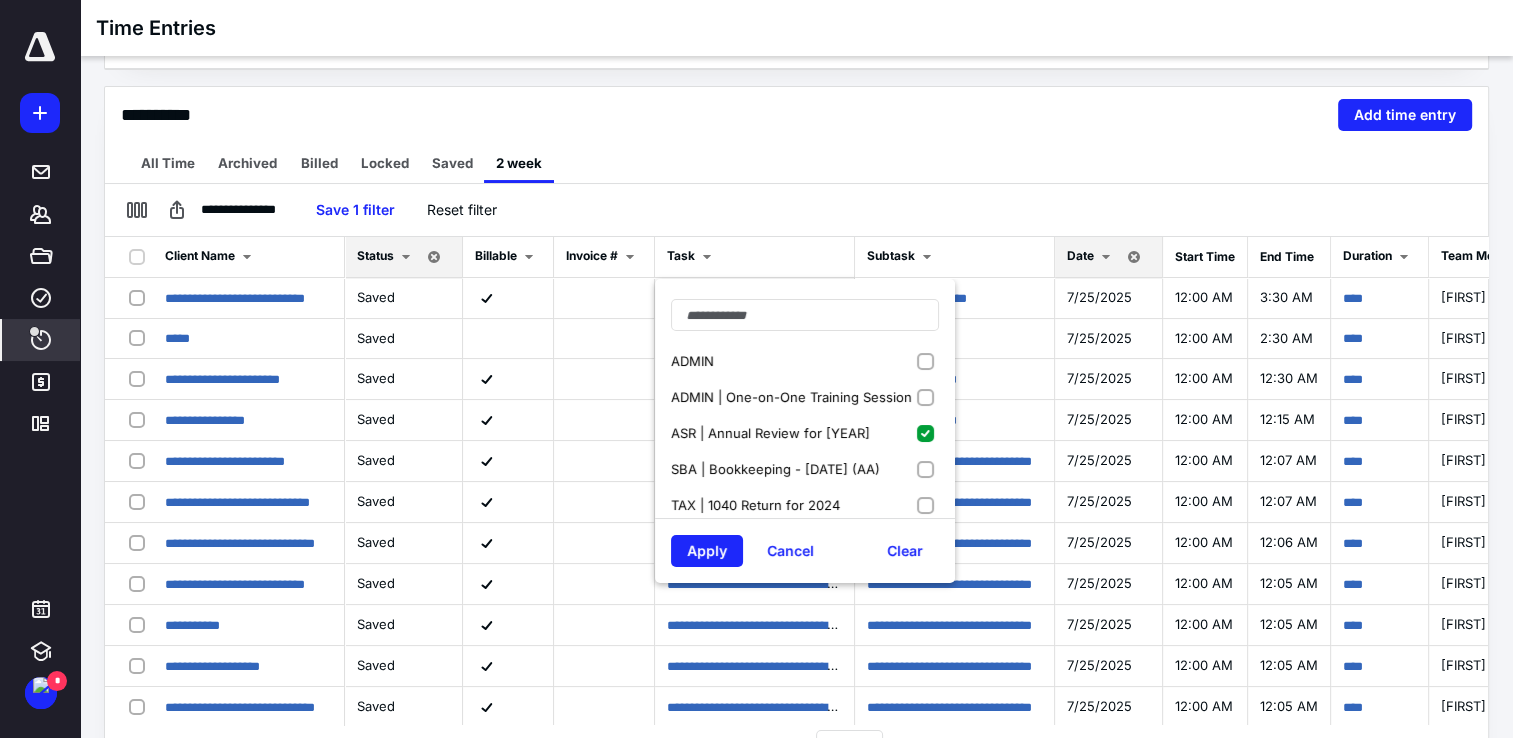 click on "SBA | Bookkeeping - [DATE] (AA)" at bounding box center [805, 469] 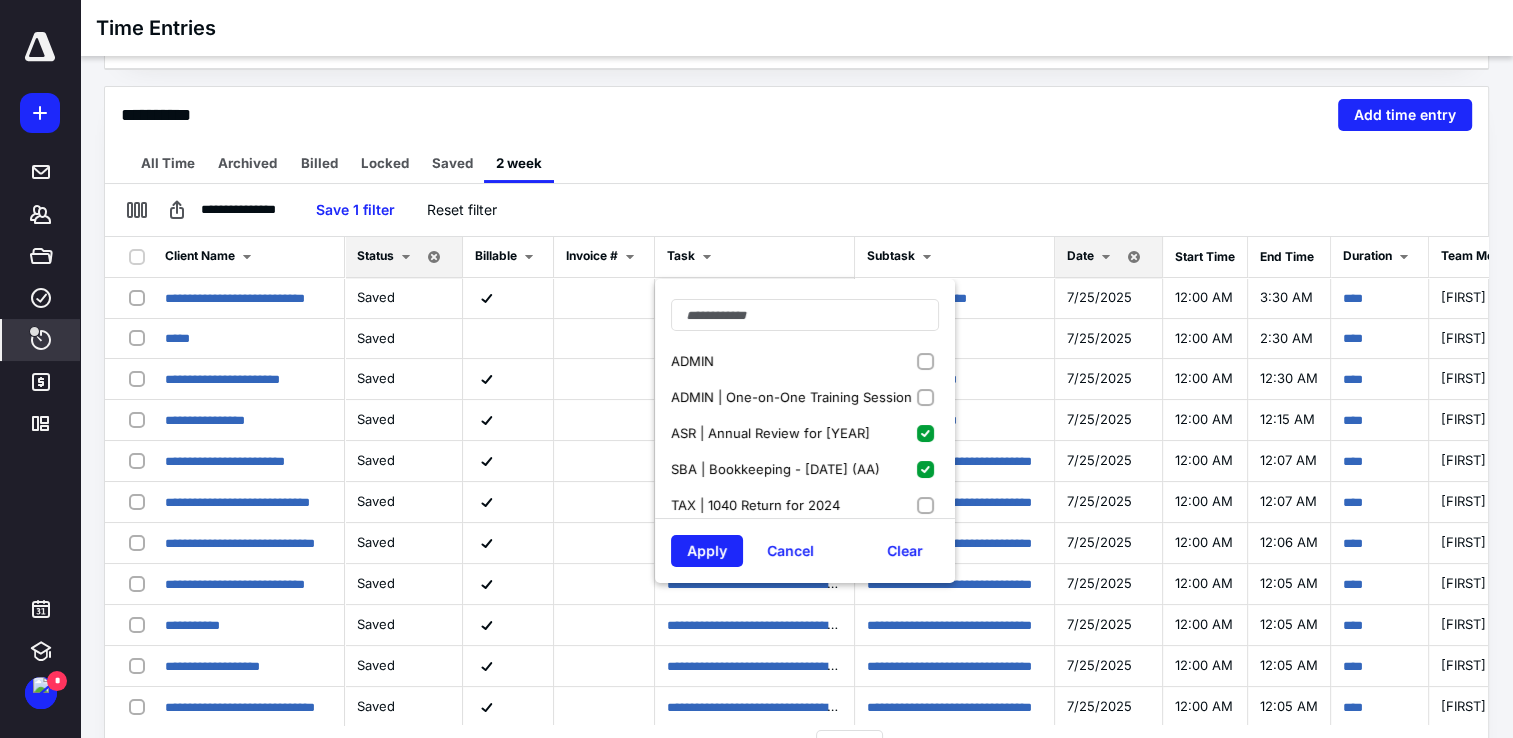 click on "TAX | 1040 Return for 2024" at bounding box center [805, 505] 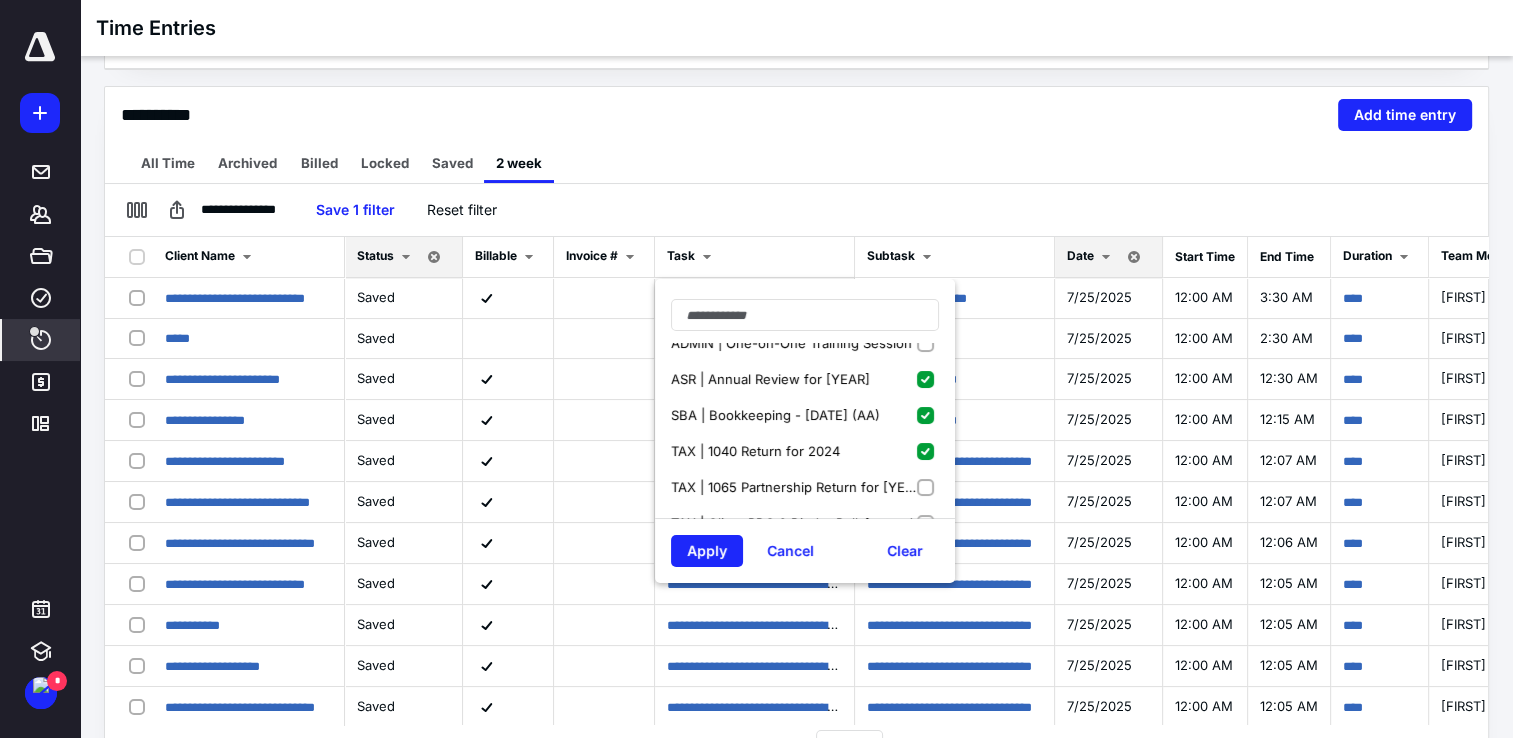 scroll, scrollTop: 76, scrollLeft: 0, axis: vertical 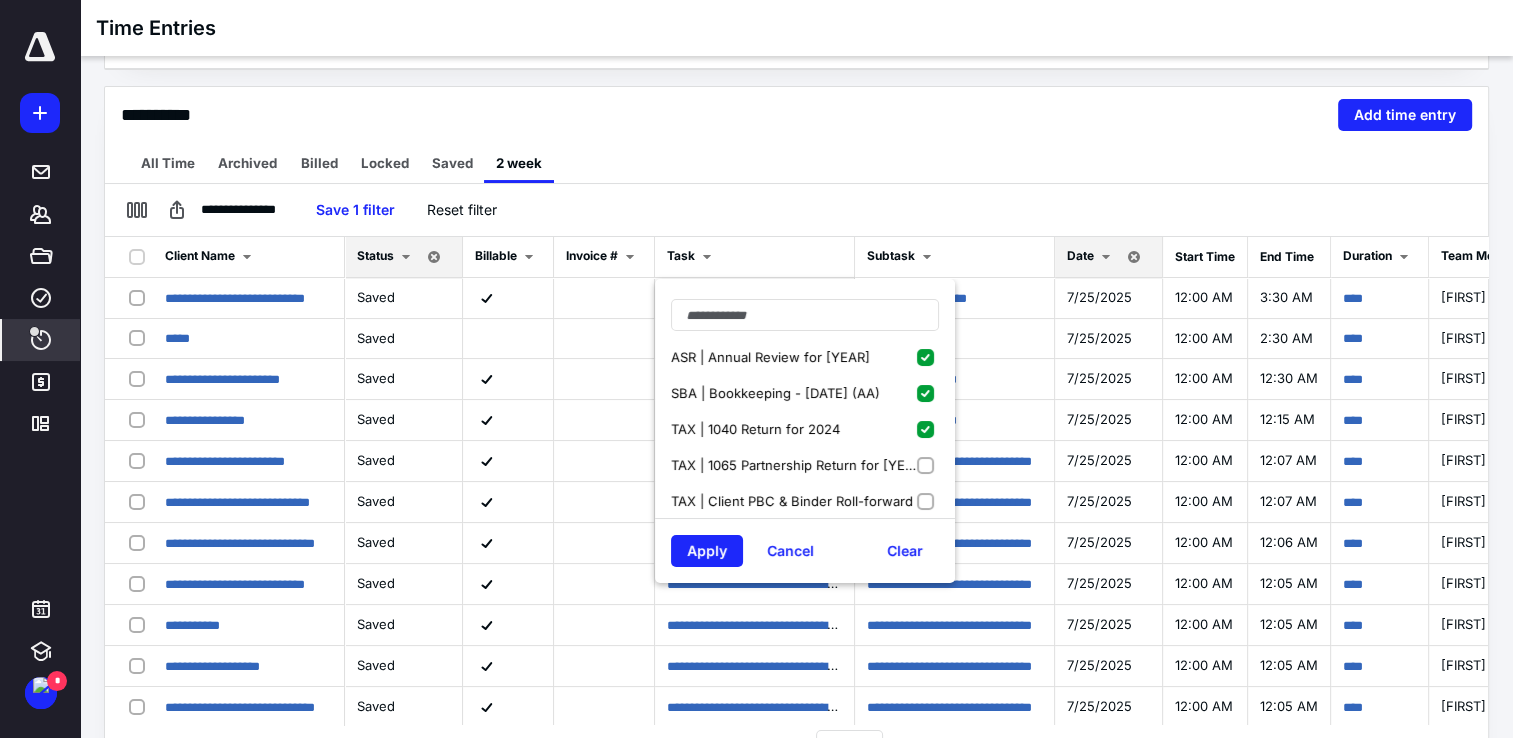 click on "TAX | 1065 Partnership Return for [YEAR]" at bounding box center [805, 465] 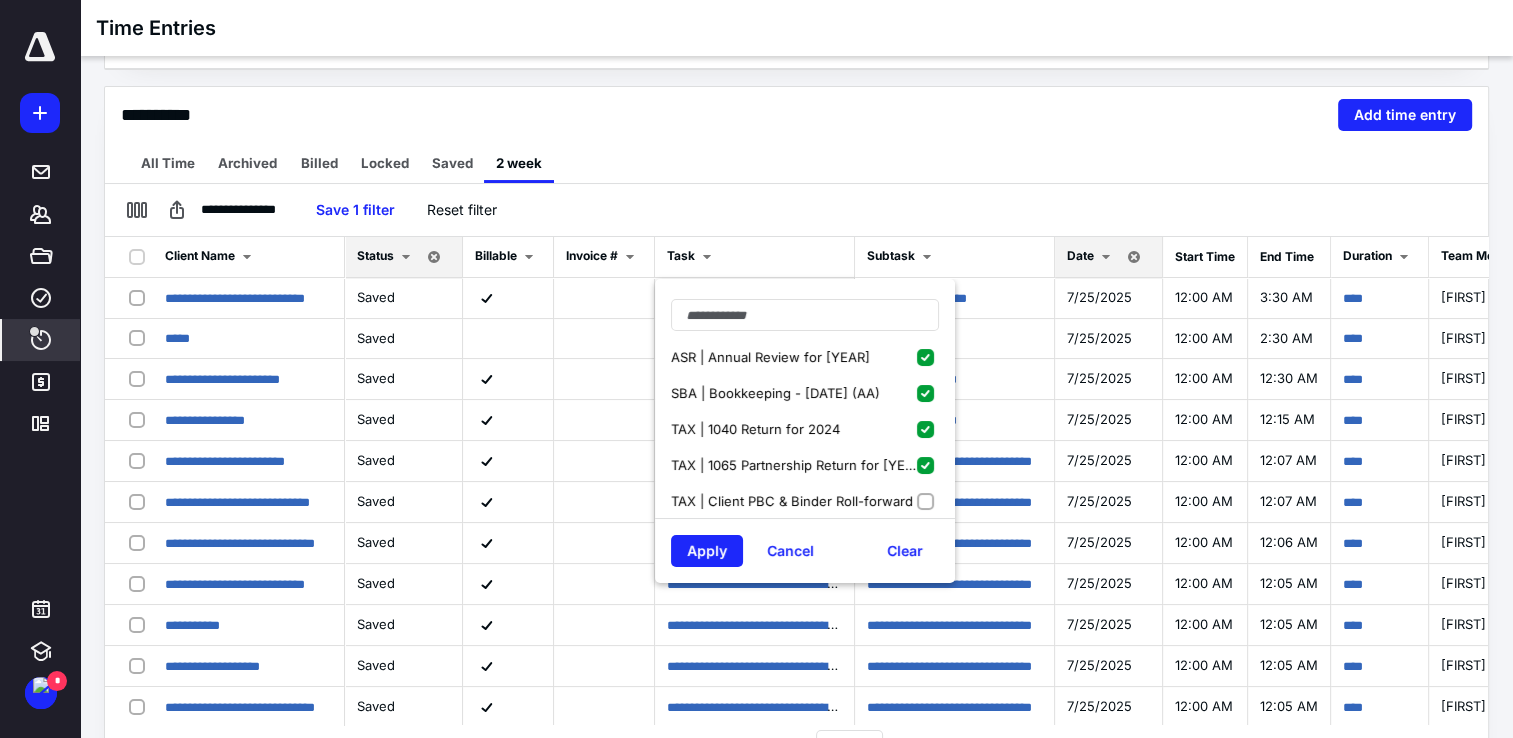click on "TAX | Client PBC & Binder Roll-forward" at bounding box center [805, 501] 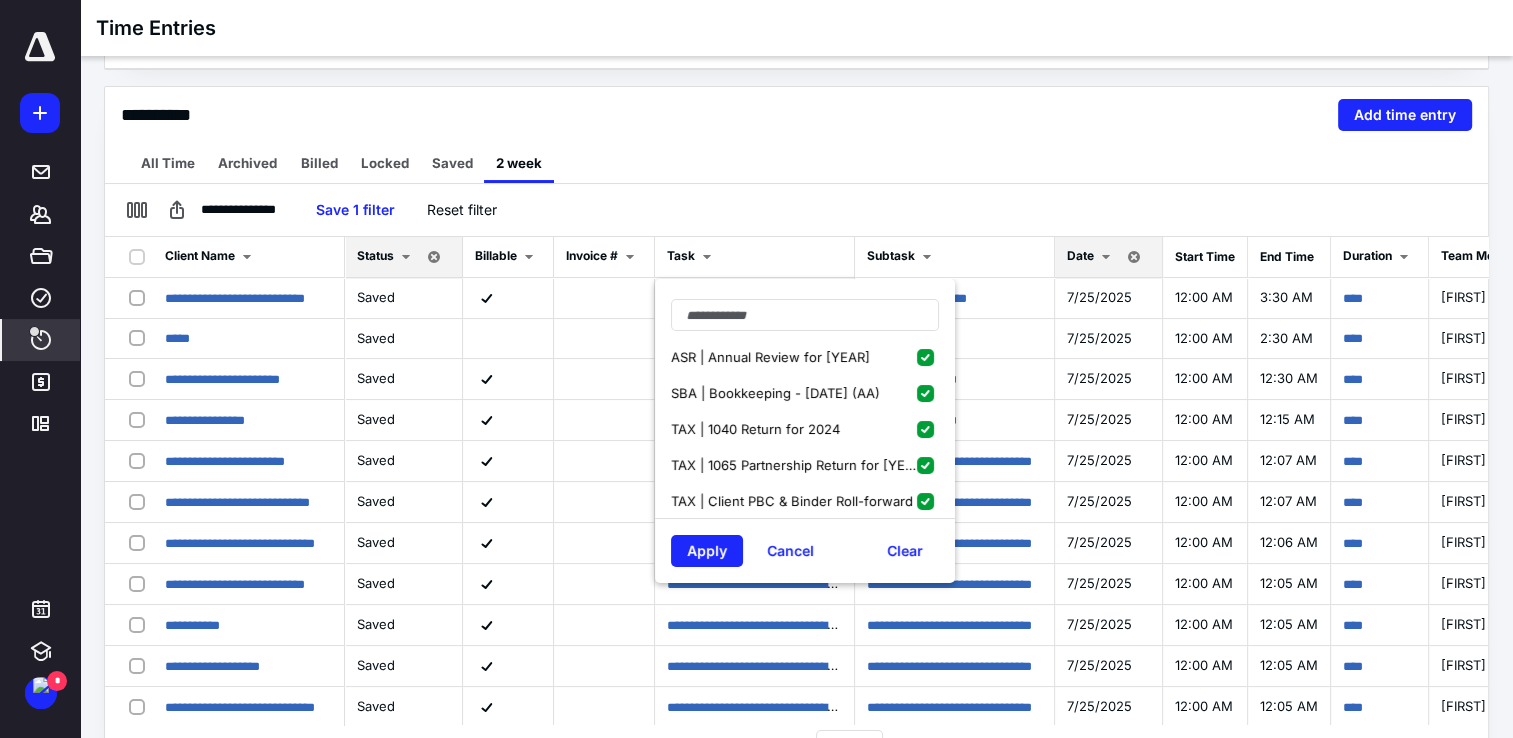 scroll, scrollTop: 0, scrollLeft: 0, axis: both 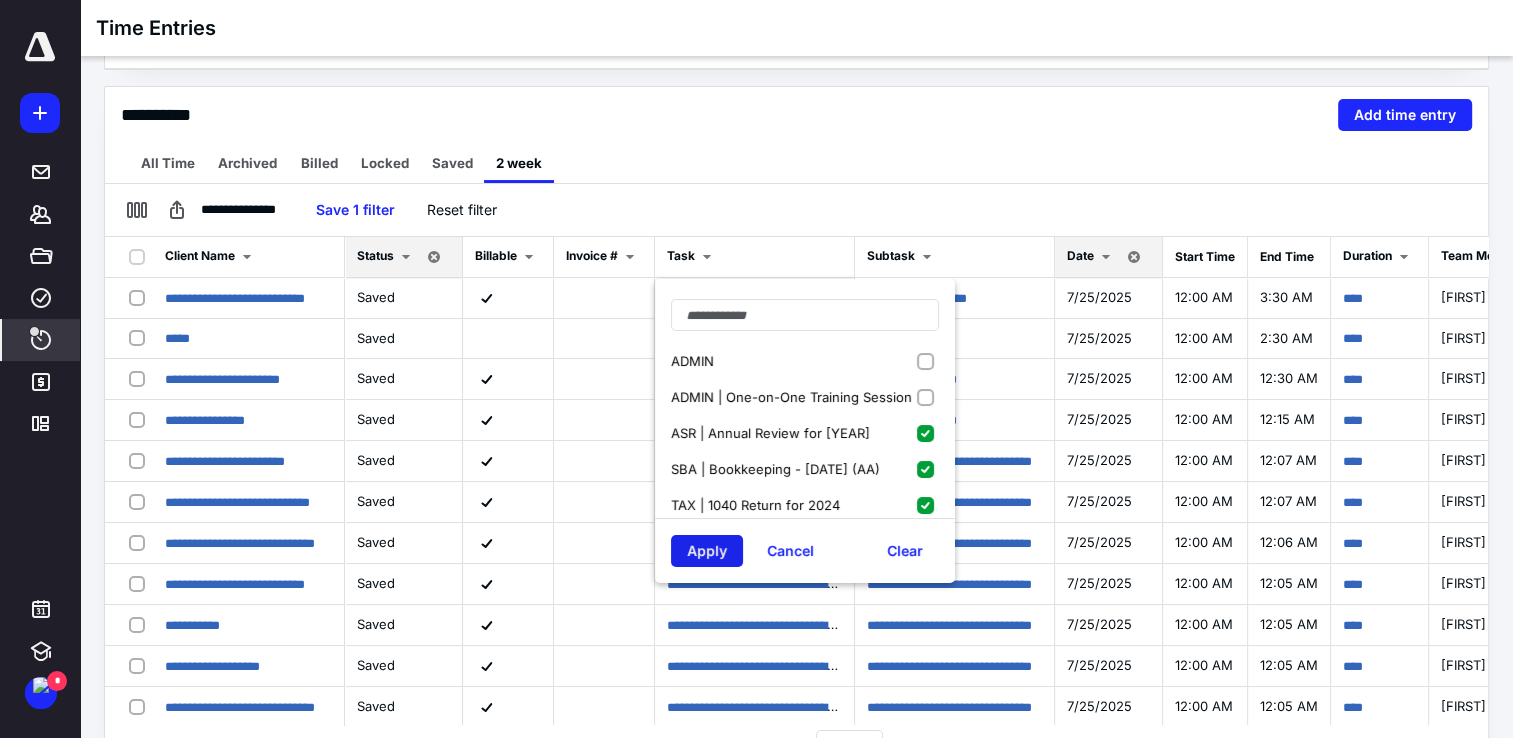 click on "Apply" at bounding box center [707, 551] 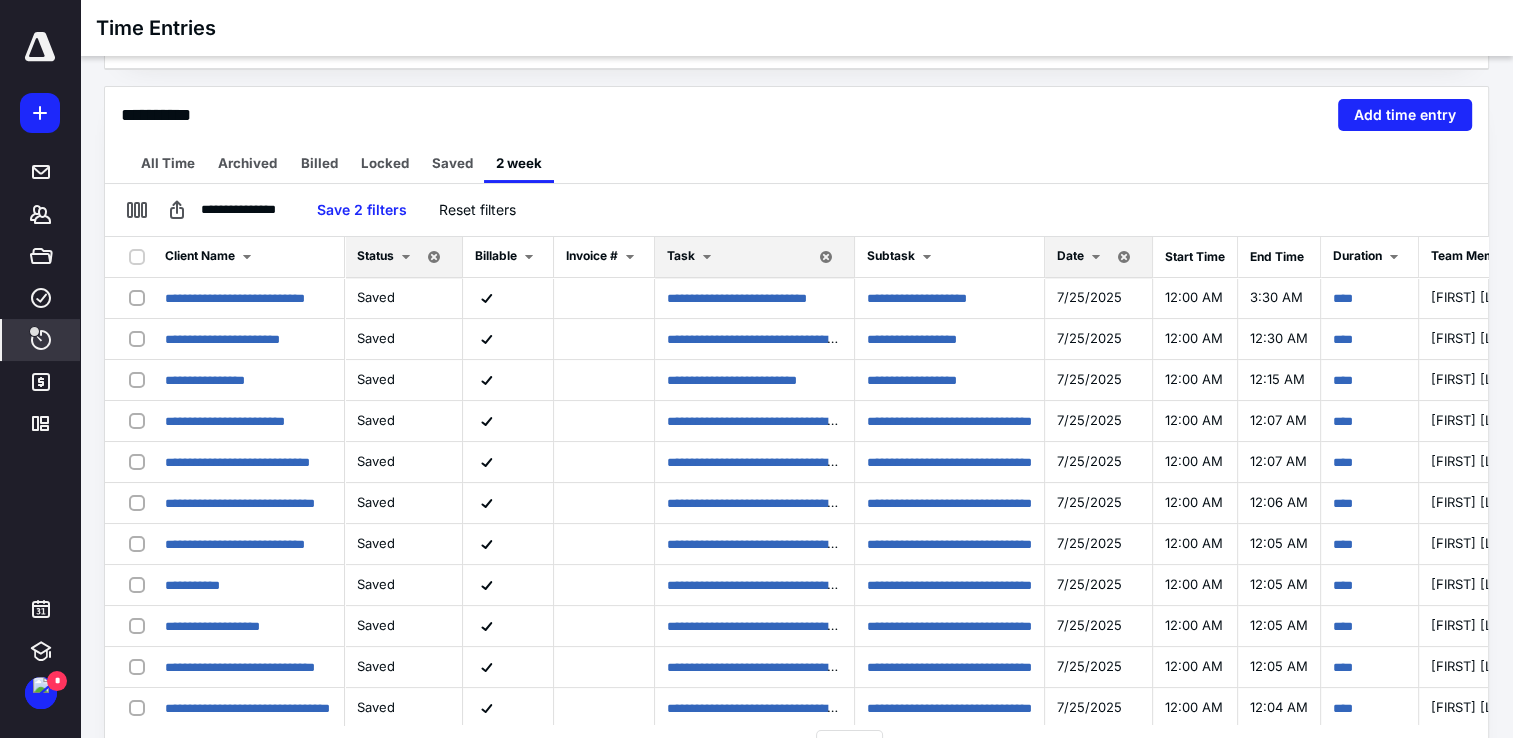 scroll, scrollTop: 0, scrollLeft: 0, axis: both 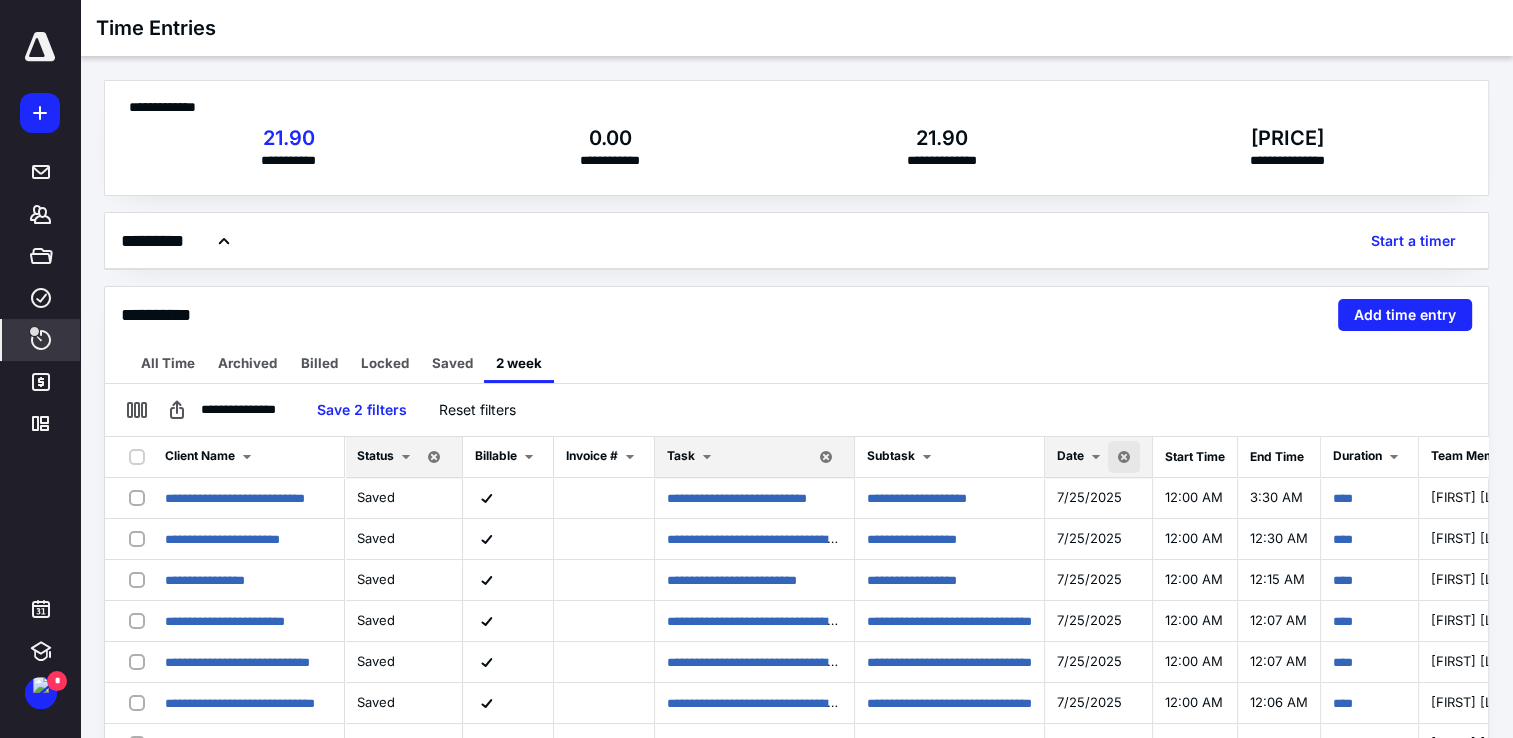 click at bounding box center [1124, 457] 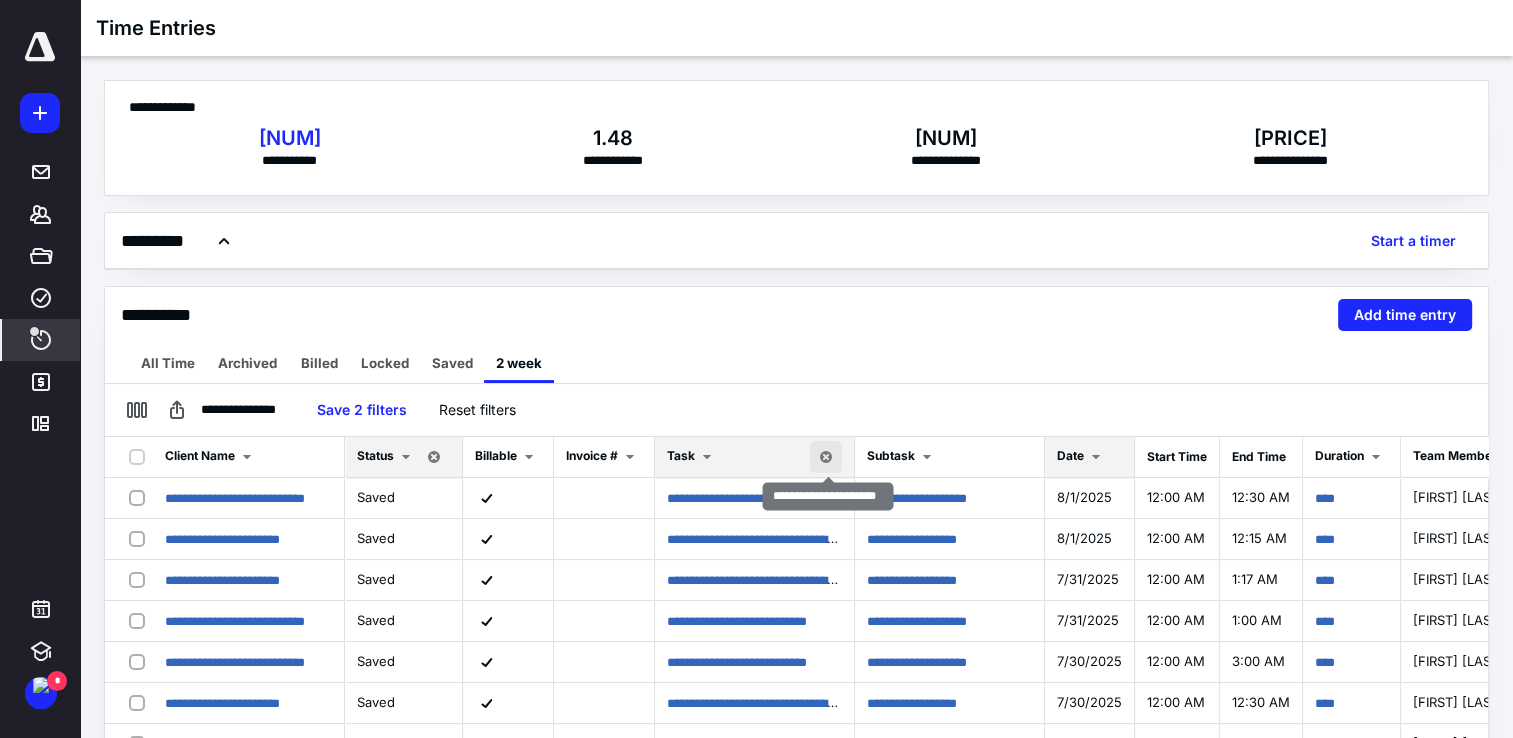 click at bounding box center [826, 457] 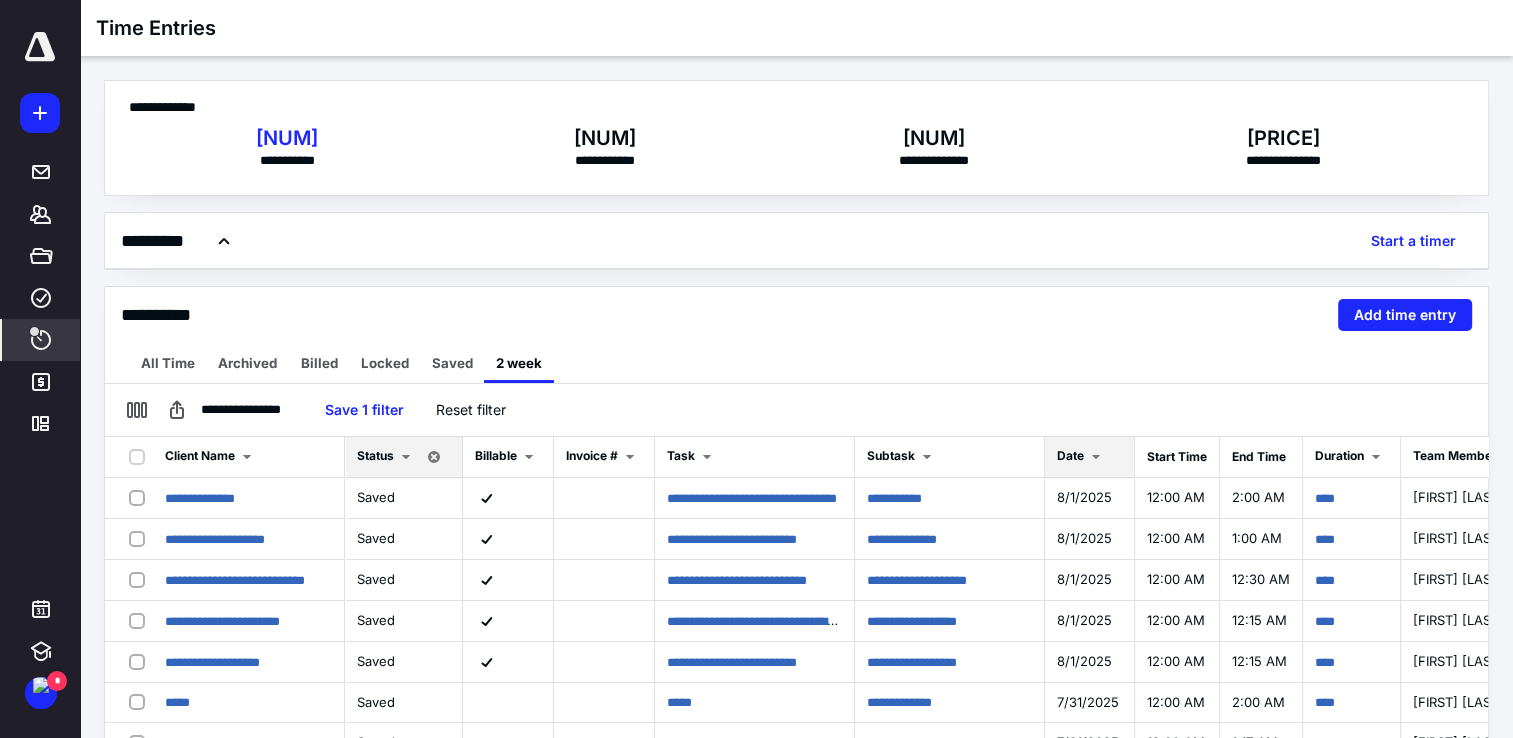click at bounding box center (40, 47) 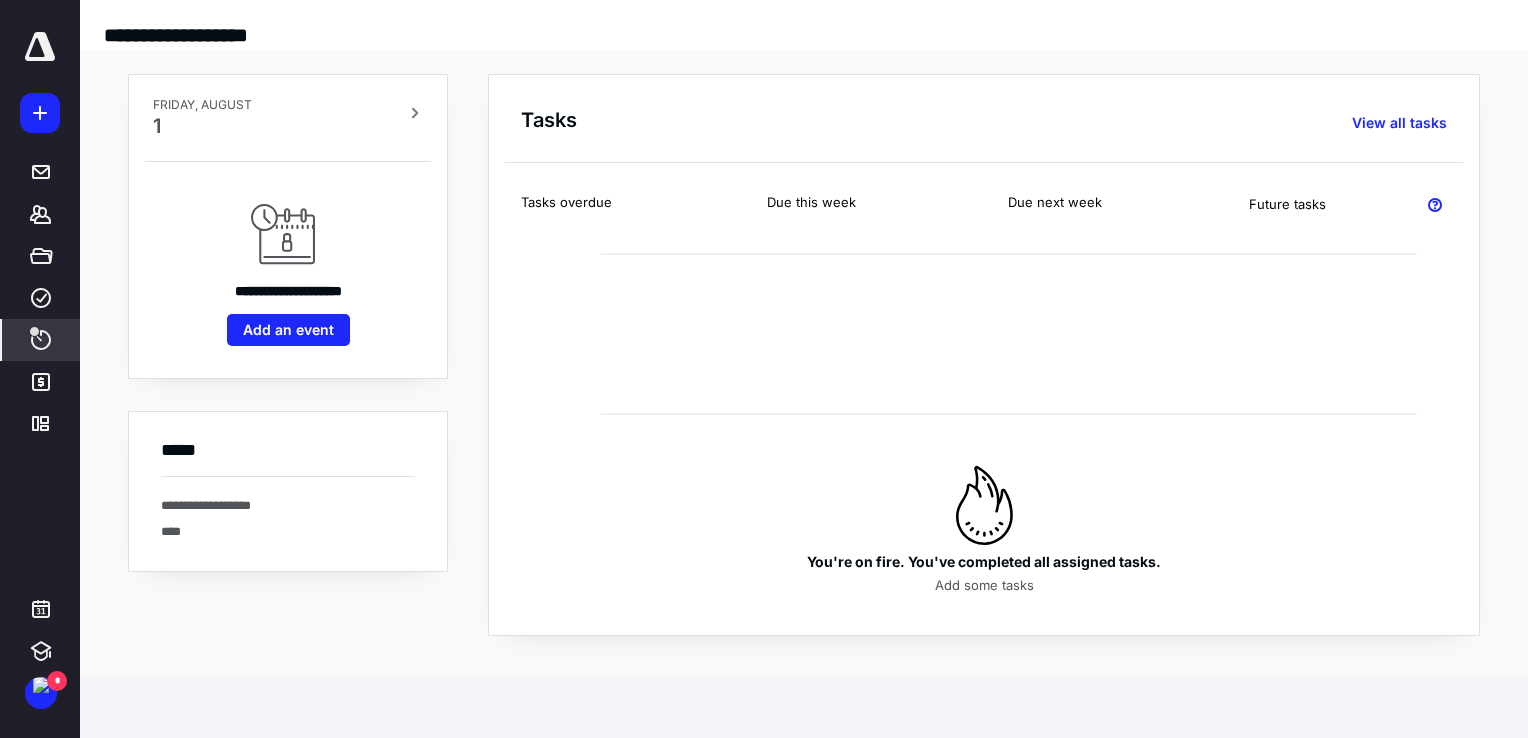click on "****" at bounding box center (41, 340) 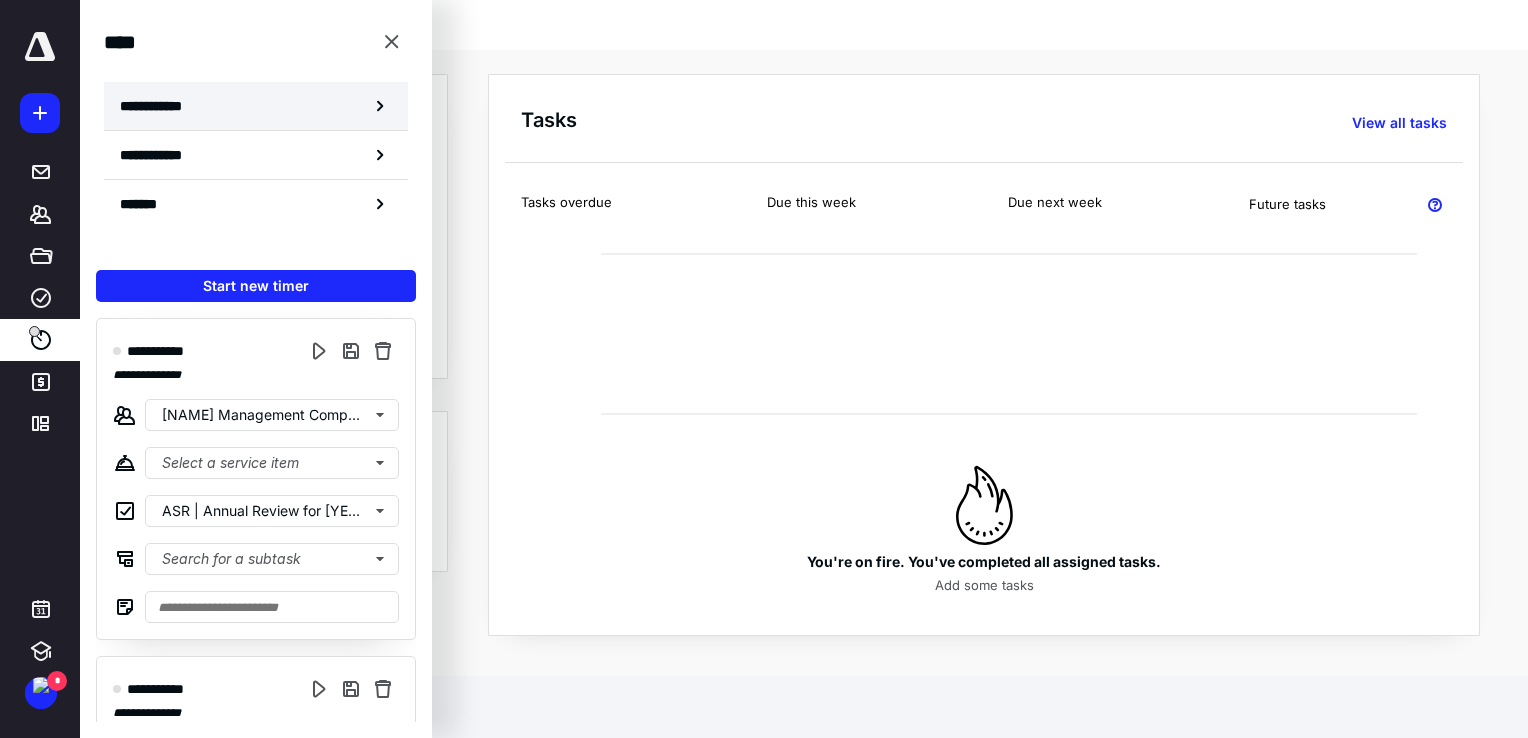 click on "**********" at bounding box center (256, 106) 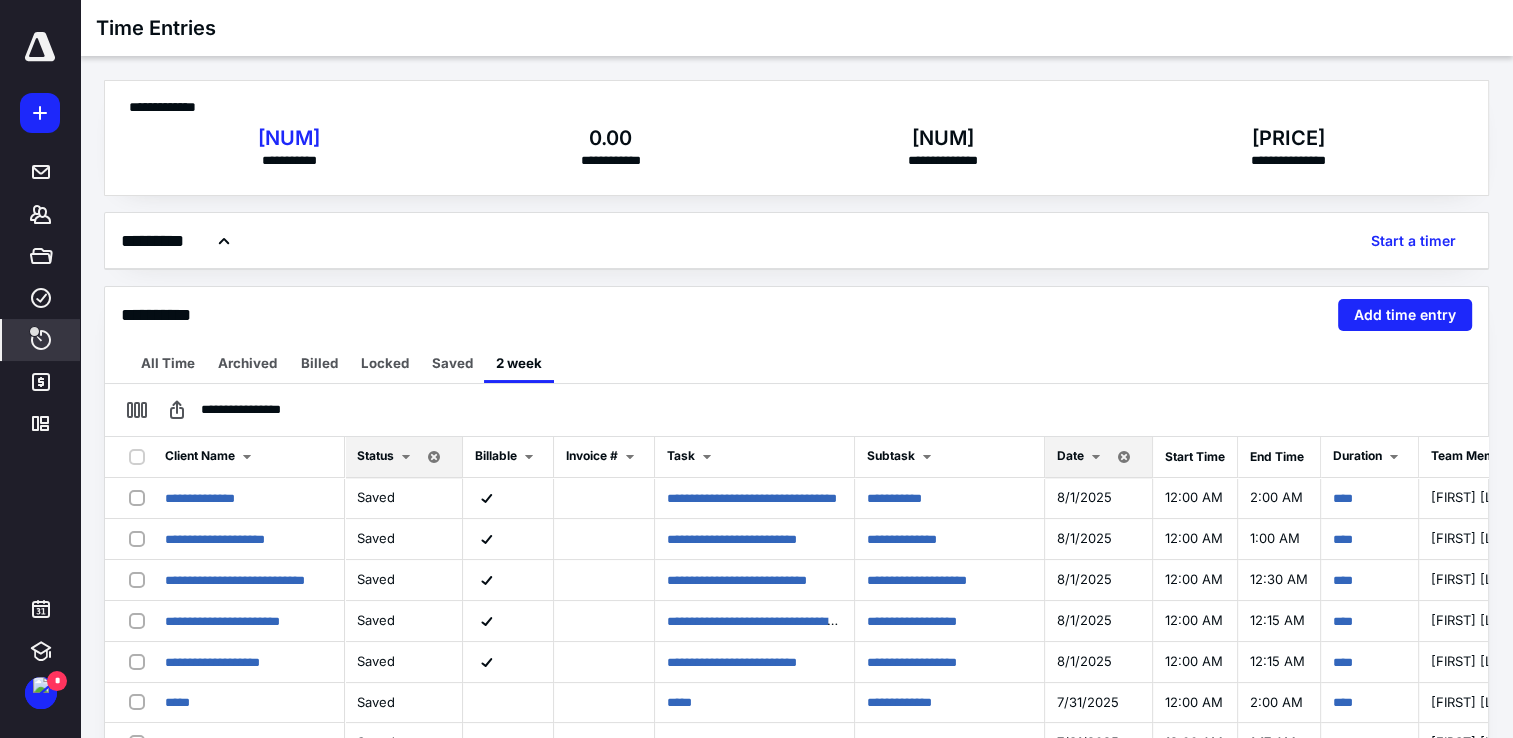 click at bounding box center [1096, 457] 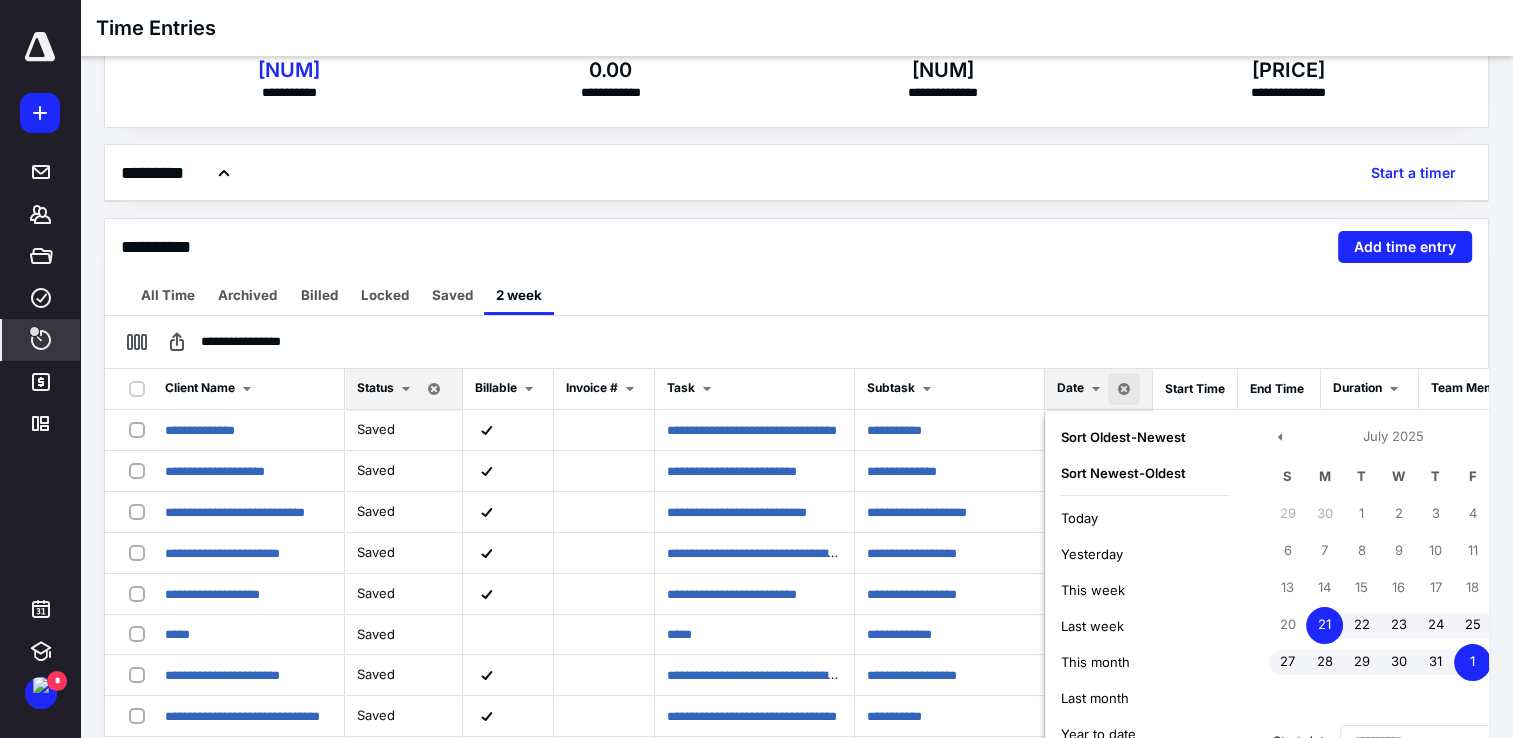 scroll, scrollTop: 100, scrollLeft: 0, axis: vertical 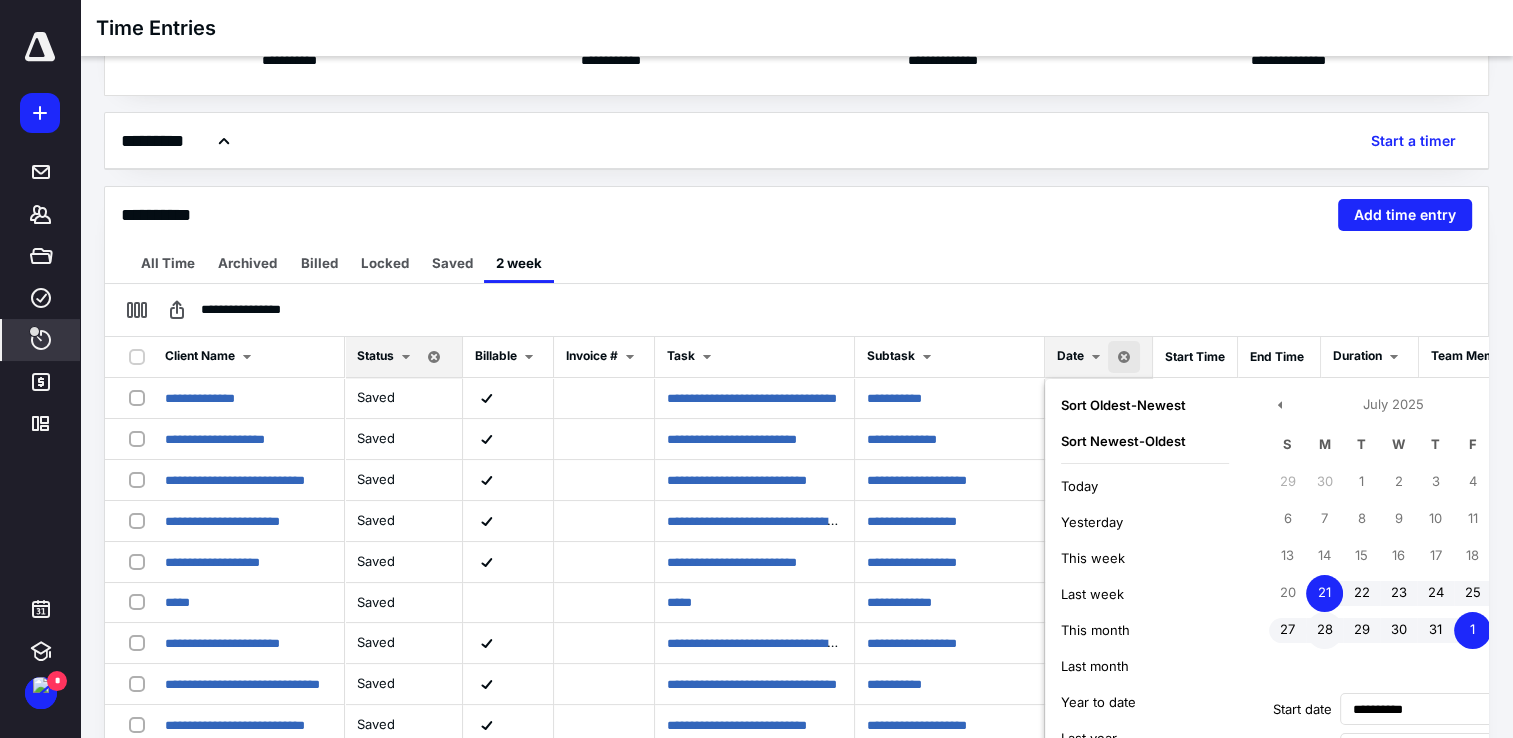 click on "28" at bounding box center [1324, 630] 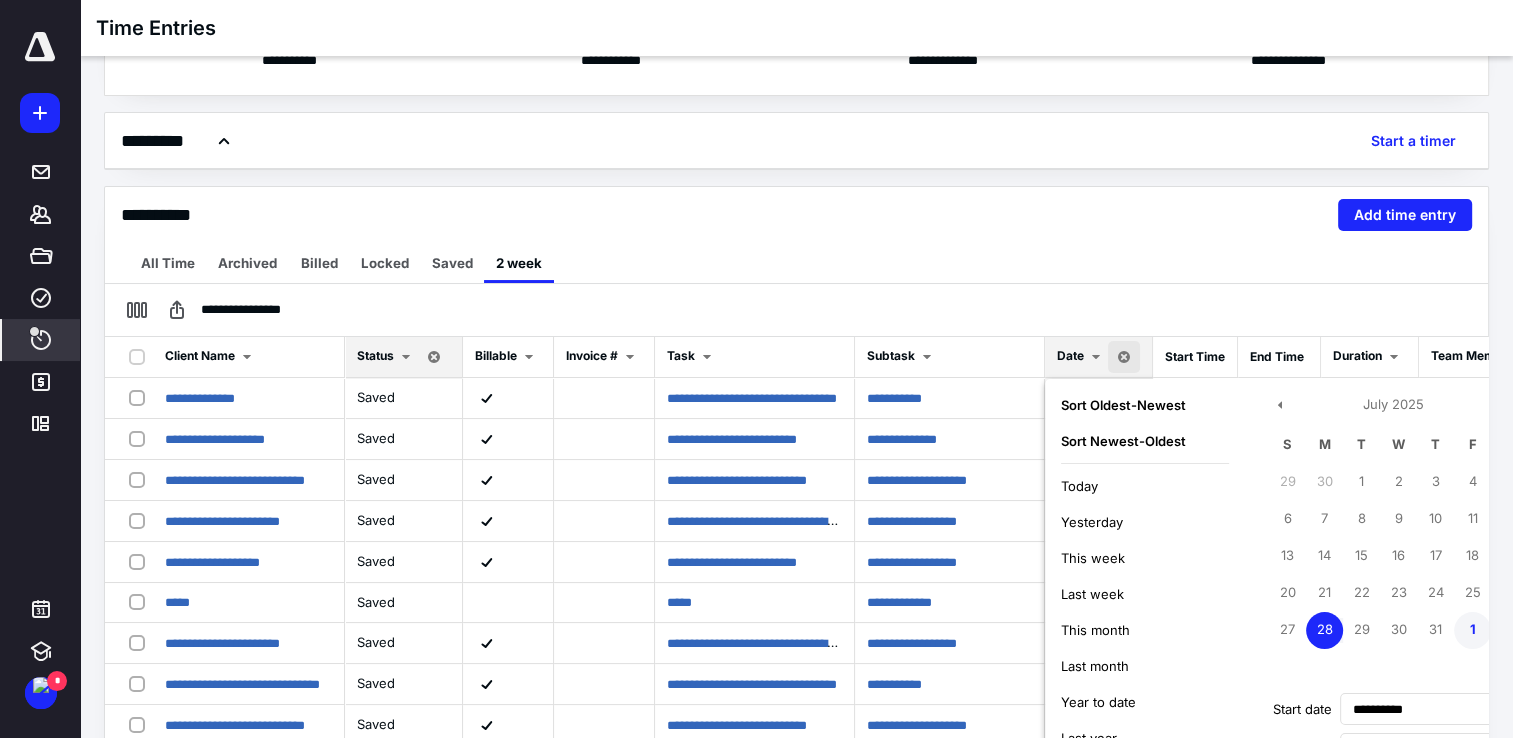 click on "1" at bounding box center (1472, 630) 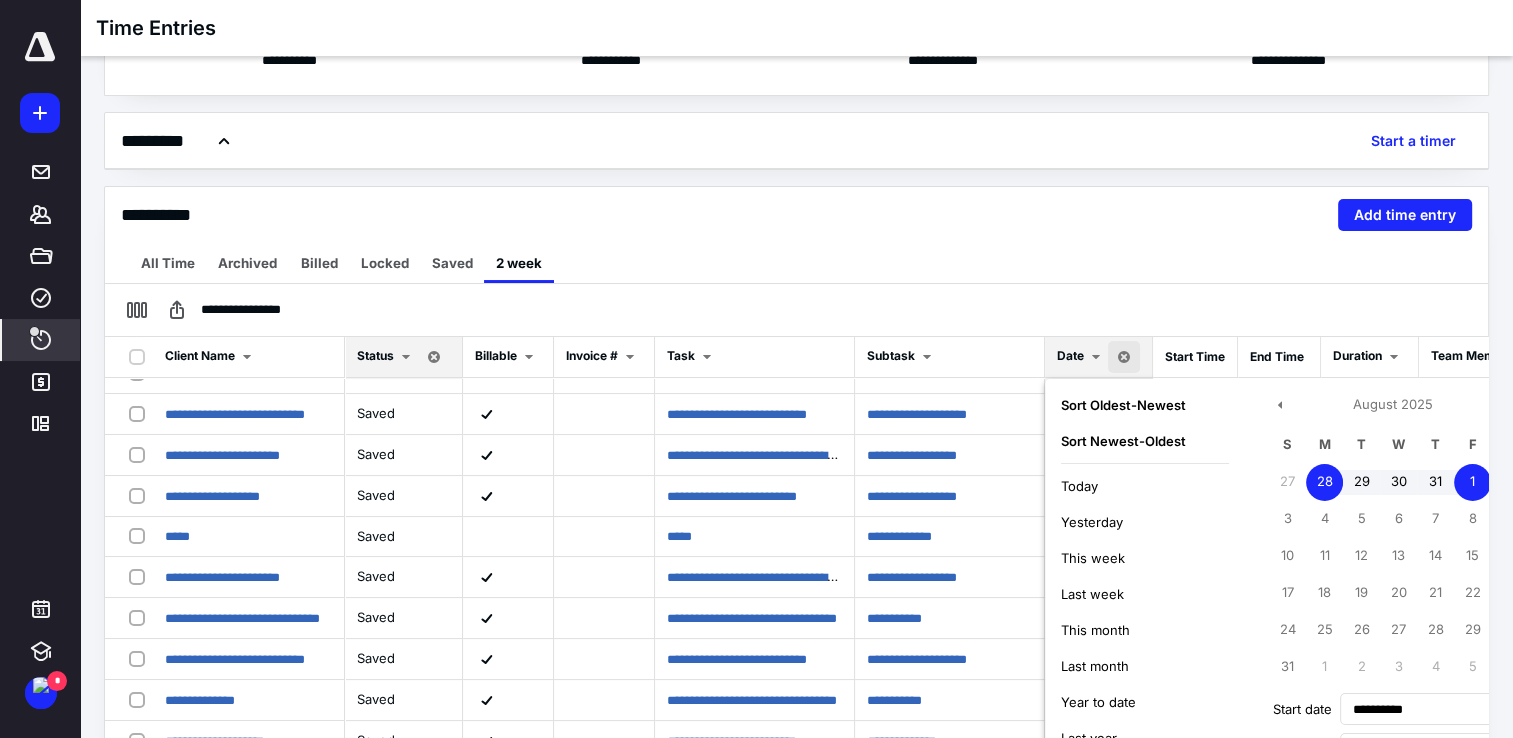 scroll, scrollTop: 100, scrollLeft: 0, axis: vertical 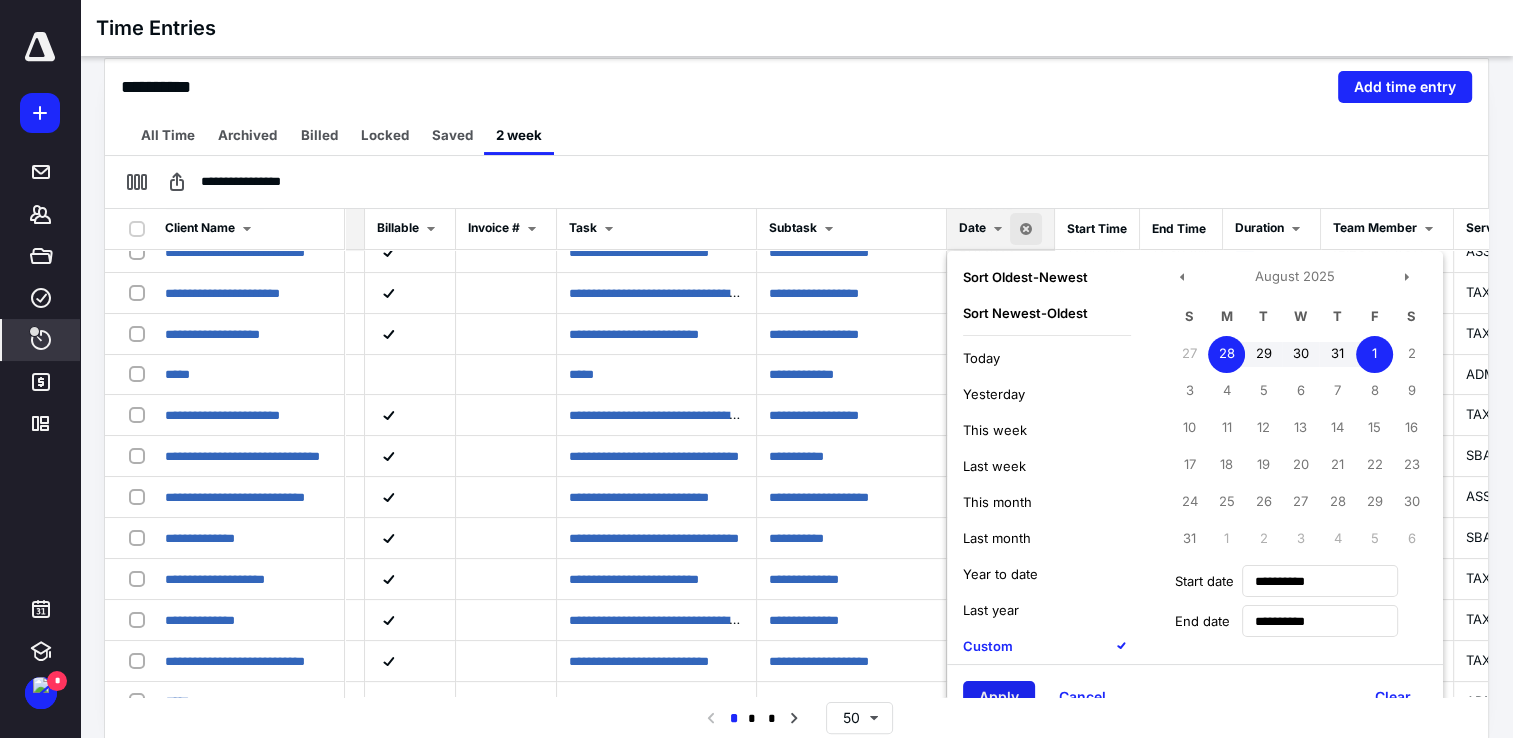 click on "Apply" at bounding box center (999, 697) 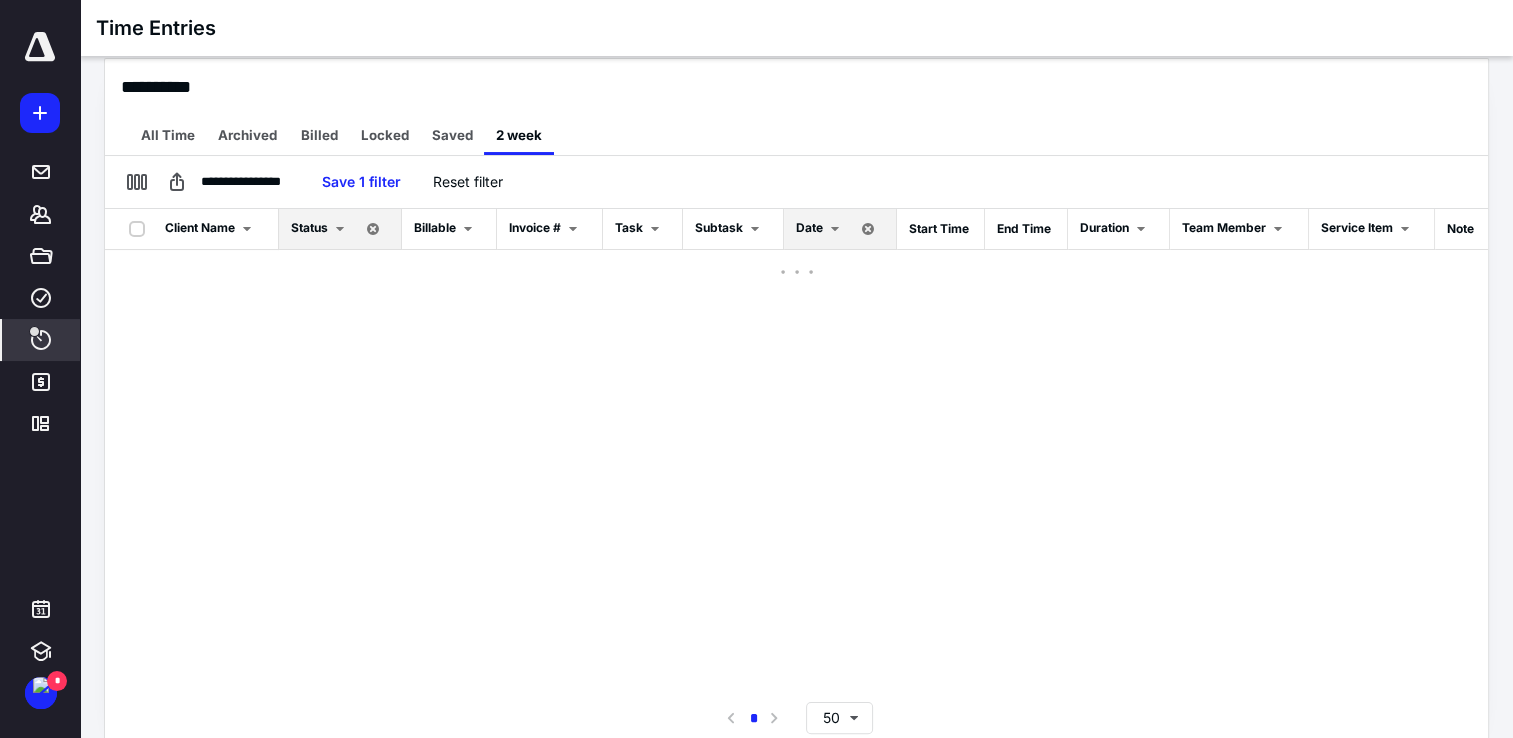 scroll, scrollTop: 0, scrollLeft: 0, axis: both 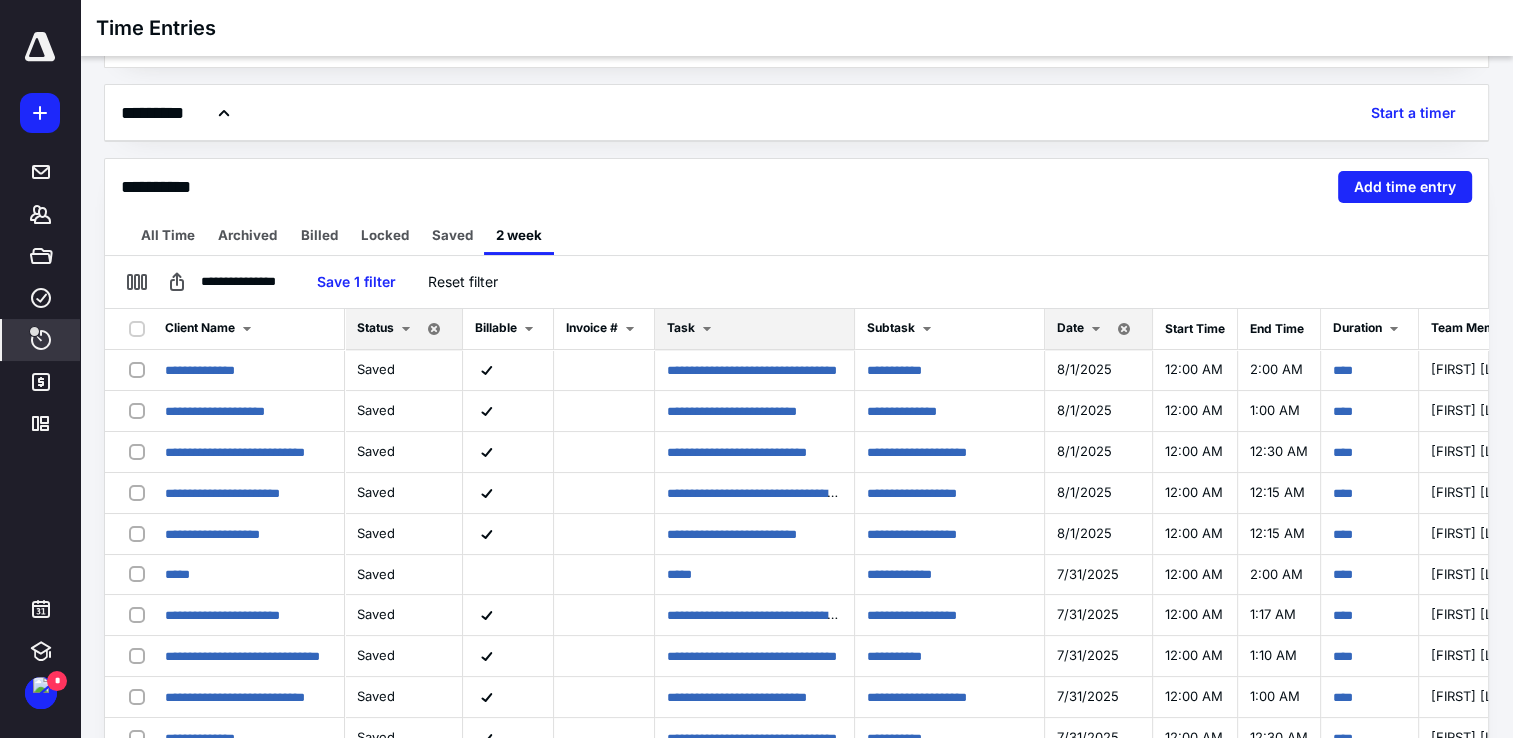 click at bounding box center [707, 329] 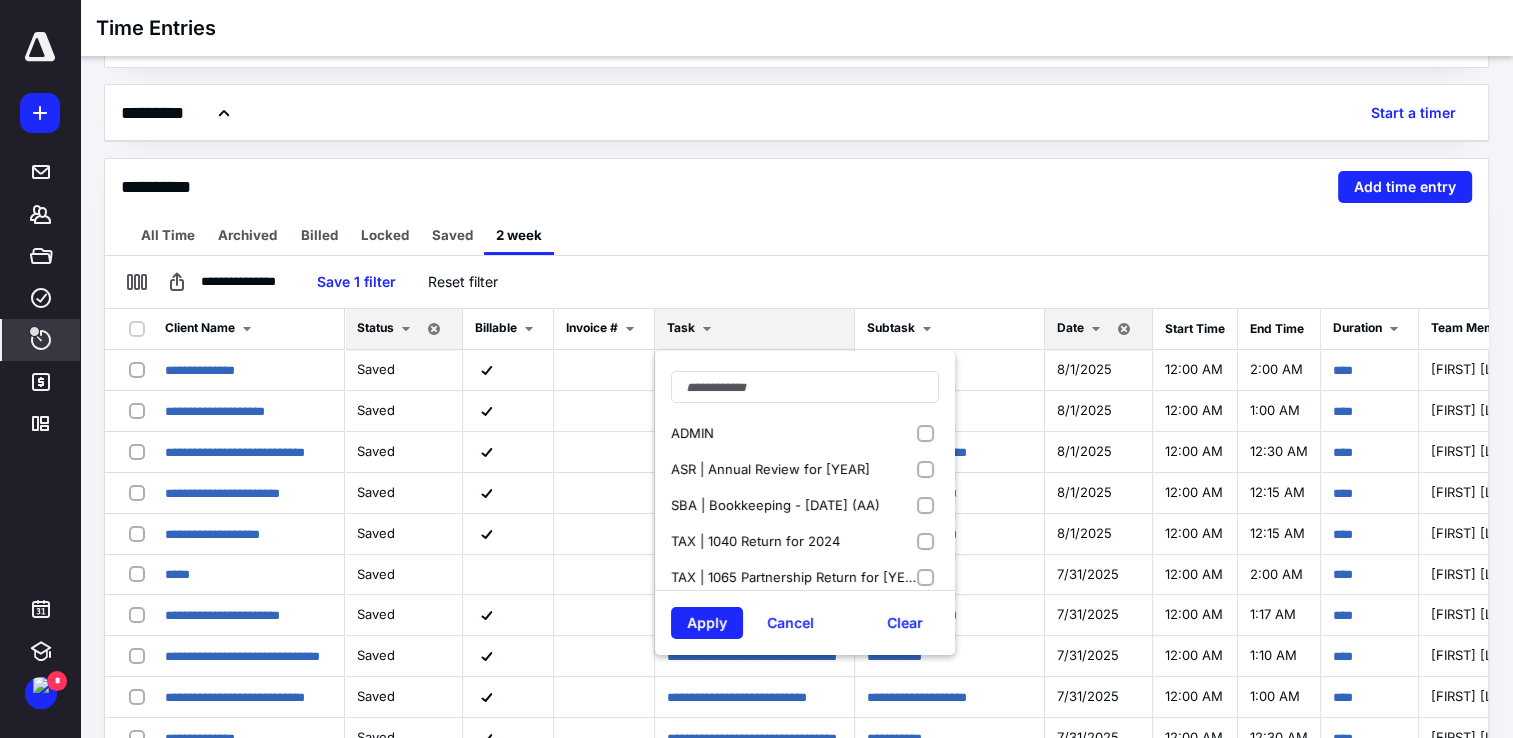click on "SBA | Bookkeeping - [DATE] (AA)" at bounding box center [805, 505] 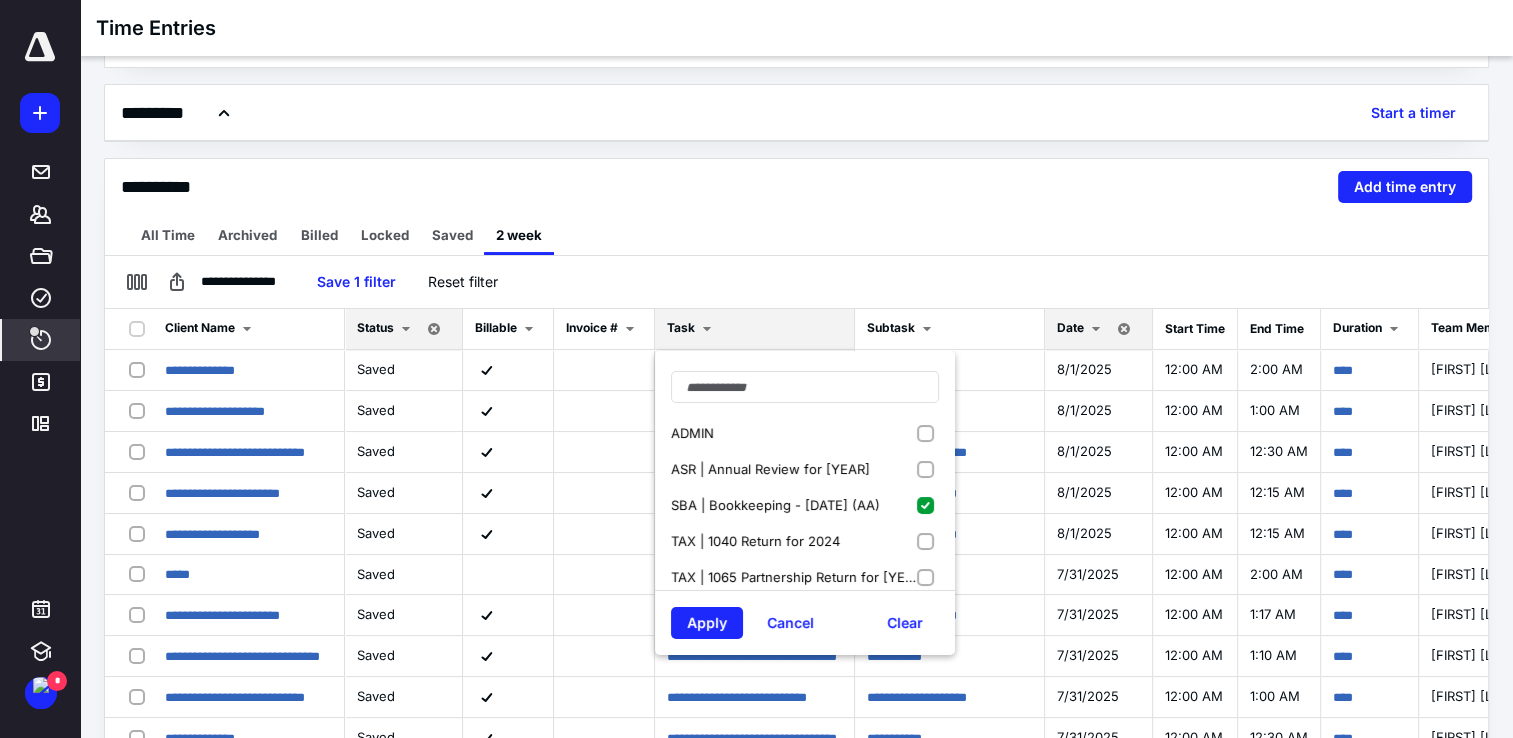 click on "TAX | 1040 Return for 2024" at bounding box center (805, 541) 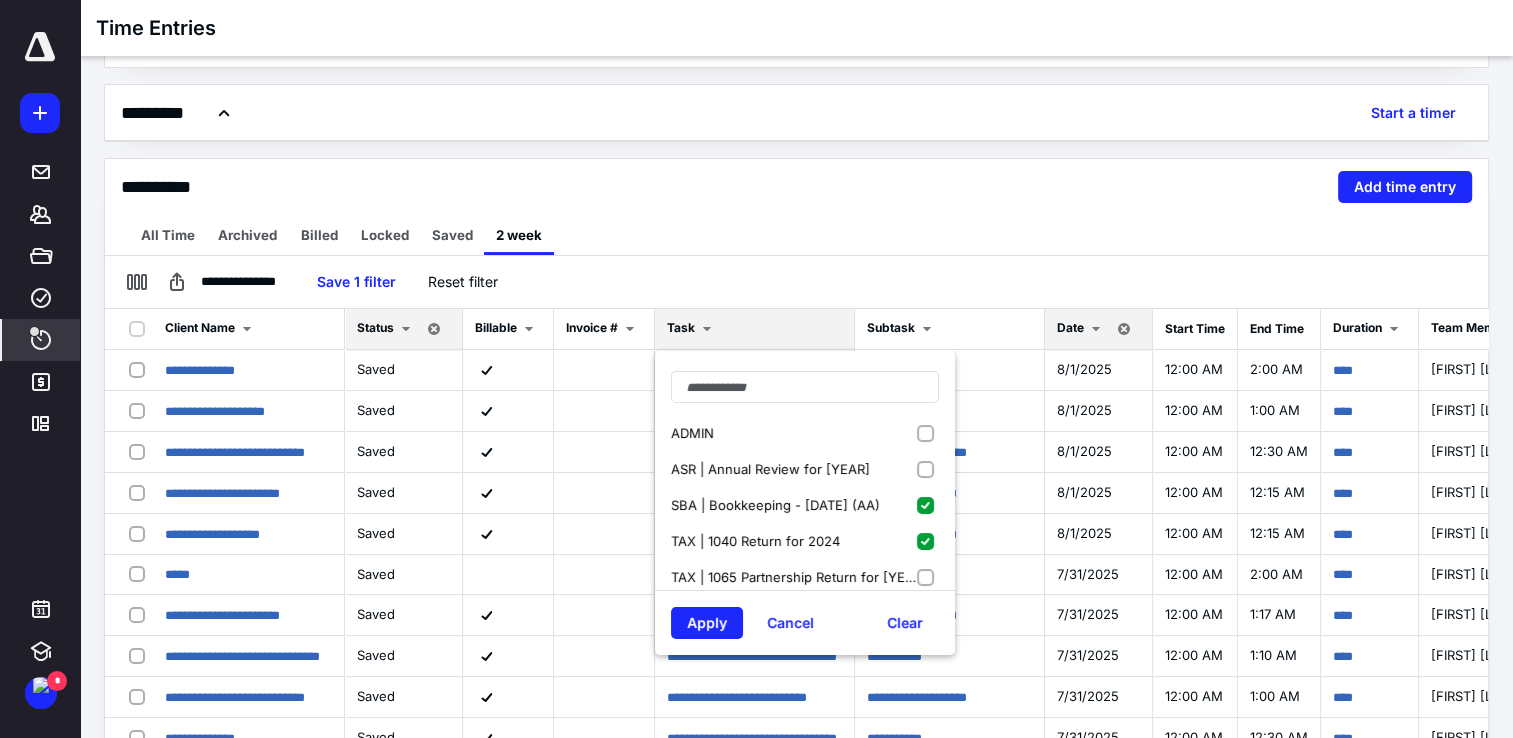 click on "TAX | 1065 Partnership Return for [YEAR]" at bounding box center [805, 577] 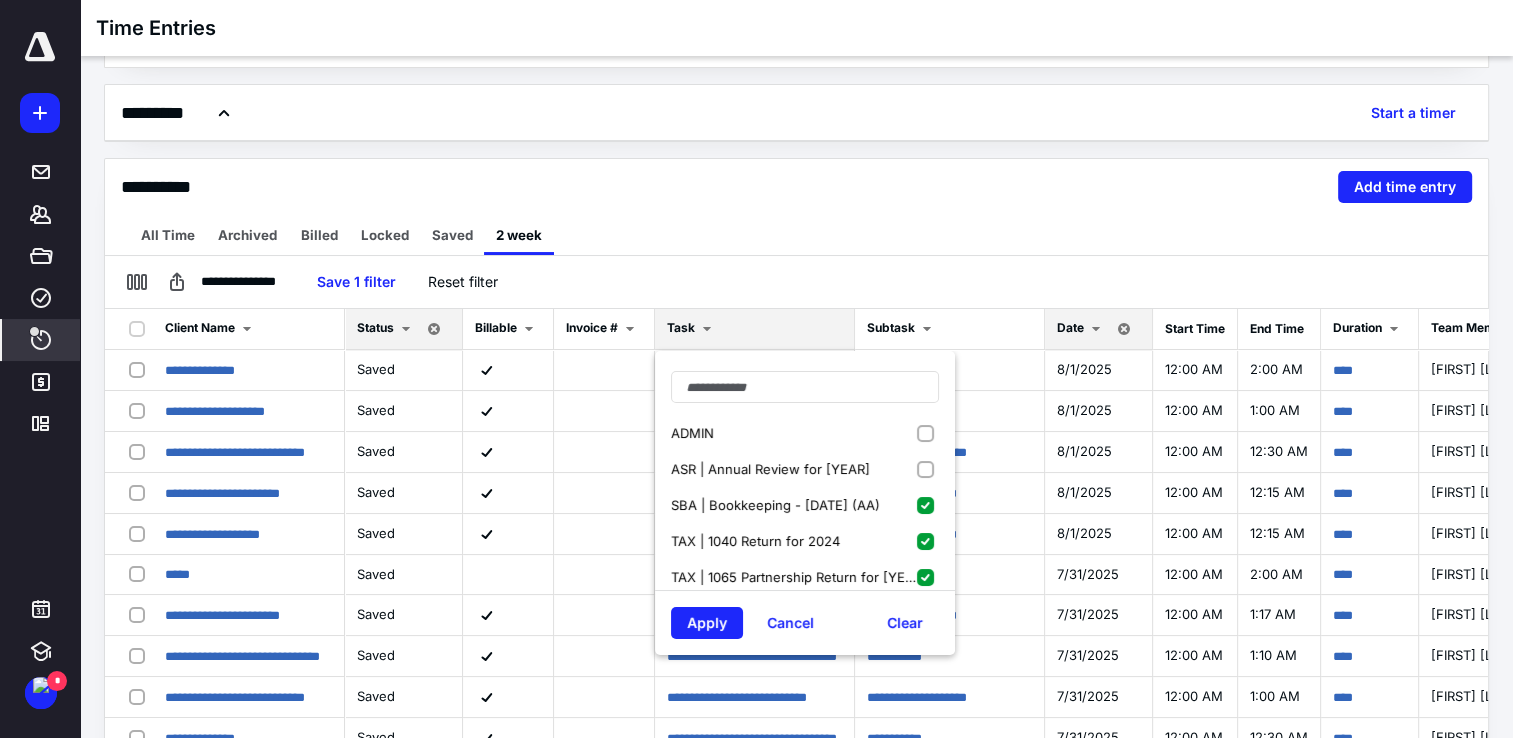 scroll, scrollTop: 76, scrollLeft: 0, axis: vertical 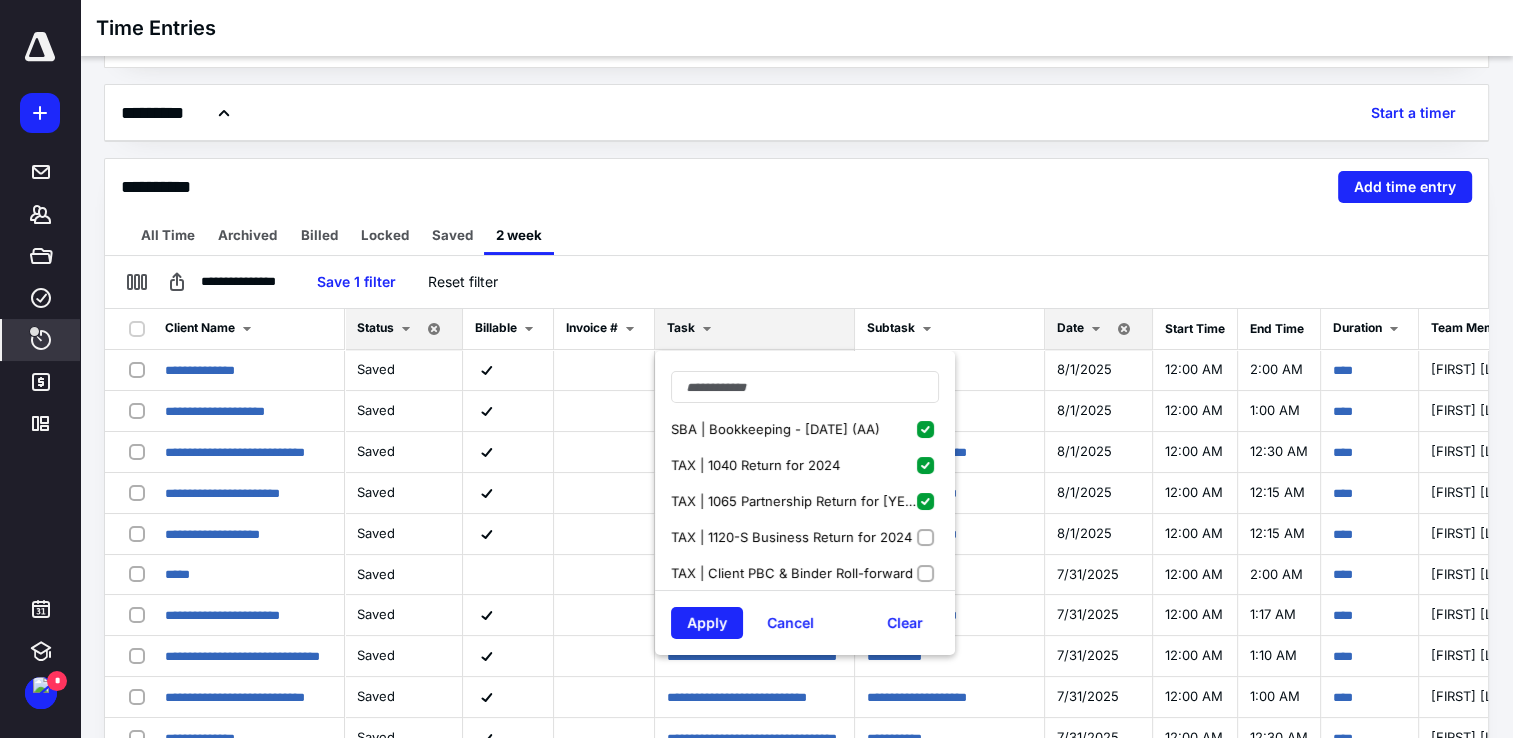 click on "TAX | 1120-S Business Return for 2024" at bounding box center [805, 537] 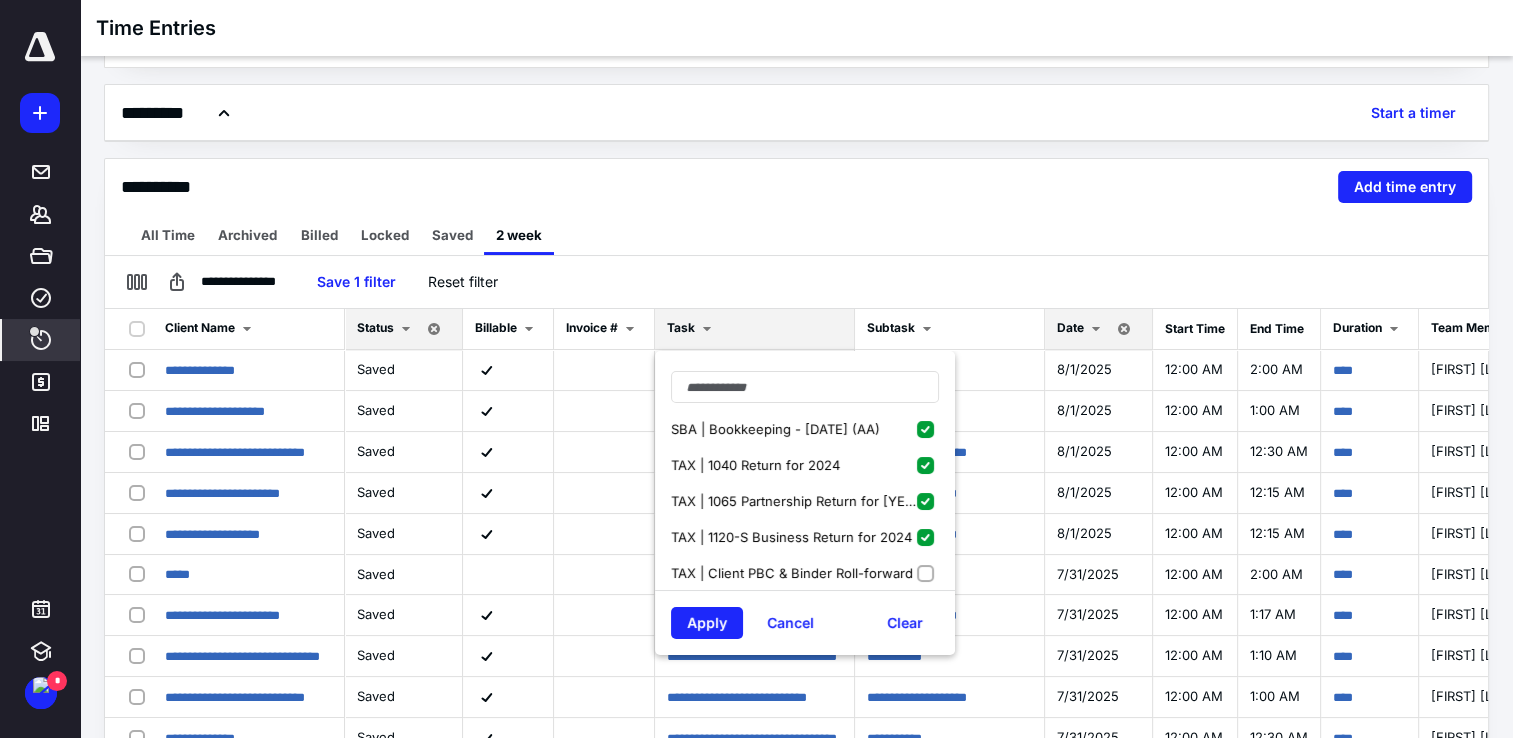 click on "TAX | Client PBC & Binder Roll-forward" at bounding box center (805, 573) 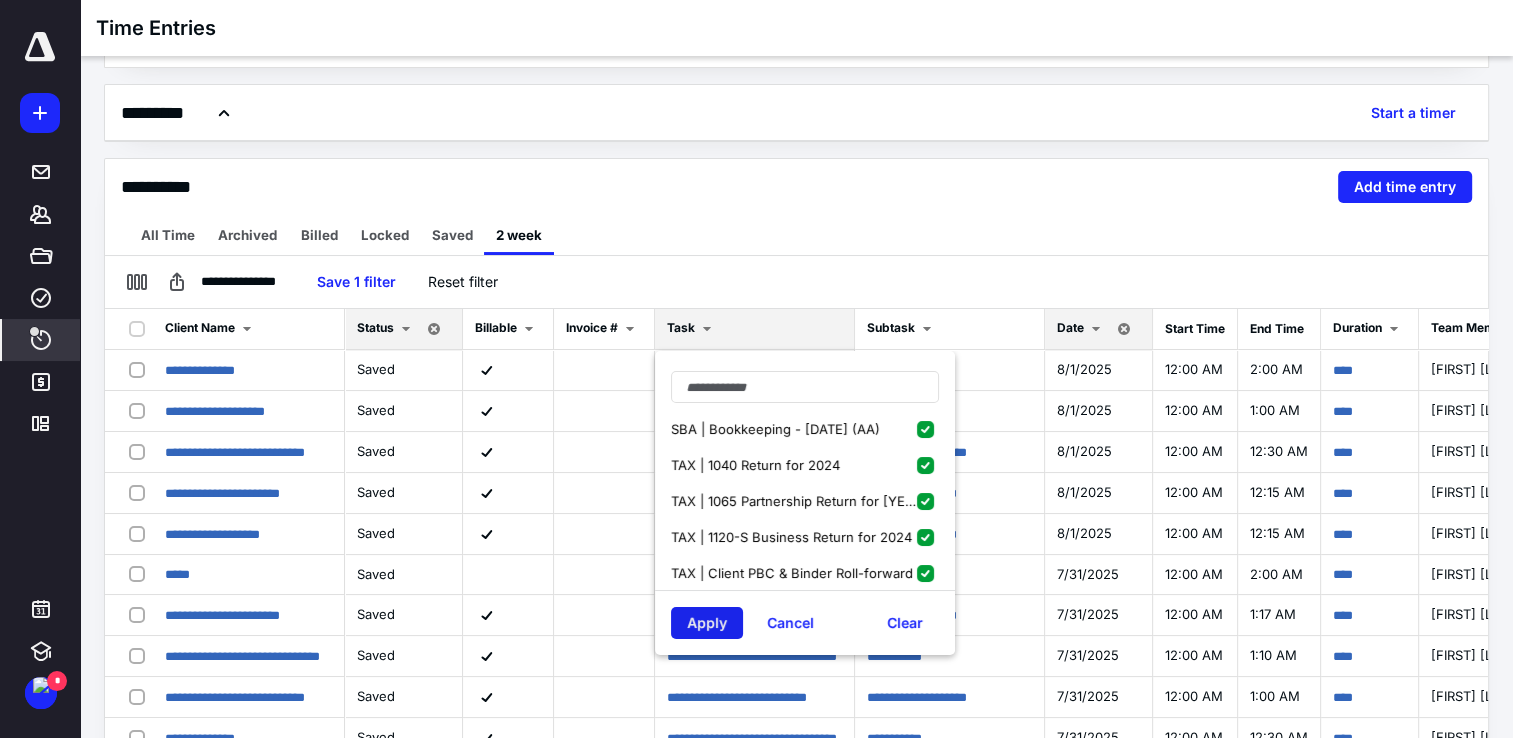 click on "Apply" at bounding box center [707, 623] 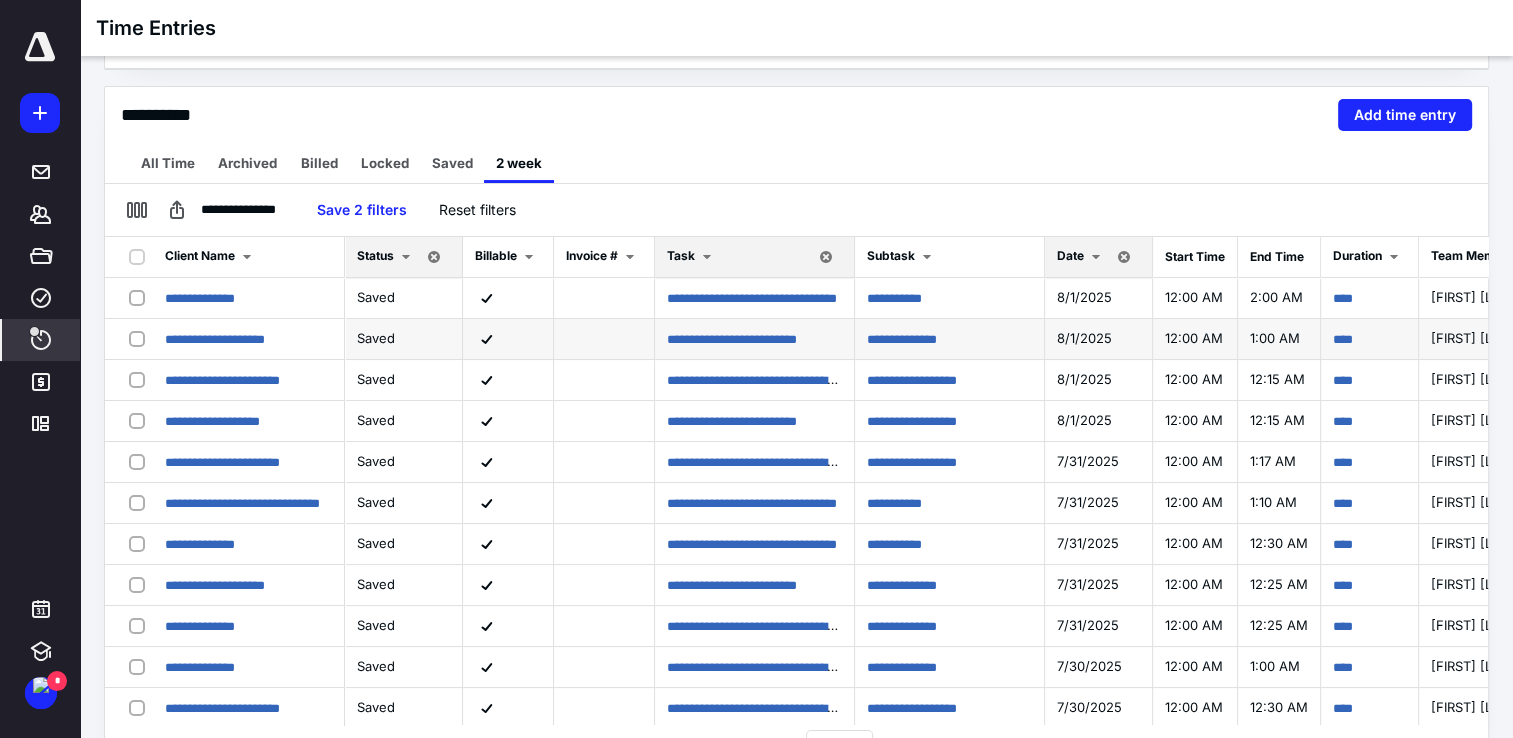 scroll, scrollTop: 228, scrollLeft: 0, axis: vertical 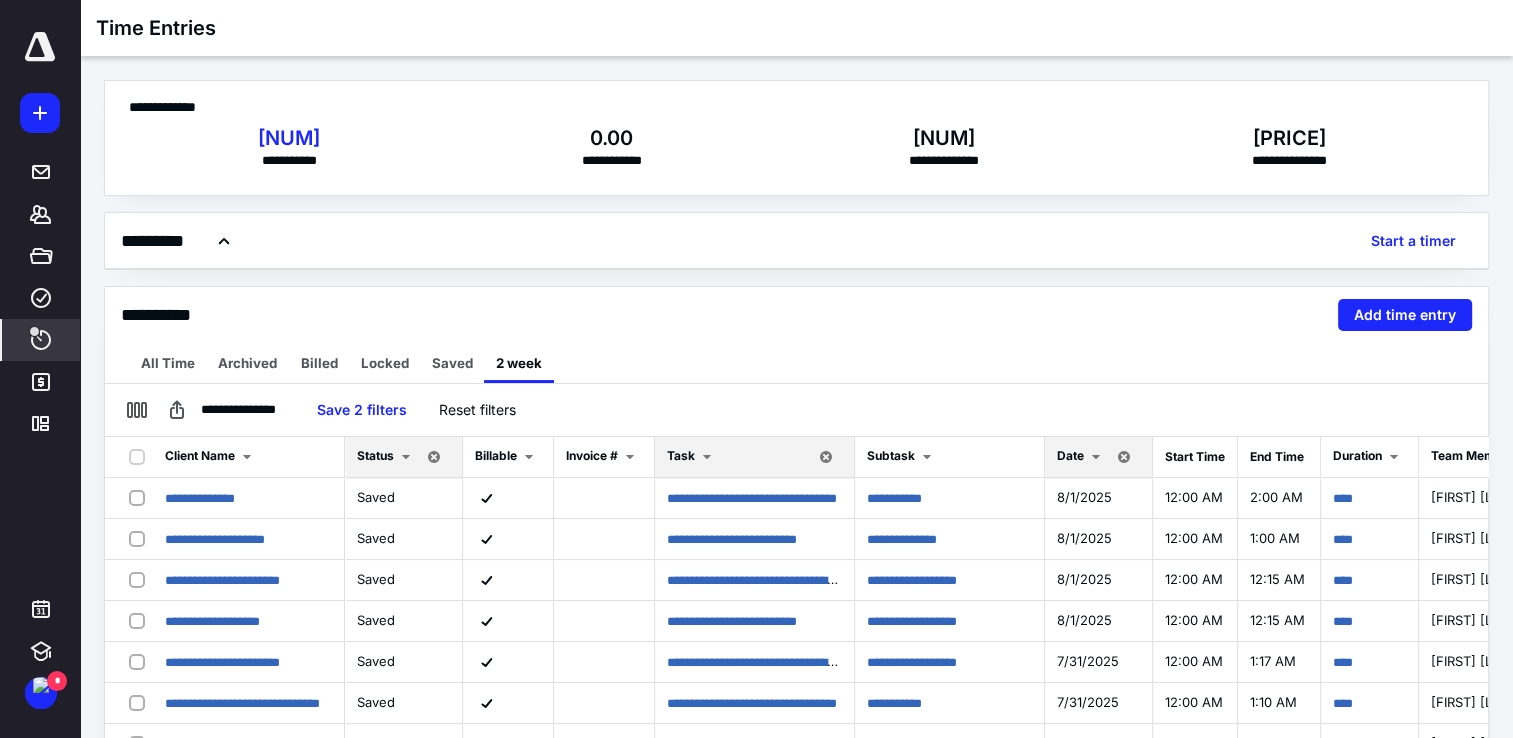 click at bounding box center (40, 47) 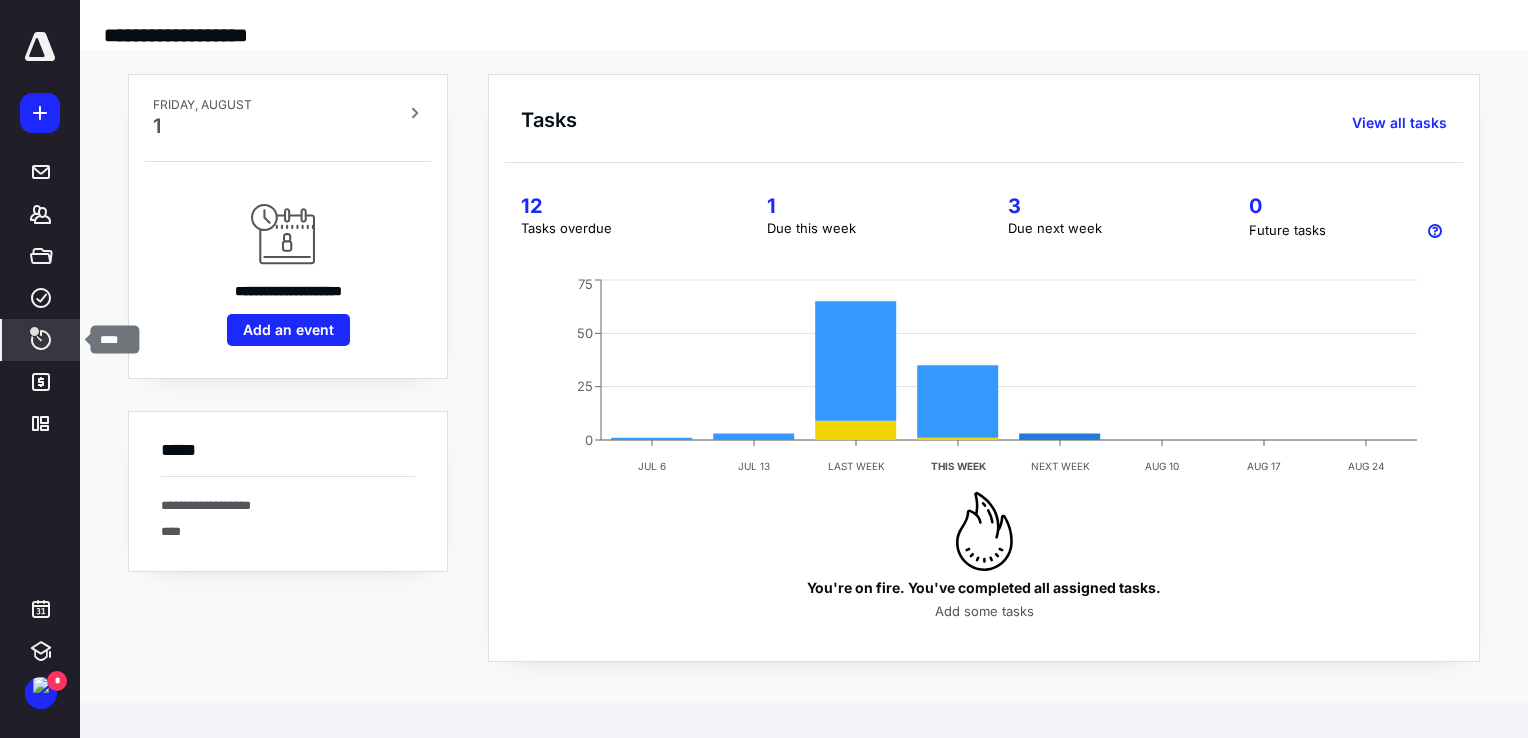 click 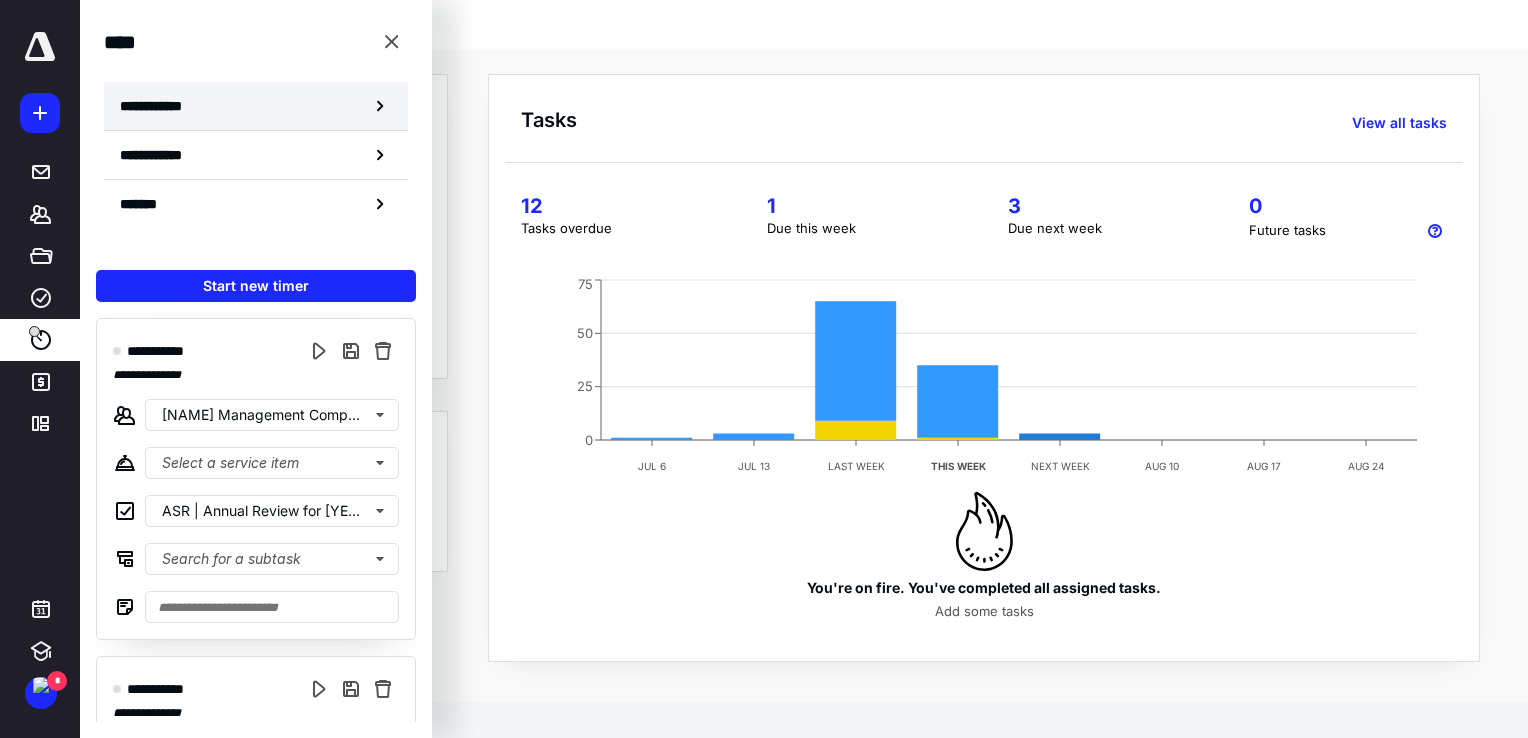 click on "**********" at bounding box center [256, 106] 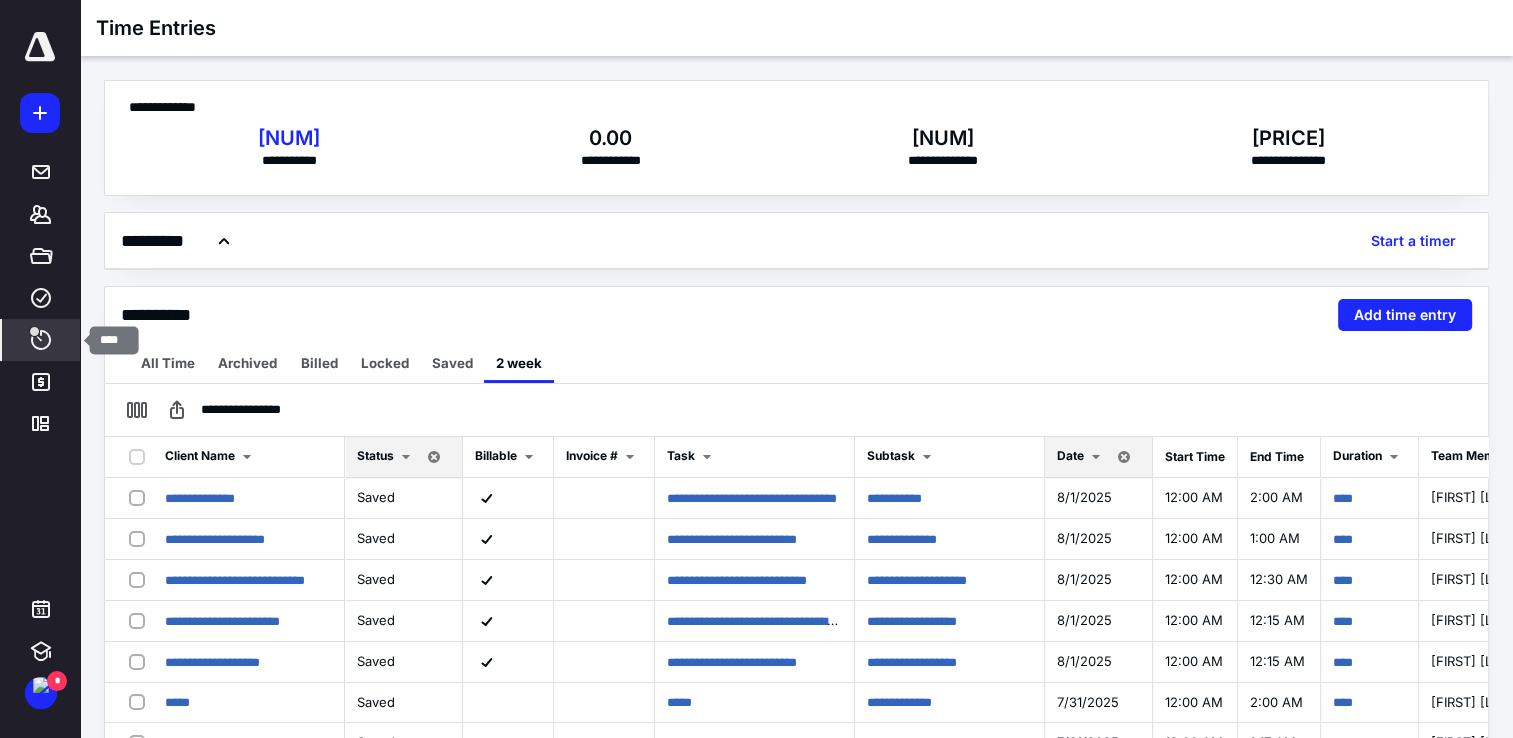 click on "****" at bounding box center (41, 340) 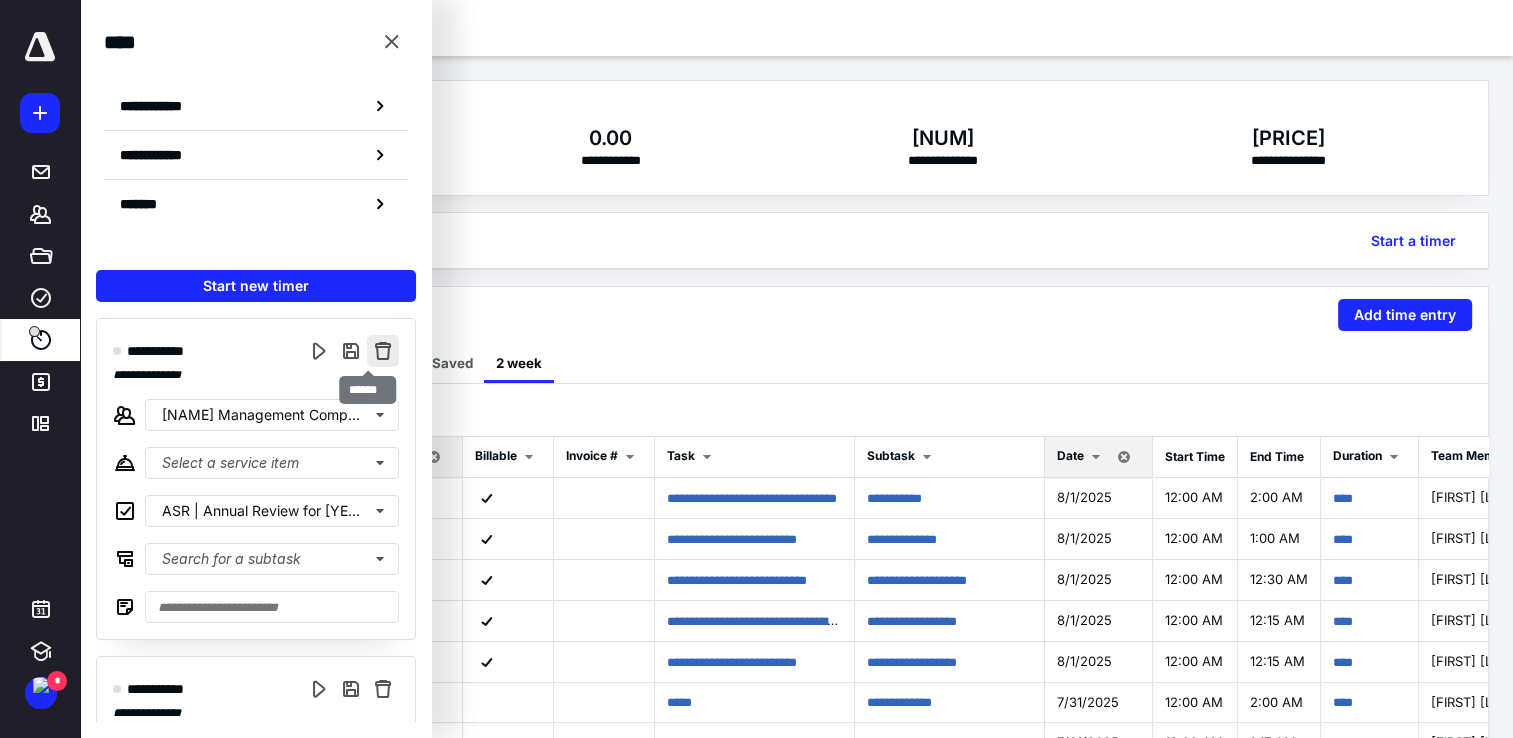 click at bounding box center [383, 351] 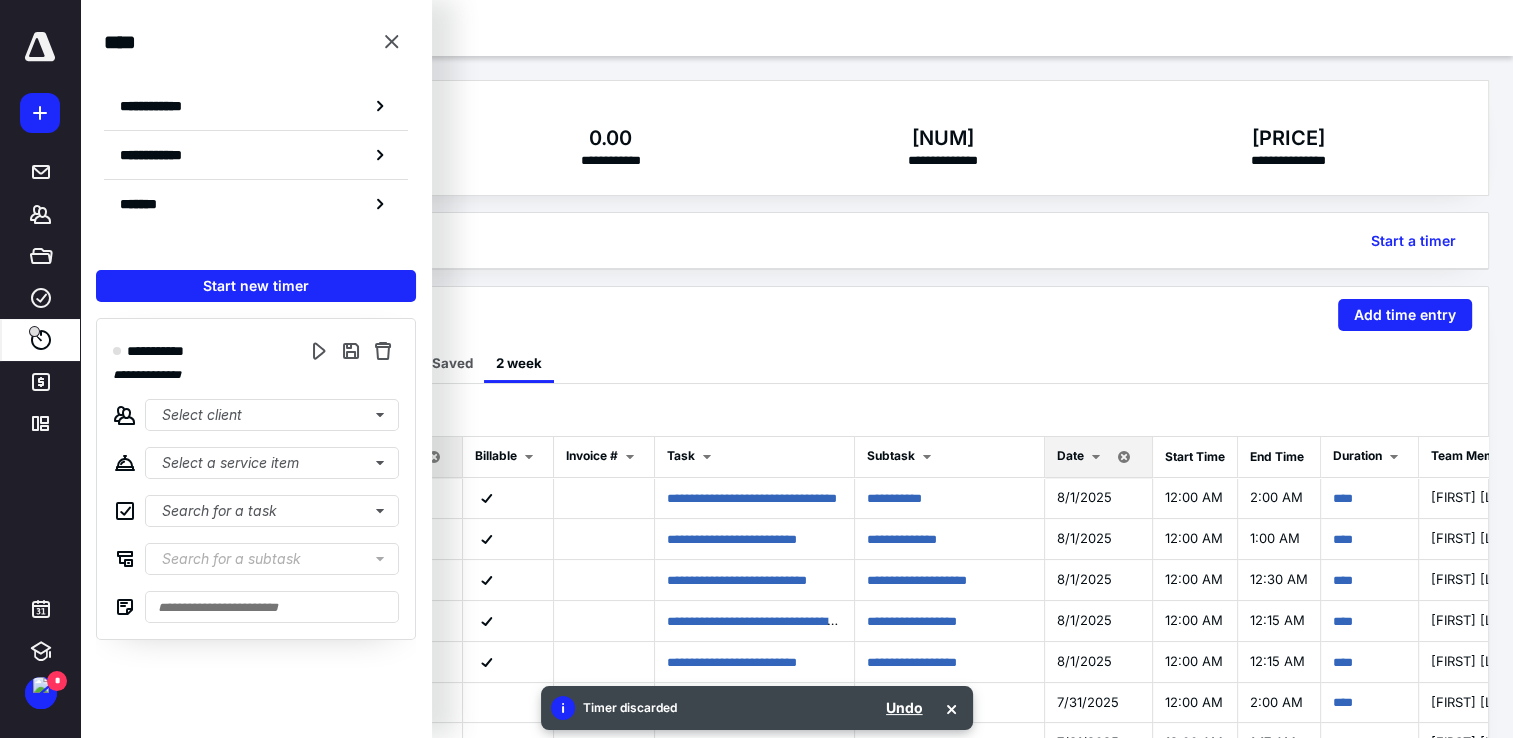 click on "********* Start a timer" at bounding box center (796, 241) 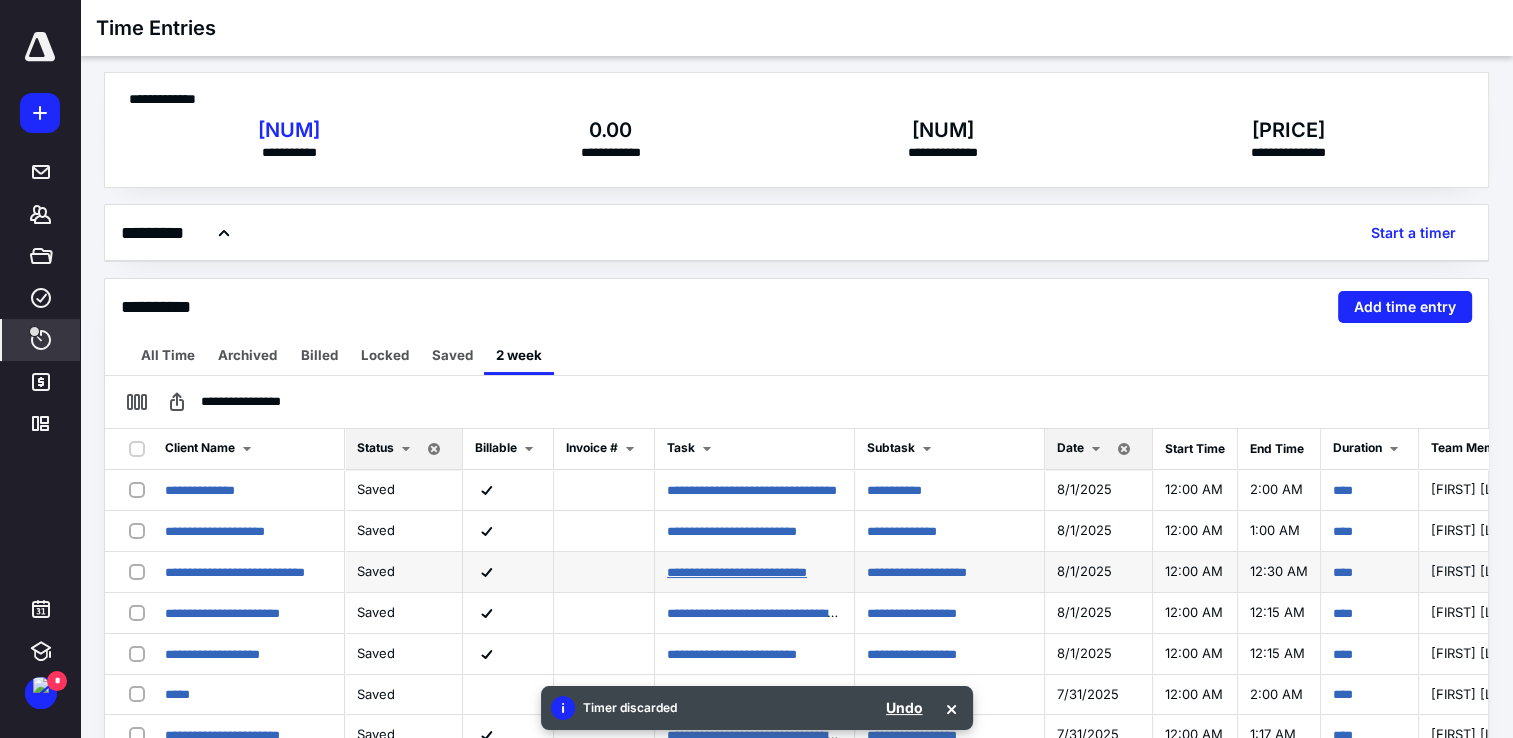 scroll, scrollTop: 0, scrollLeft: 0, axis: both 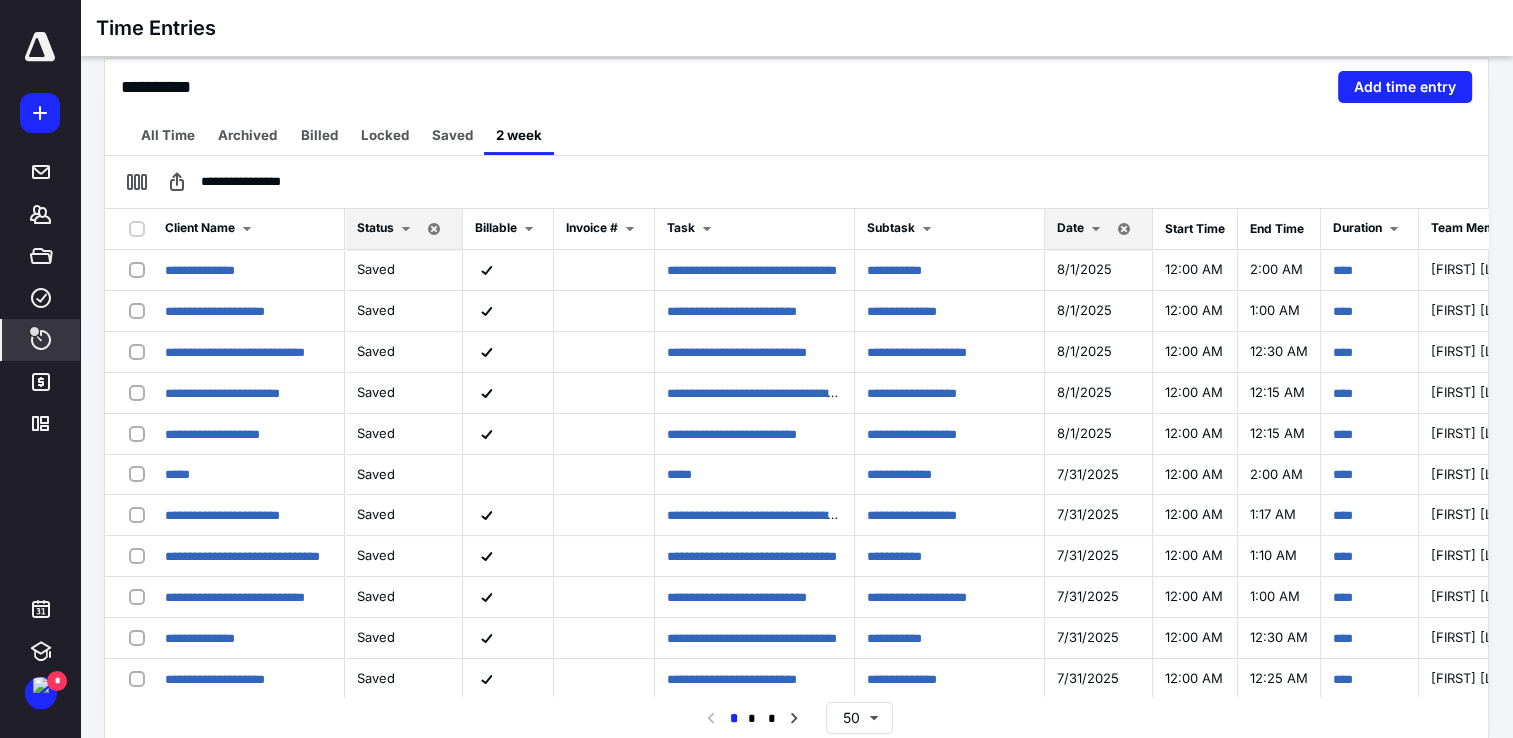 click on "Date" at bounding box center [1070, 227] 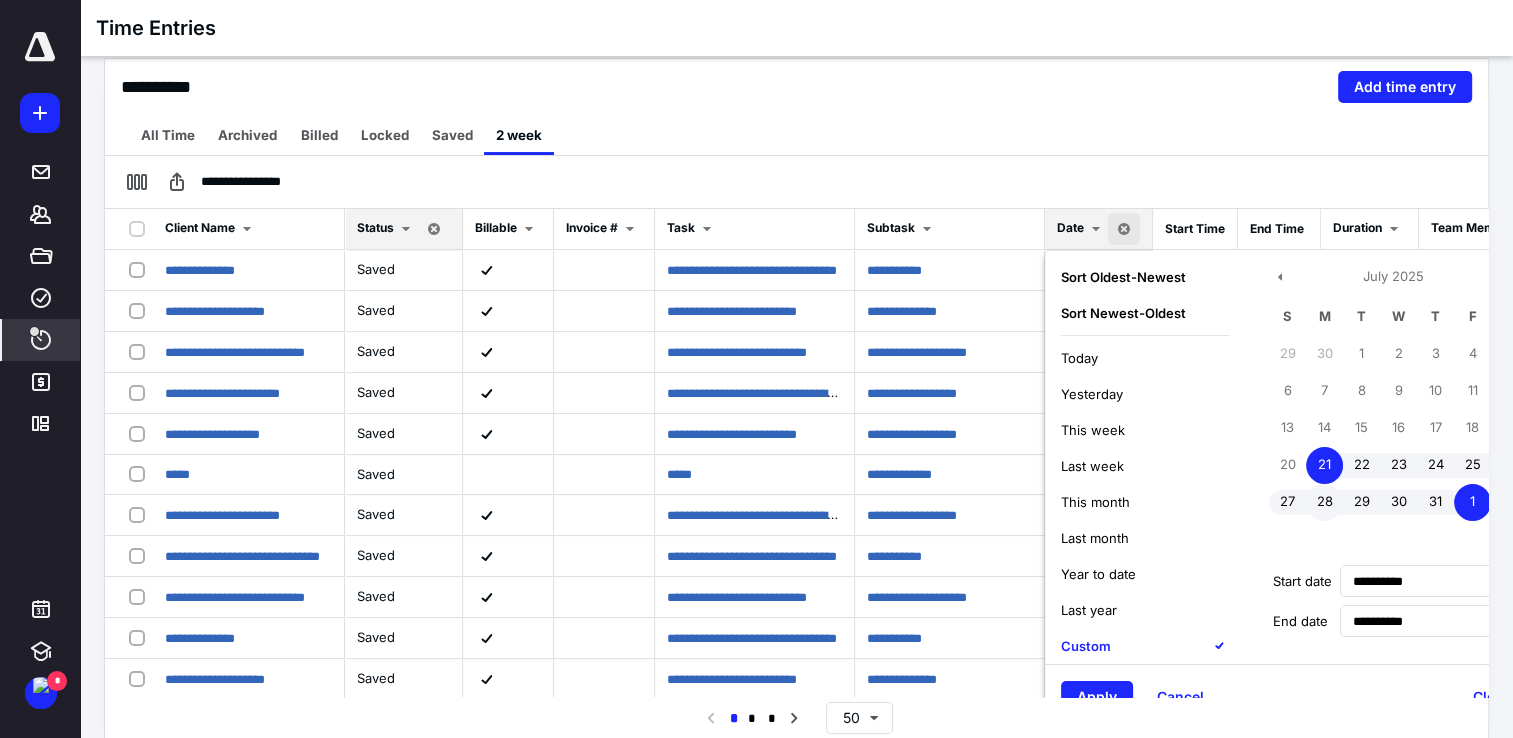 click on "28" at bounding box center (1324, 502) 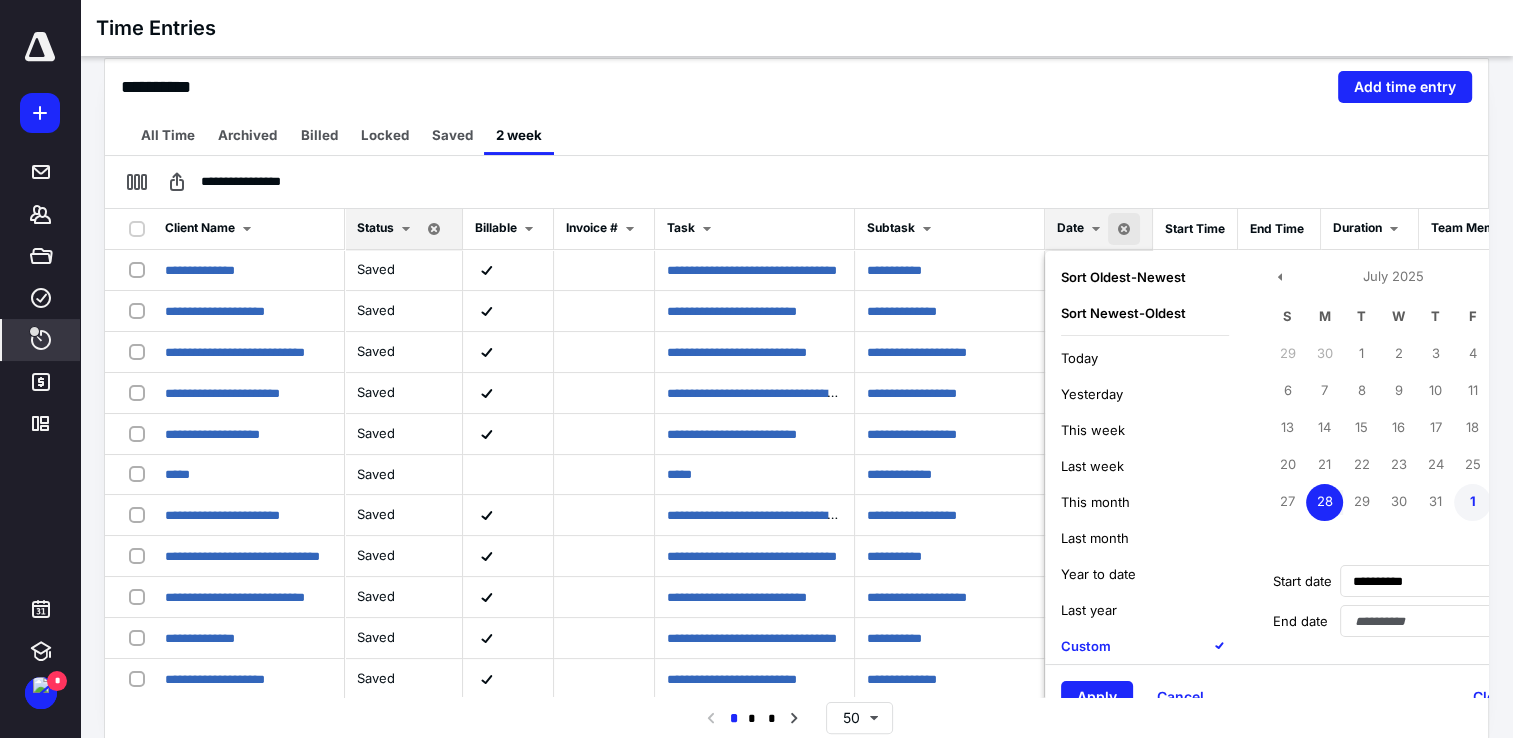 click on "1" at bounding box center (1472, 502) 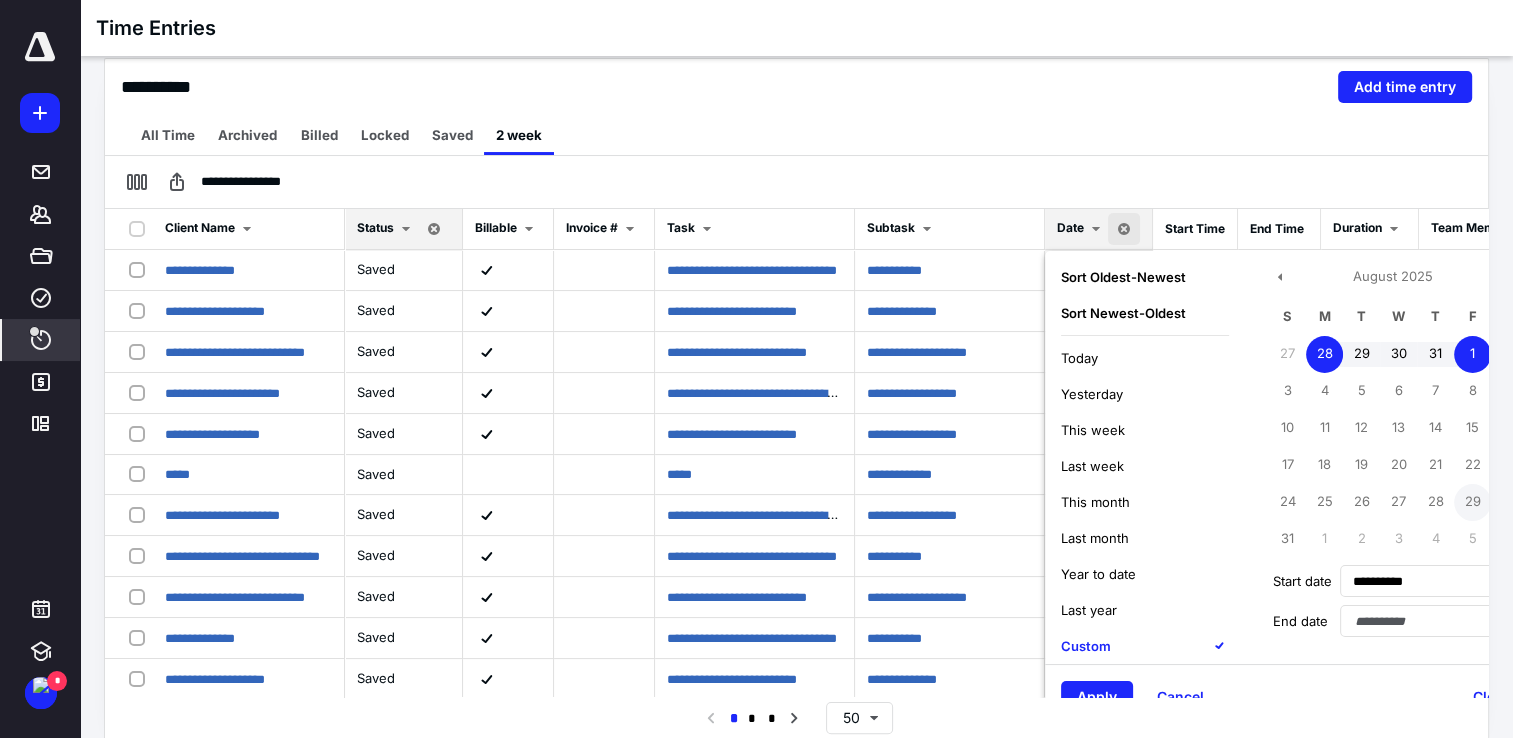 type on "**********" 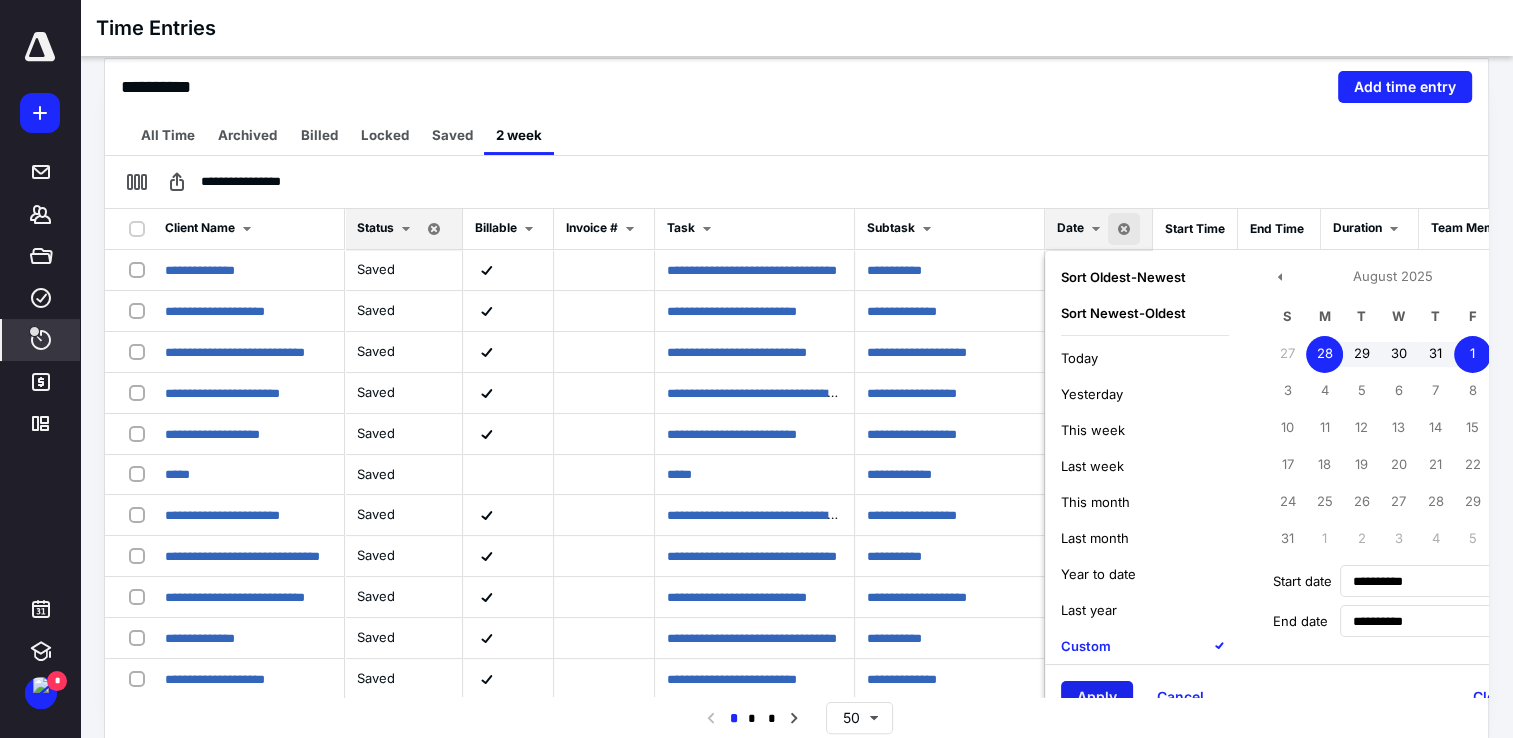 click on "Apply" at bounding box center (1097, 697) 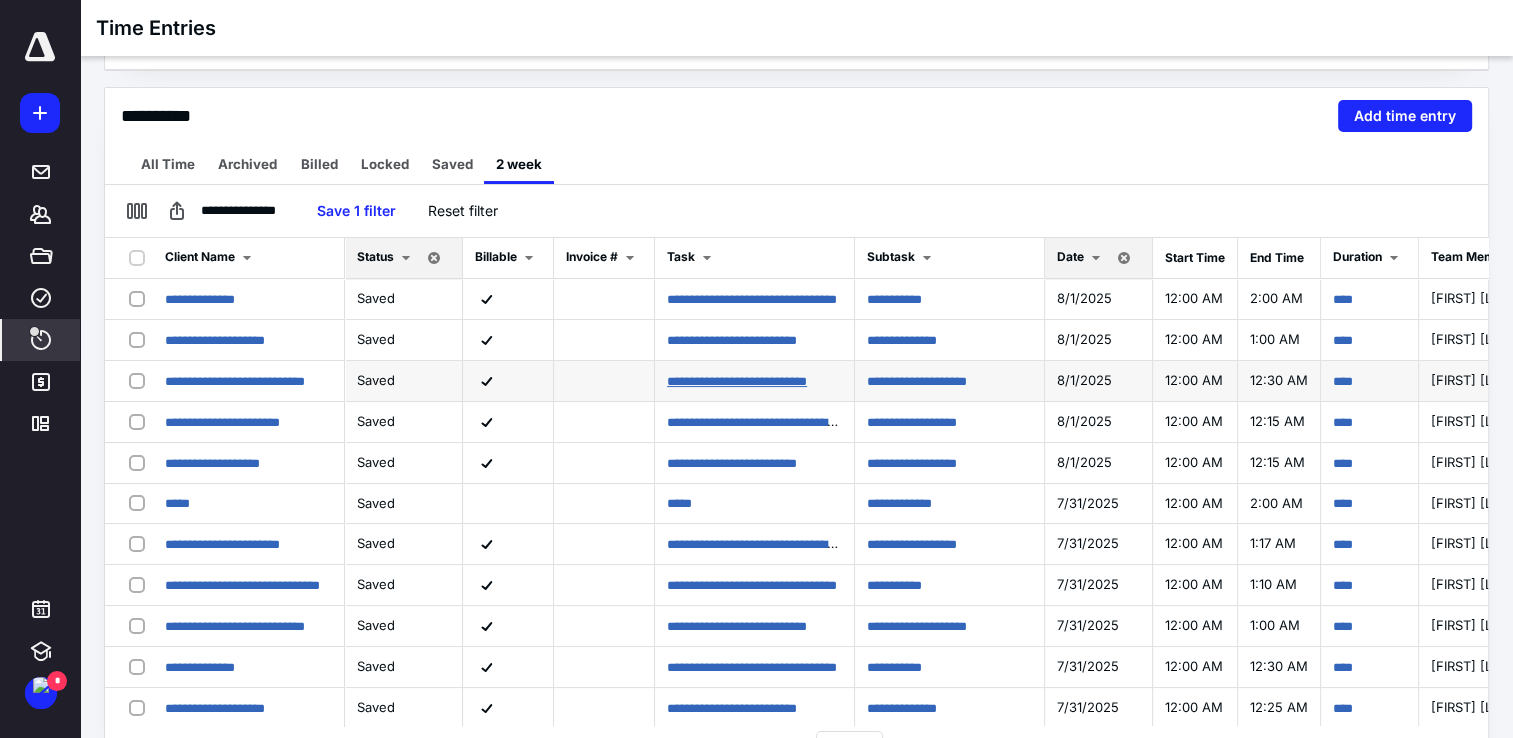 scroll, scrollTop: 200, scrollLeft: 0, axis: vertical 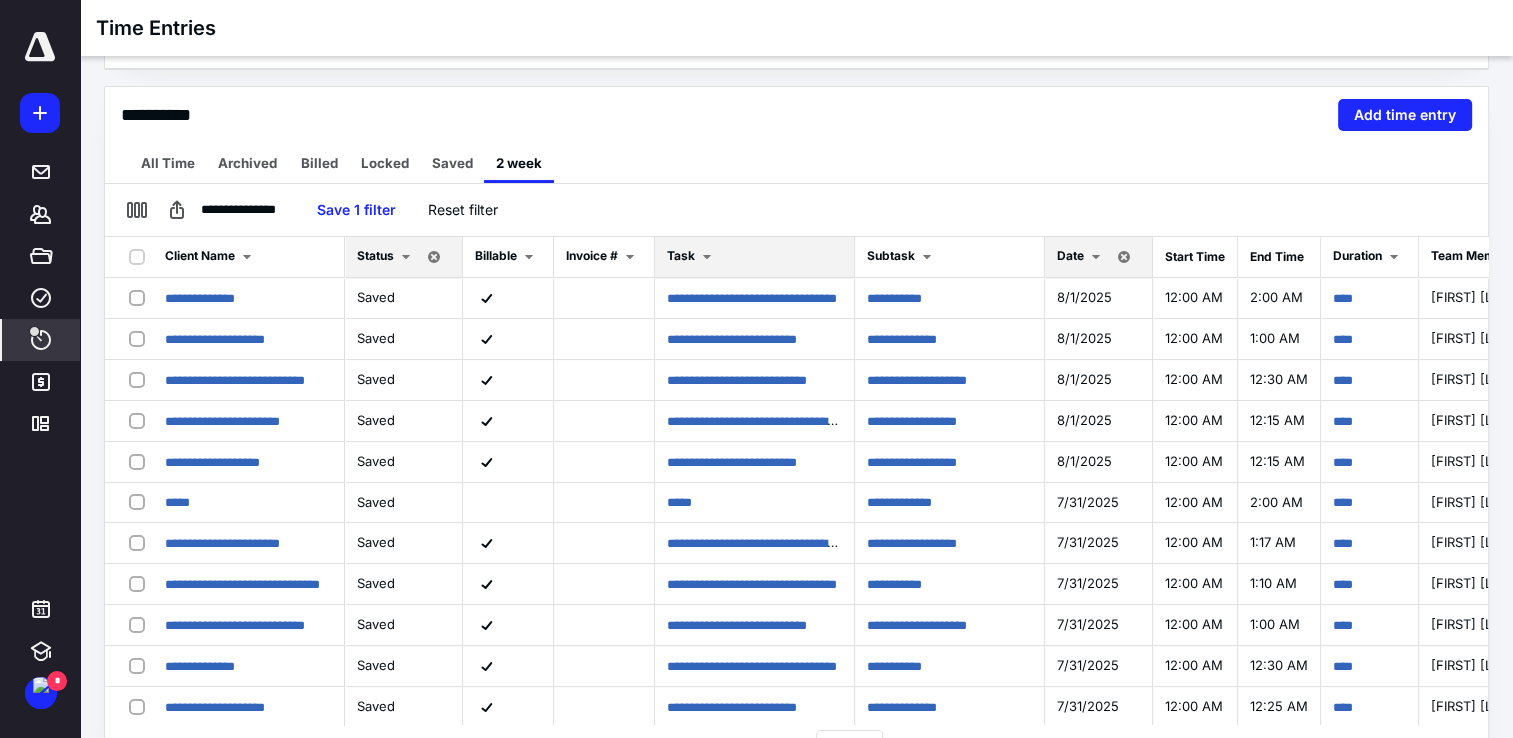 click at bounding box center [707, 257] 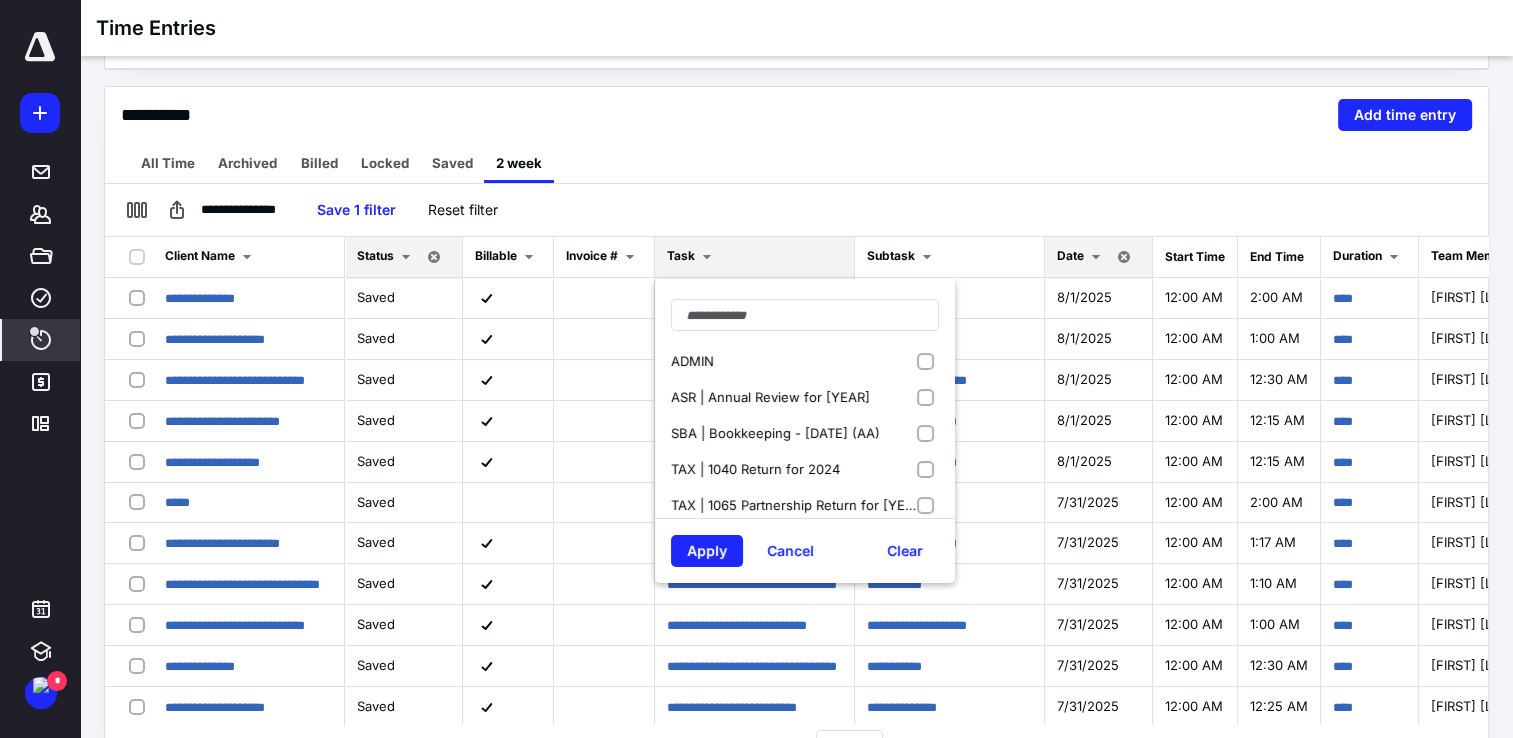 click on "ADMIN" at bounding box center [805, 361] 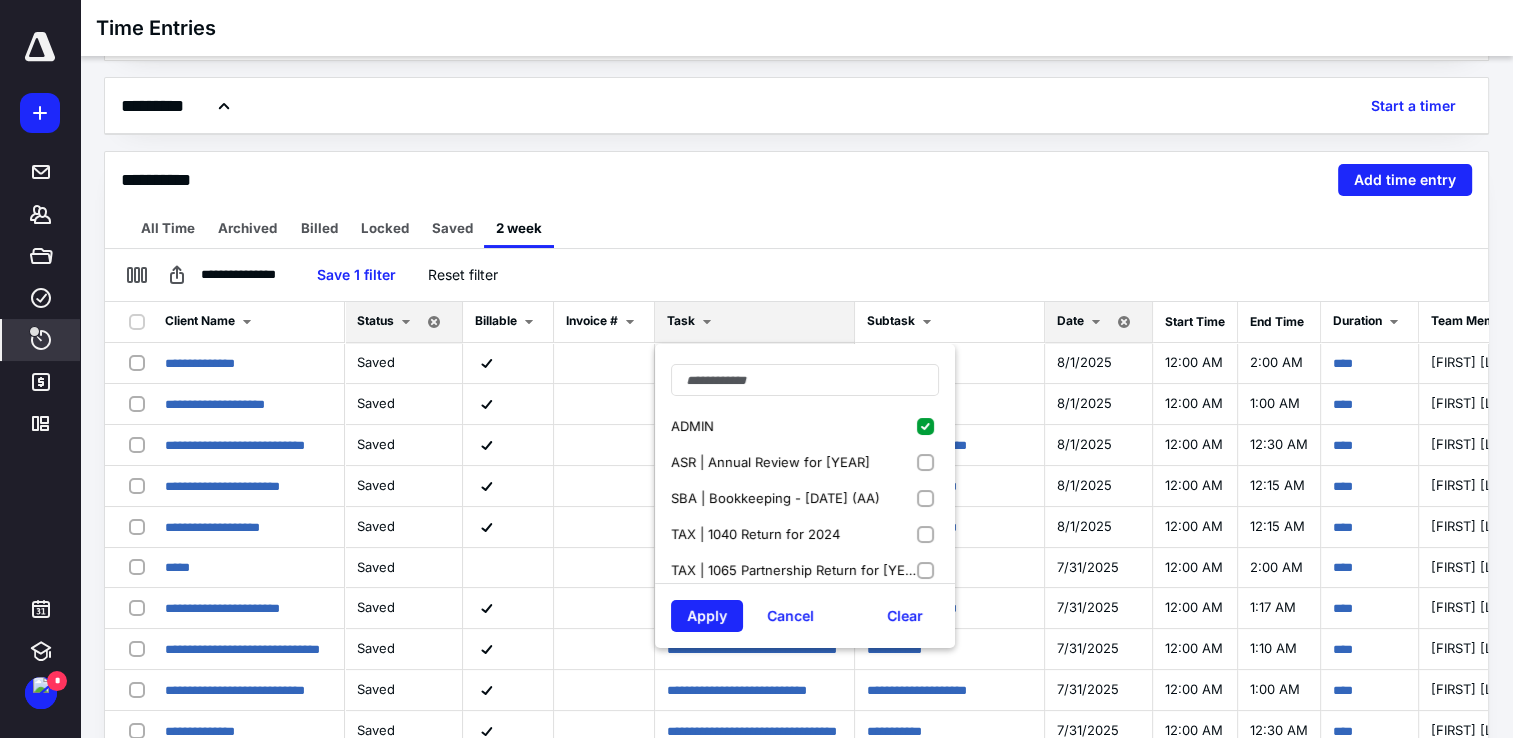 scroll, scrollTop: 100, scrollLeft: 0, axis: vertical 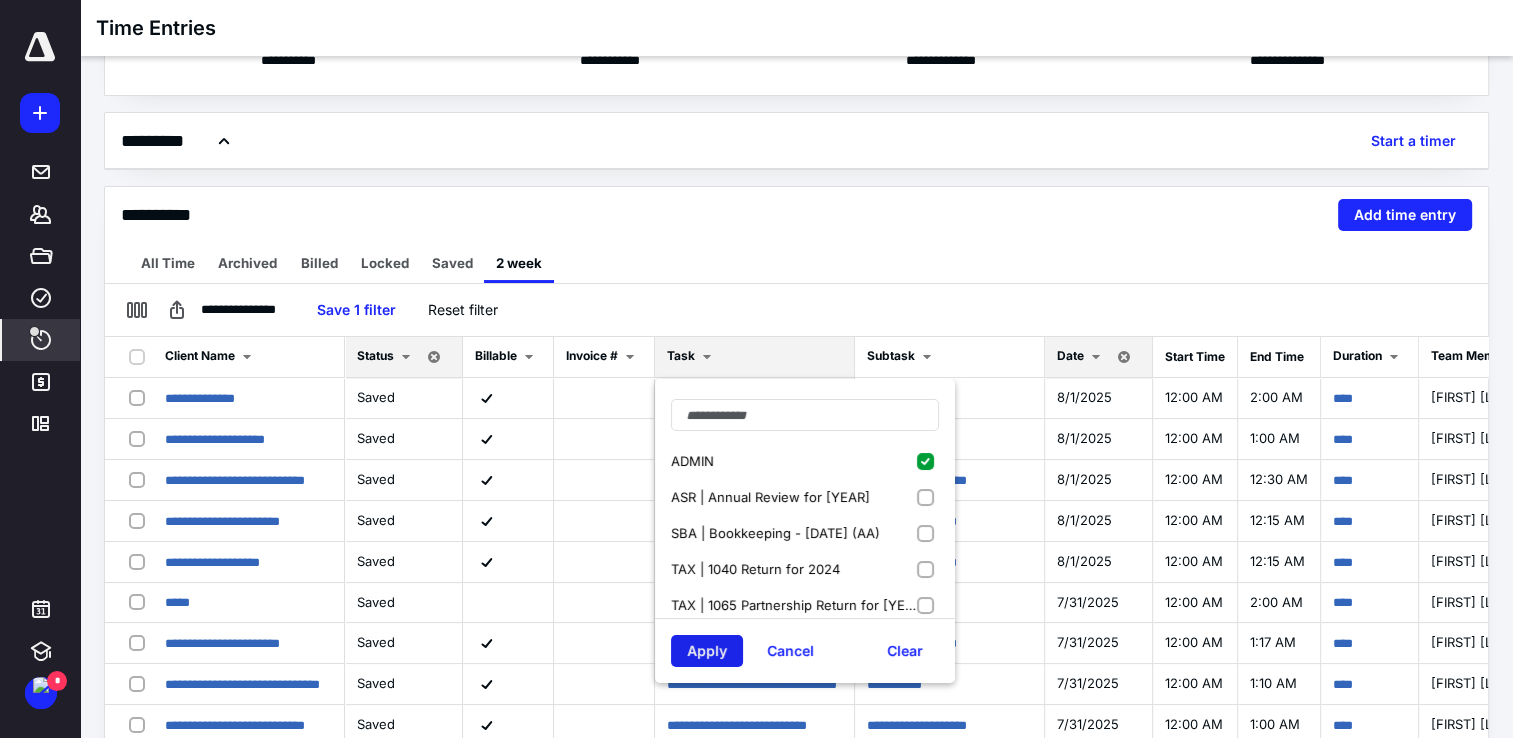 click on "Apply" at bounding box center [707, 651] 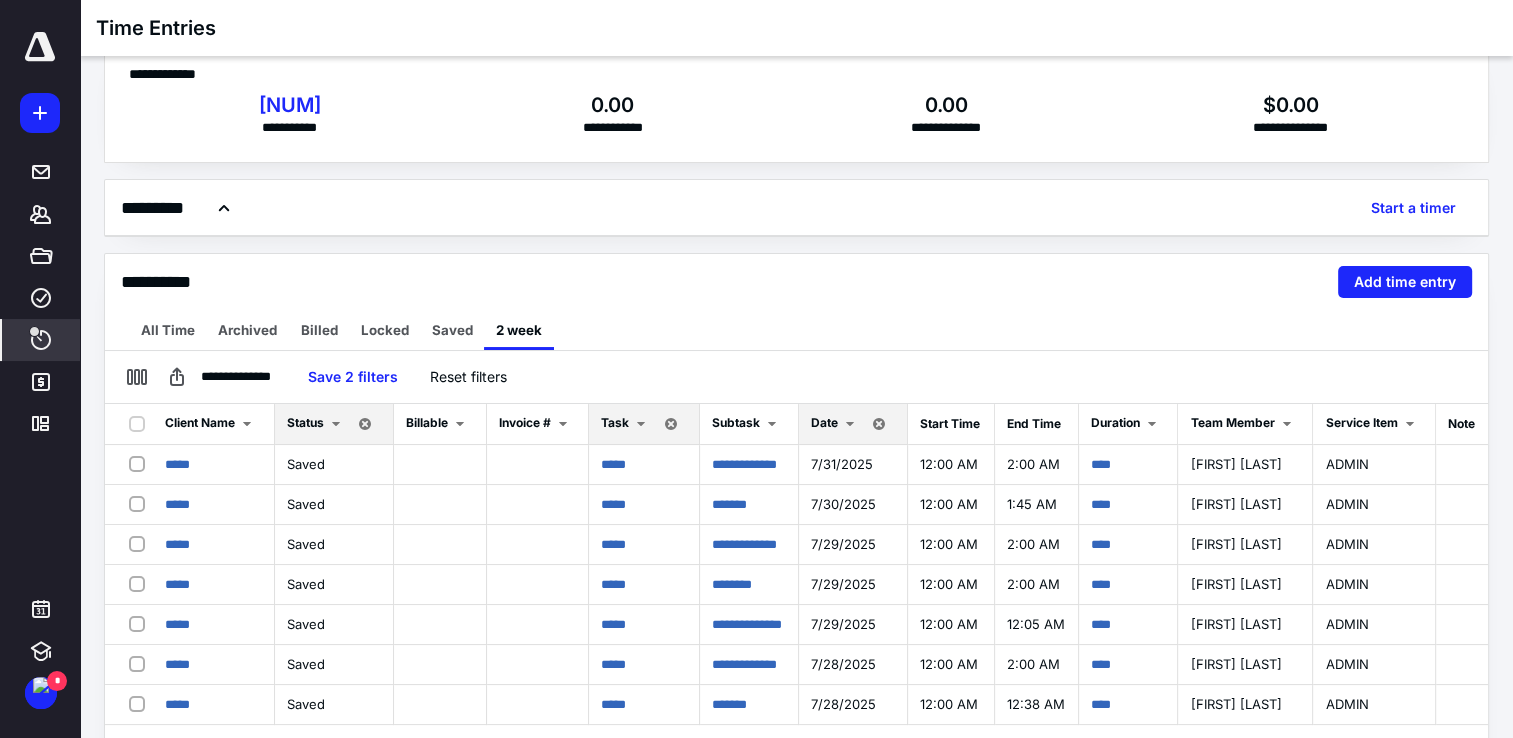 scroll, scrollTop: 0, scrollLeft: 0, axis: both 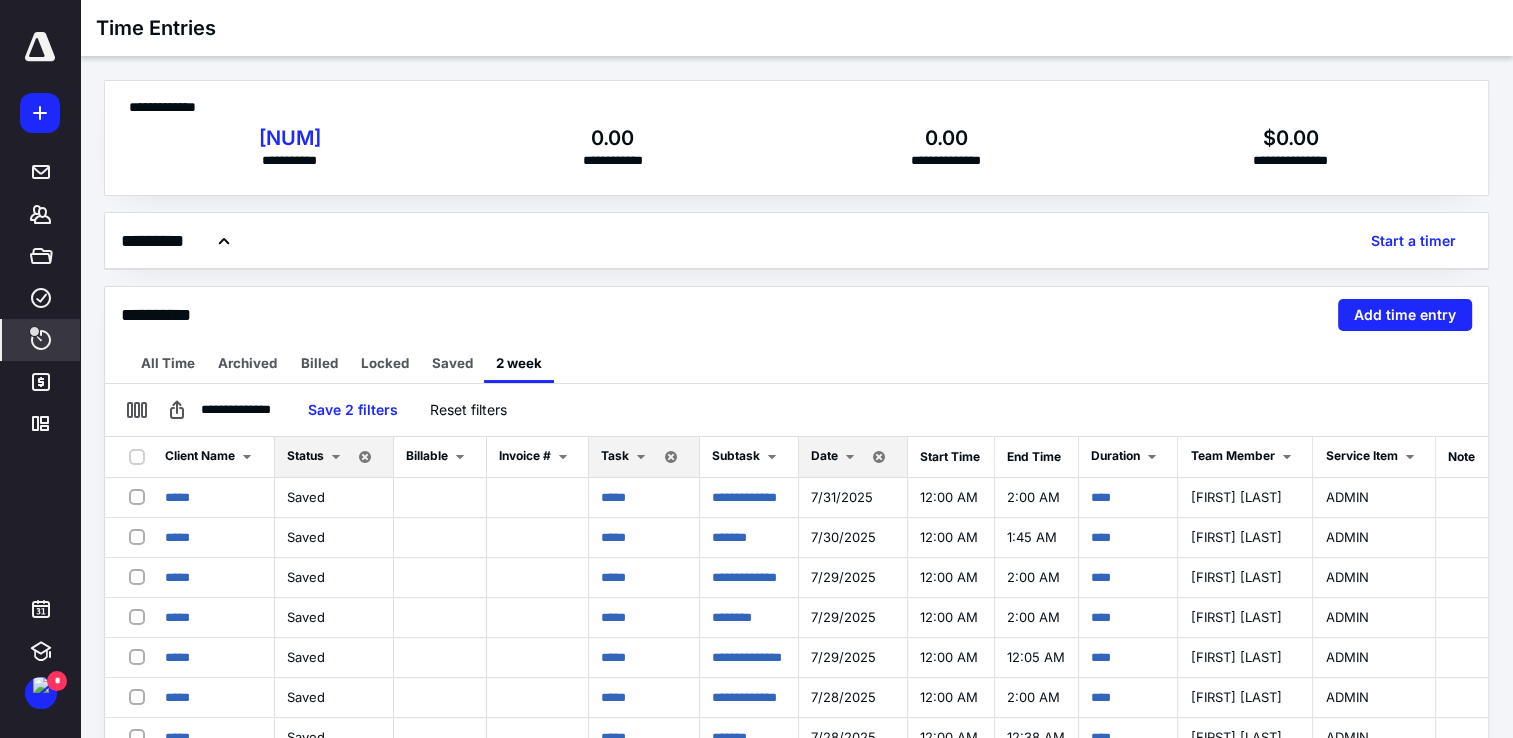 click at bounding box center [40, 47] 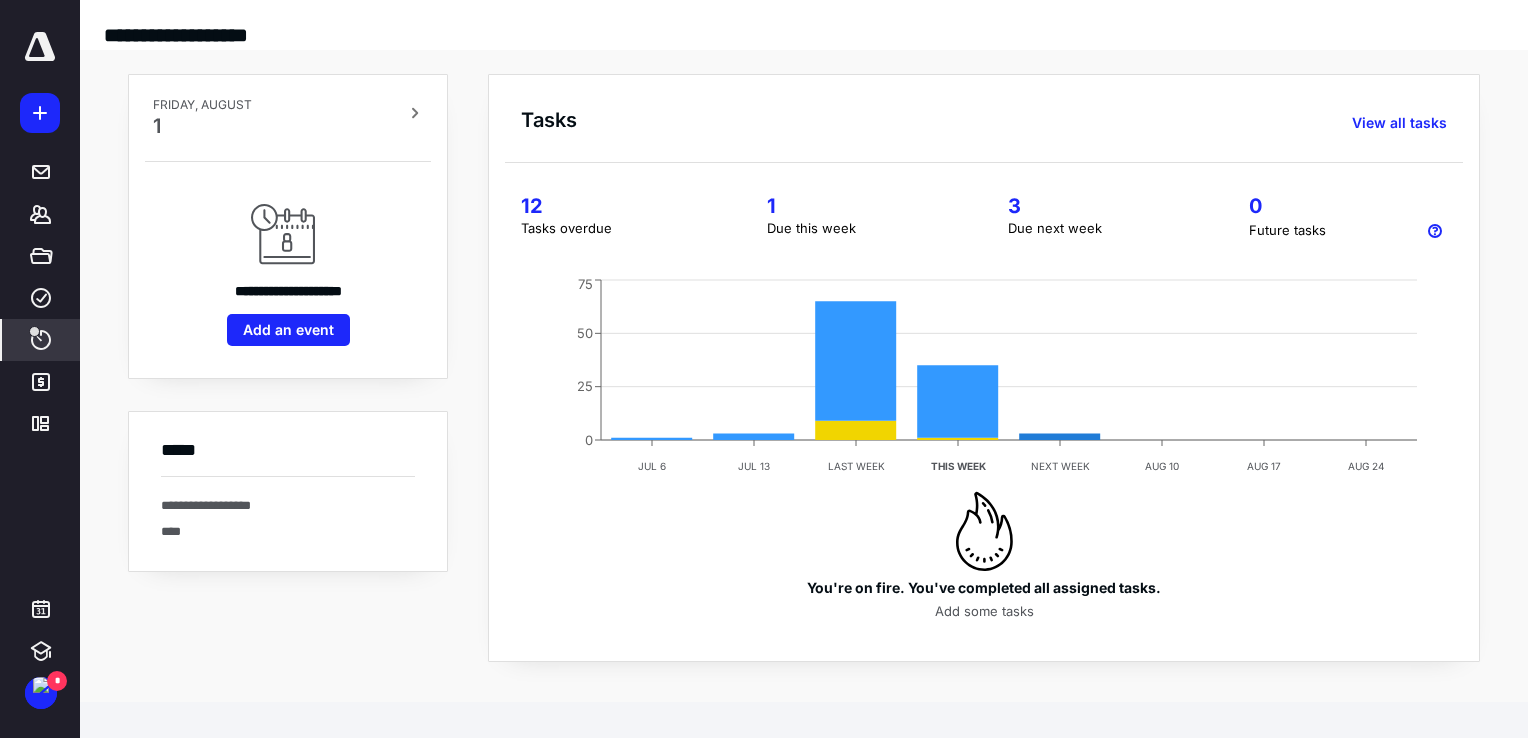 click on "****" at bounding box center [41, 340] 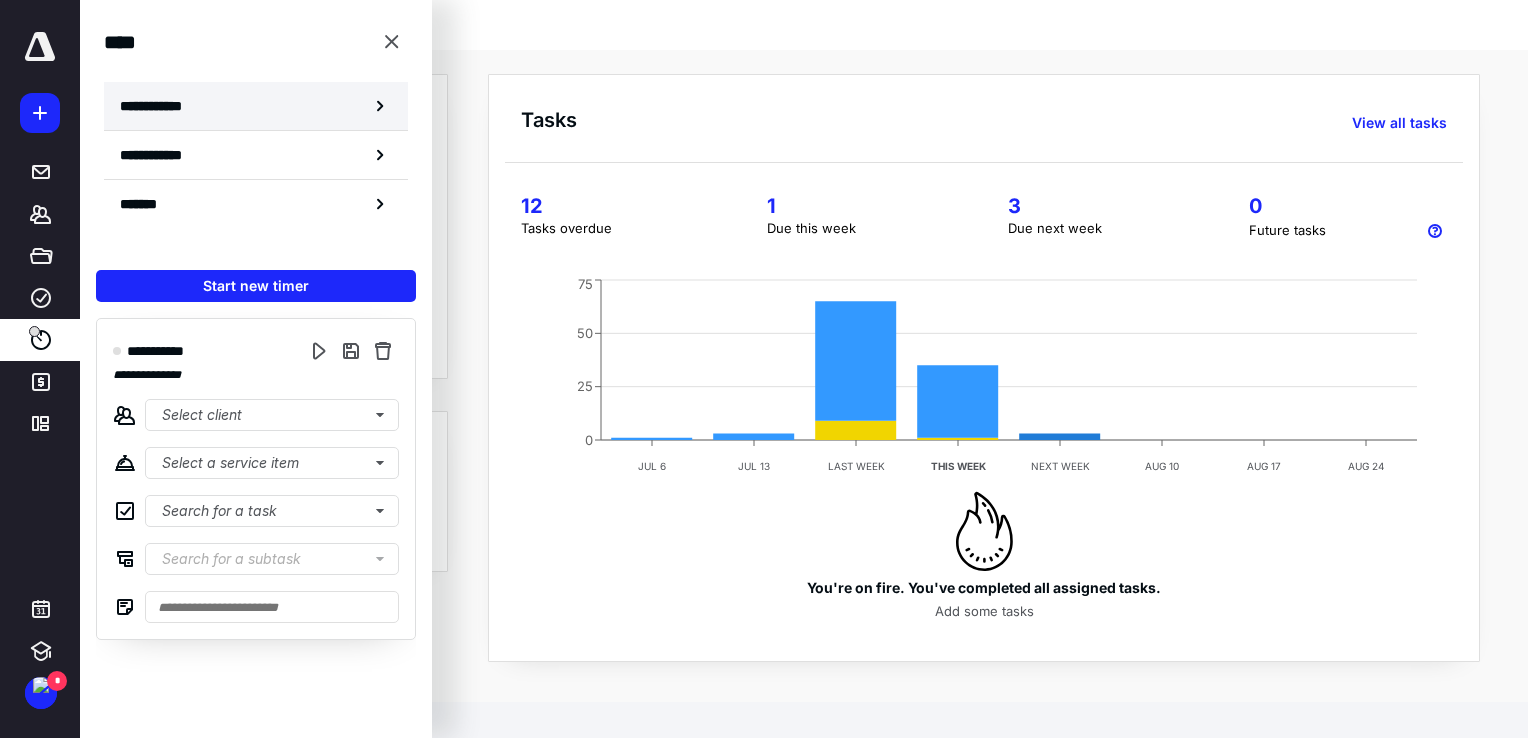 click on "**********" at bounding box center (256, 106) 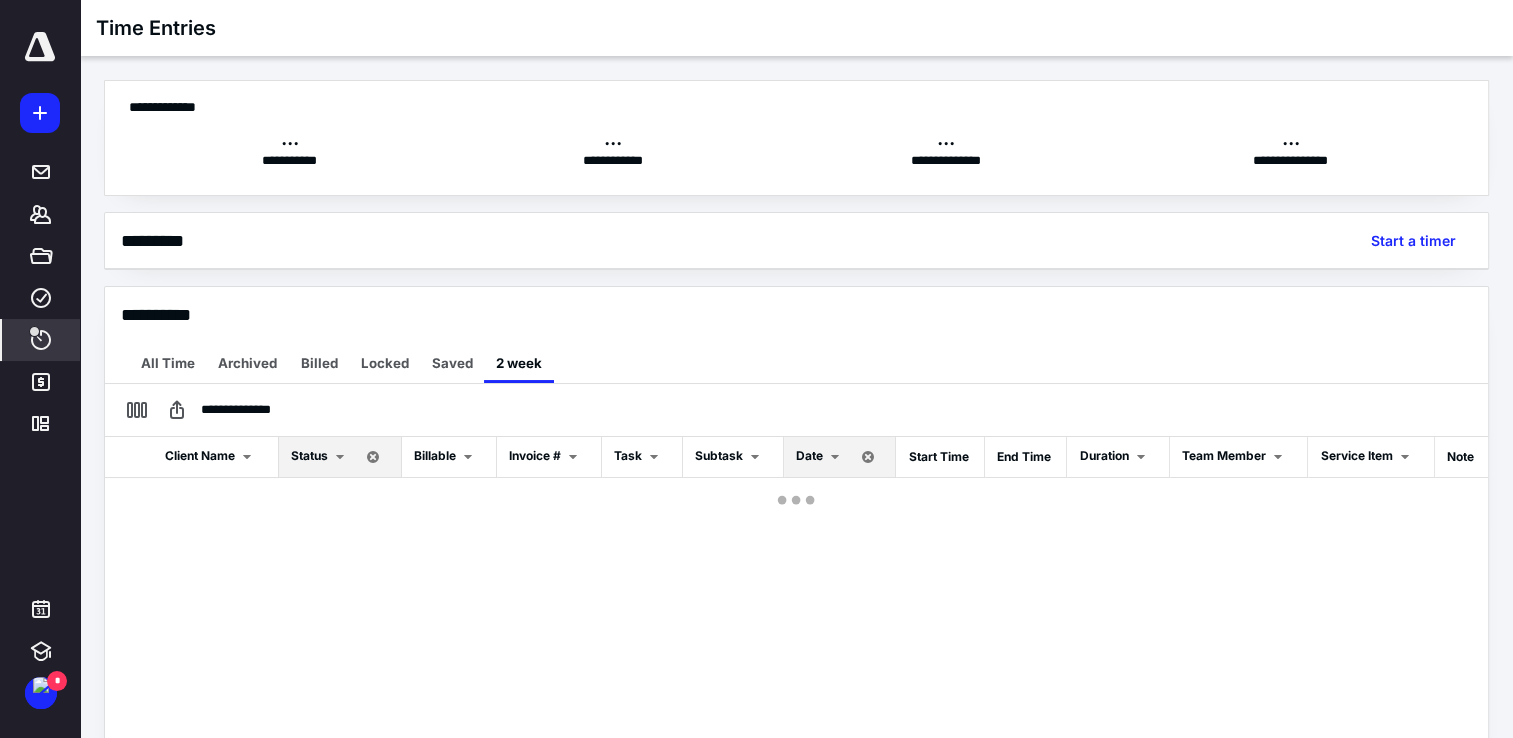 scroll, scrollTop: 0, scrollLeft: 0, axis: both 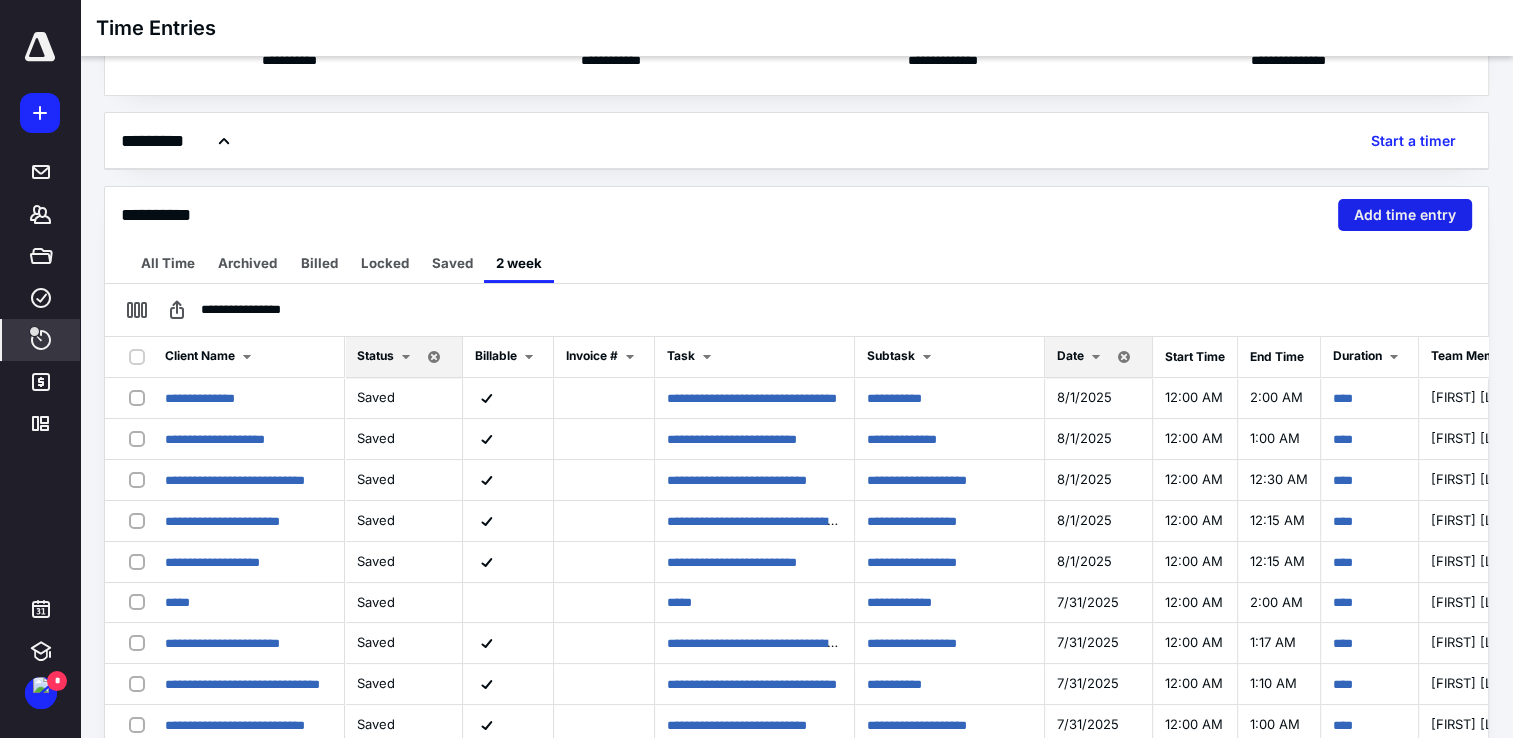 click on "Add time entry" at bounding box center (1405, 215) 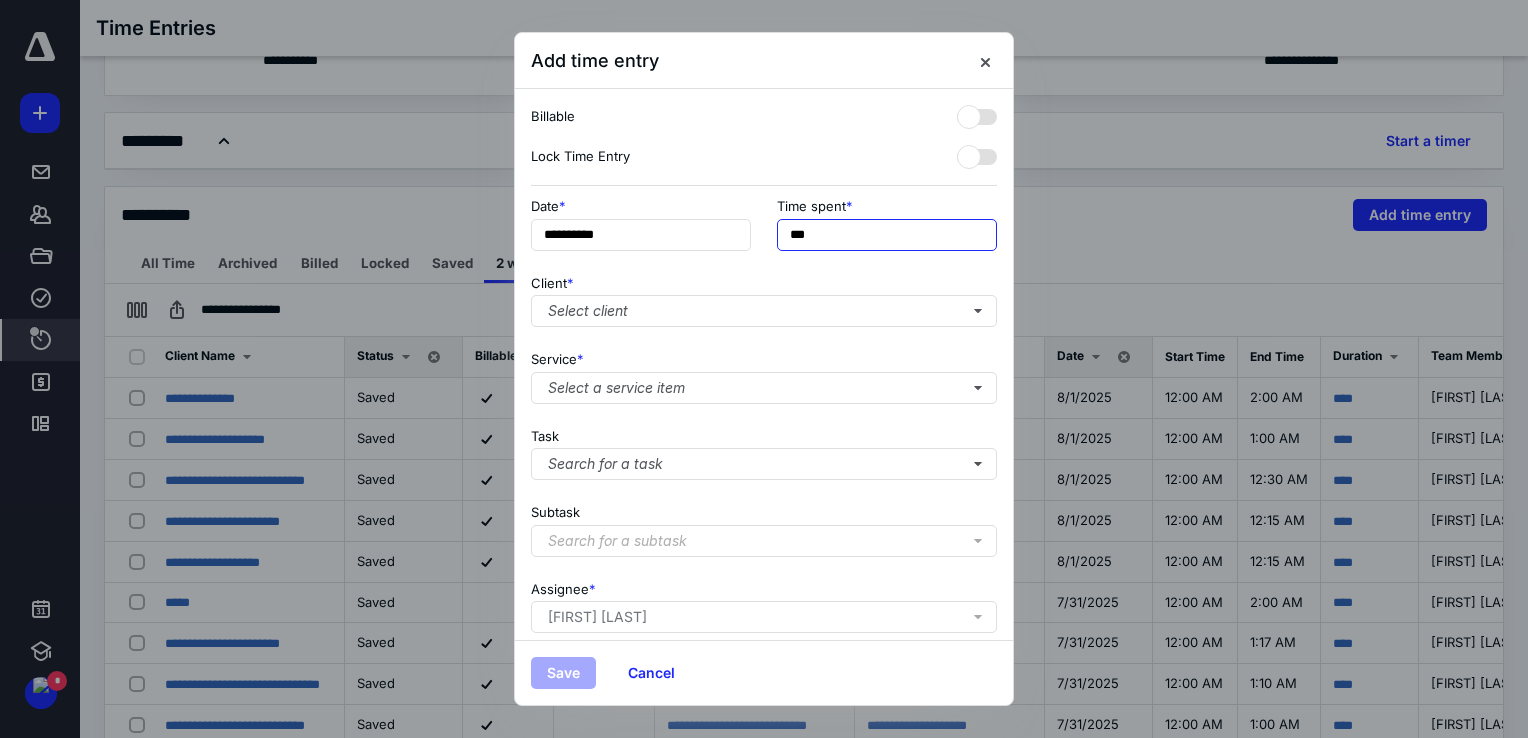 drag, startPoint x: 868, startPoint y: 242, endPoint x: 780, endPoint y: 254, distance: 88.814415 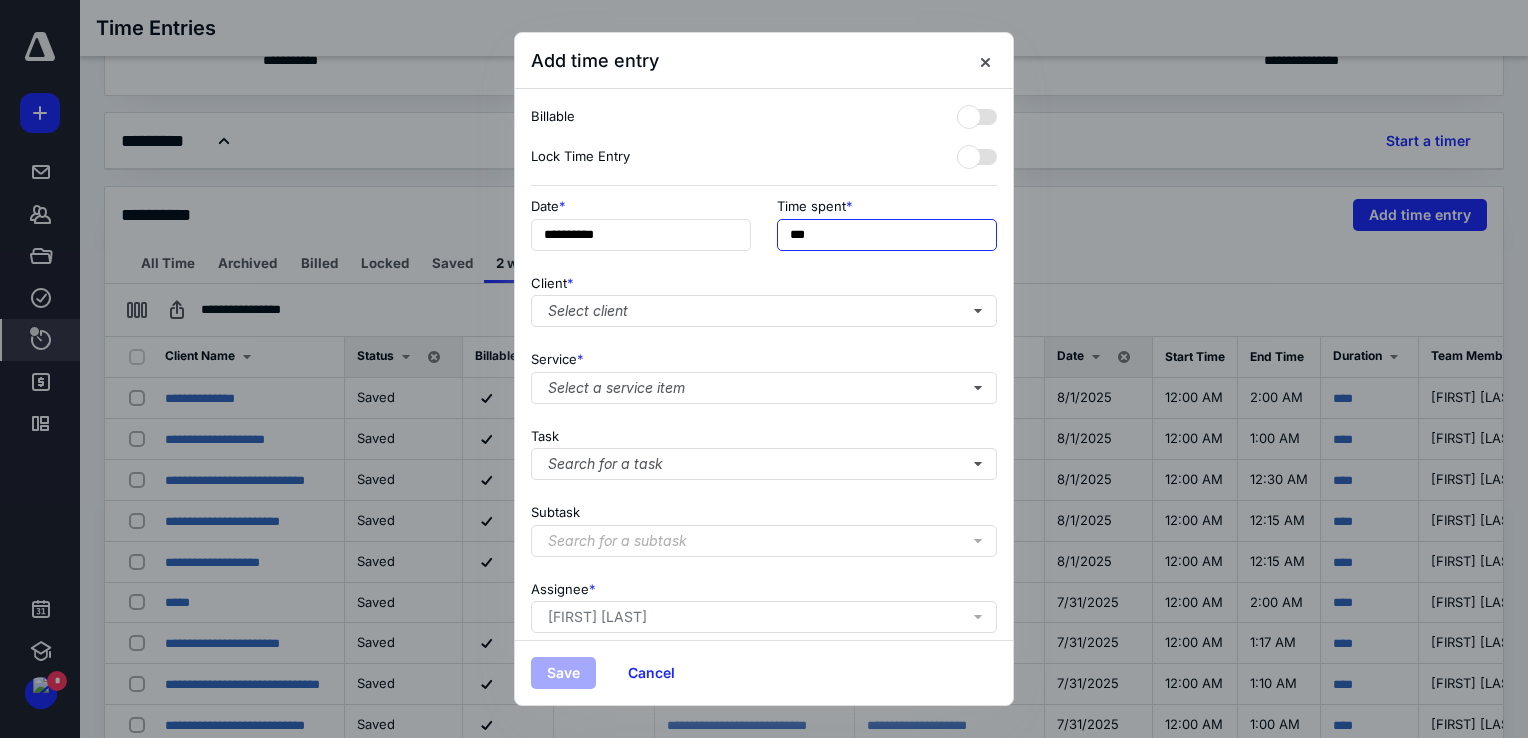 click on "***" at bounding box center (887, 235) 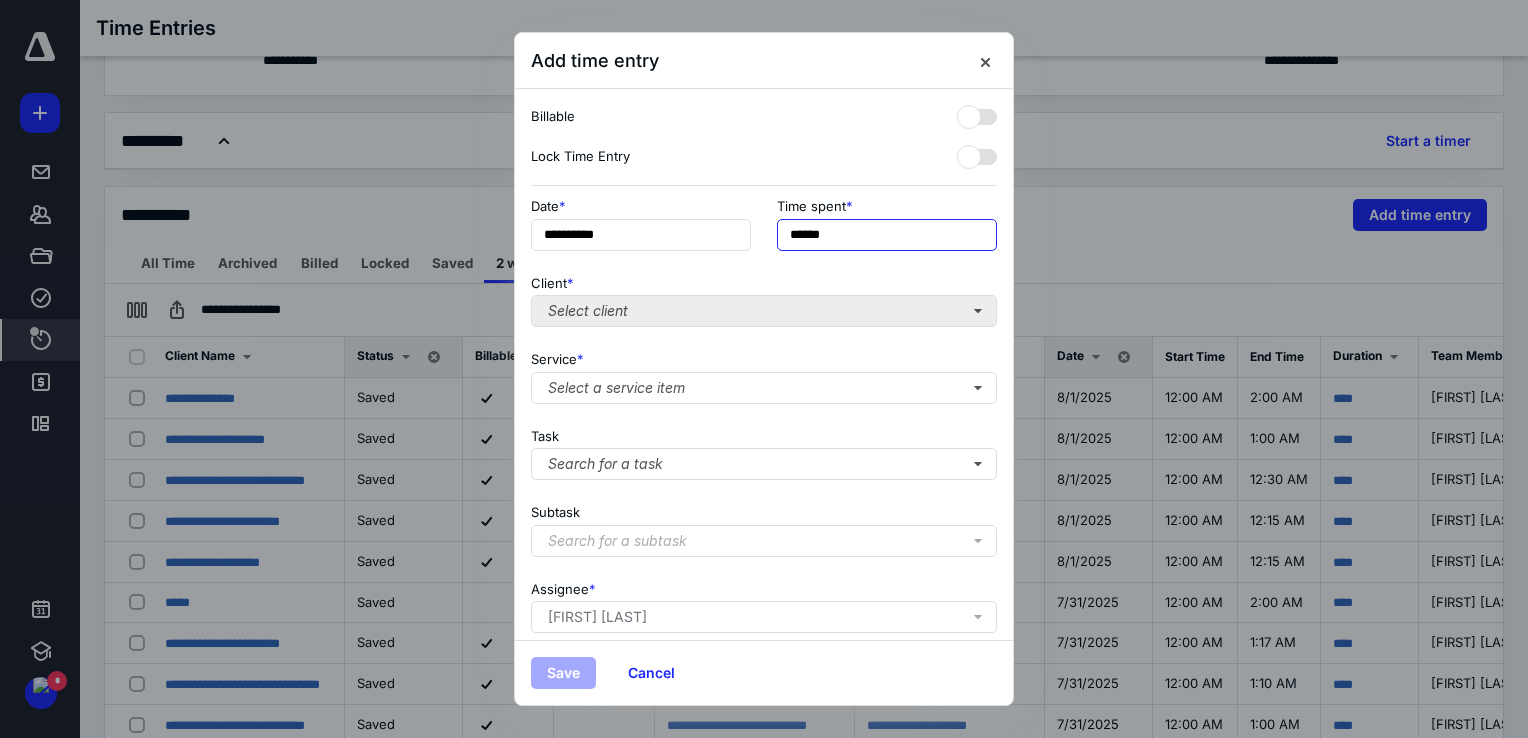 type on "******" 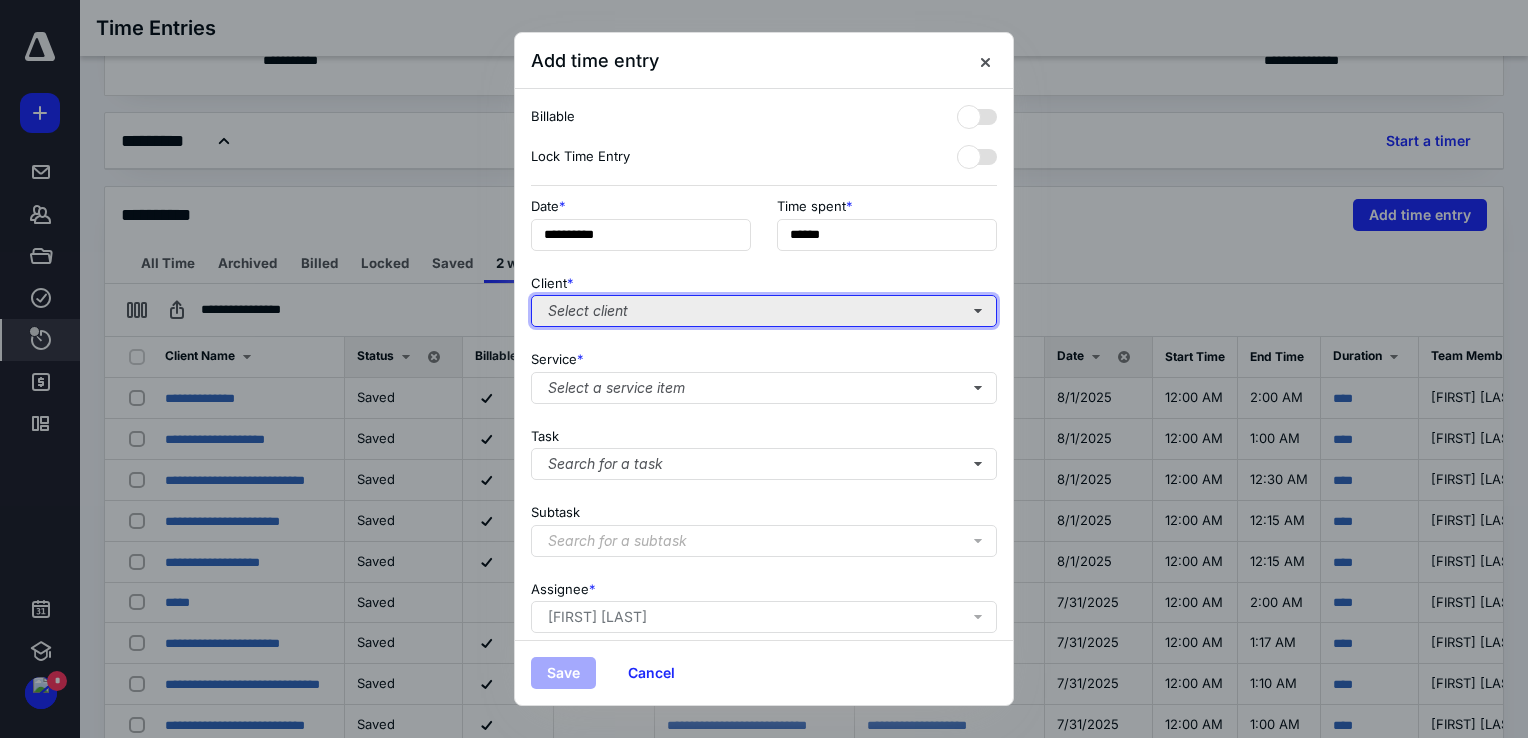 click on "Select client" at bounding box center (764, 311) 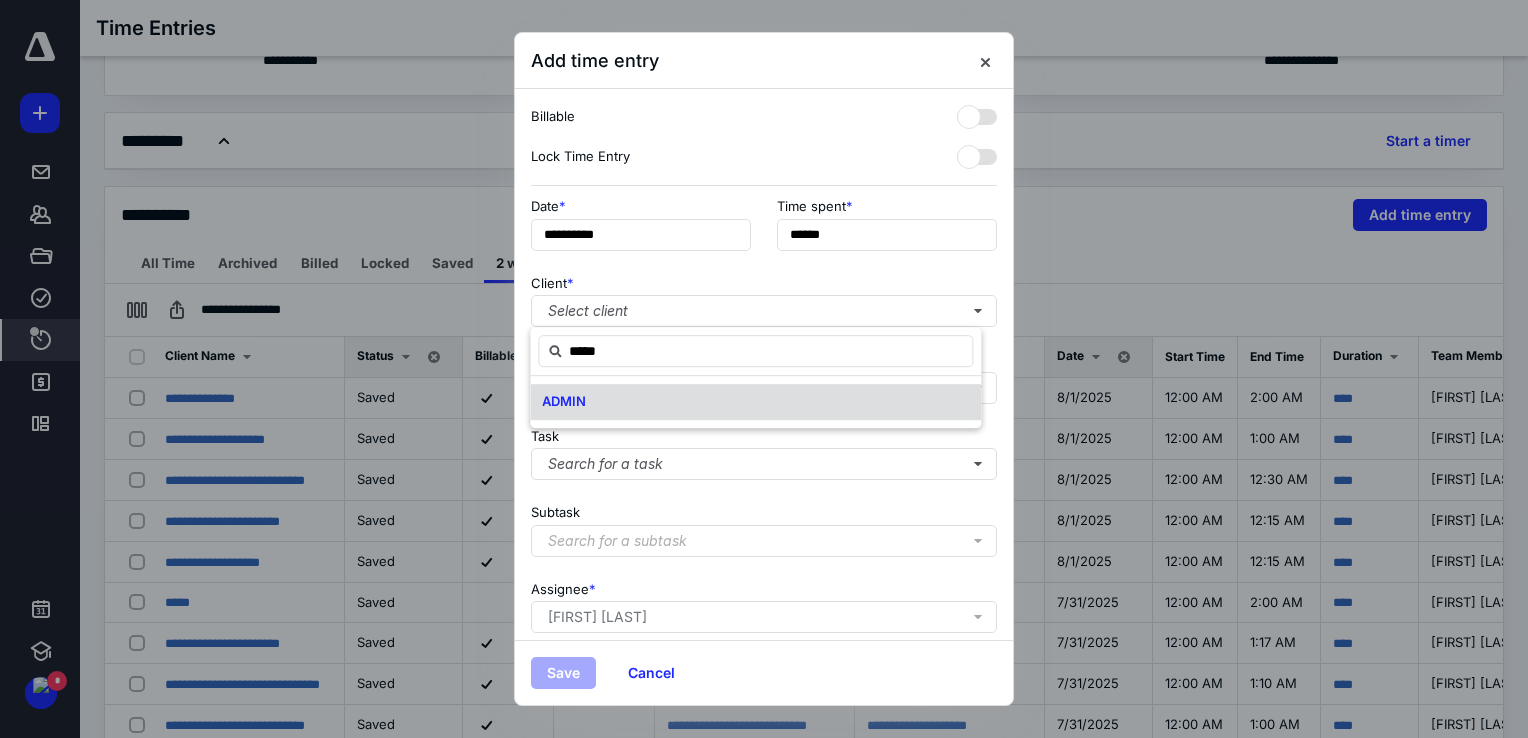click on "ADMIN" at bounding box center (755, 402) 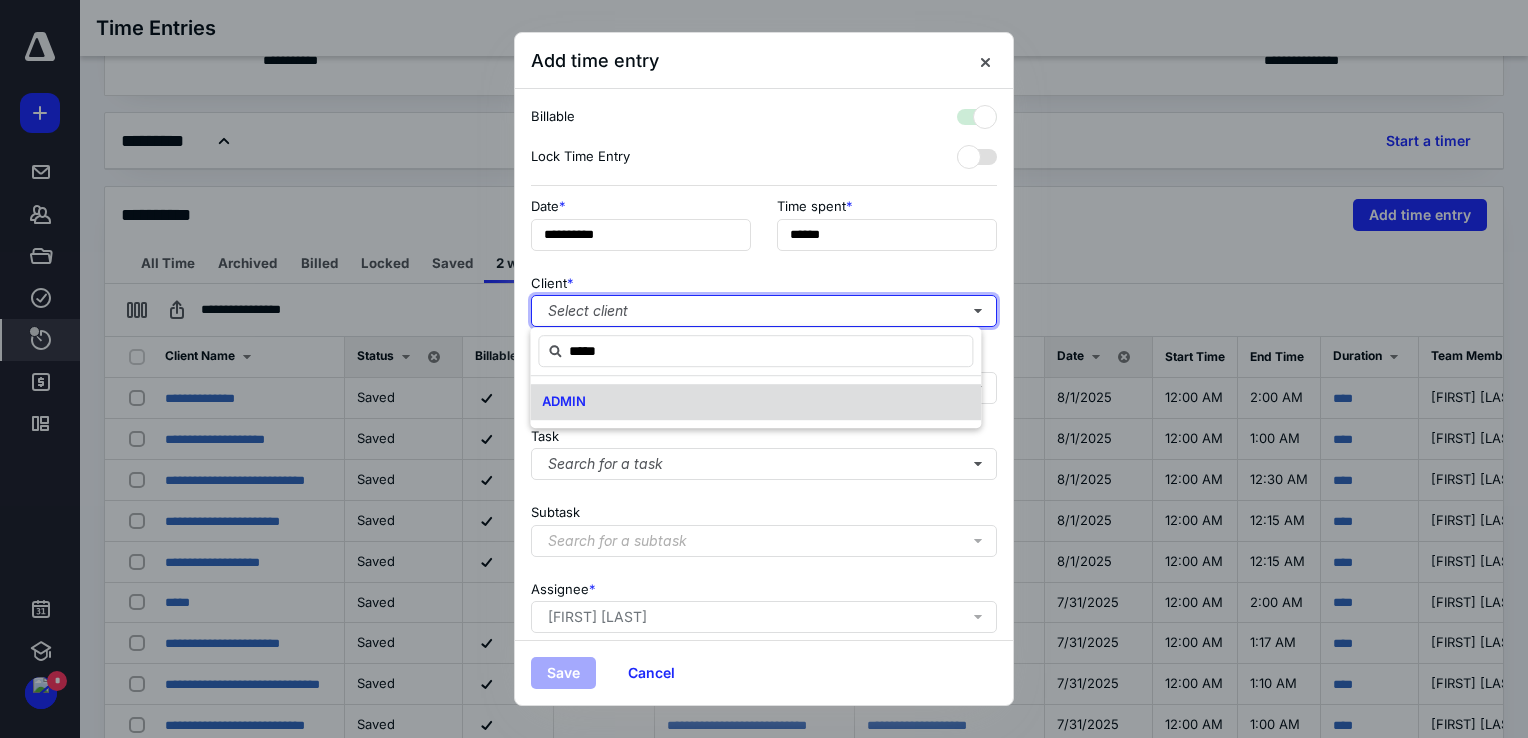 checkbox on "true" 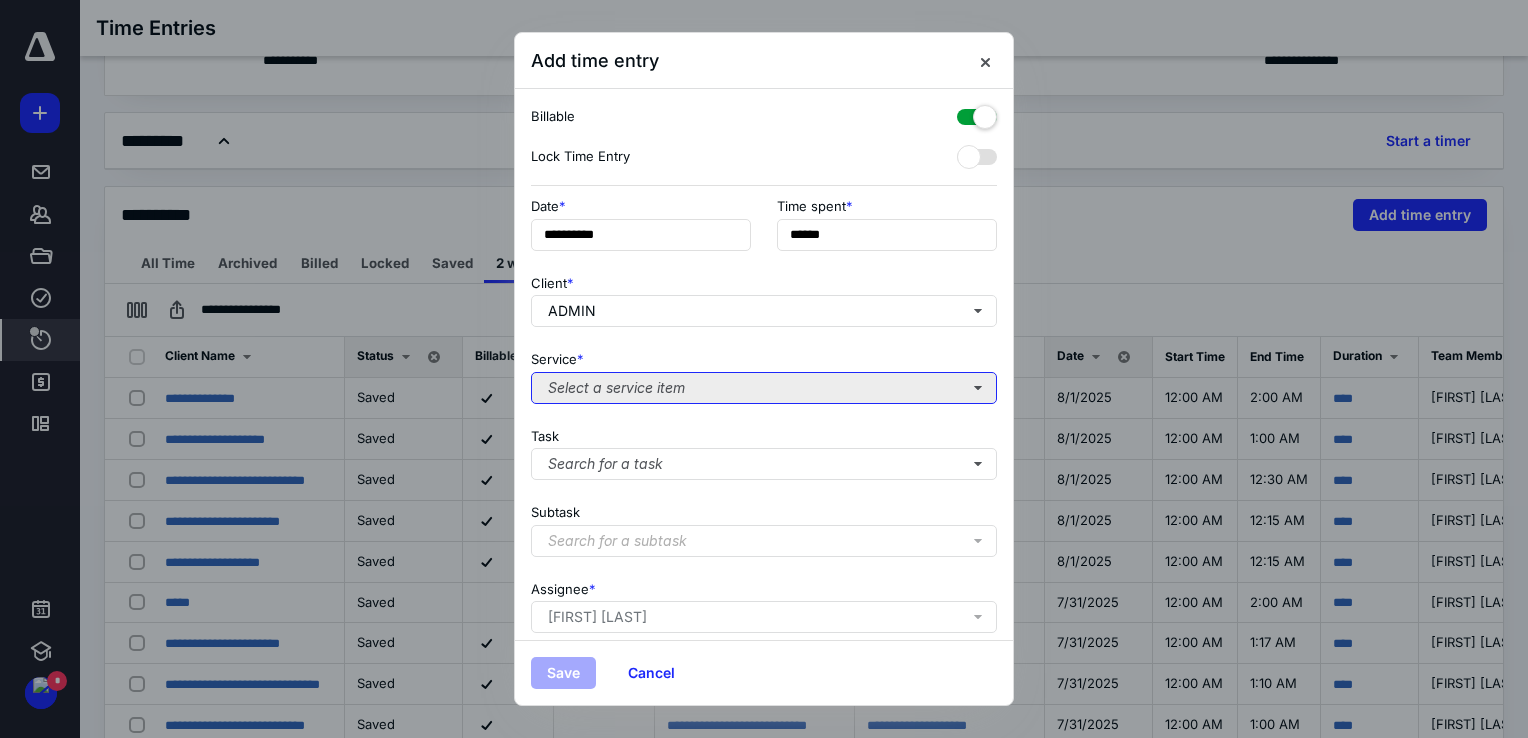 click on "Select a service item" at bounding box center [764, 388] 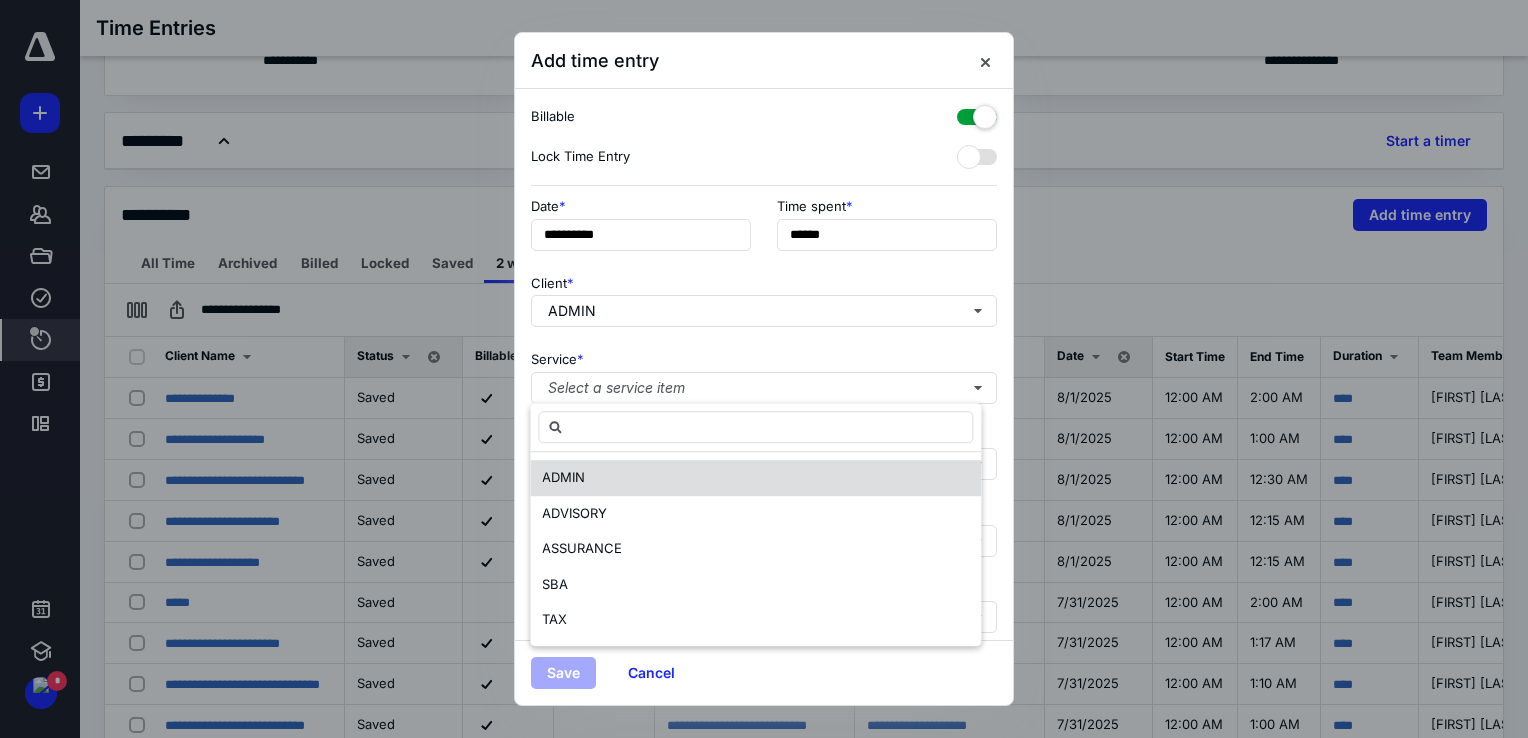 click on "ADMIN" at bounding box center (755, 478) 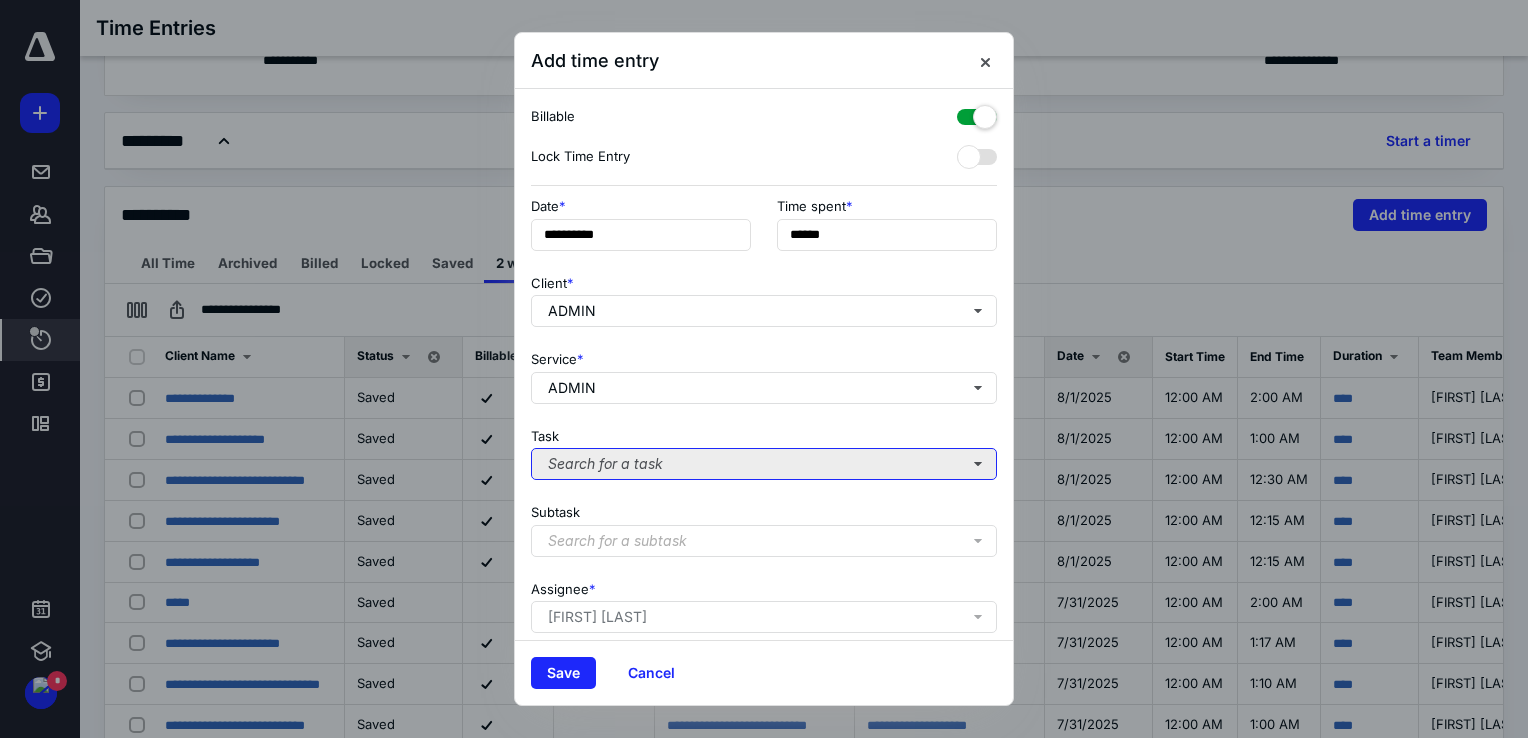 click on "Search for a task" at bounding box center (764, 464) 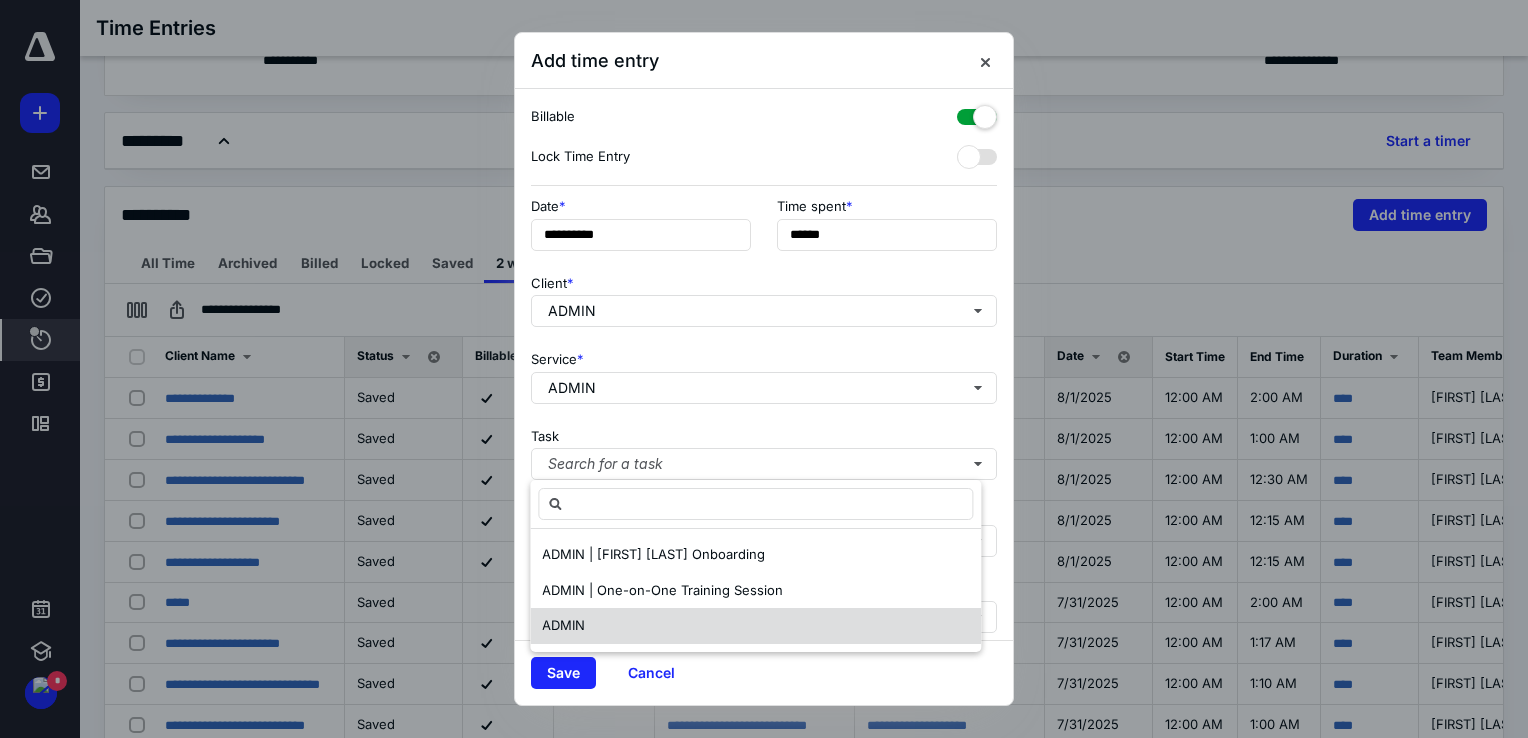 click on "ADMIN" at bounding box center [755, 626] 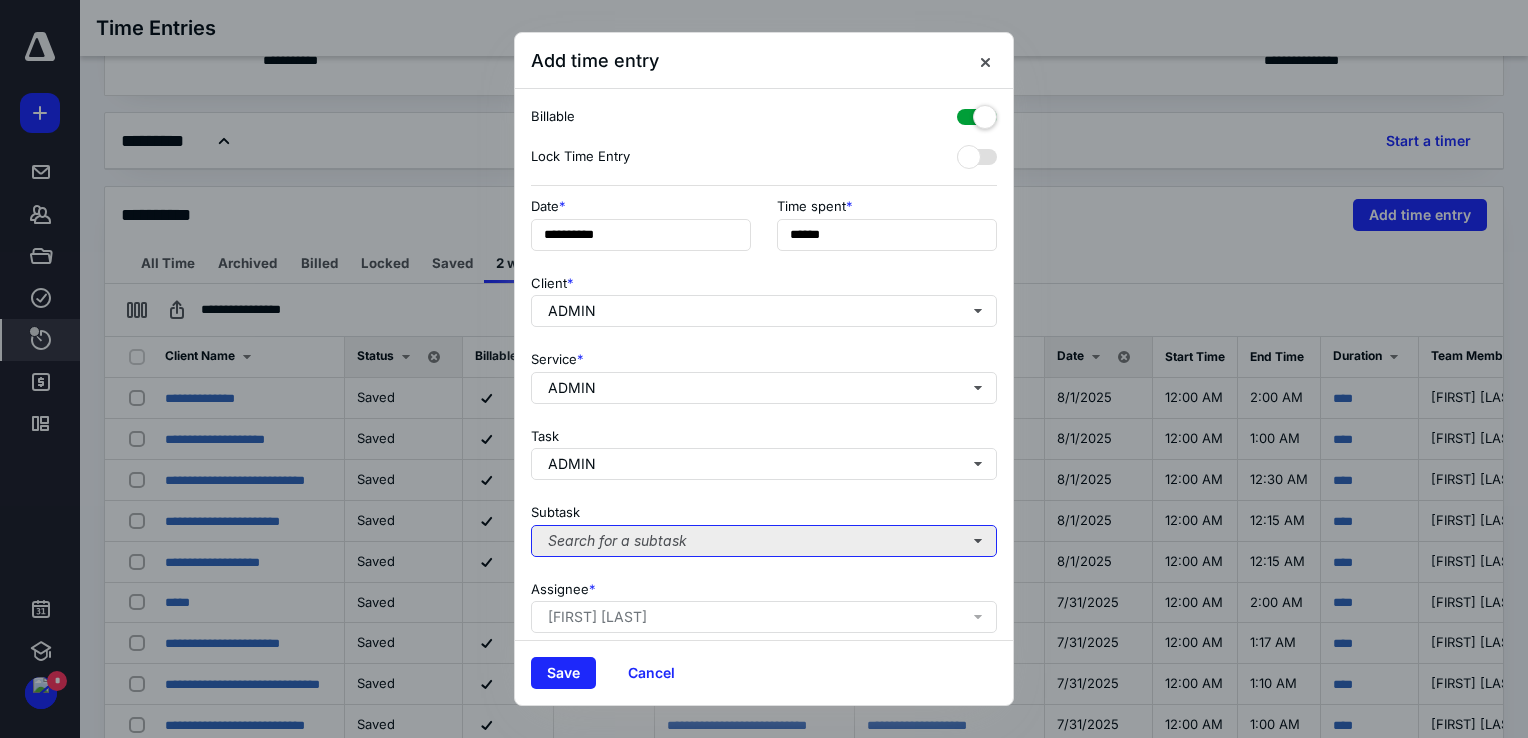 click on "Search for a subtask" at bounding box center [764, 541] 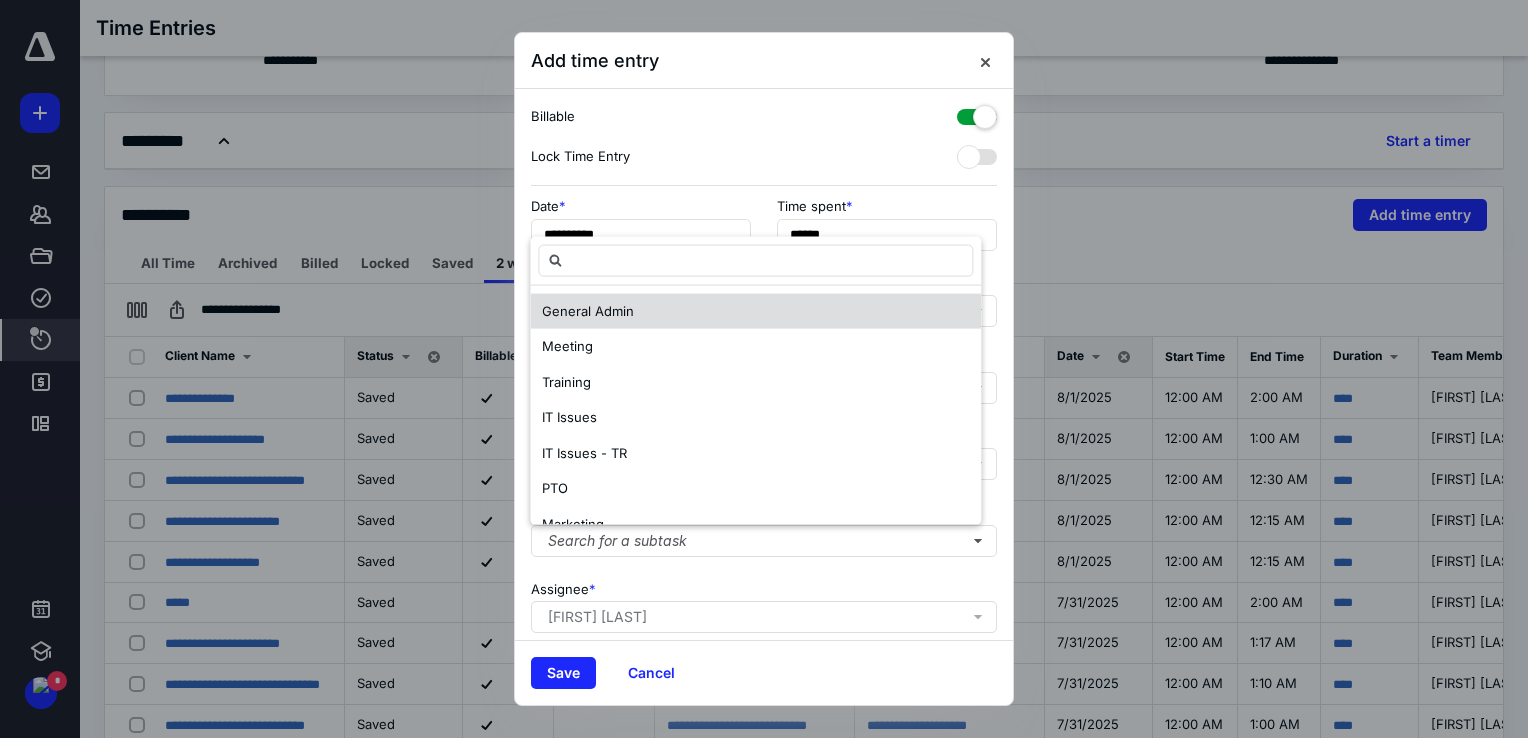 click on "General Admin" at bounding box center (755, 311) 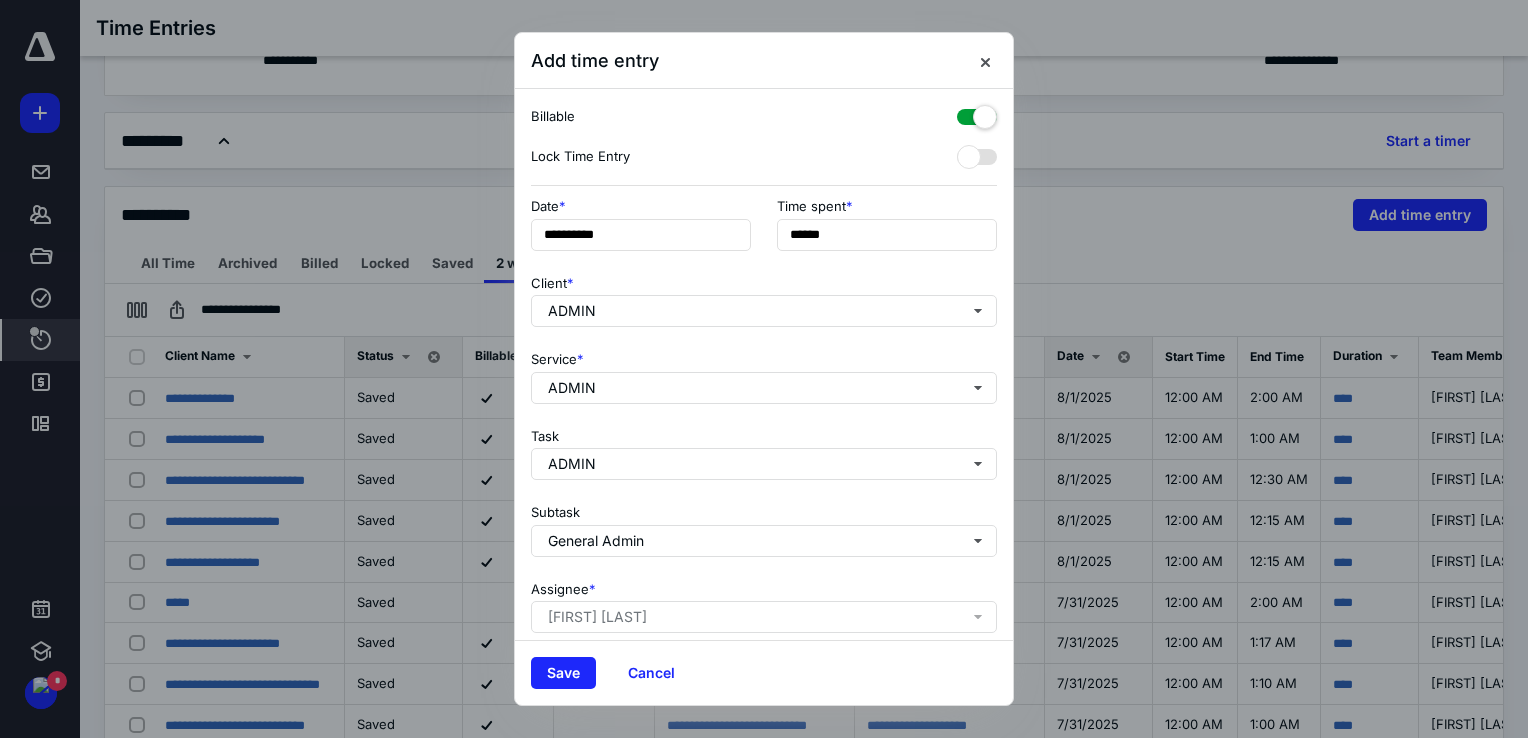 click at bounding box center (977, 113) 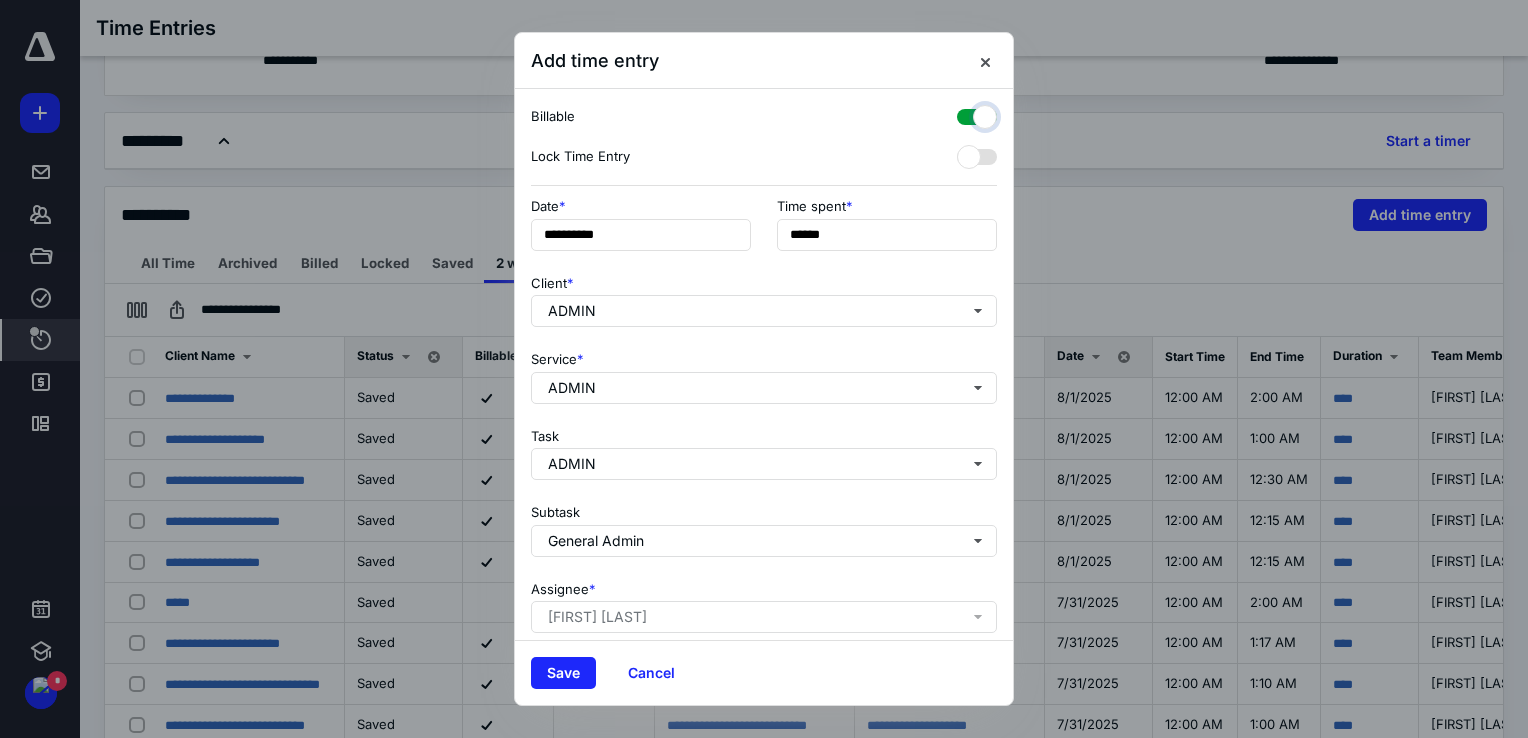 click at bounding box center [967, 114] 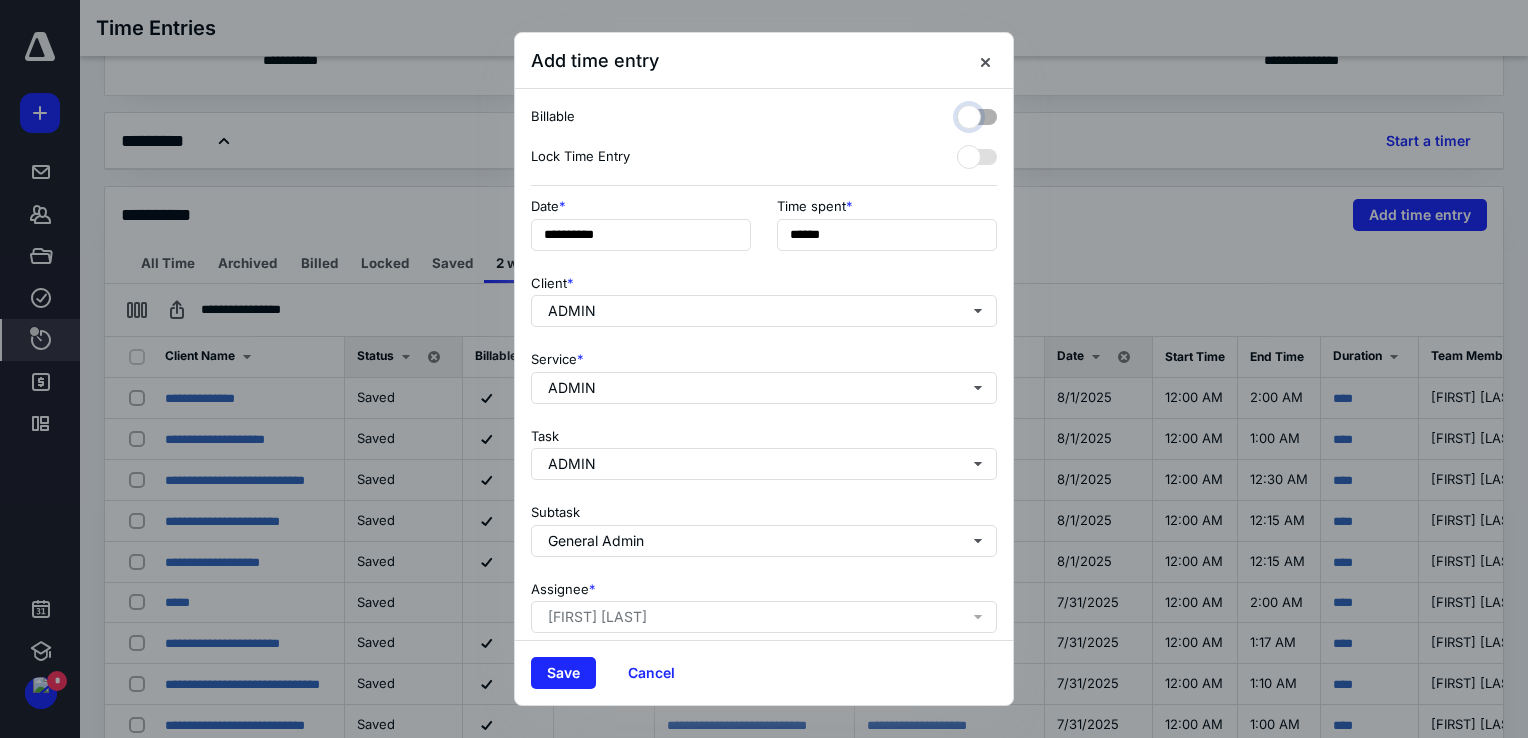 checkbox on "false" 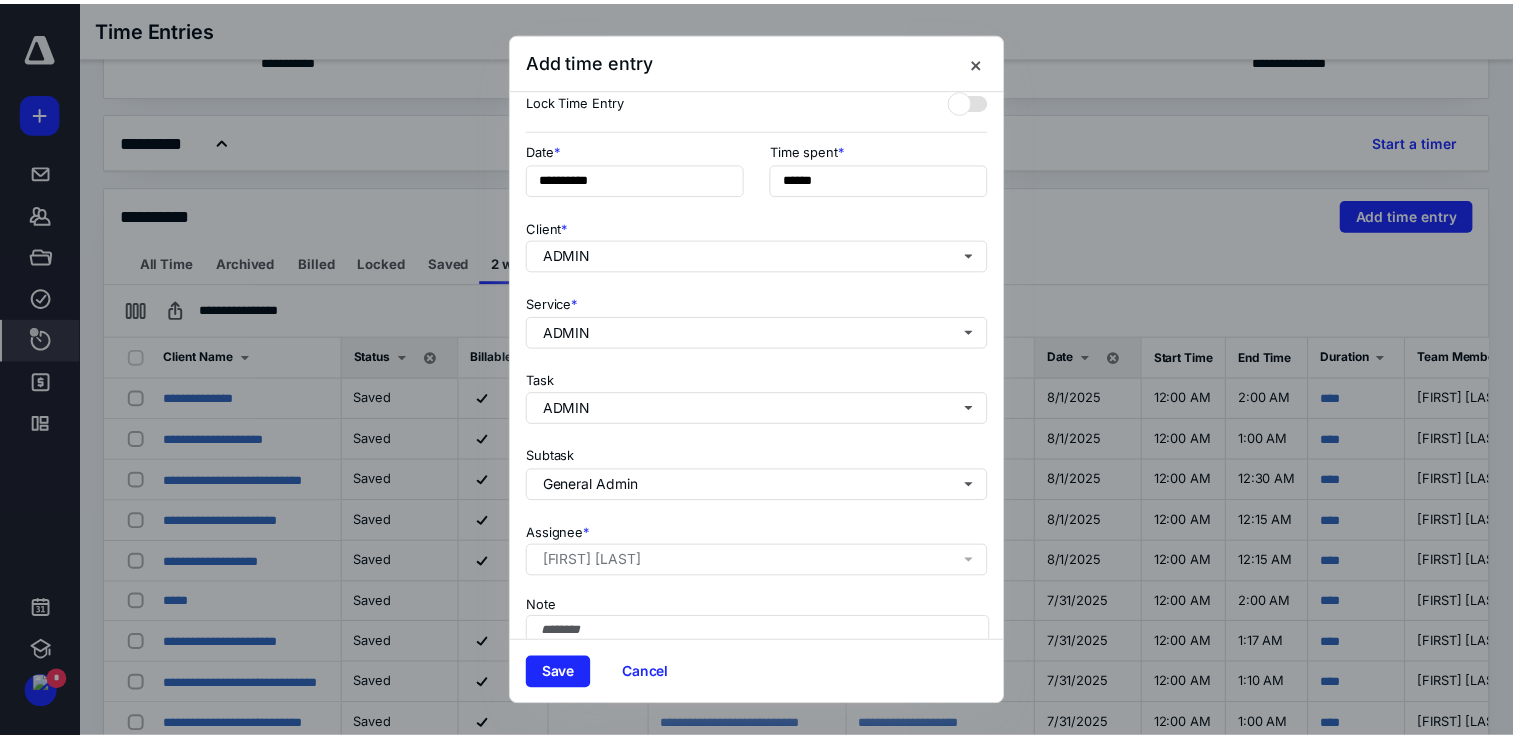 scroll, scrollTop: 100, scrollLeft: 0, axis: vertical 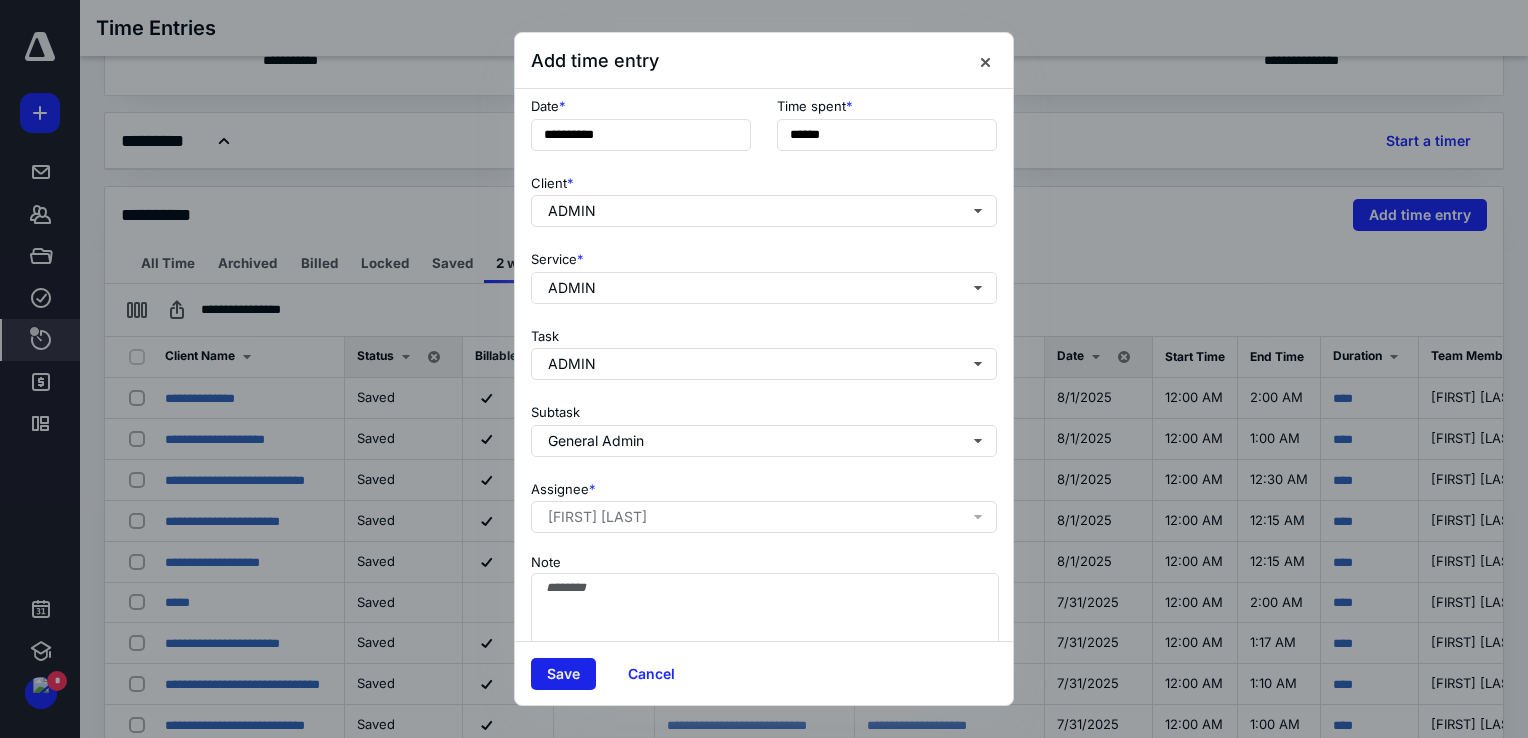 click on "Save" at bounding box center (563, 674) 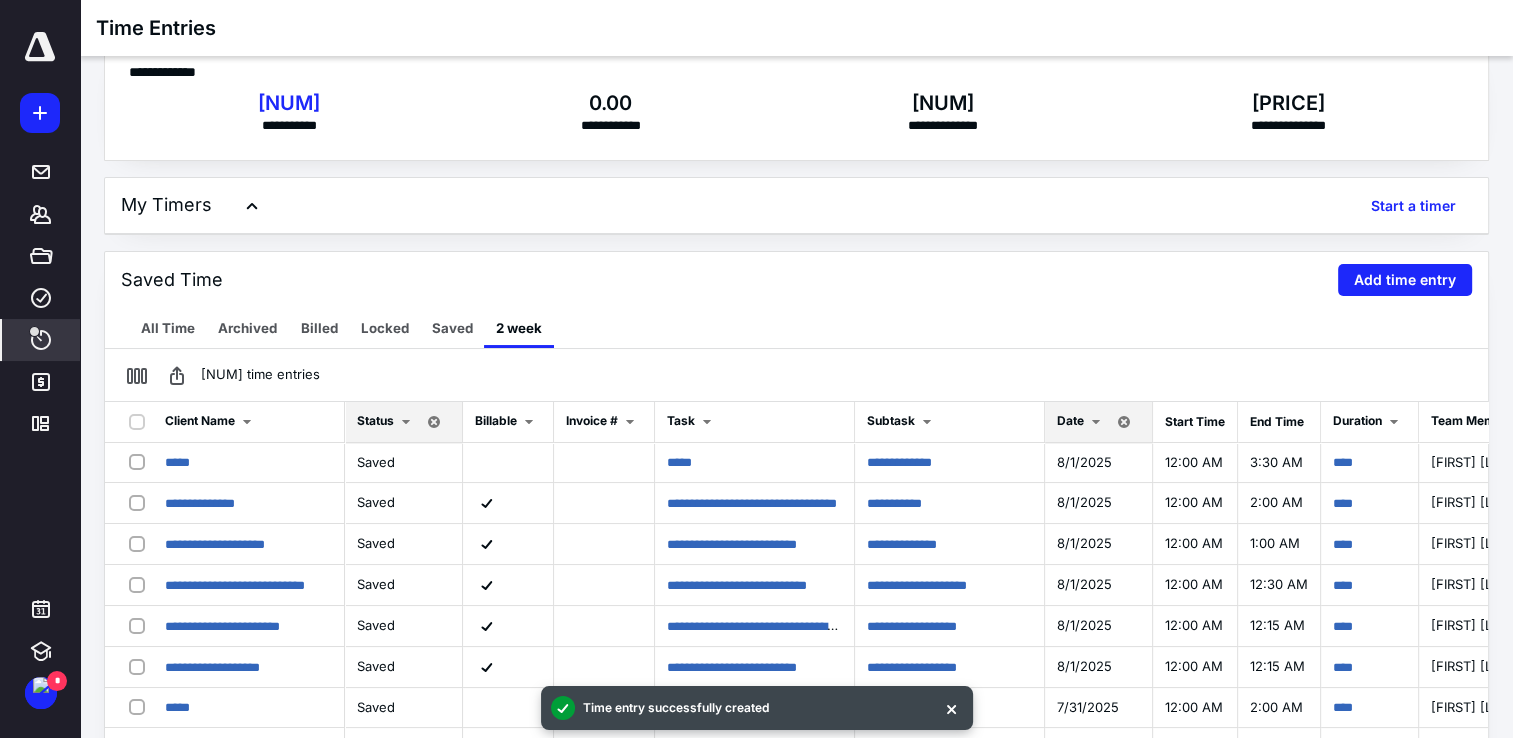 scroll, scrollTop: 0, scrollLeft: 0, axis: both 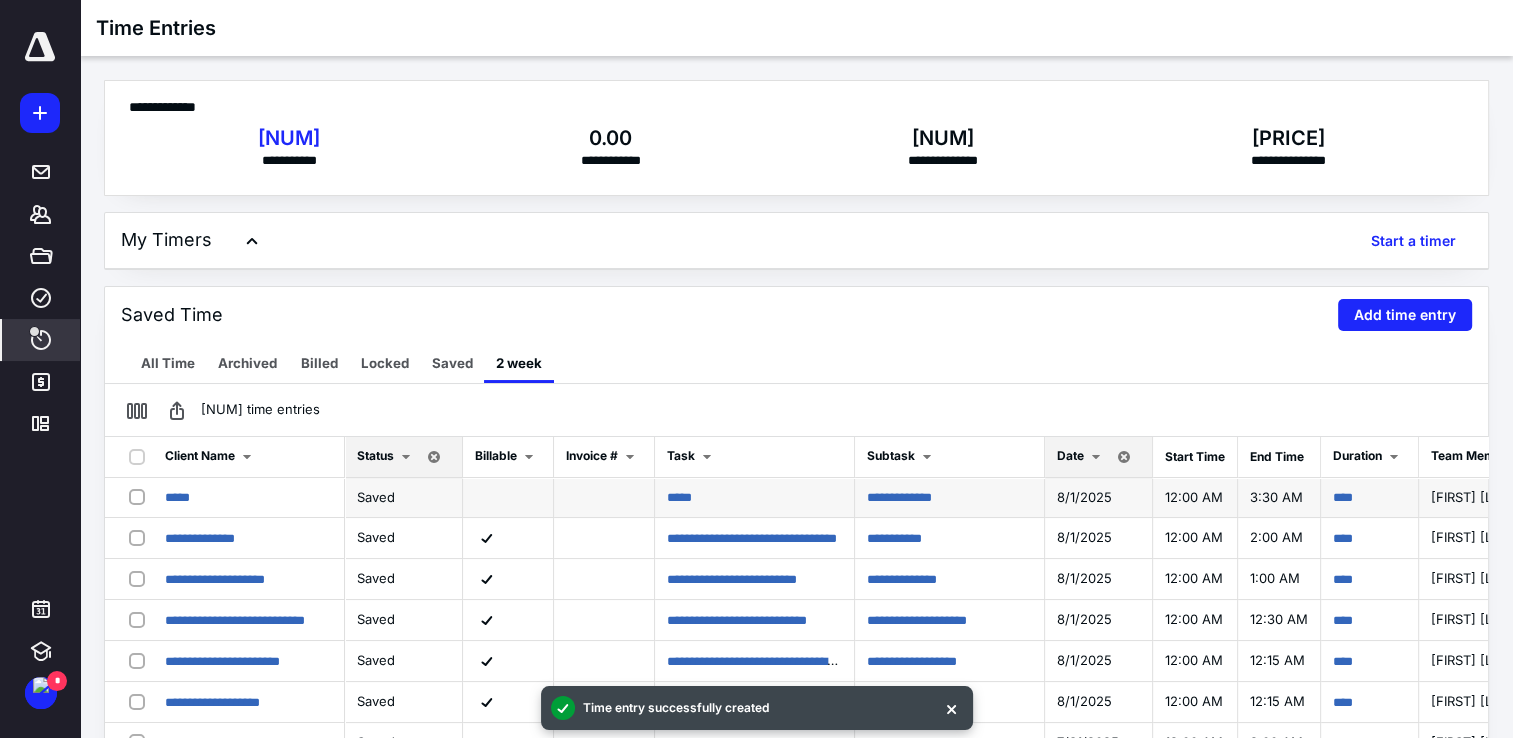click on "****" at bounding box center (1370, 498) 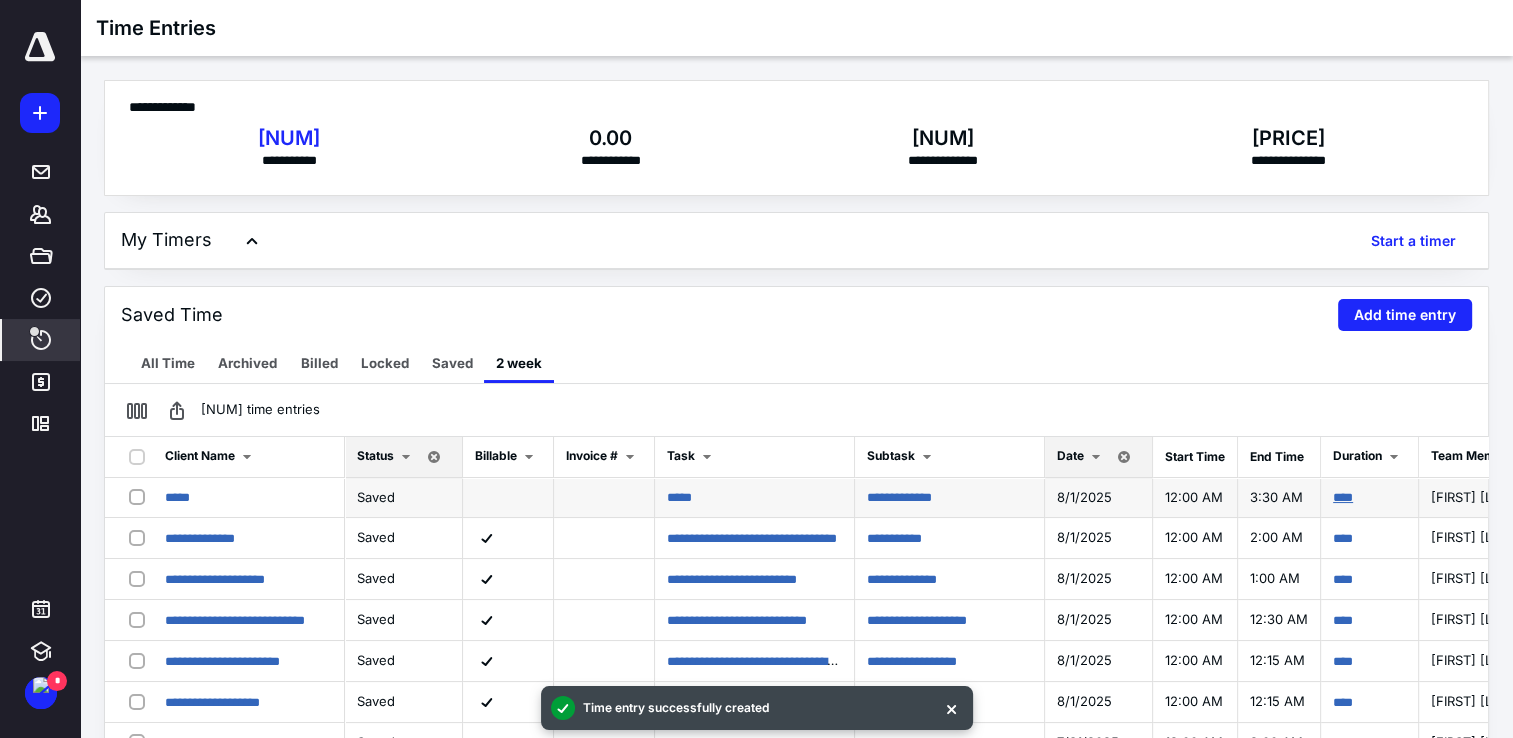 click on "****" at bounding box center (1343, 497) 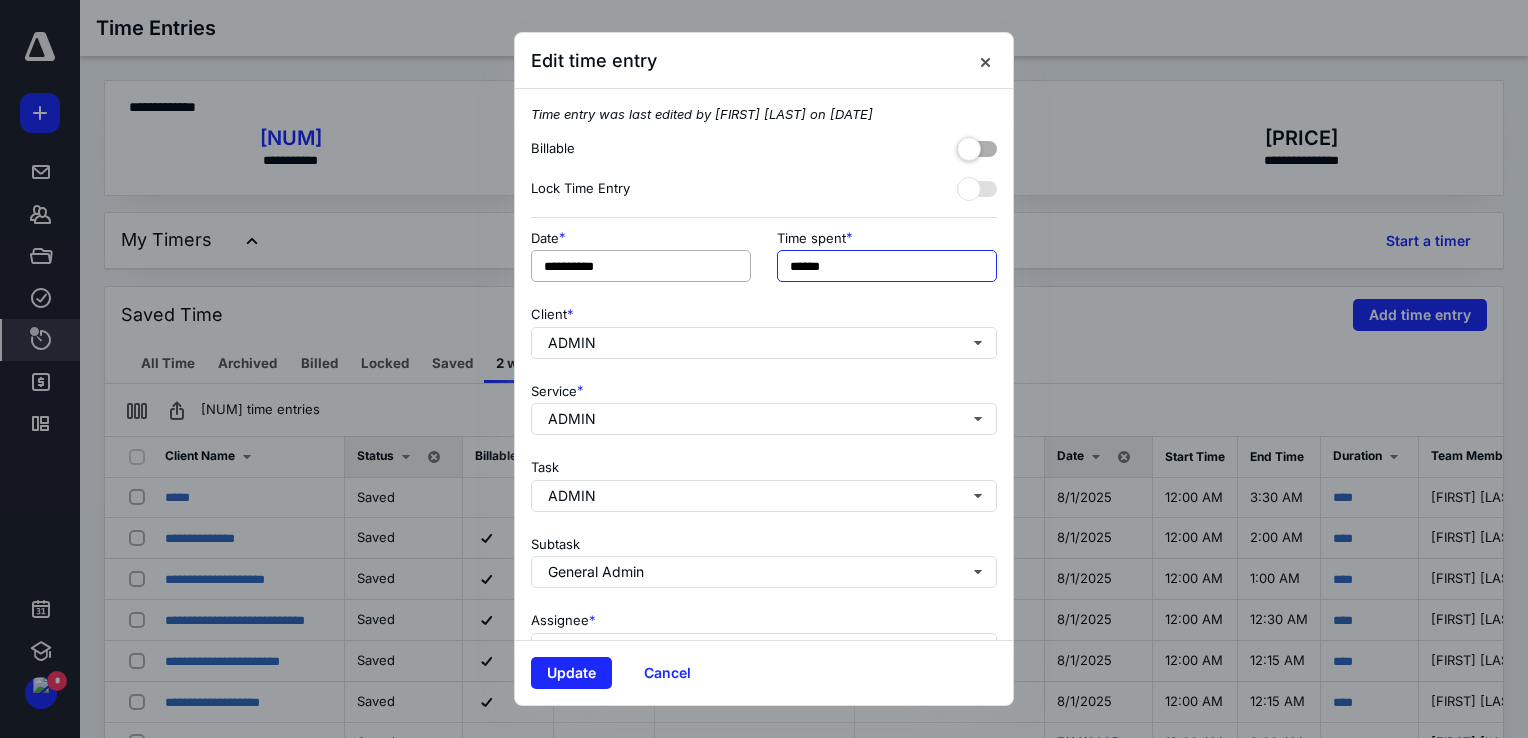 drag, startPoint x: 848, startPoint y: 269, endPoint x: 725, endPoint y: 276, distance: 123.19903 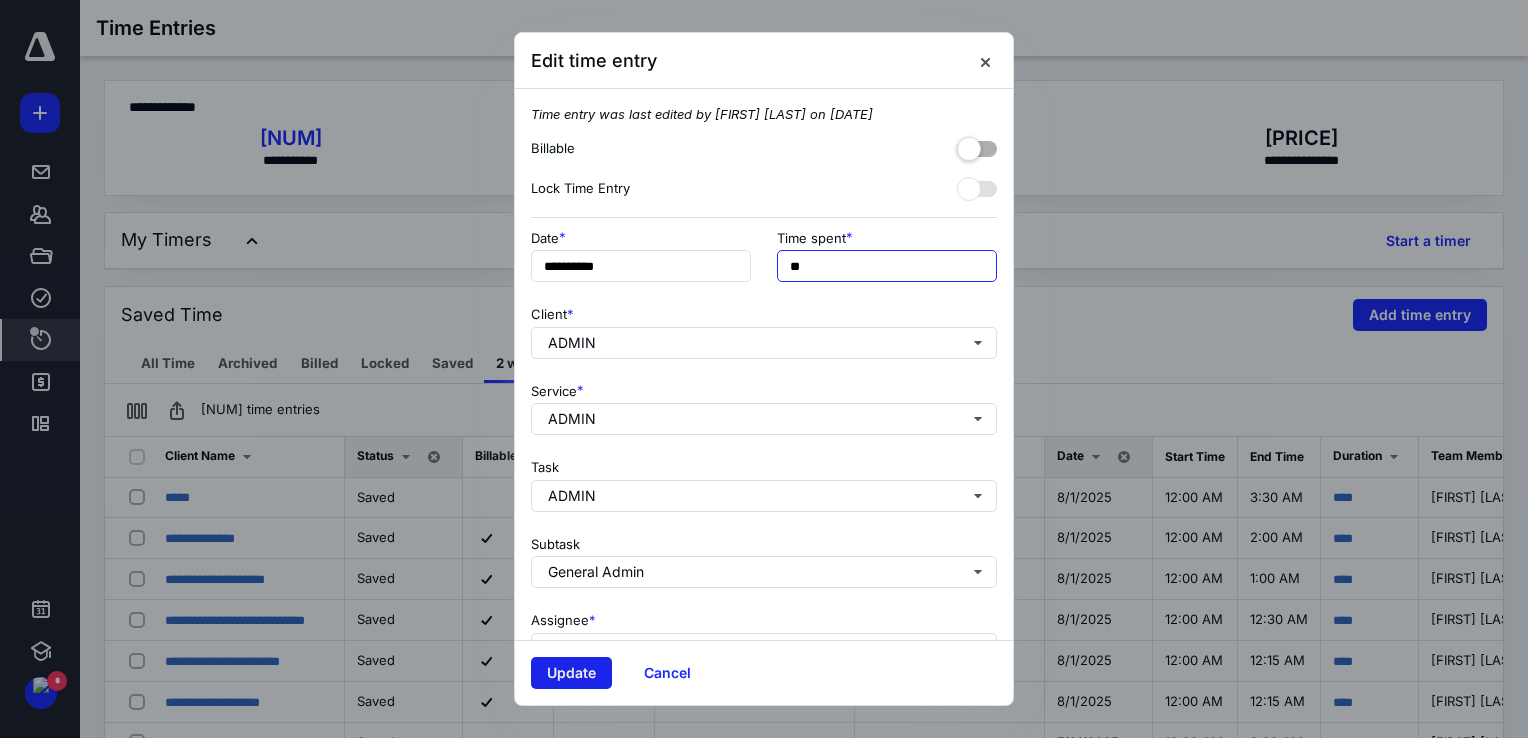 type on "**" 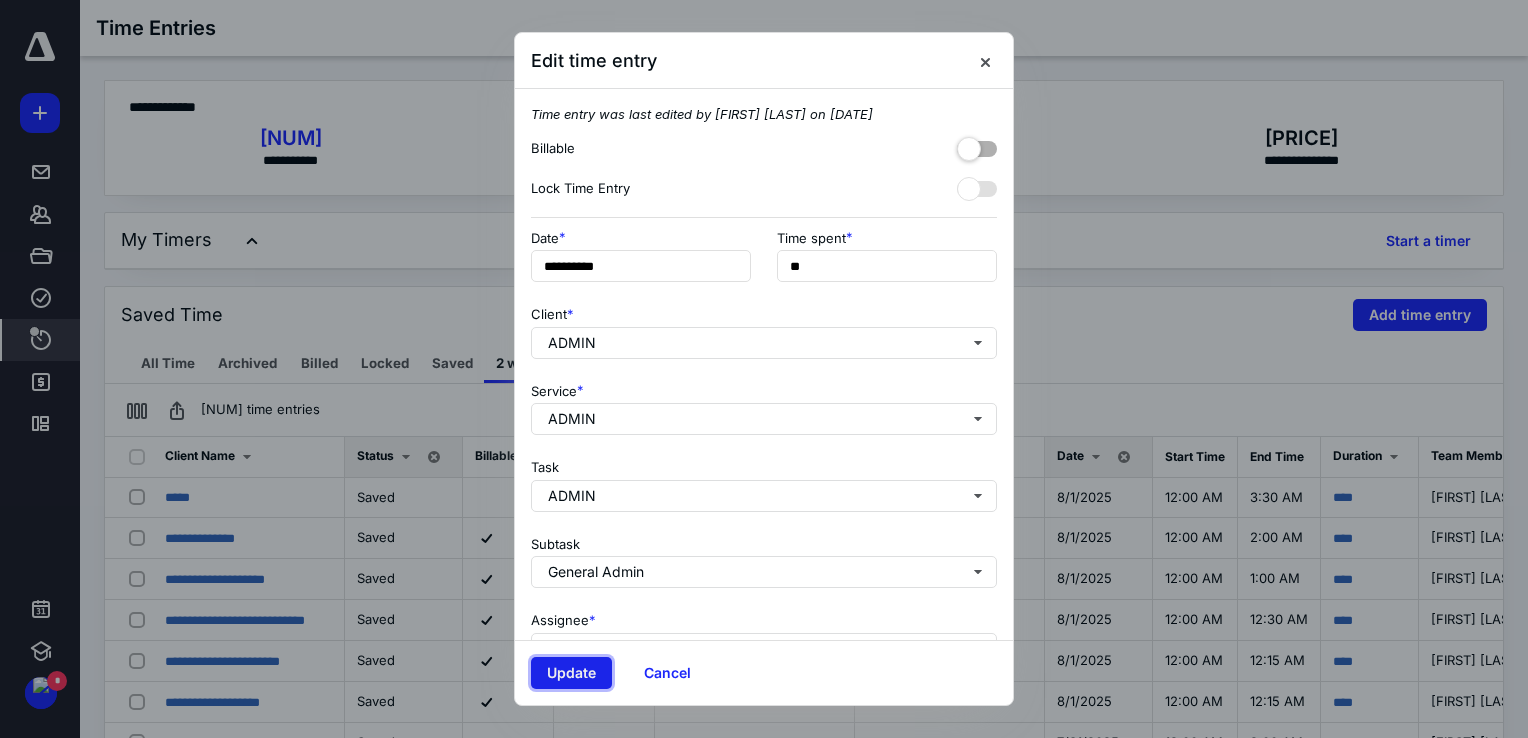 click on "Update" at bounding box center (571, 673) 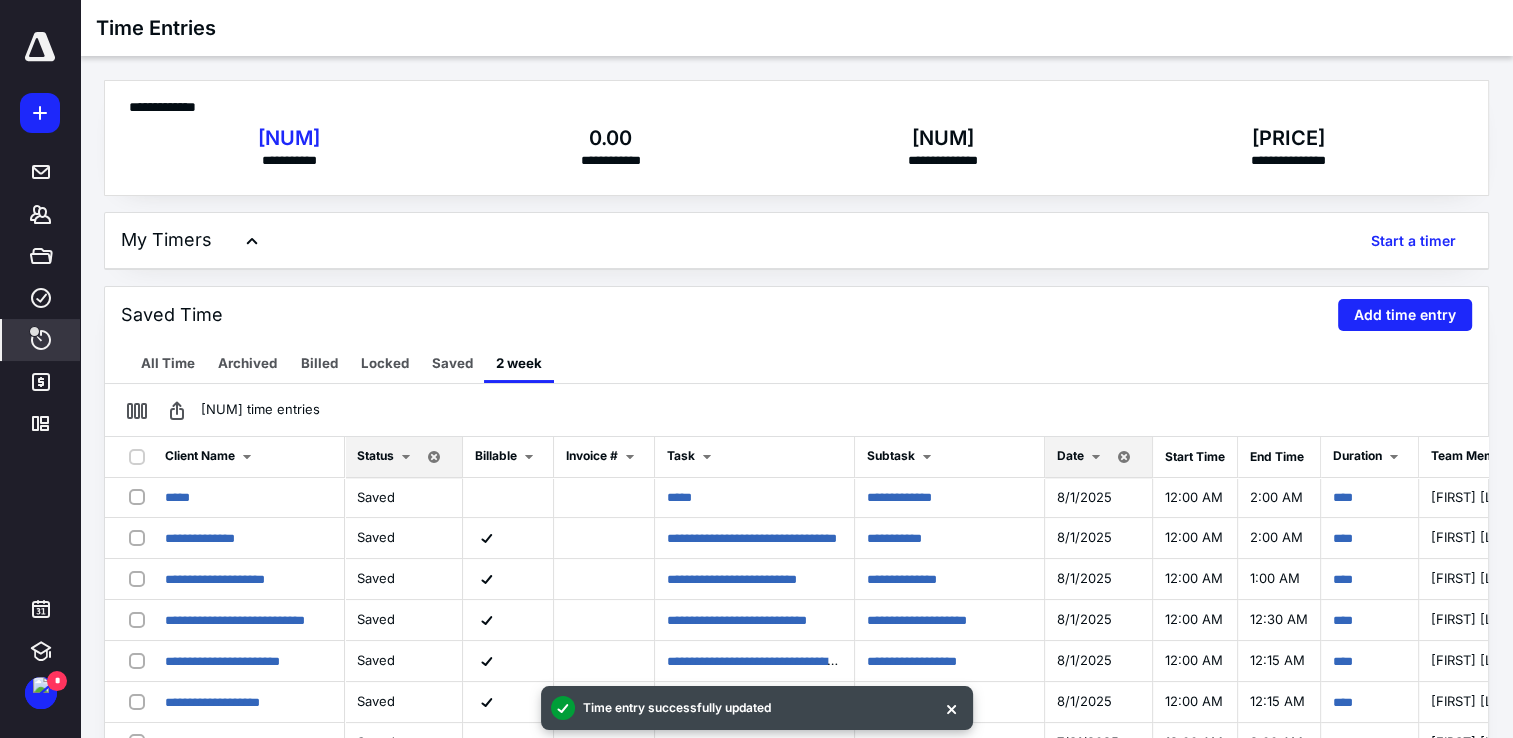 click 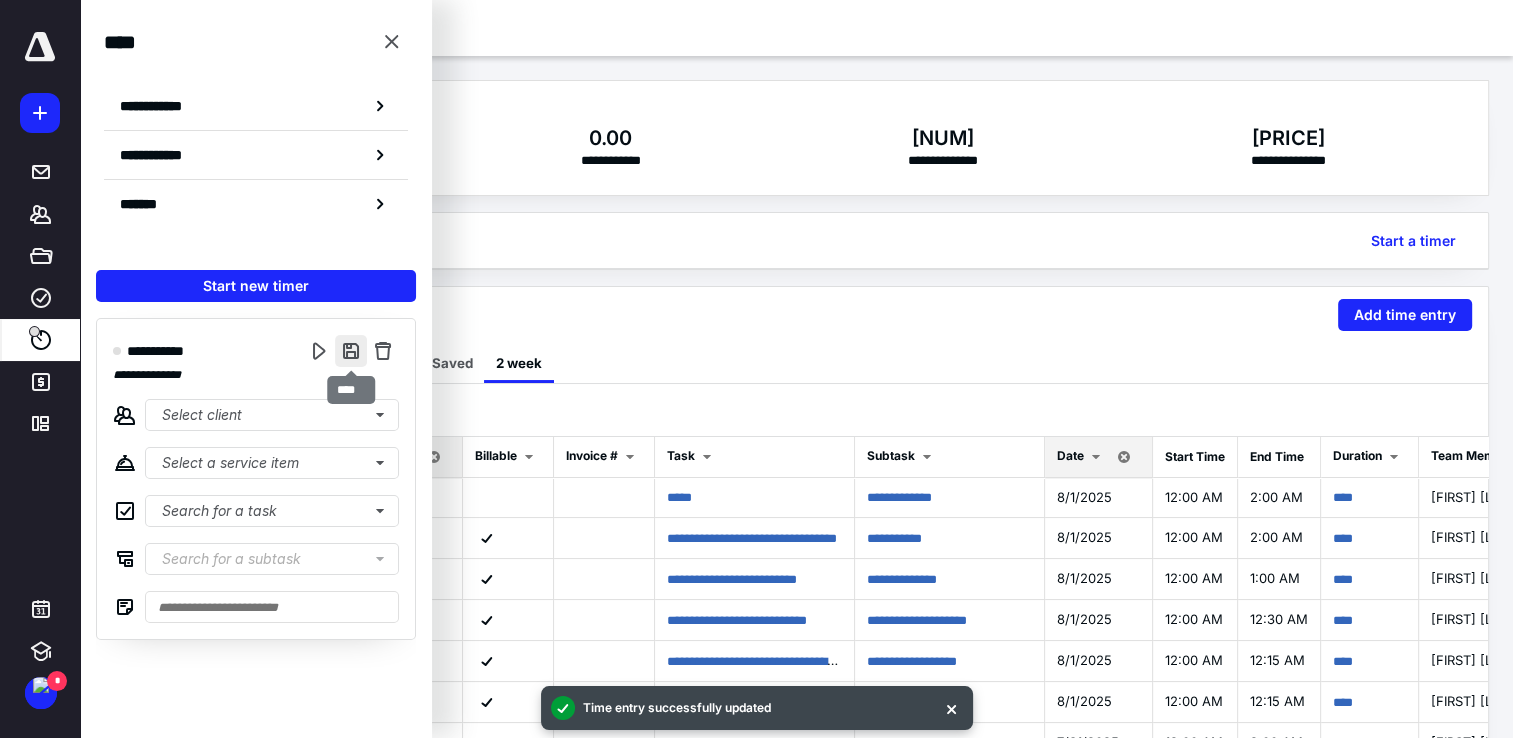 click at bounding box center [351, 351] 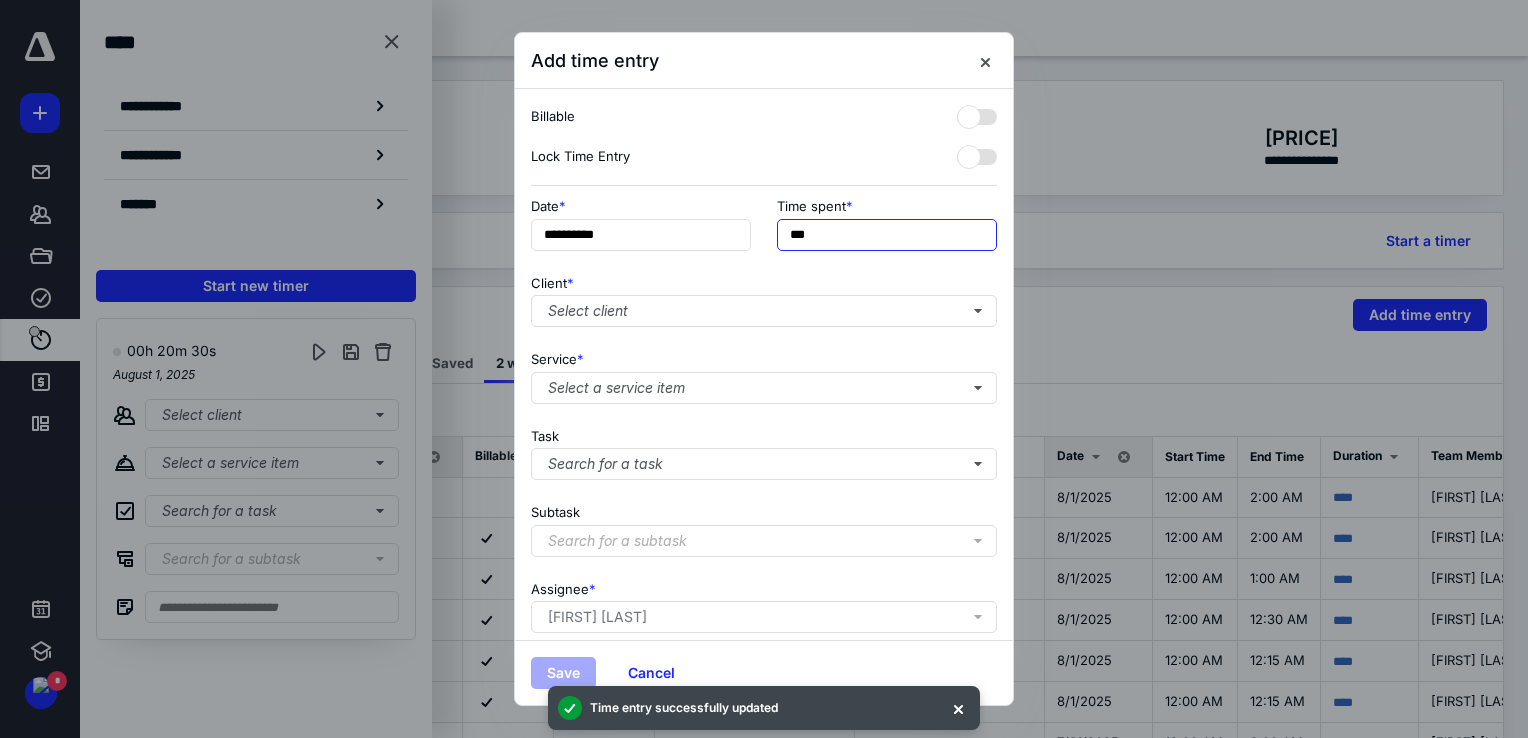 drag, startPoint x: 817, startPoint y: 241, endPoint x: 696, endPoint y: 258, distance: 122.18838 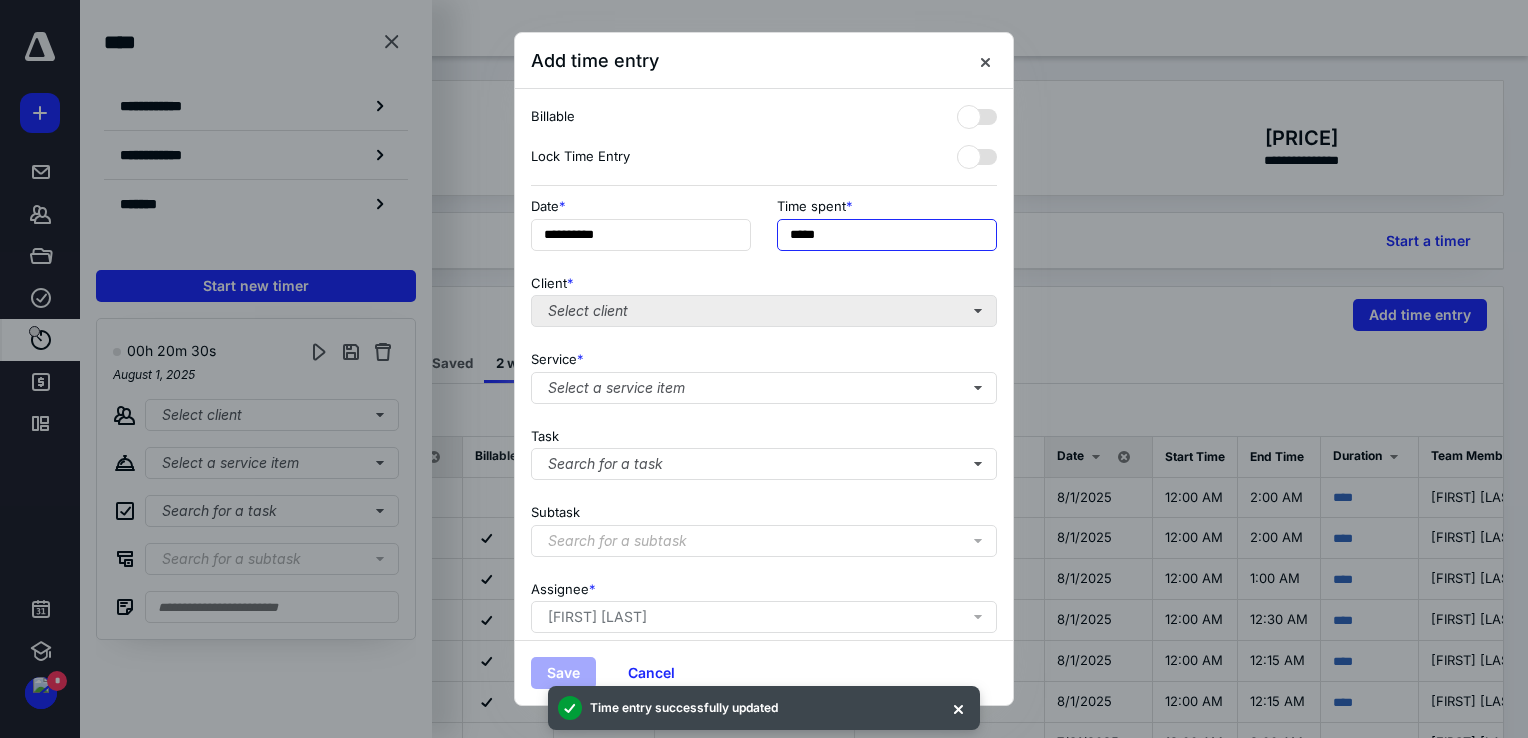 type on "******" 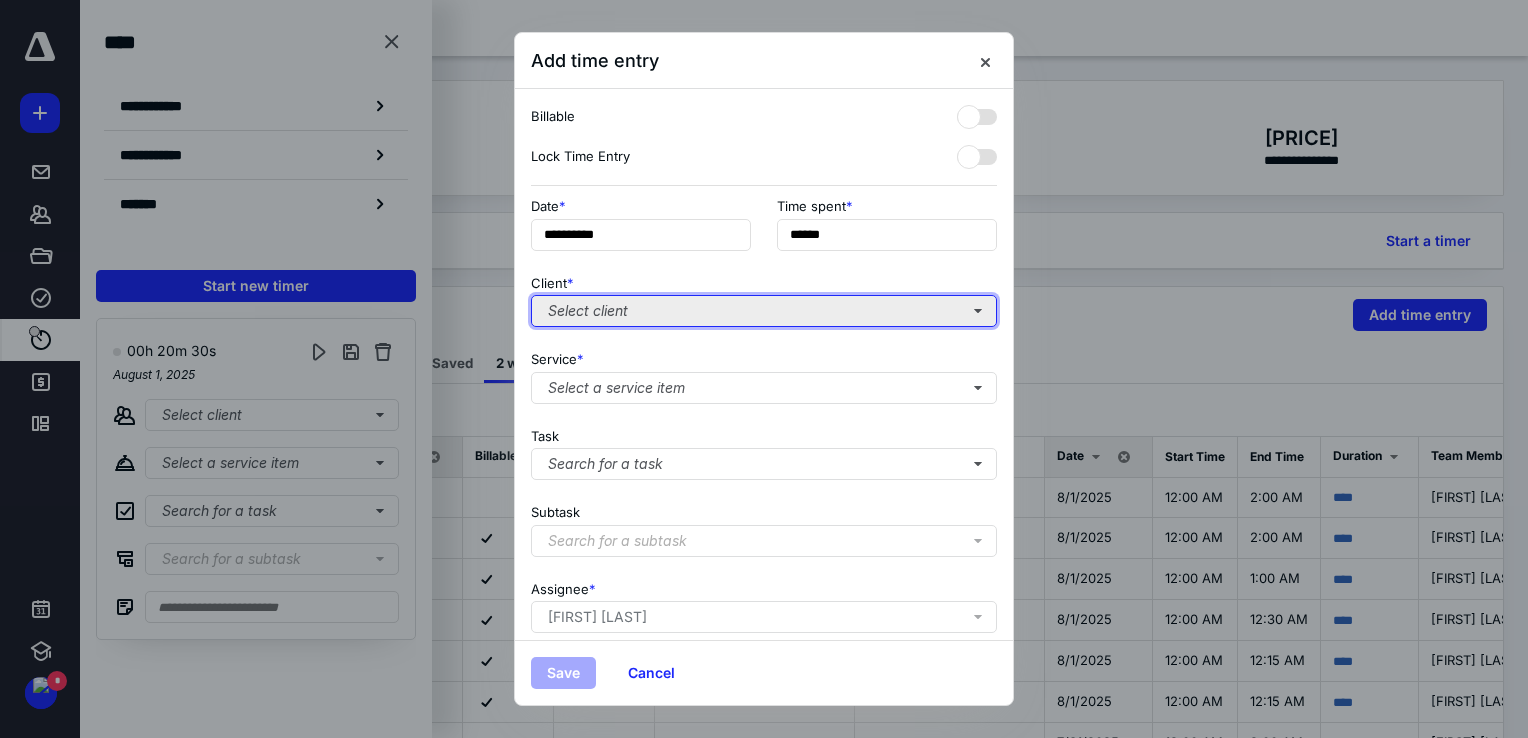 click on "Select client" at bounding box center (764, 311) 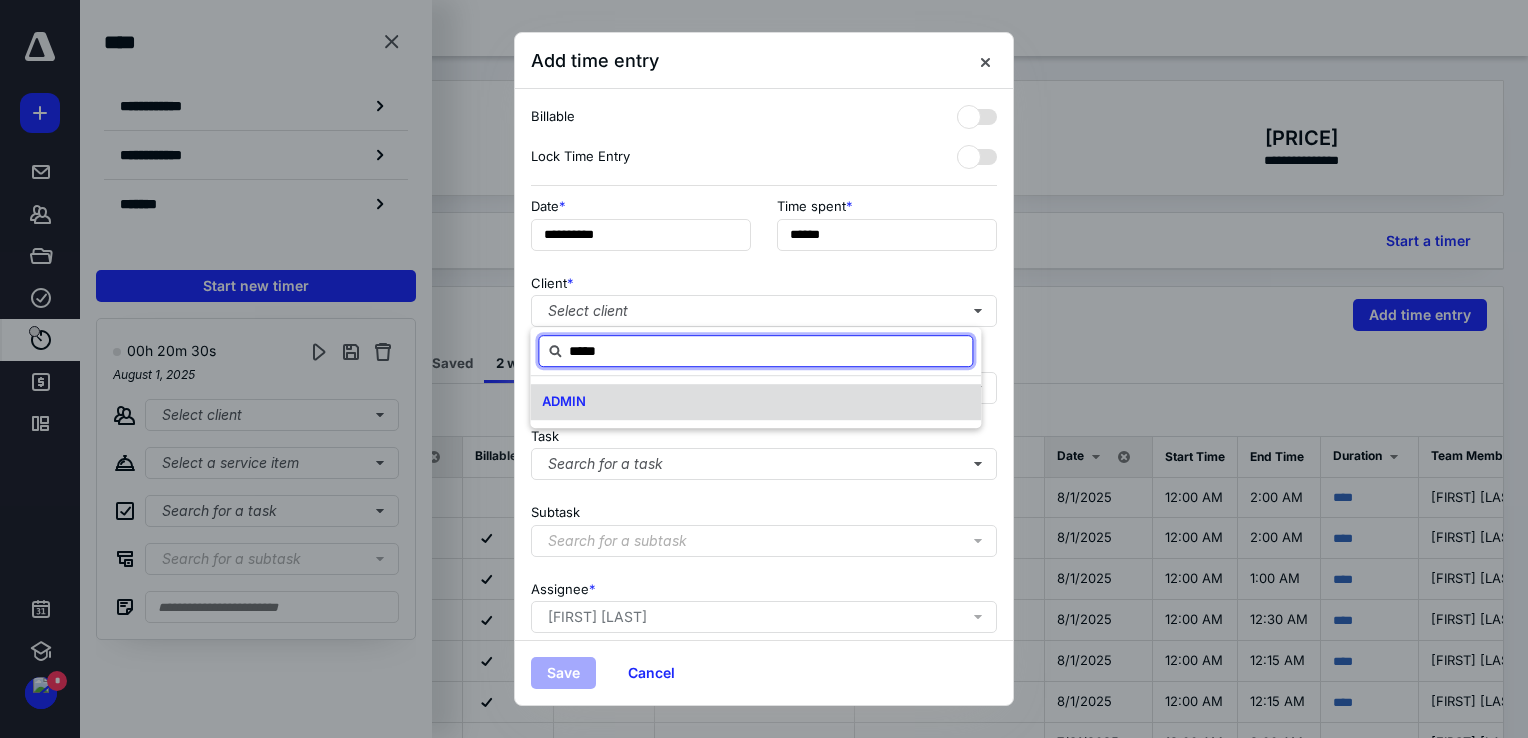 click on "ADMIN" at bounding box center (755, 402) 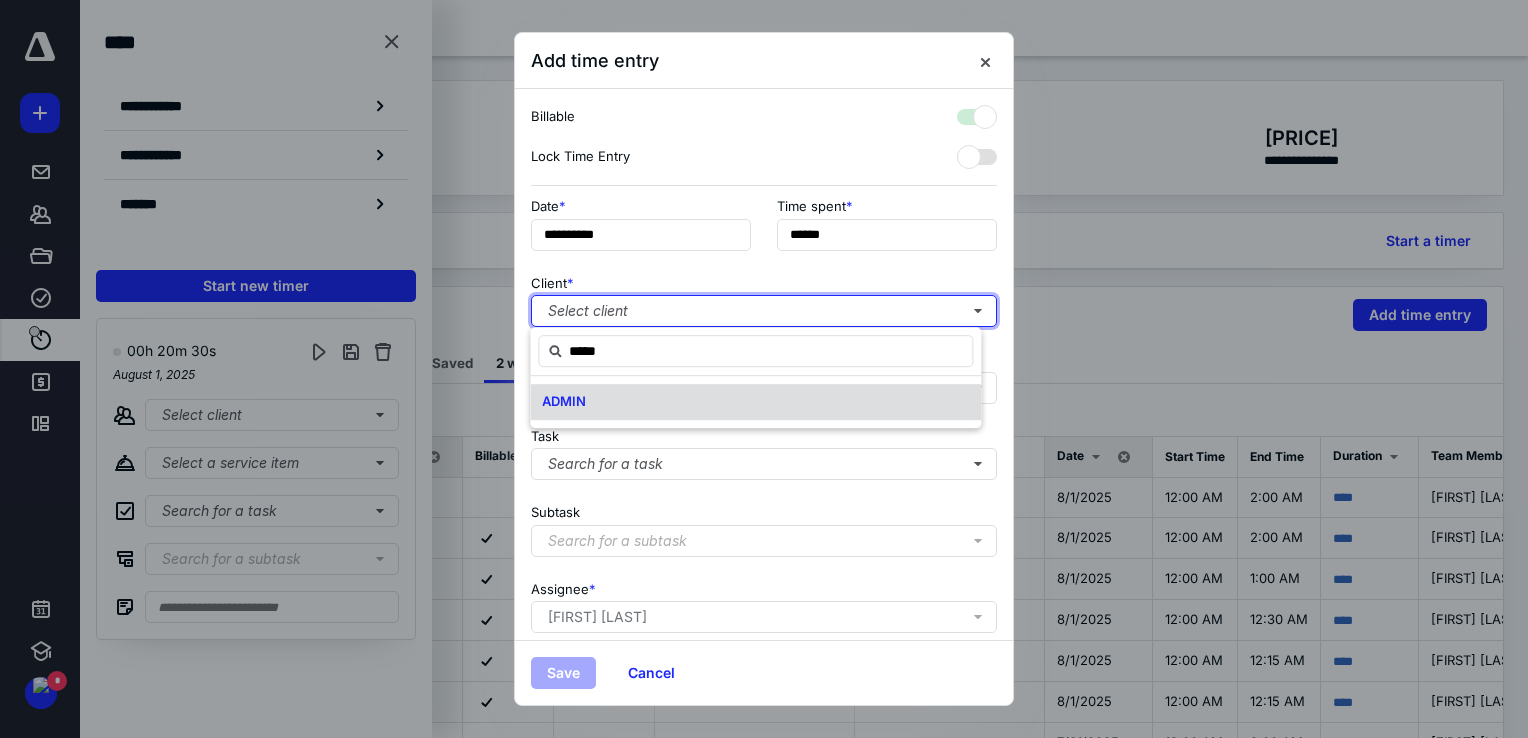 checkbox on "true" 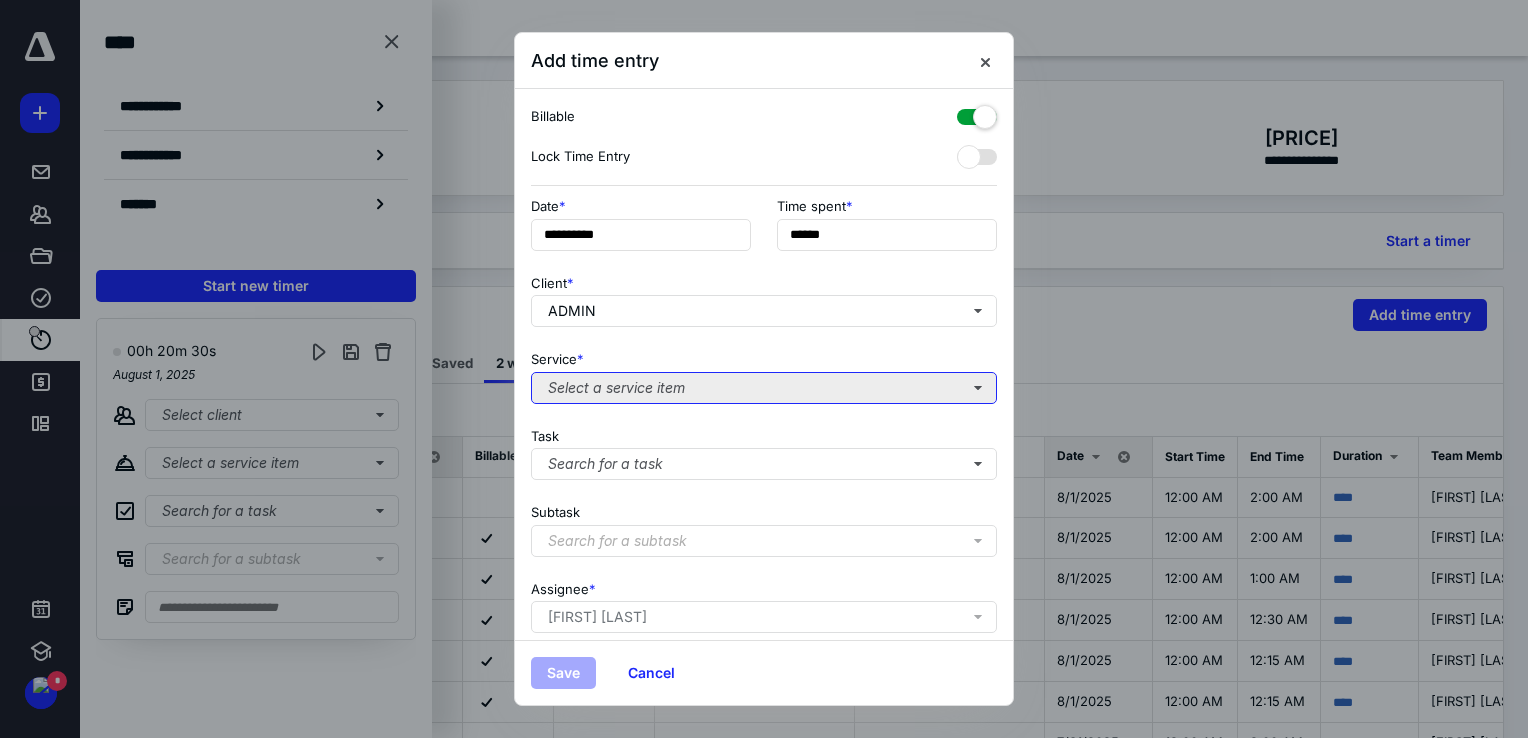 click on "Select a service item" at bounding box center (764, 388) 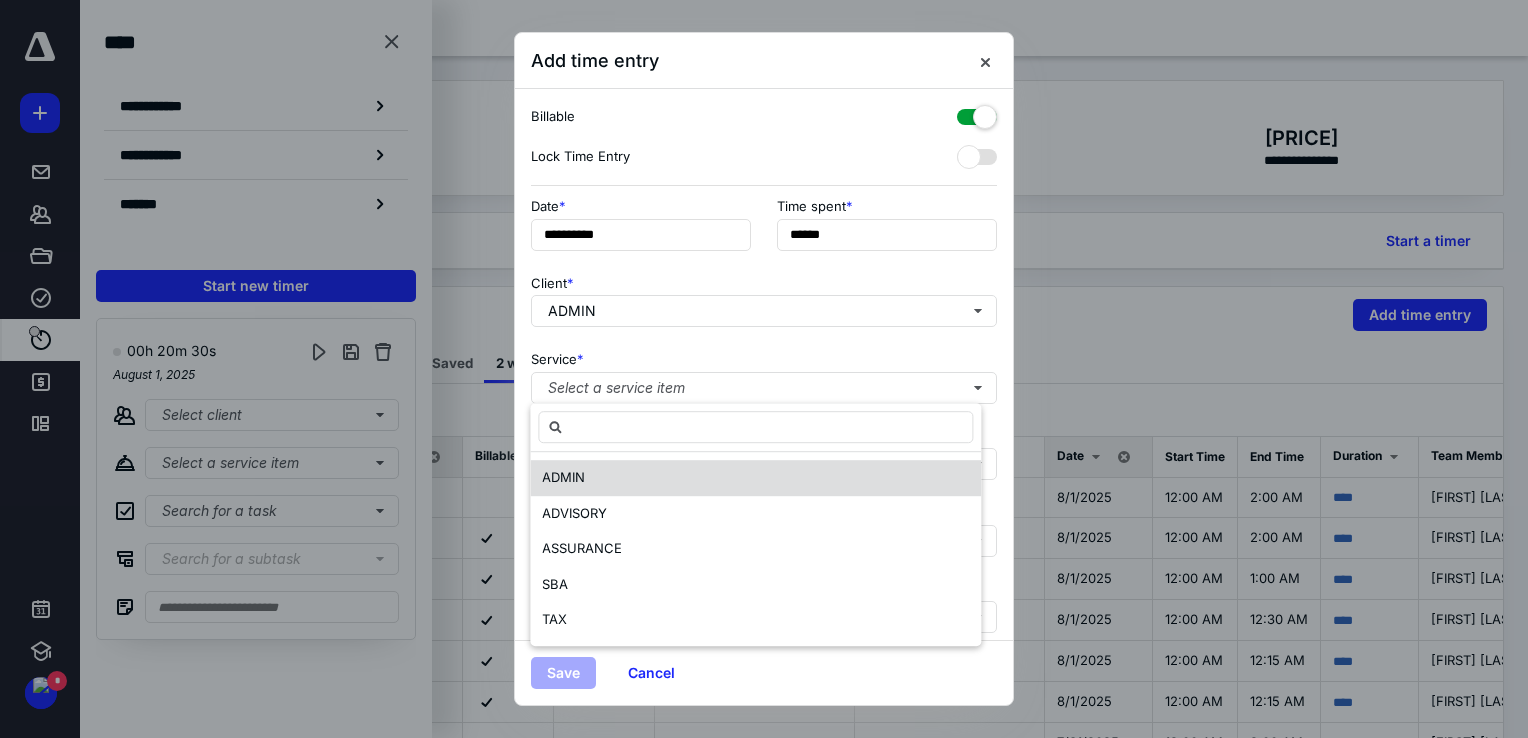 click on "ADMIN" at bounding box center [755, 478] 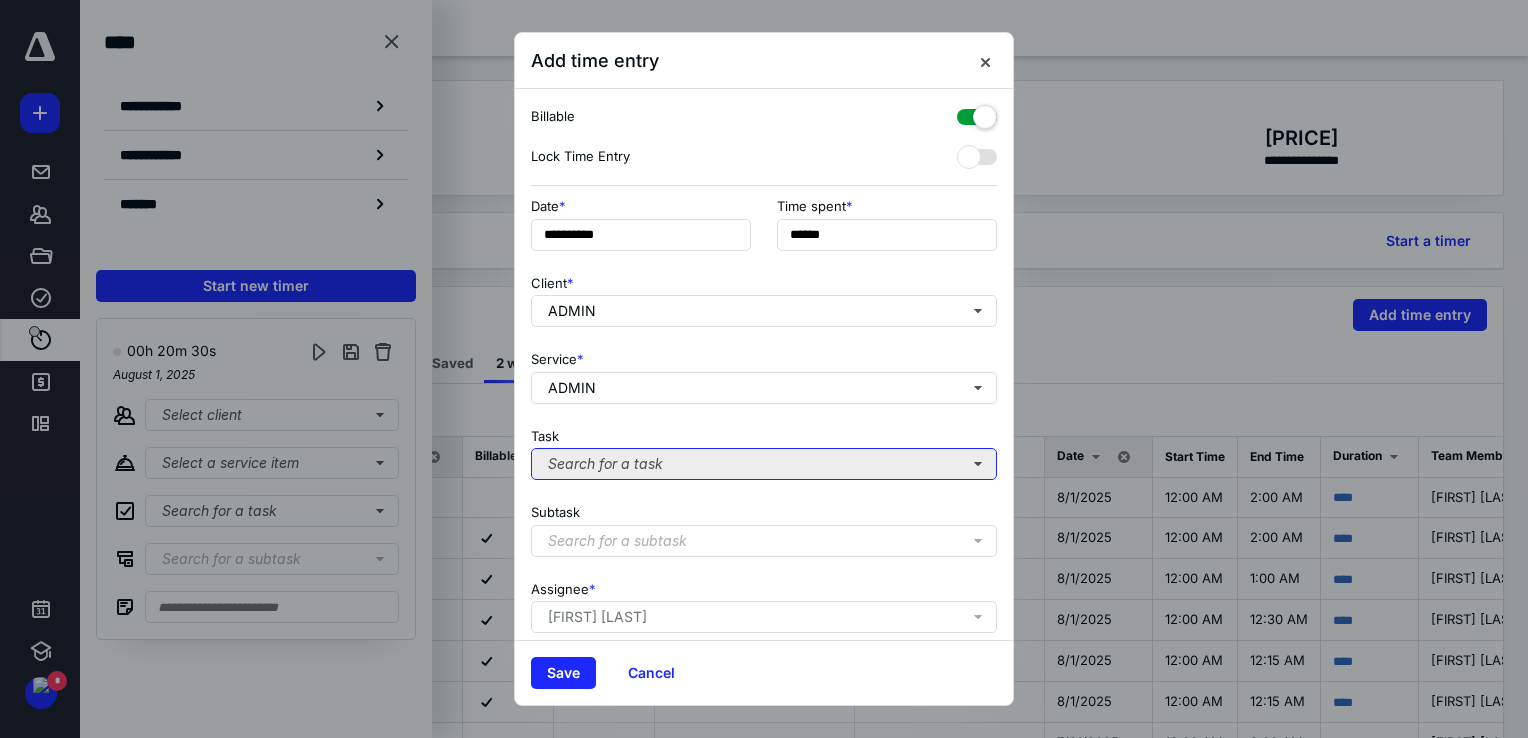click on "Search for a task" at bounding box center [764, 464] 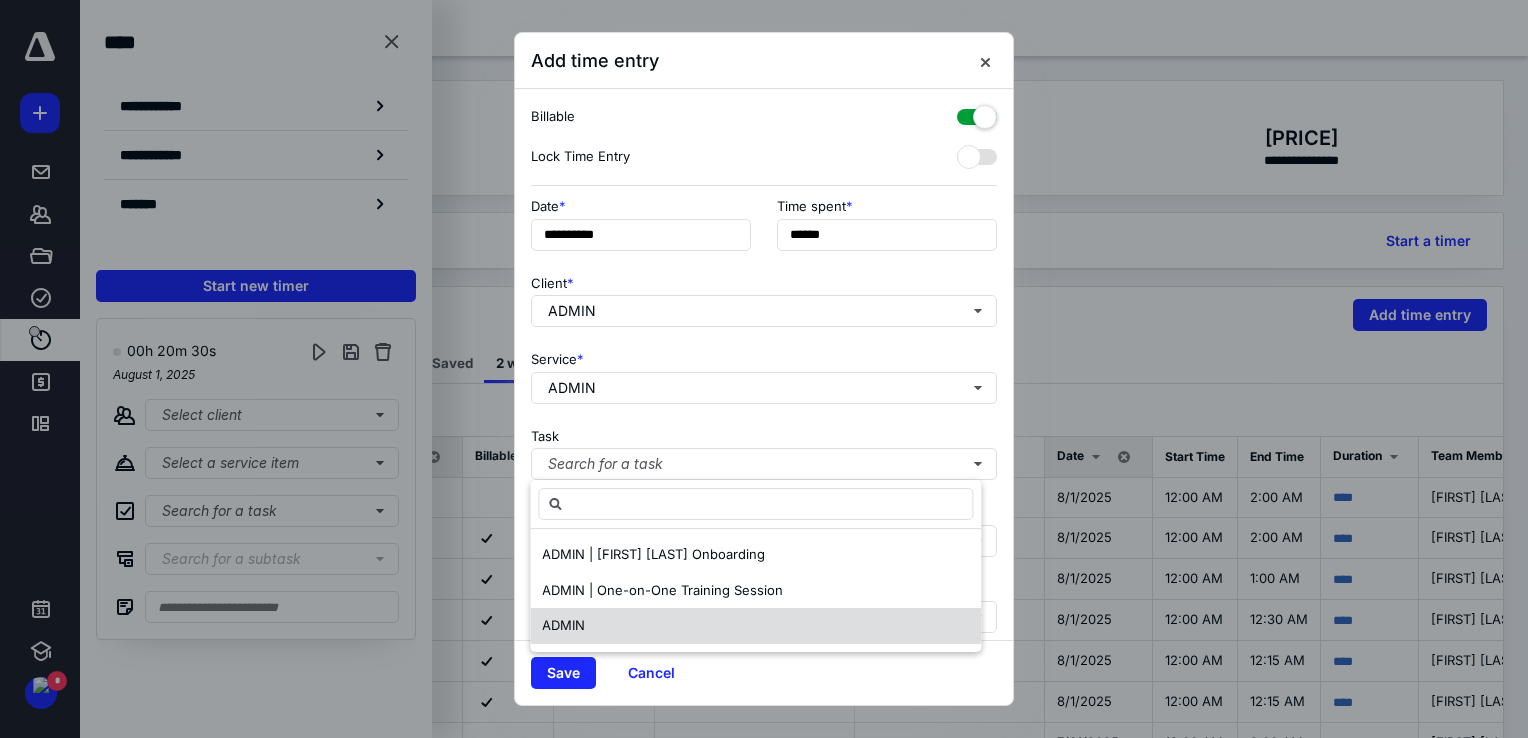 click on "ADMIN" at bounding box center (755, 626) 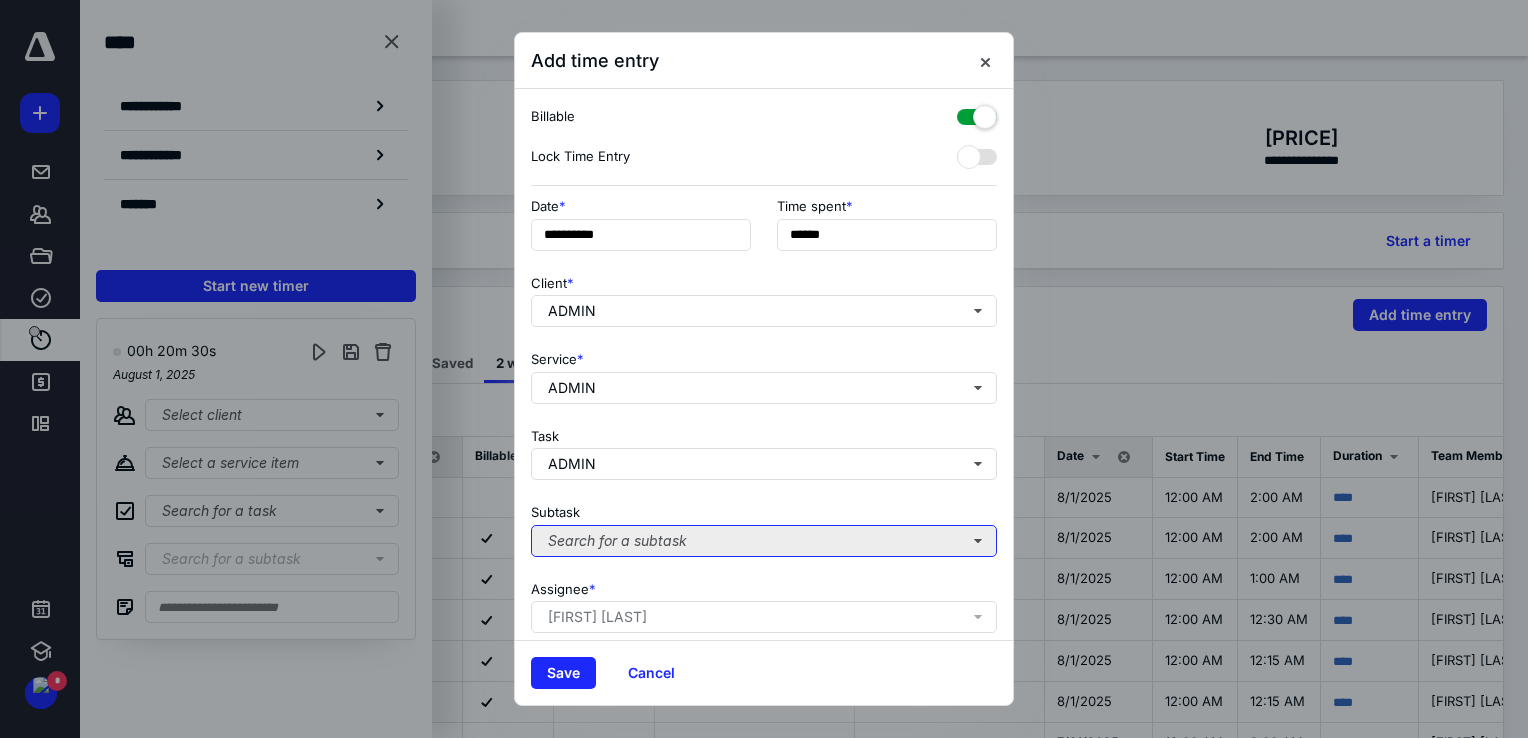 click on "Search for a subtask" at bounding box center (764, 541) 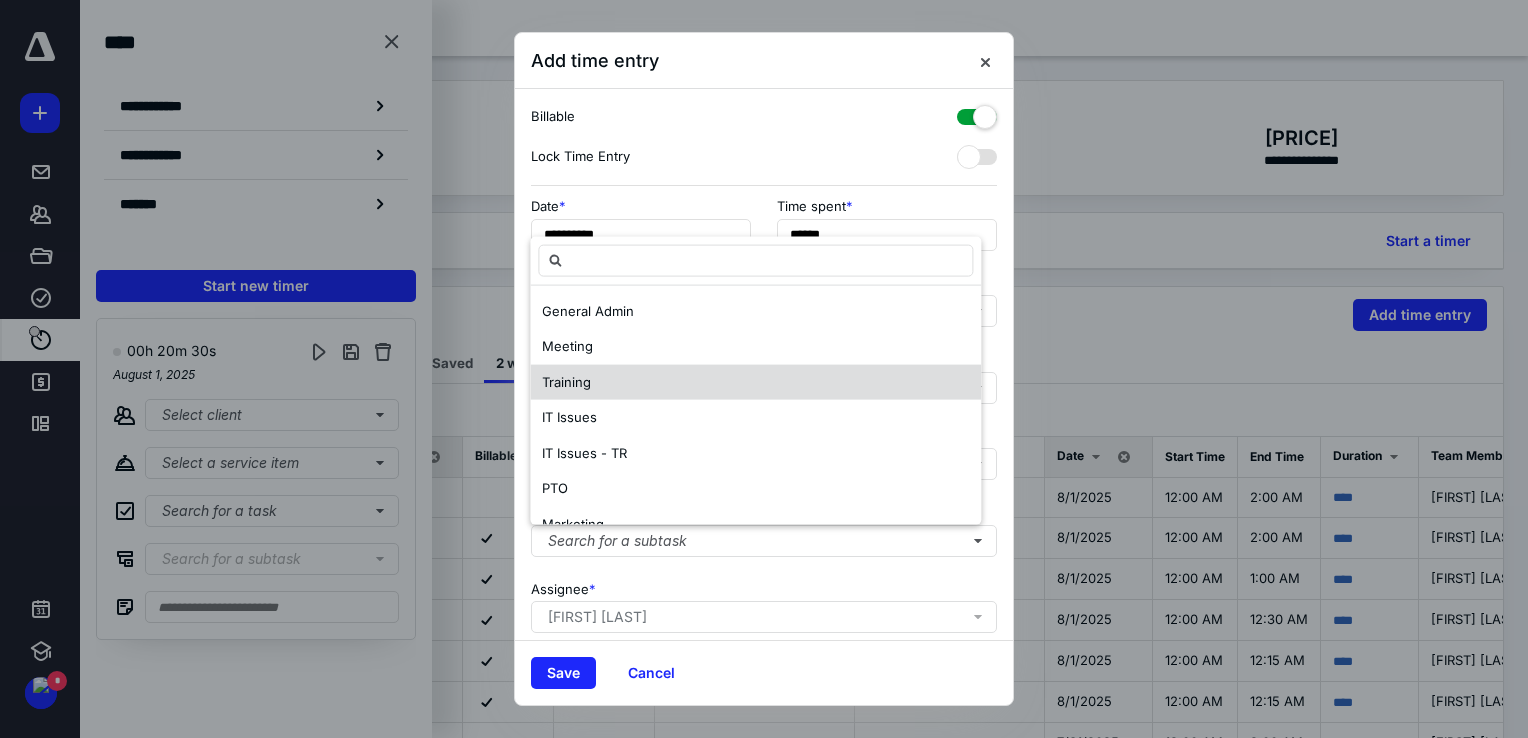click on "Training" at bounding box center (755, 382) 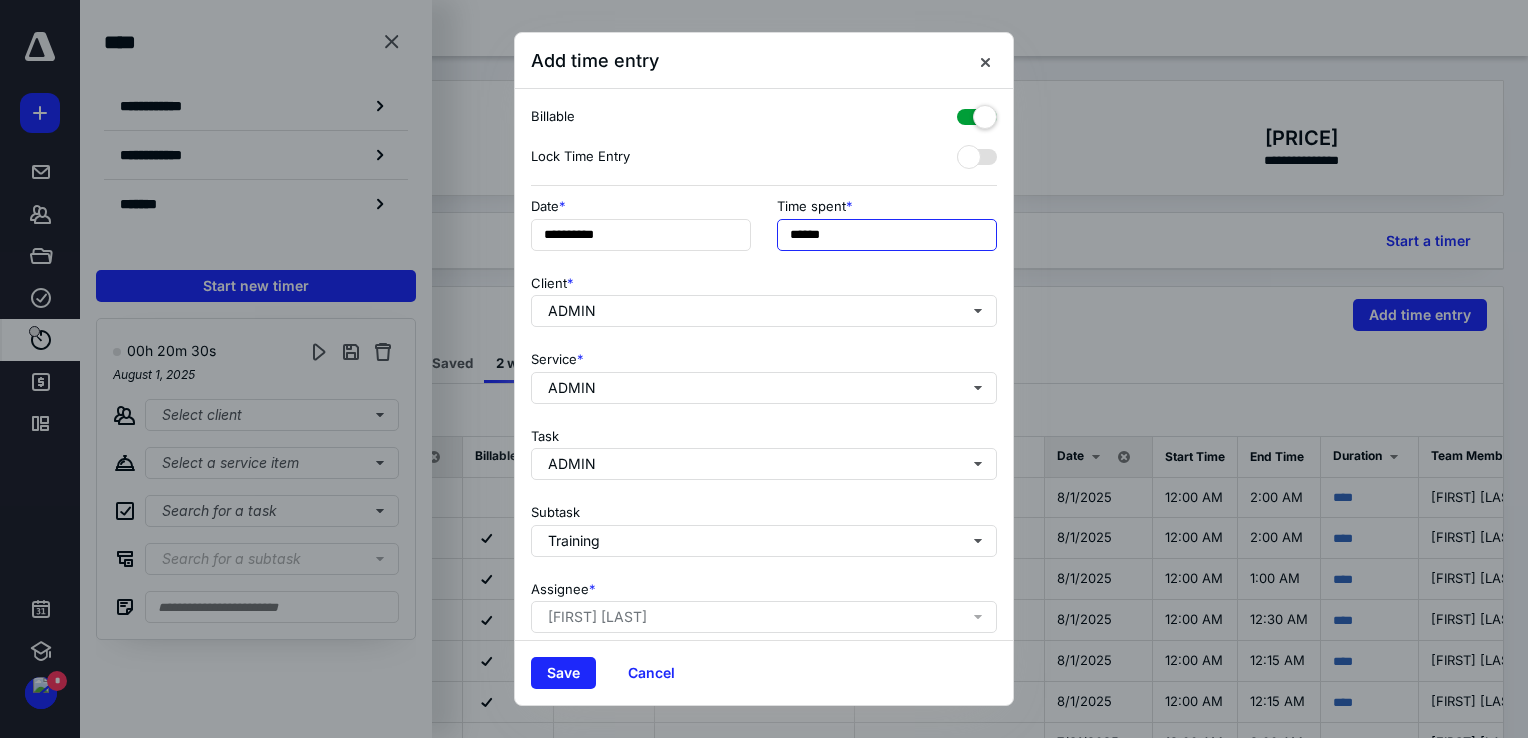 click on "******" at bounding box center (887, 235) 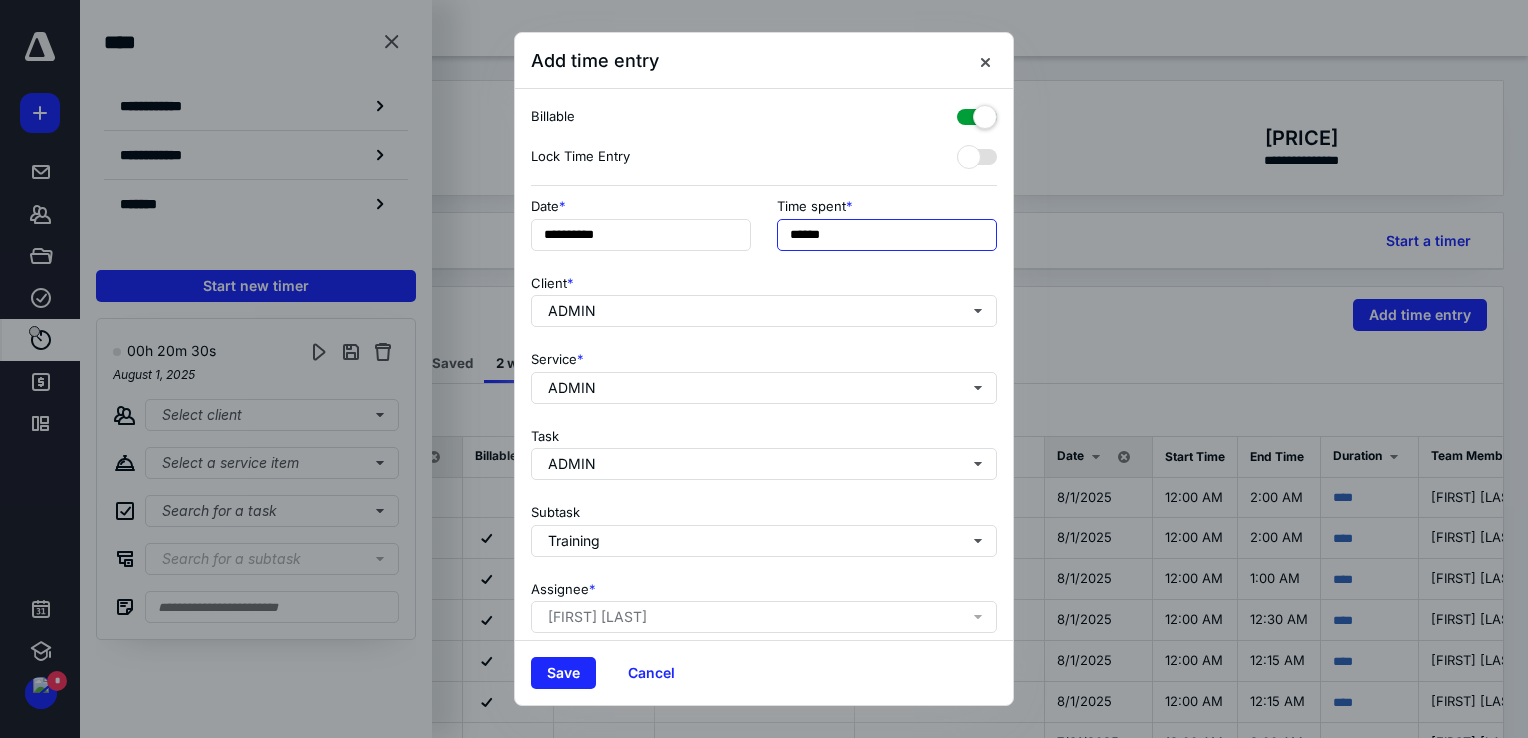 drag, startPoint x: 859, startPoint y: 238, endPoint x: 681, endPoint y: 257, distance: 179.01117 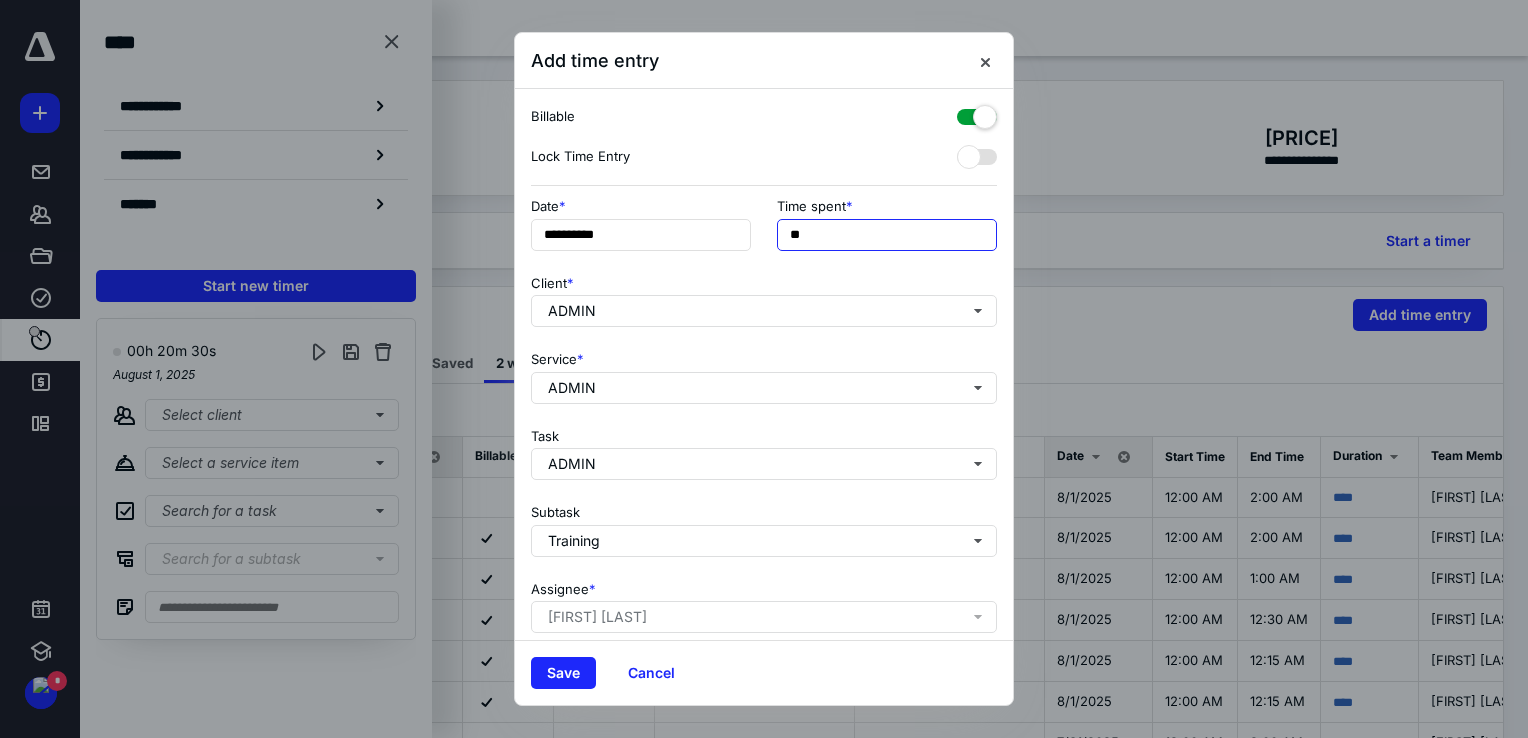 type on "**" 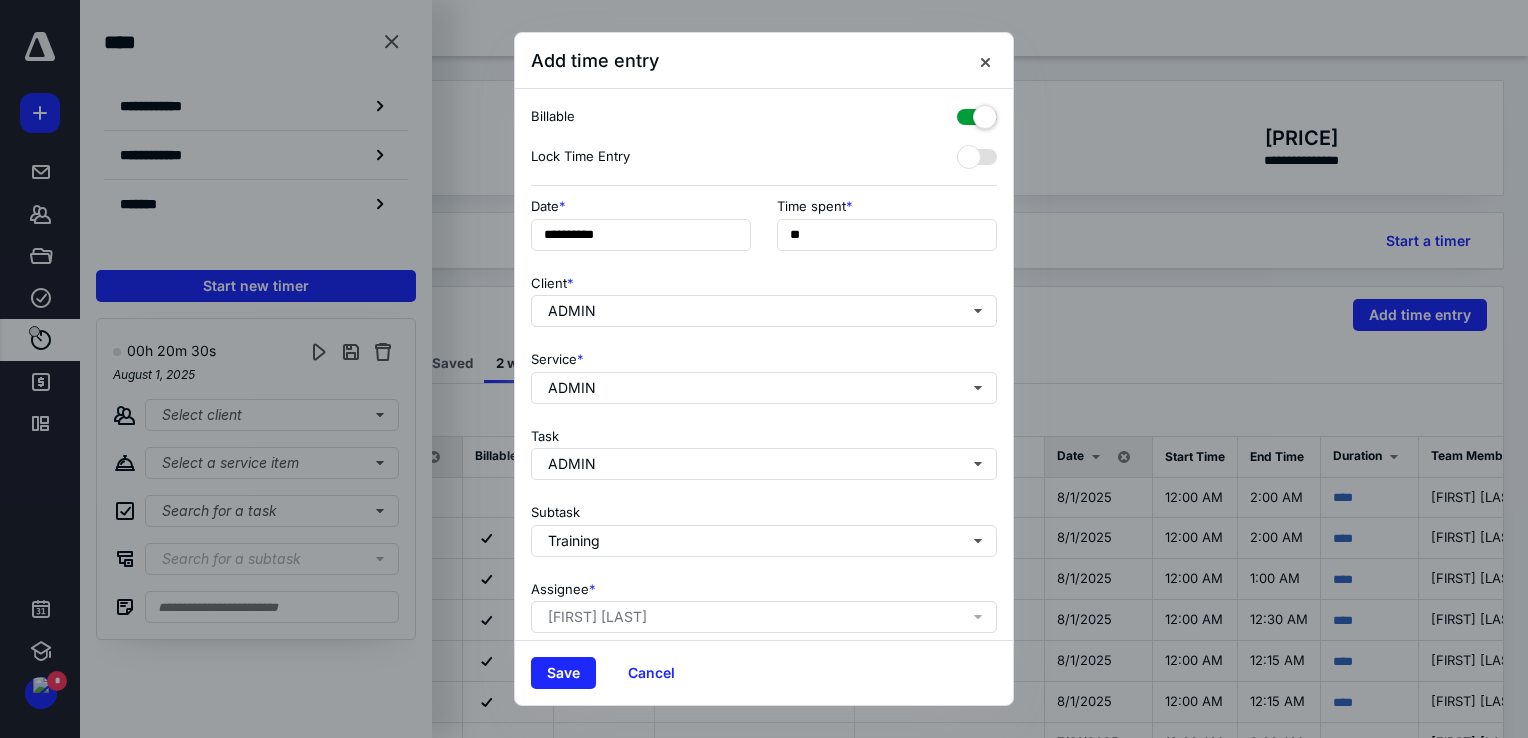 click at bounding box center (977, 113) 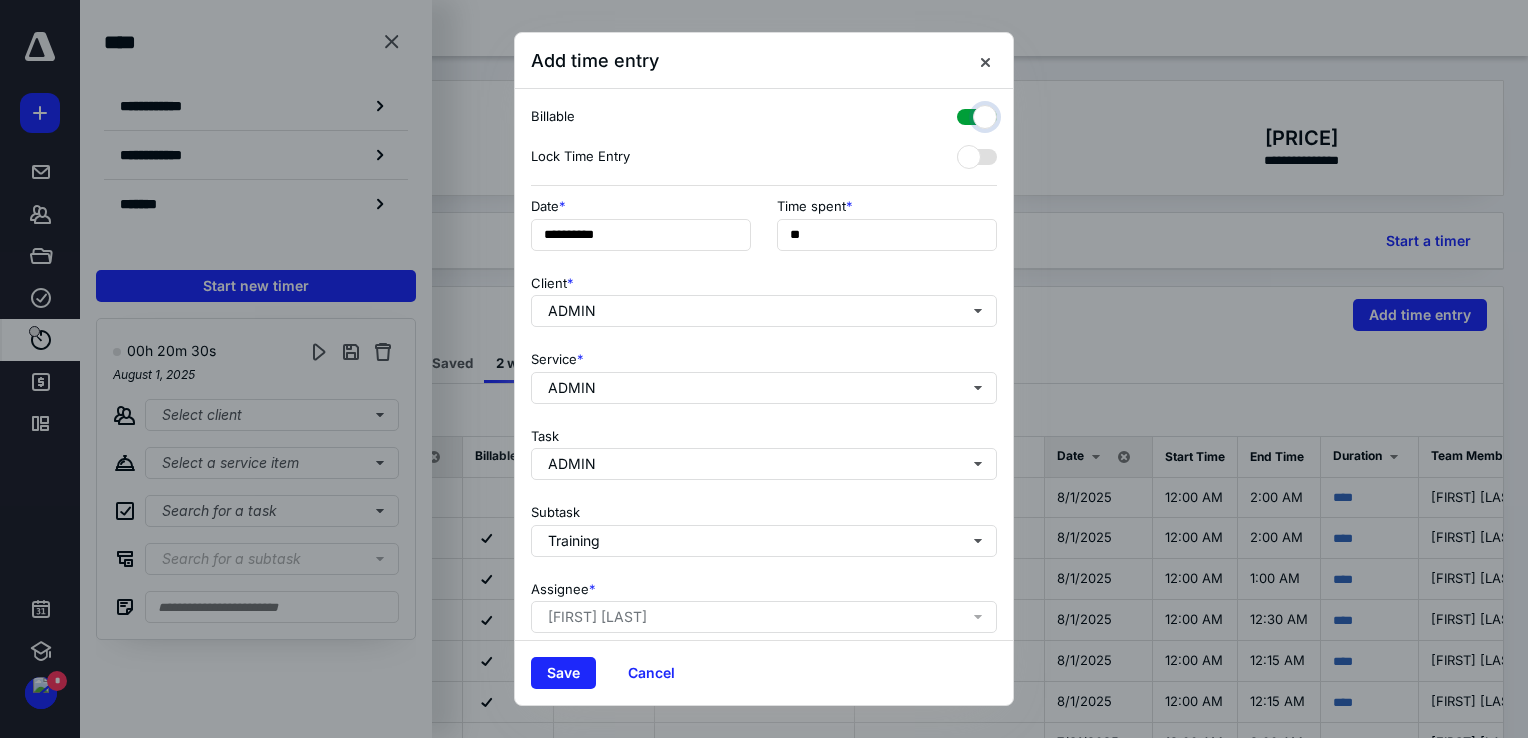 click at bounding box center [967, 114] 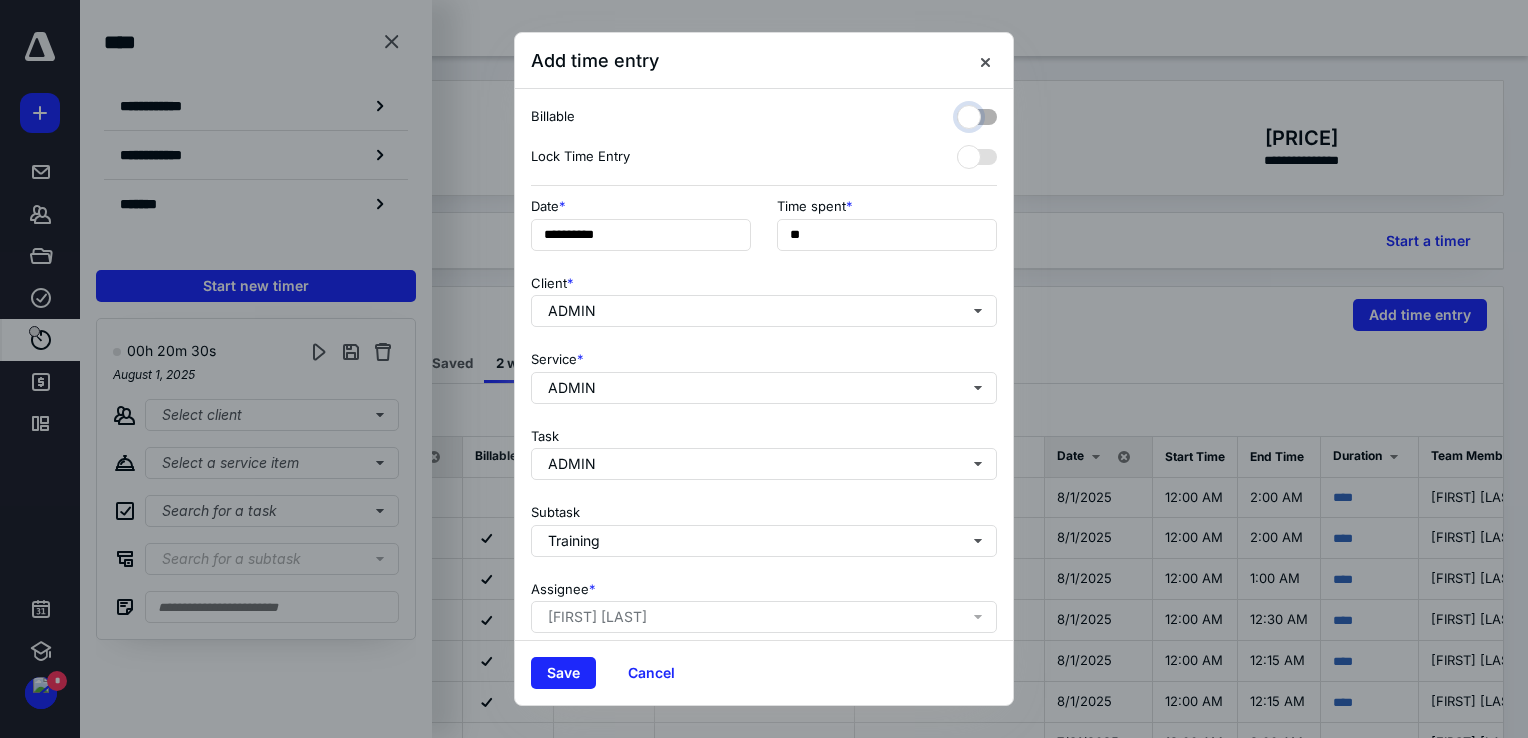 checkbox on "false" 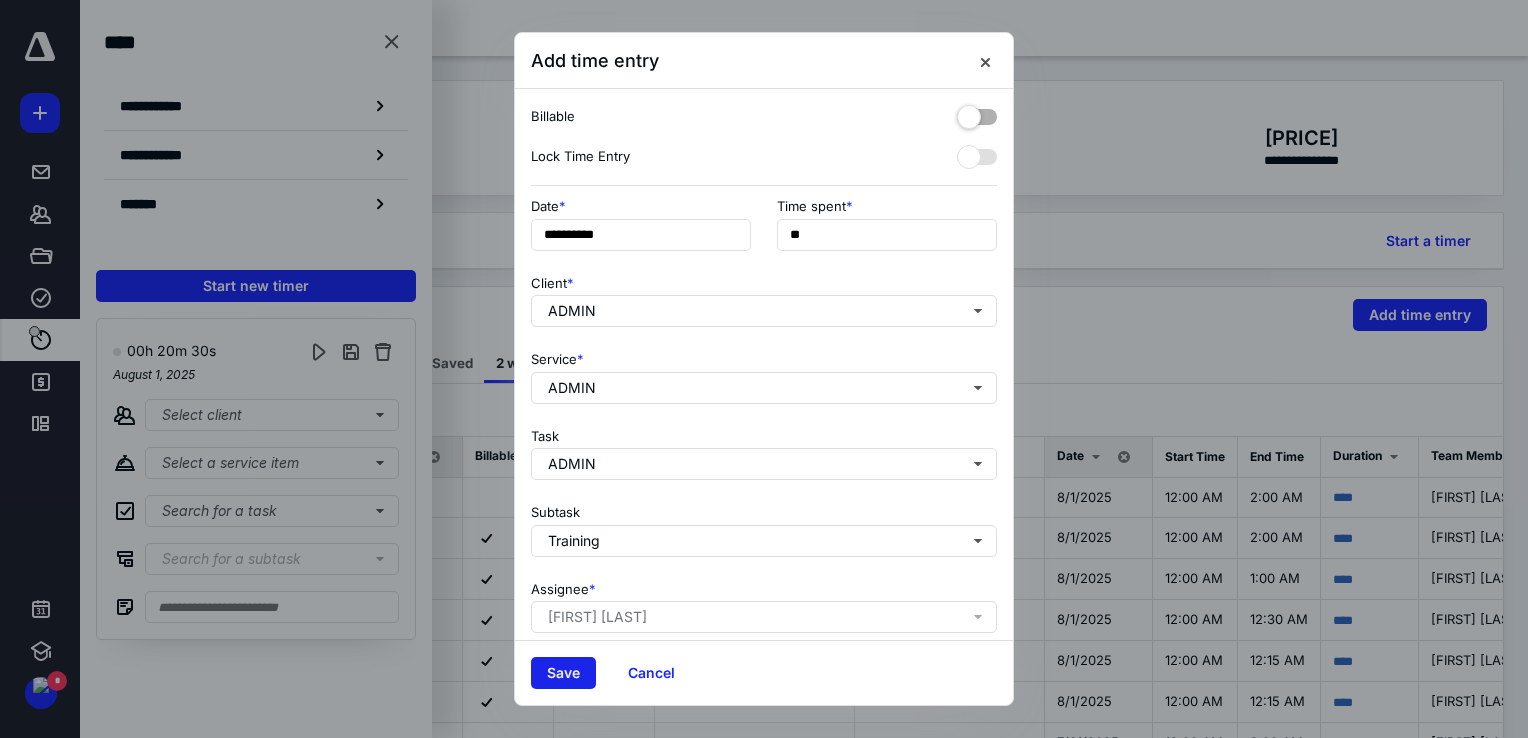 click on "Save" at bounding box center [563, 673] 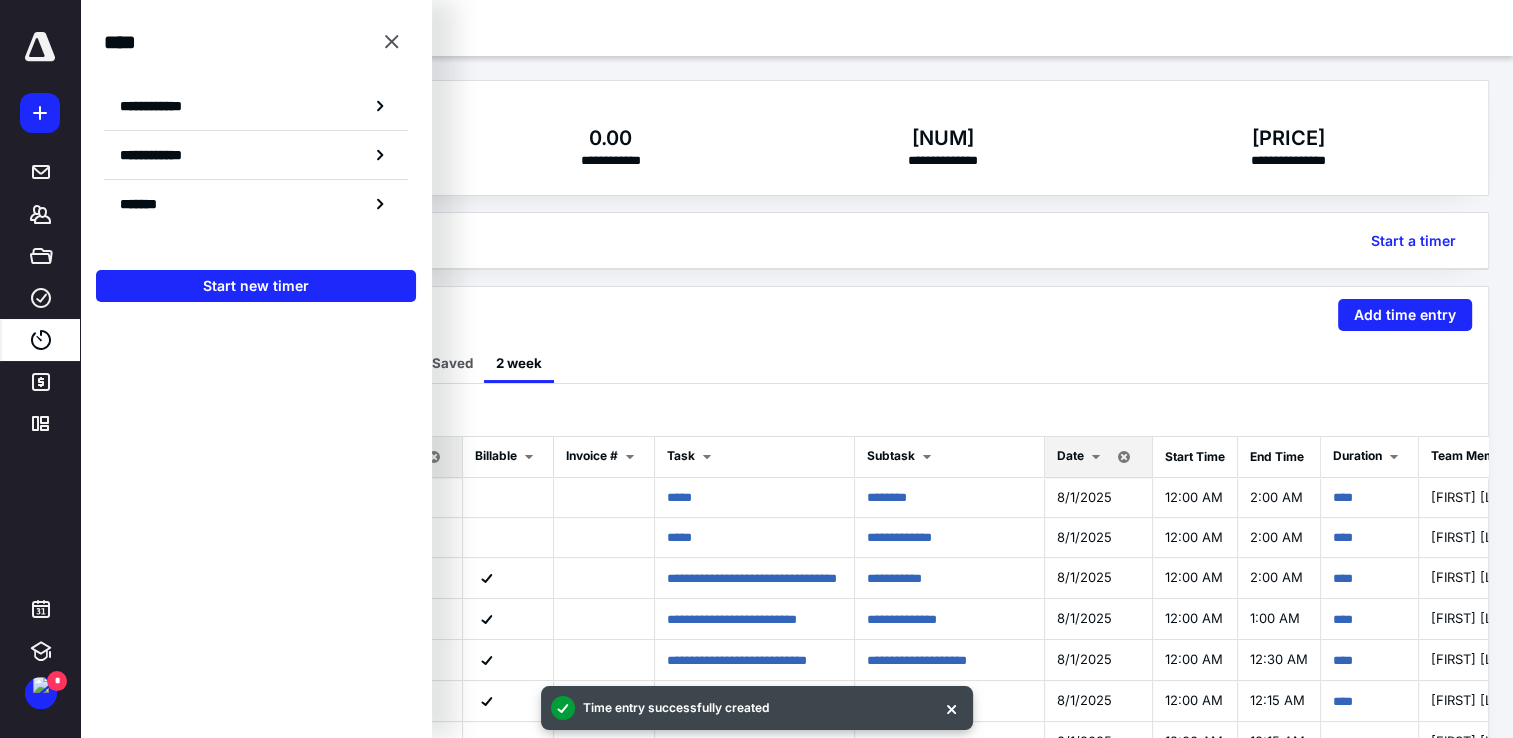 click on "**********" at bounding box center [796, 512] 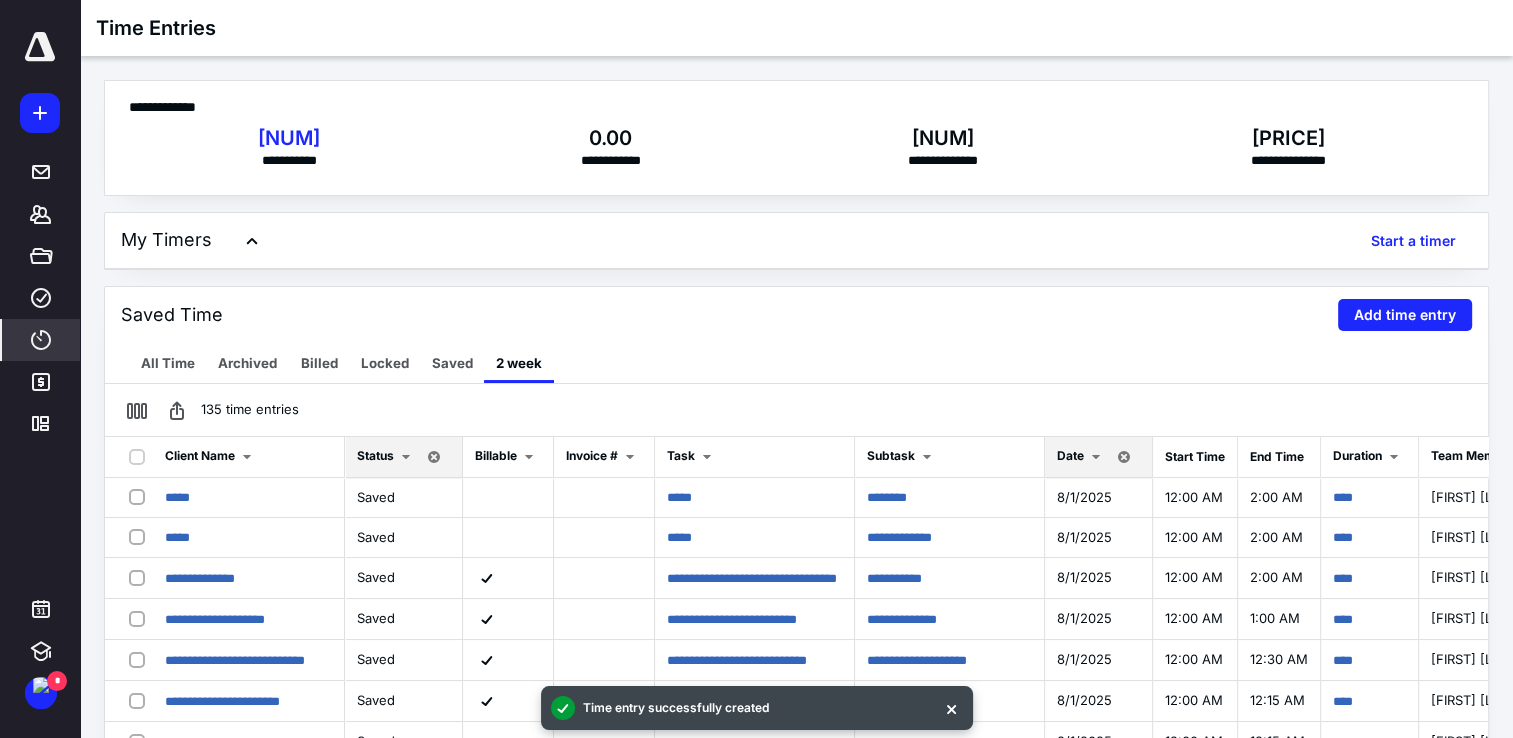 scroll, scrollTop: 100, scrollLeft: 0, axis: vertical 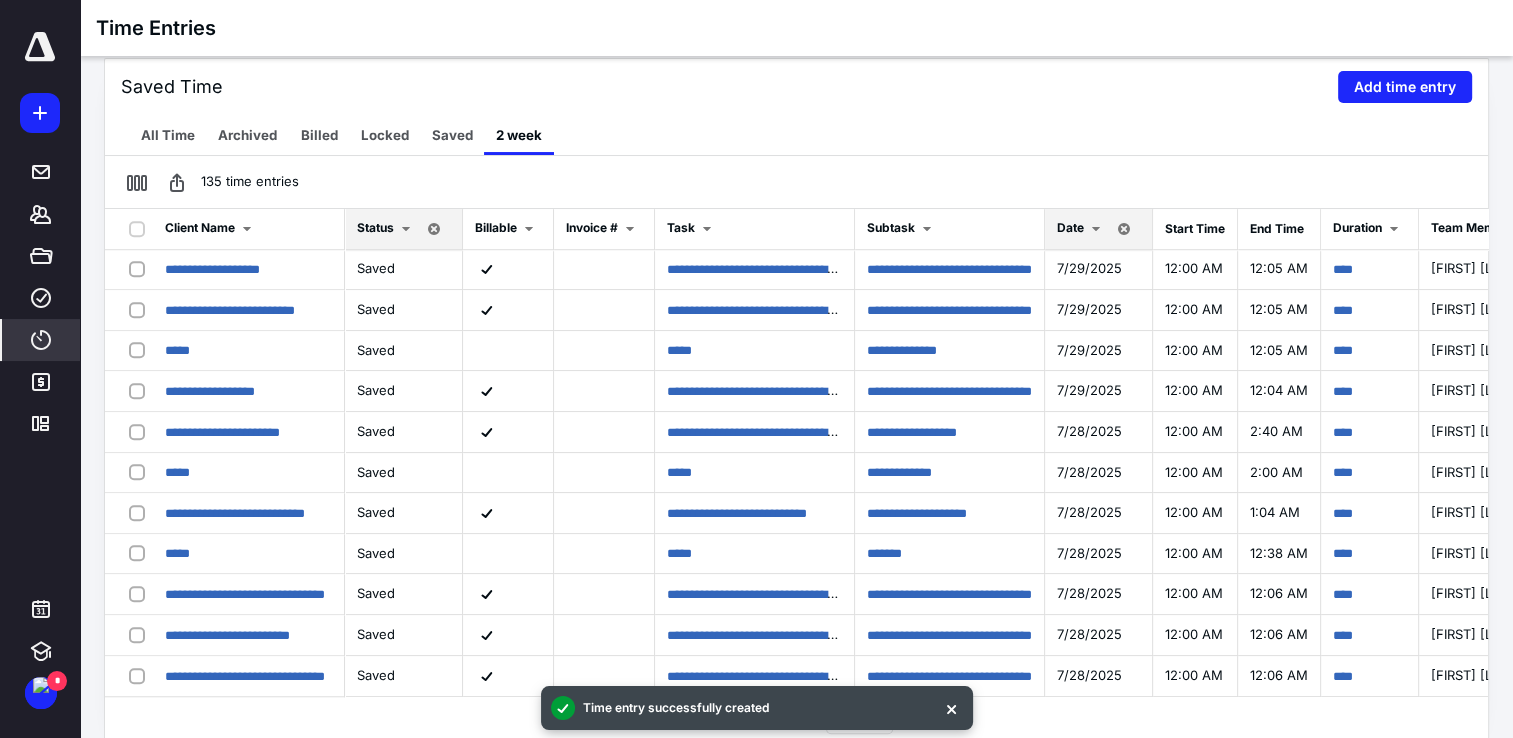 click at bounding box center [1096, 229] 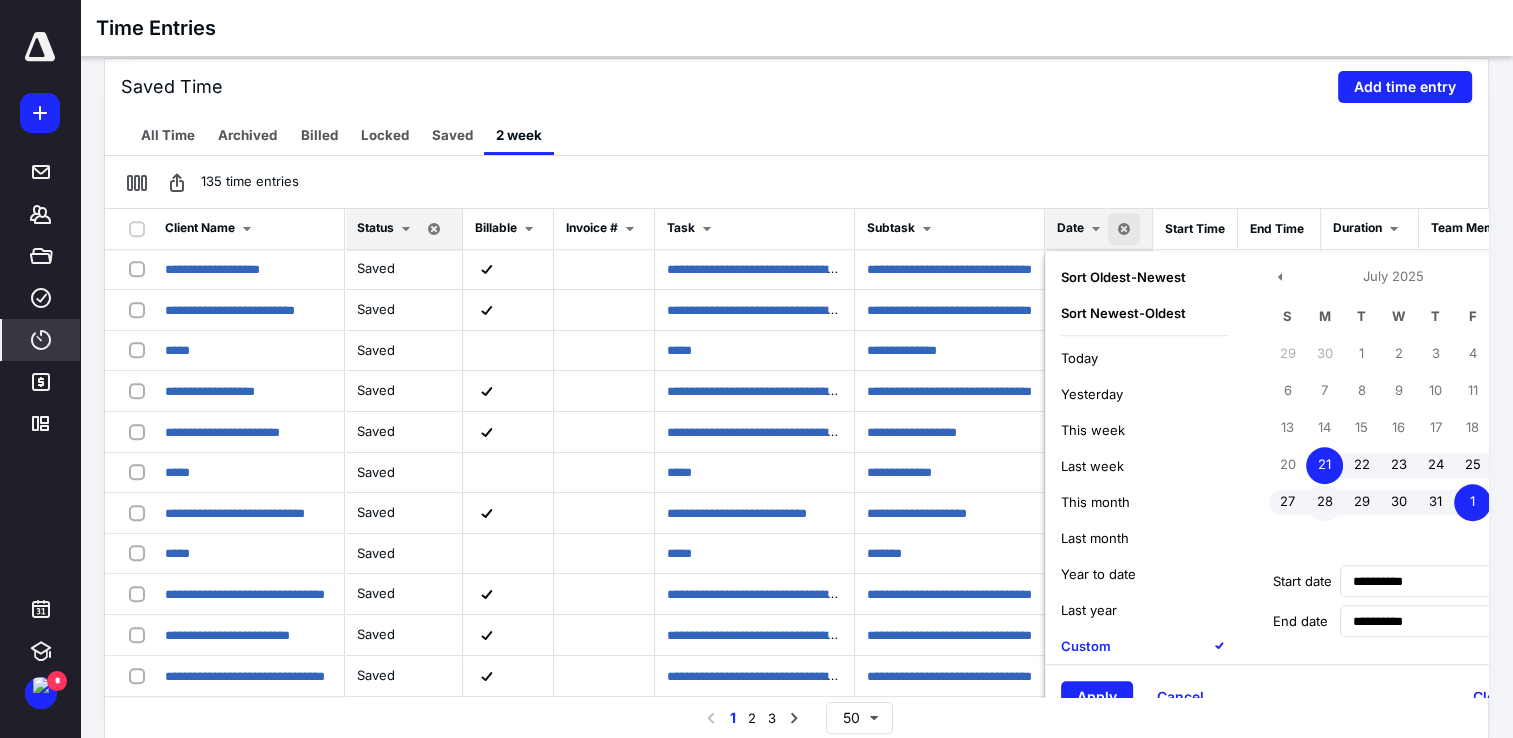 click on "28" at bounding box center (1324, 502) 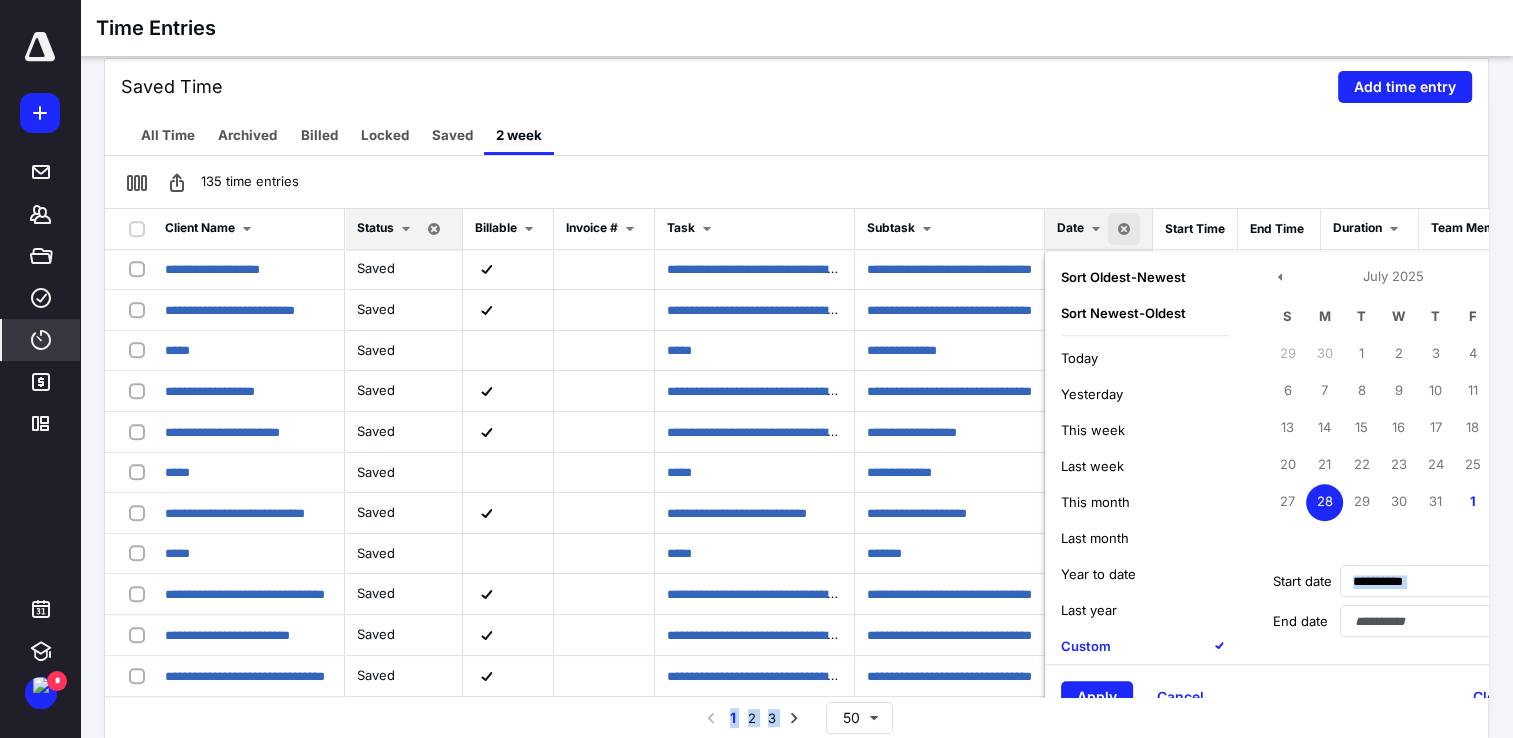 drag, startPoint x: 1214, startPoint y: 695, endPoint x: 1302, endPoint y: 691, distance: 88.09086 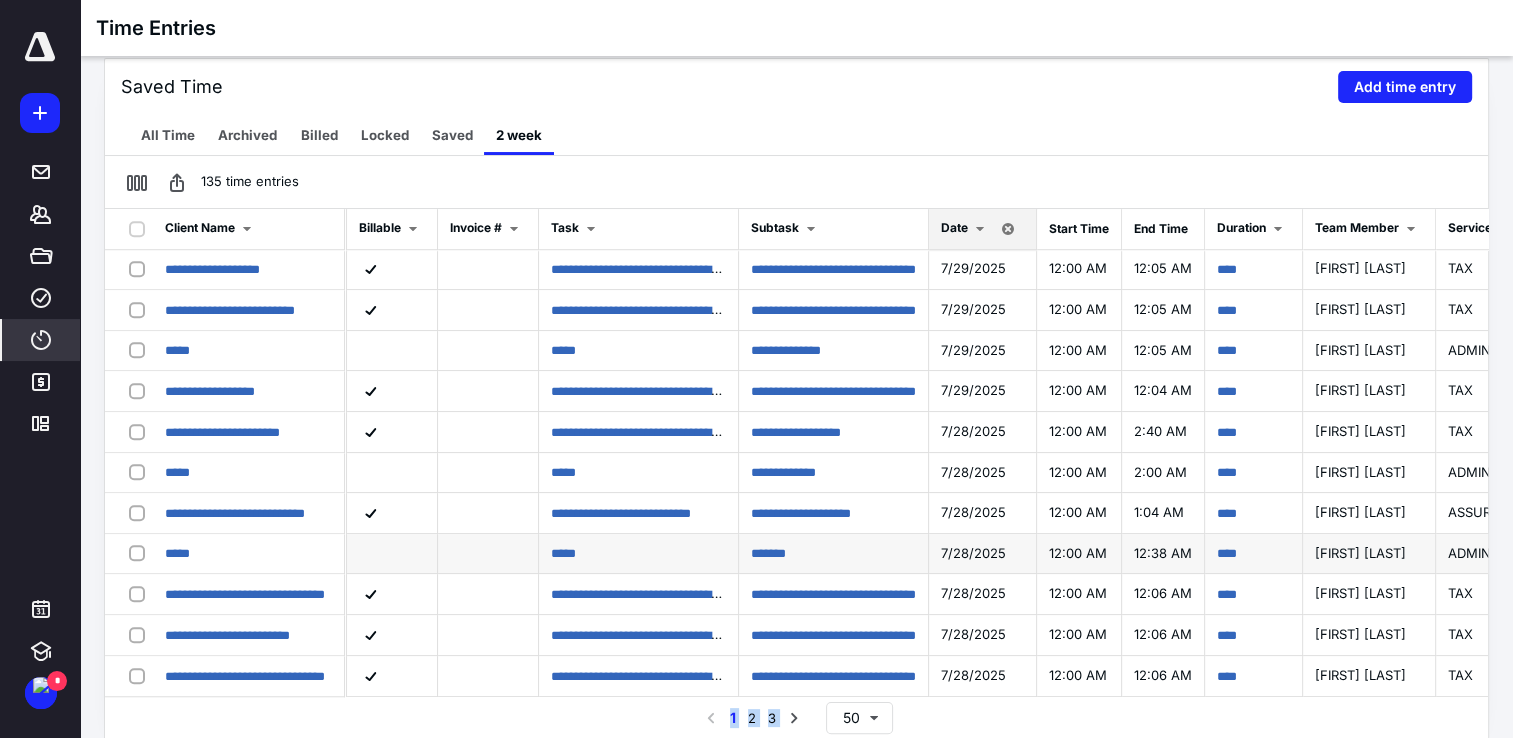 scroll, scrollTop: 1600, scrollLeft: 119, axis: both 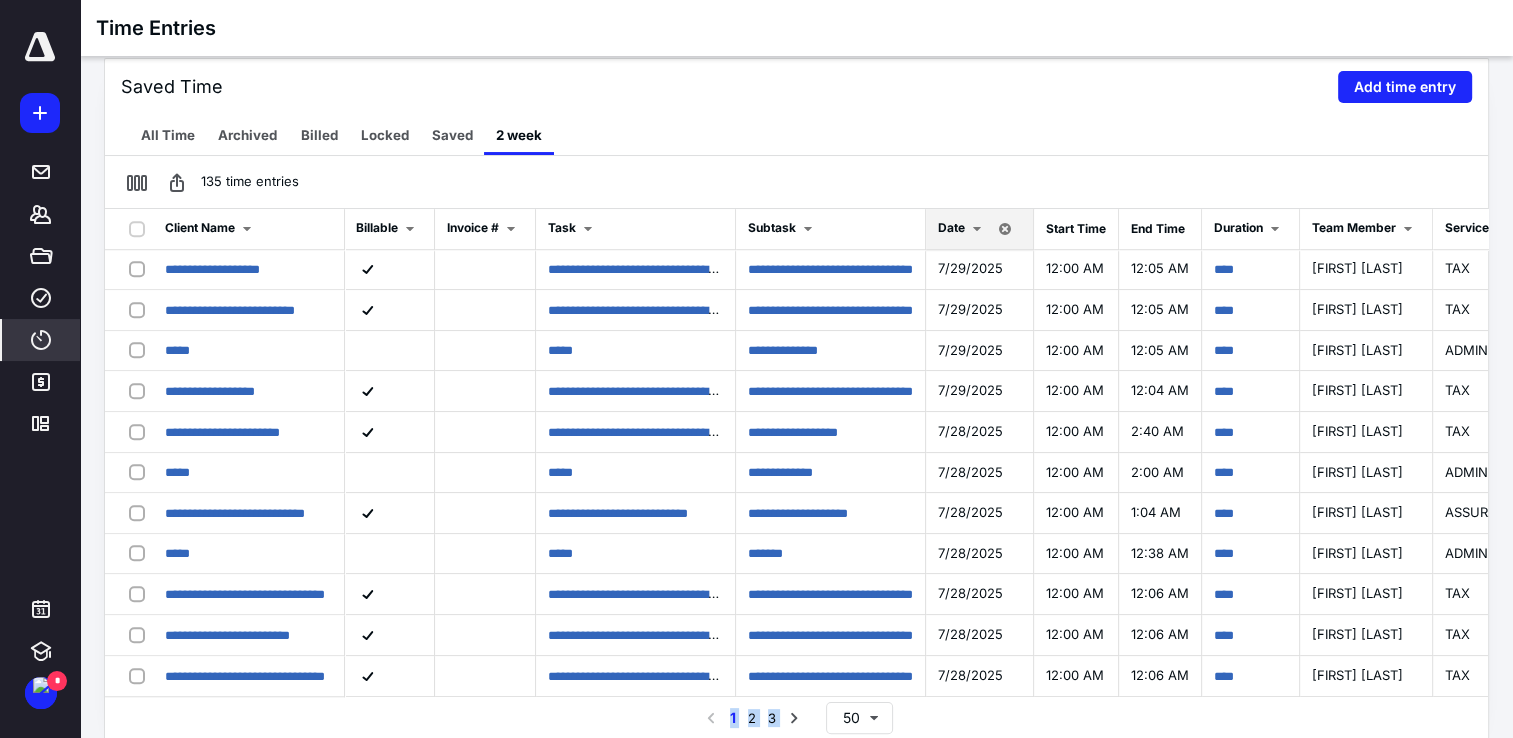 click on "Date" at bounding box center (951, 227) 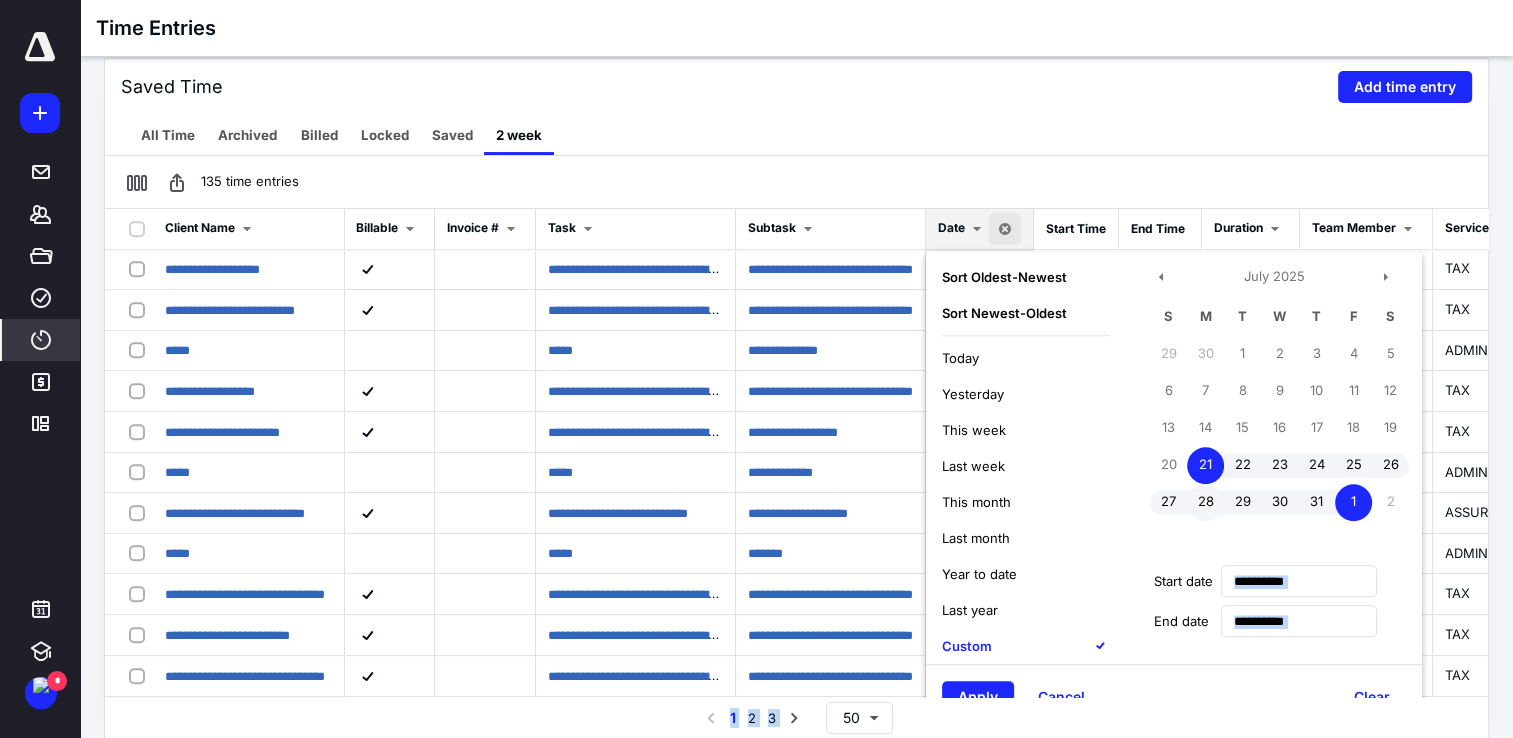 click on "28" at bounding box center [1205, 502] 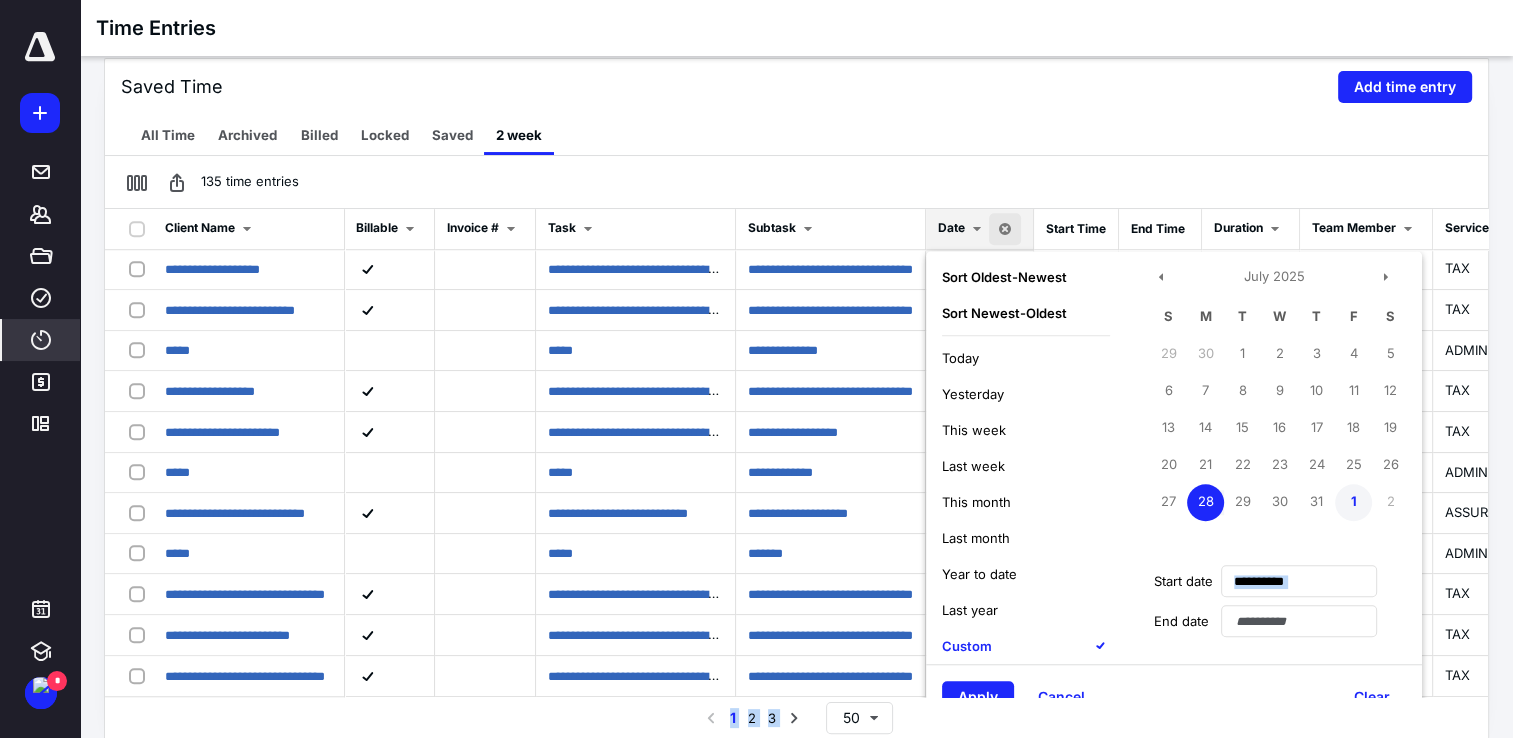 click on "1" at bounding box center [1353, 502] 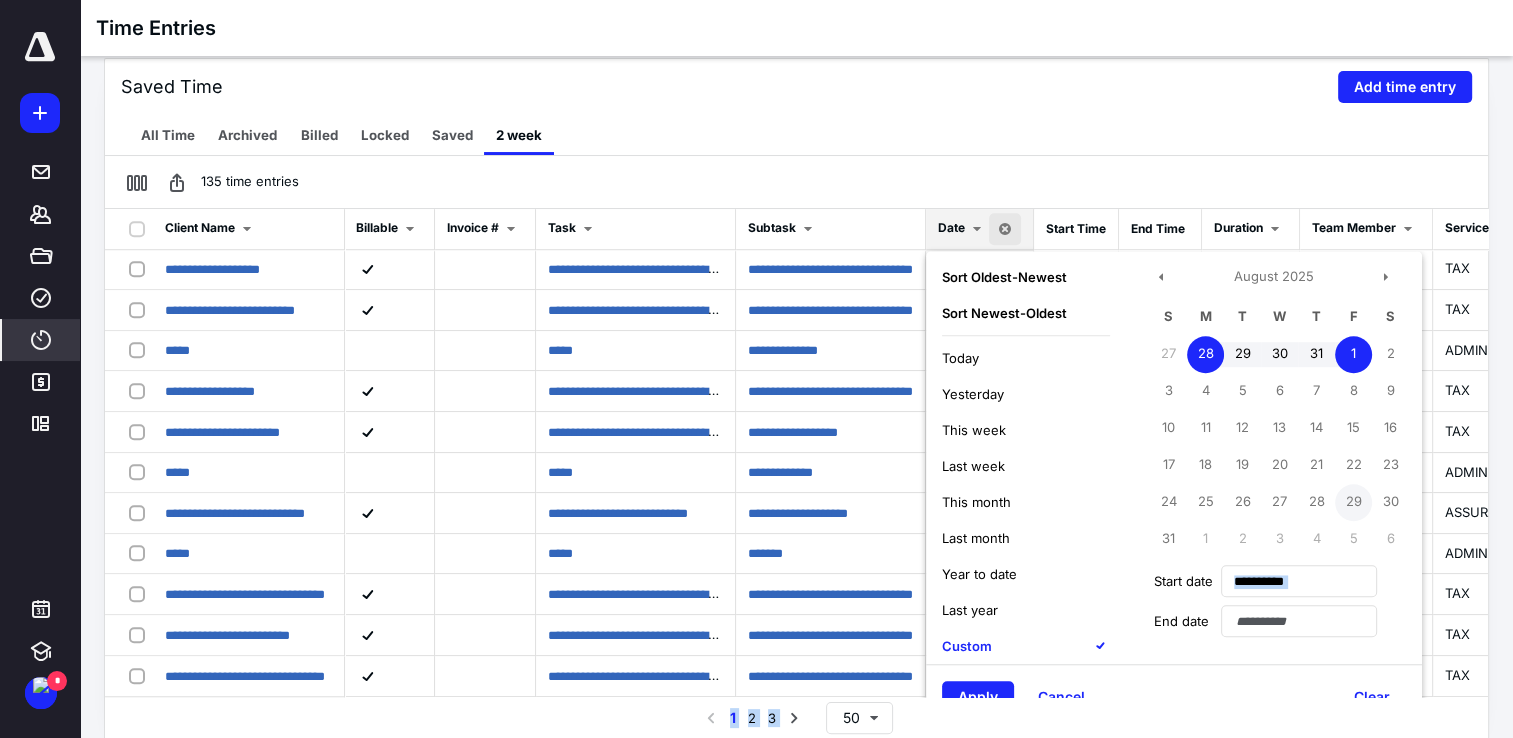 type on "**********" 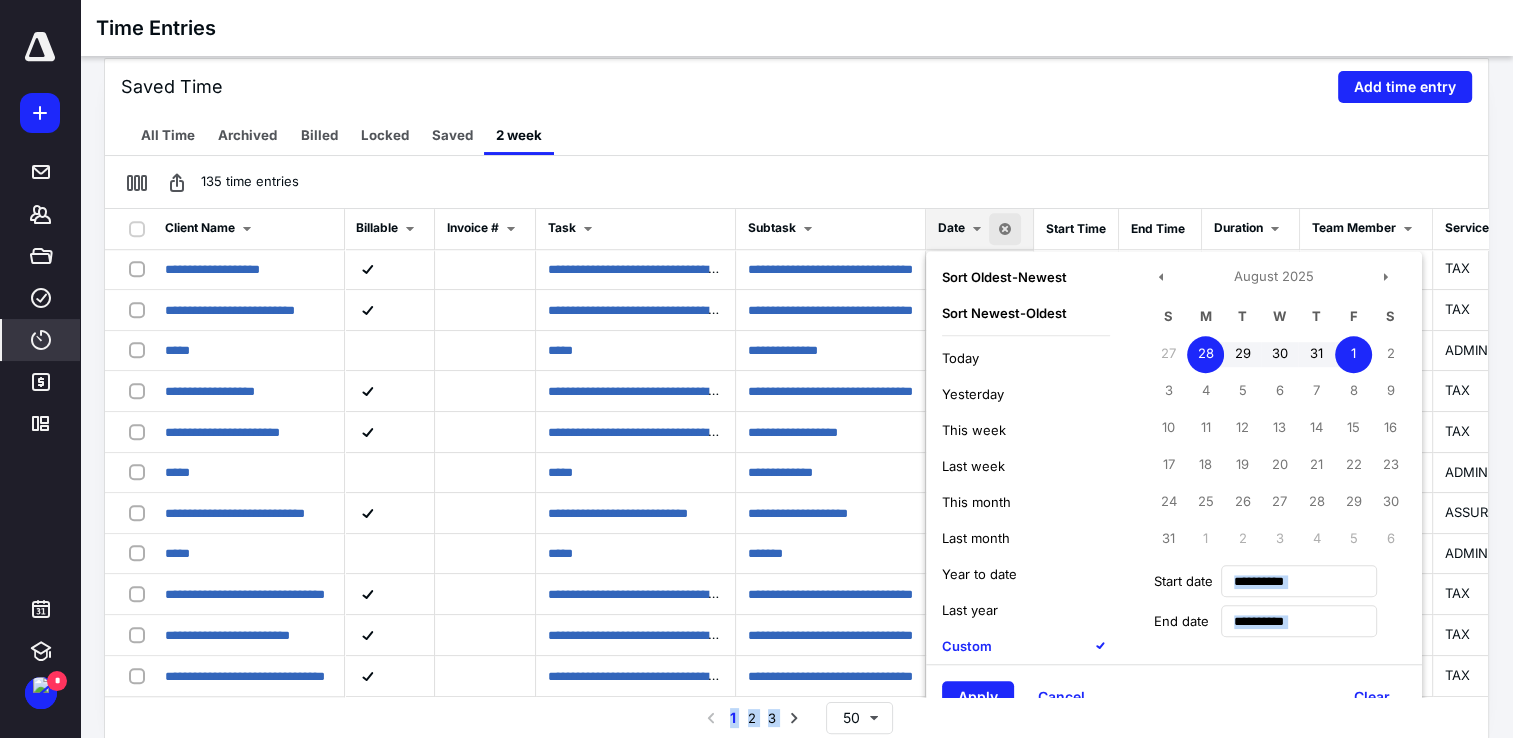 click on "Apply Cancel Clear" at bounding box center [1174, 696] 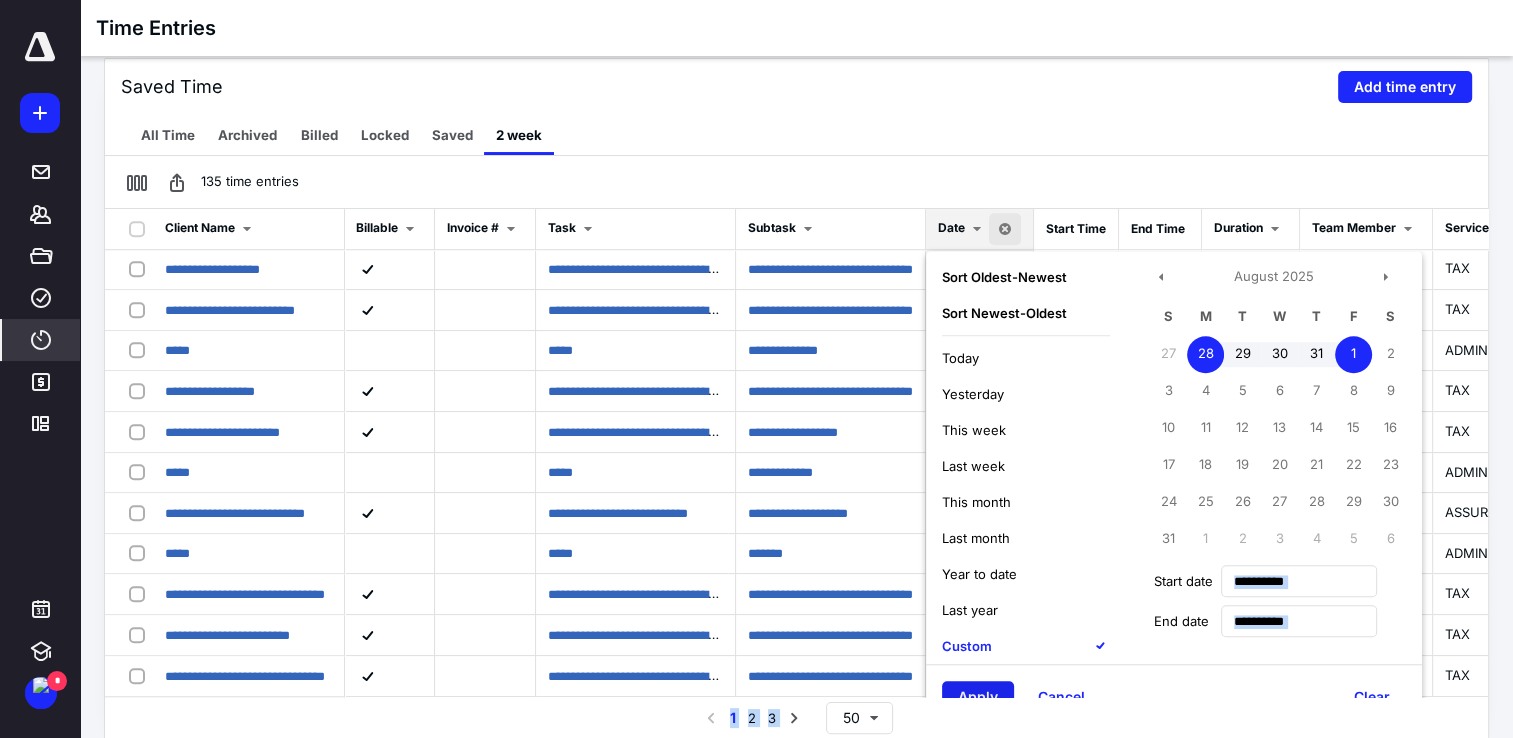 click on "Apply" at bounding box center (978, 697) 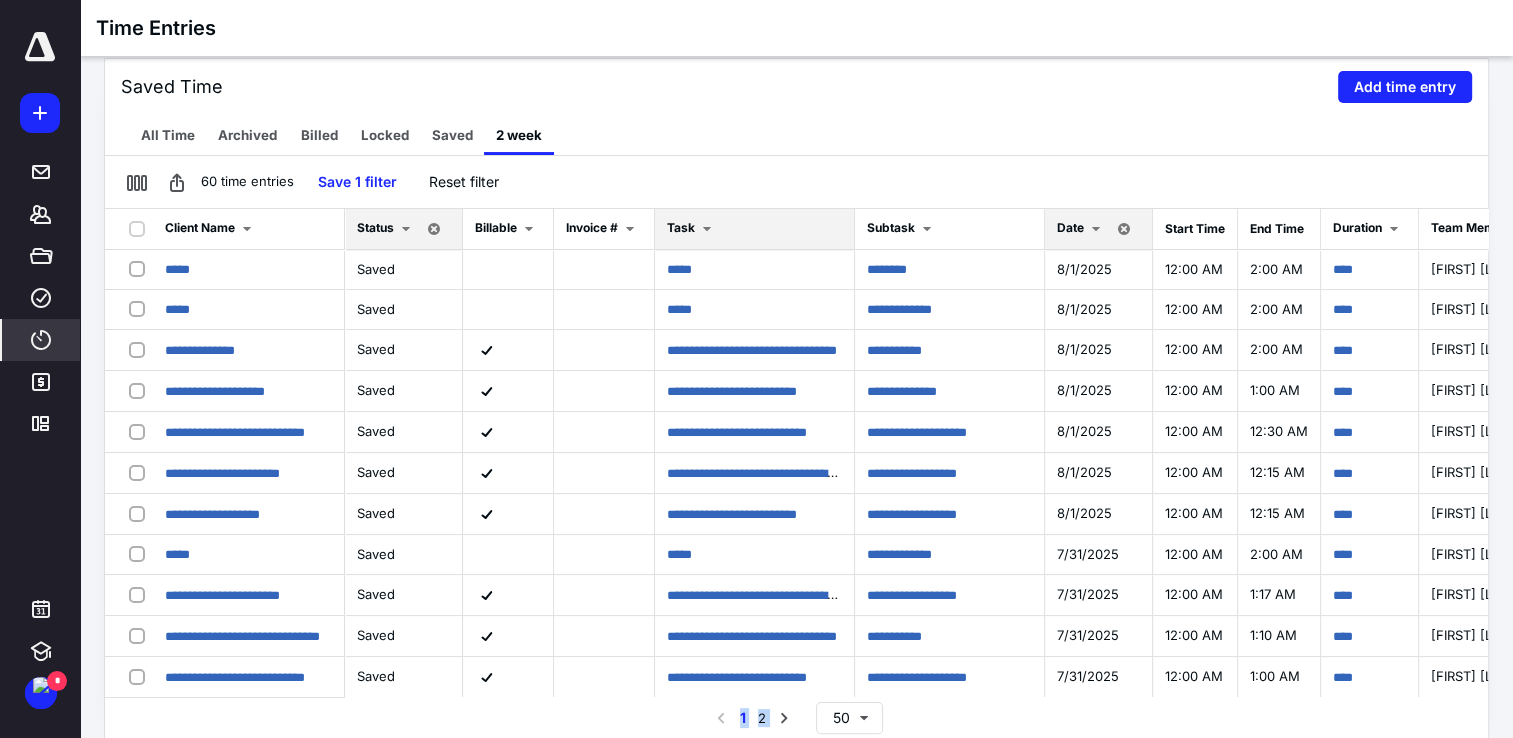 click on "Task" at bounding box center (755, 229) 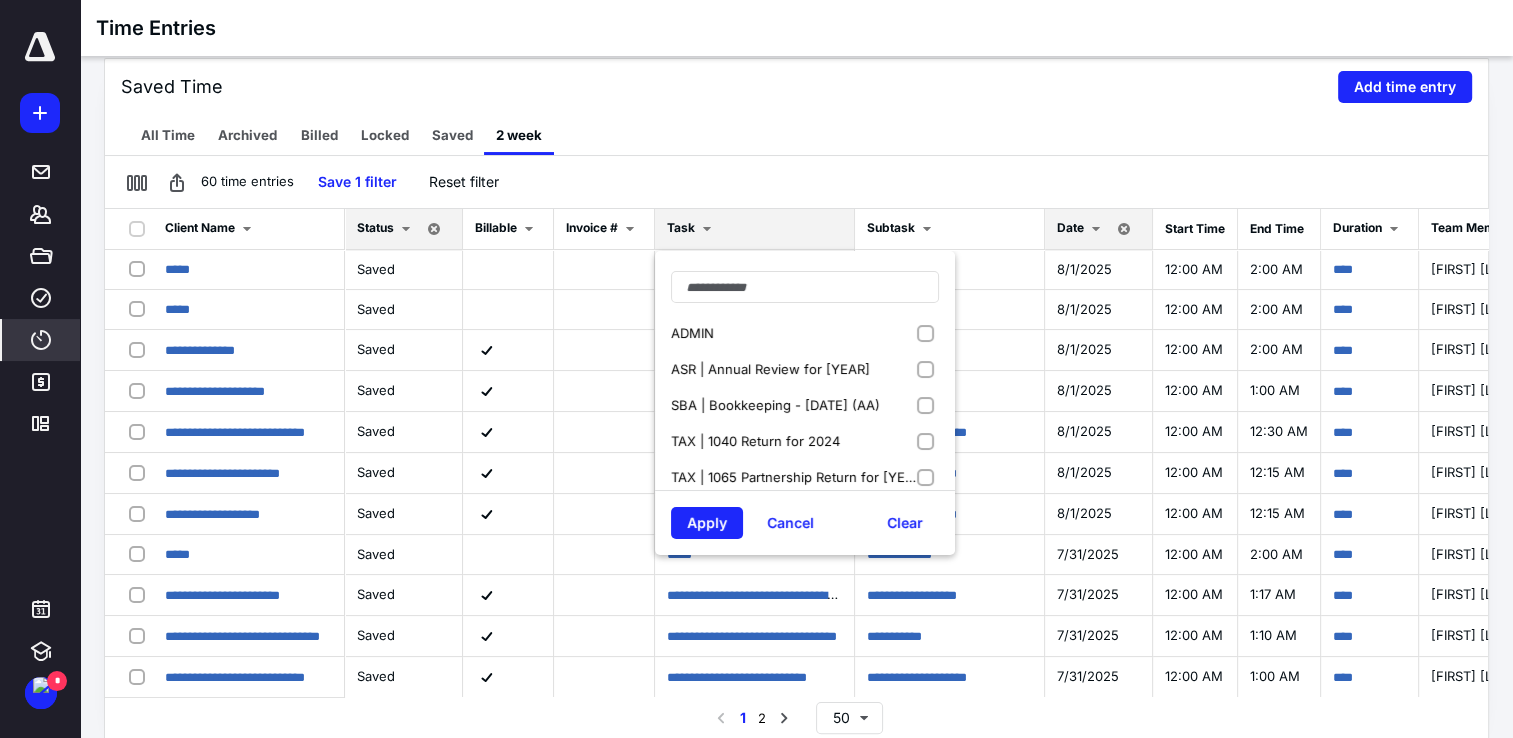 click on "ASR | Annual Review for [YEAR]" at bounding box center [805, 369] 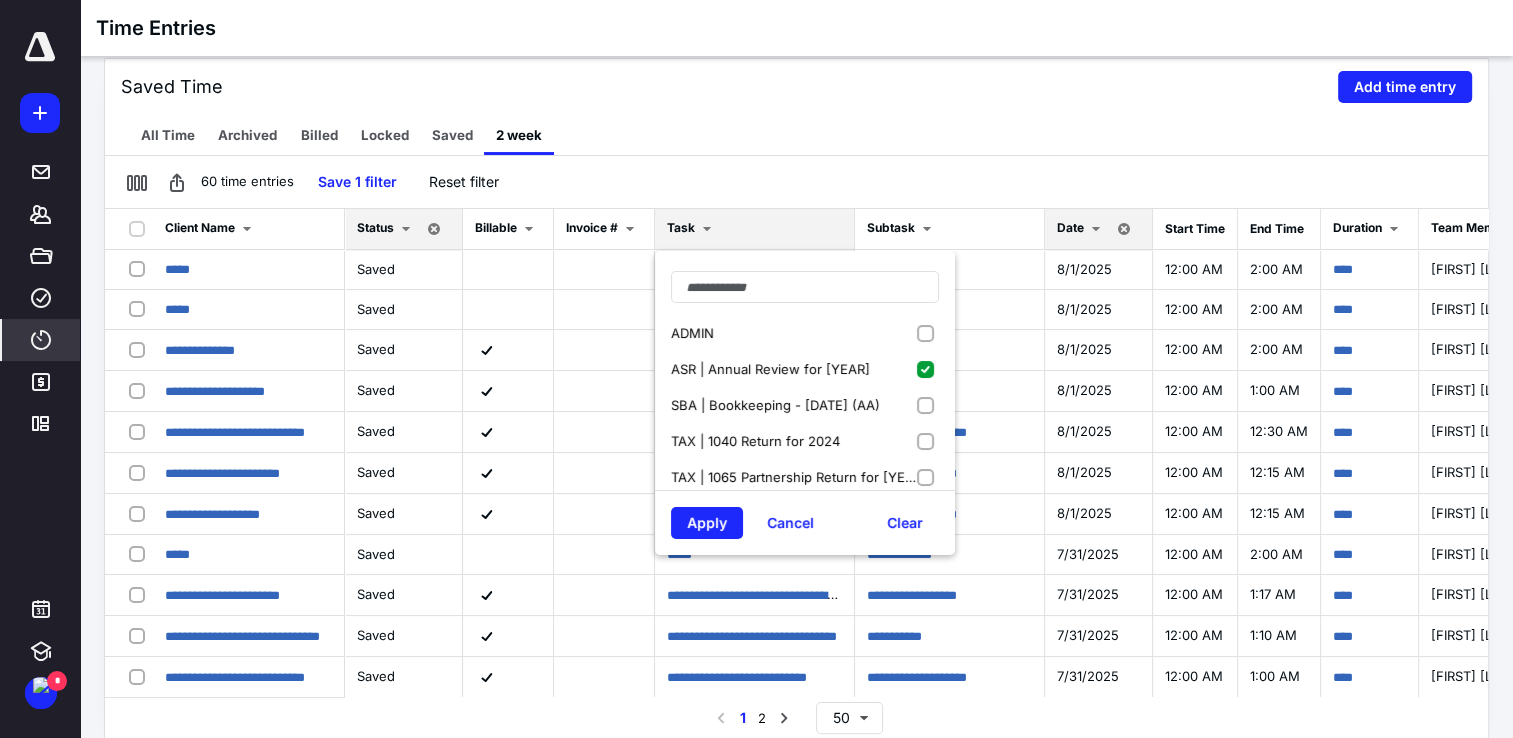 click on "ADMIN" at bounding box center (805, 333) 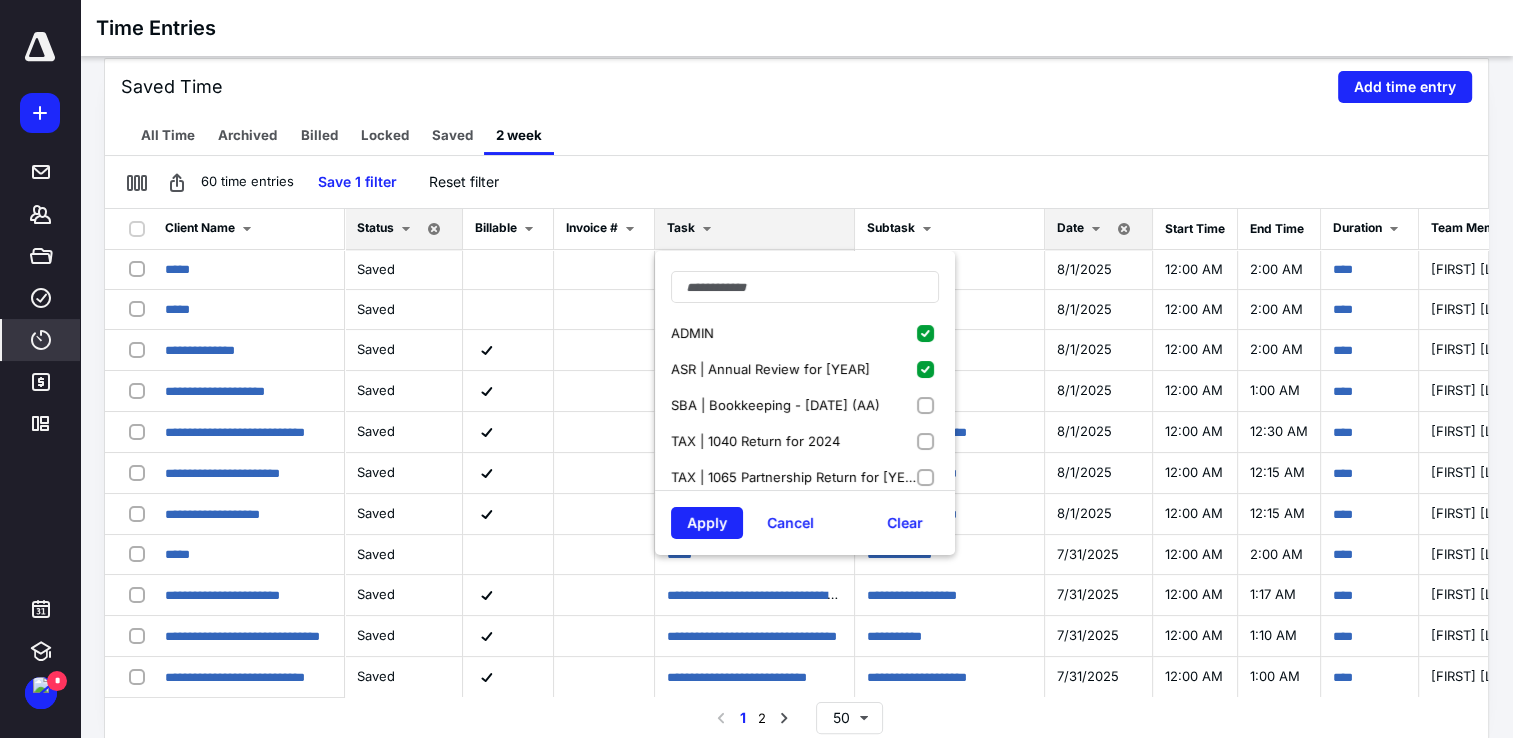 click on "ASR | Annual Review for [YEAR]" at bounding box center (805, 369) 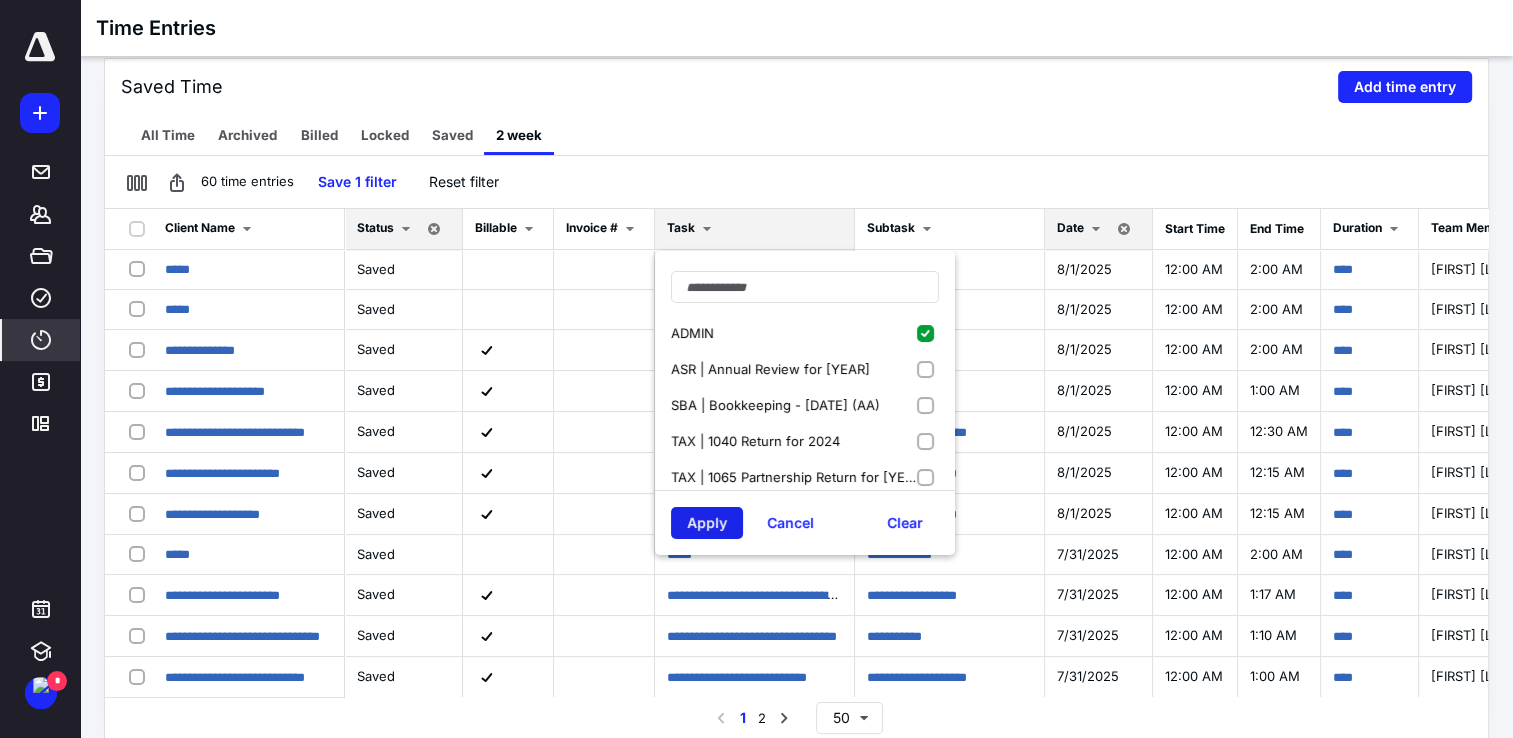 click on "Apply" at bounding box center [707, 523] 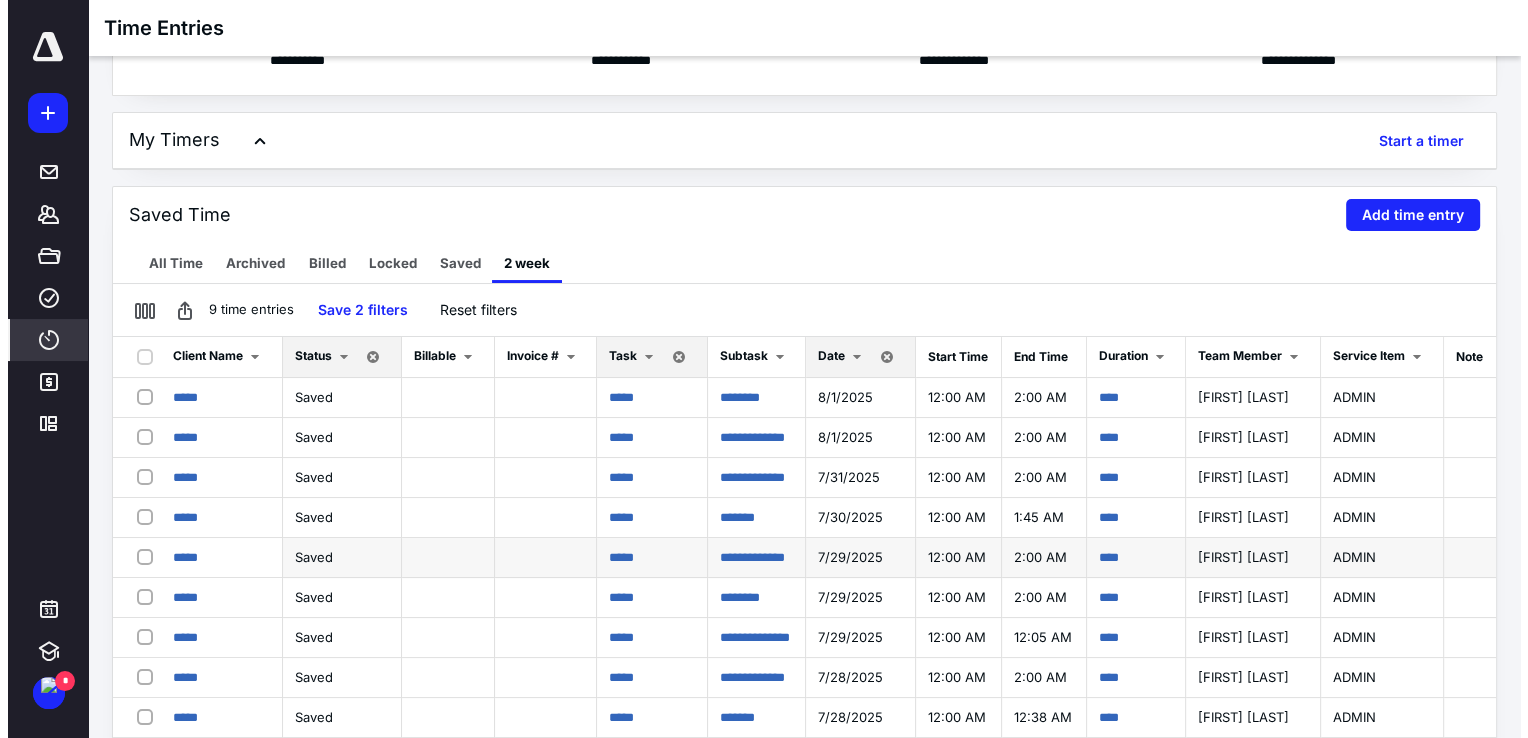 scroll, scrollTop: 200, scrollLeft: 0, axis: vertical 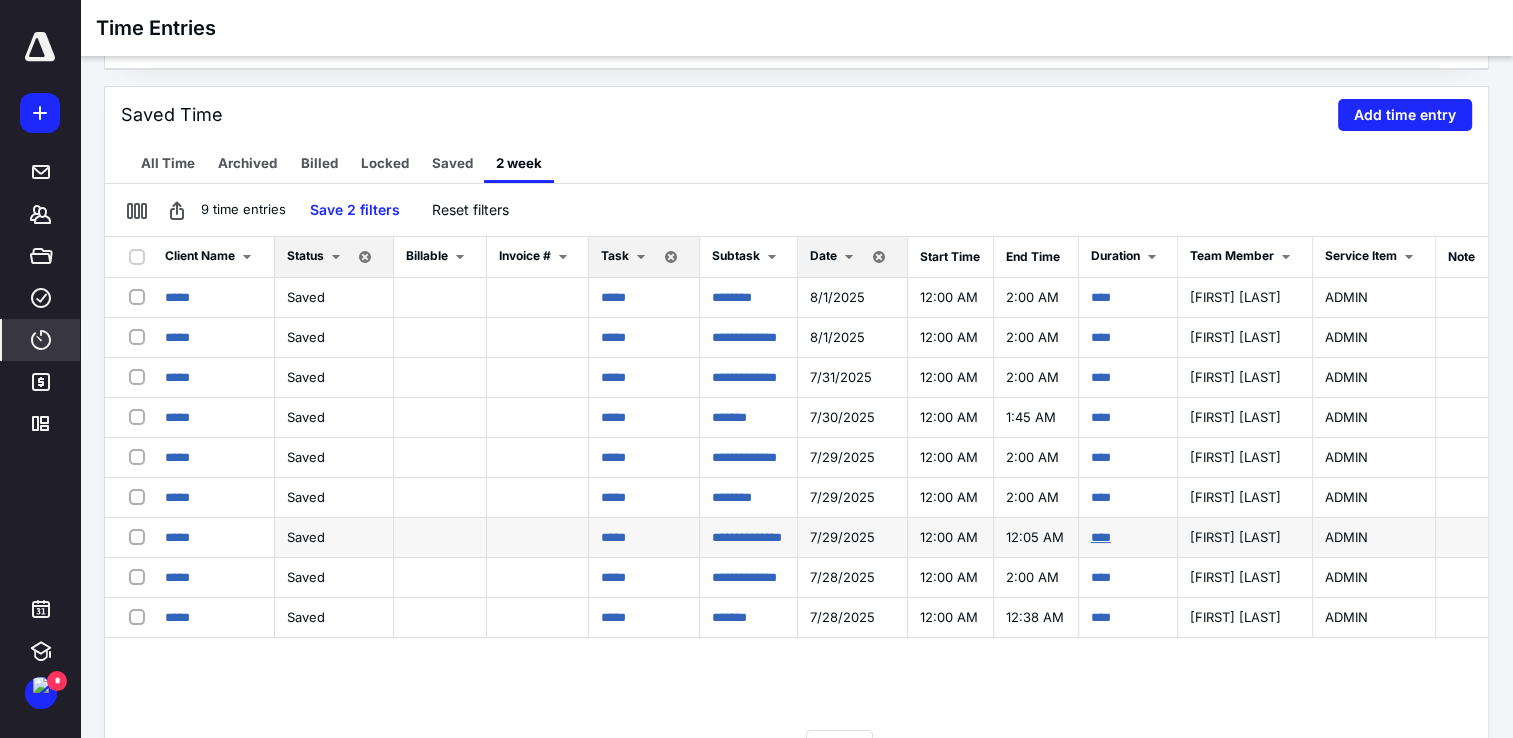 click on "****" at bounding box center [1101, 537] 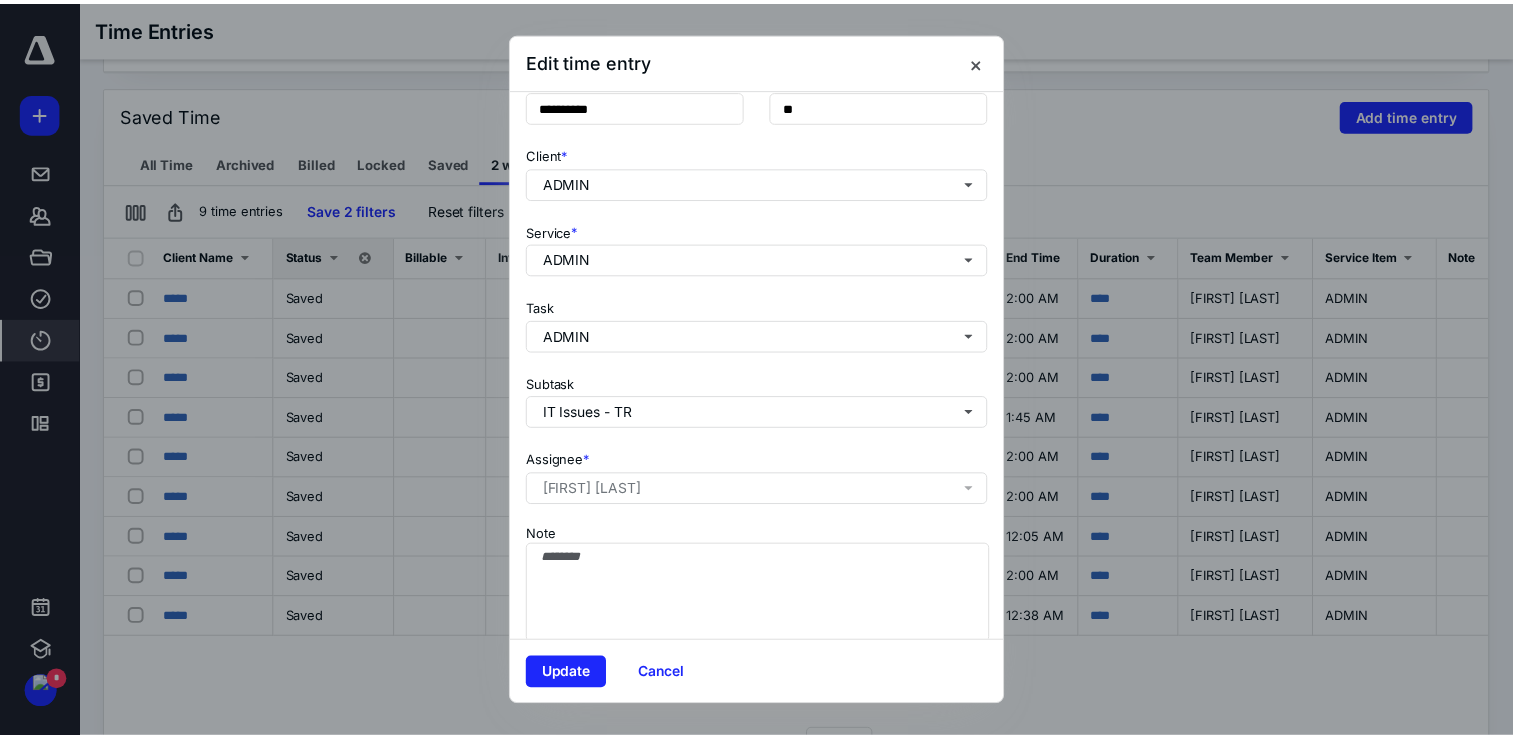 scroll, scrollTop: 194, scrollLeft: 0, axis: vertical 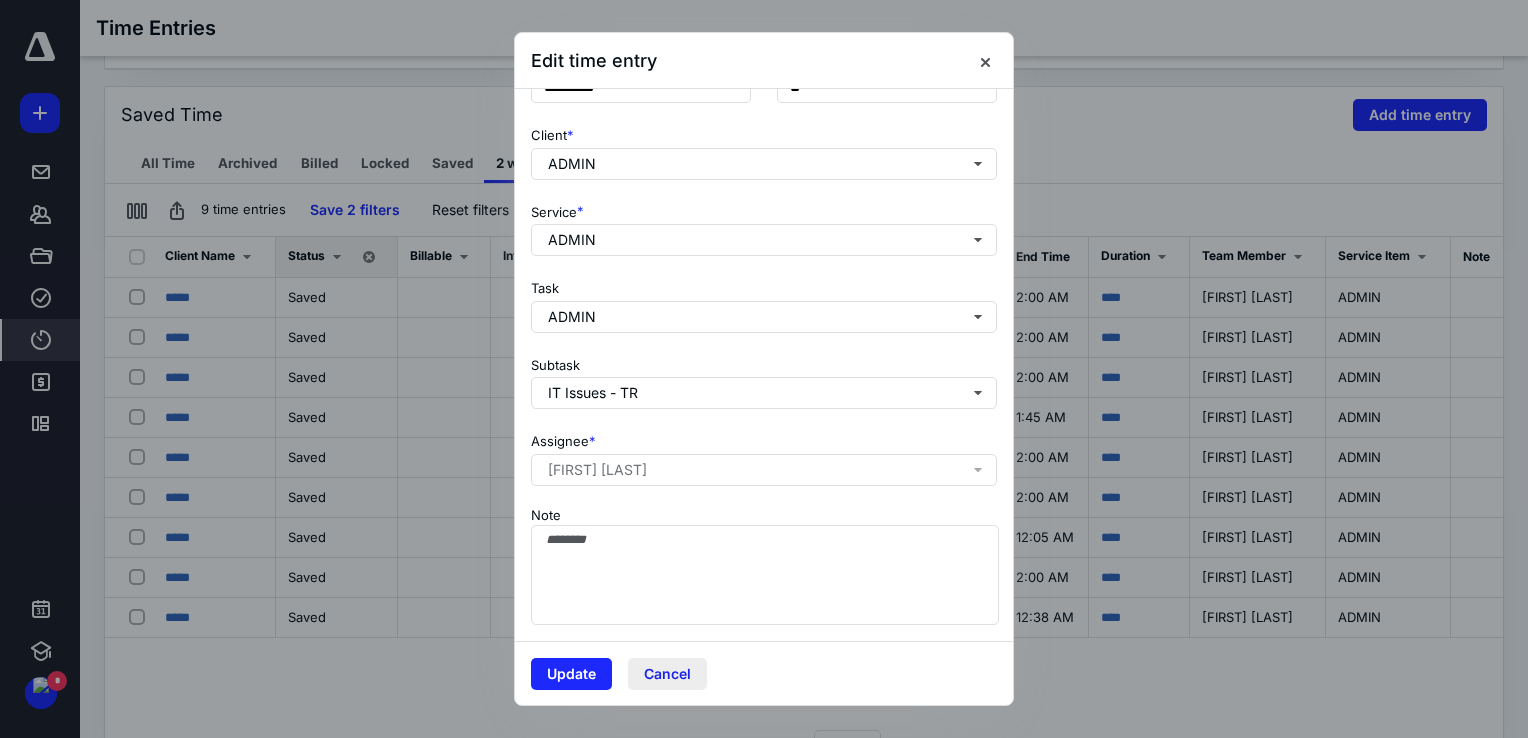 click on "Cancel" at bounding box center (667, 674) 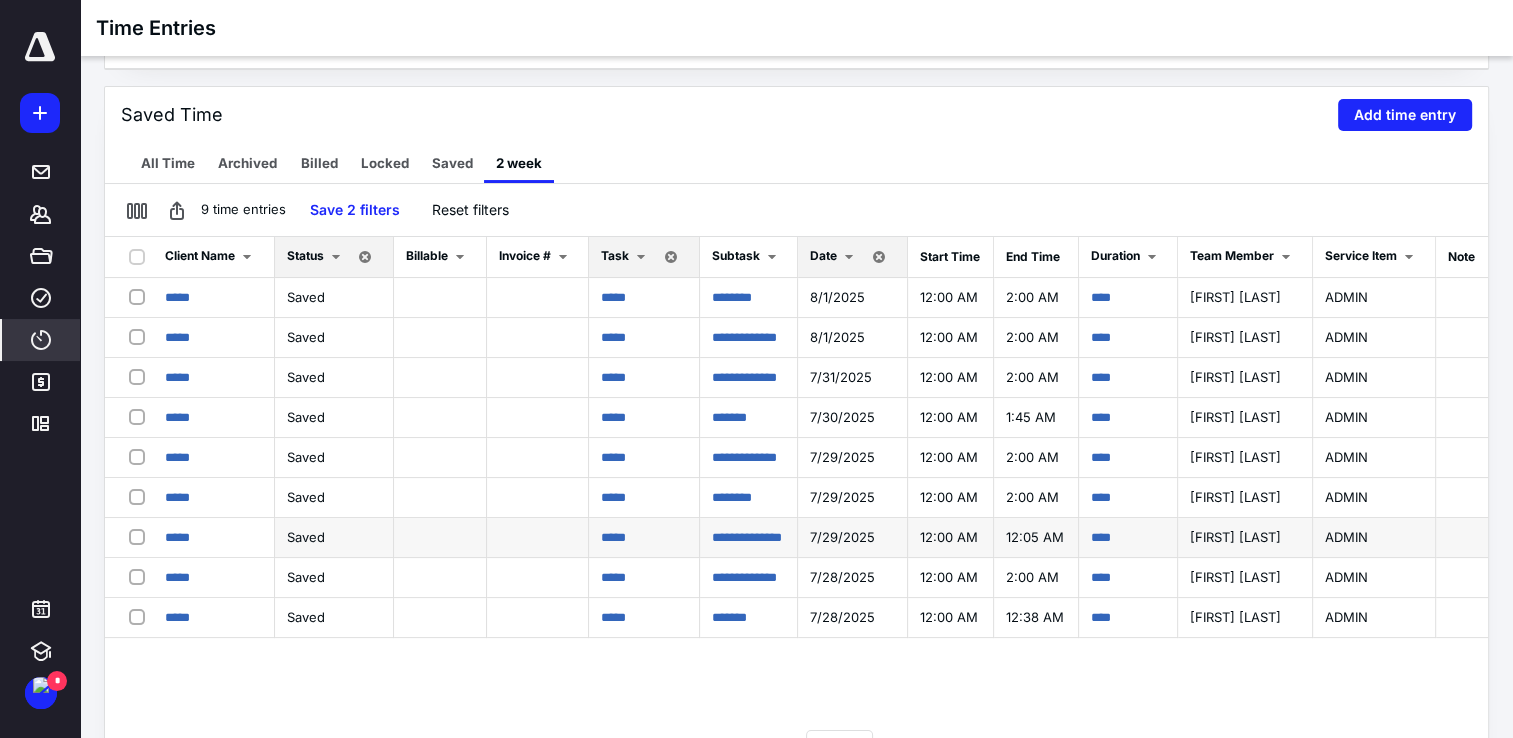 click at bounding box center [141, 536] 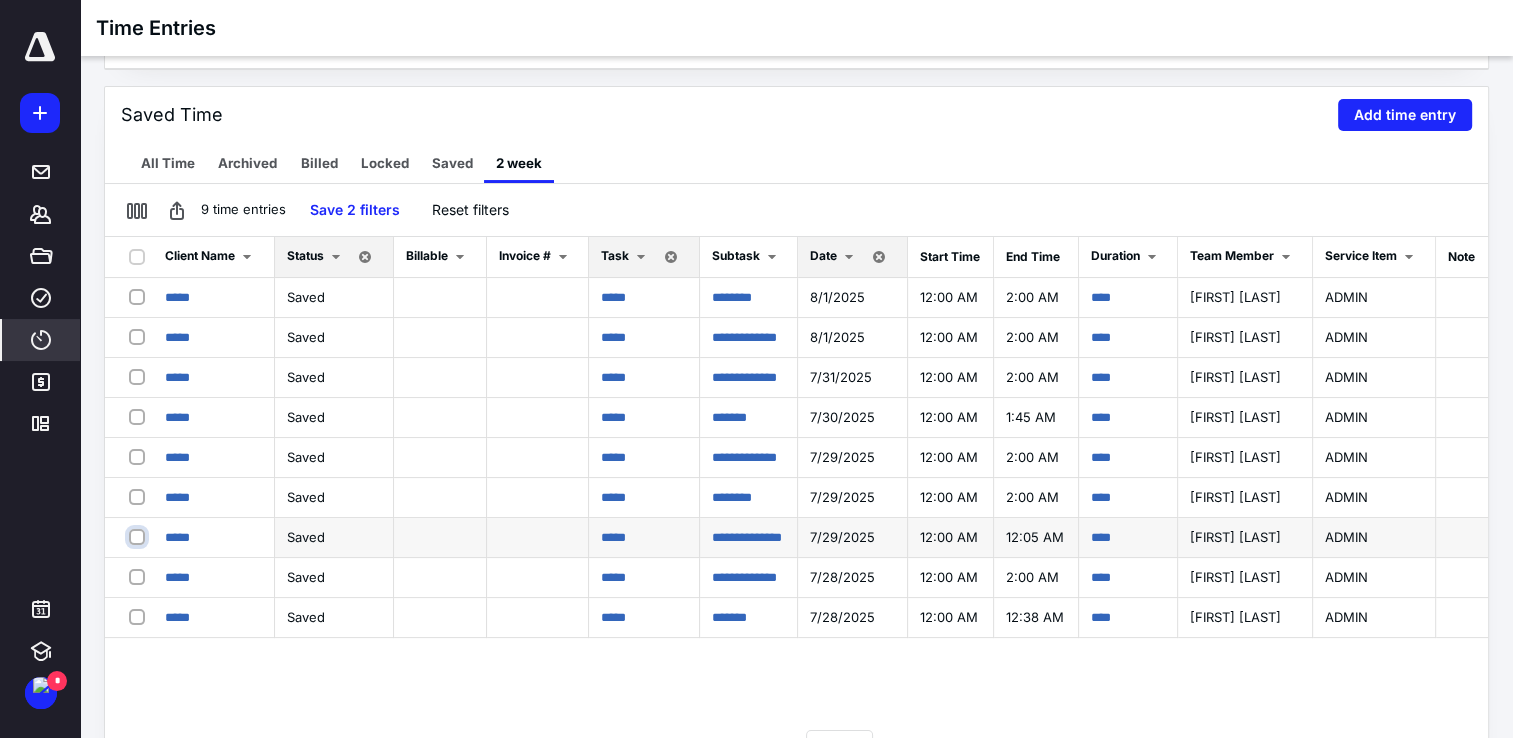 click at bounding box center (139, 536) 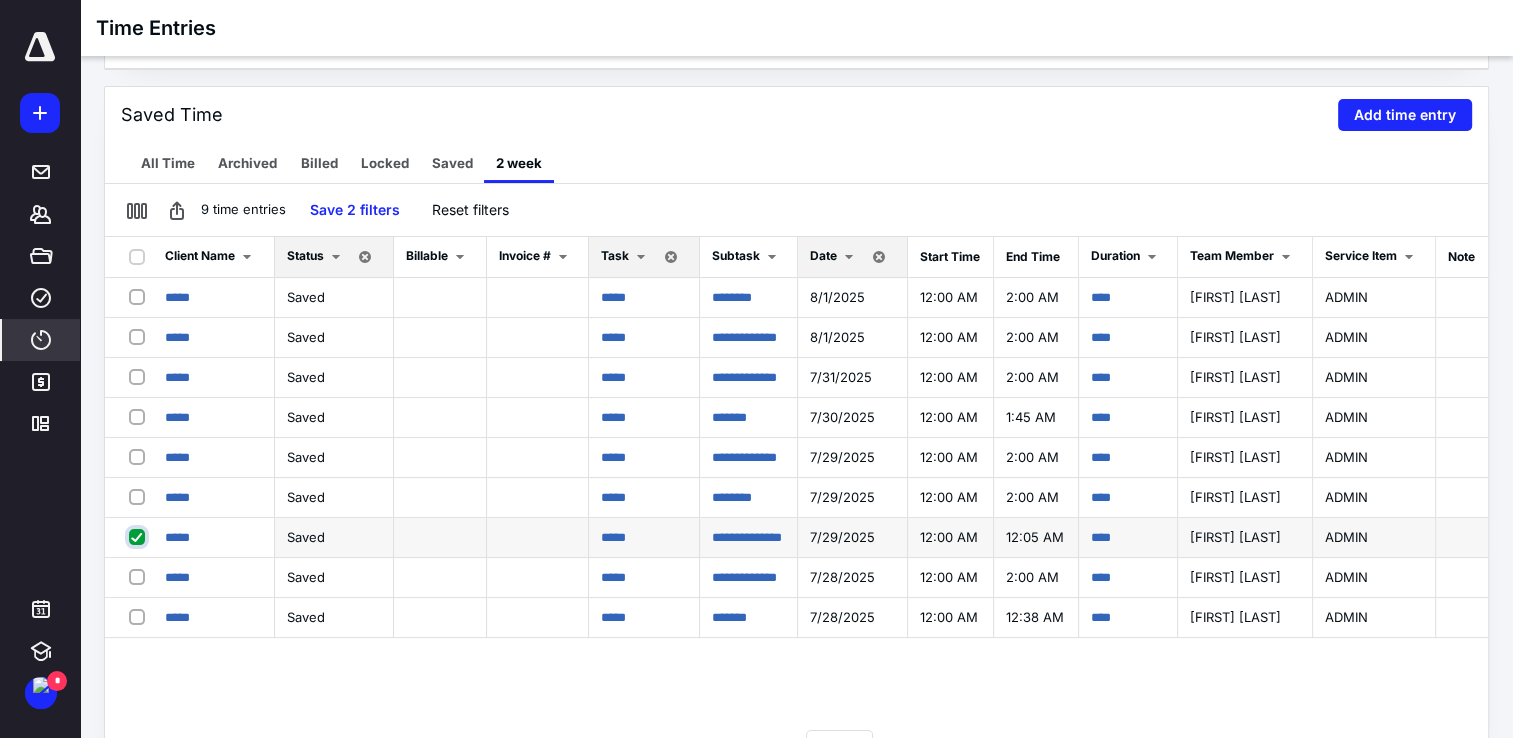 checkbox on "true" 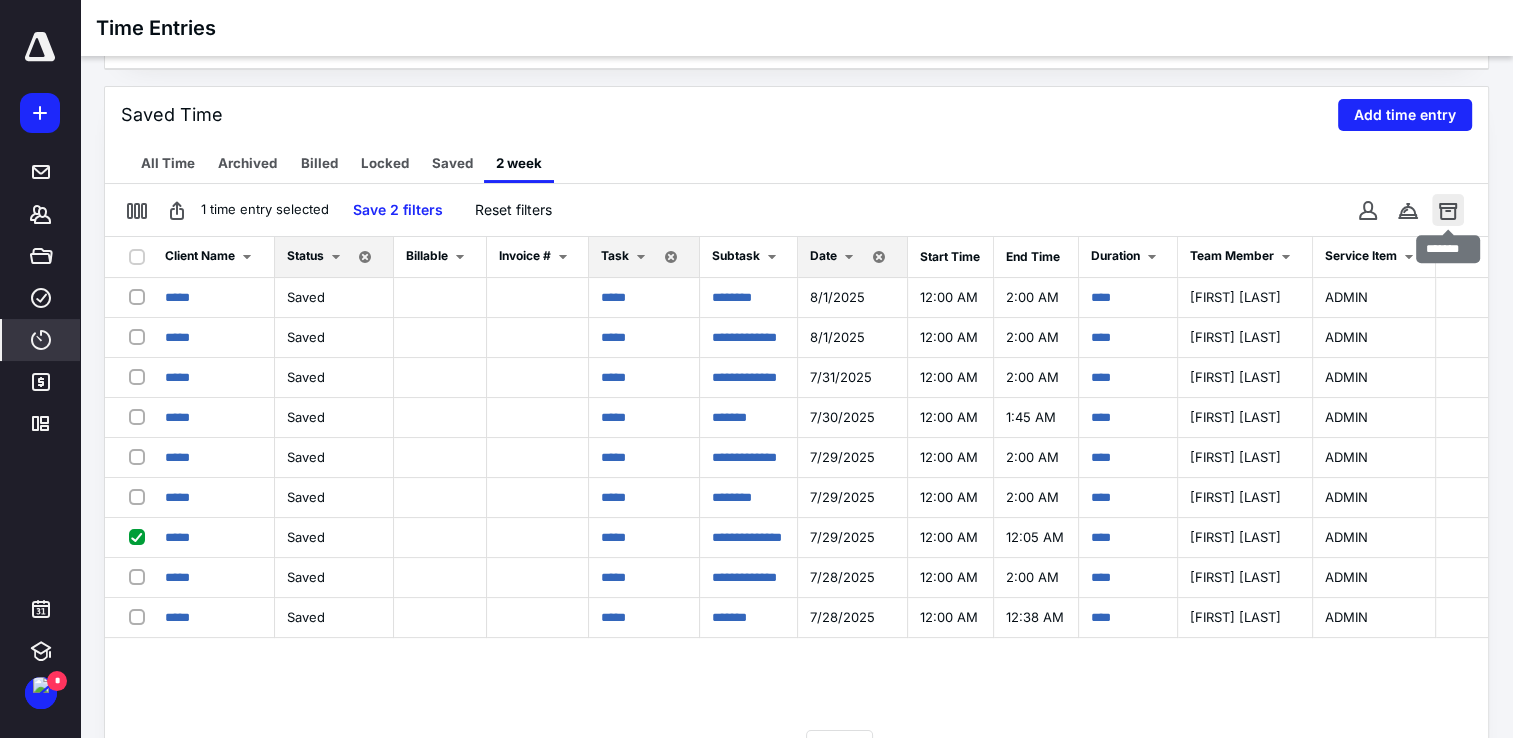 click at bounding box center (1448, 210) 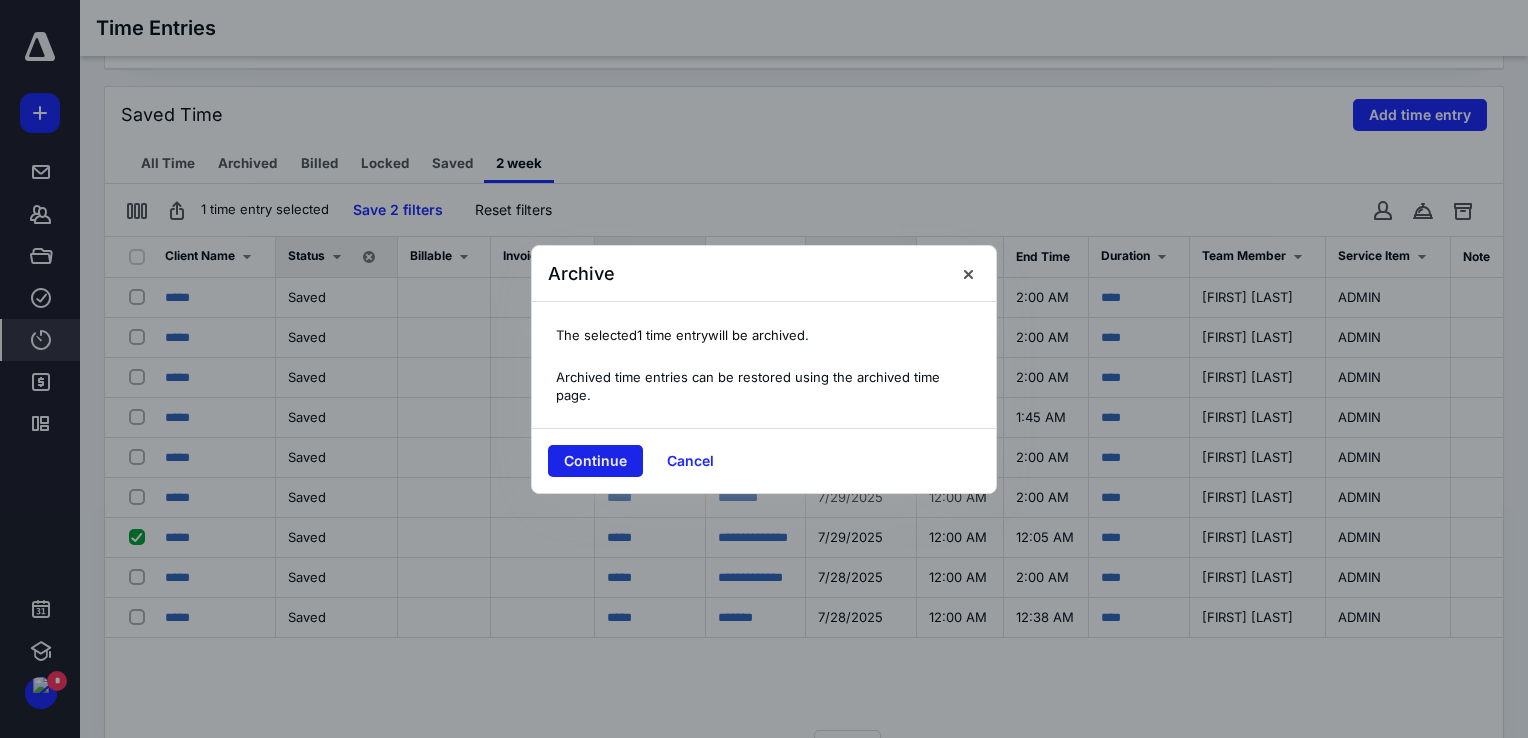 click on "Continue" at bounding box center (595, 461) 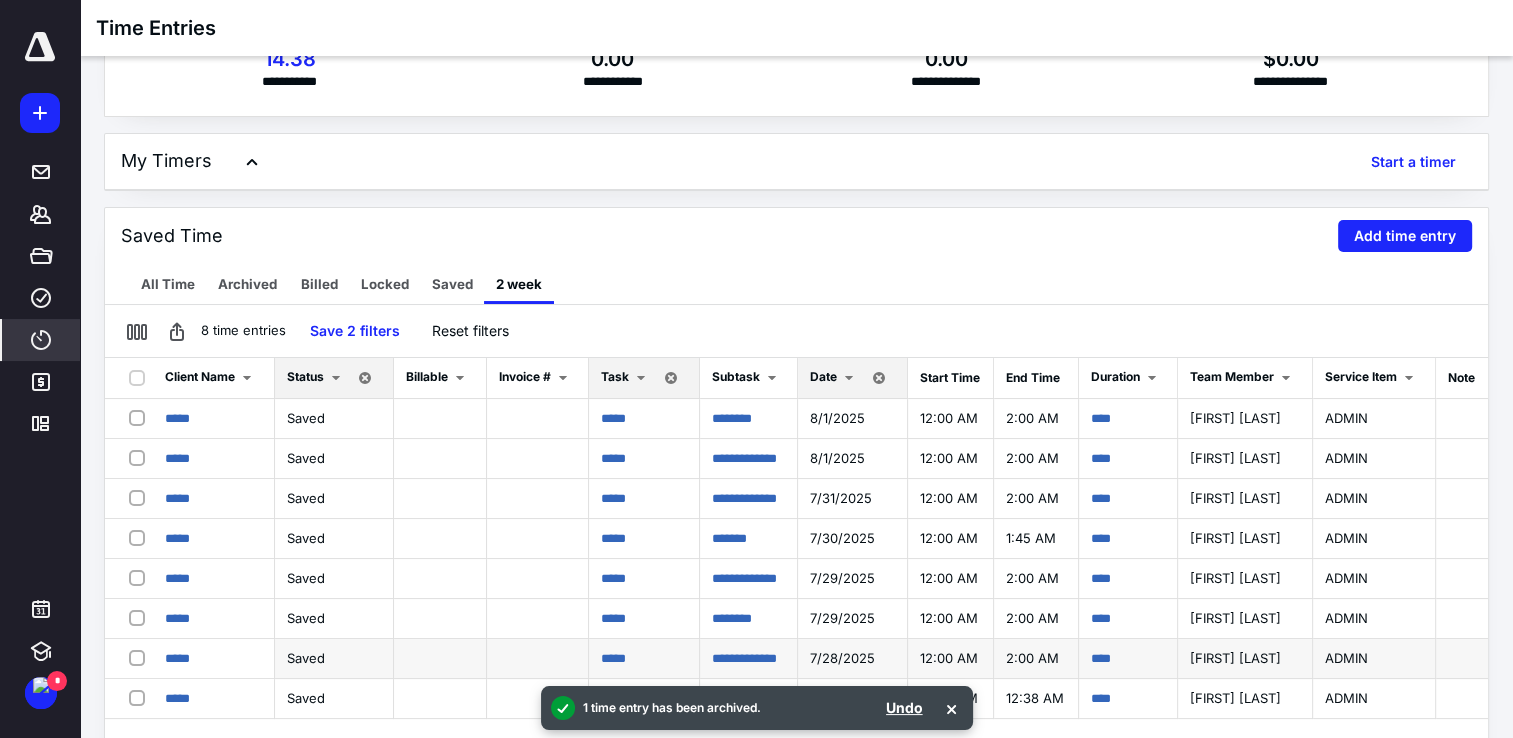 scroll, scrollTop: 0, scrollLeft: 0, axis: both 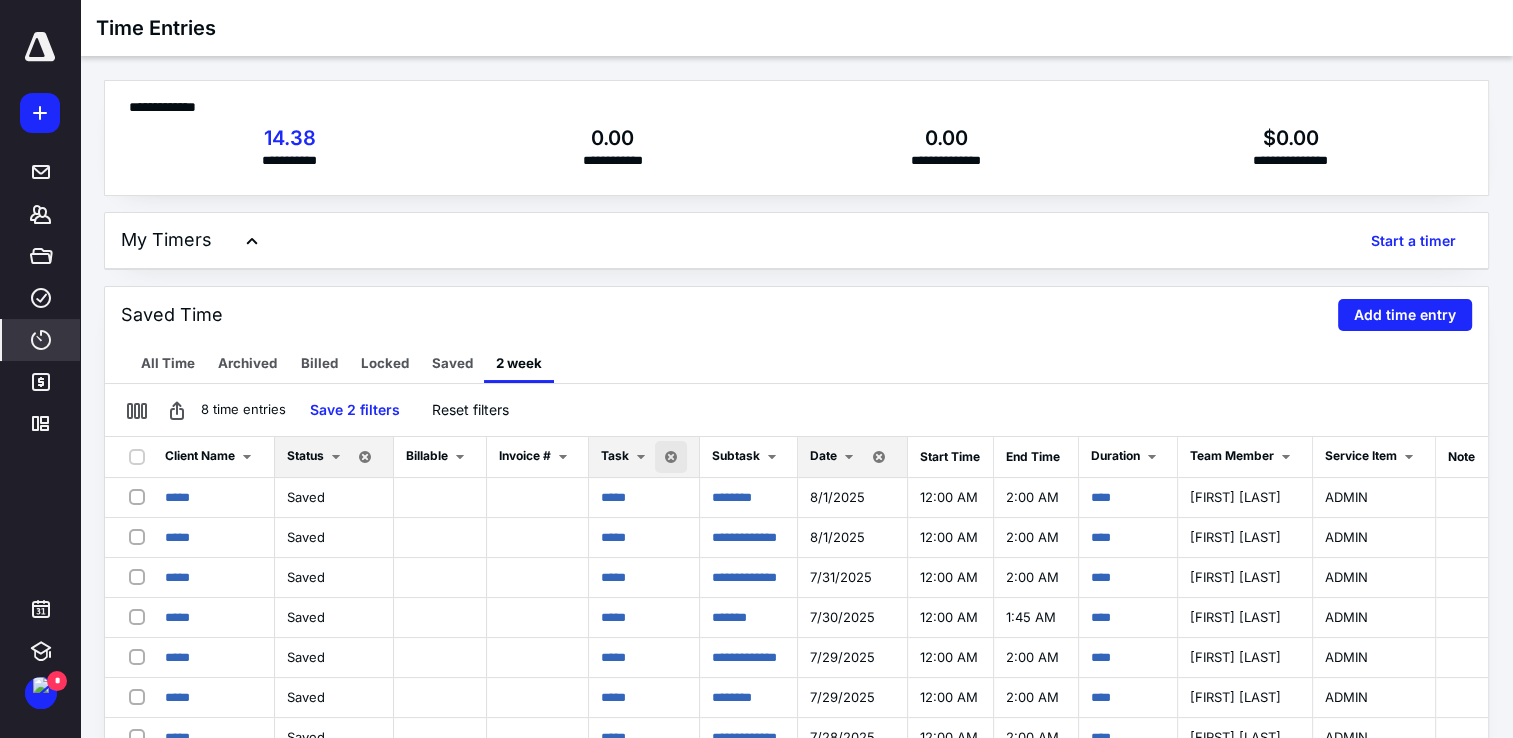 click at bounding box center (671, 457) 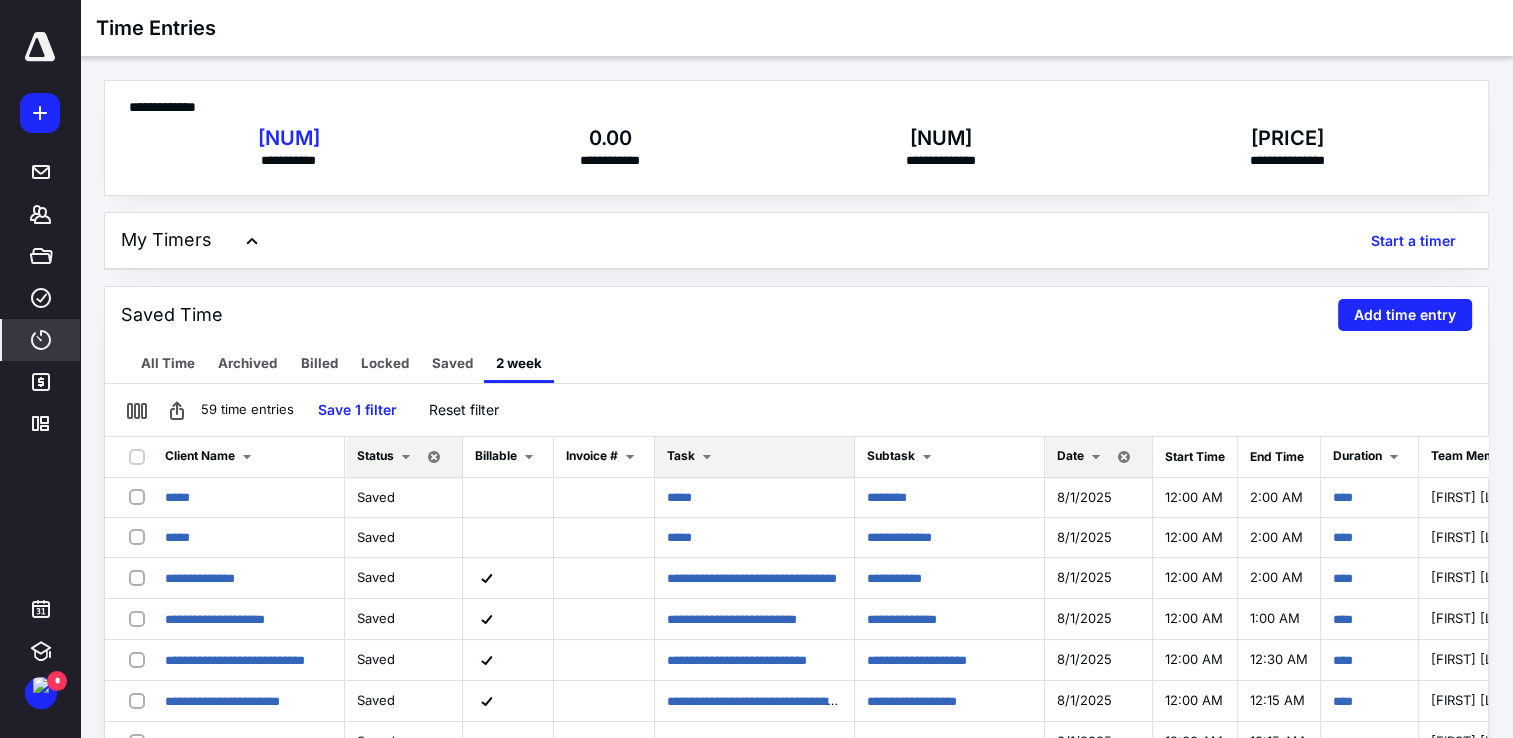 click on "Task" at bounding box center (754, 457) 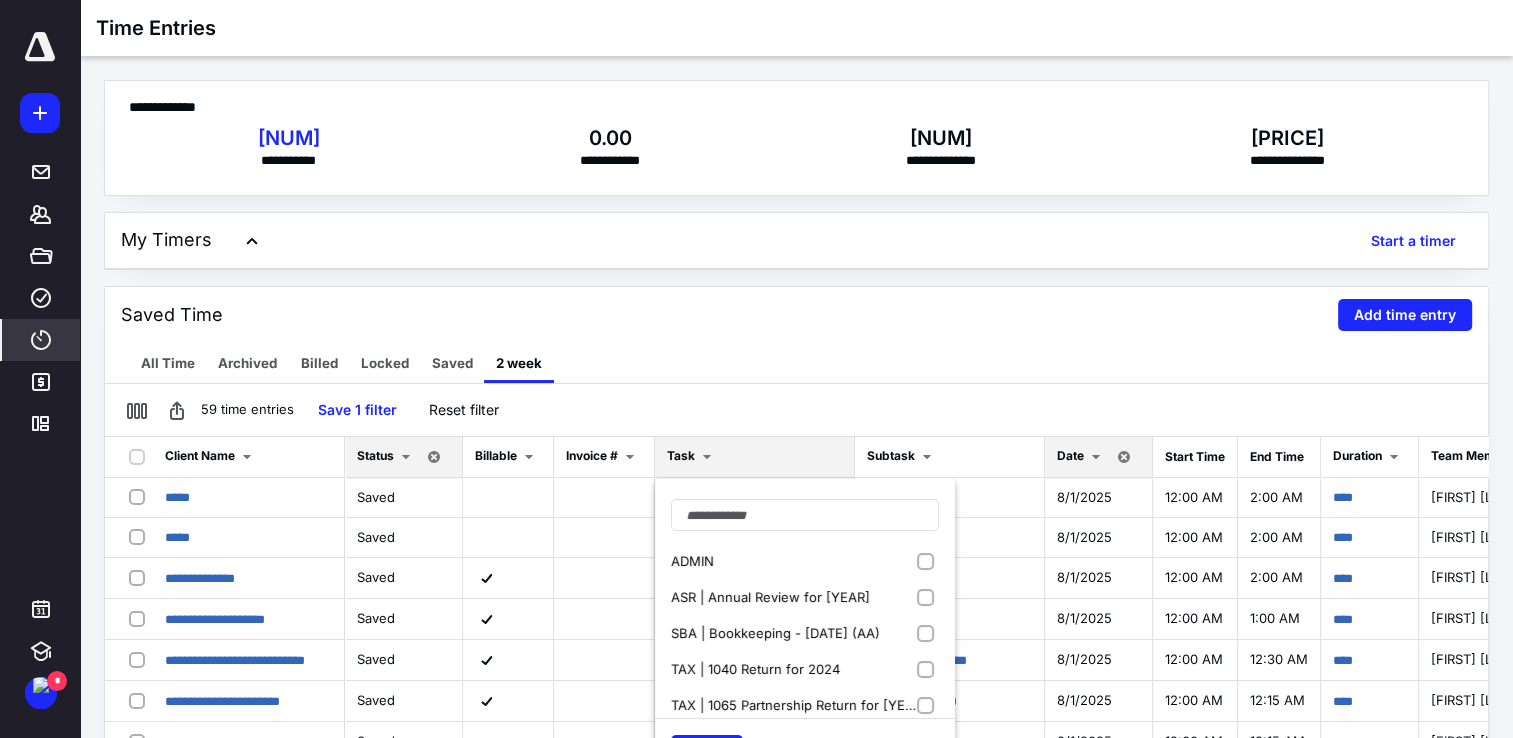 click on "SBA | Bookkeeping - [DATE] (AA)" at bounding box center [777, 633] 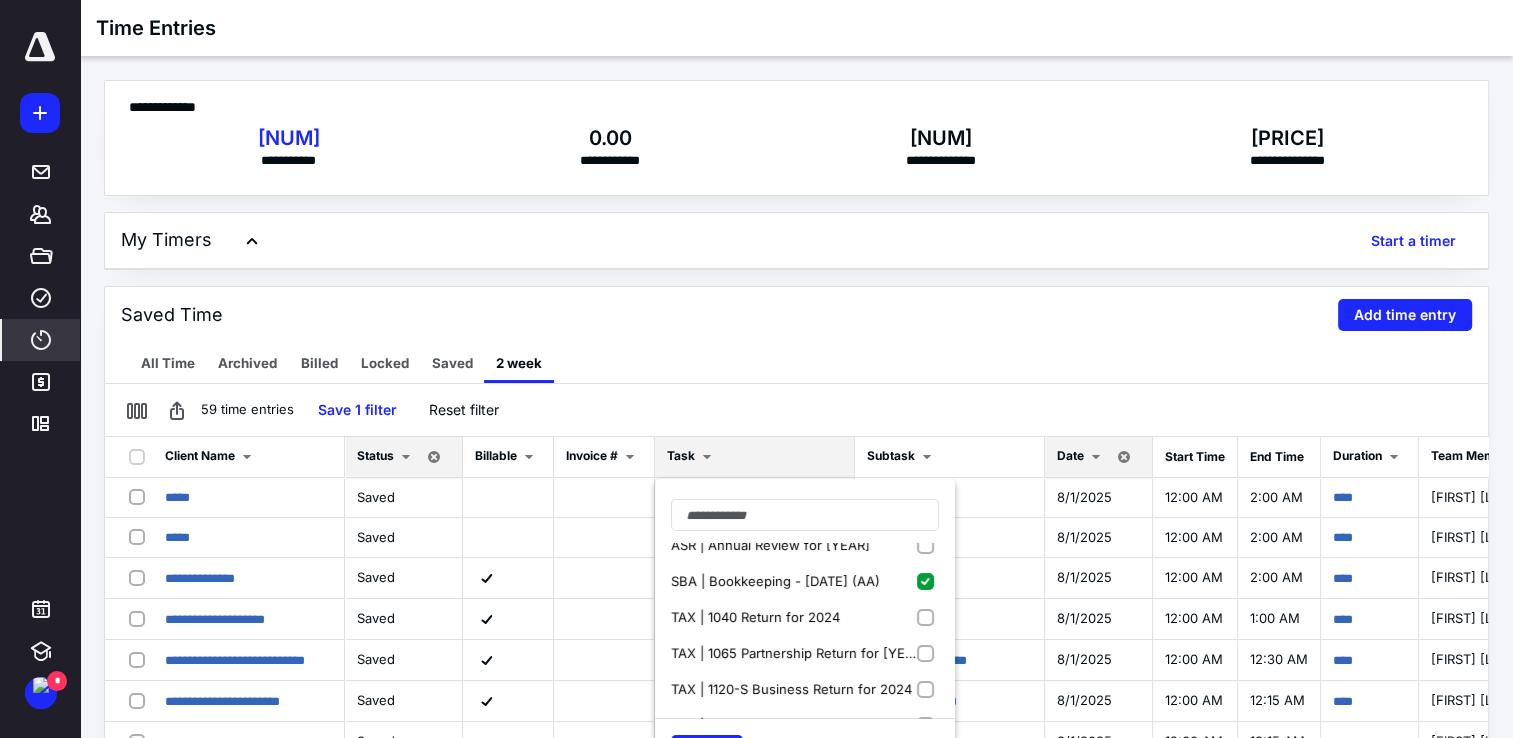 scroll, scrollTop: 76, scrollLeft: 0, axis: vertical 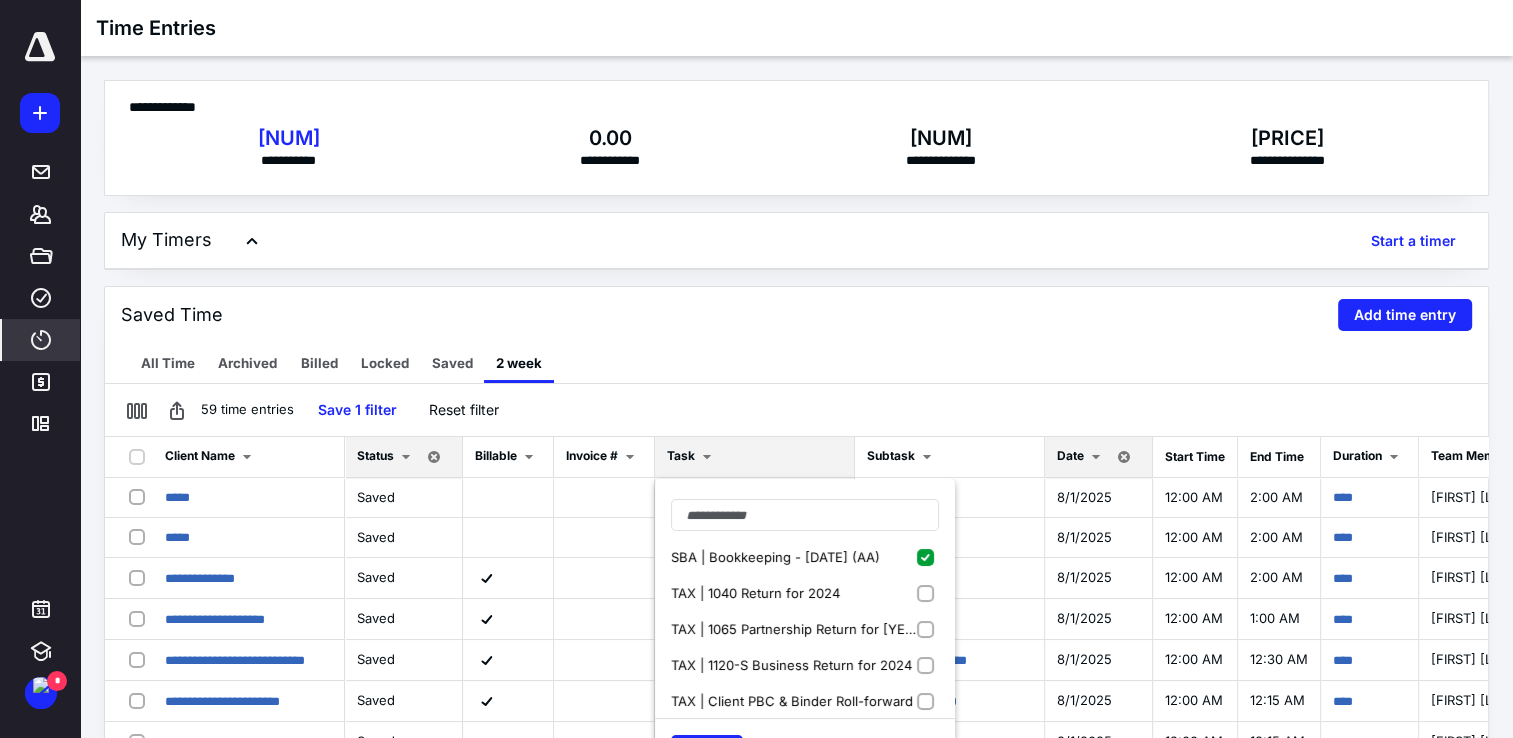 click on "TAX | 1040 Return for 2024" at bounding box center (805, 593) 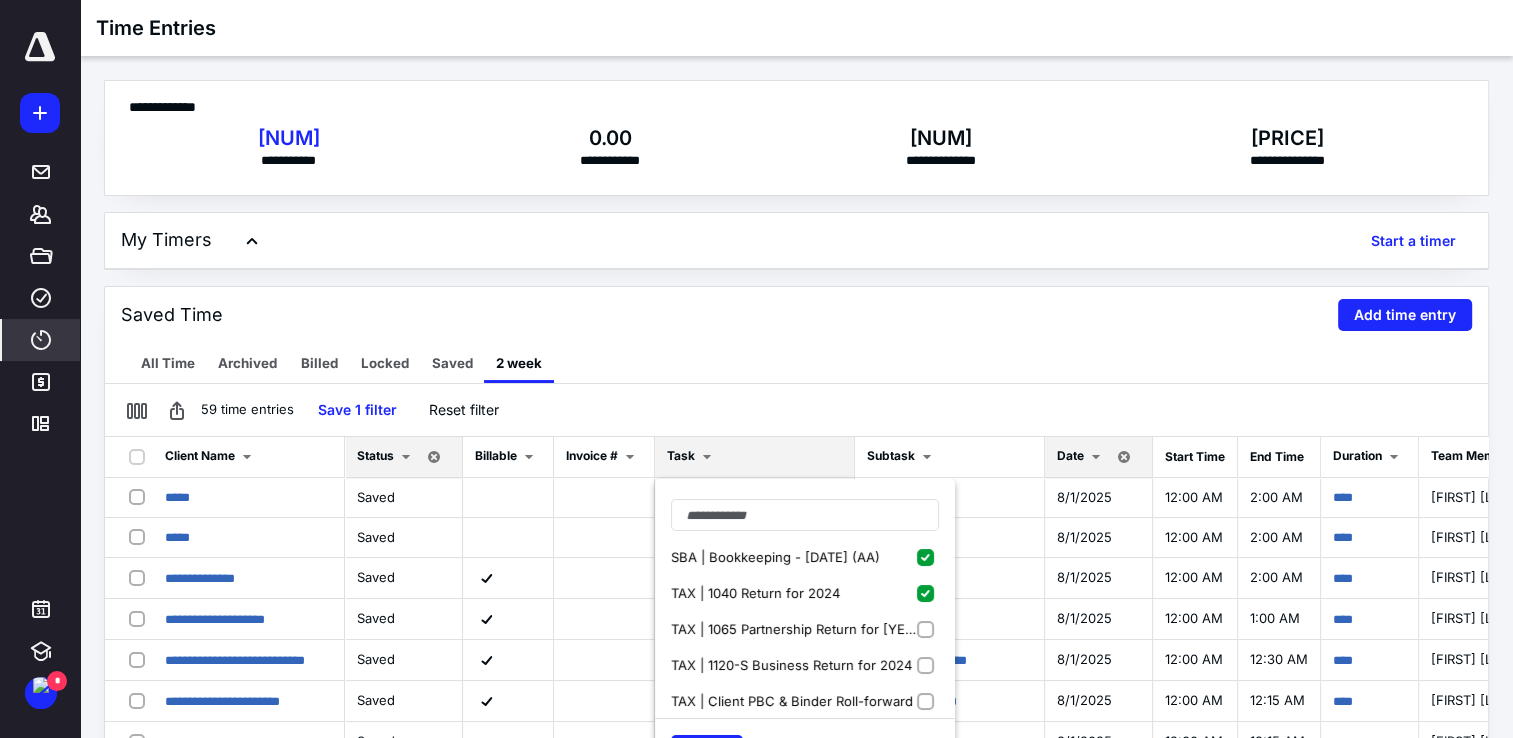 click on "TAX | 1065 Partnership Return for [YEAR]" at bounding box center (795, 629) 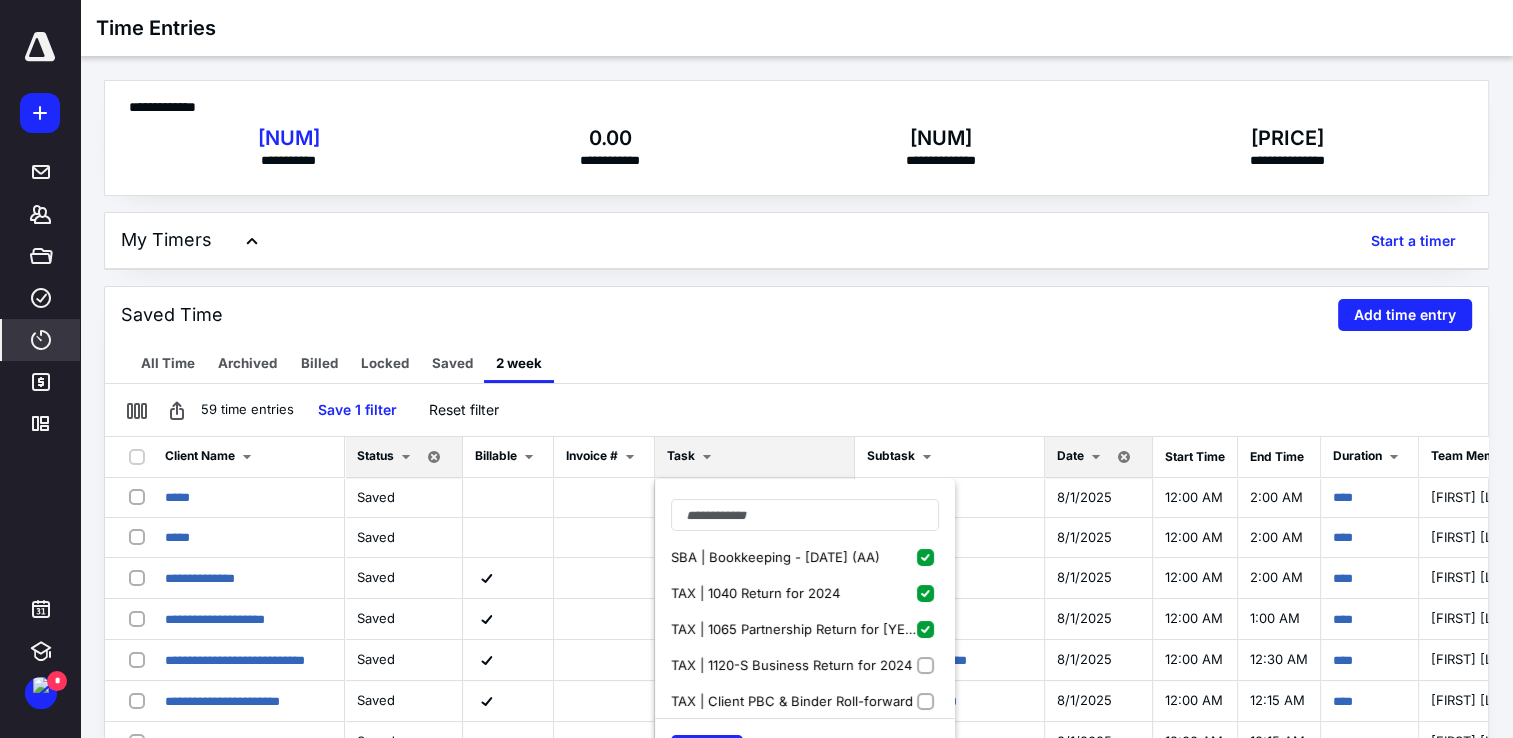 drag, startPoint x: 868, startPoint y: 656, endPoint x: 856, endPoint y: 682, distance: 28.635643 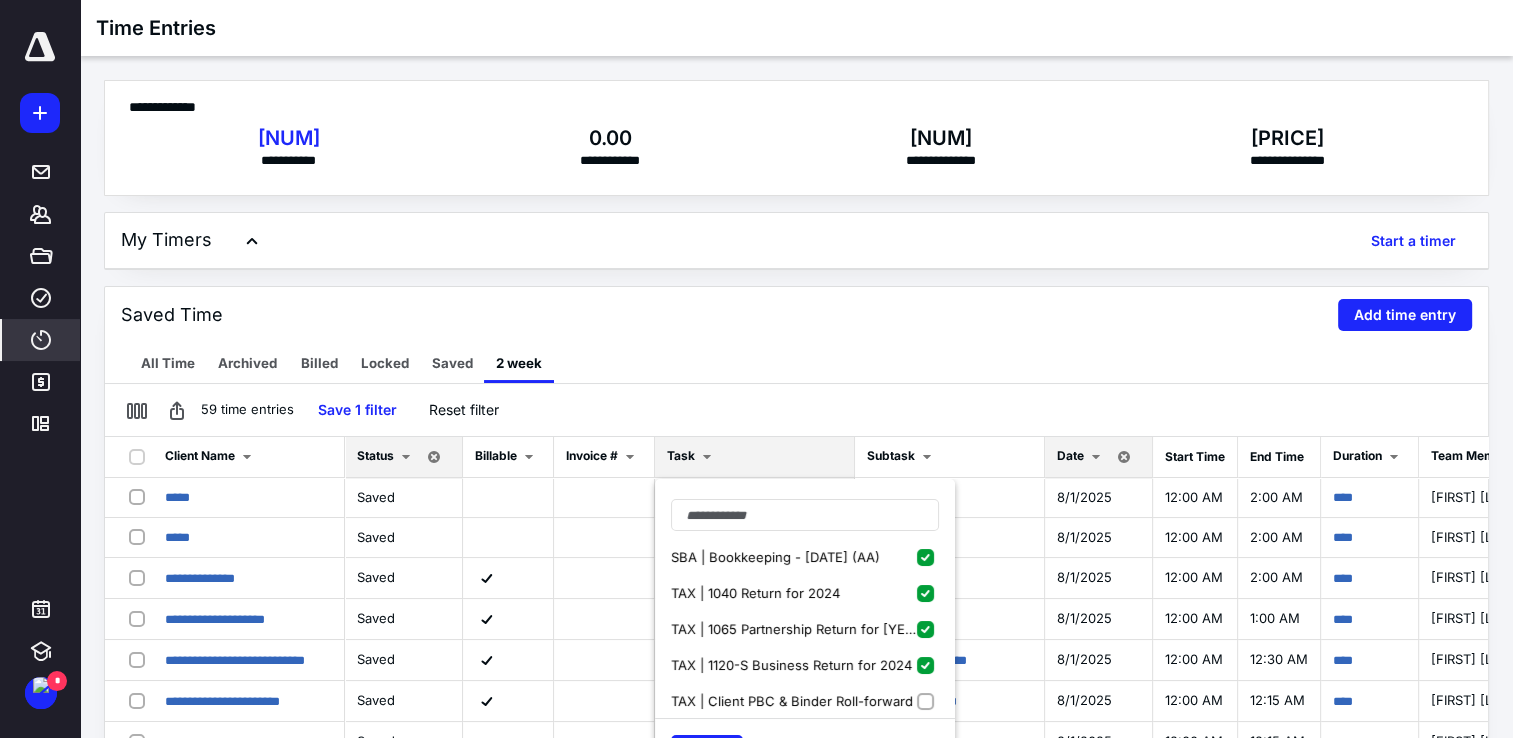 drag, startPoint x: 845, startPoint y: 694, endPoint x: 836, endPoint y: 700, distance: 10.816654 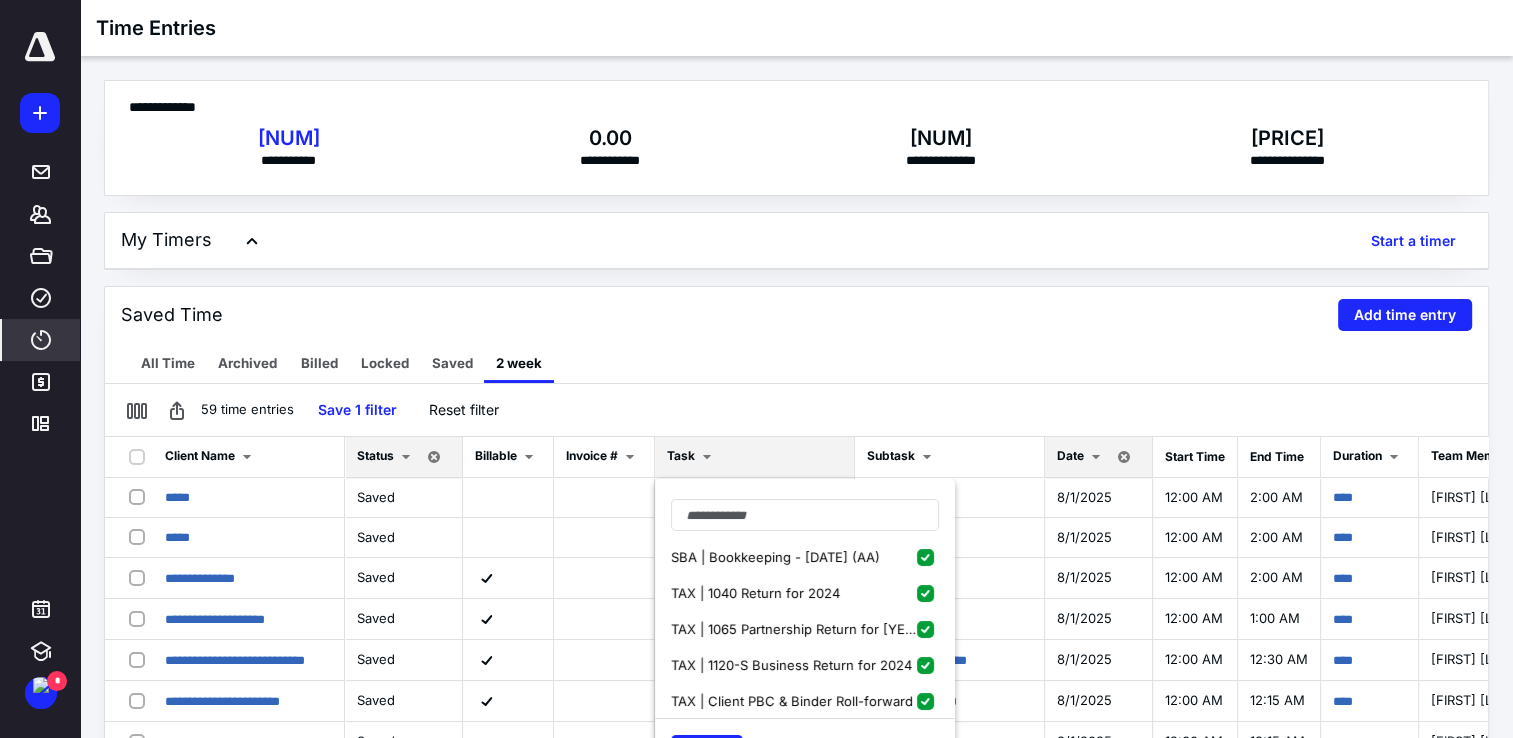 click on "Apply Cancel Clear" at bounding box center [805, 750] 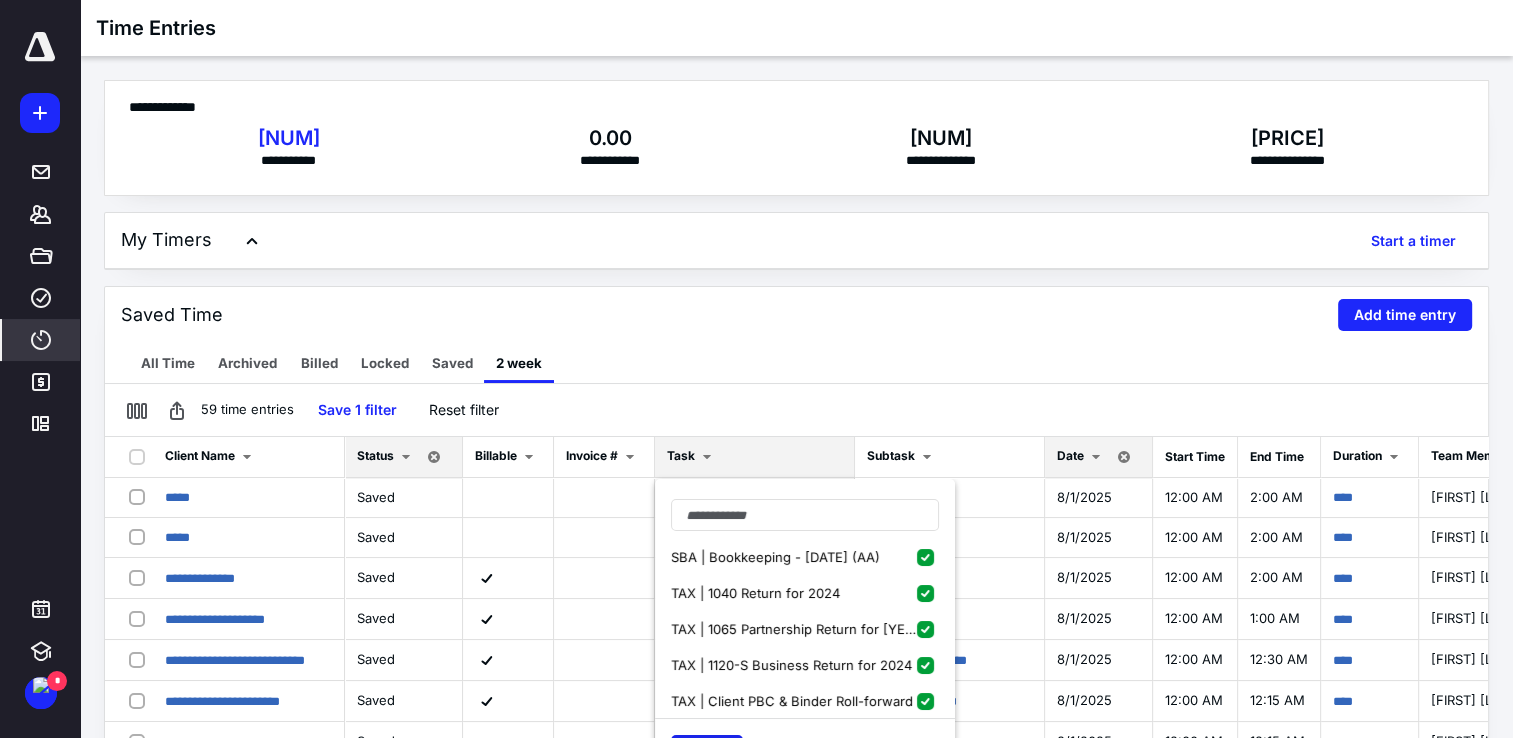 click on "Apply" at bounding box center (707, 751) 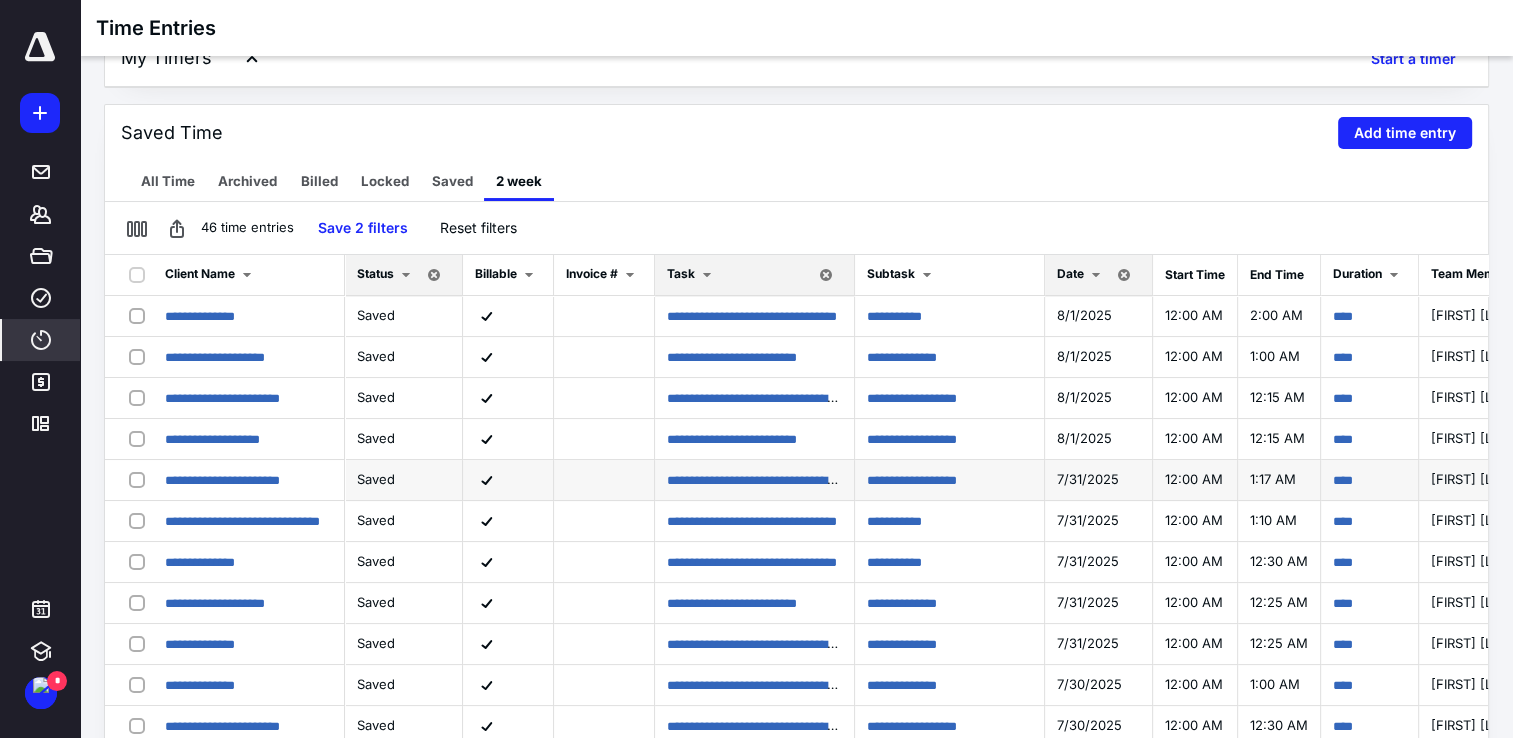 scroll, scrollTop: 228, scrollLeft: 0, axis: vertical 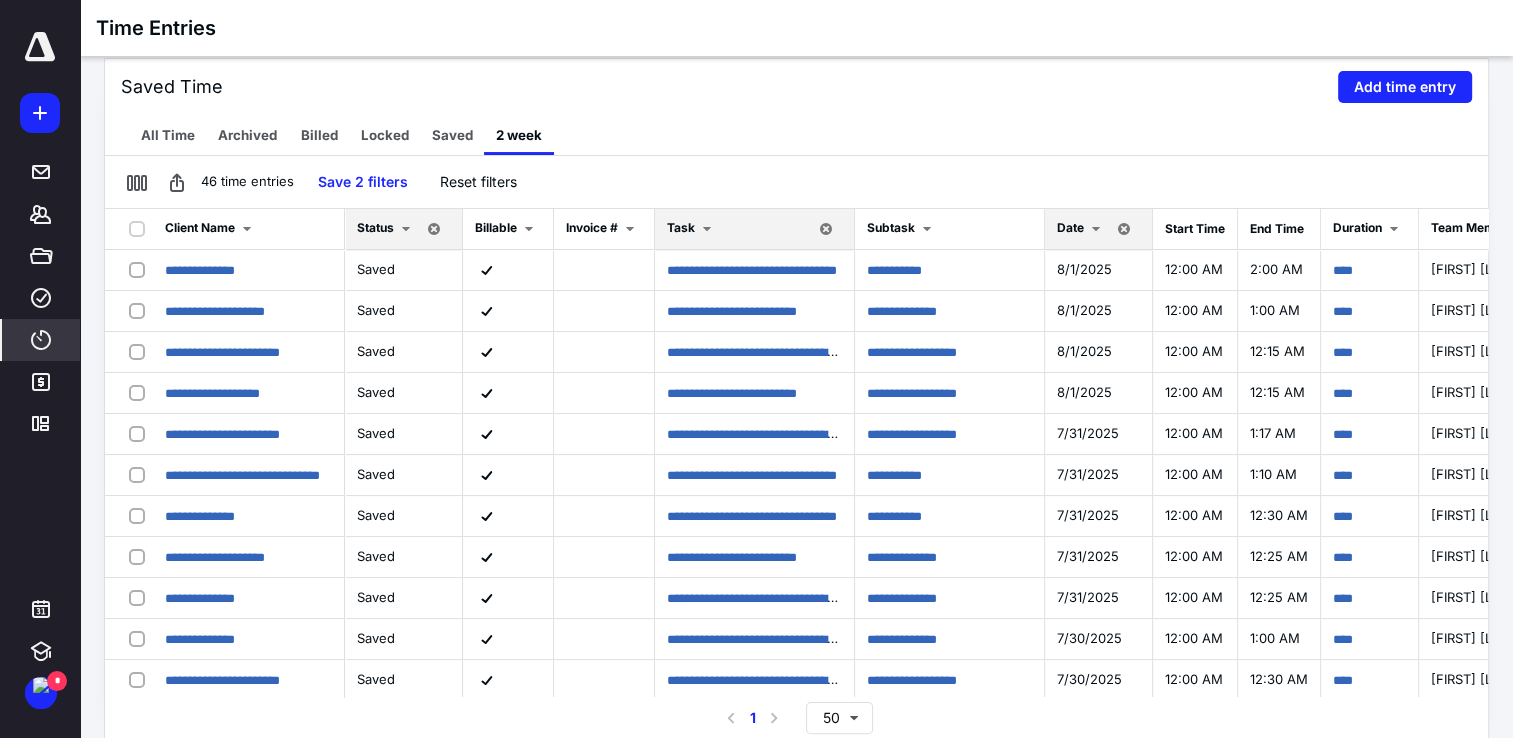 click at bounding box center [40, 47] 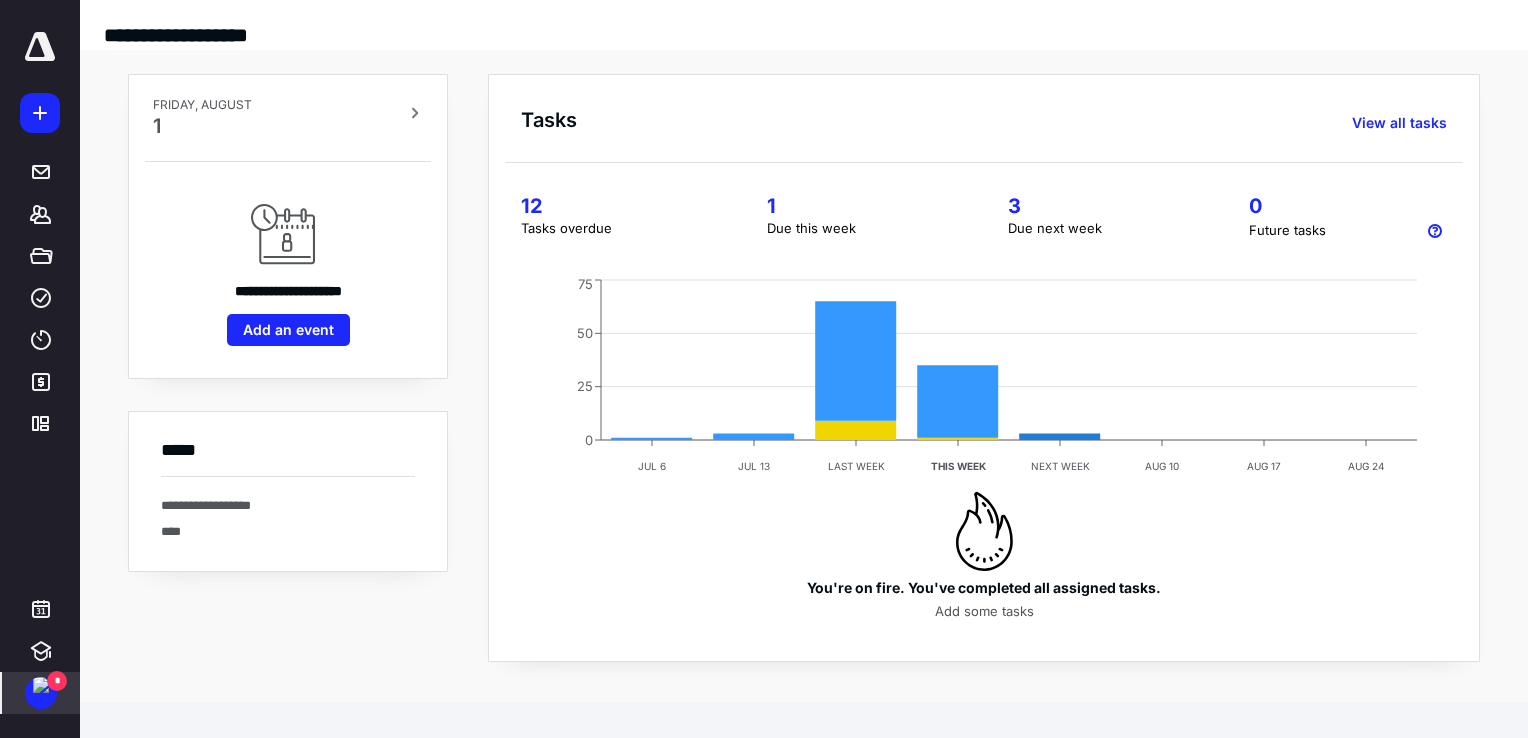click on "*" at bounding box center (41, 693) 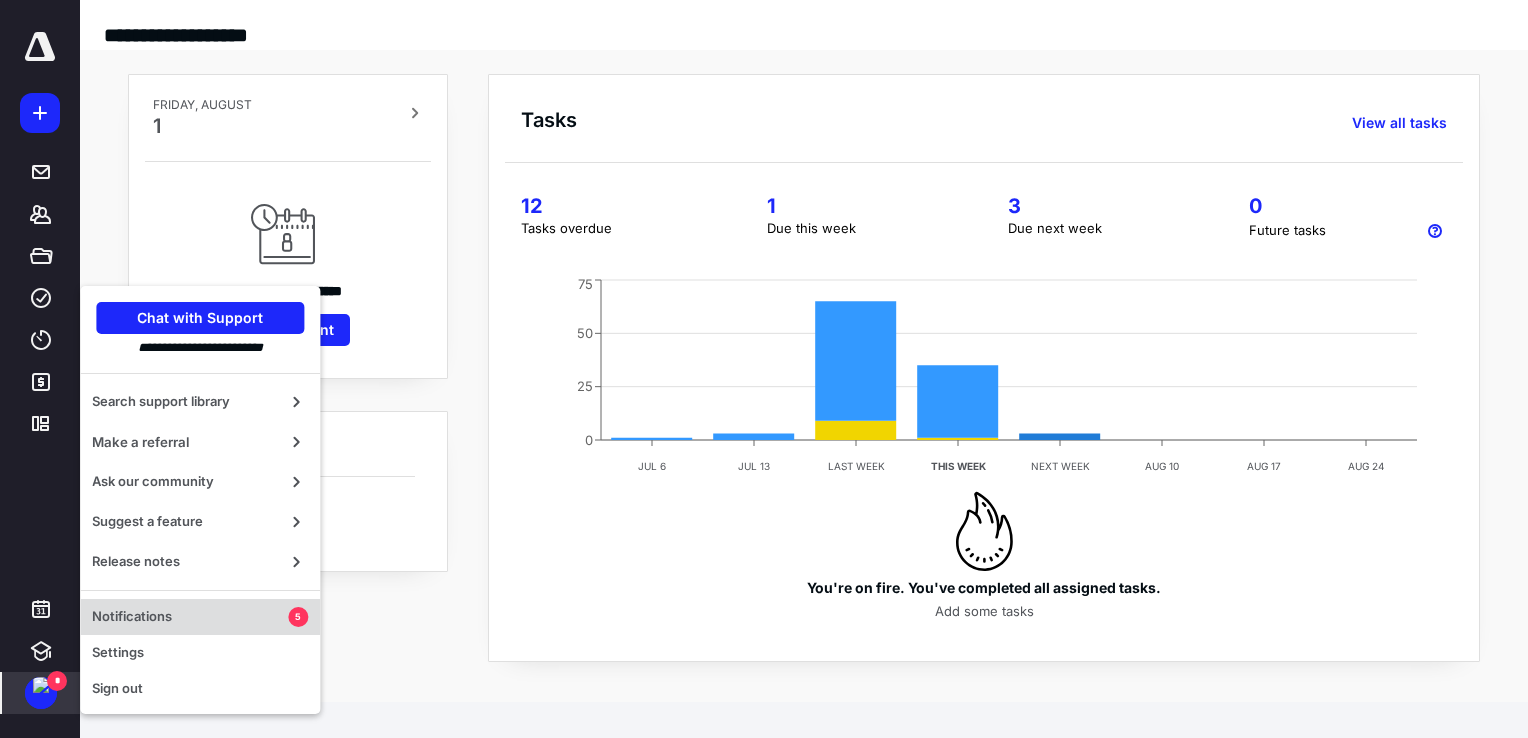click on "Notifications" at bounding box center [190, 617] 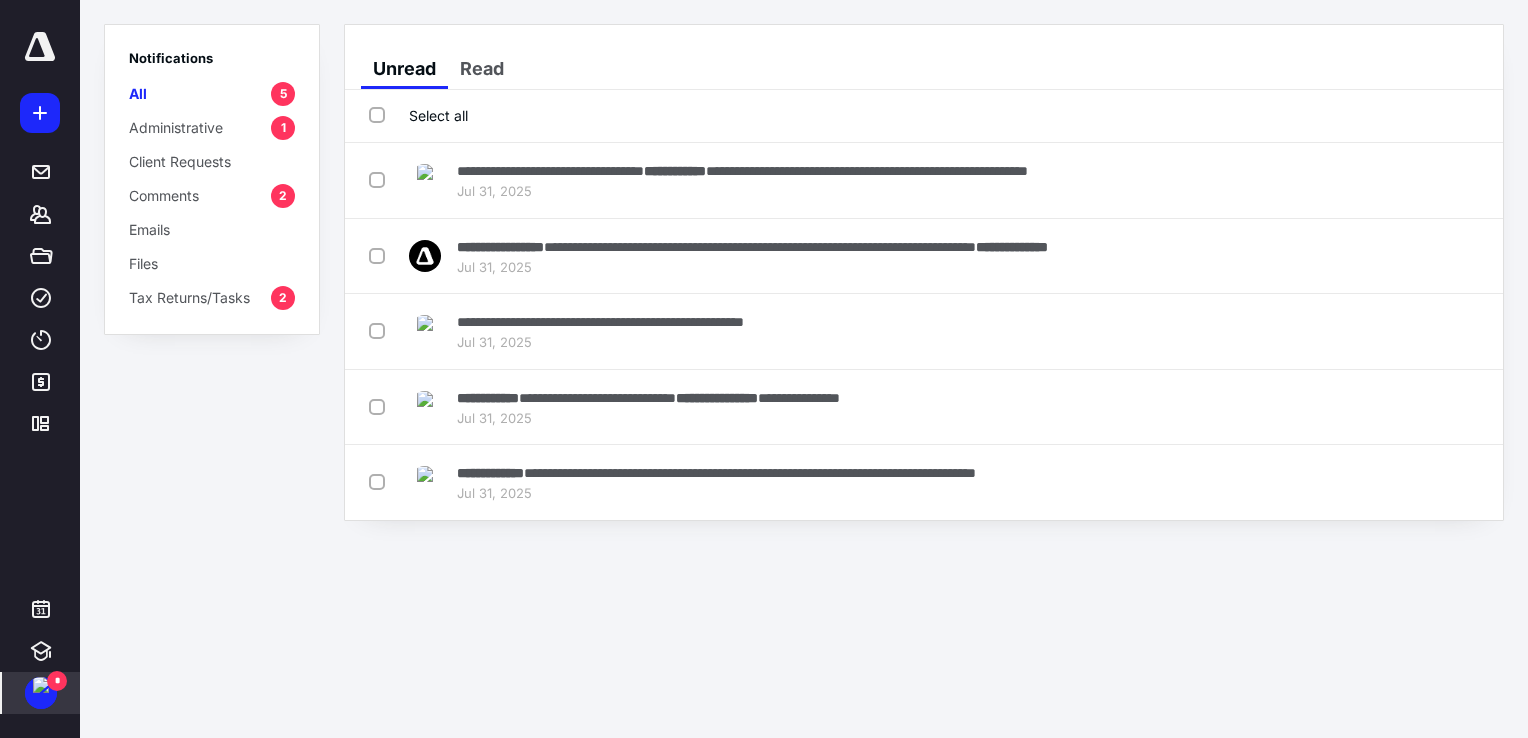 click on "Select all" at bounding box center (924, 116) 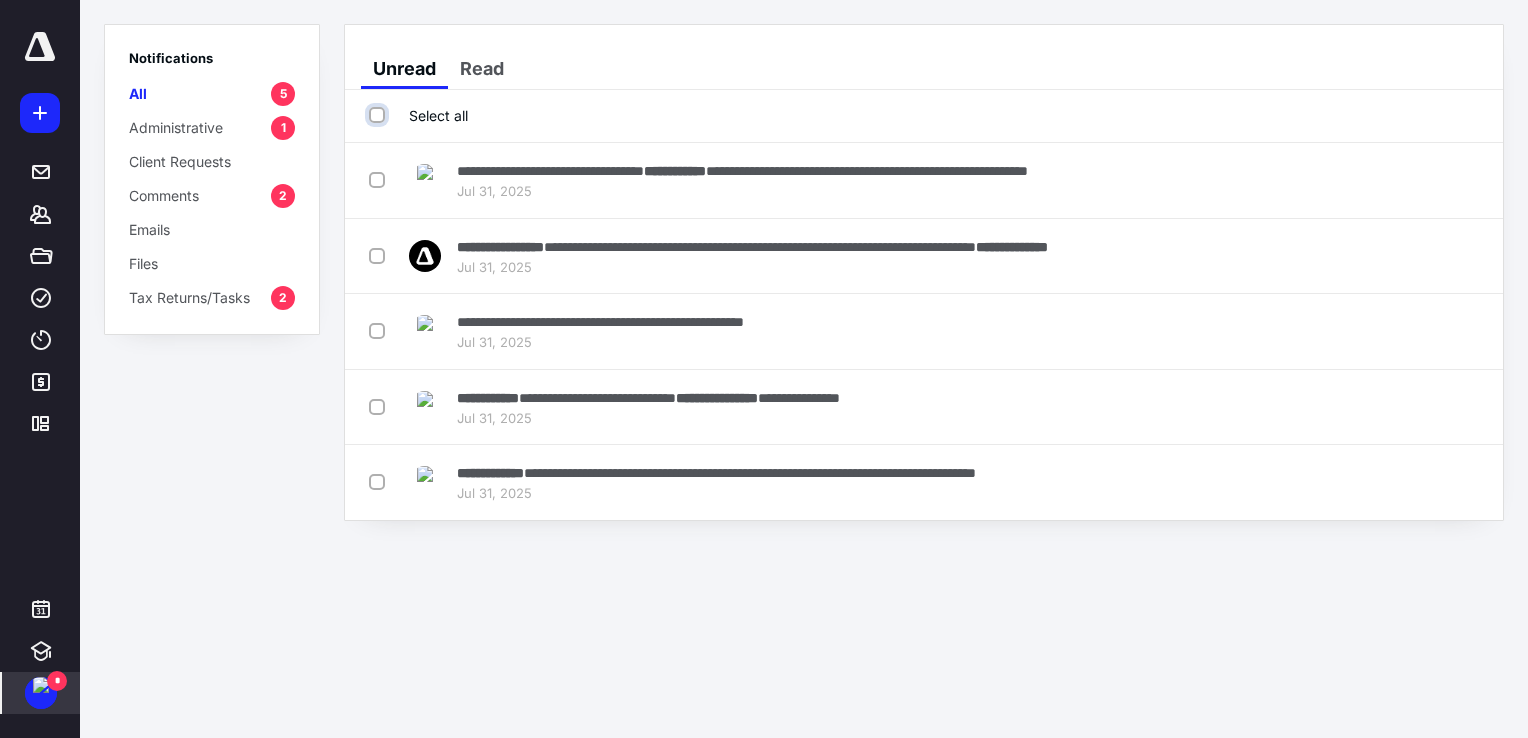click on "Select all" at bounding box center (379, 115) 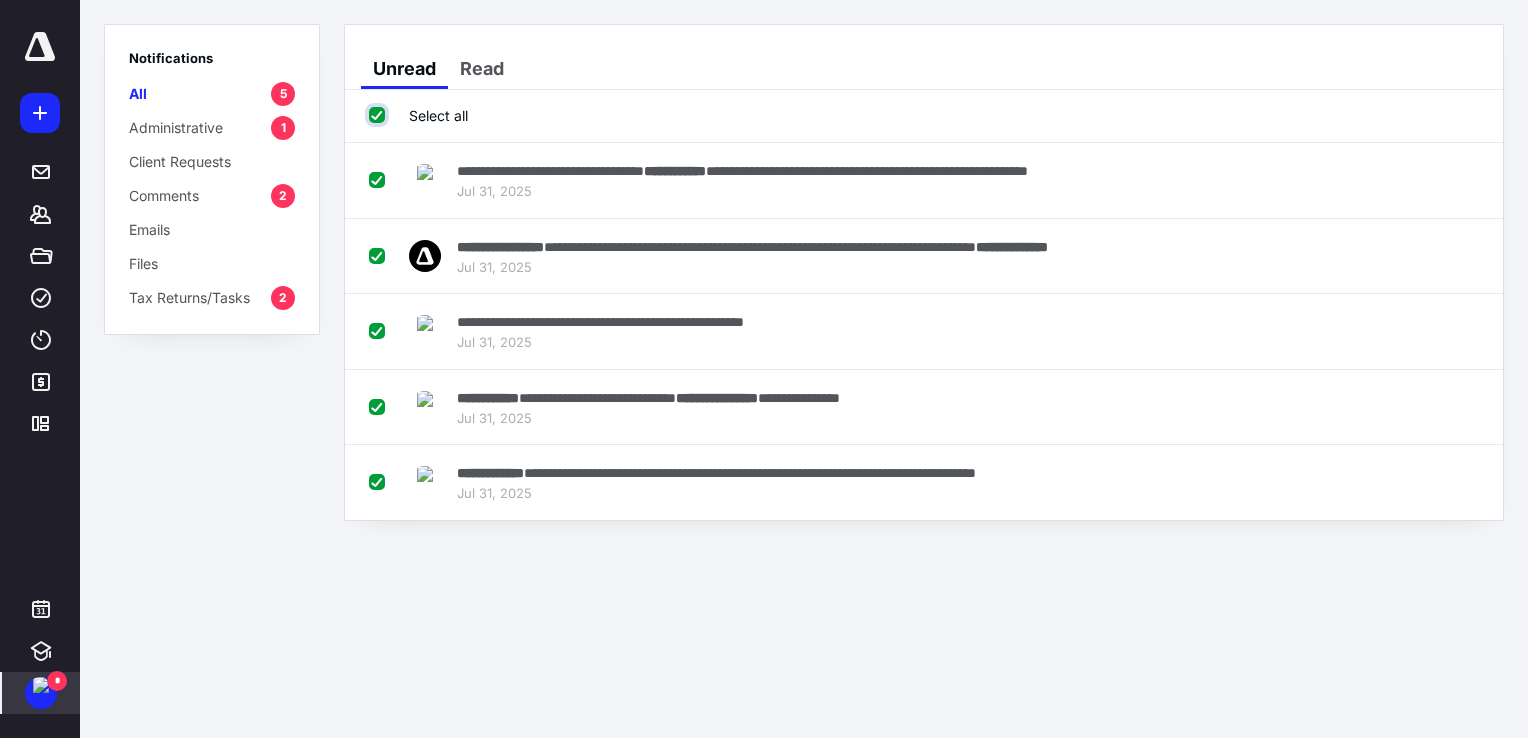 checkbox on "true" 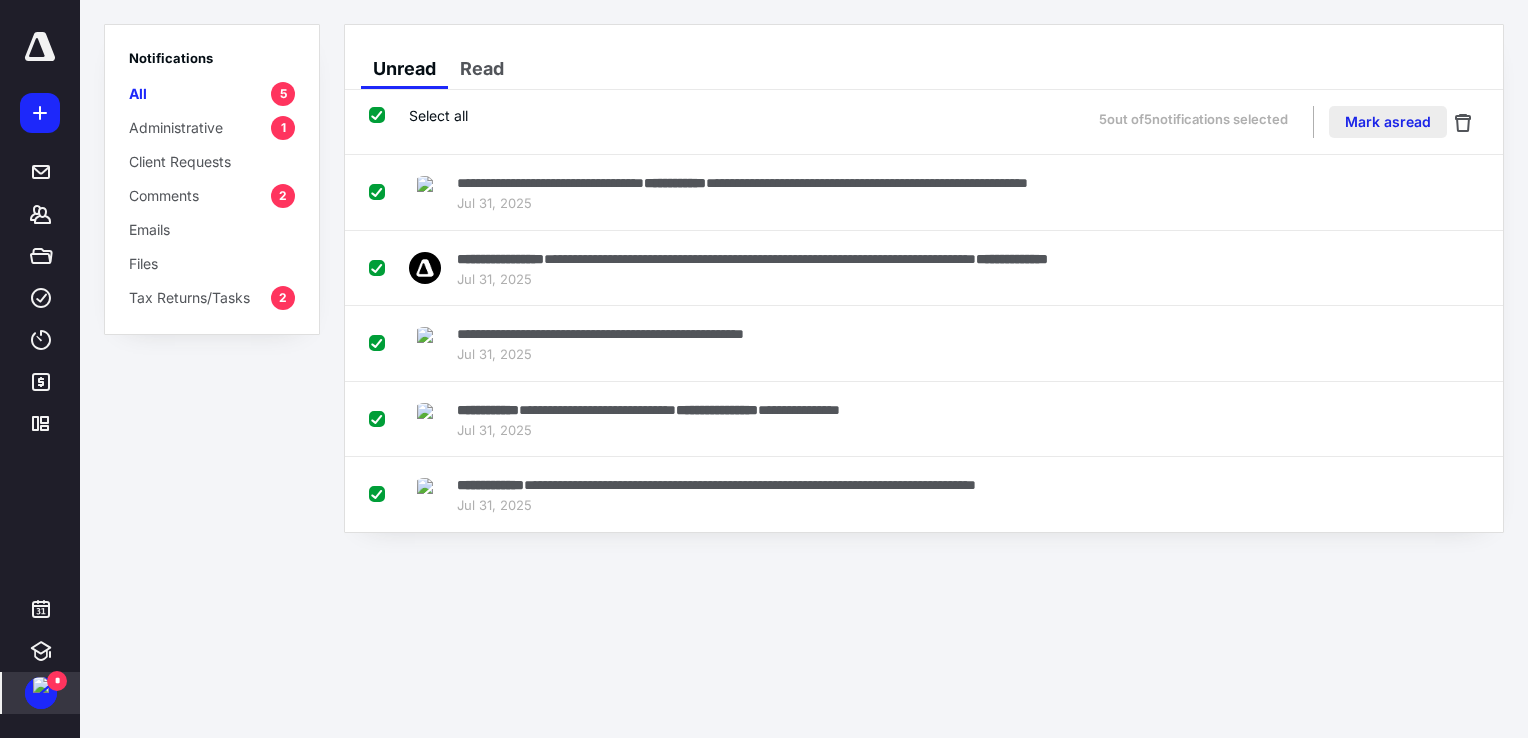 click on "Mark as  read" at bounding box center (1388, 122) 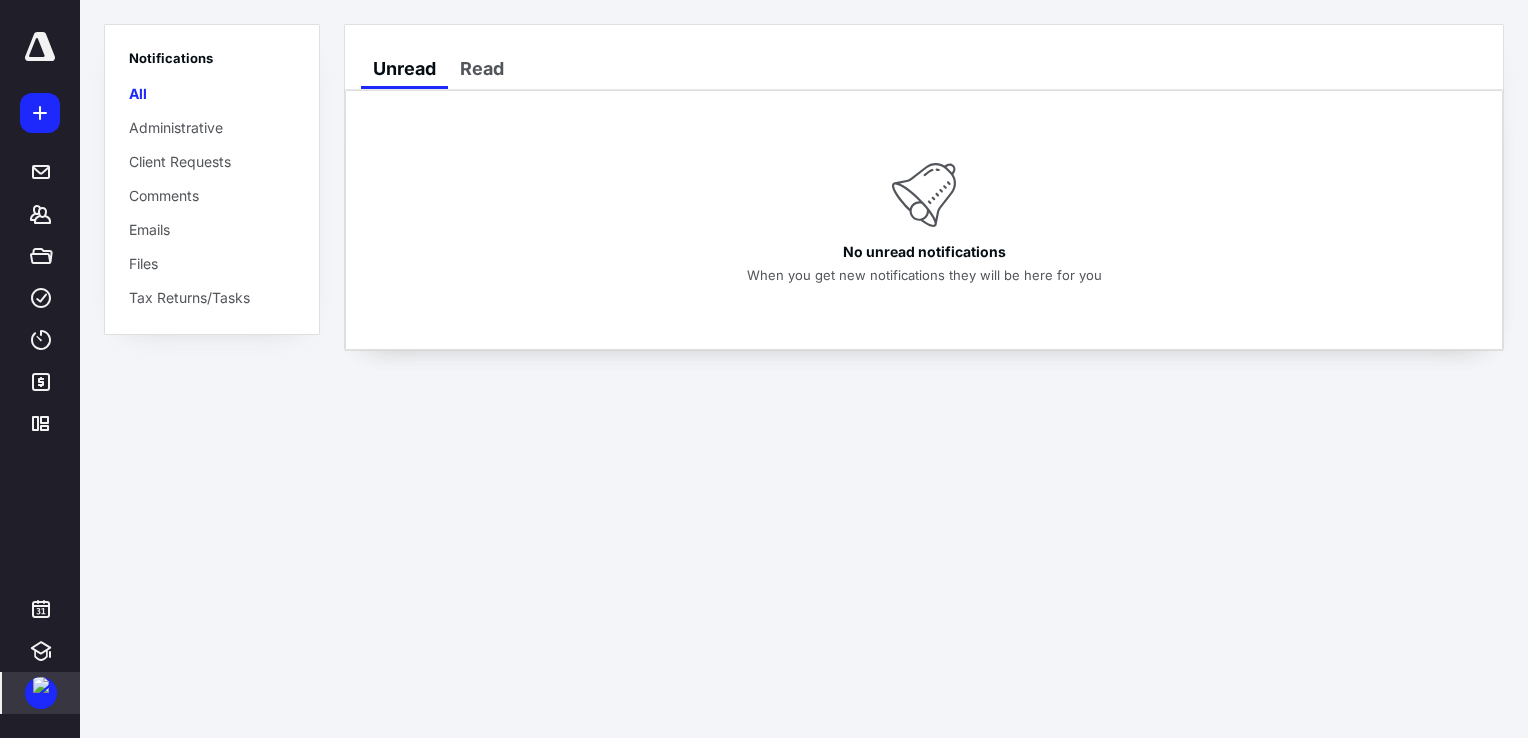 click at bounding box center [40, 47] 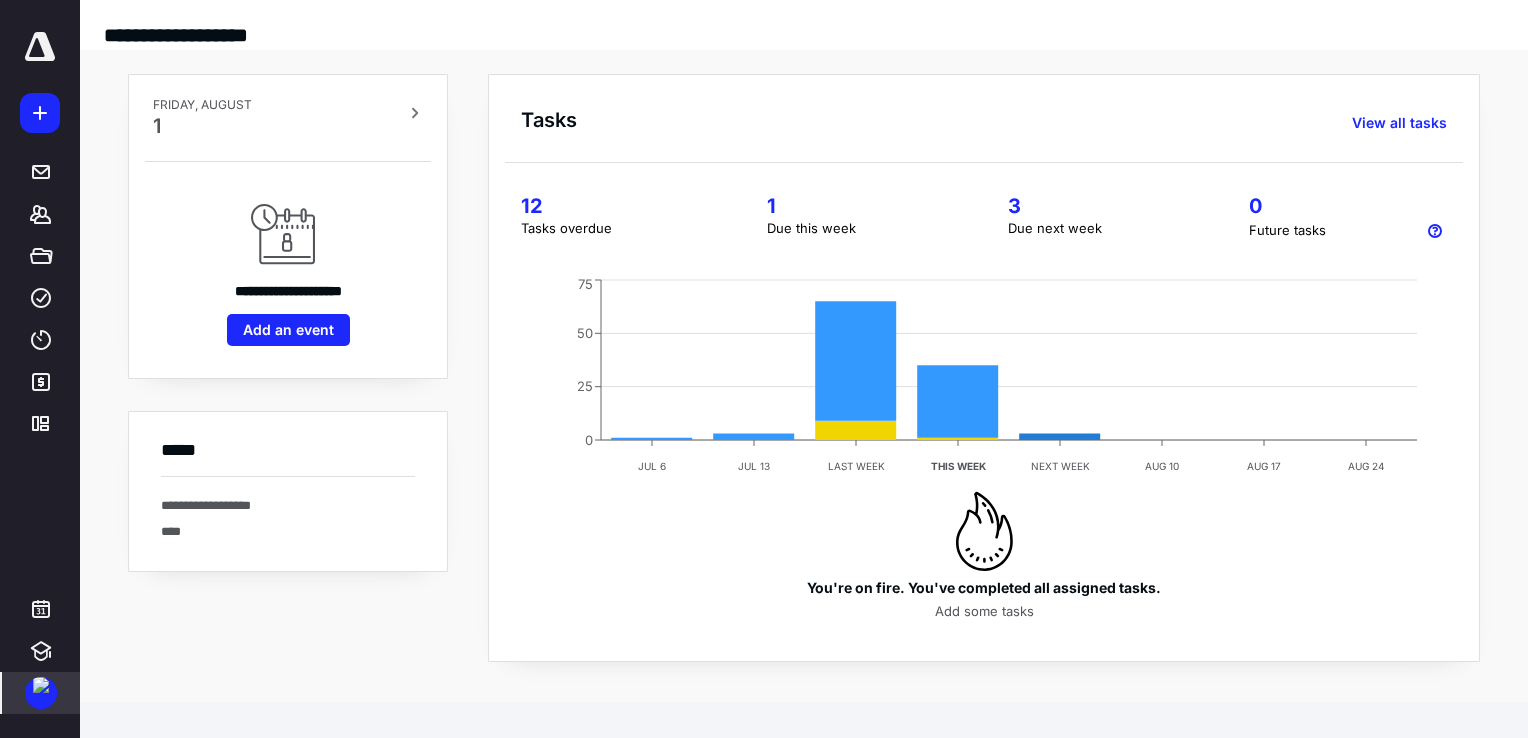 click on "Due next week" at bounding box center [1104, 229] 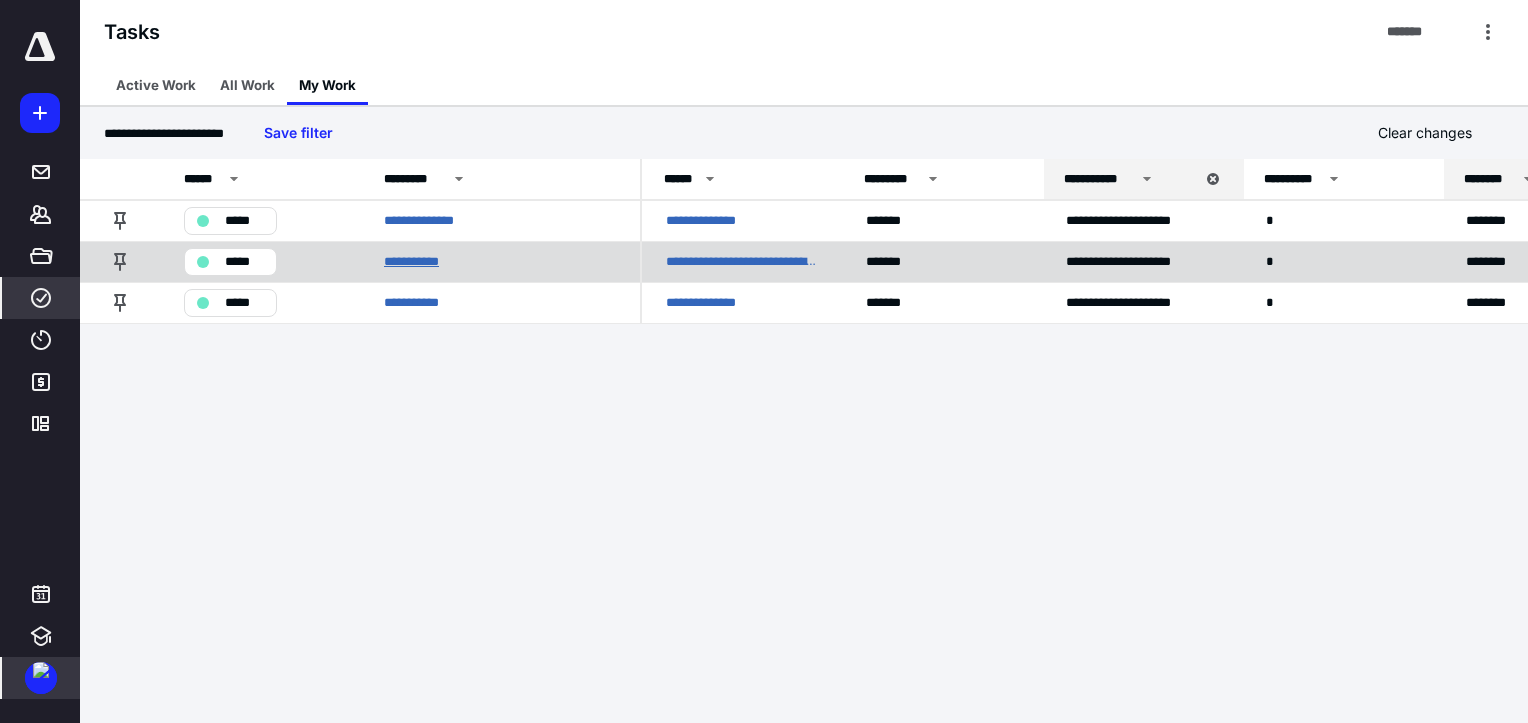 click on "**********" at bounding box center (419, 262) 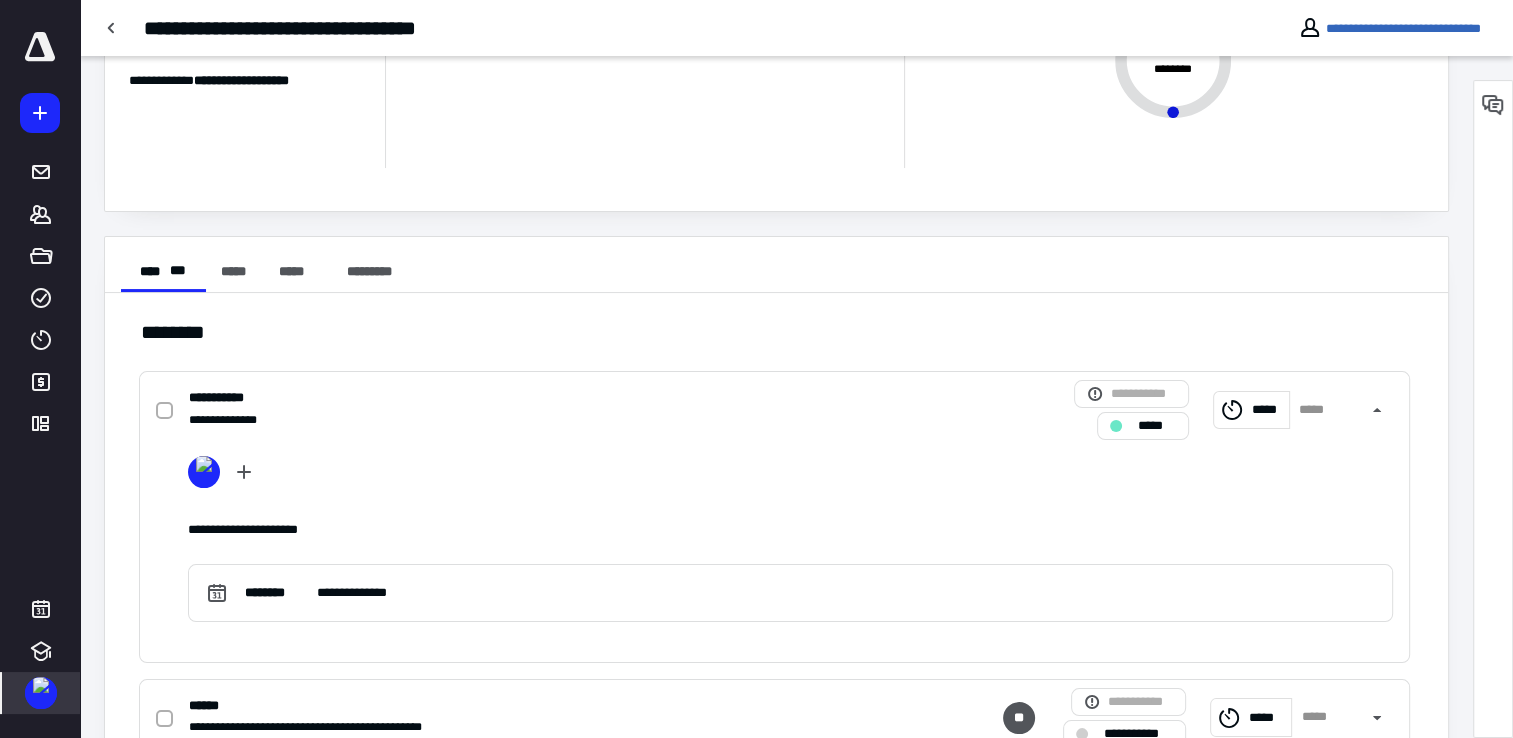 scroll, scrollTop: 100, scrollLeft: 0, axis: vertical 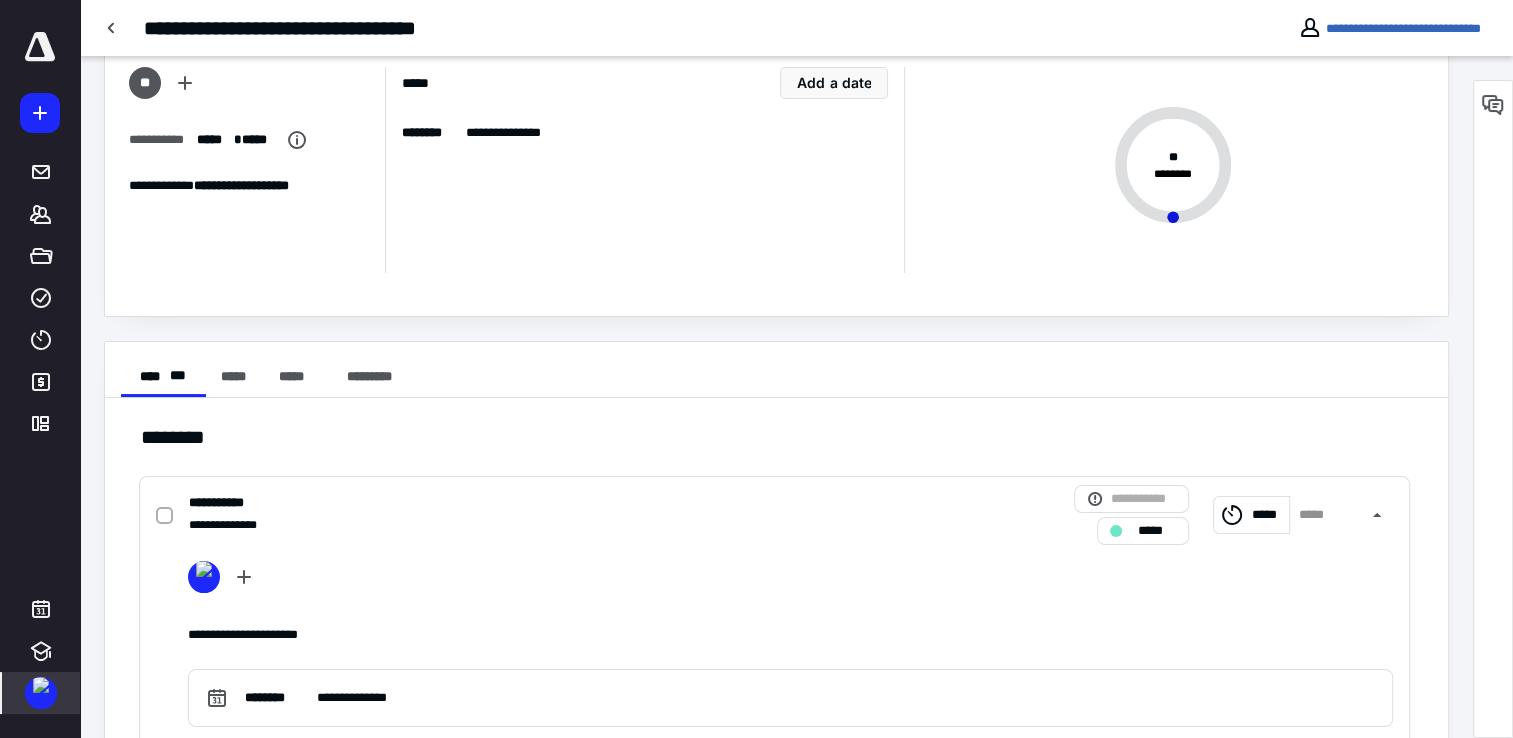 click at bounding box center (40, 47) 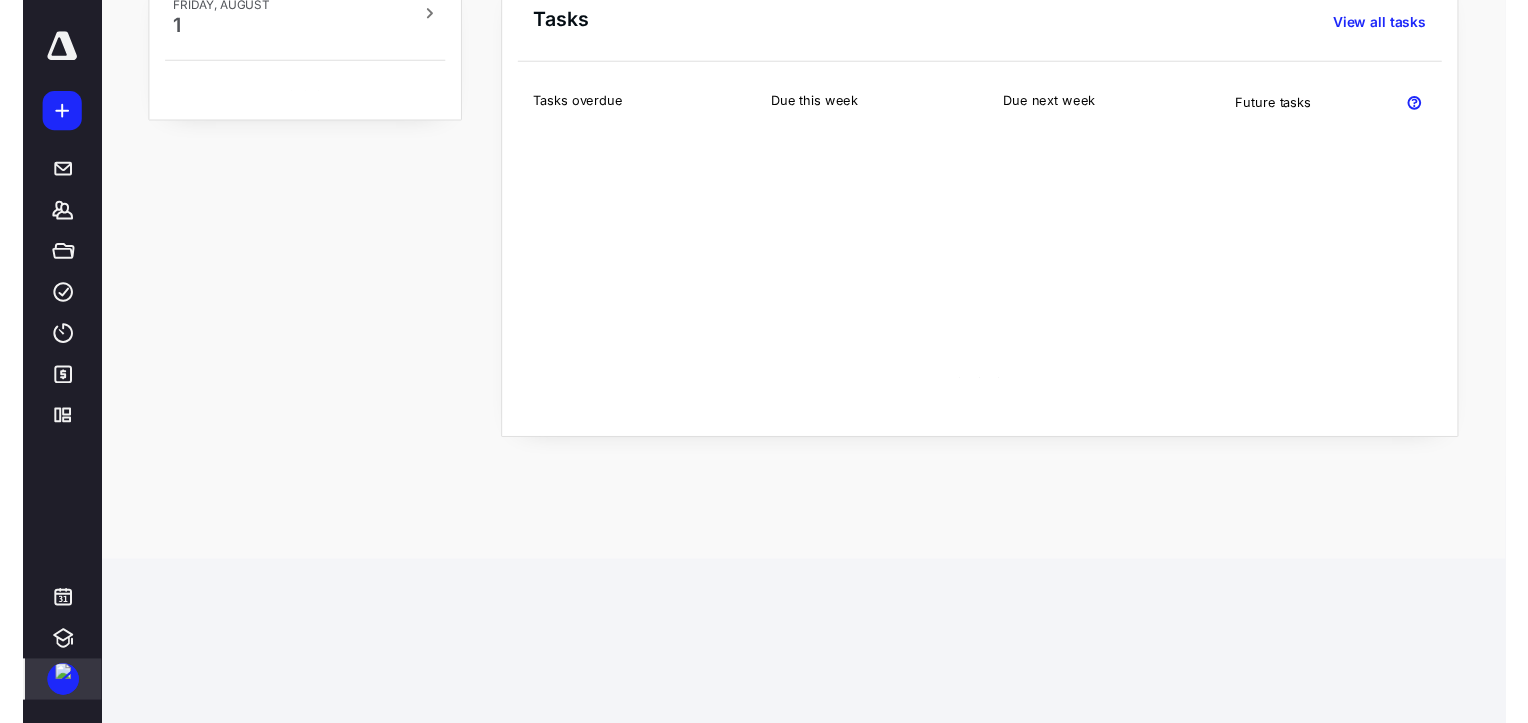 scroll, scrollTop: 0, scrollLeft: 0, axis: both 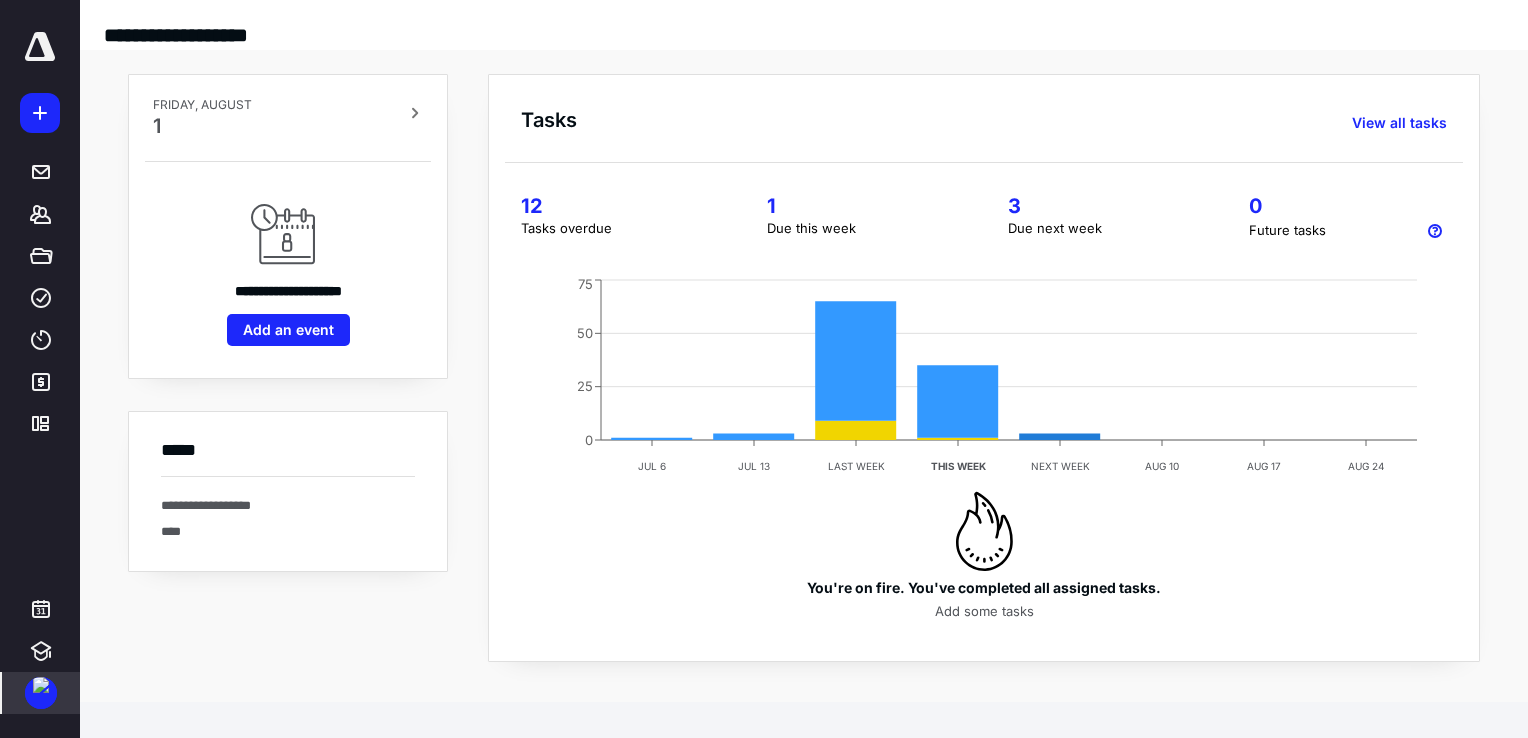 click on "[NUM] Due next week" at bounding box center [1104, 218] 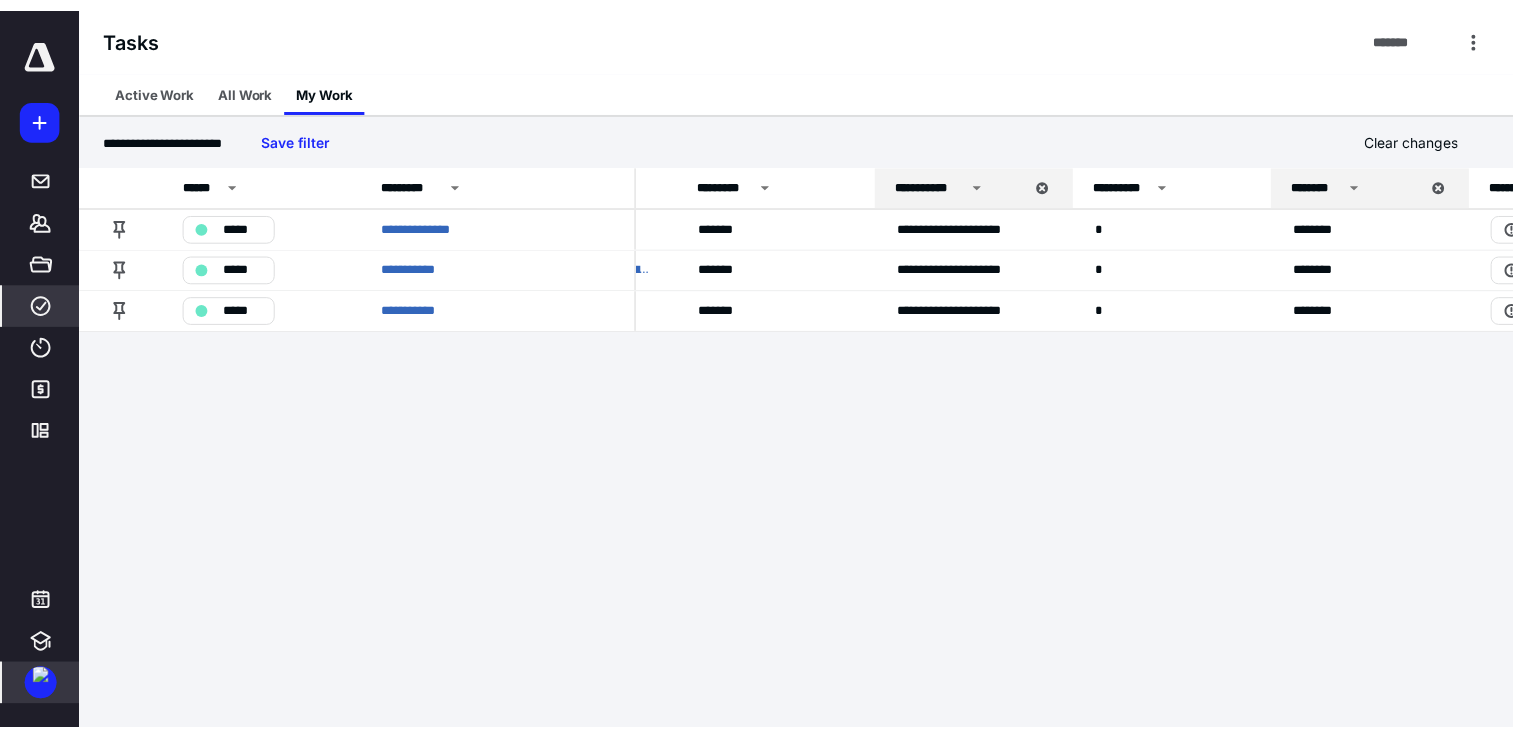 scroll, scrollTop: 0, scrollLeft: 0, axis: both 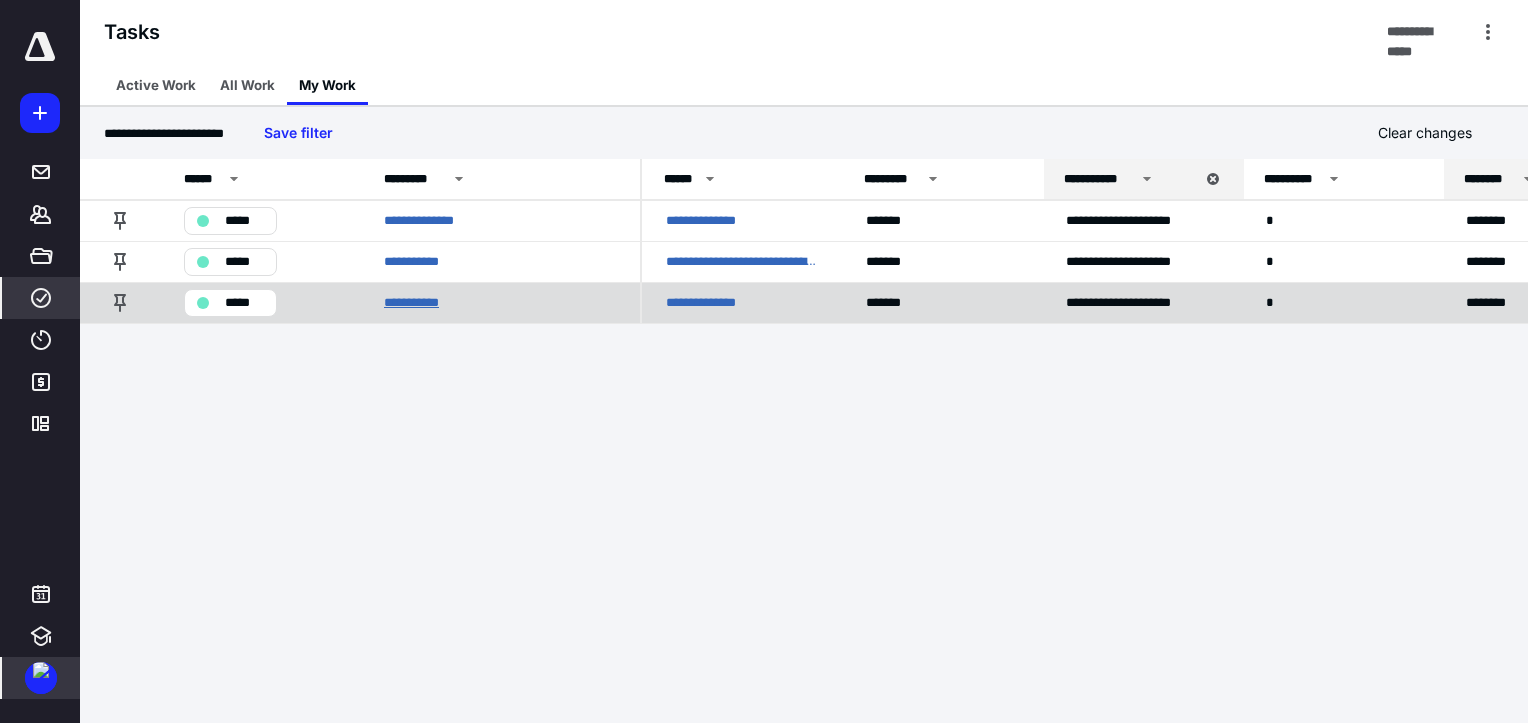 click on "**********" at bounding box center (419, 303) 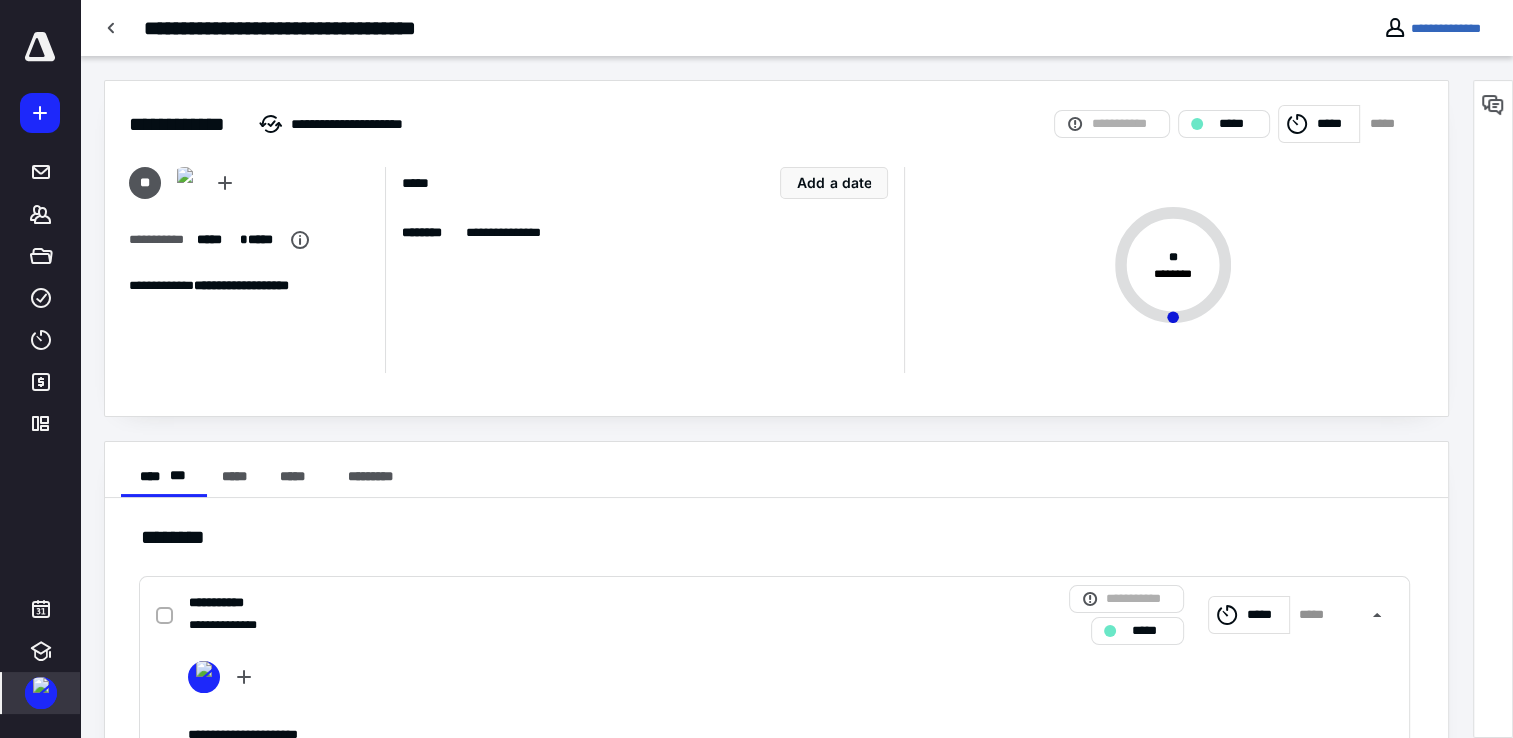 click 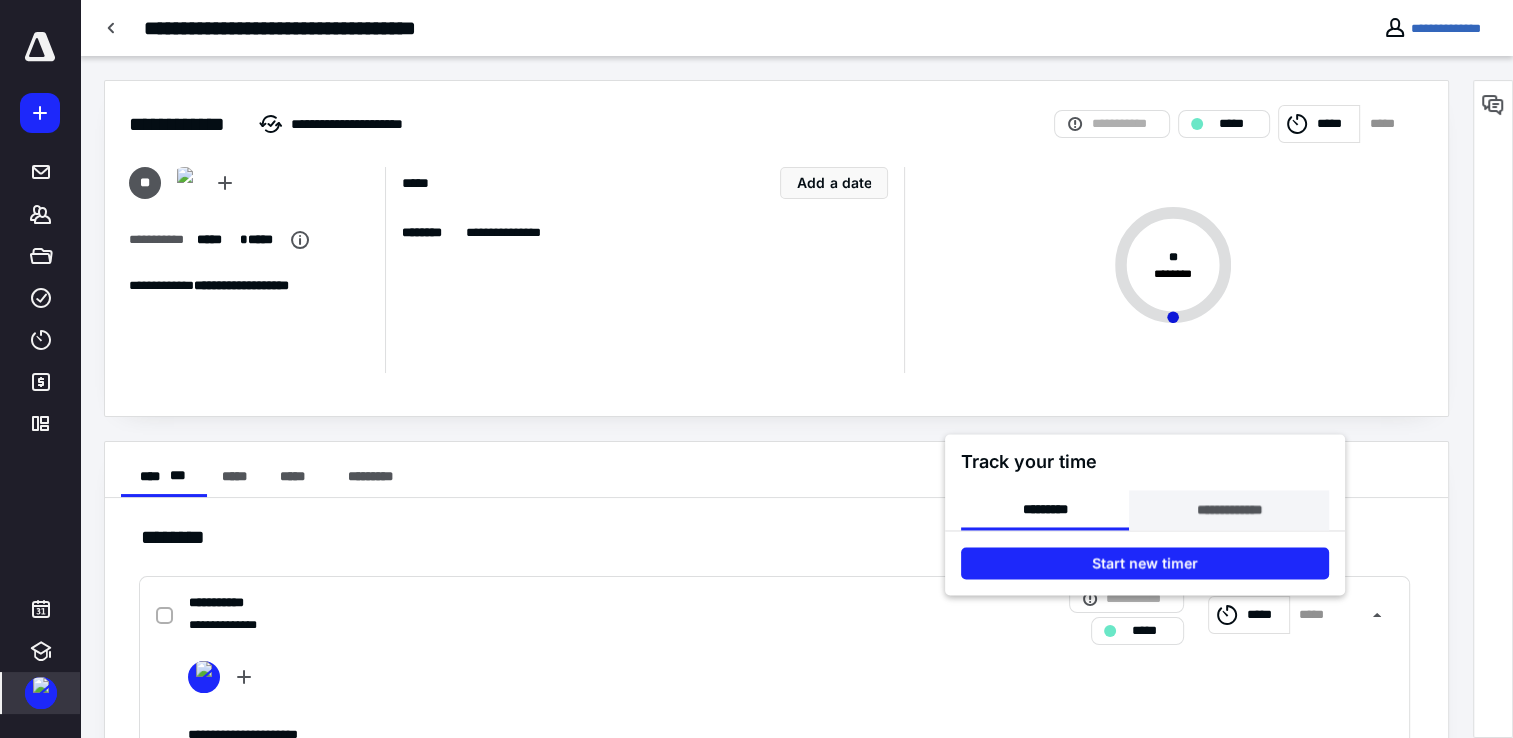 click on "**********" at bounding box center [1228, 511] 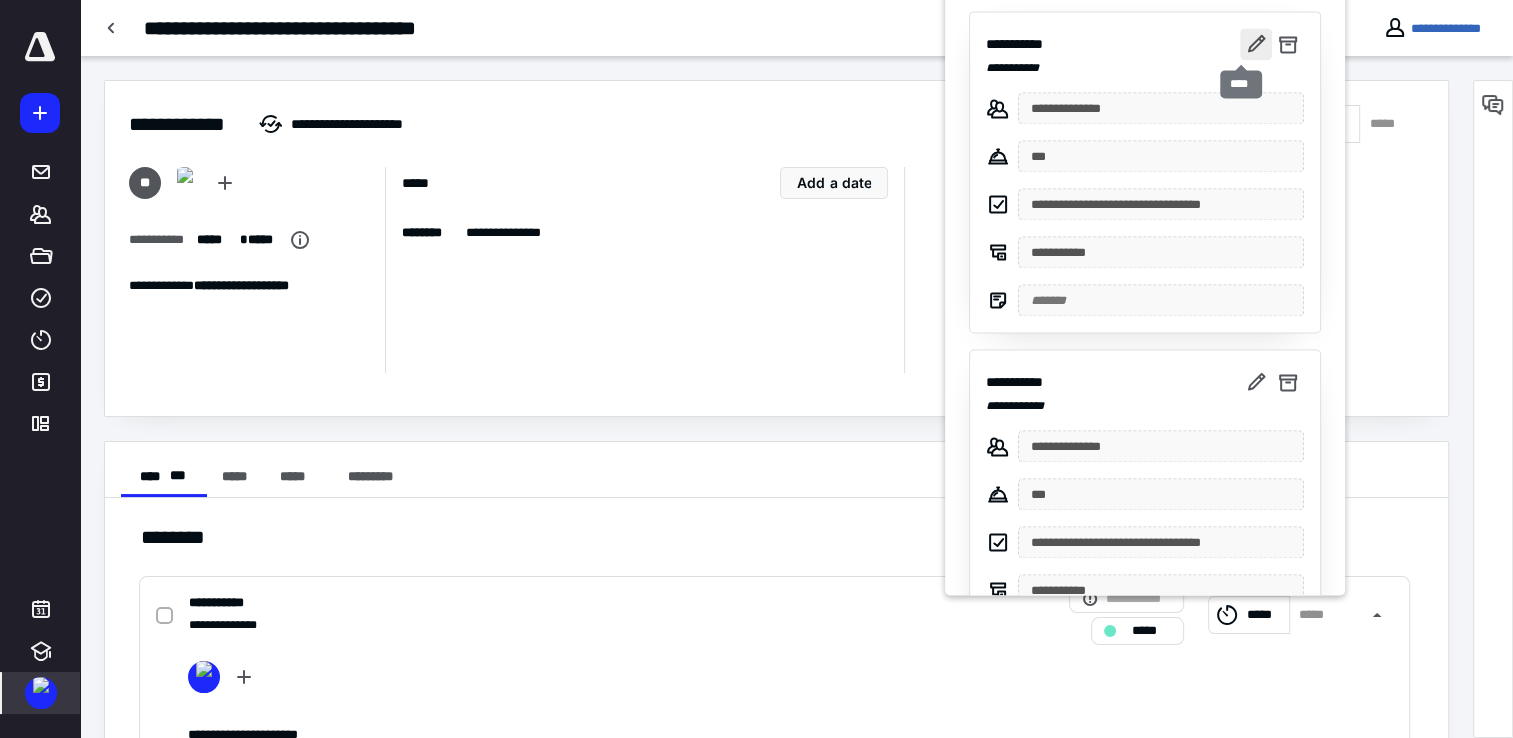 click at bounding box center [1256, 45] 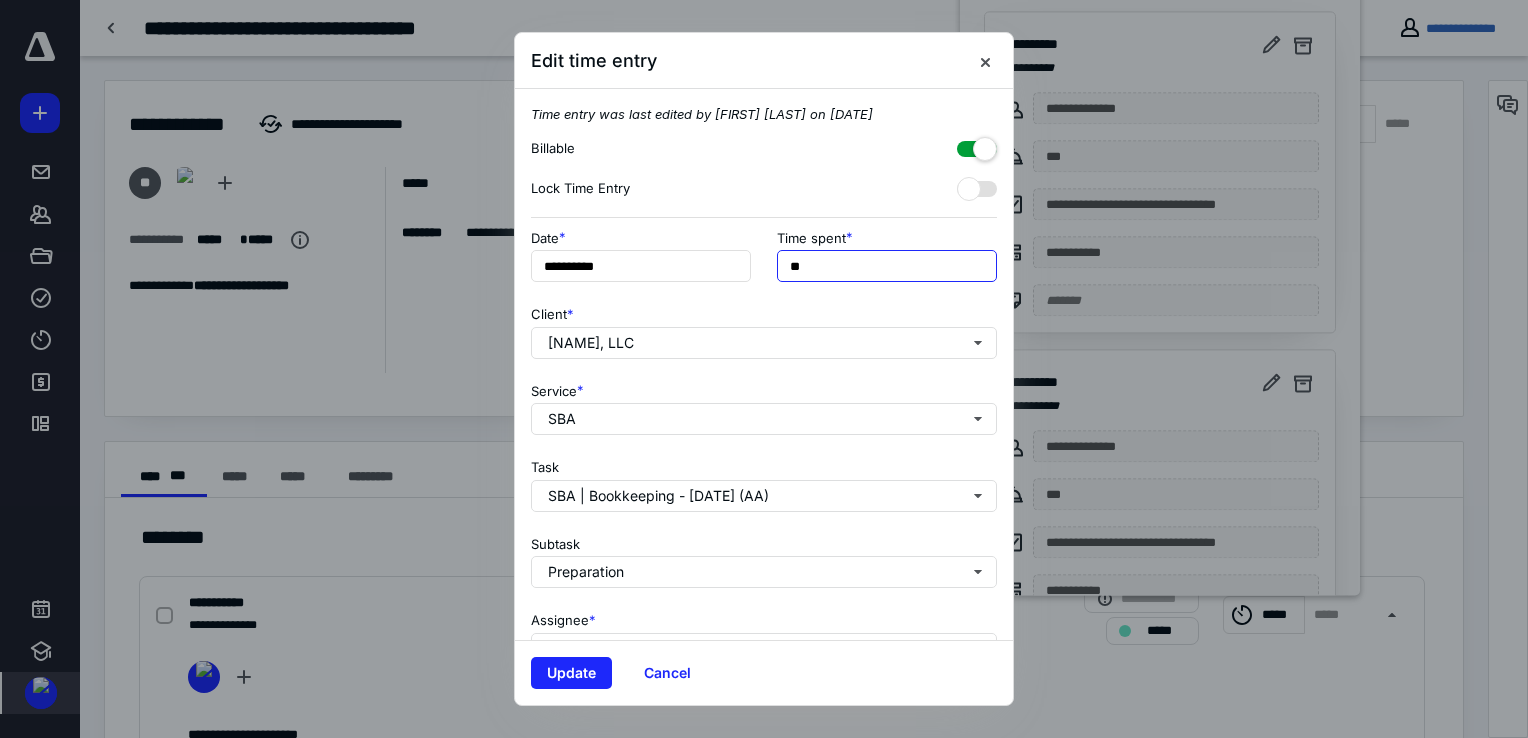 drag, startPoint x: 851, startPoint y: 275, endPoint x: 730, endPoint y: 302, distance: 123.97581 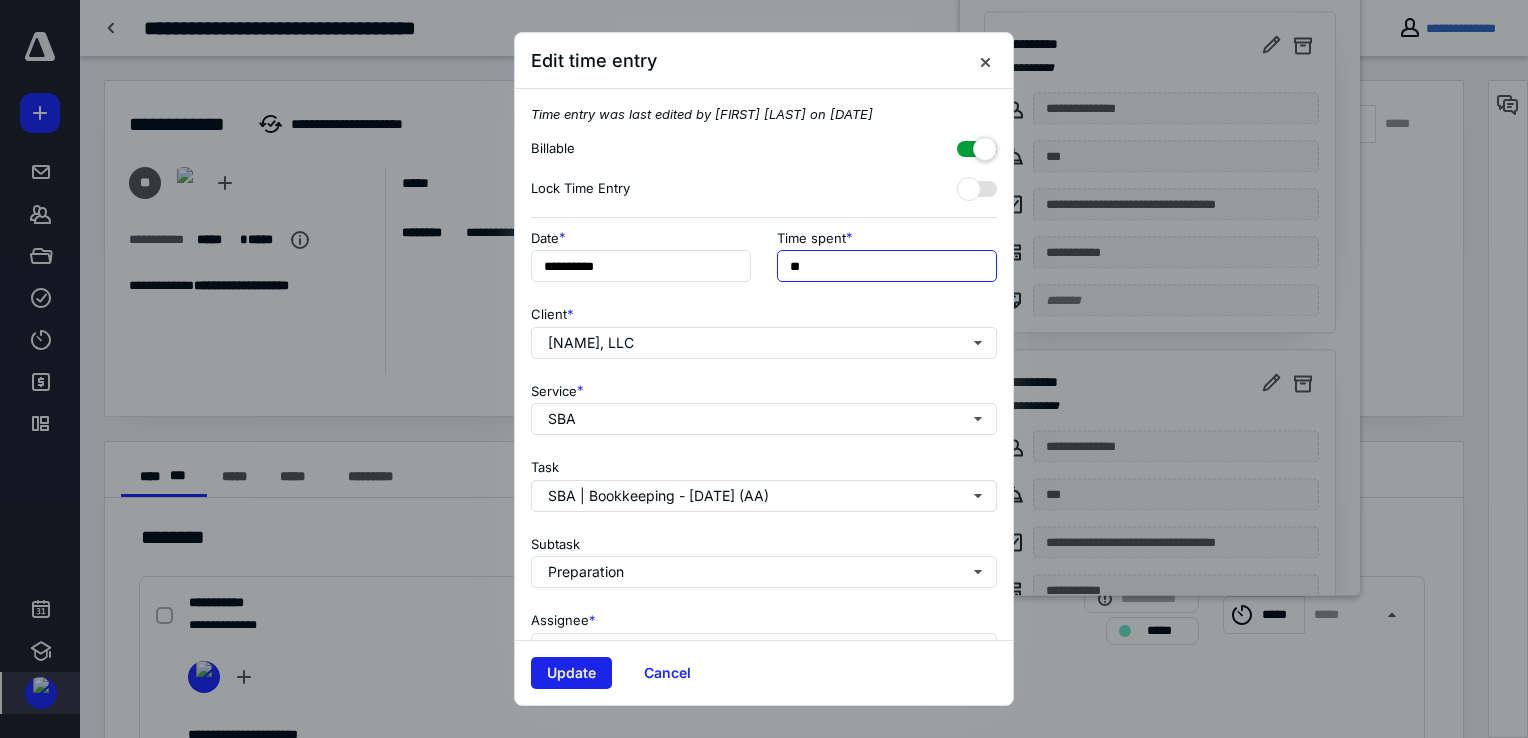 type on "**" 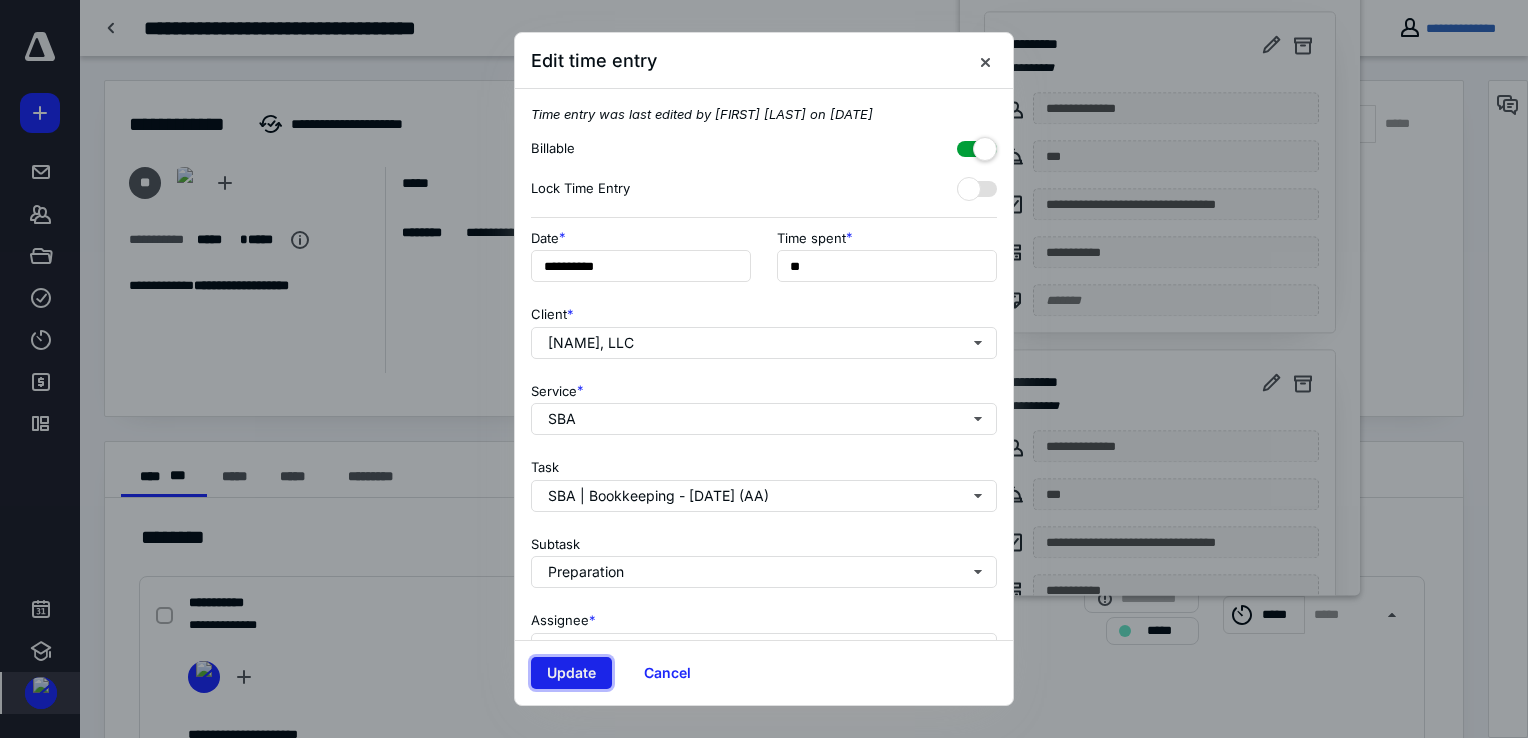 click on "Update" at bounding box center (571, 673) 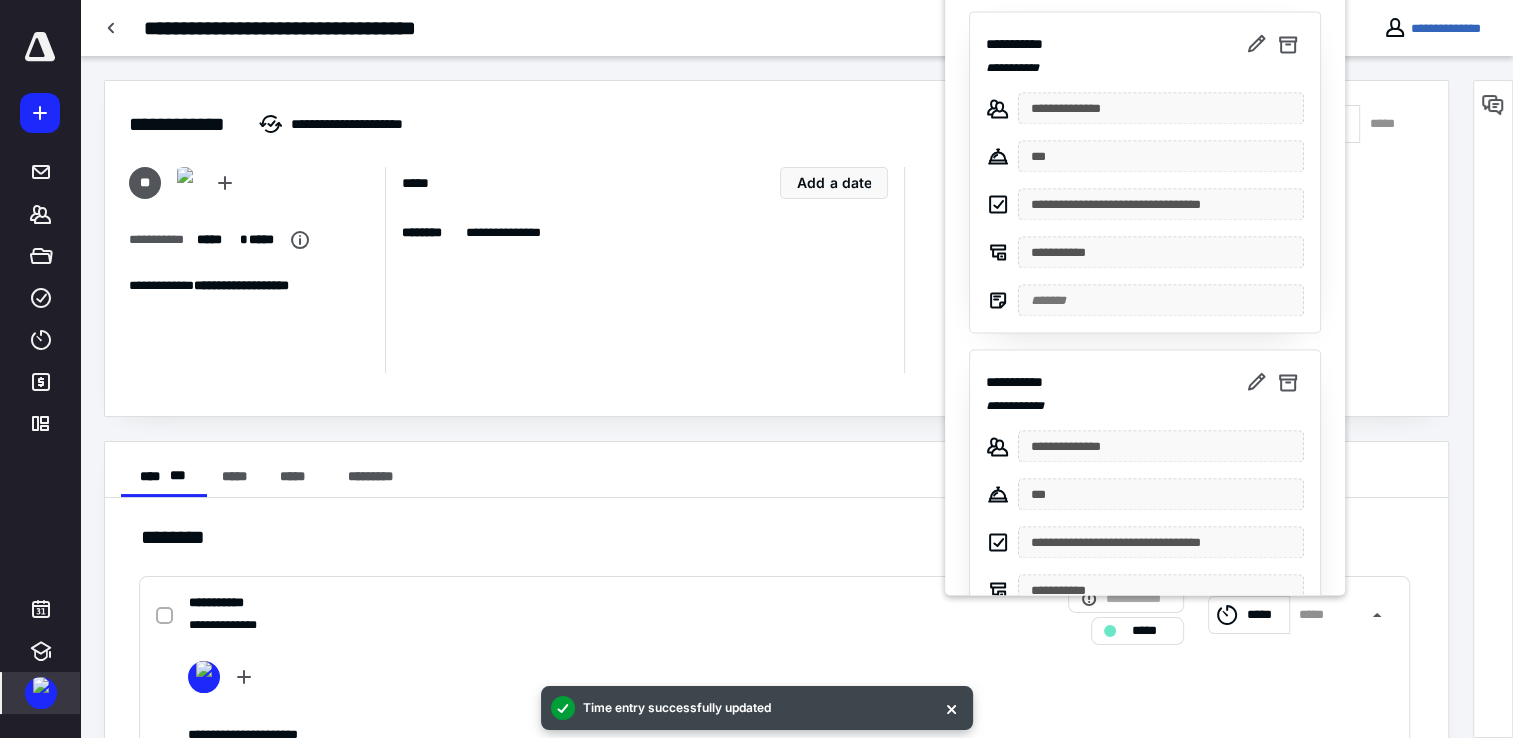 click at bounding box center [756, 369] 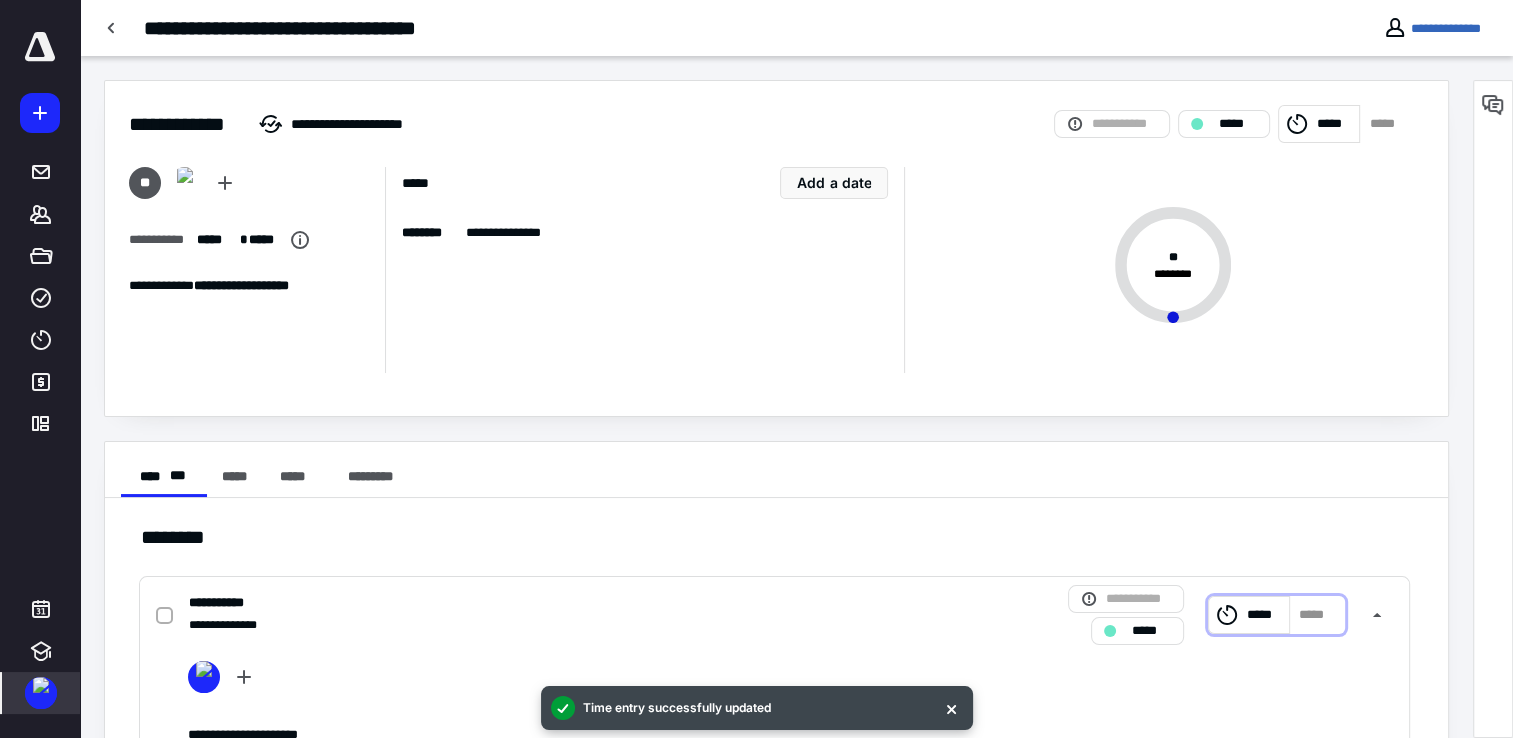 click on "*****" at bounding box center (1249, 615) 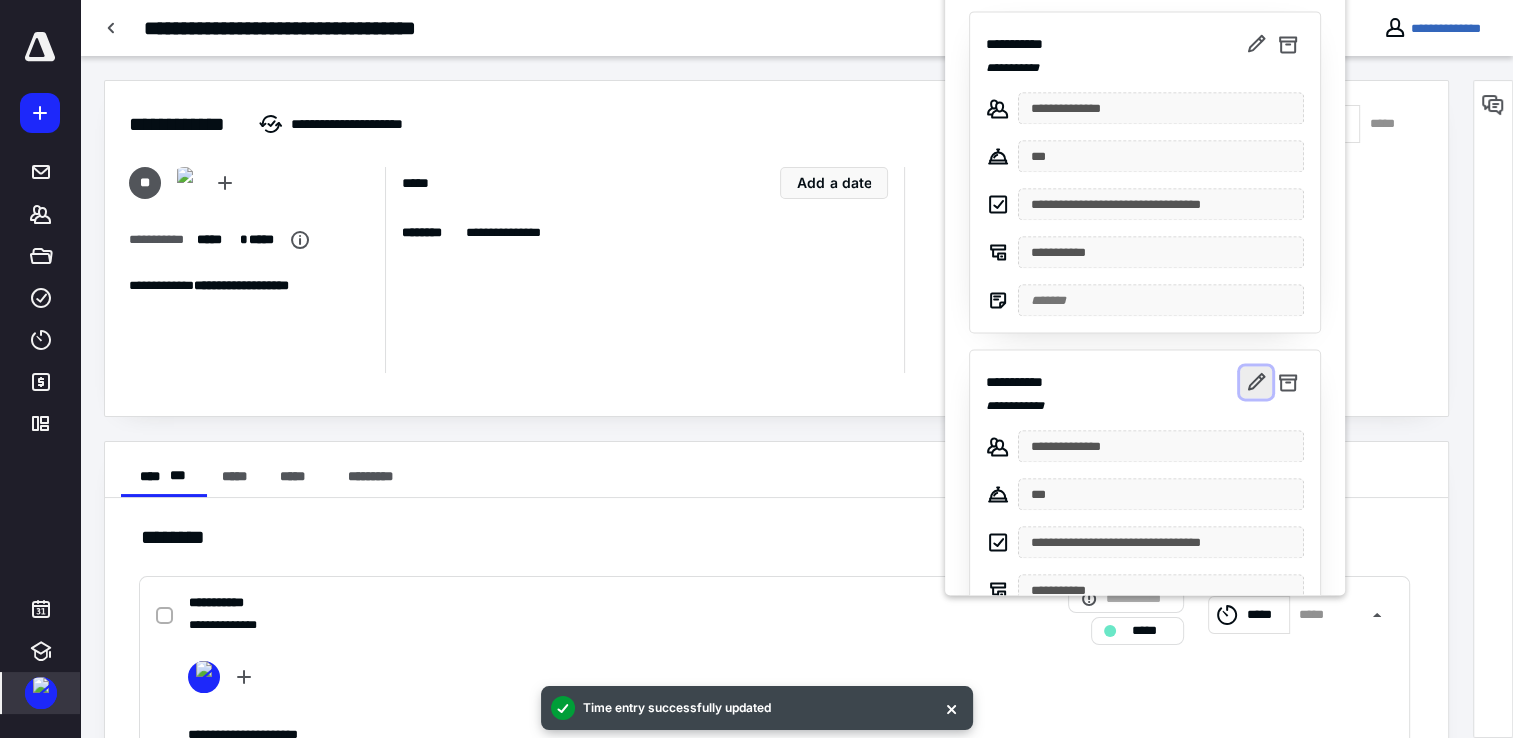 click at bounding box center [1256, 383] 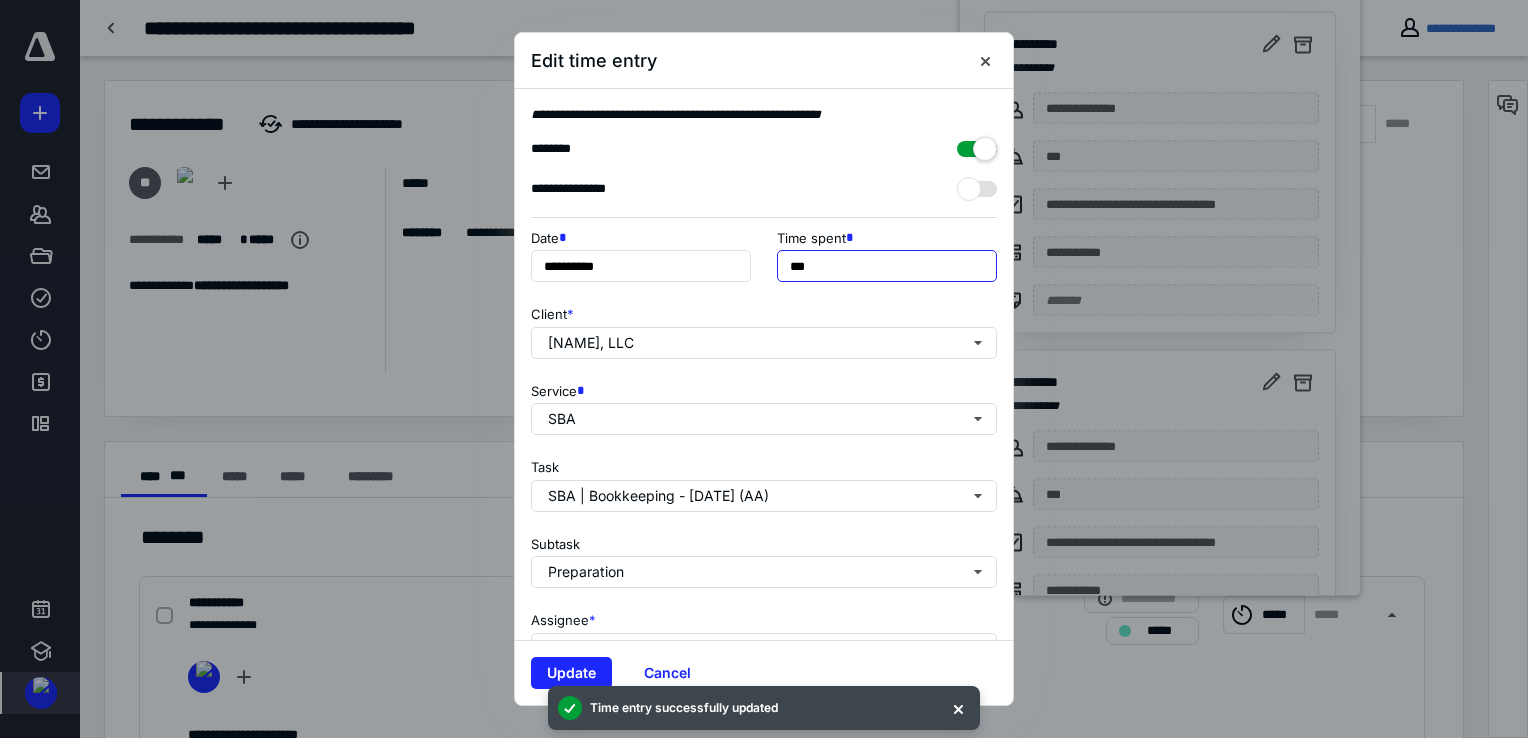 drag, startPoint x: 783, startPoint y: 282, endPoint x: 689, endPoint y: 296, distance: 95.036835 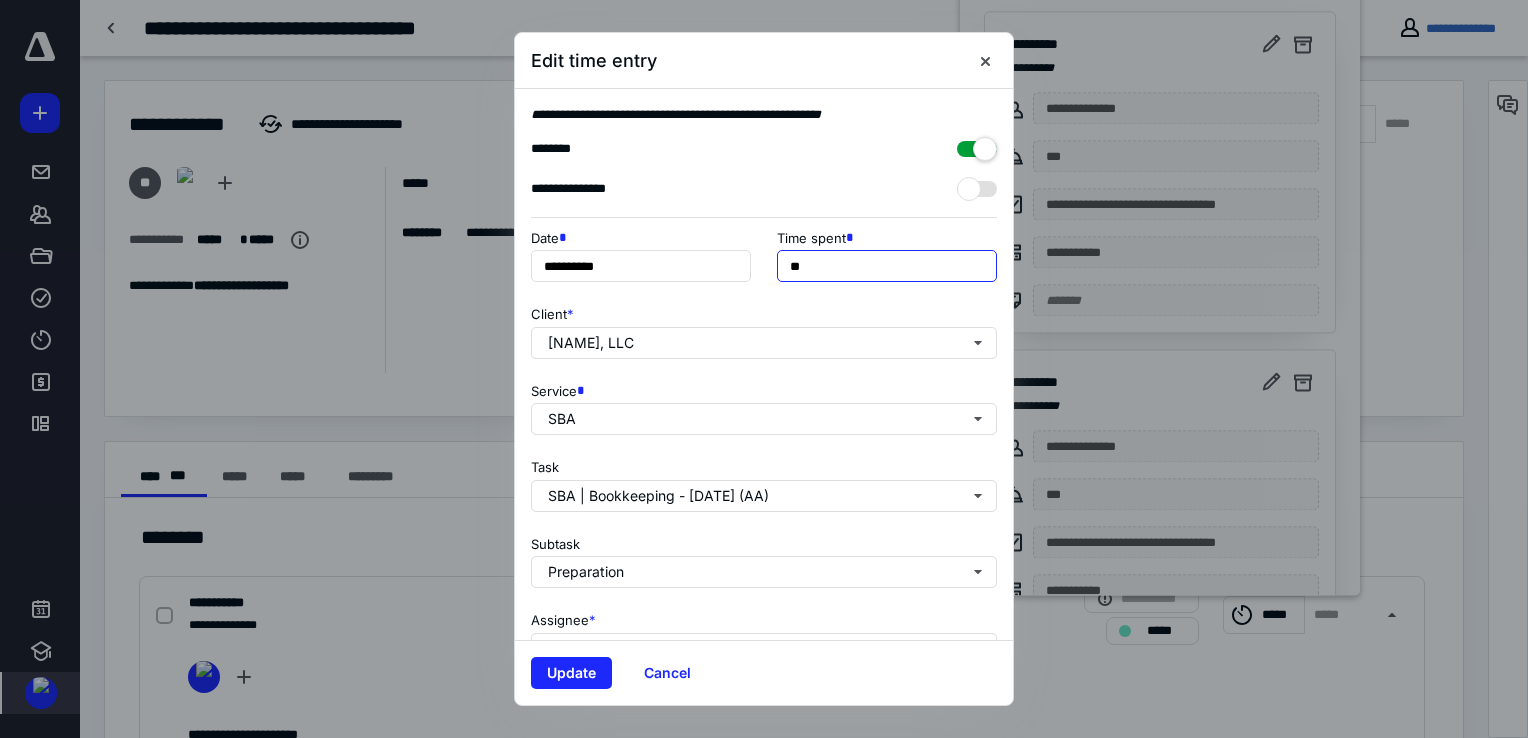type on "*" 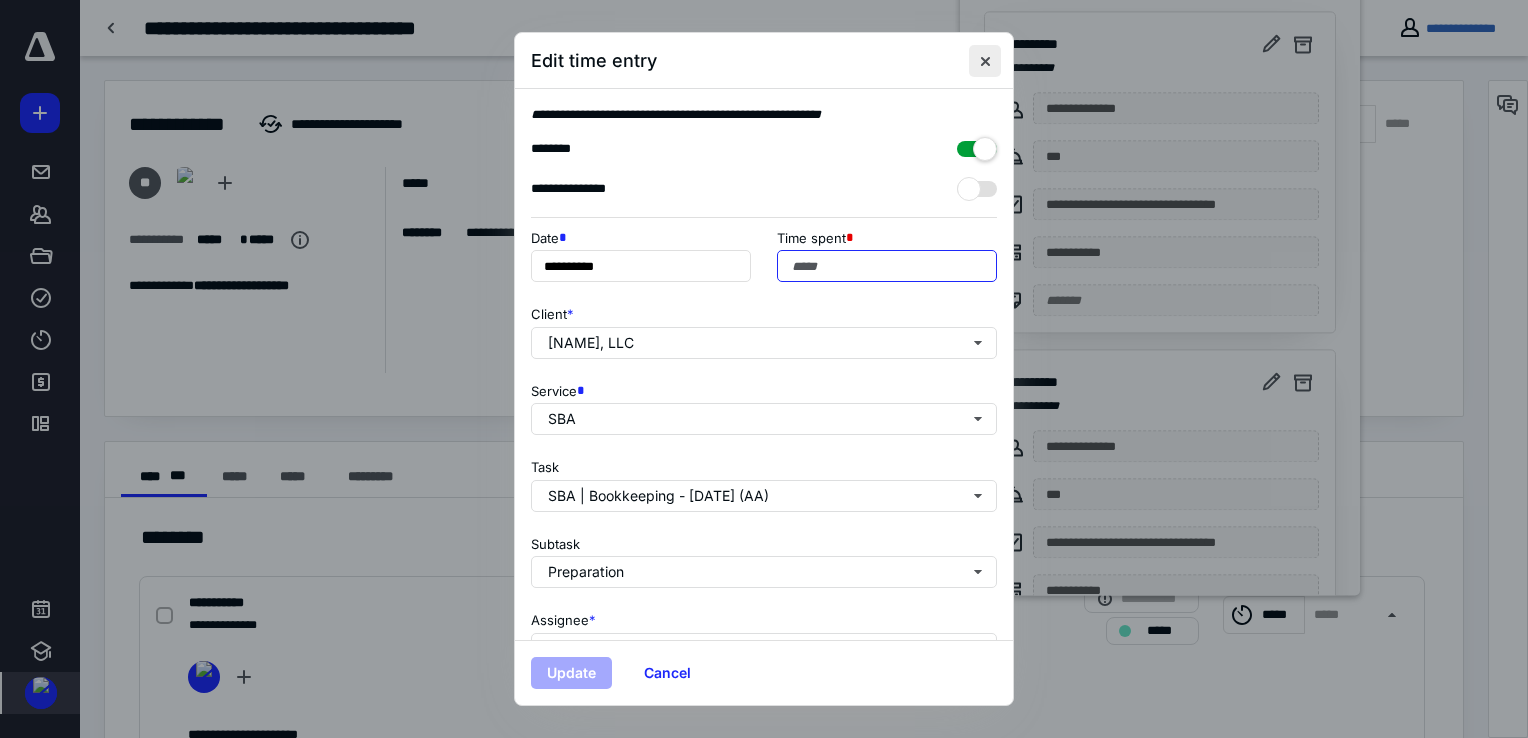 type 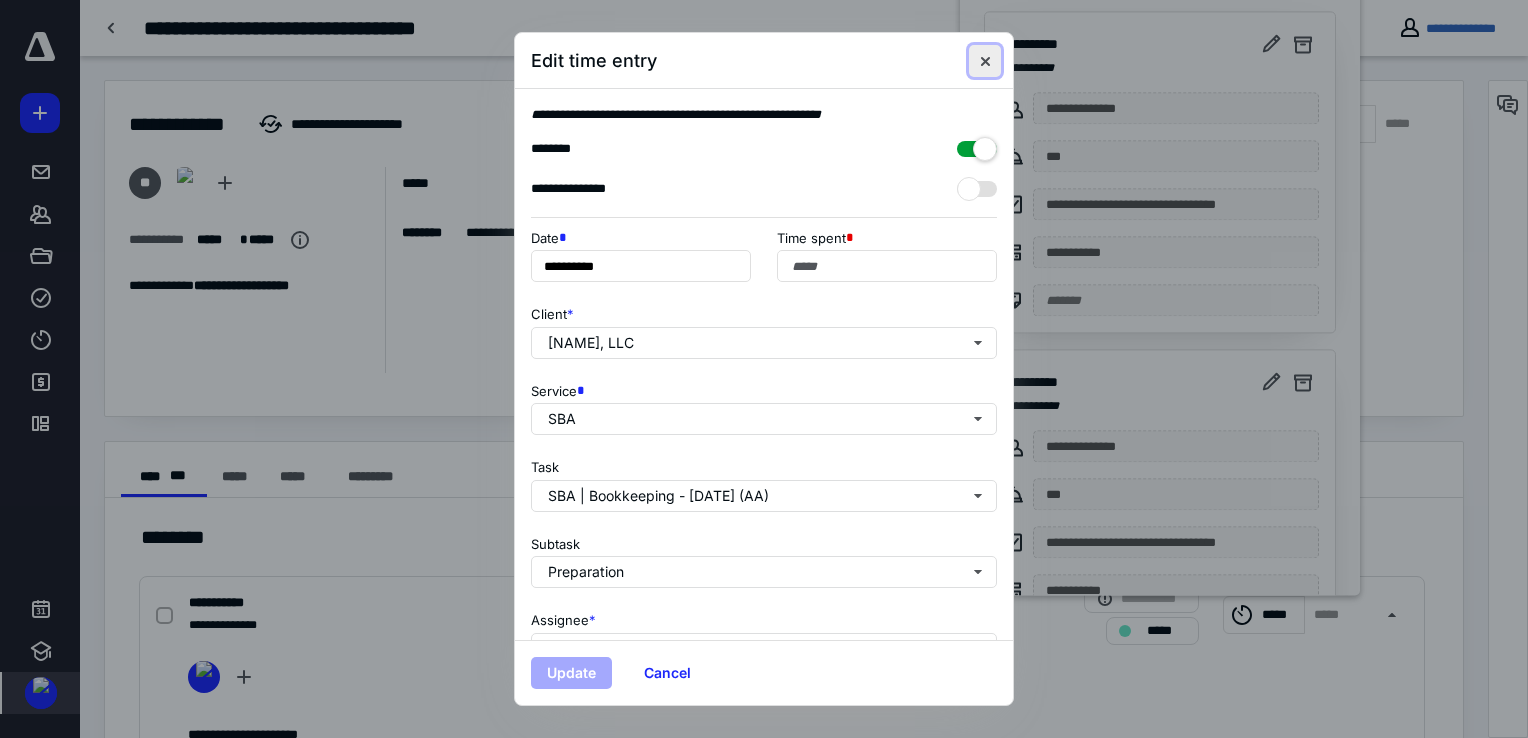 click at bounding box center (985, 61) 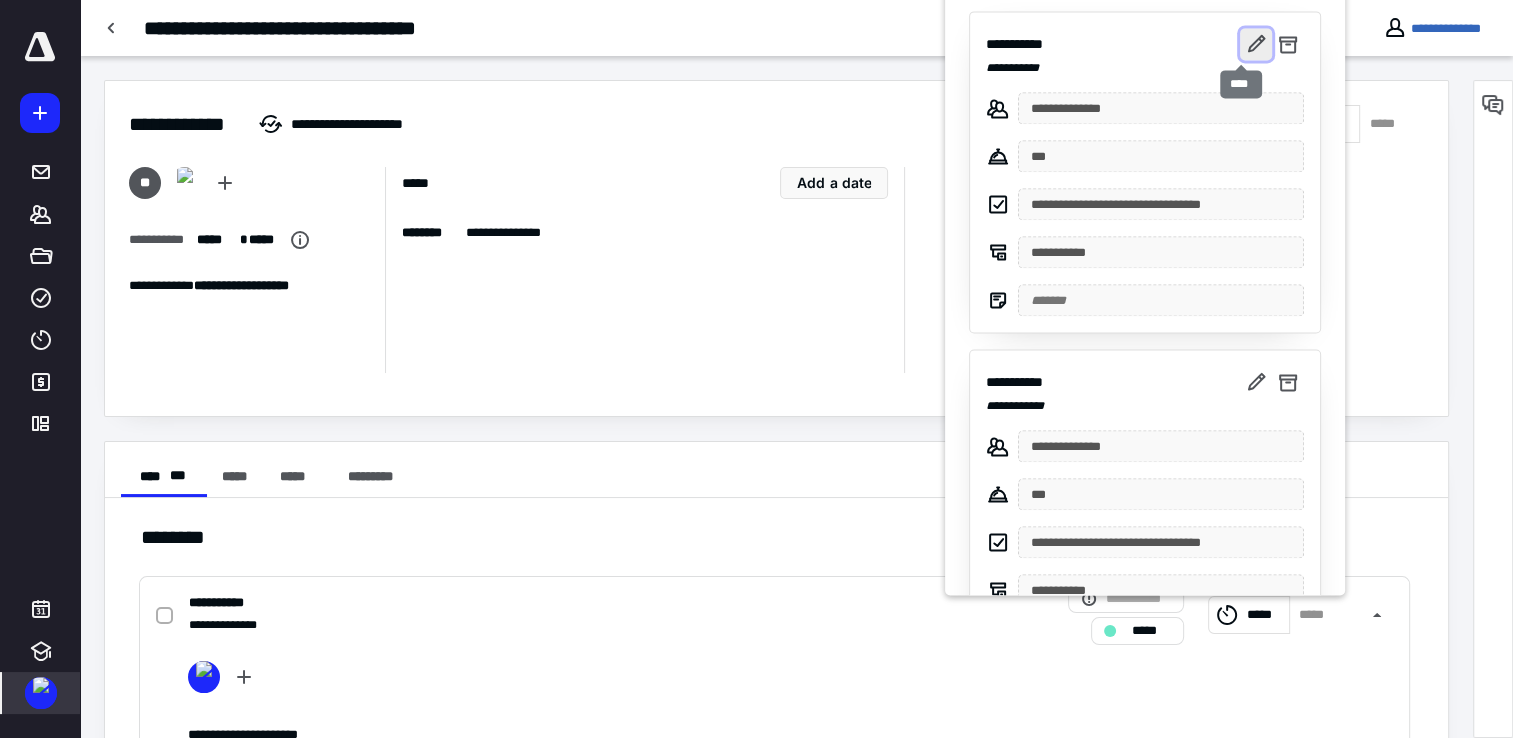 click at bounding box center (1256, 45) 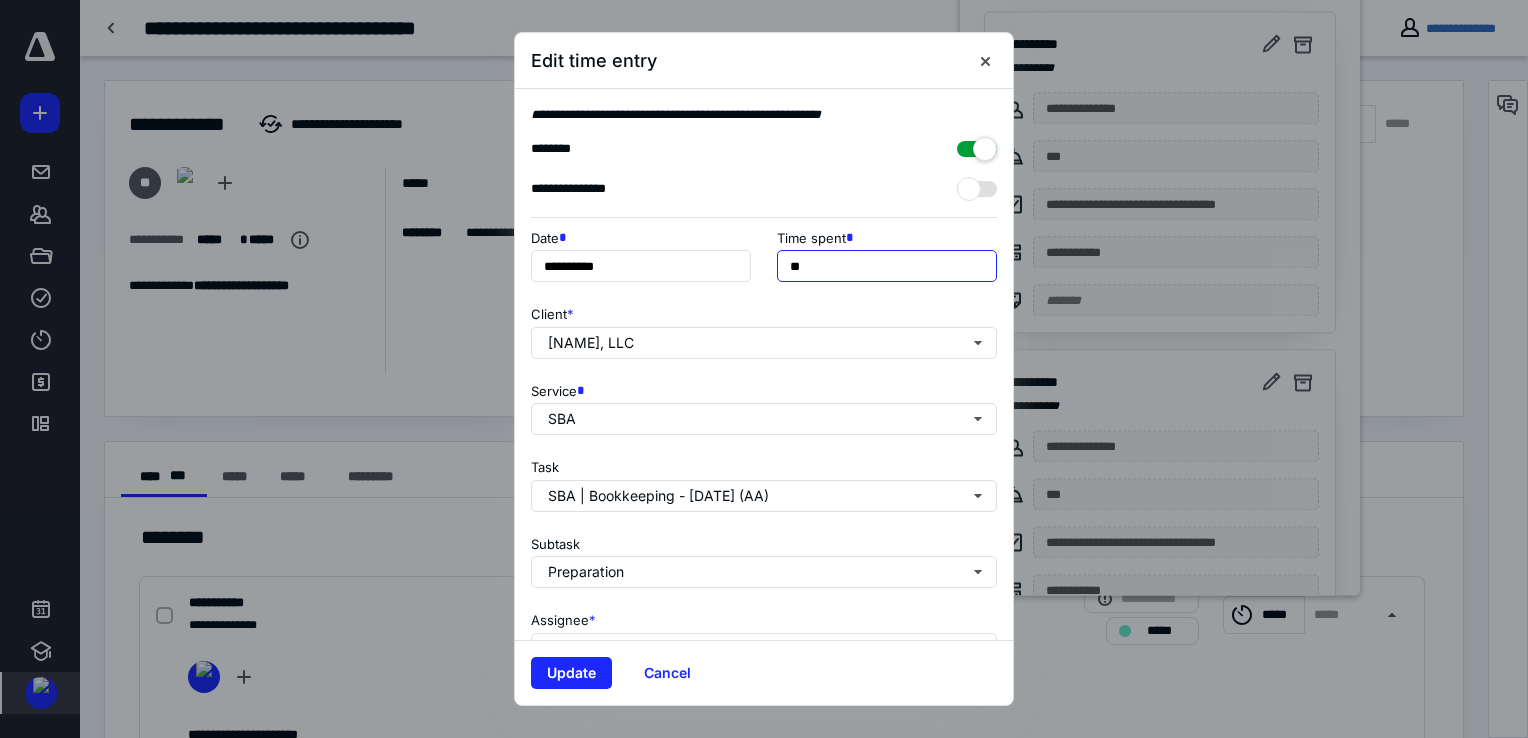 click on "**" at bounding box center (887, 266) 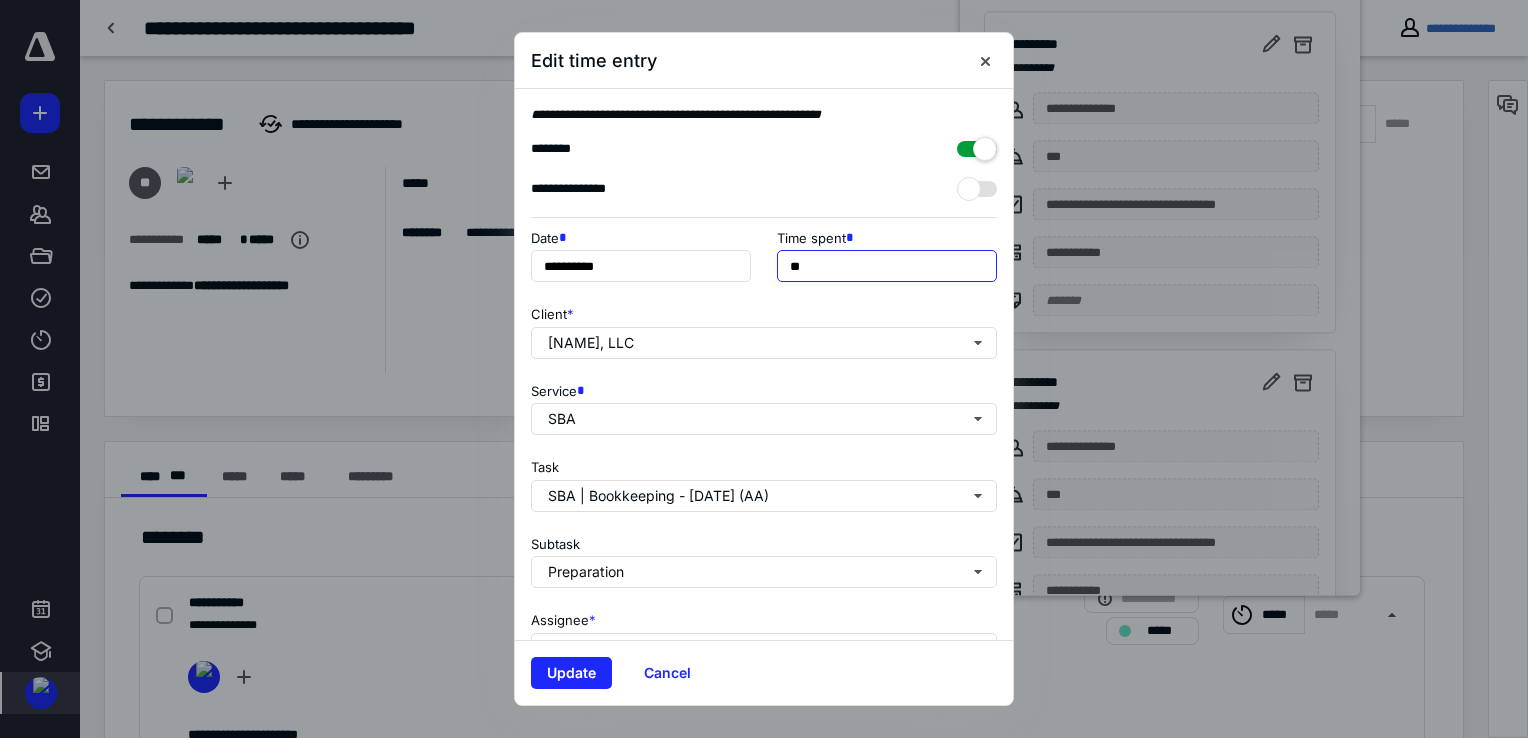 type on "******" 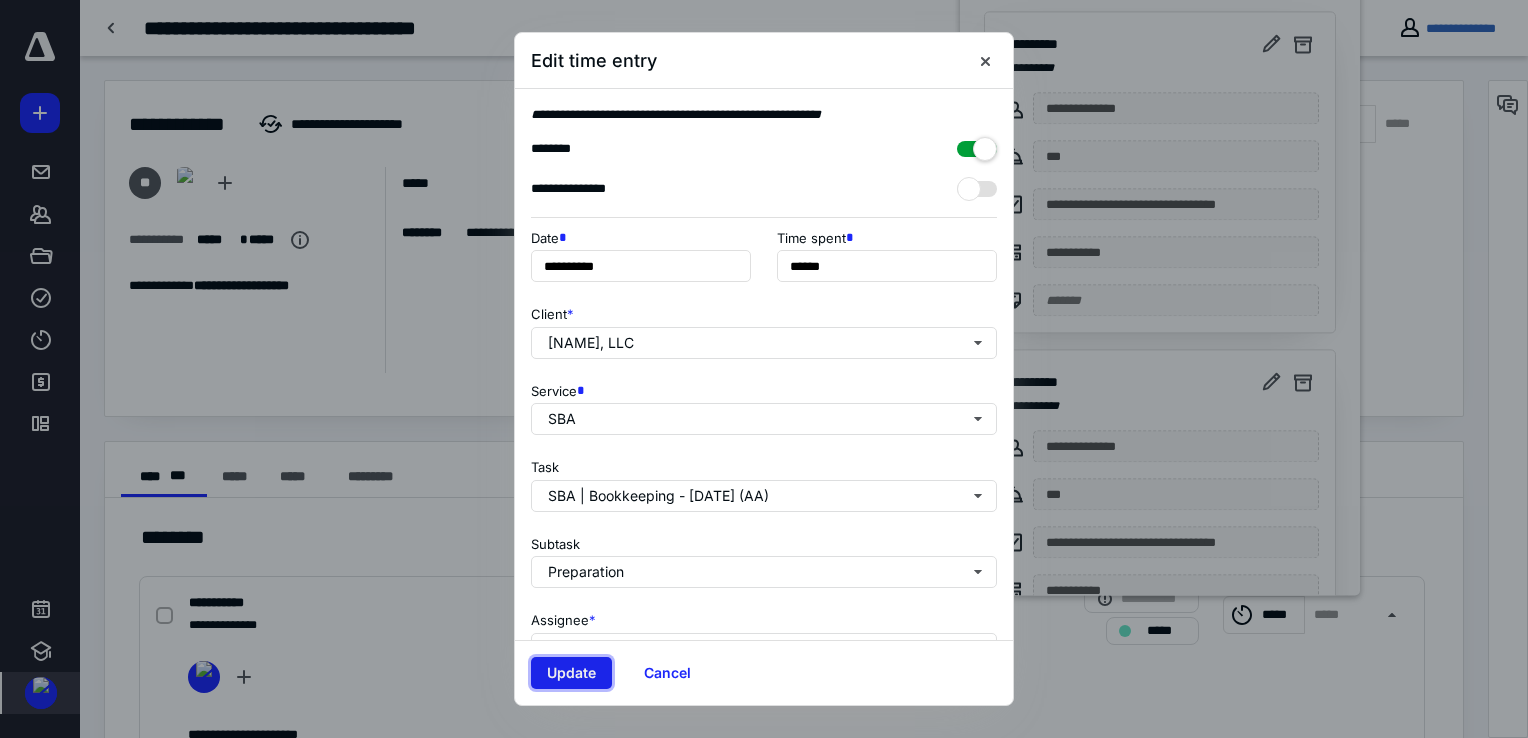 click on "Update" at bounding box center (571, 673) 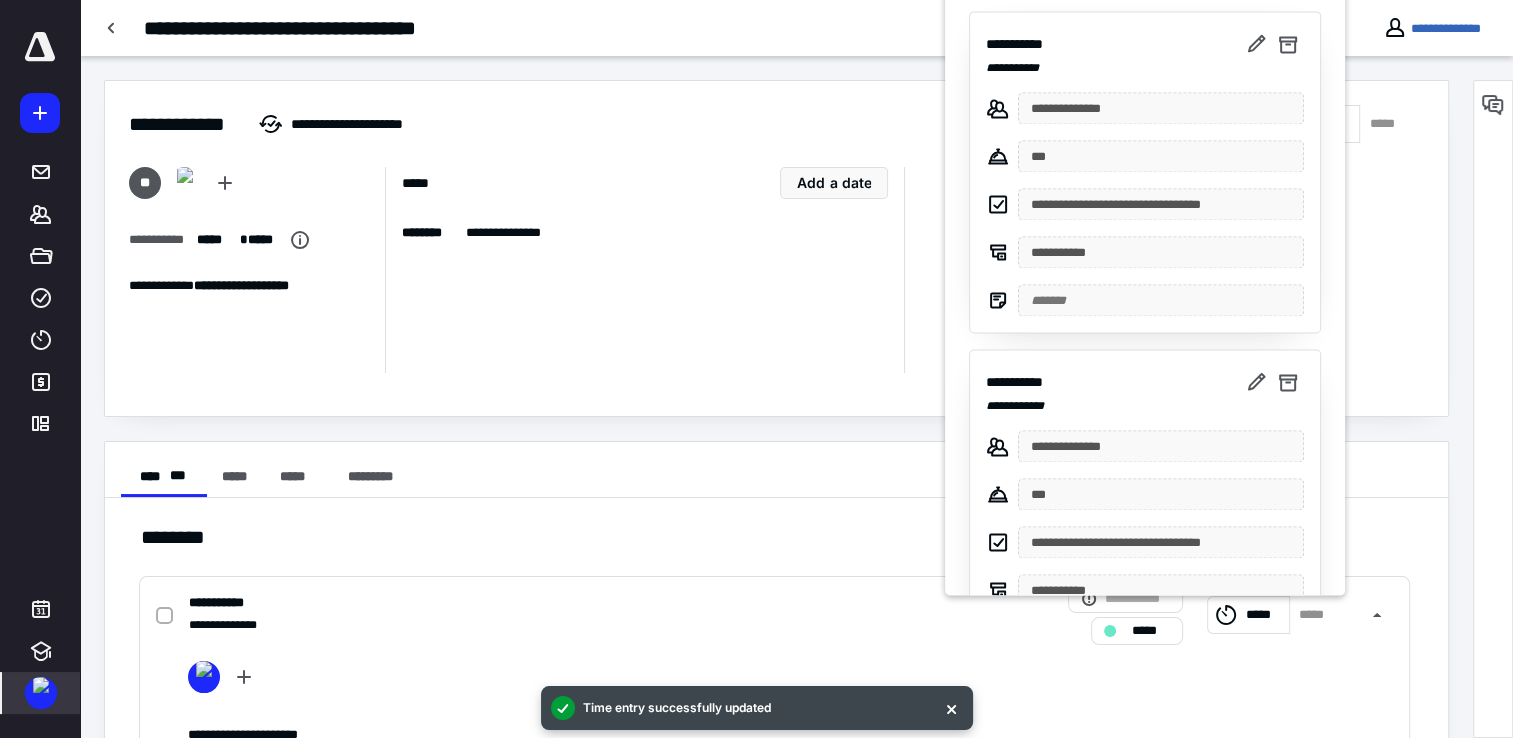 click at bounding box center (756, 369) 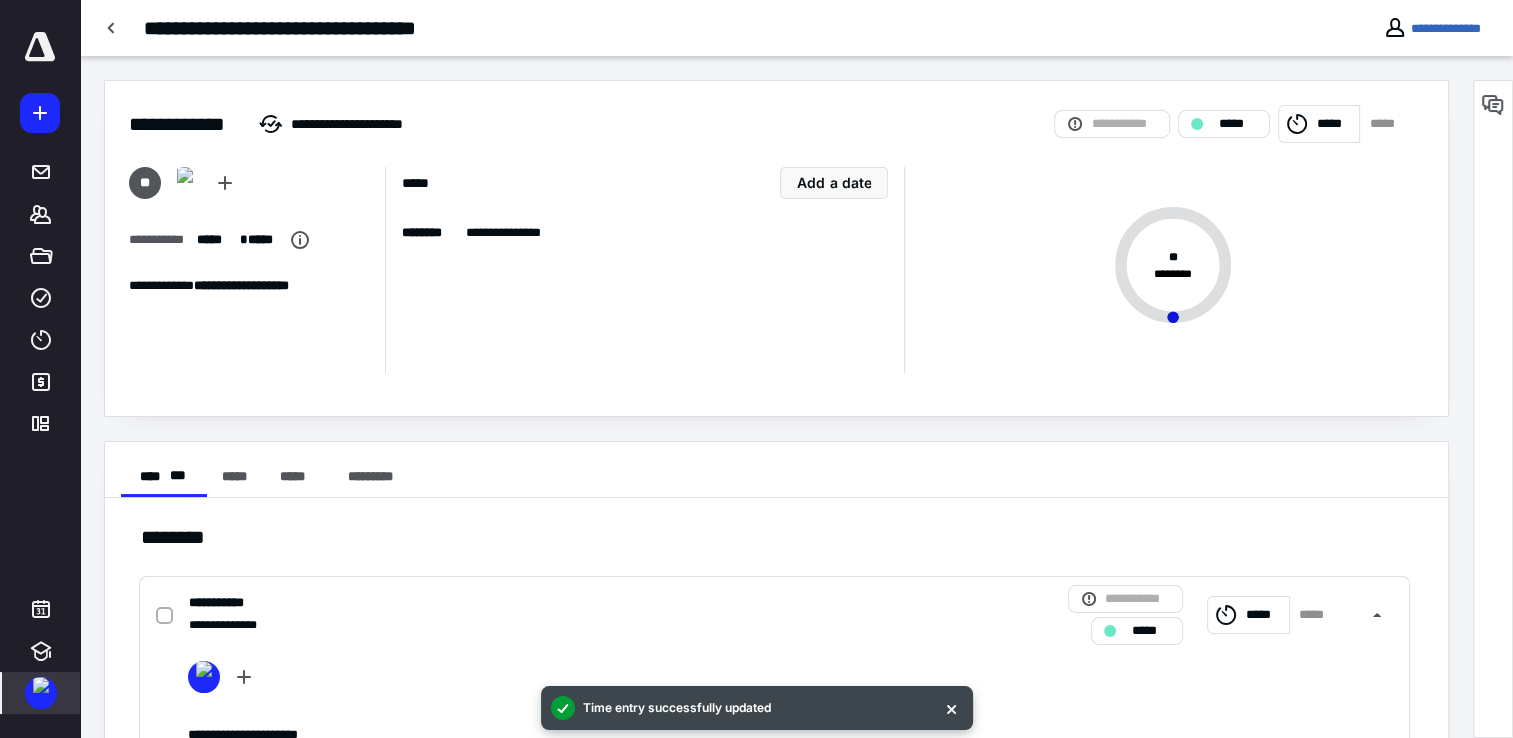 click at bounding box center [40, 47] 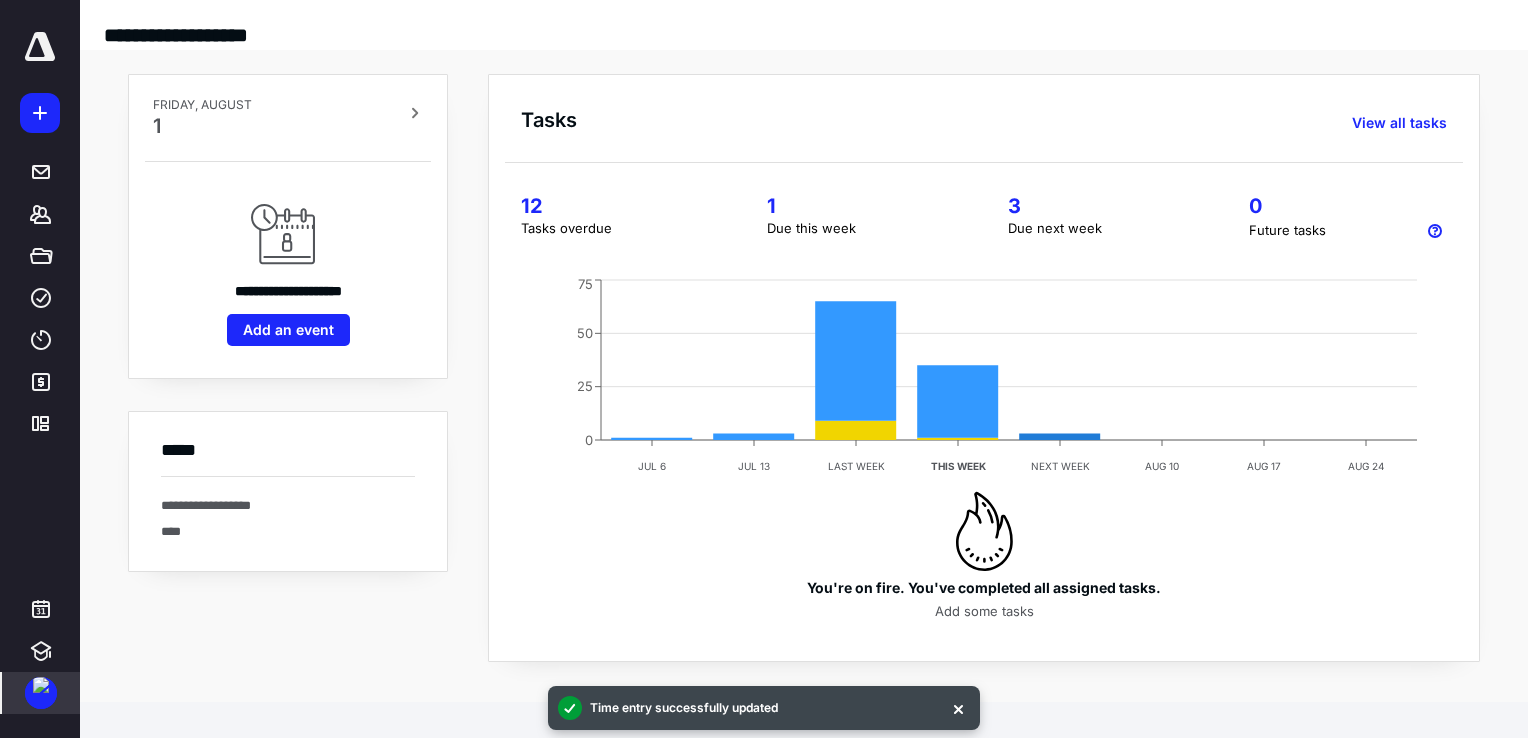 click on "12" at bounding box center [620, 206] 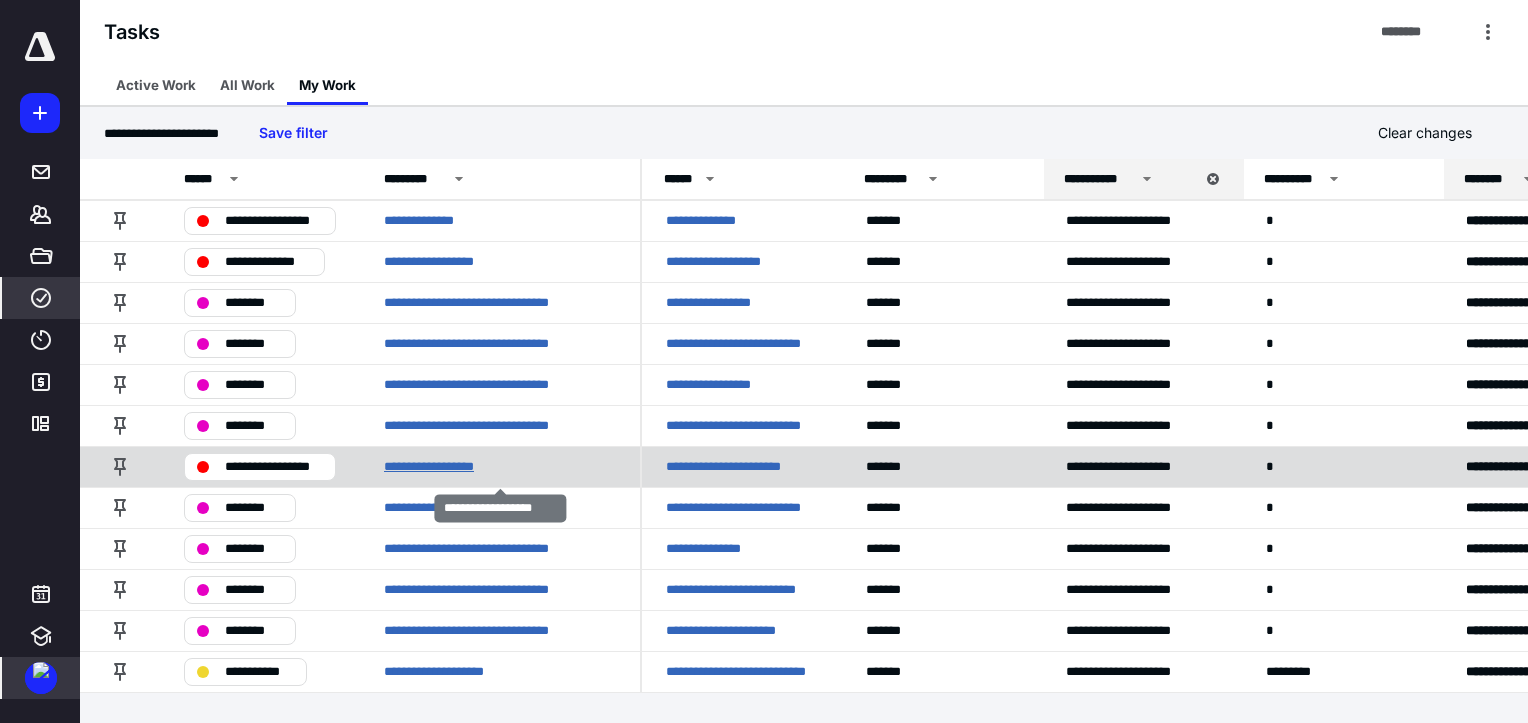 click on "**********" at bounding box center [444, 467] 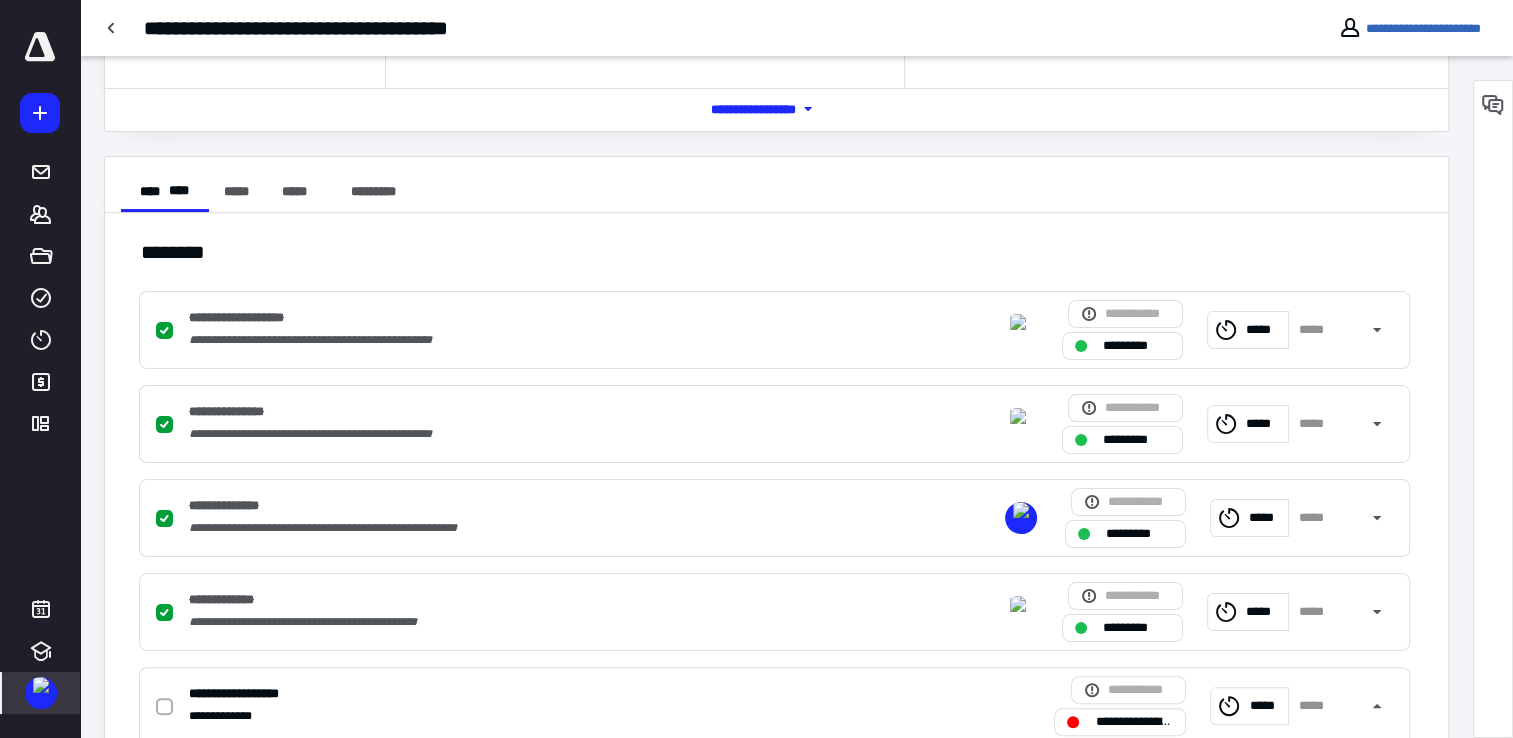 scroll, scrollTop: 400, scrollLeft: 0, axis: vertical 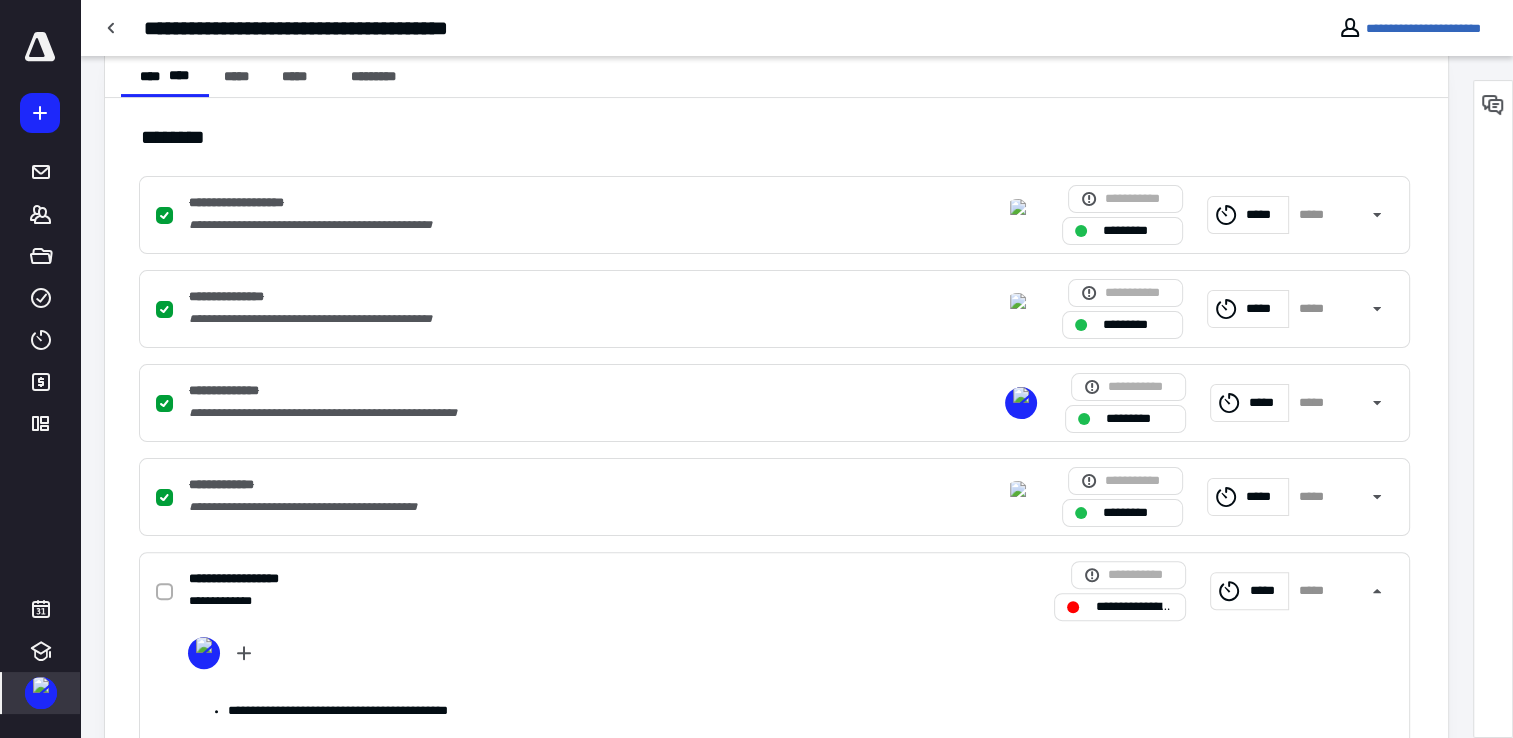 click on "***** ******* ***** **** **** ******* *********" at bounding box center (40, 238) 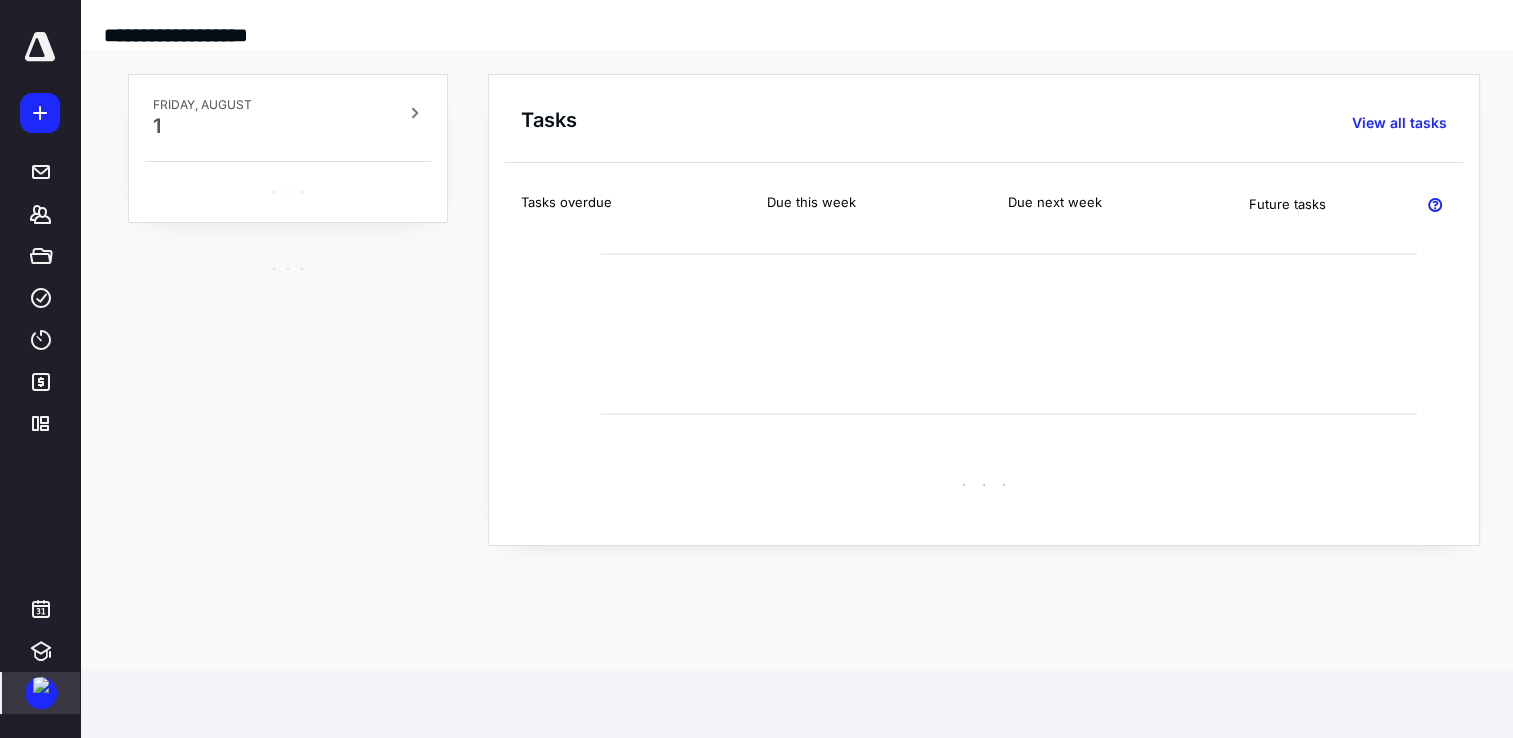 scroll, scrollTop: 0, scrollLeft: 0, axis: both 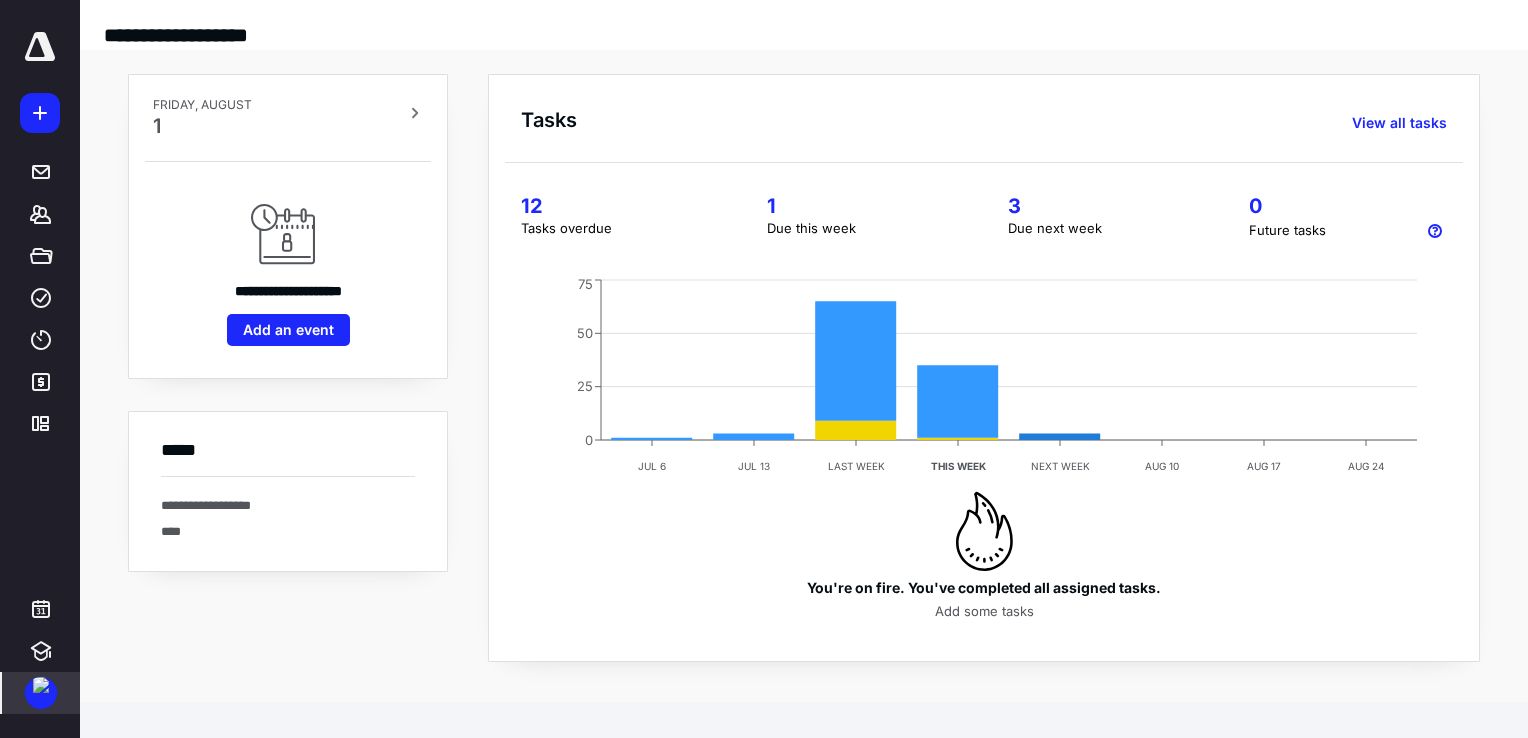 click on "3" at bounding box center (1104, 206) 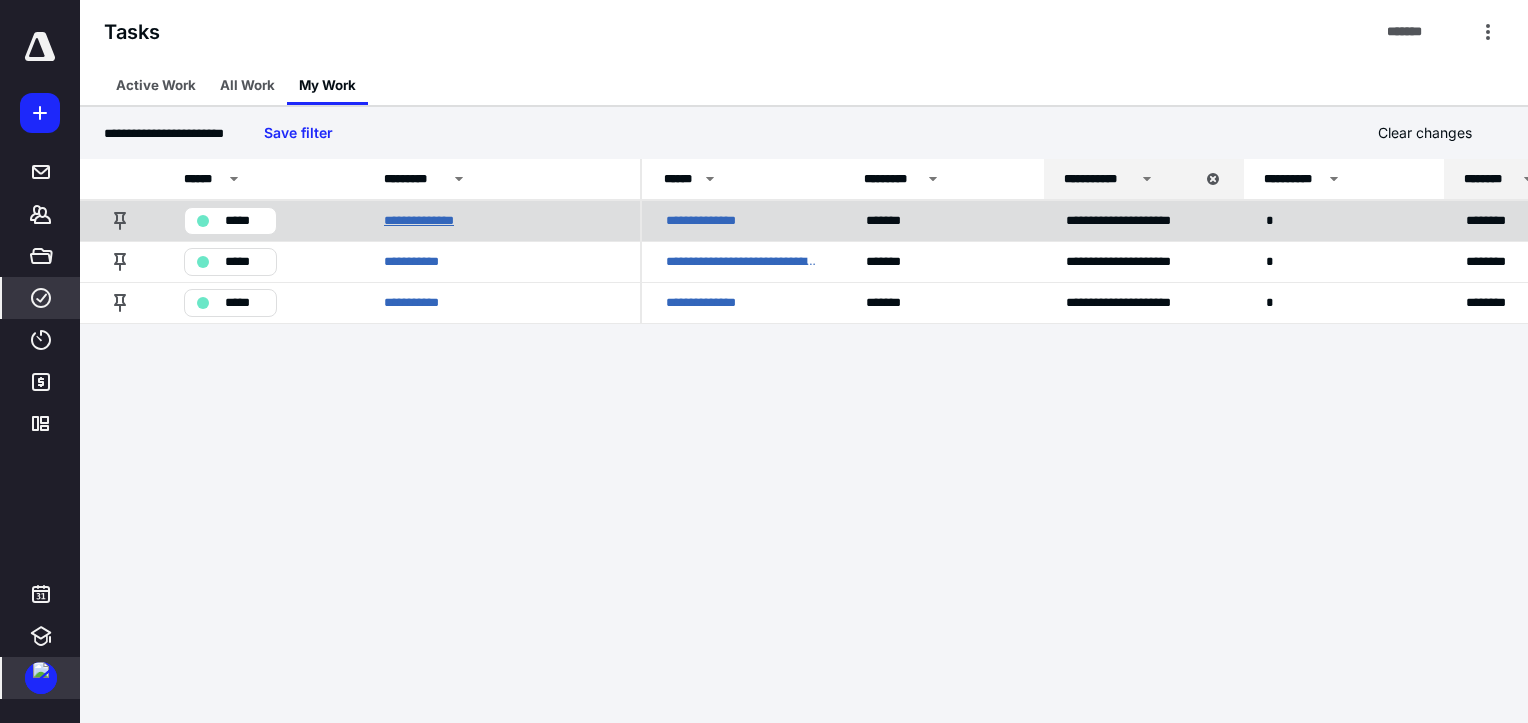 click on "**********" at bounding box center (430, 221) 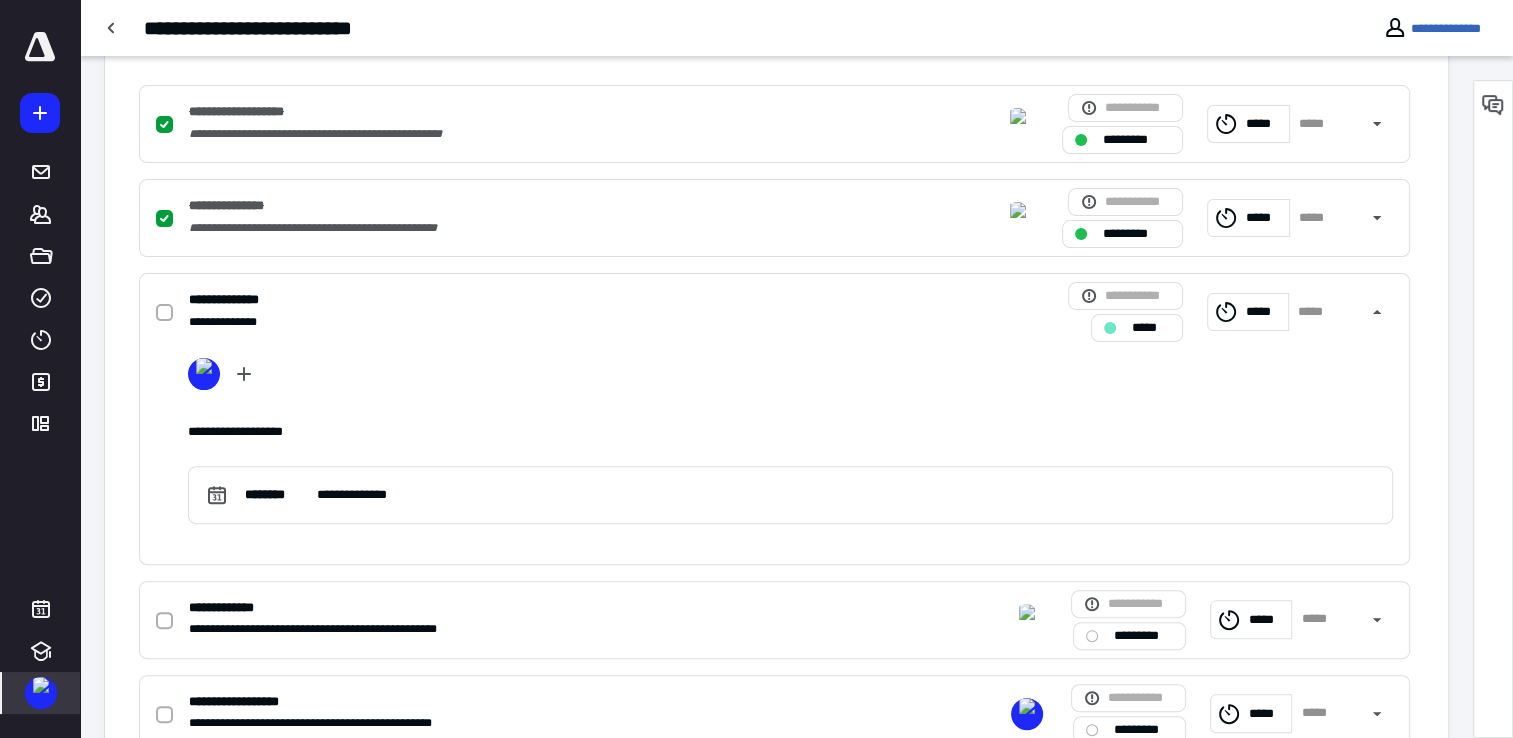 scroll, scrollTop: 600, scrollLeft: 0, axis: vertical 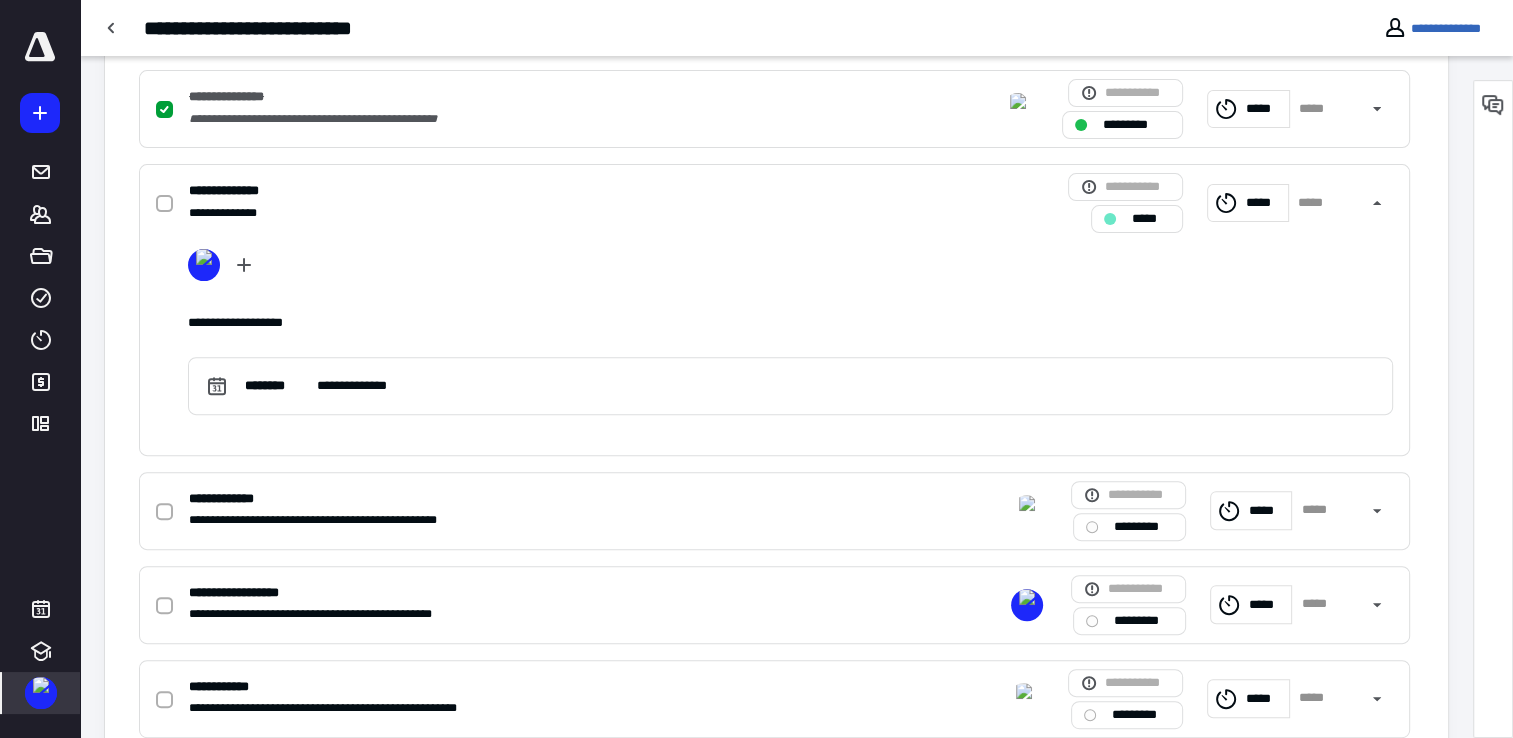 click at bounding box center (40, 47) 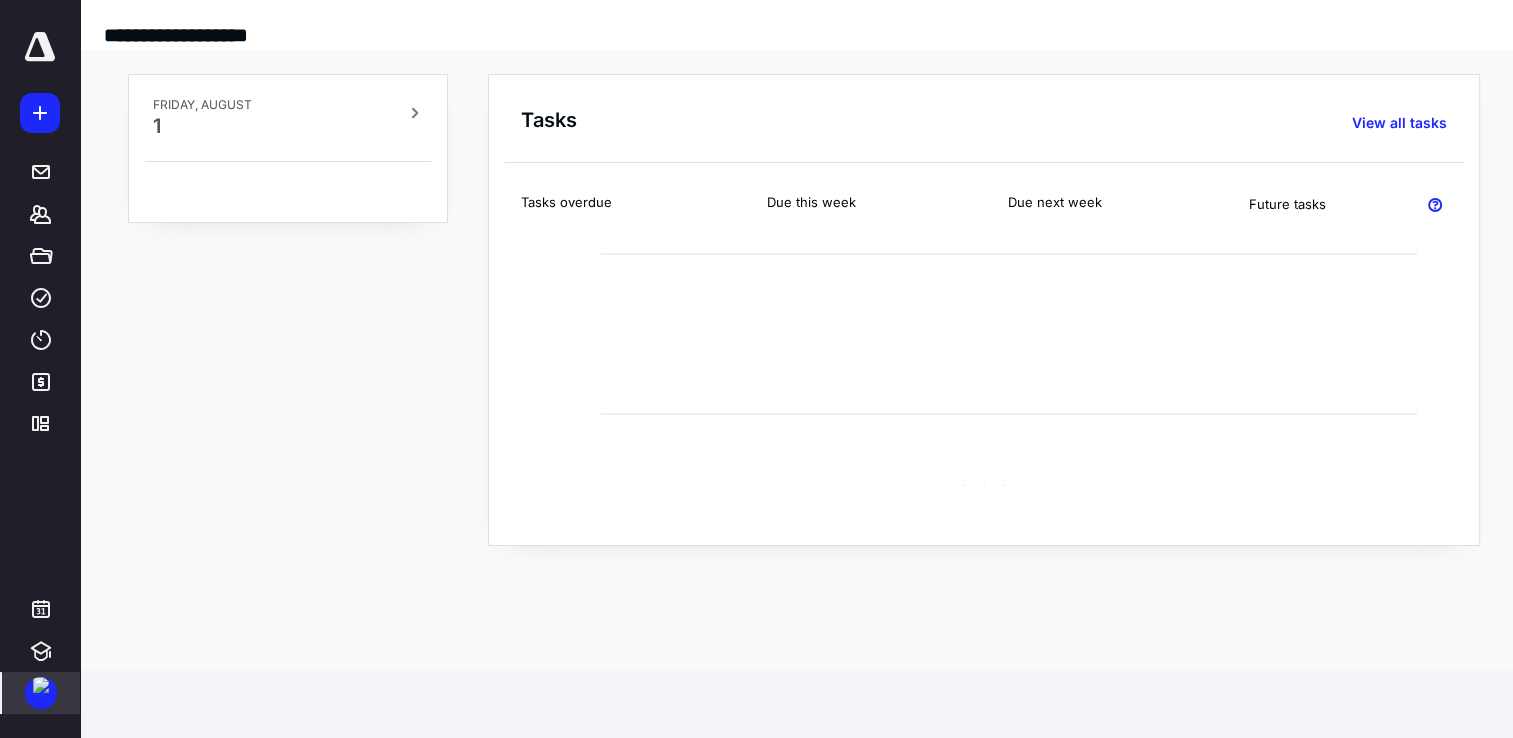 scroll, scrollTop: 0, scrollLeft: 0, axis: both 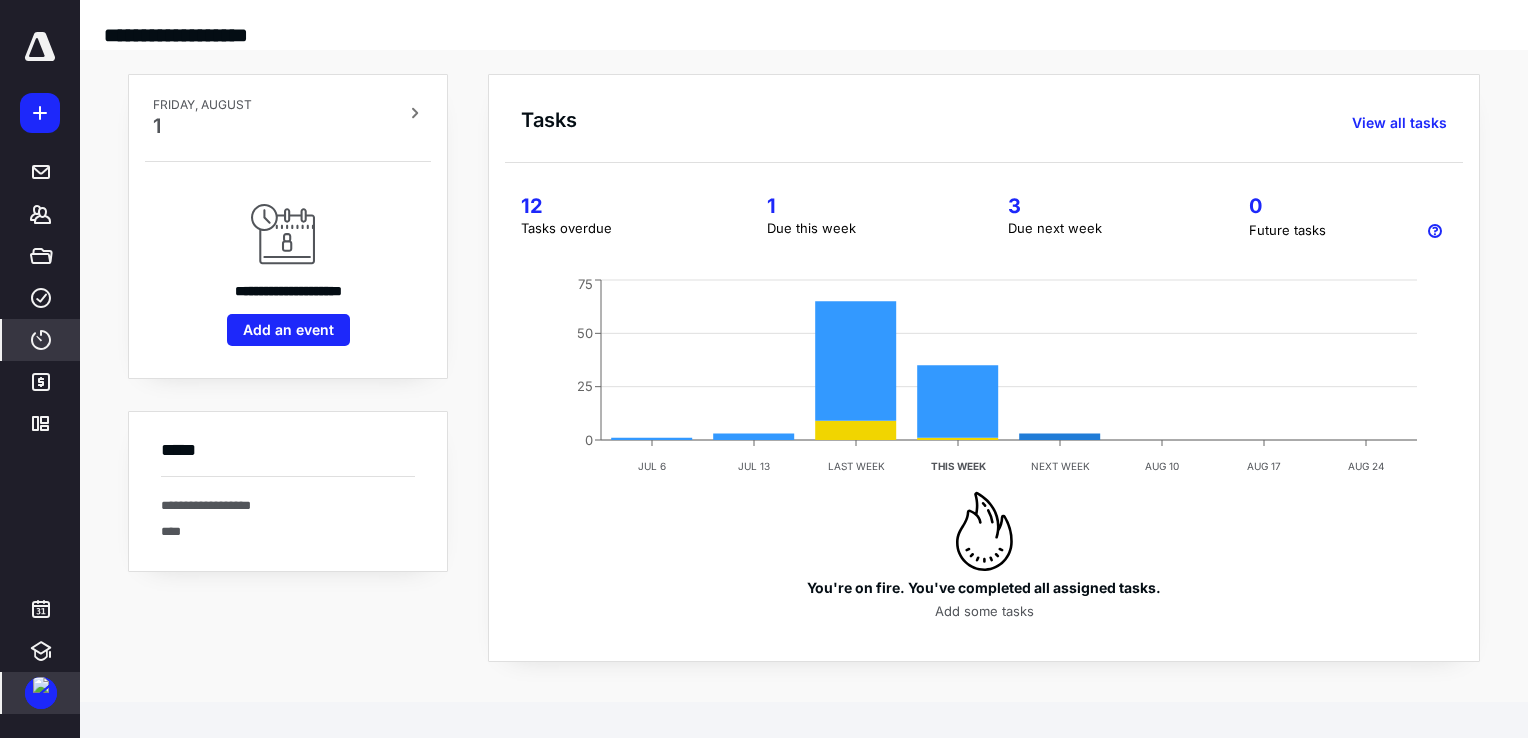 click on "****" at bounding box center [41, 340] 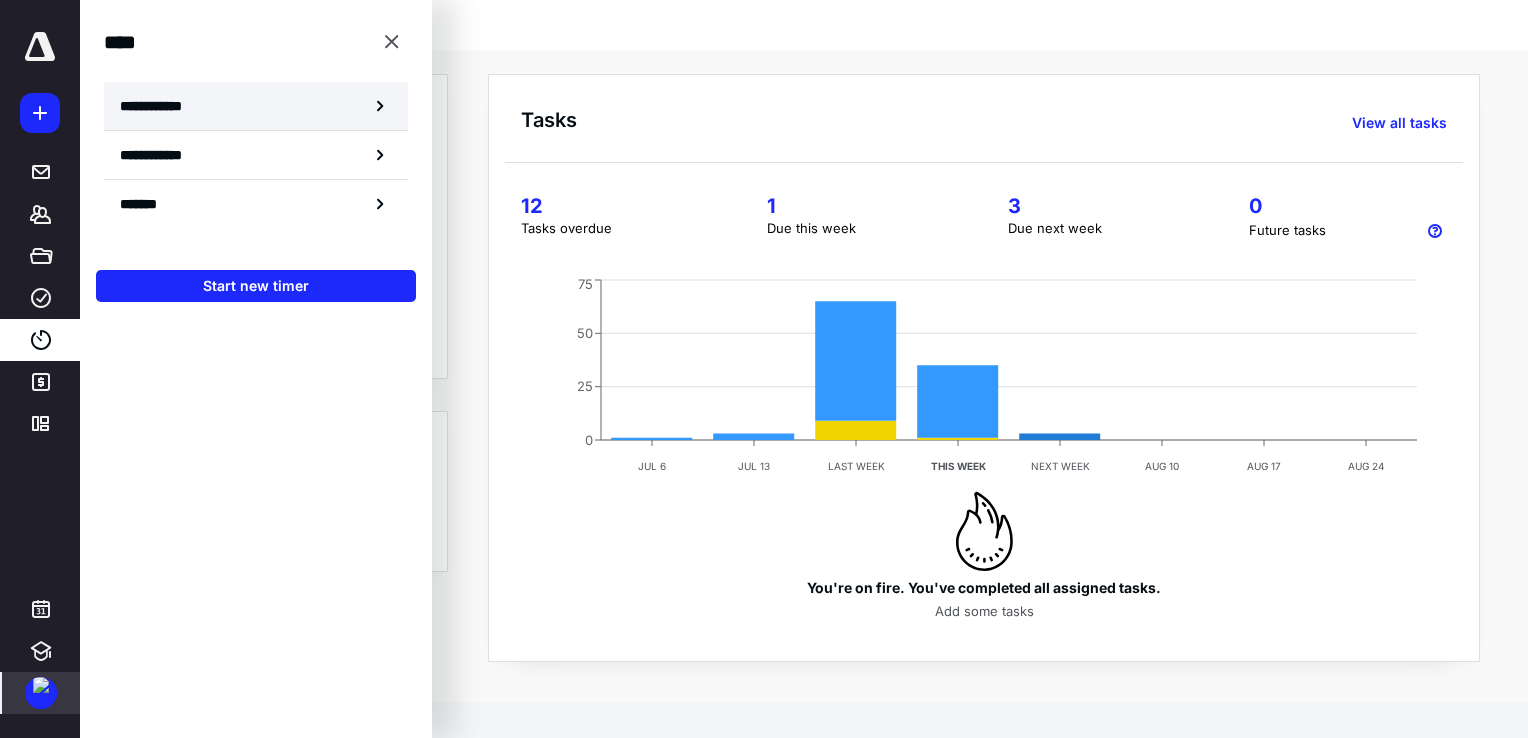 click on "**********" at bounding box center (256, 106) 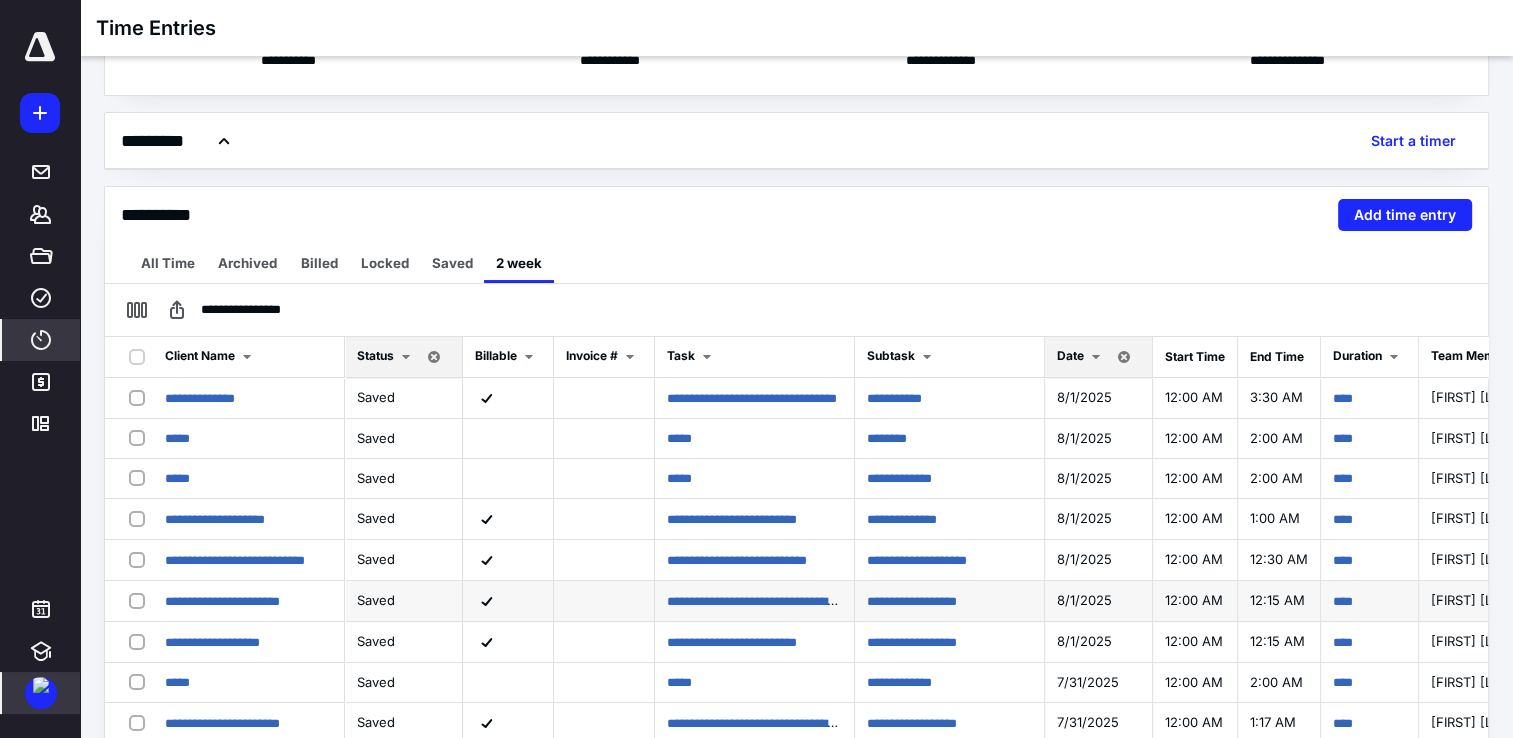 scroll, scrollTop: 0, scrollLeft: 0, axis: both 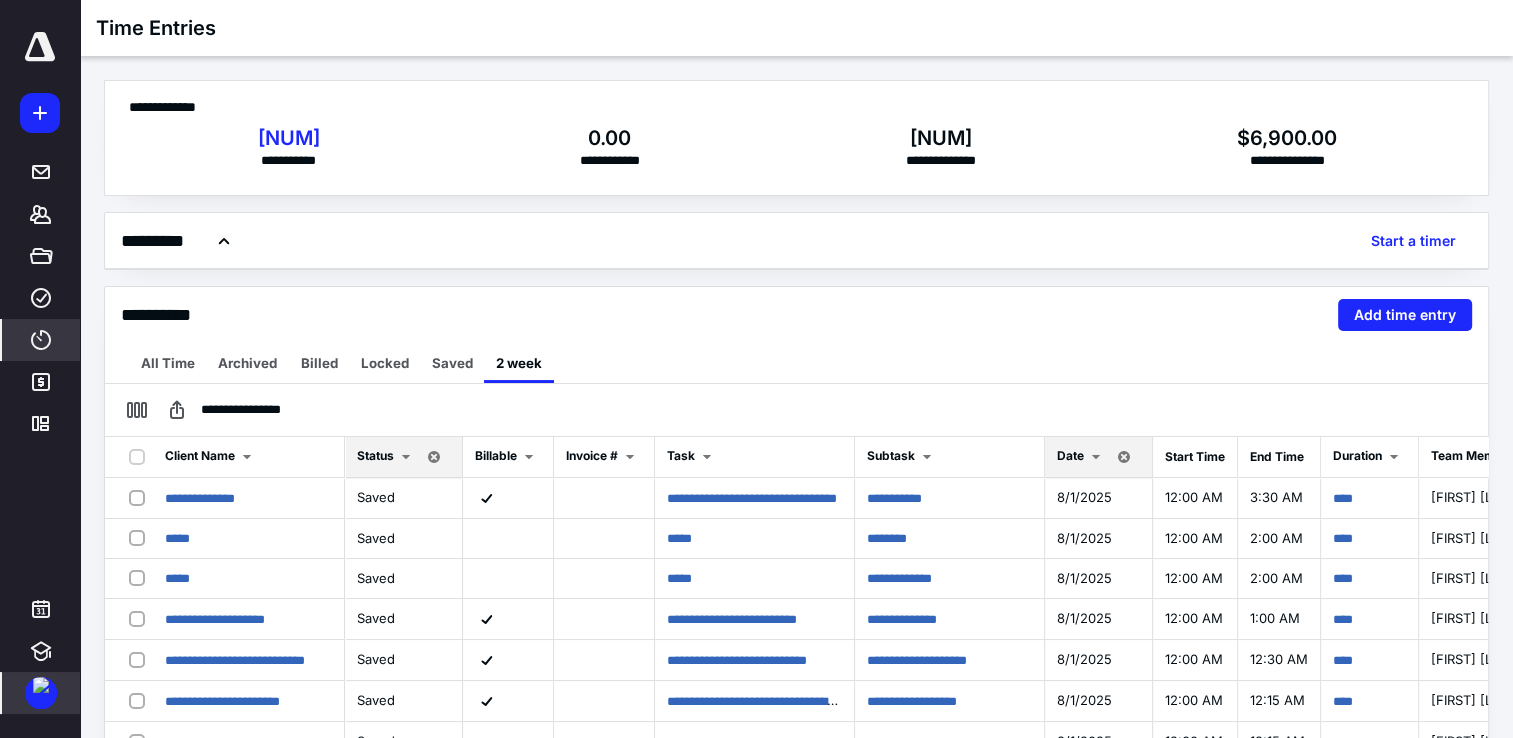 click on "Date" at bounding box center (1070, 455) 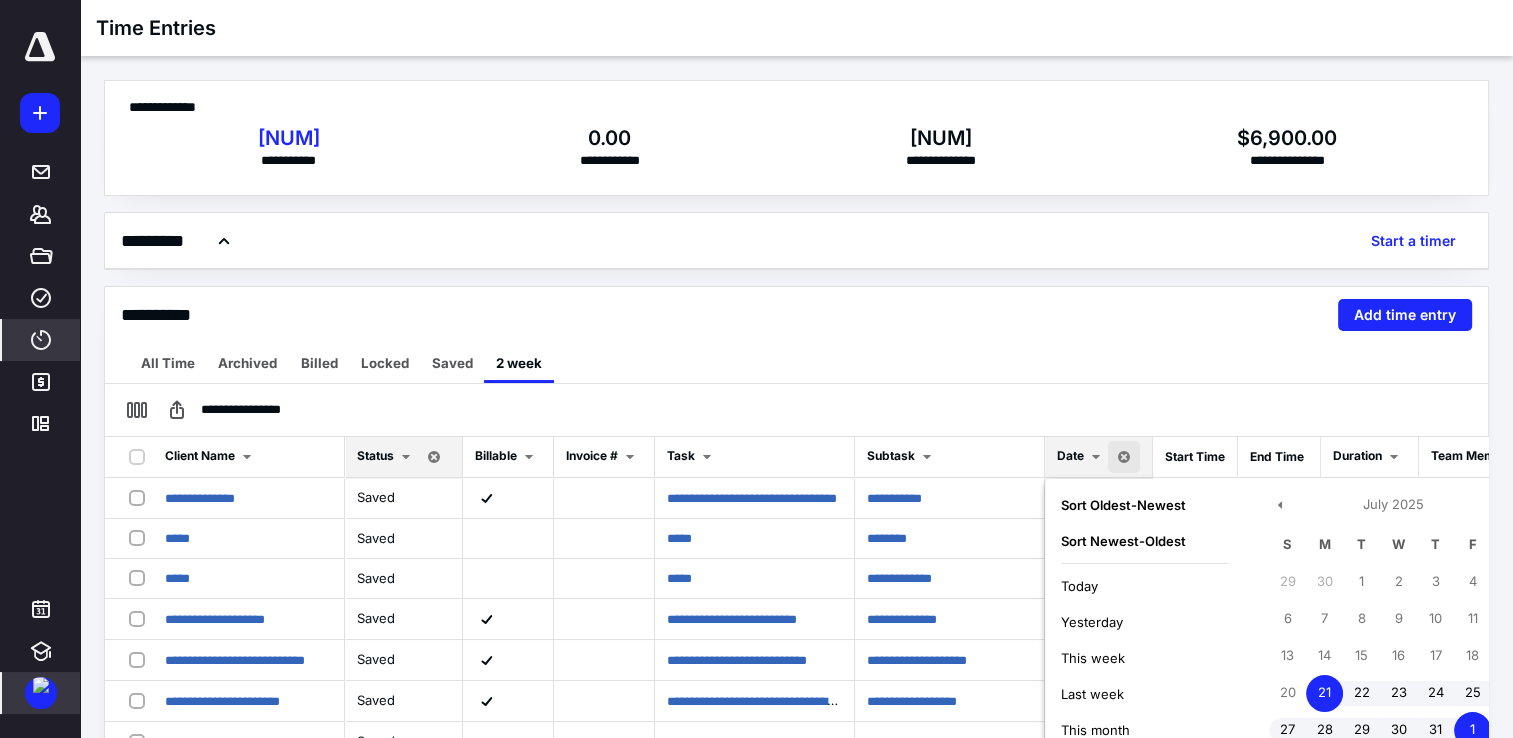 scroll, scrollTop: 100, scrollLeft: 0, axis: vertical 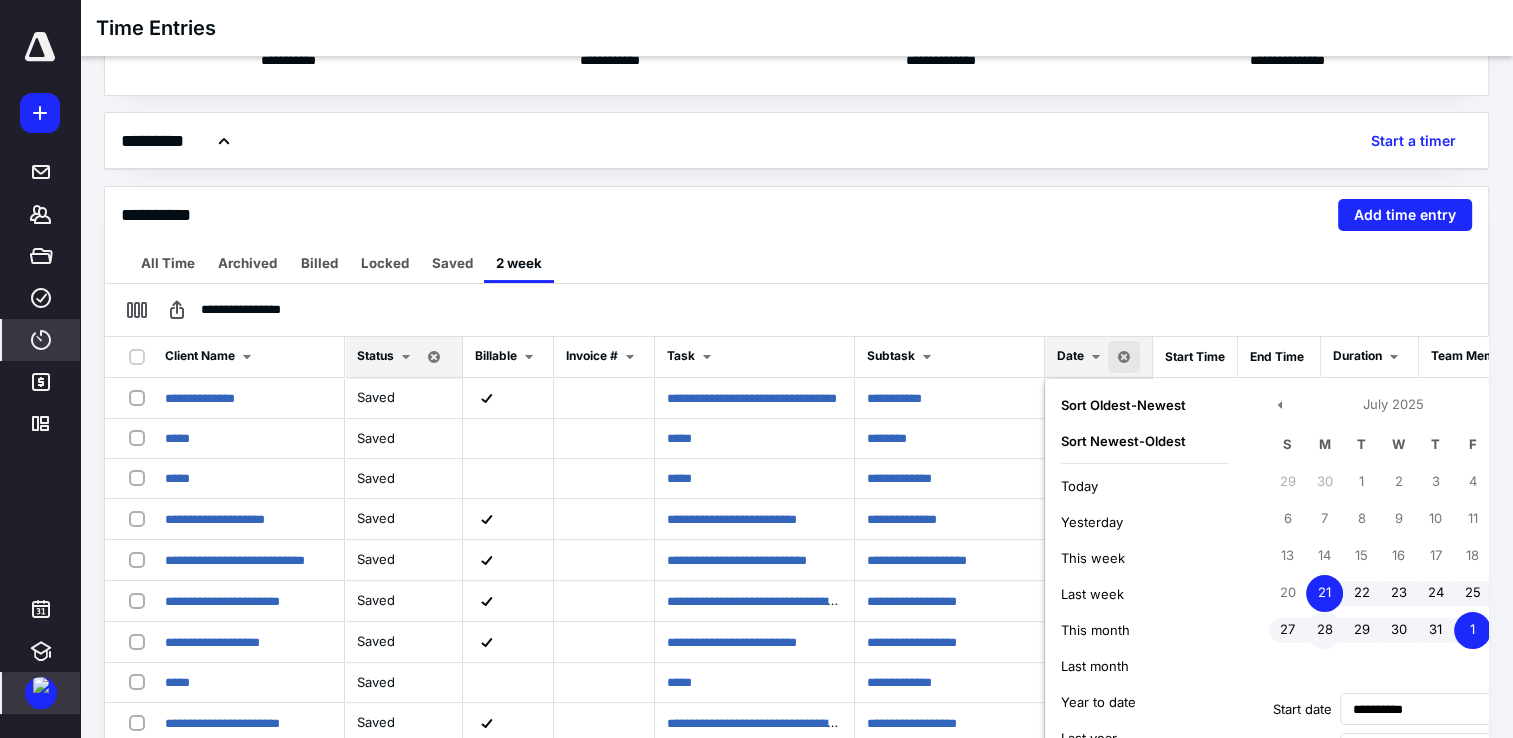 click on "28" at bounding box center (1324, 630) 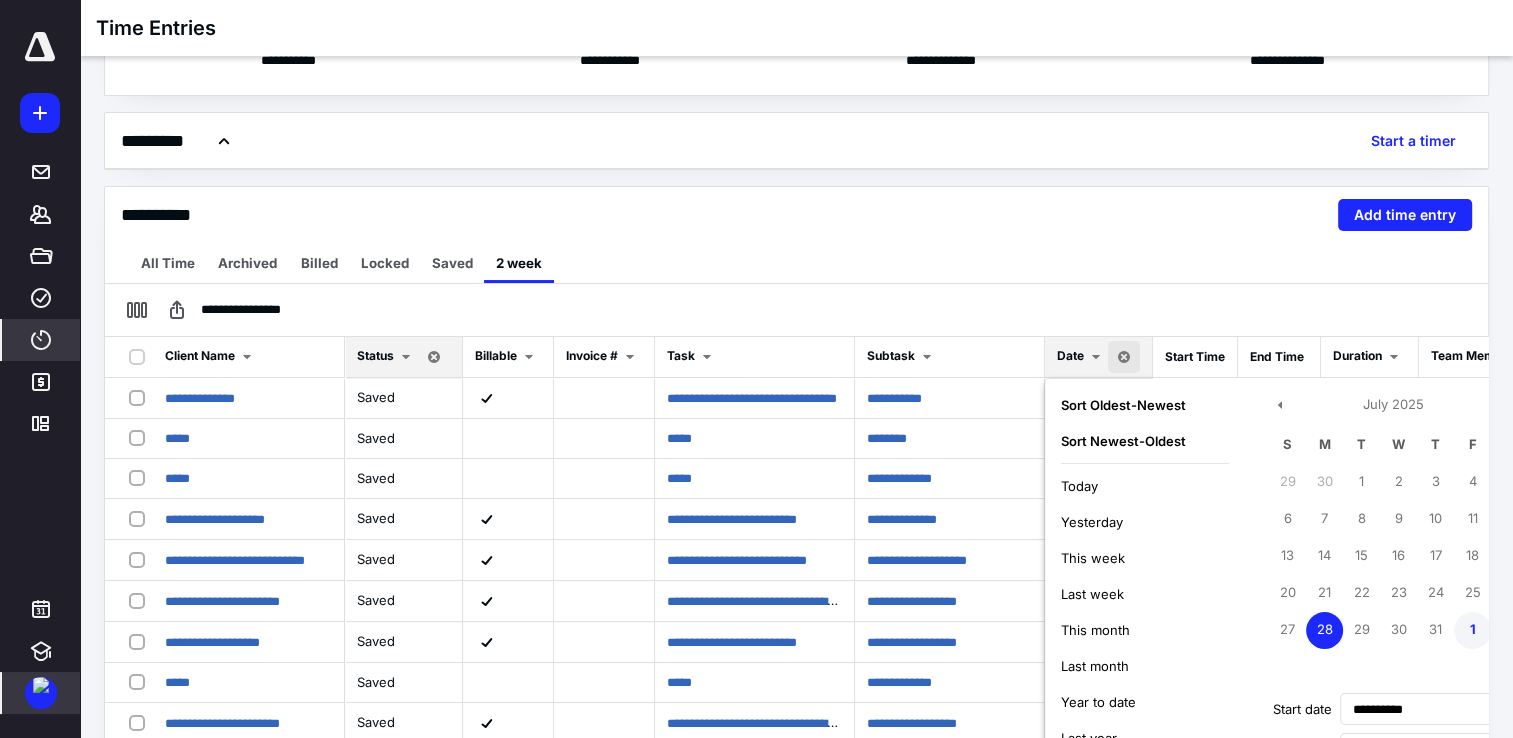 click on "27 28 29 30 31 1 2" at bounding box center [1393, 630] 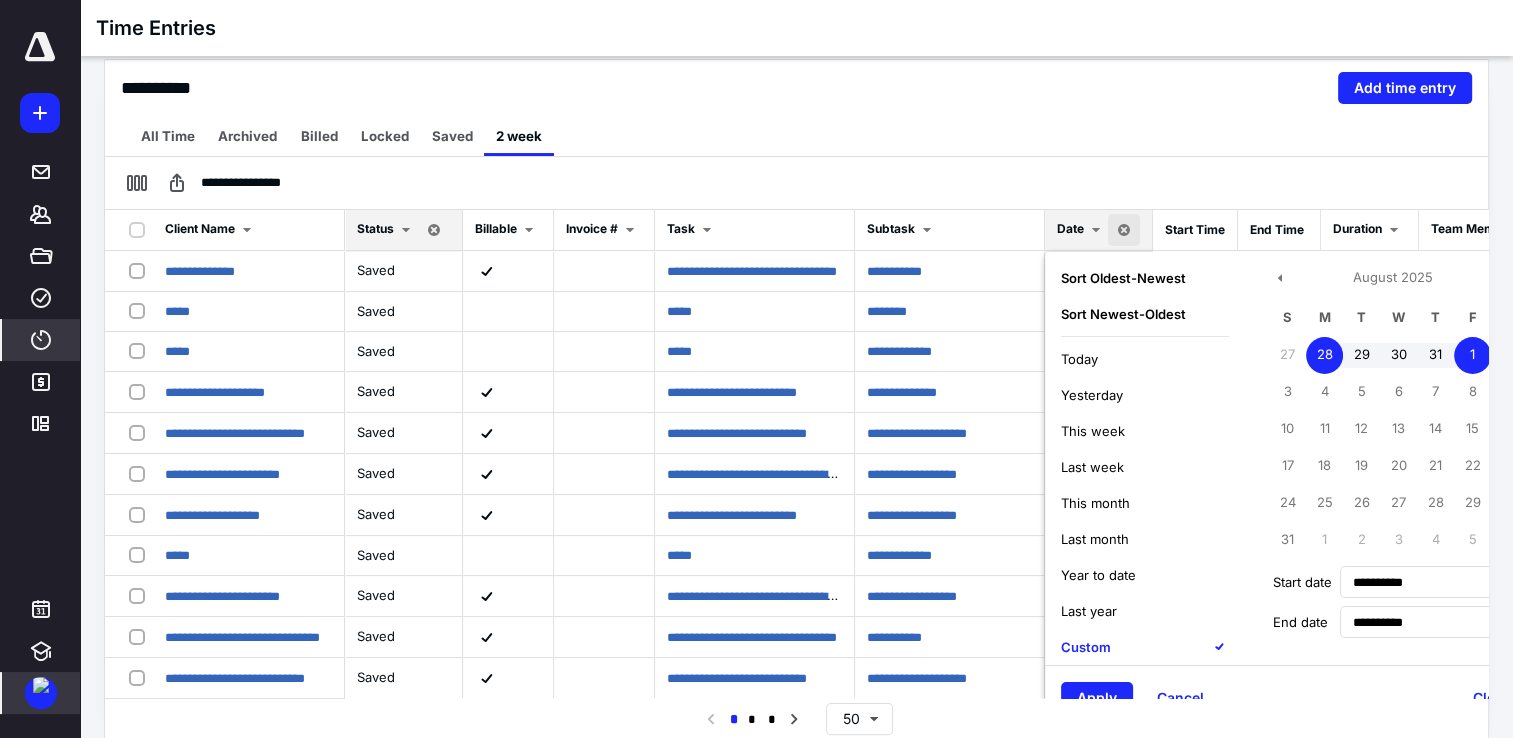 scroll, scrollTop: 228, scrollLeft: 0, axis: vertical 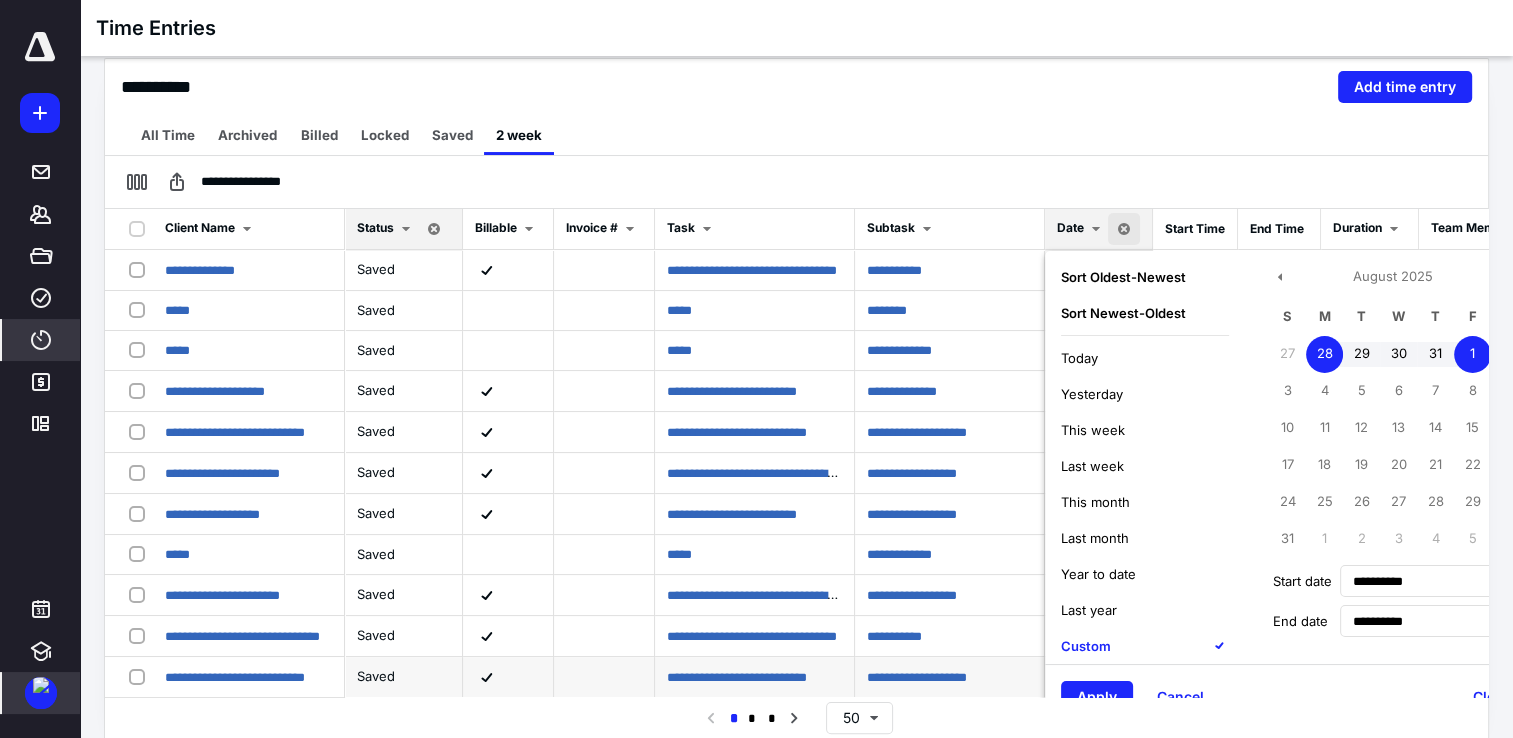 click on "Apply" at bounding box center (1097, 697) 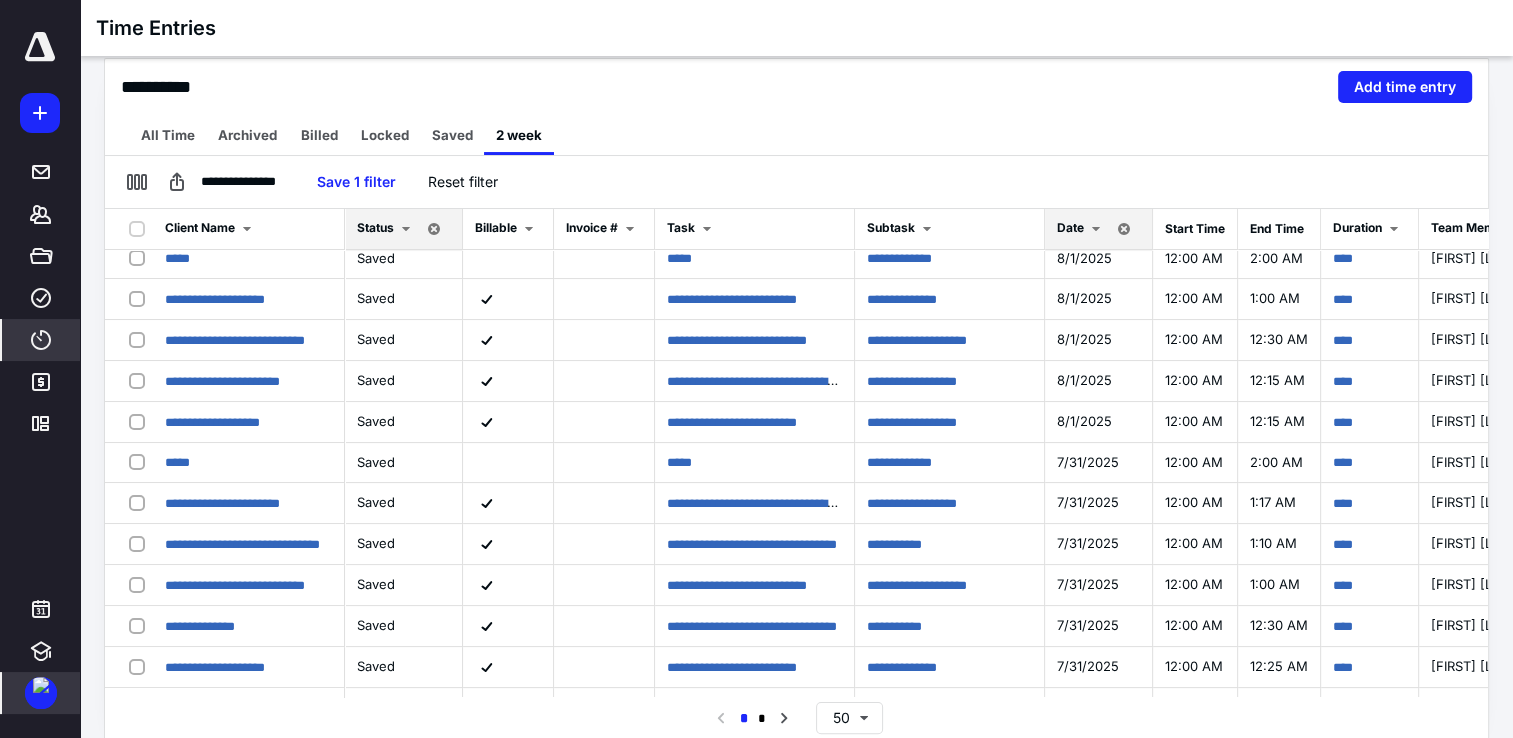 scroll, scrollTop: 0, scrollLeft: 0, axis: both 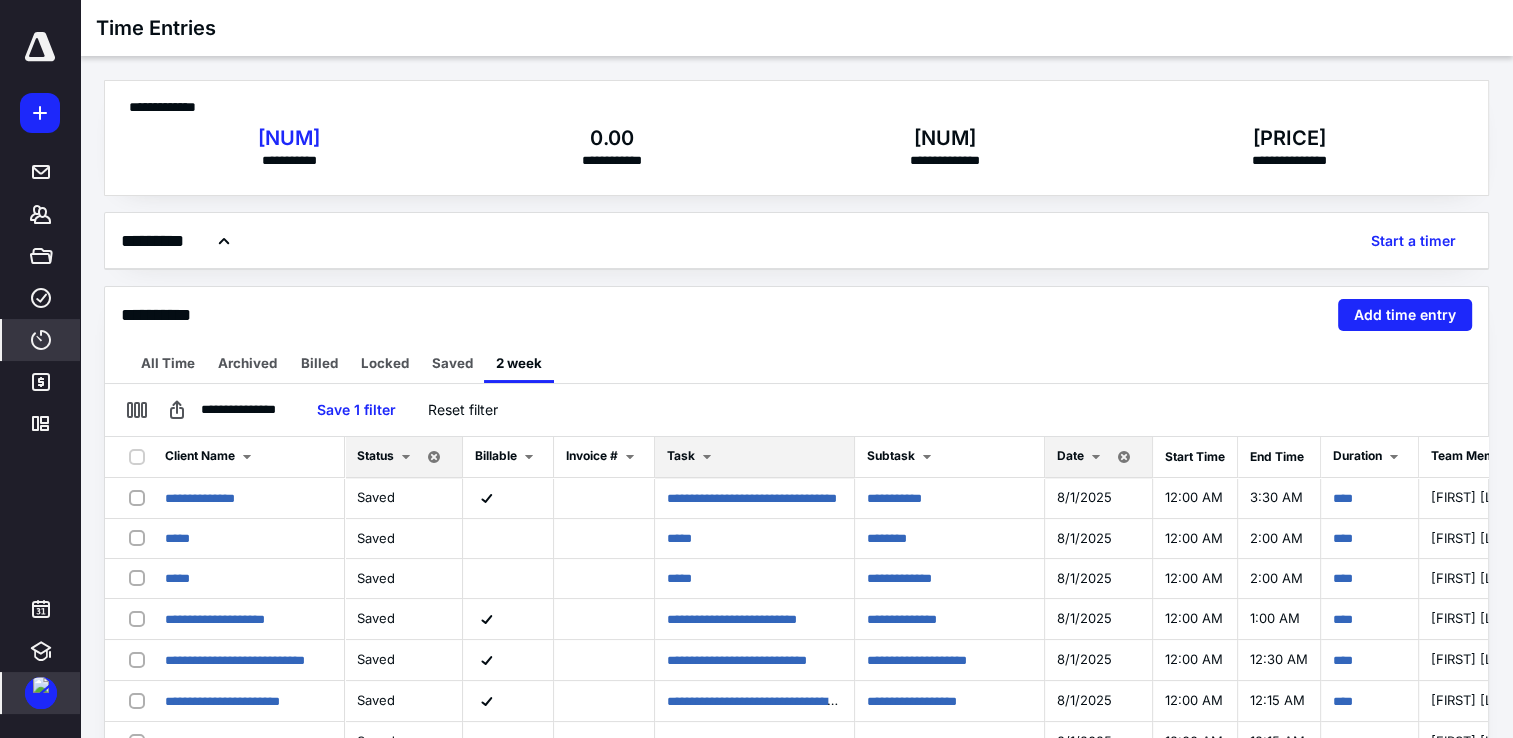 click on "Task" at bounding box center (754, 457) 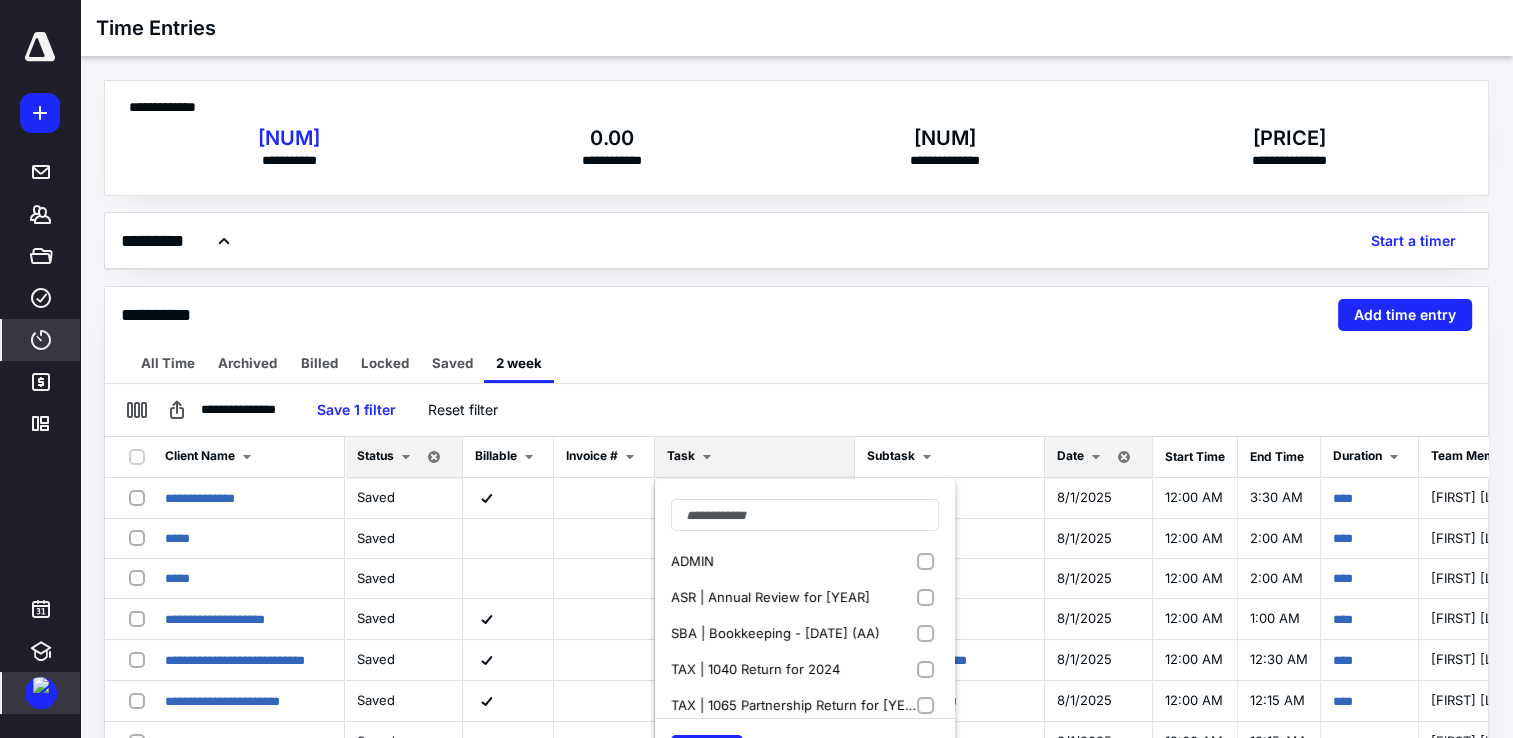 click on "ADMIN" at bounding box center [805, 561] 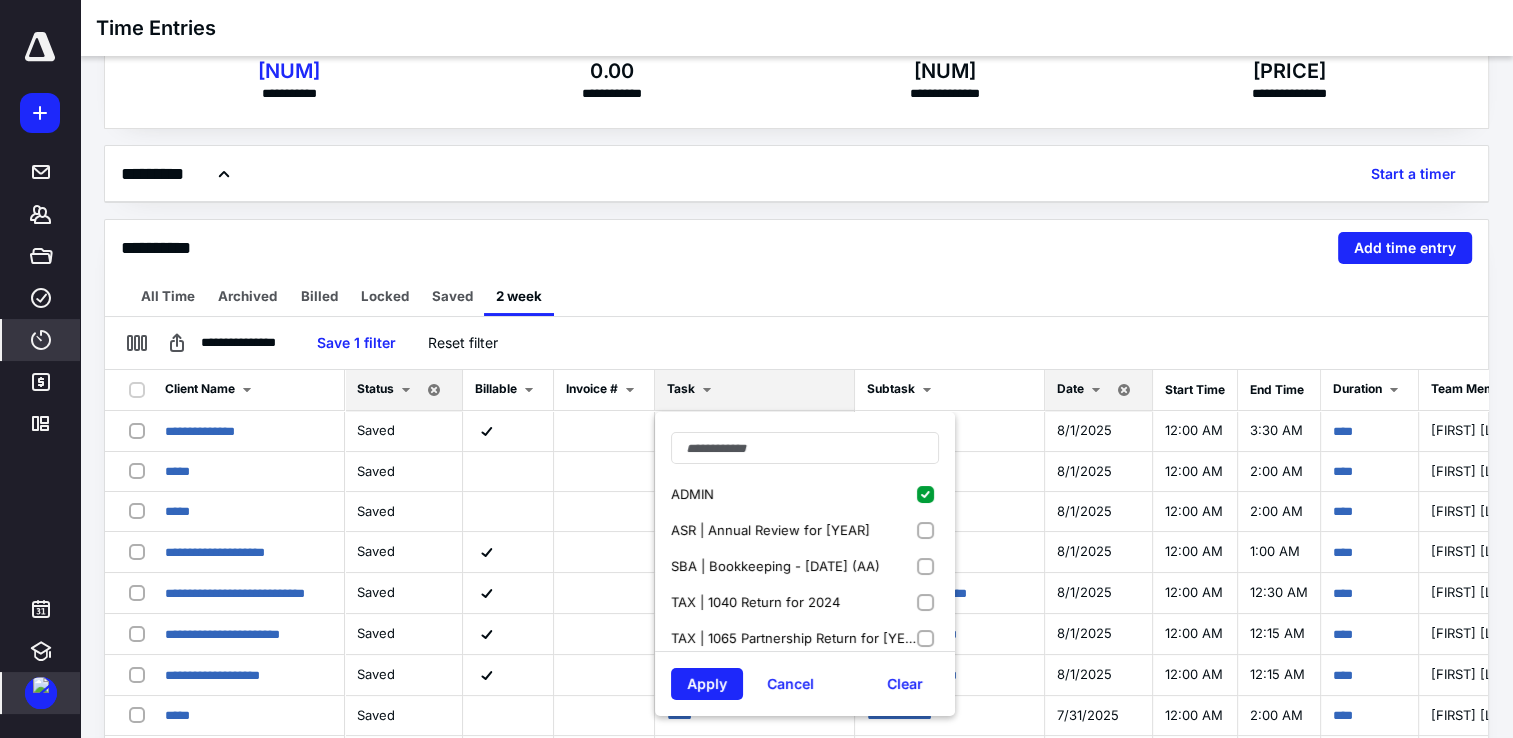 scroll, scrollTop: 100, scrollLeft: 0, axis: vertical 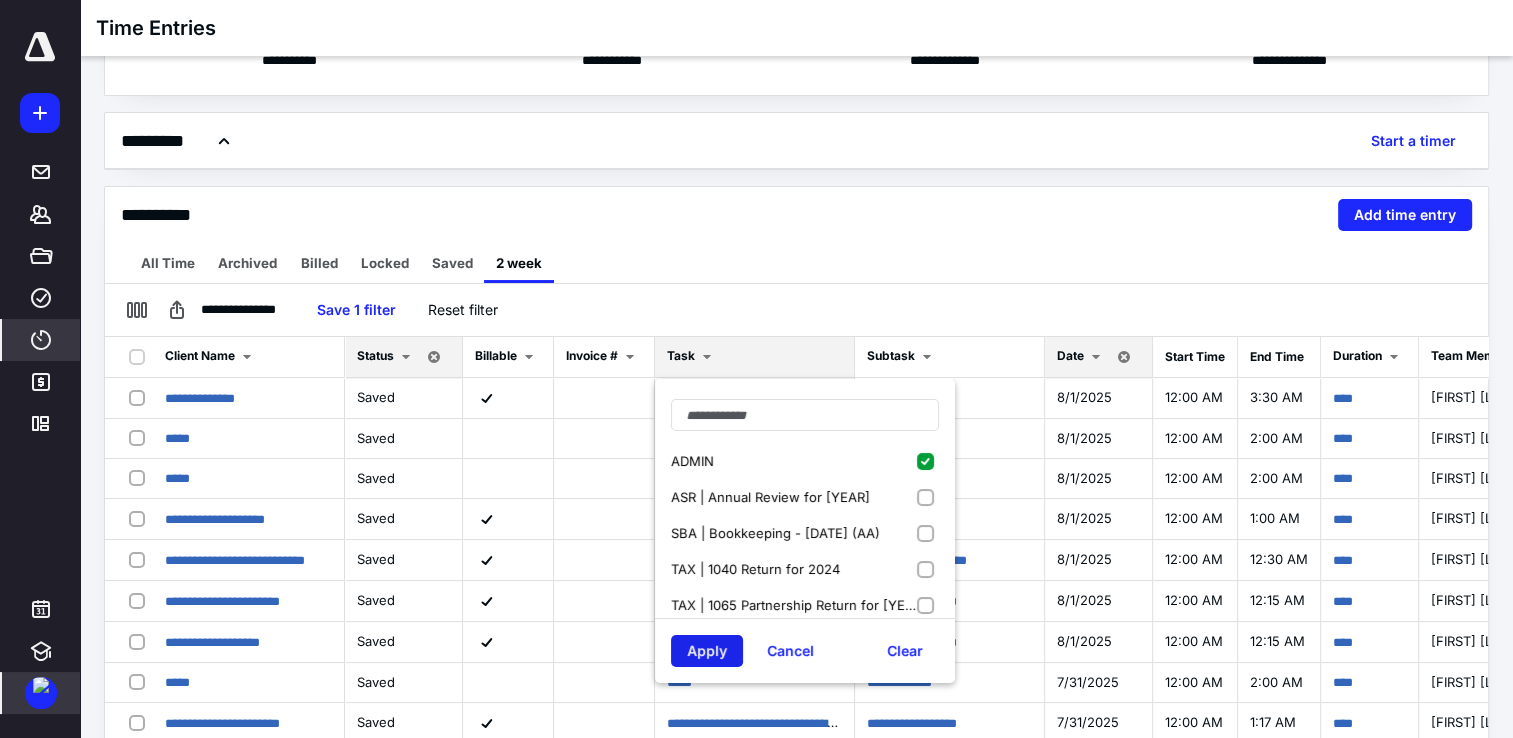 click on "Apply" at bounding box center (707, 651) 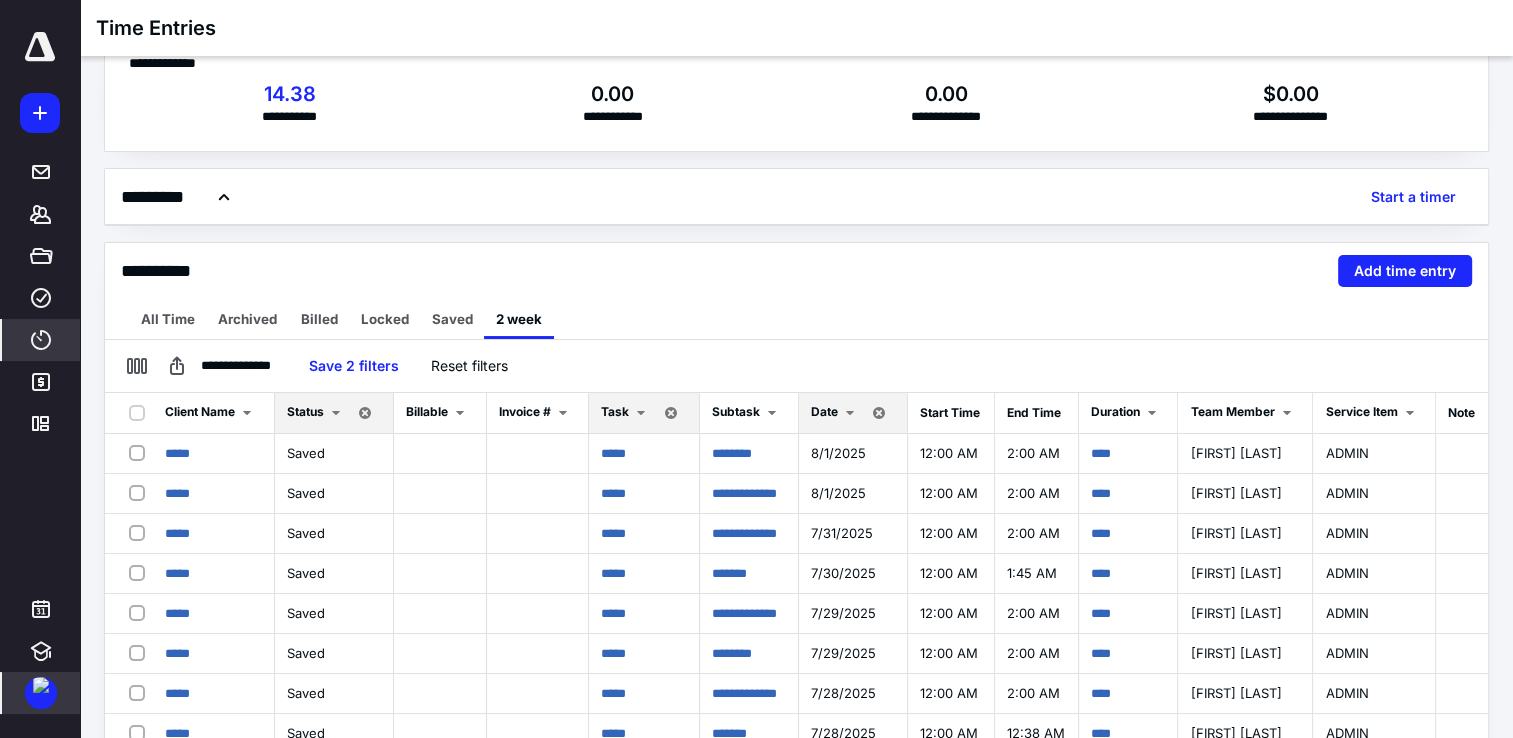 scroll, scrollTop: 0, scrollLeft: 0, axis: both 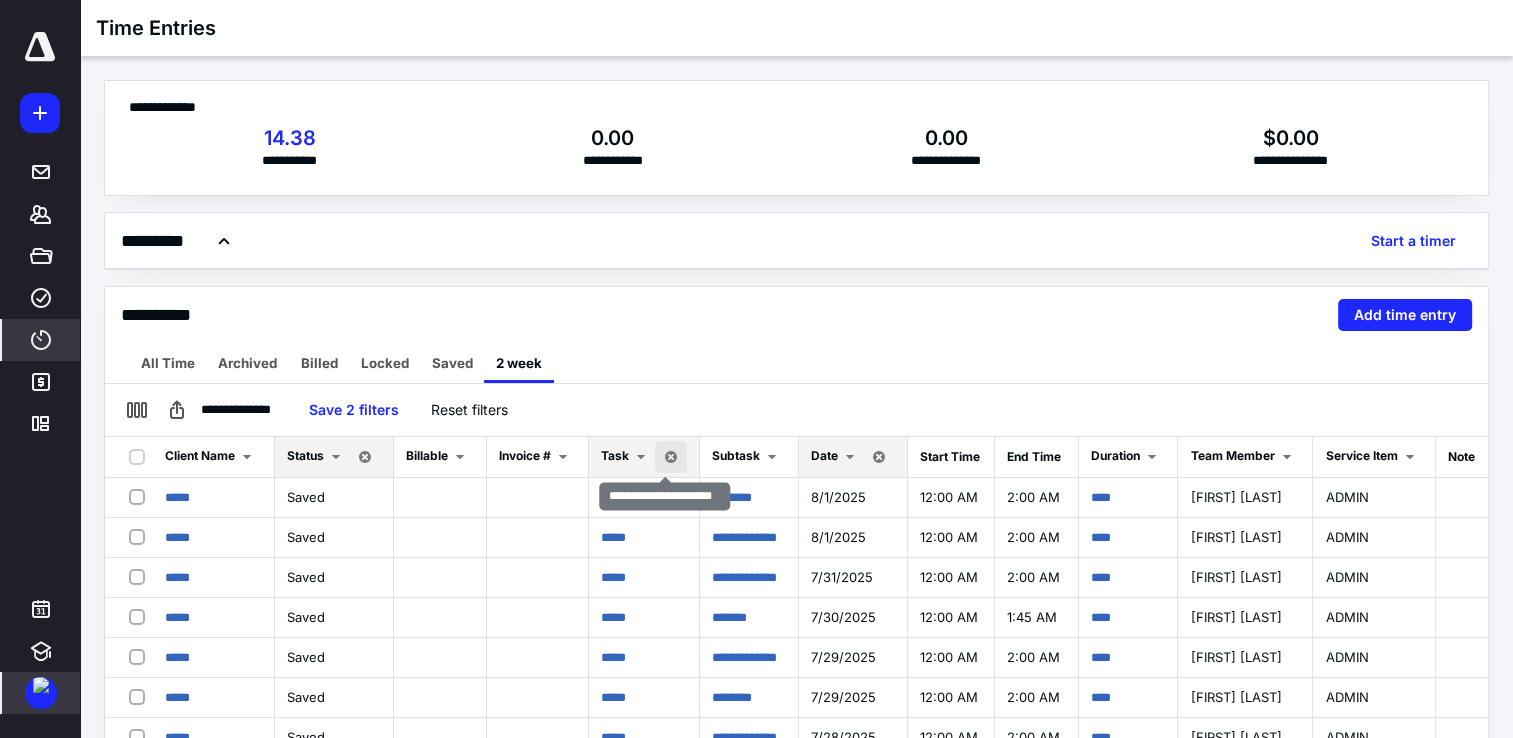 click at bounding box center (671, 457) 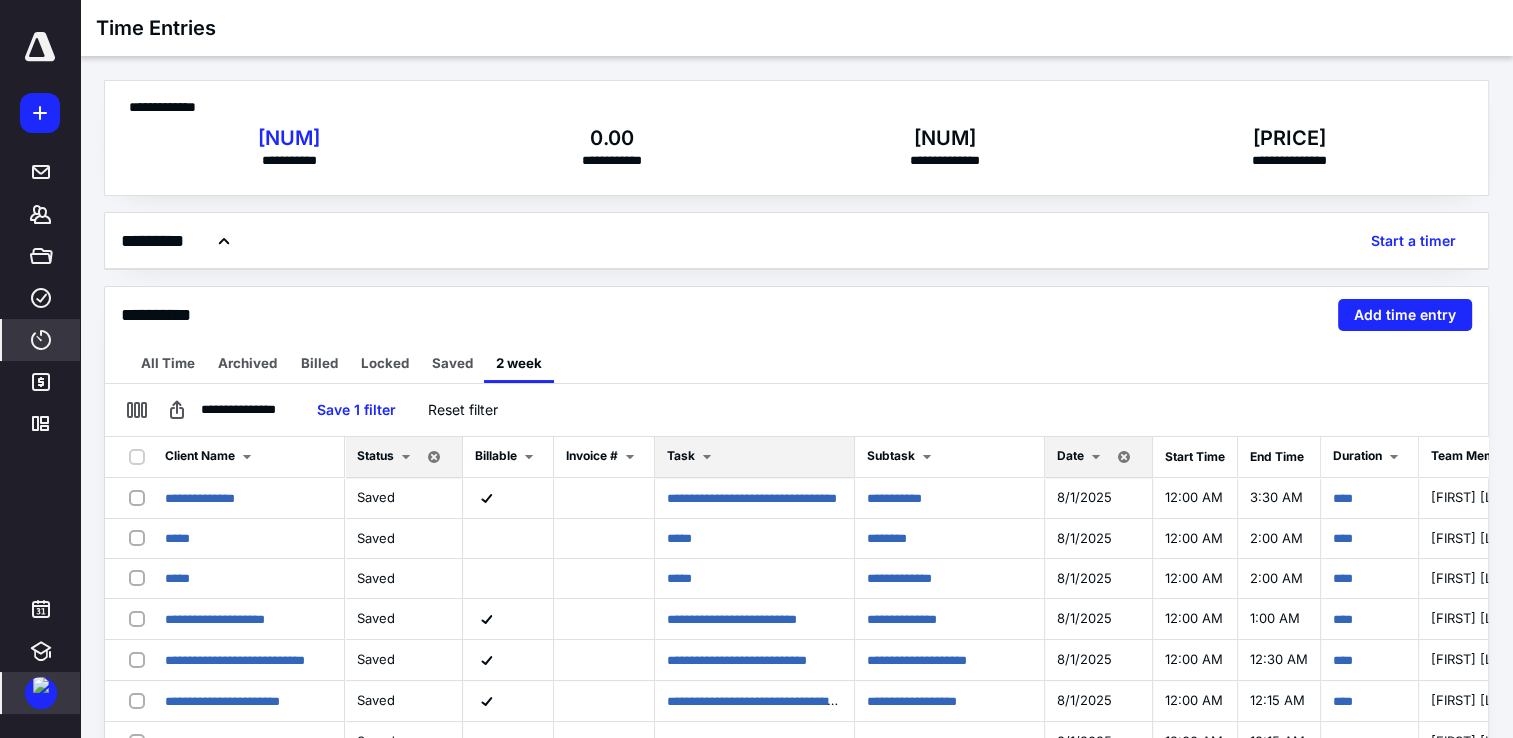 click on "Task" at bounding box center [754, 457] 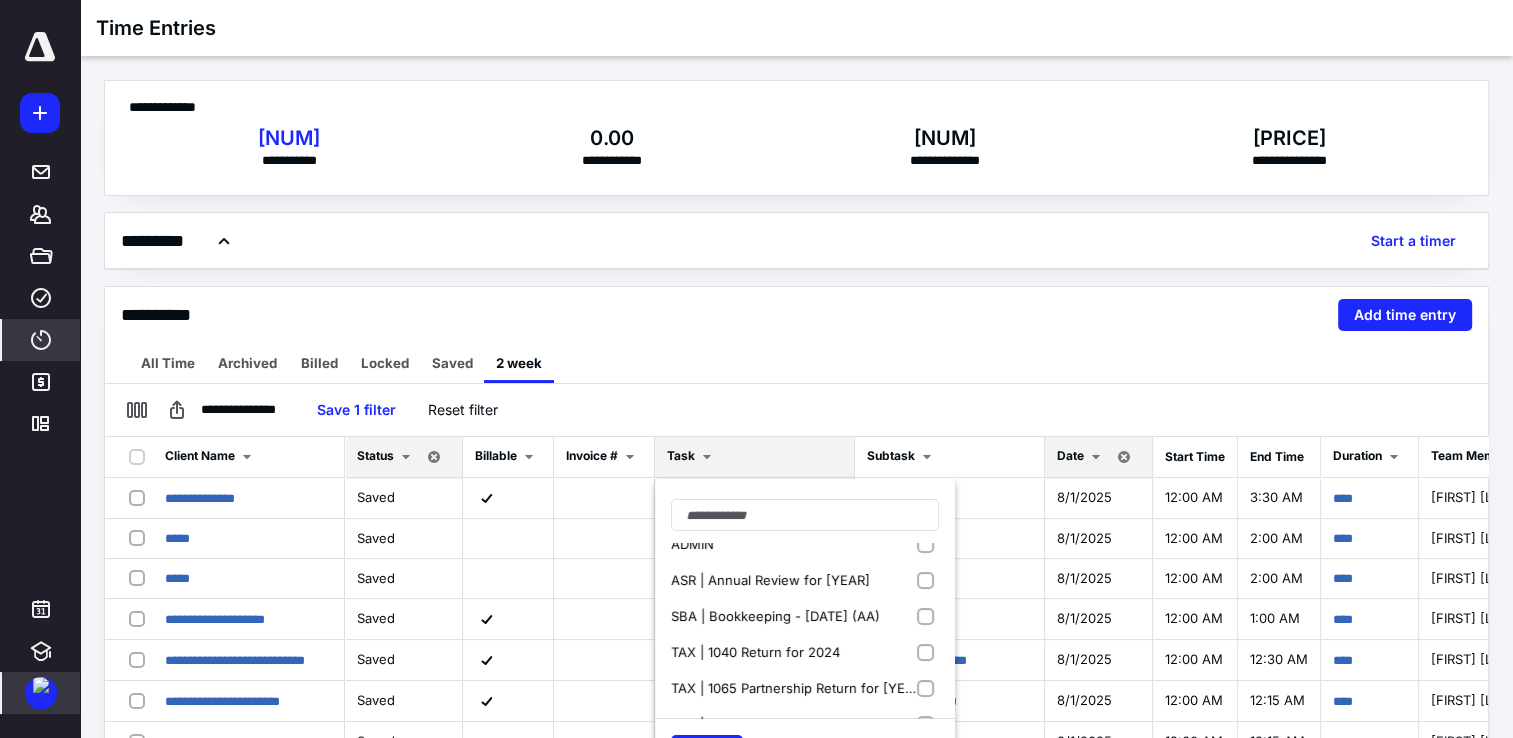scroll, scrollTop: 0, scrollLeft: 0, axis: both 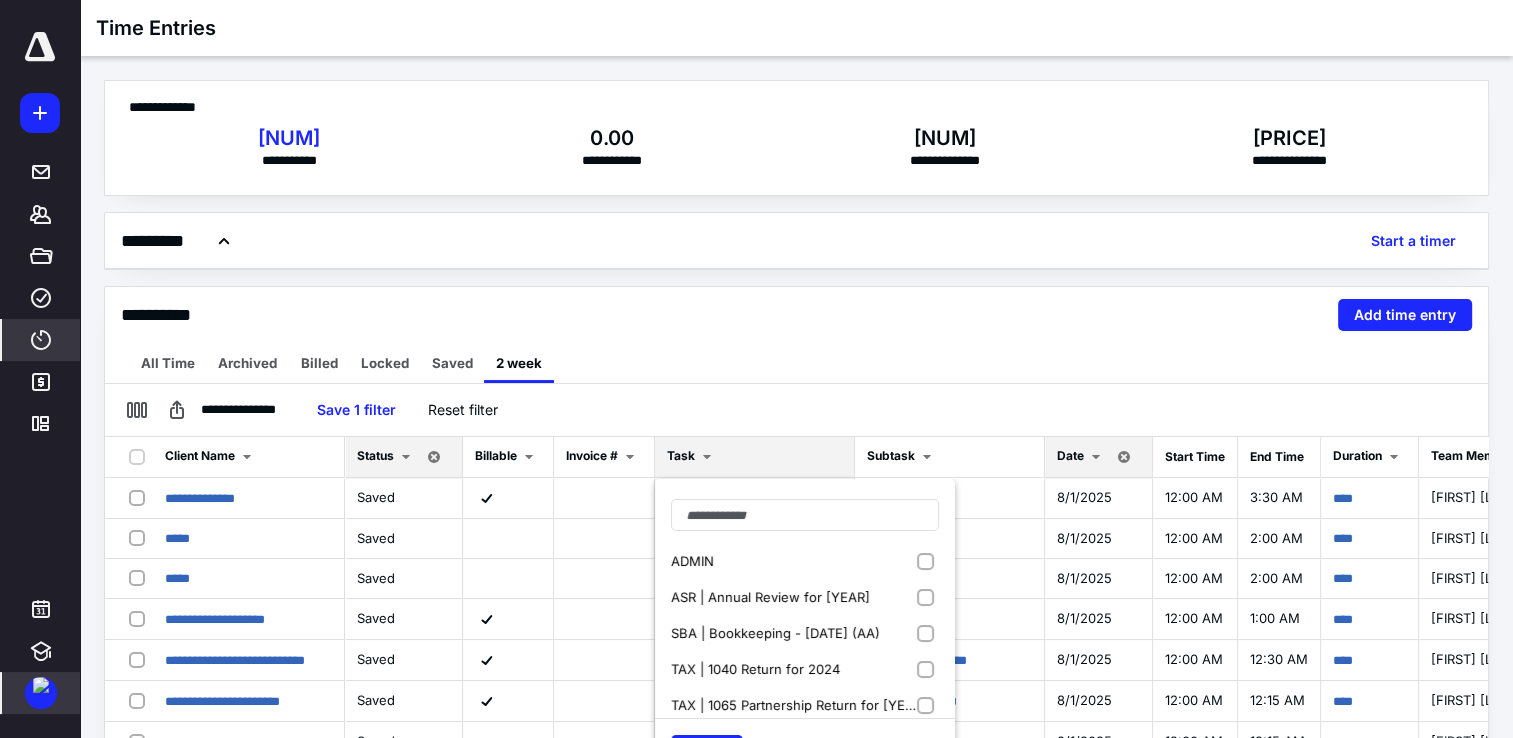 click on "ASR | Annual Review for [YEAR]" at bounding box center [772, 597] 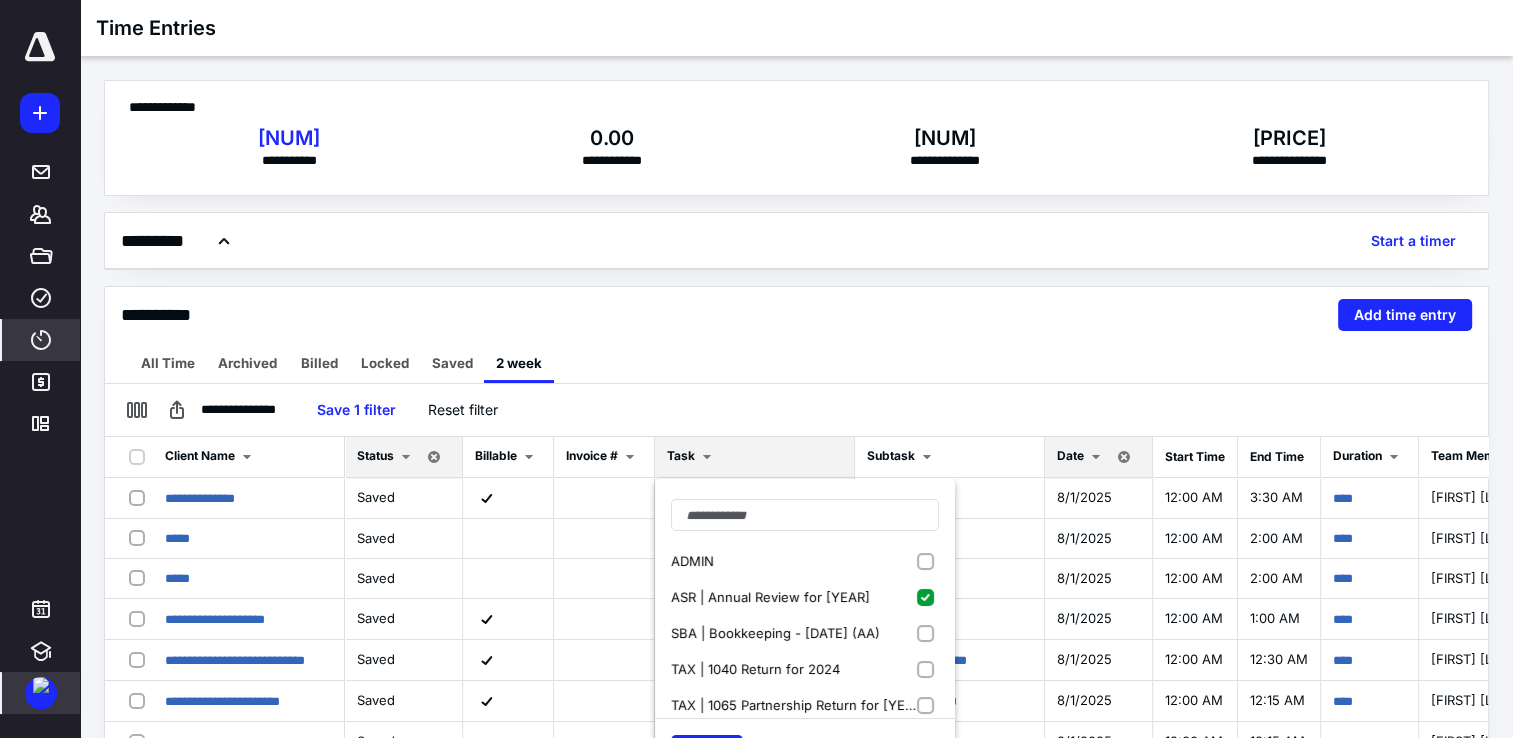 checkbox on "true" 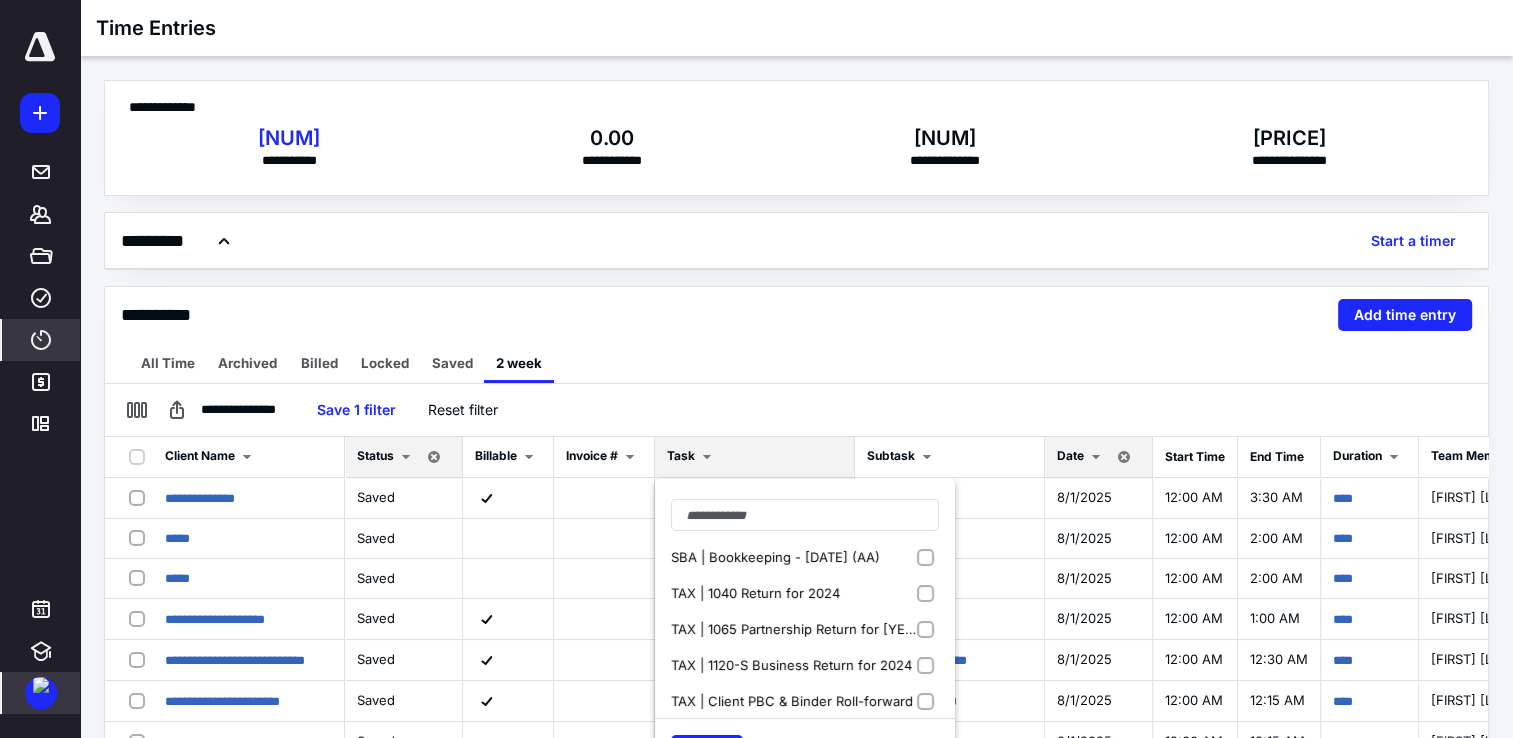click on "SBA | Bookkeeping - [DATE] (AA)" at bounding box center [777, 557] 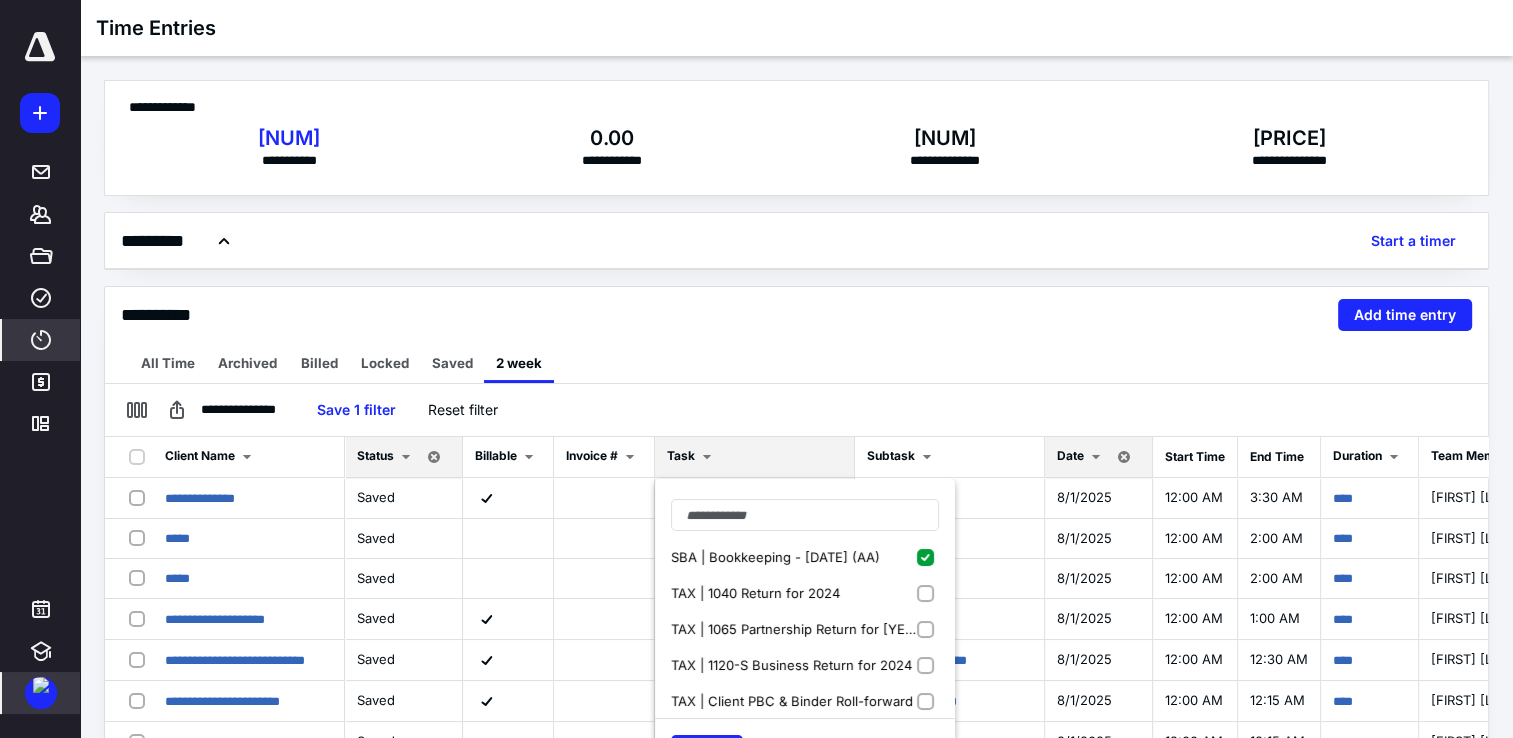 click on "TAX | 1040 Return for 2024" at bounding box center (805, 593) 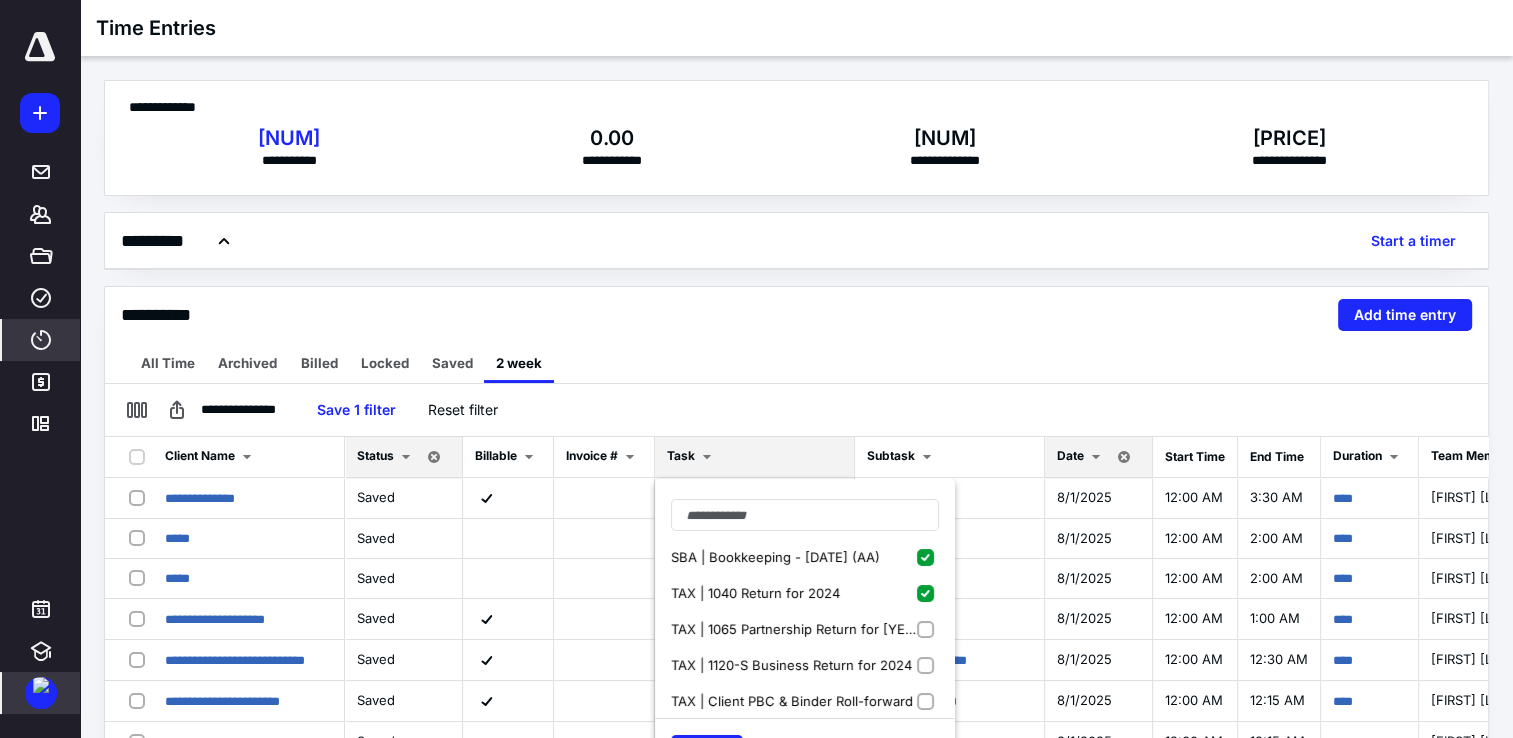 click on "TAX | 1065 Partnership Return for [YEAR]" at bounding box center (795, 629) 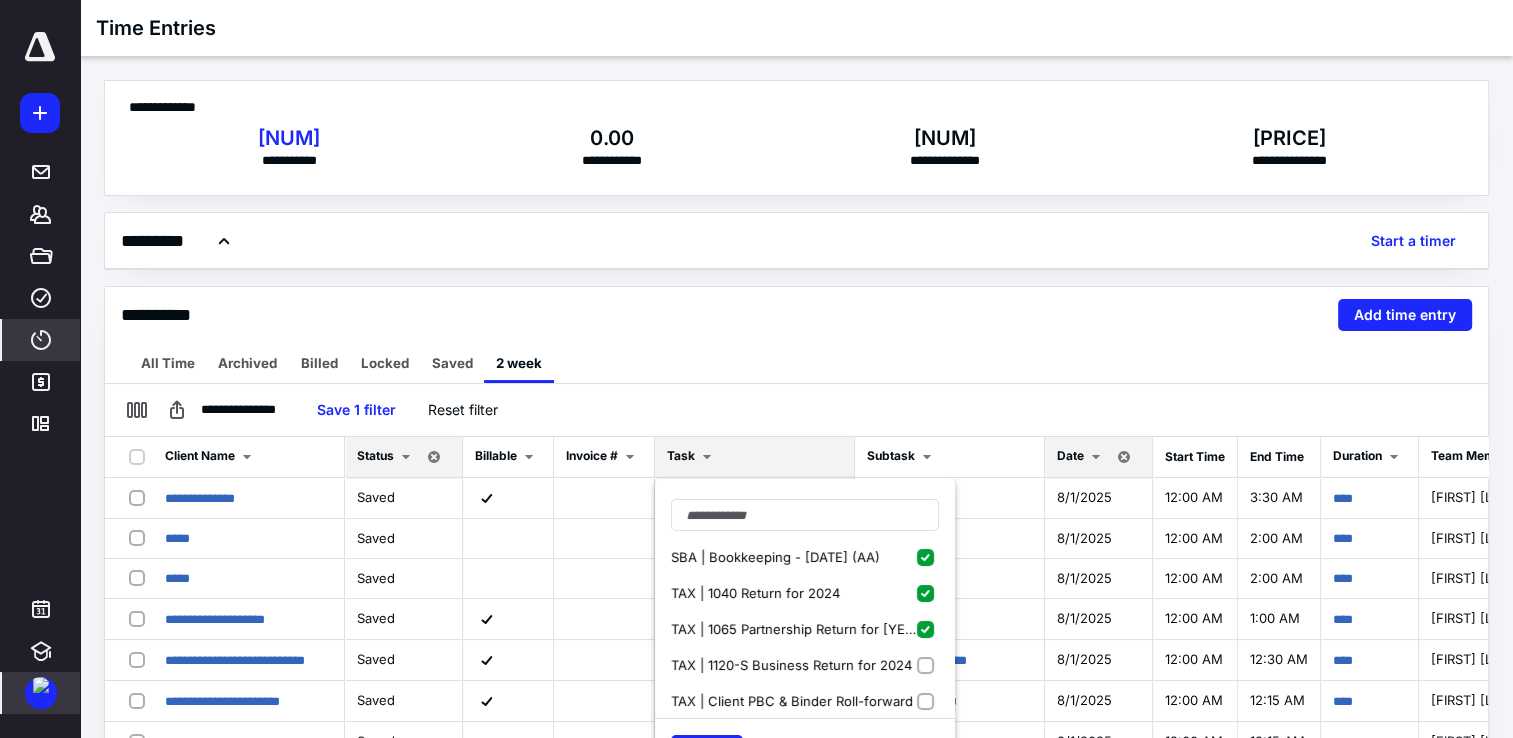 click on "TAX | 1120-S Business Return for 2024" at bounding box center (793, 665) 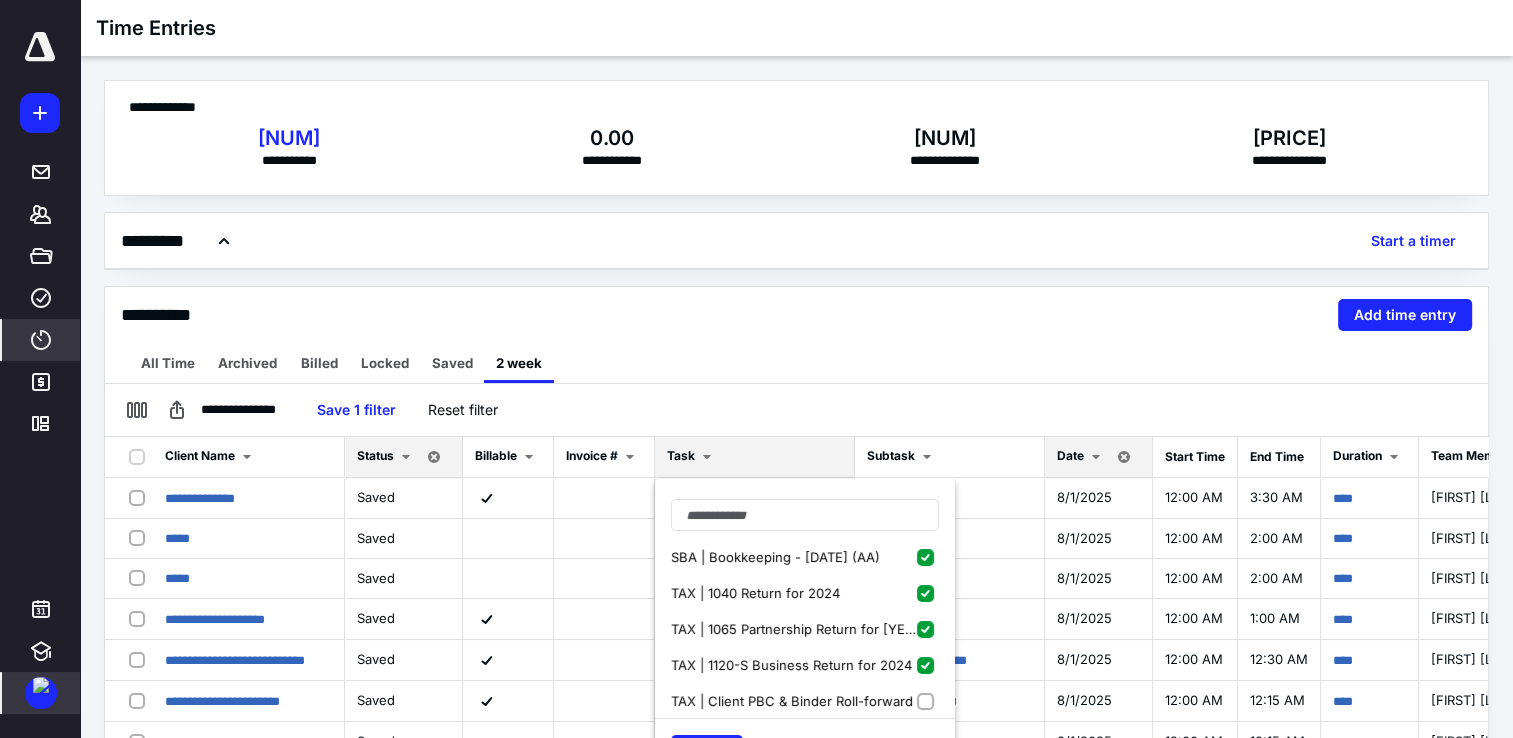click on "TAX | Client PBC & Binder Roll-forward" at bounding box center (794, 701) 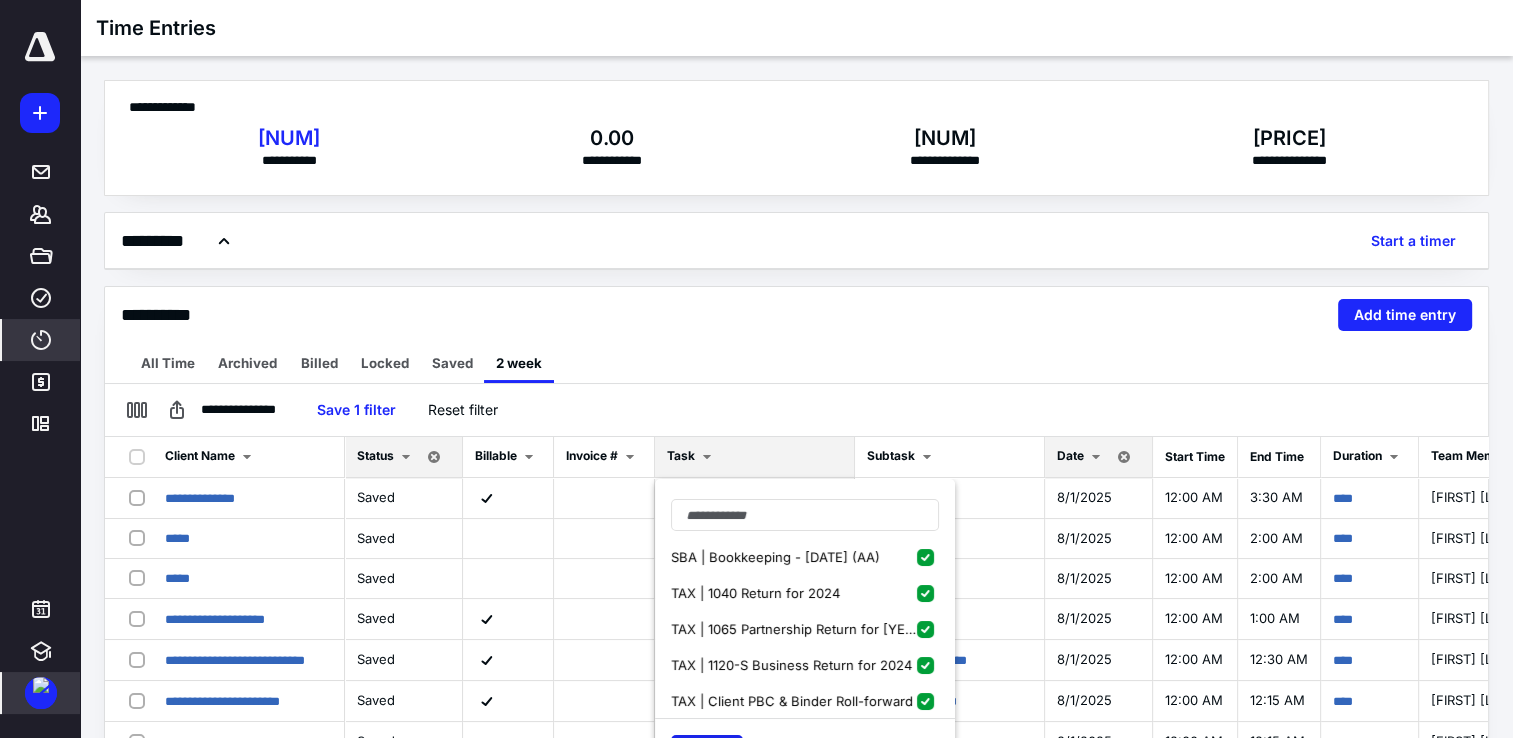 click on "Apply" at bounding box center (707, 751) 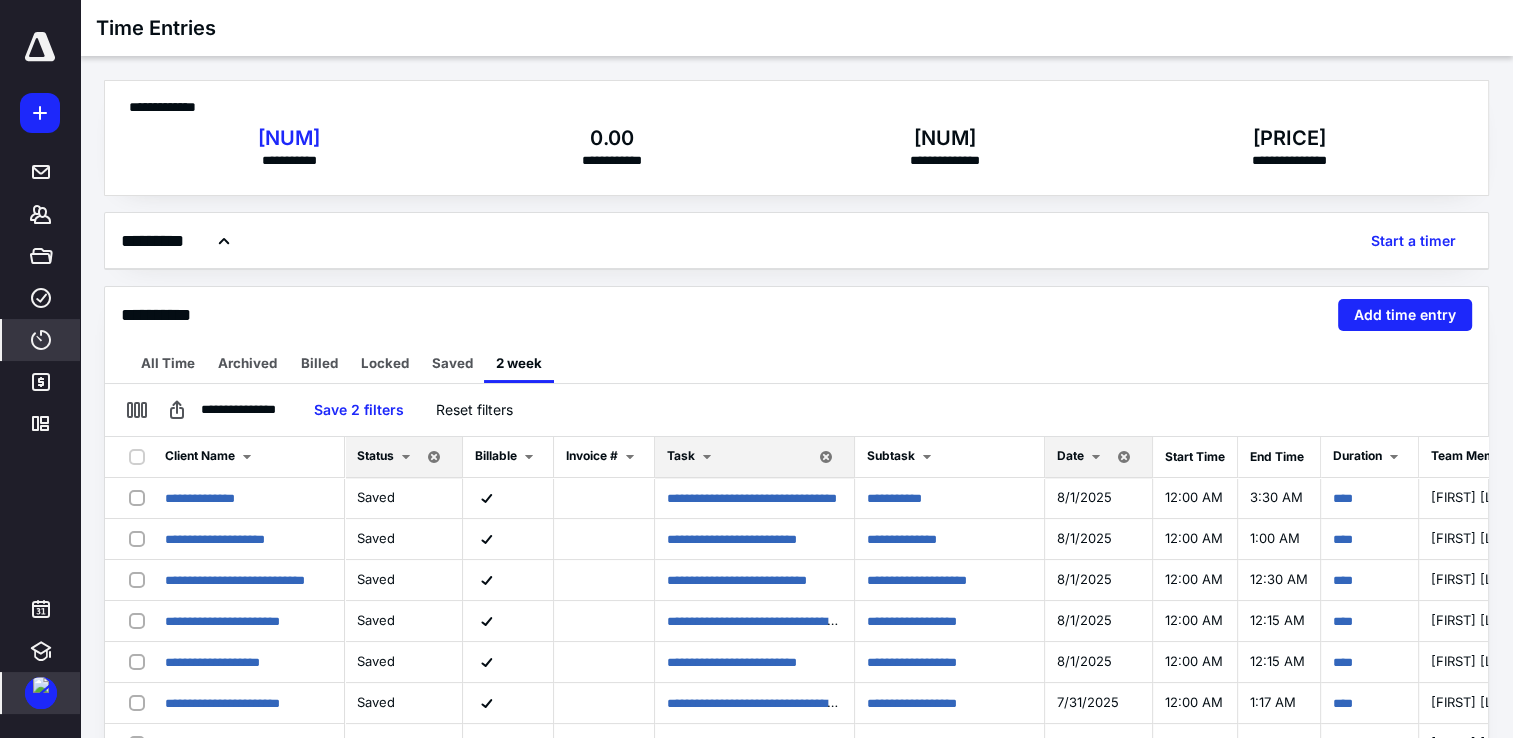 click at bounding box center (1096, 457) 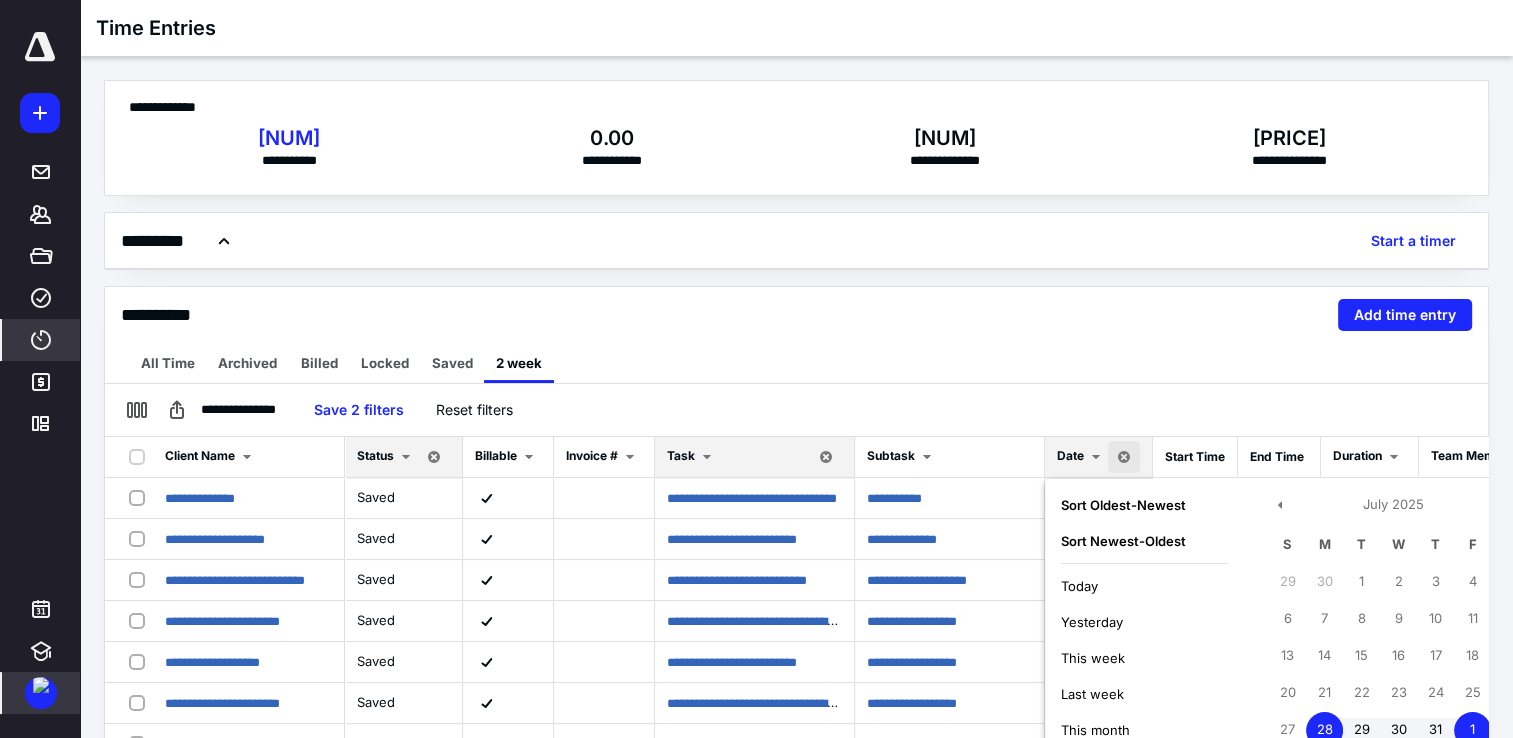 scroll, scrollTop: 200, scrollLeft: 0, axis: vertical 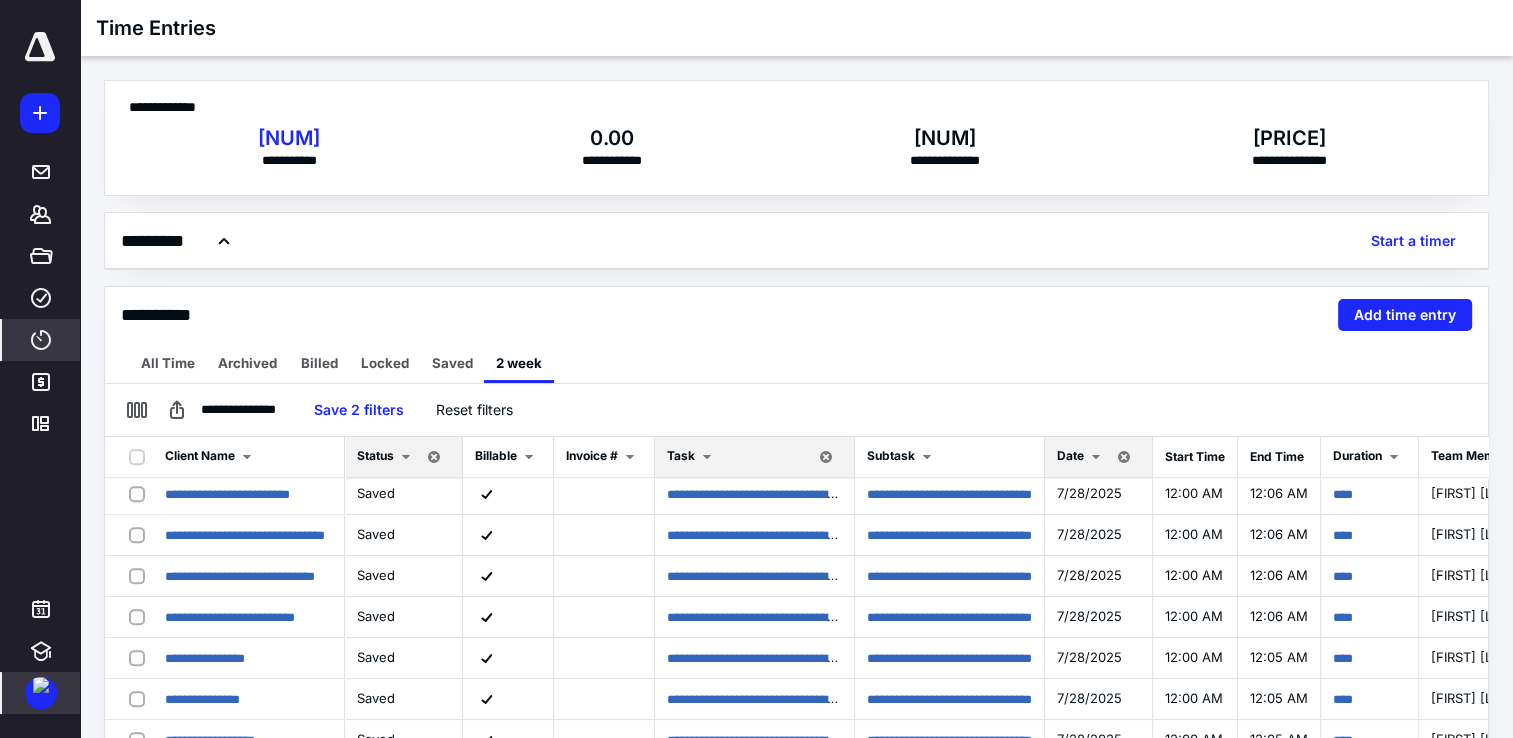 click on "Date" at bounding box center [1070, 455] 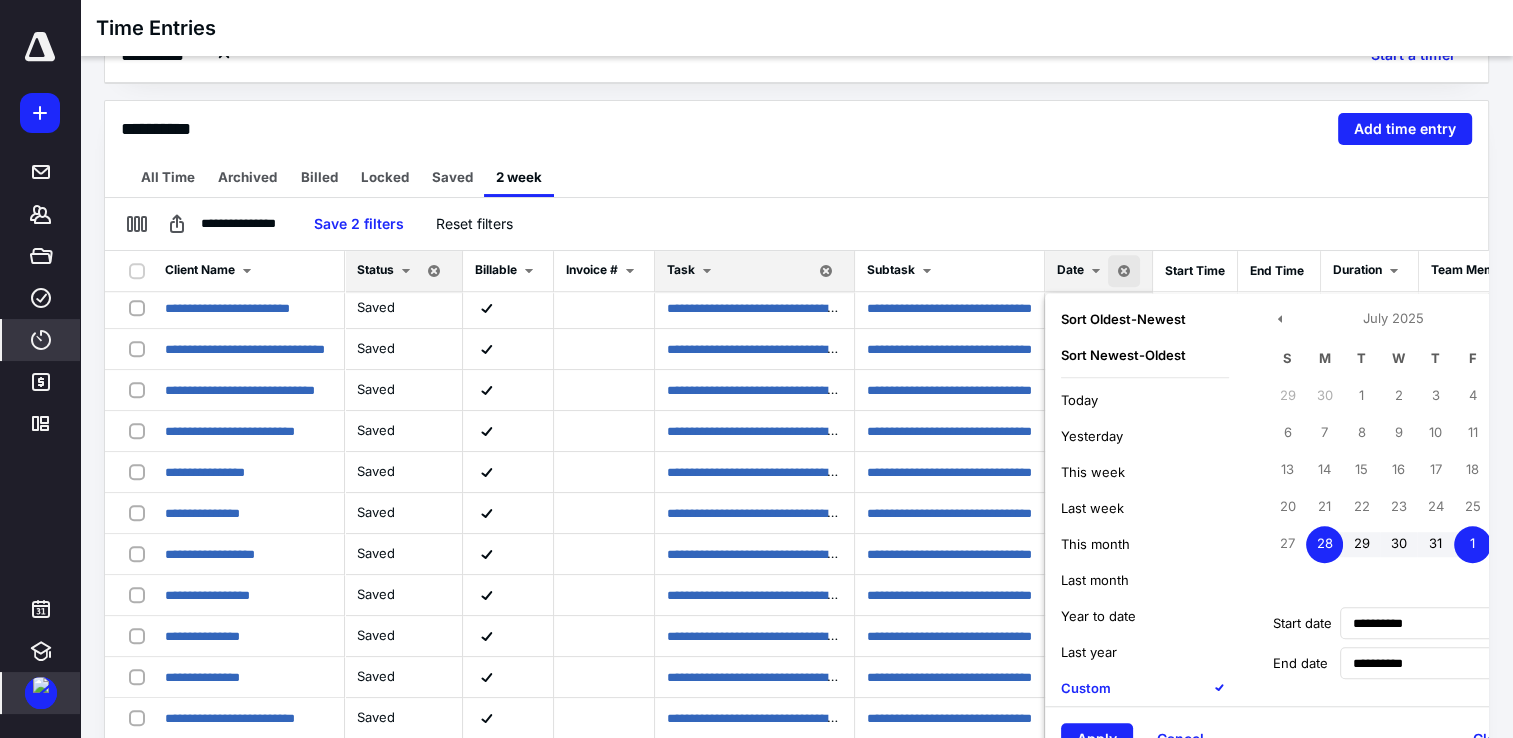 scroll, scrollTop: 228, scrollLeft: 0, axis: vertical 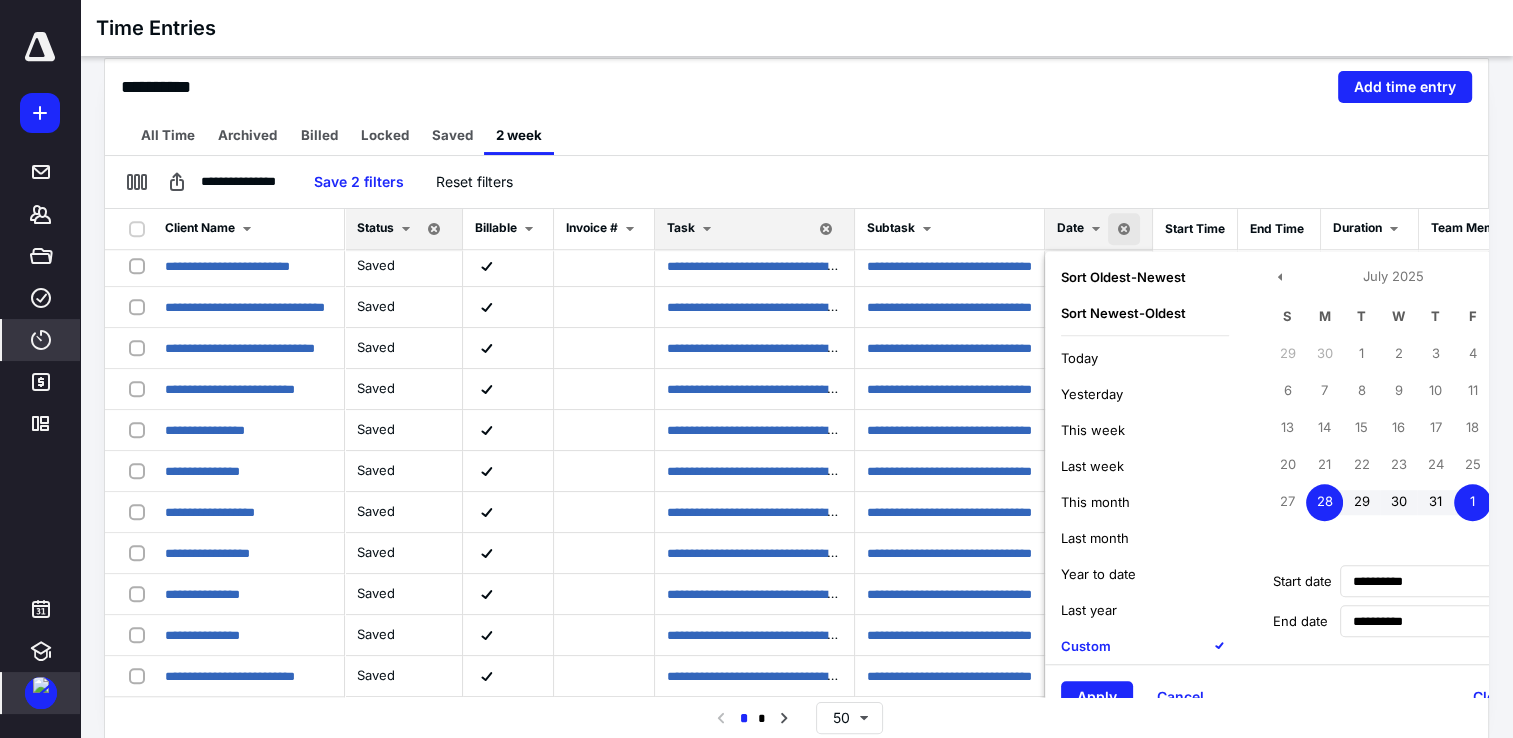 click on "28" at bounding box center (1324, 502) 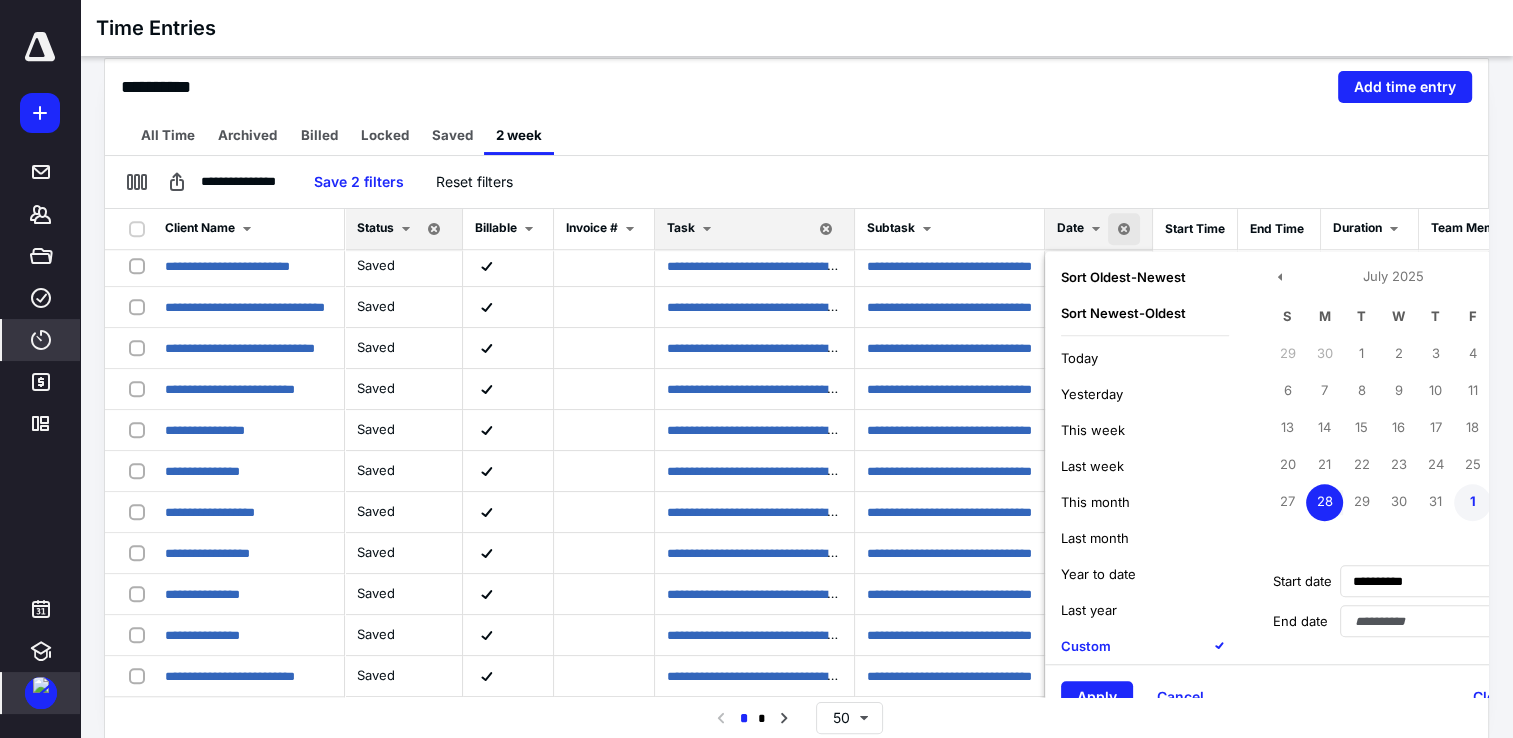 click on "1" at bounding box center (1472, 502) 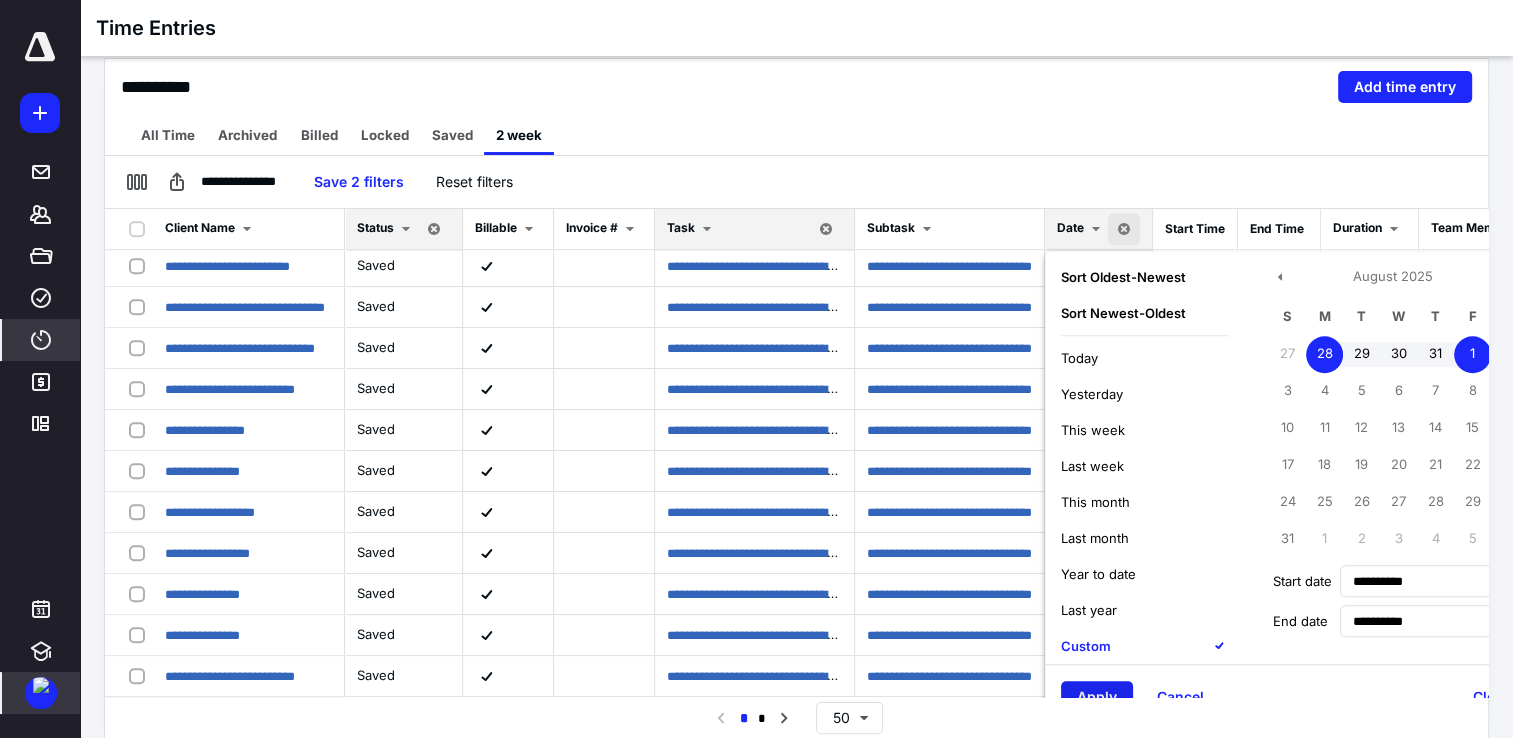 click on "Apply" at bounding box center (1097, 697) 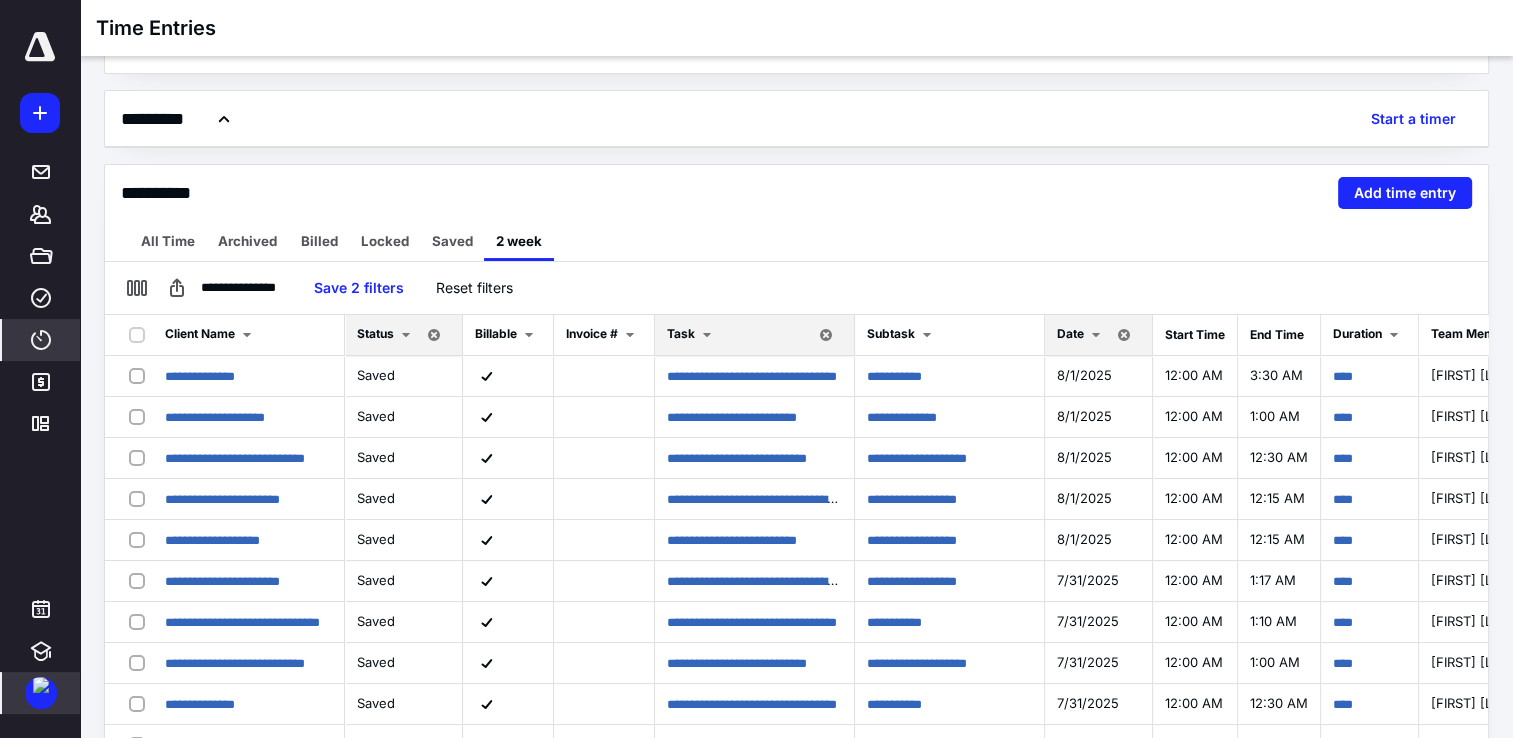 scroll, scrollTop: 0, scrollLeft: 0, axis: both 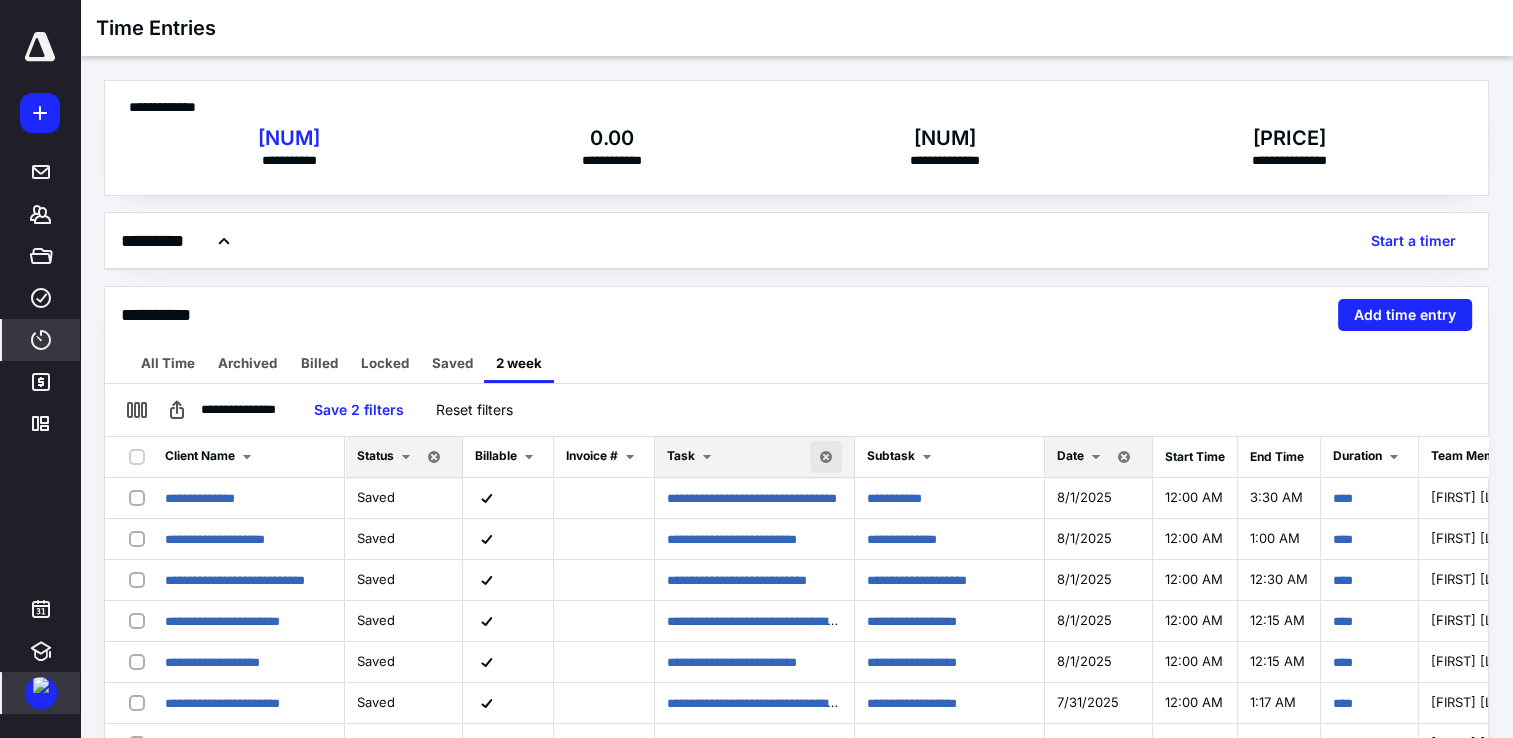 click at bounding box center (826, 457) 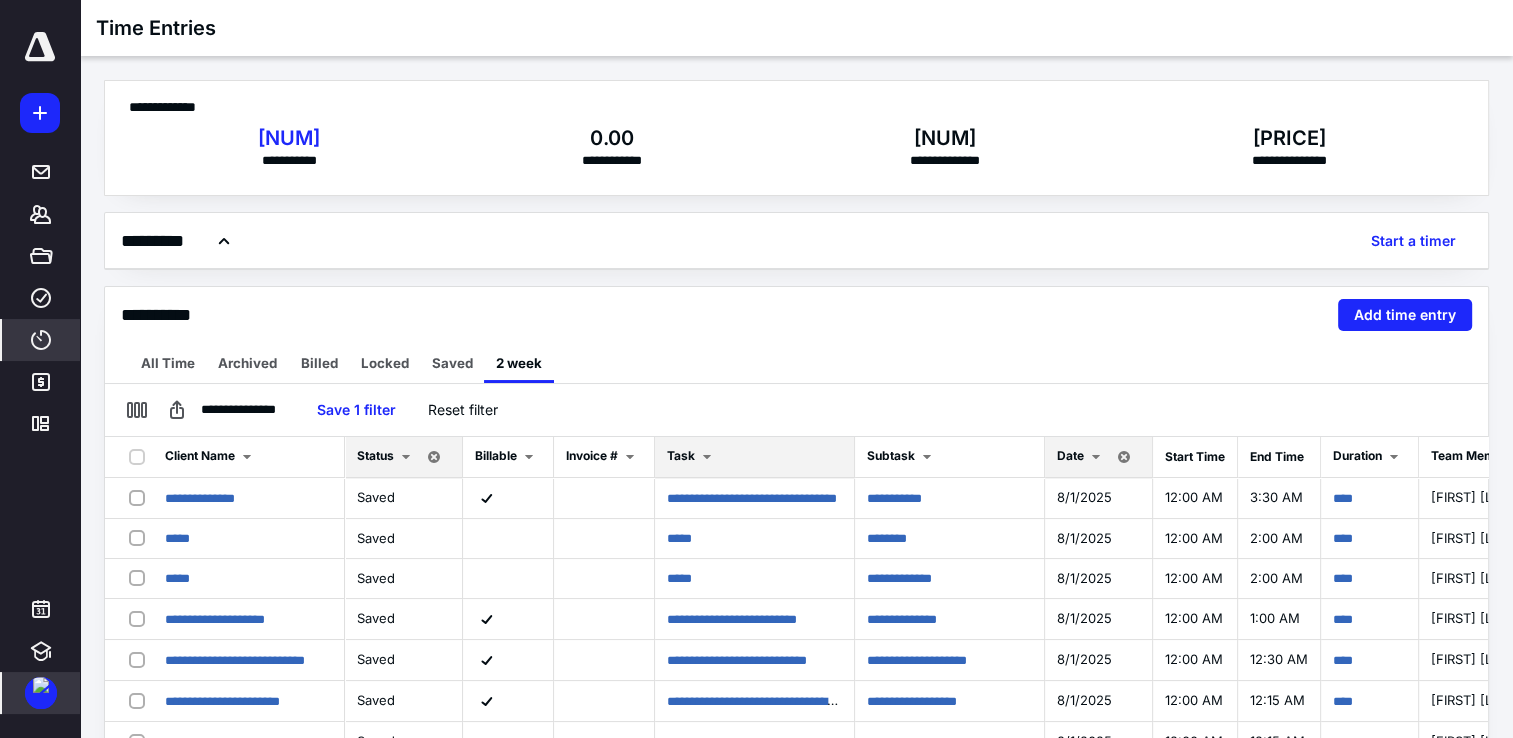 click on "Task" at bounding box center [754, 457] 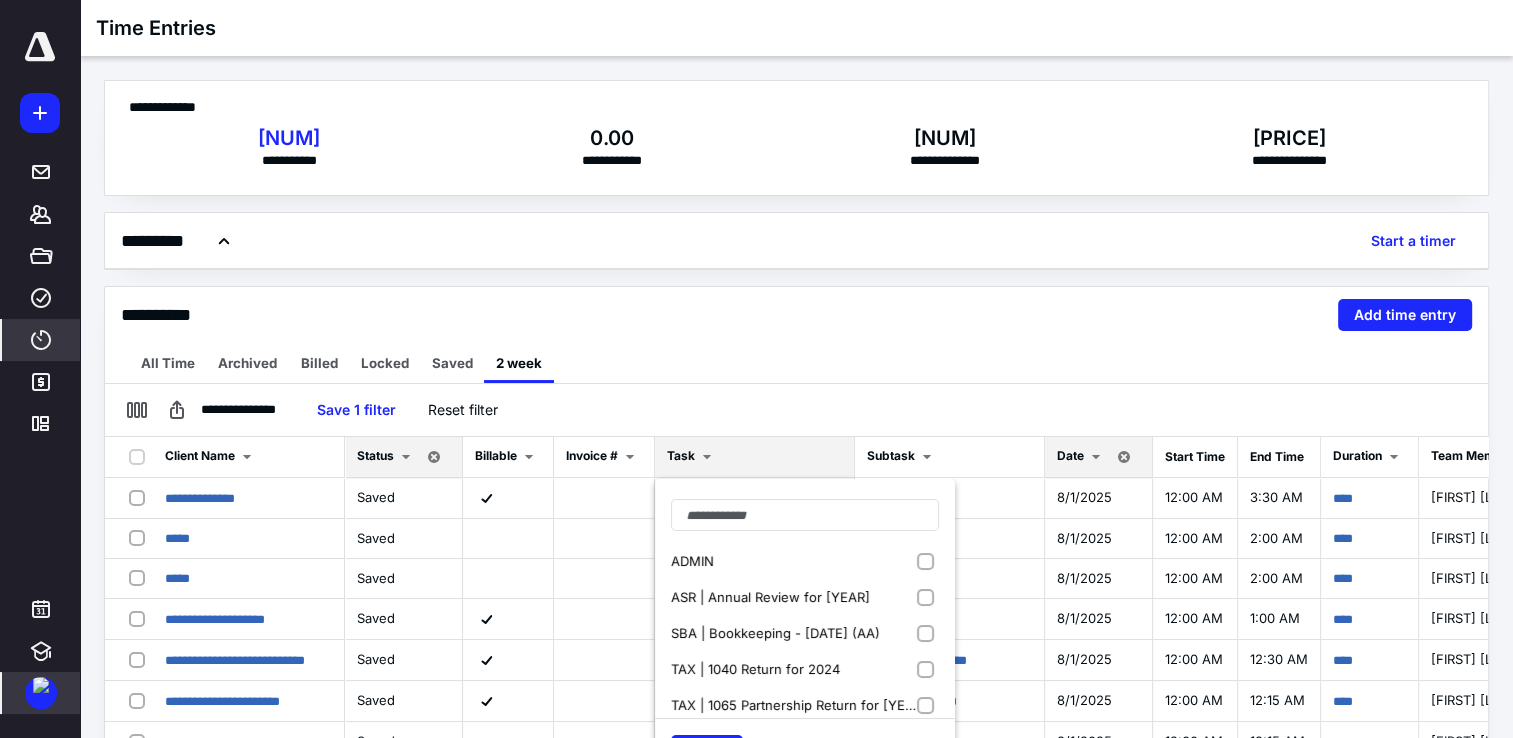 click on "ADMIN" at bounding box center (805, 561) 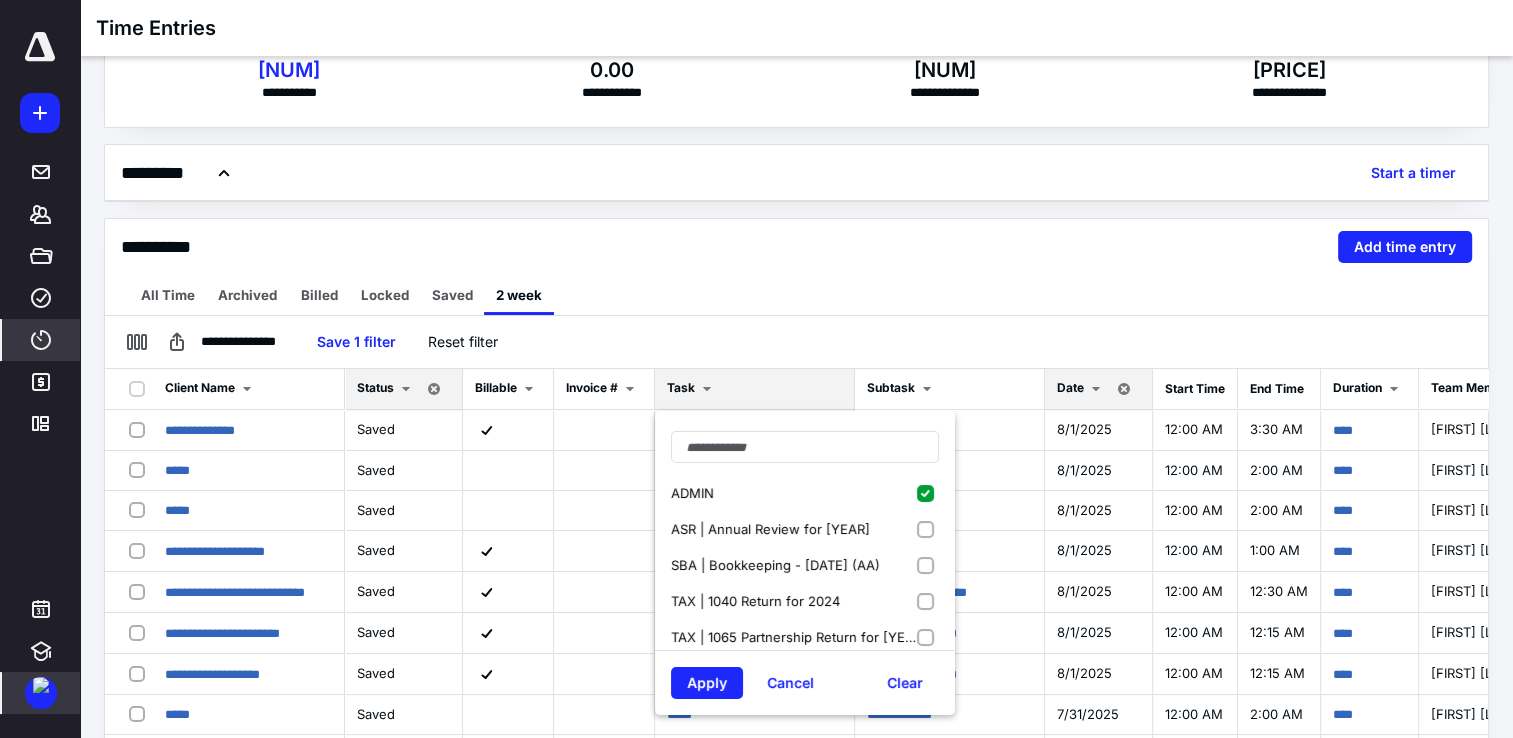scroll, scrollTop: 100, scrollLeft: 0, axis: vertical 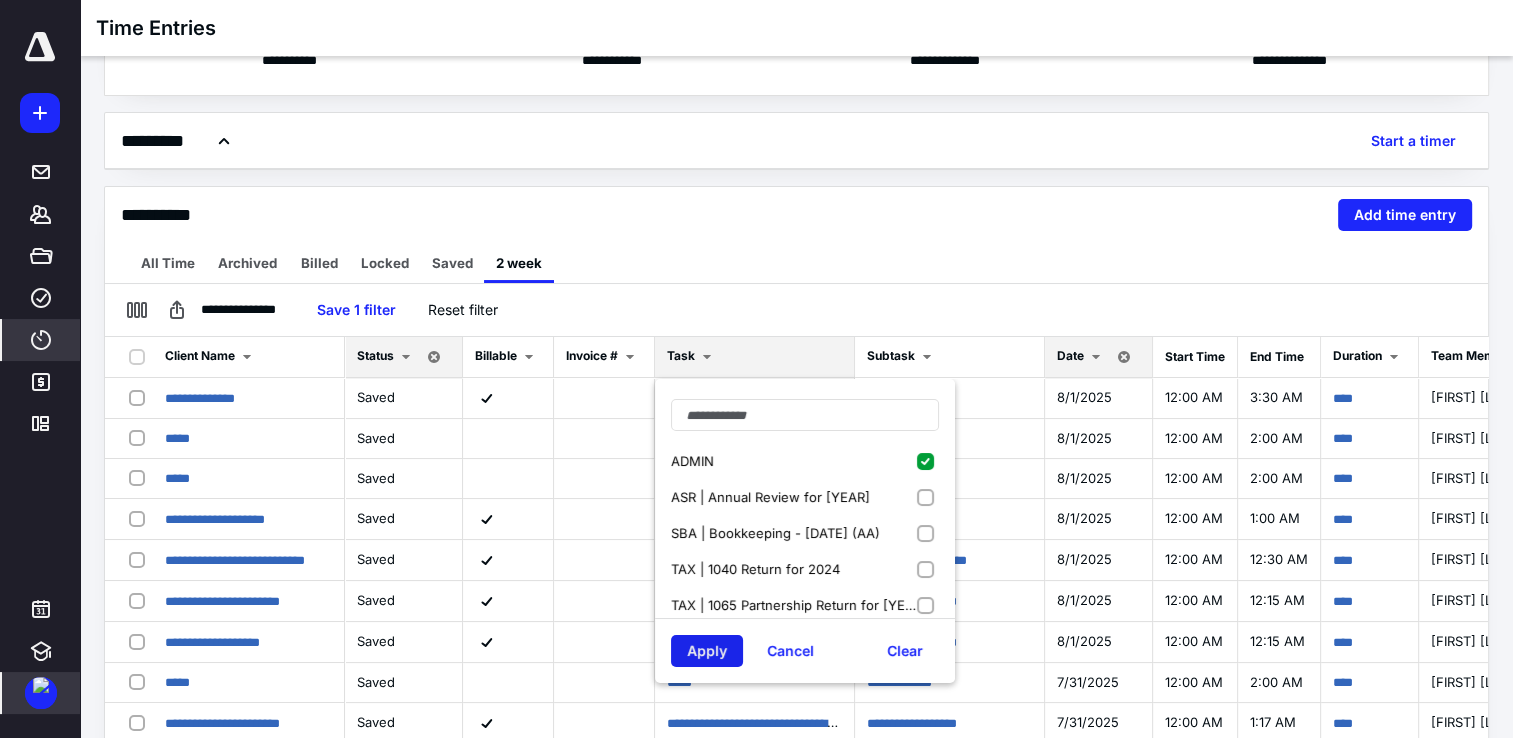 click on "Apply" at bounding box center [707, 651] 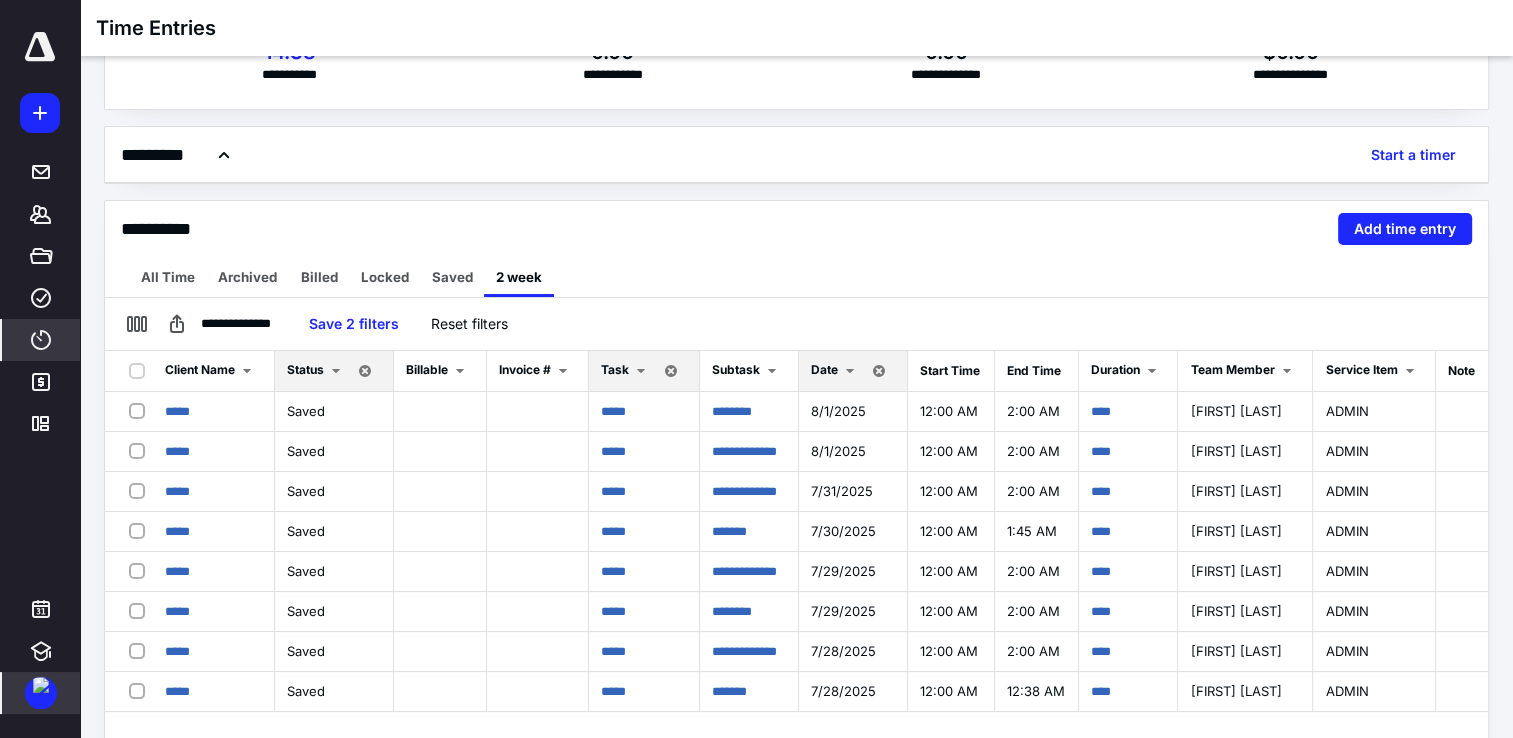 scroll, scrollTop: 0, scrollLeft: 0, axis: both 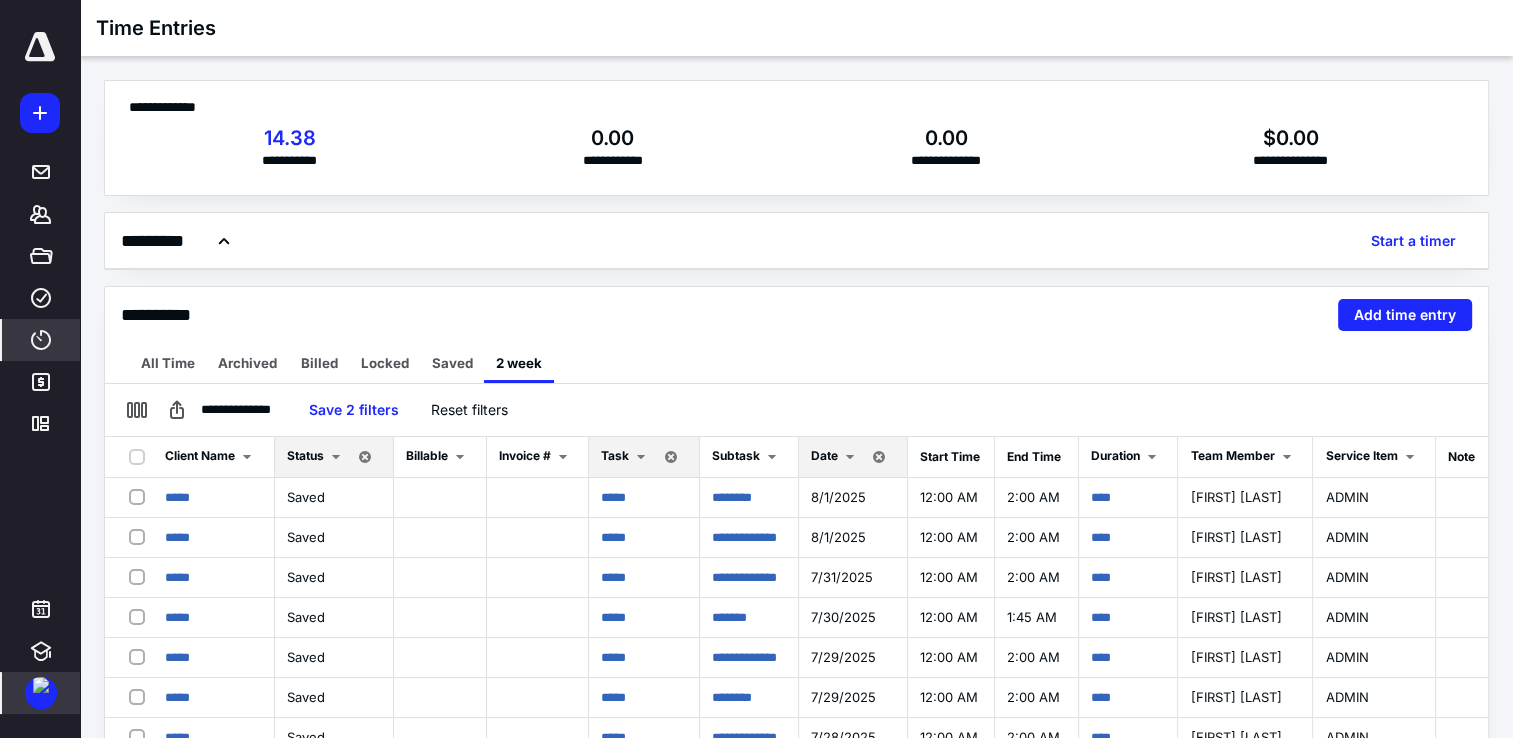 click on "Date" at bounding box center (824, 455) 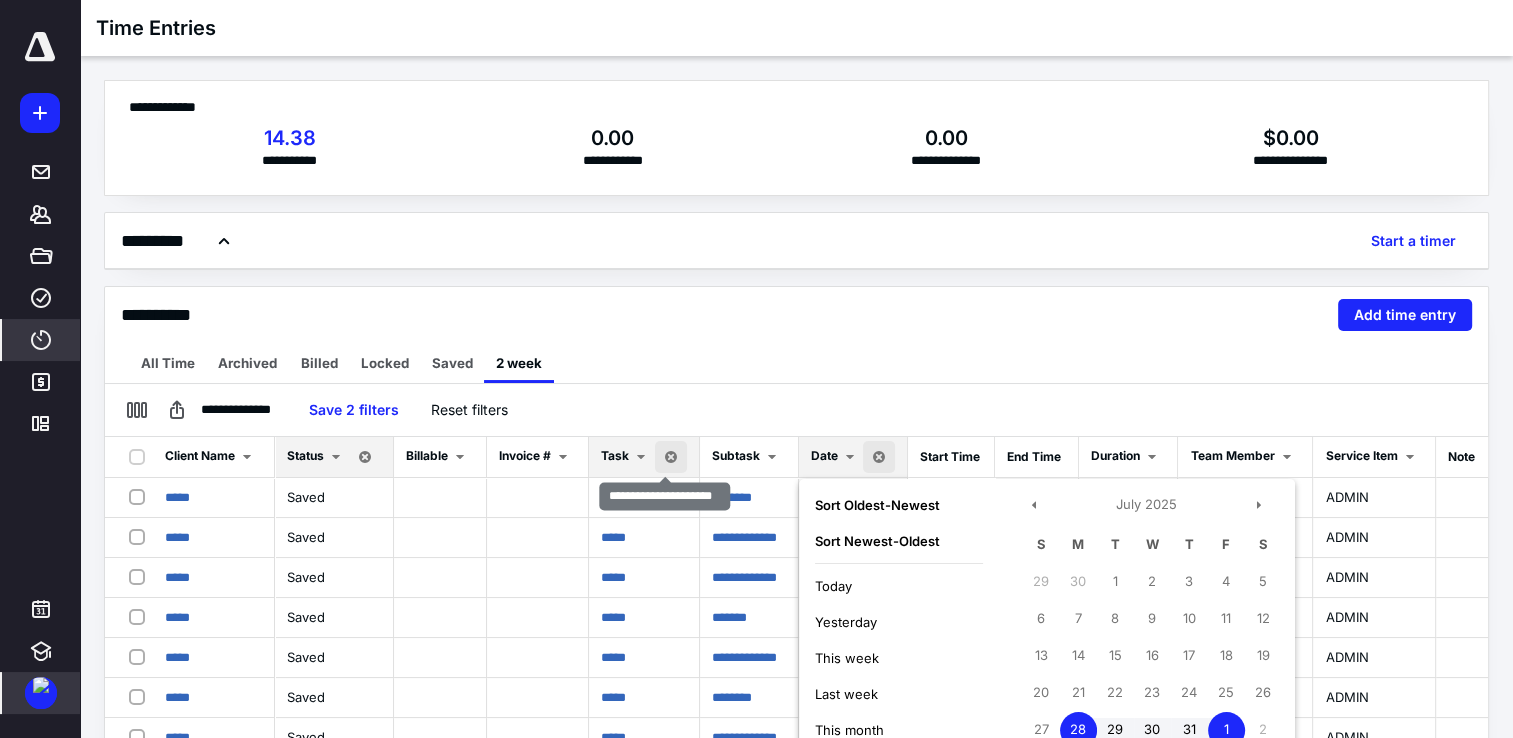 click at bounding box center [671, 457] 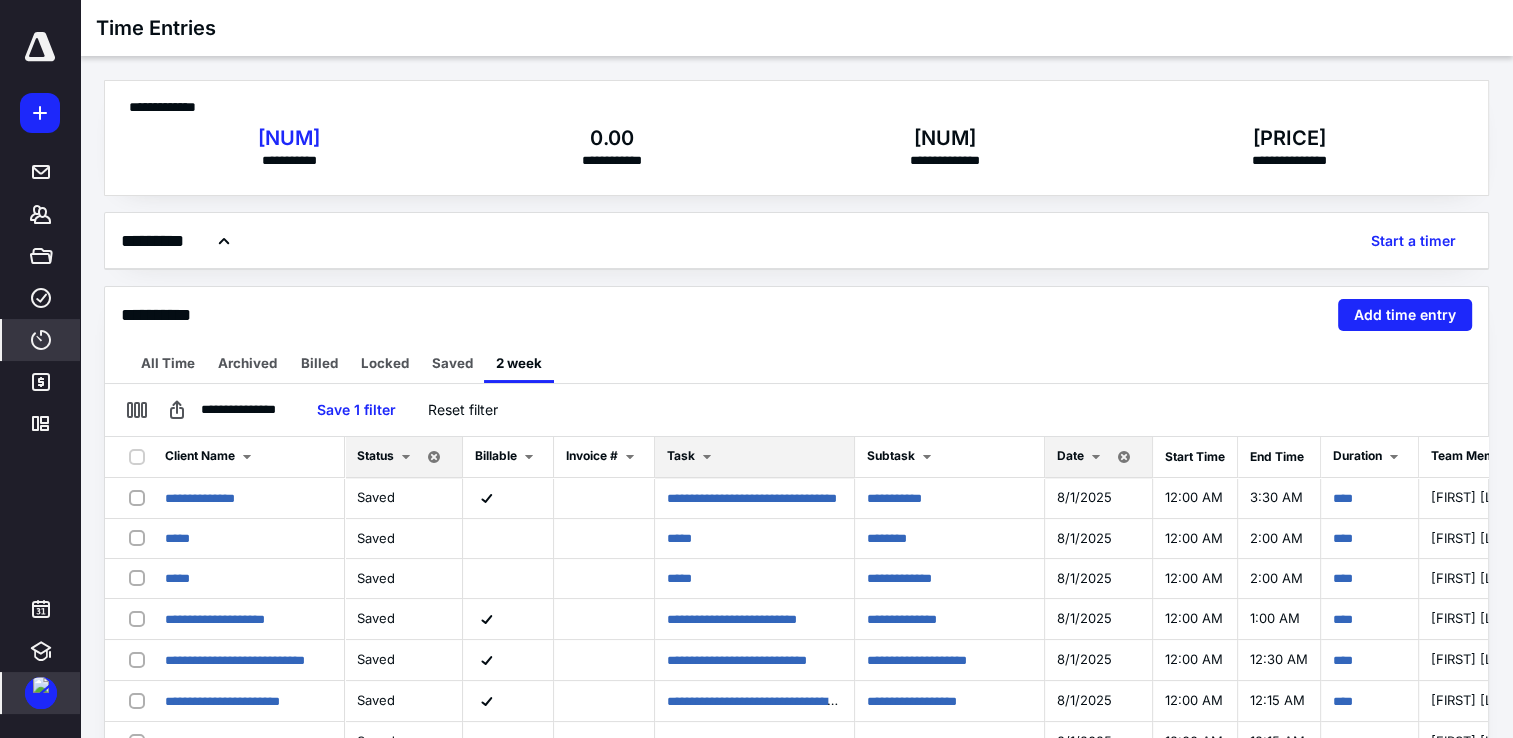 click at bounding box center (707, 457) 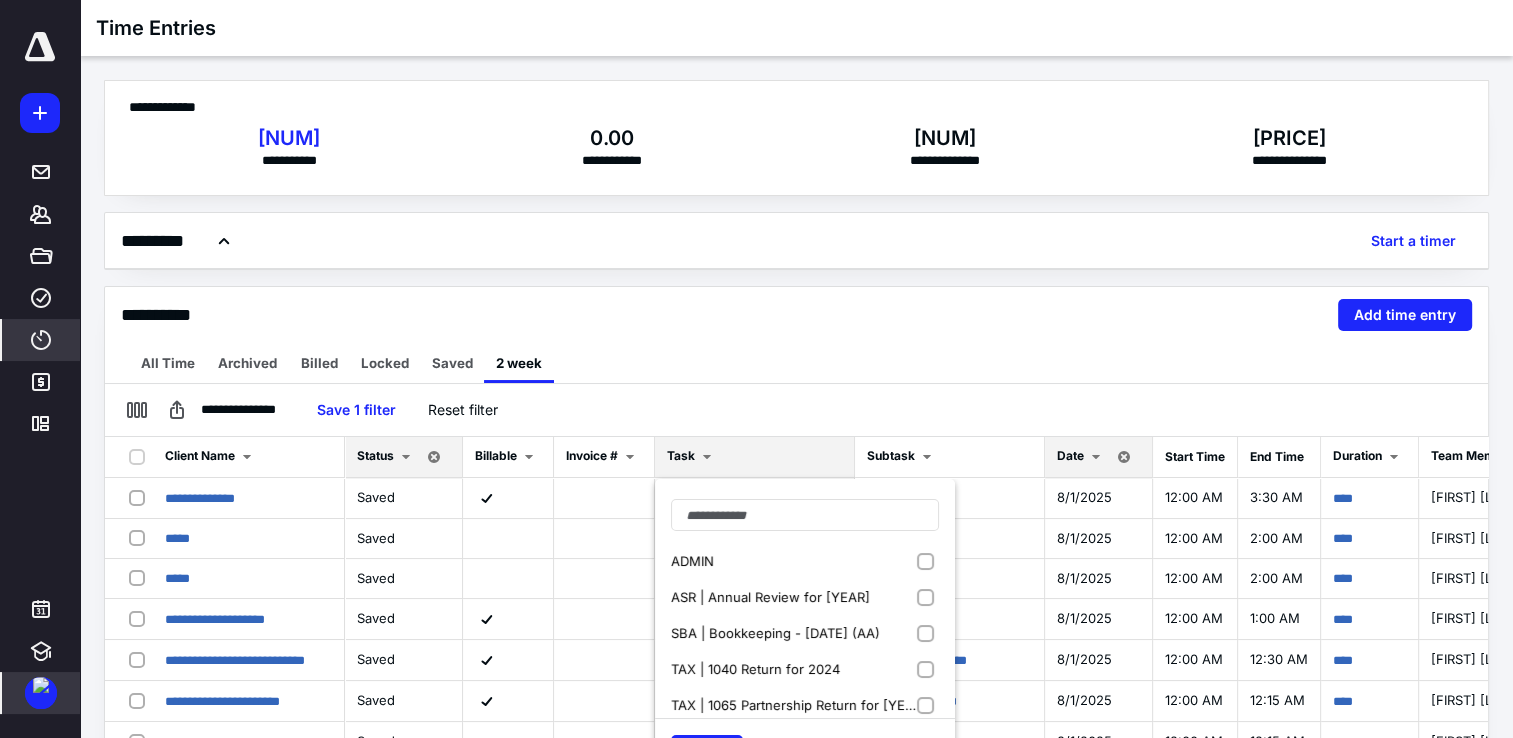 click on "ASR | Annual Review for [YEAR]" at bounding box center (772, 597) 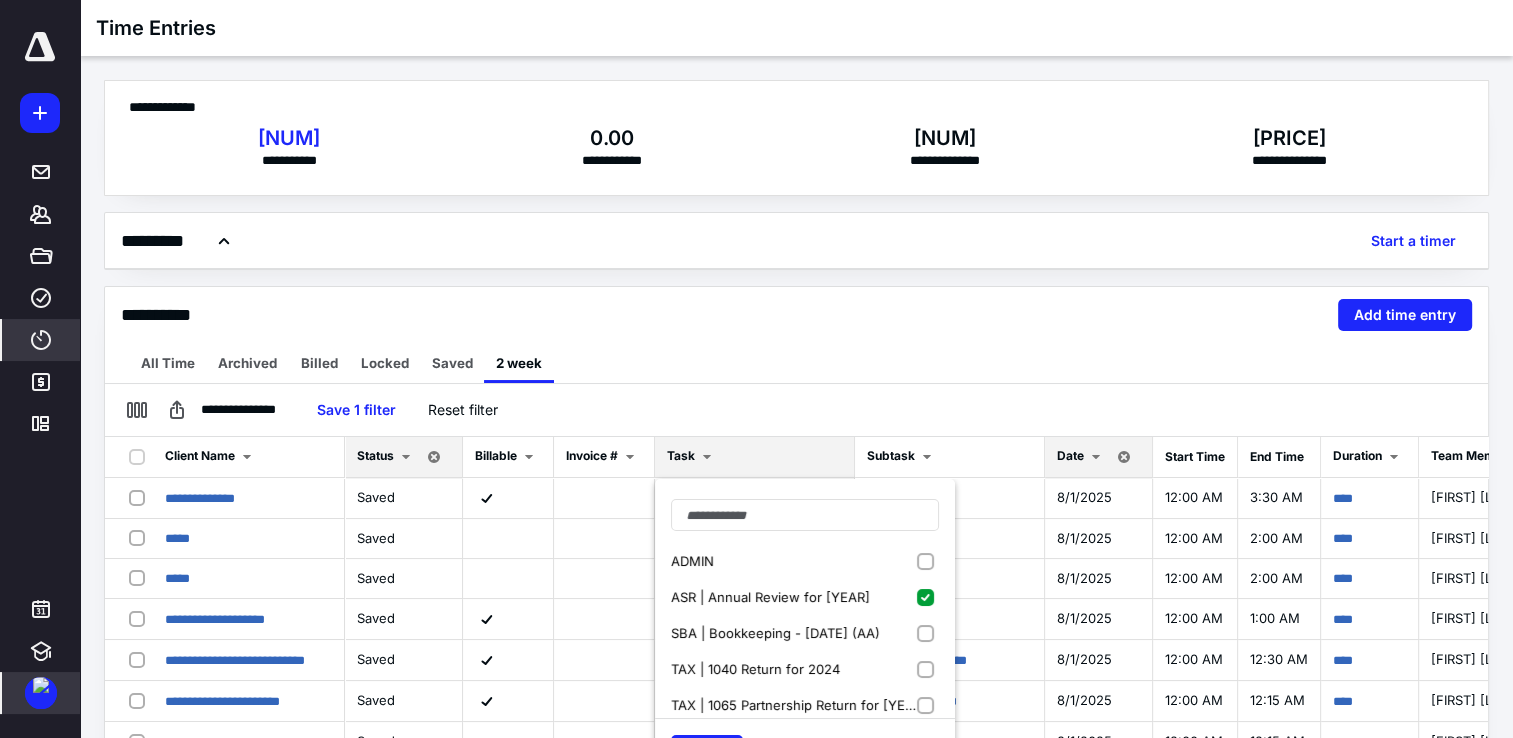 click on "SBA | Bookkeeping - [DATE] (AA)" at bounding box center [777, 633] 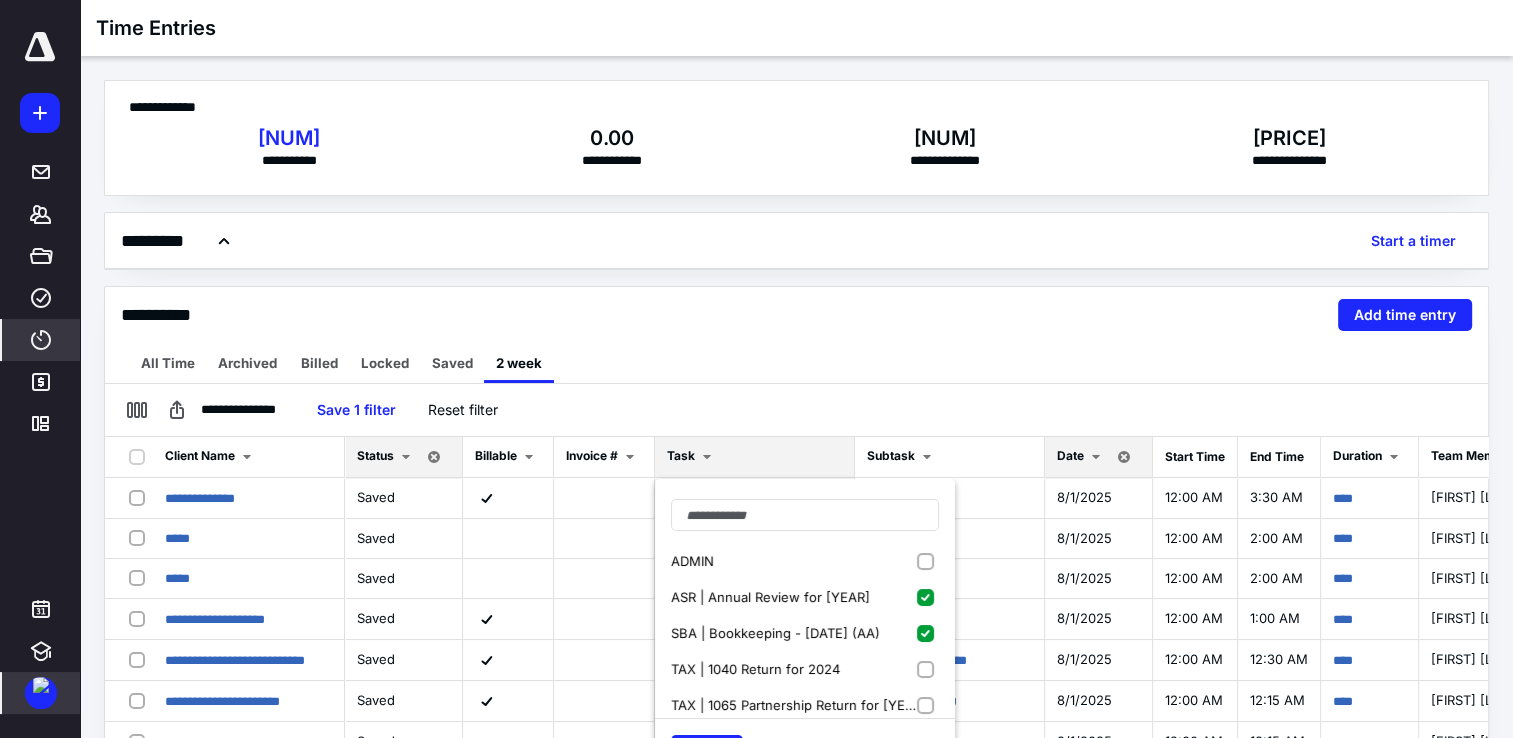 click on "TAX | 1040 Return for 2024" at bounding box center (757, 669) 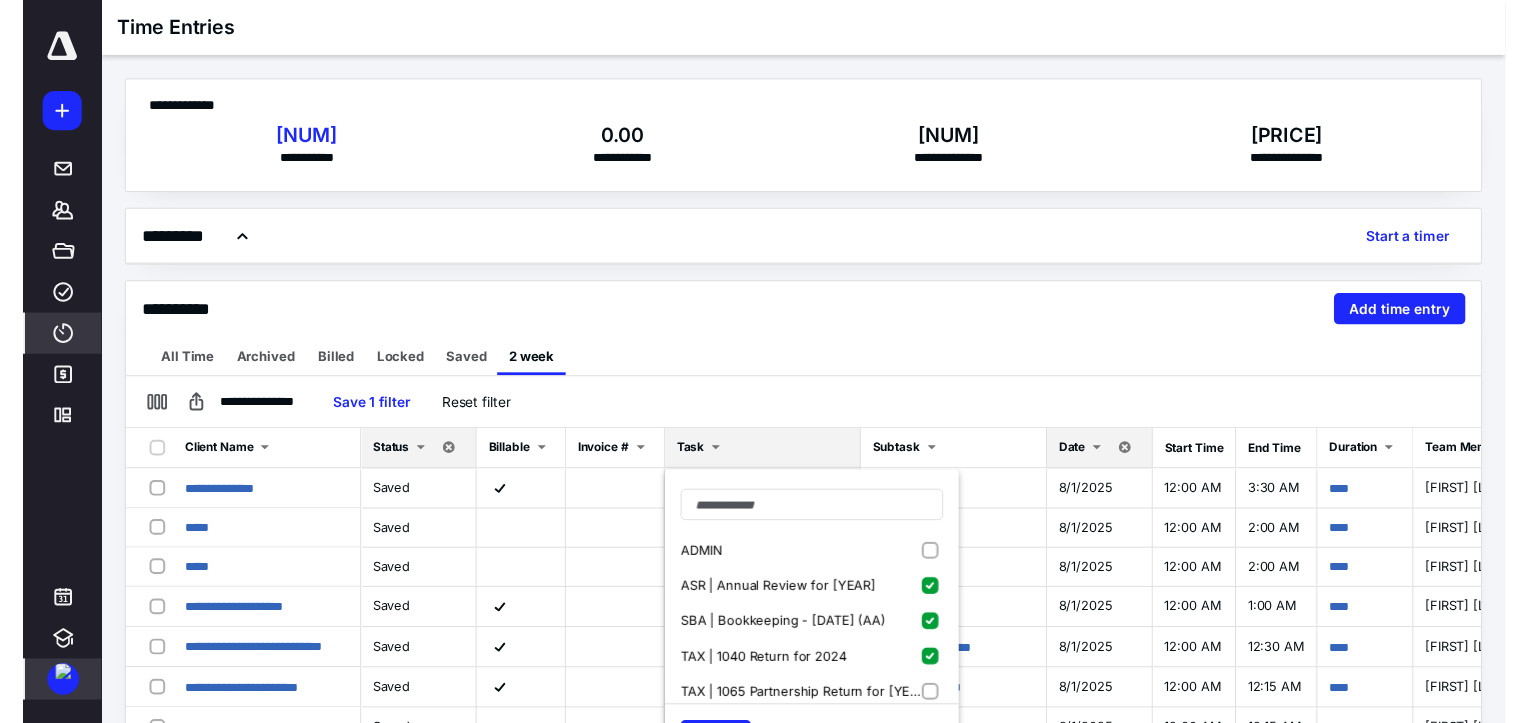 scroll, scrollTop: 76, scrollLeft: 0, axis: vertical 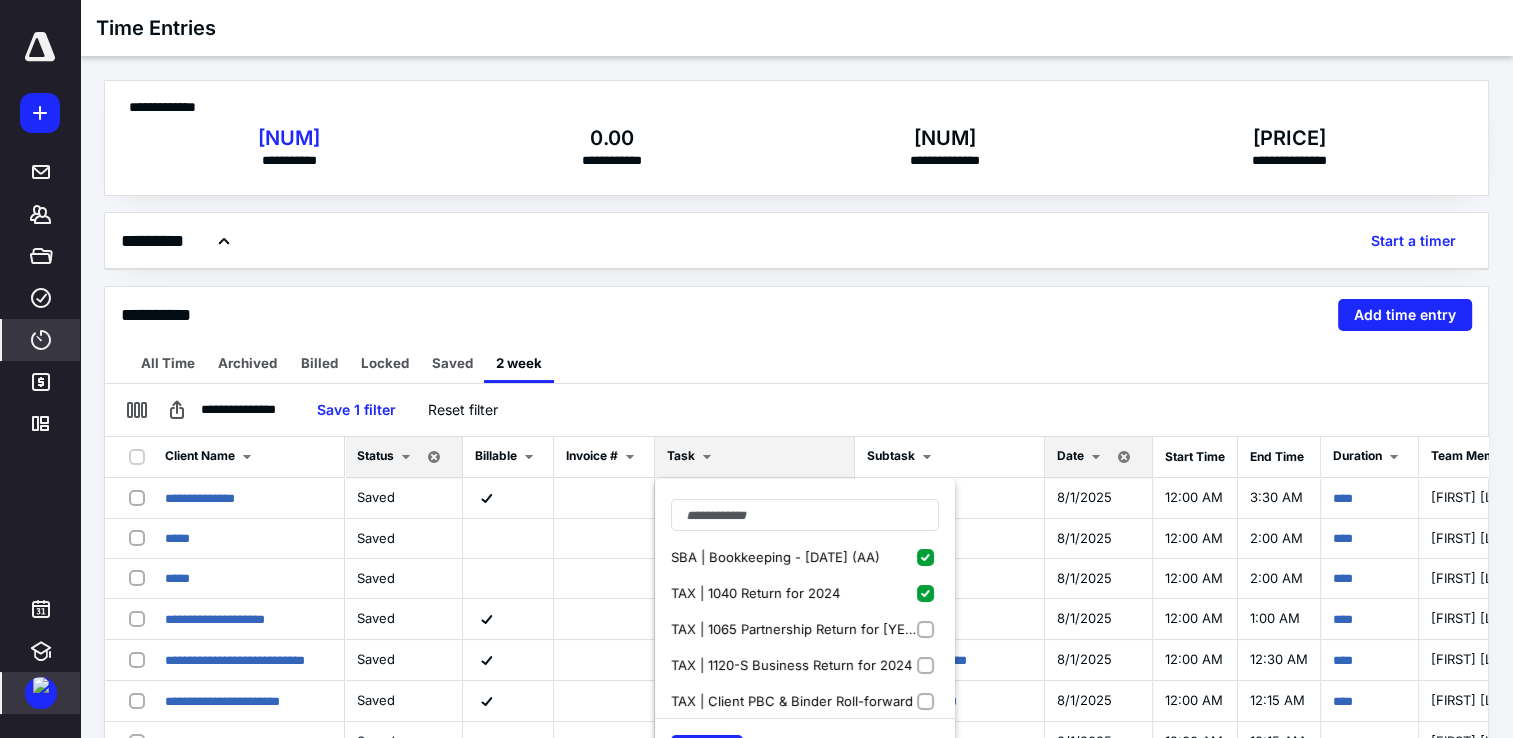 click on "TAX | 1065 Partnership Return for [YEAR]" at bounding box center (795, 629) 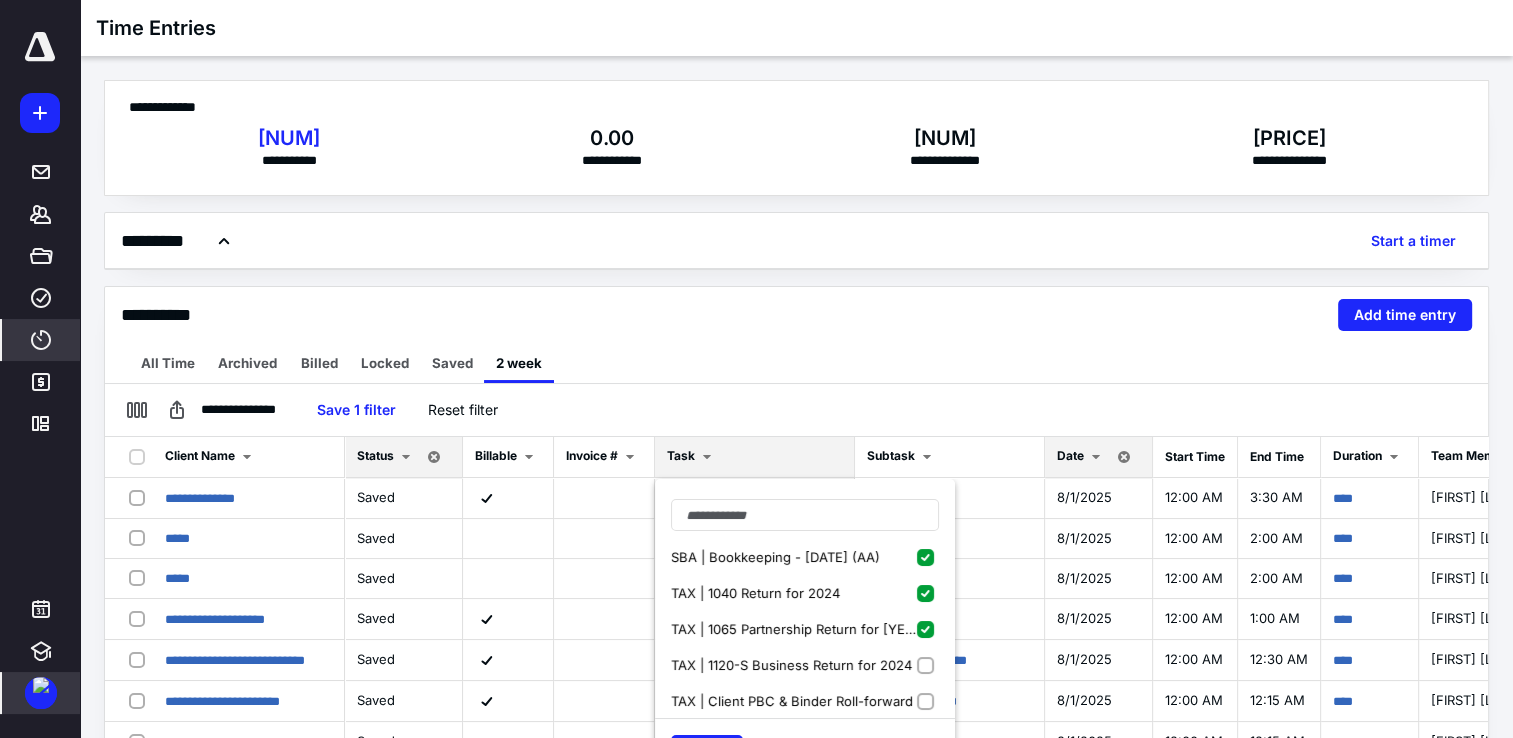 click on "TAX | 1120-S Business Return for 2024" at bounding box center [793, 665] 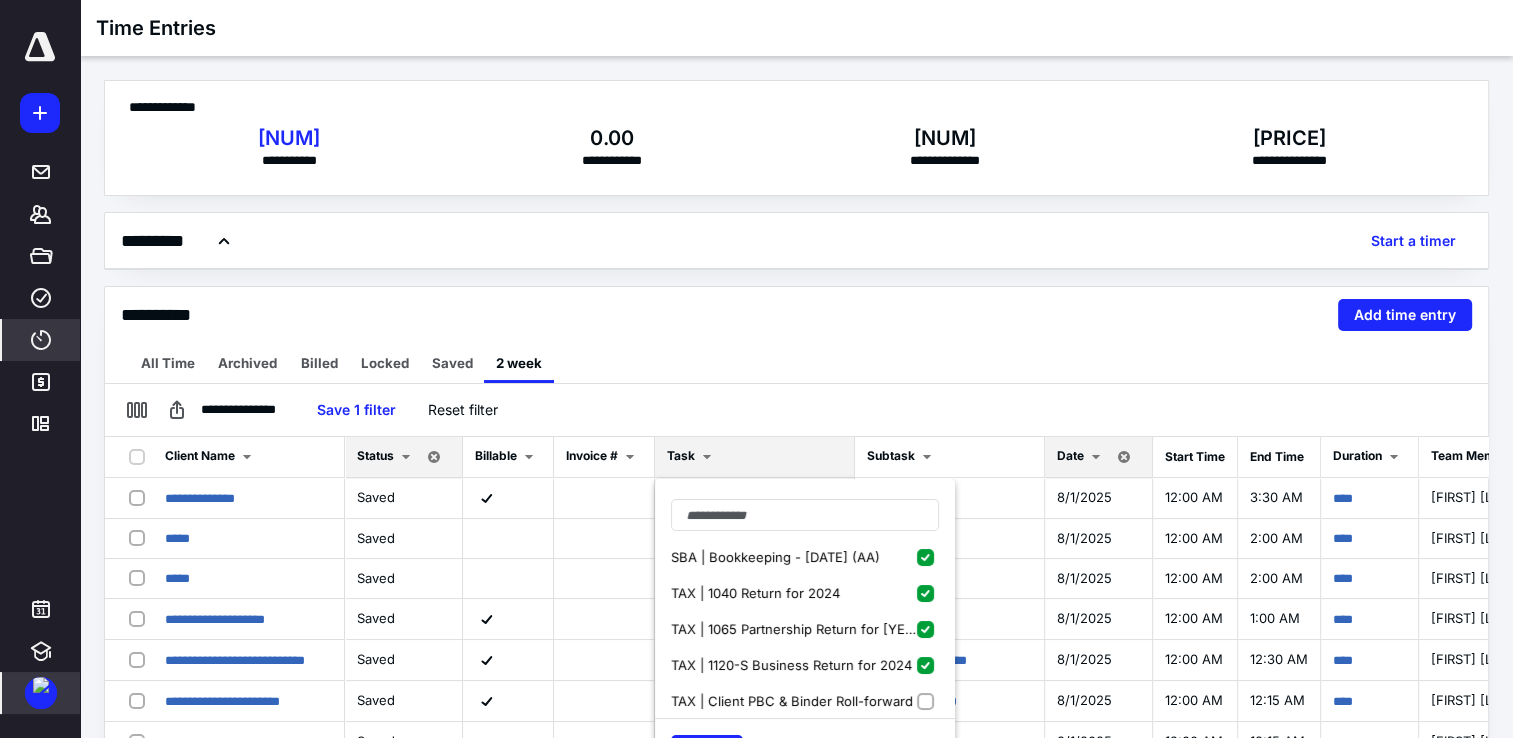 click on "TAX | Client PBC & Binder Roll-forward" at bounding box center [805, 701] 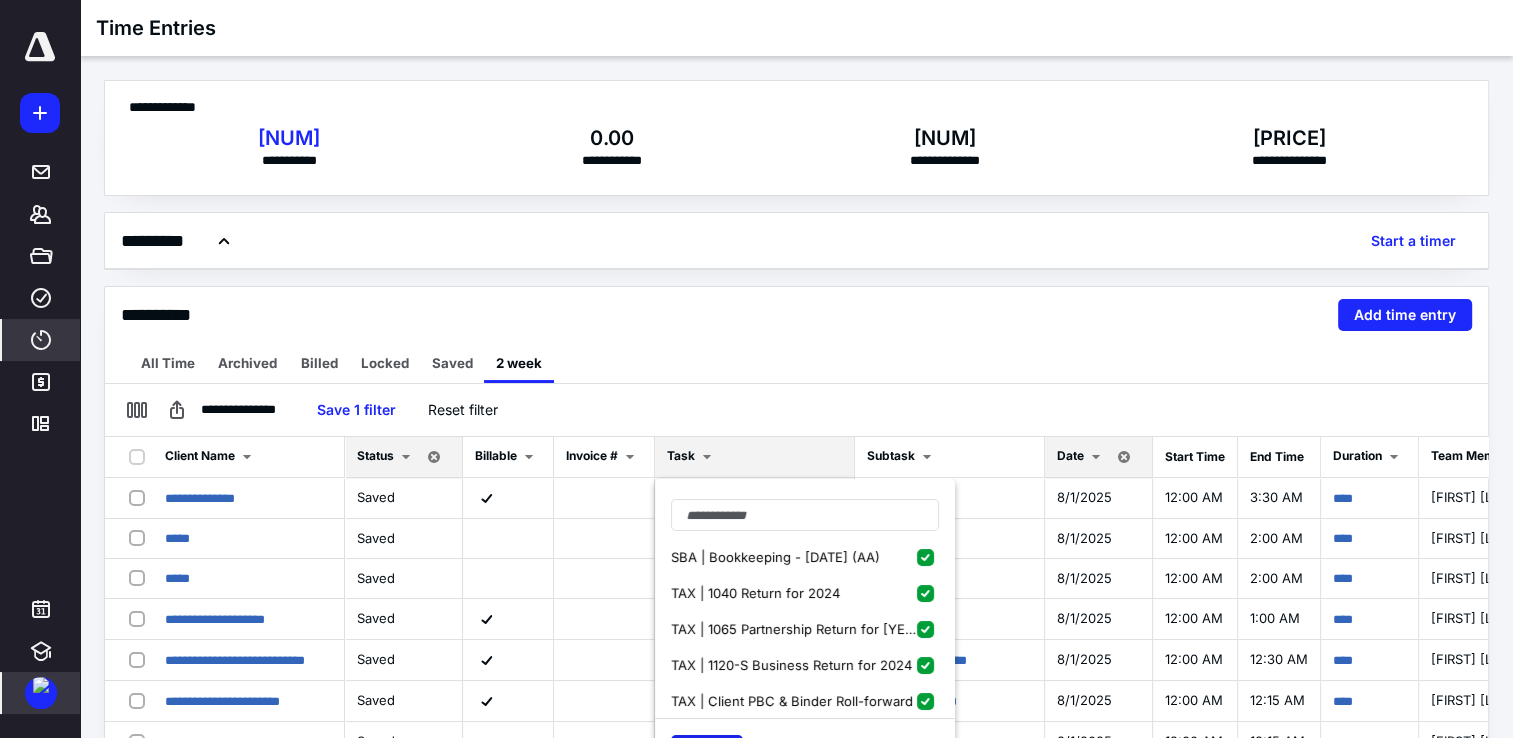 click on "Apply" at bounding box center [707, 751] 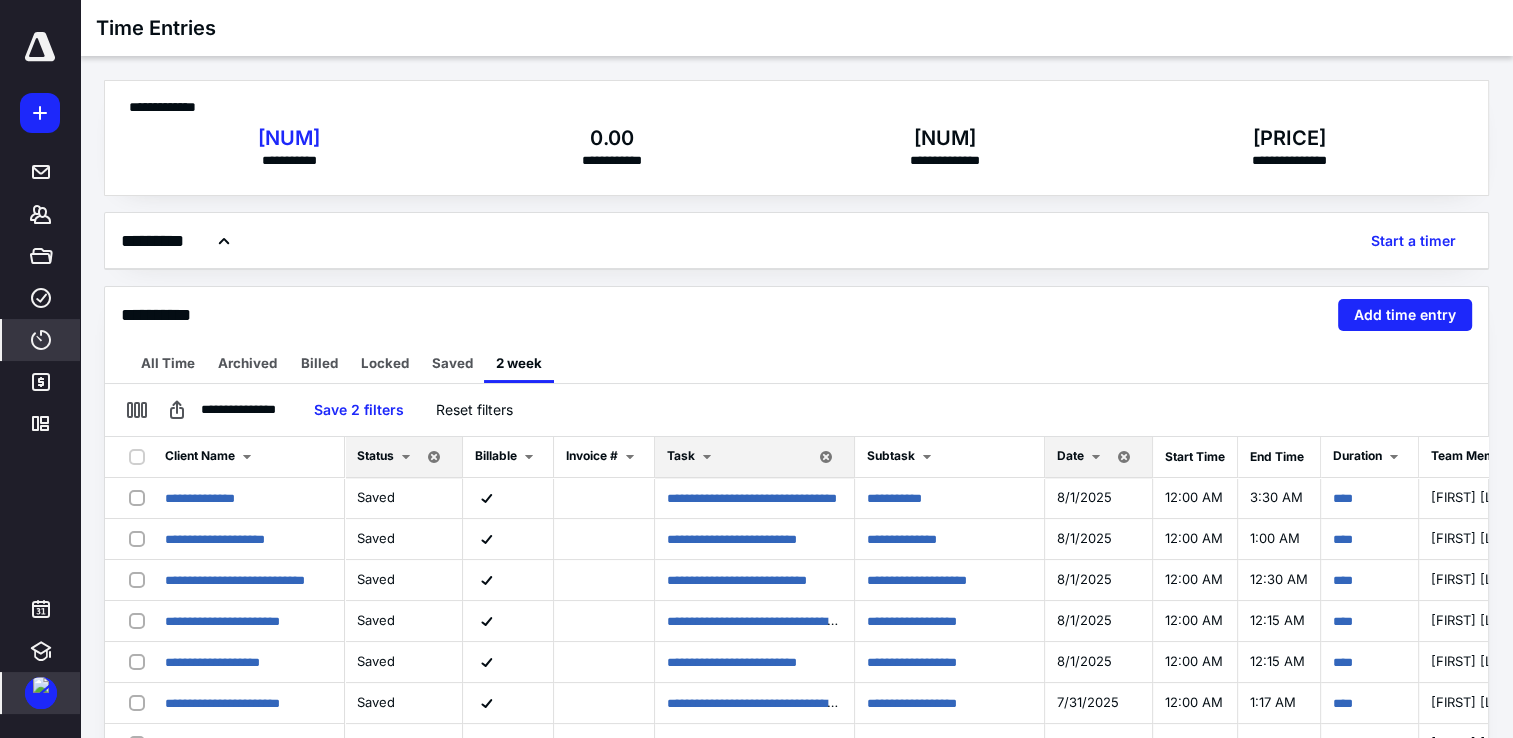 click at bounding box center [40, 47] 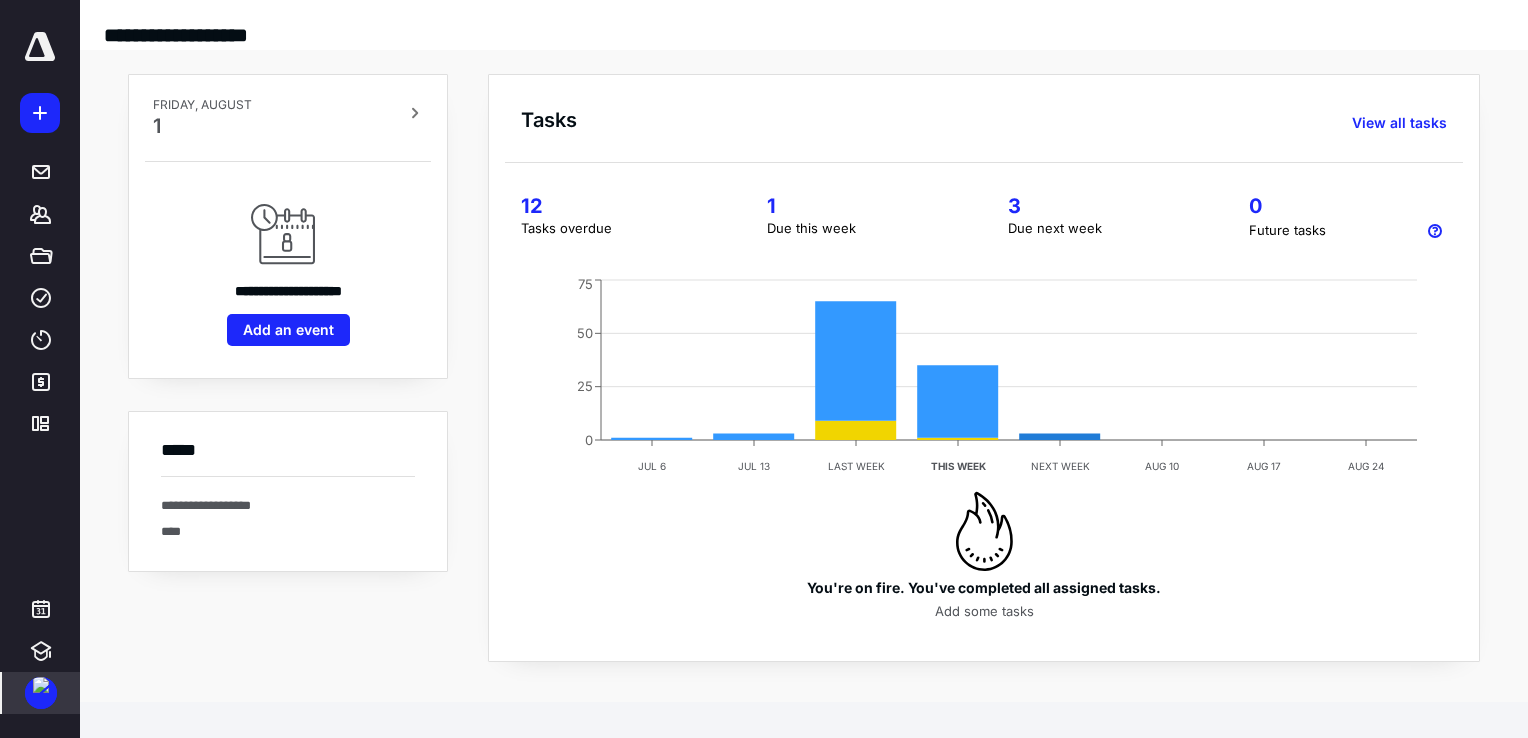 click on "12" at bounding box center [620, 206] 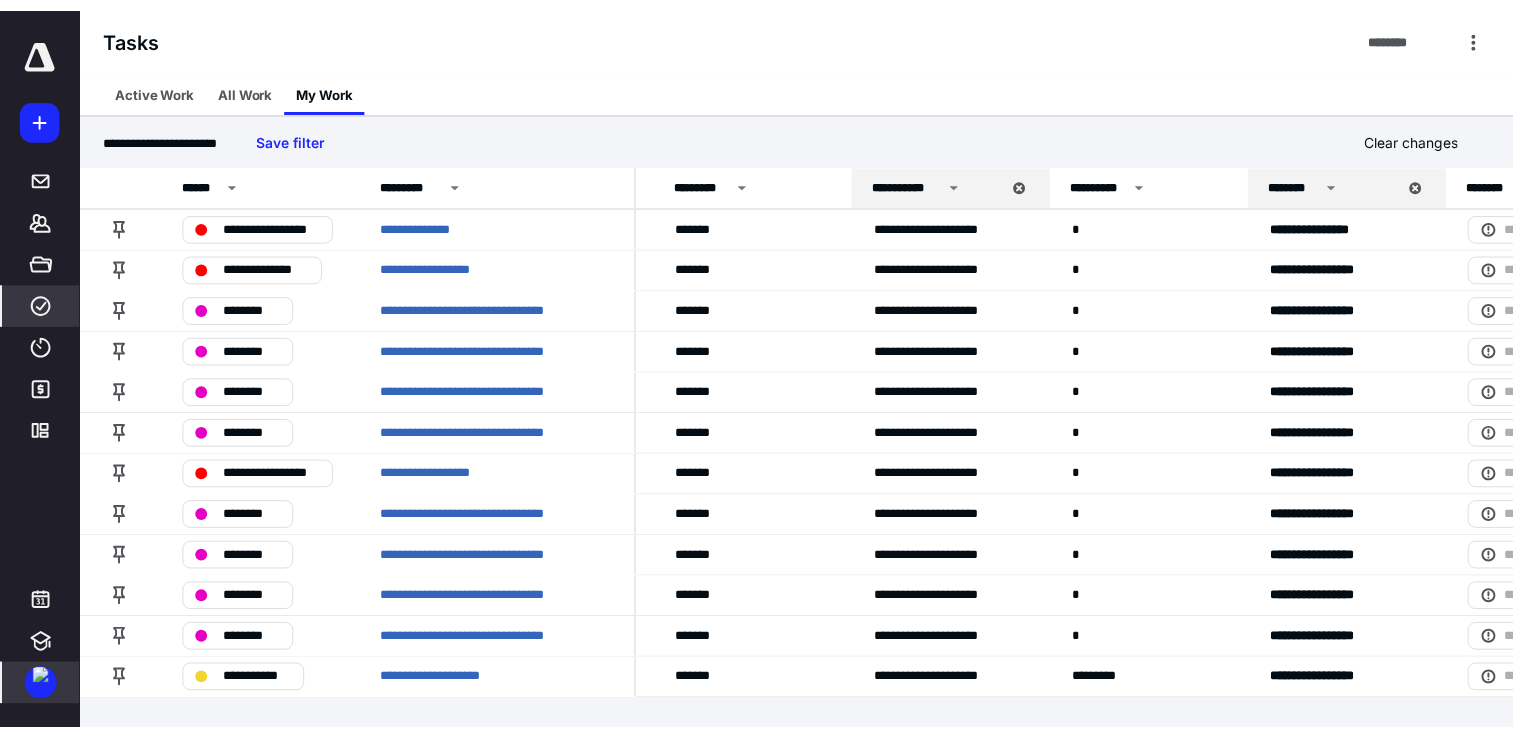 scroll, scrollTop: 0, scrollLeft: 0, axis: both 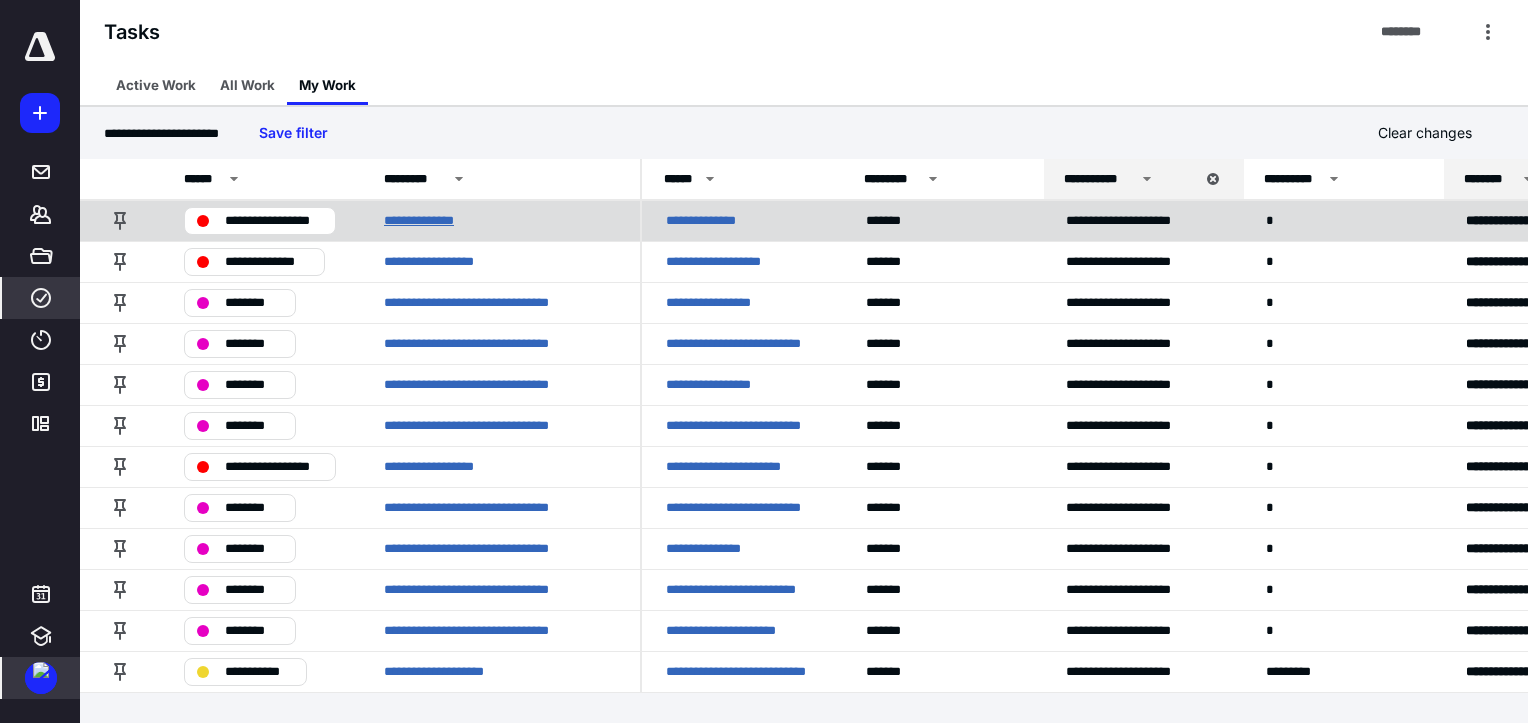 click on "**********" at bounding box center (430, 221) 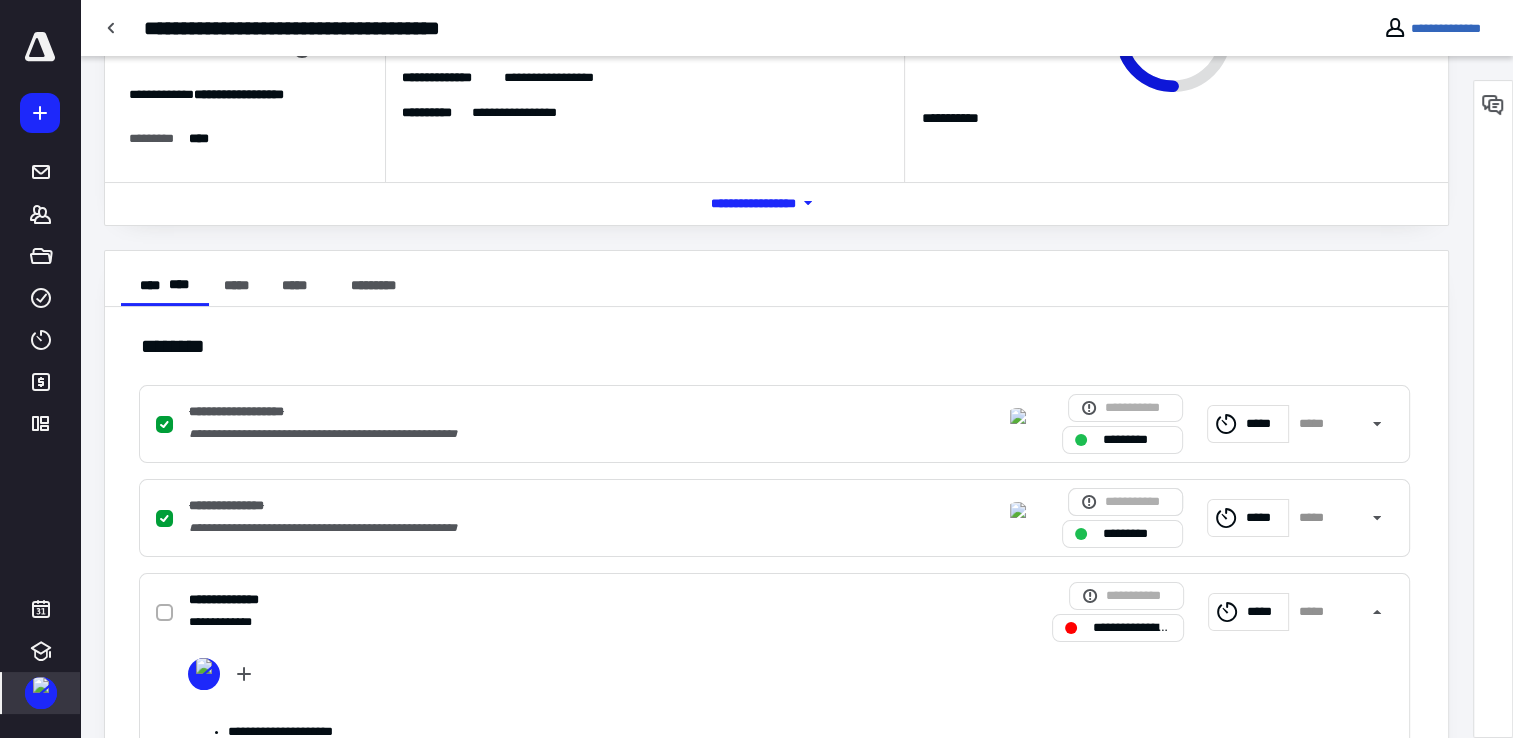scroll, scrollTop: 300, scrollLeft: 0, axis: vertical 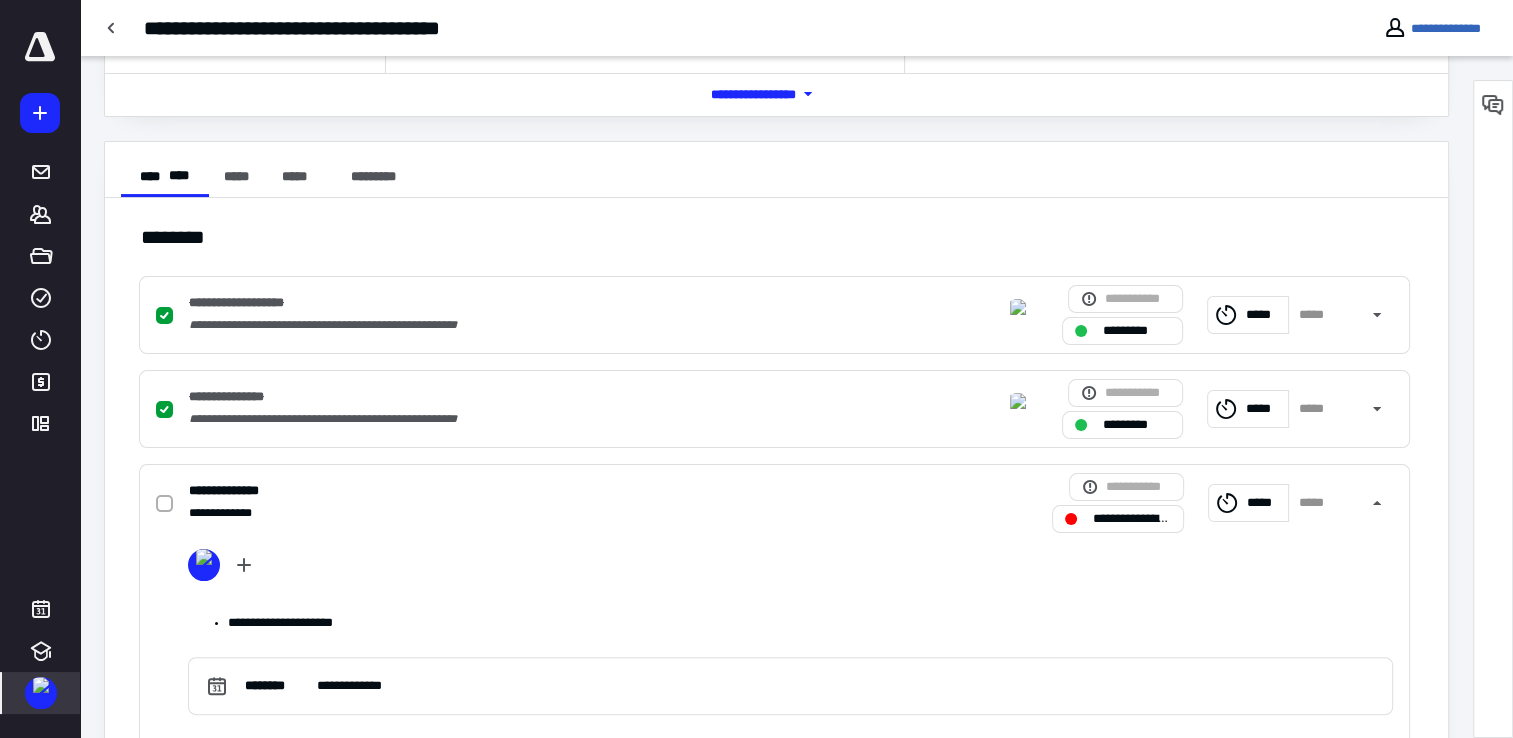 click on "*****" at bounding box center [1249, 503] 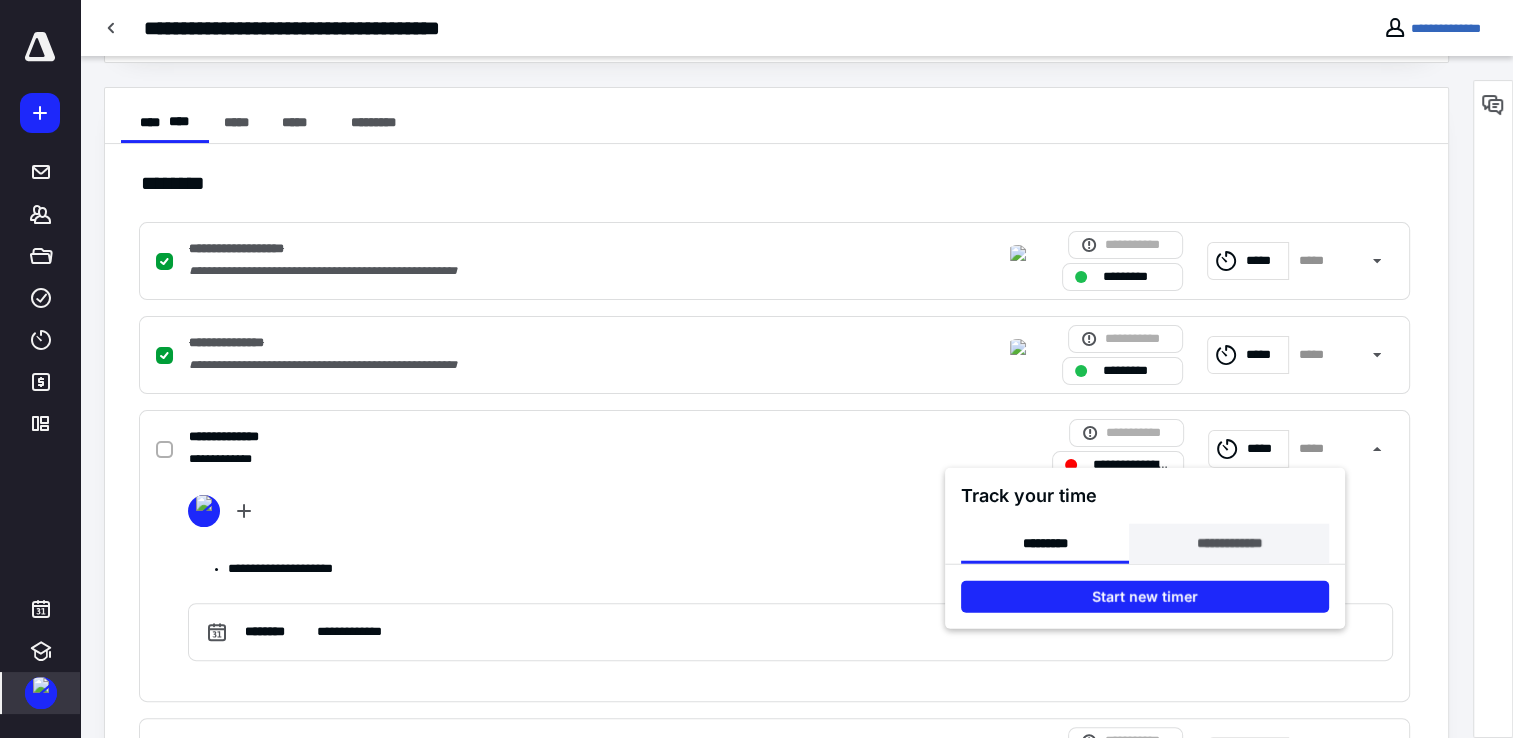 scroll, scrollTop: 400, scrollLeft: 0, axis: vertical 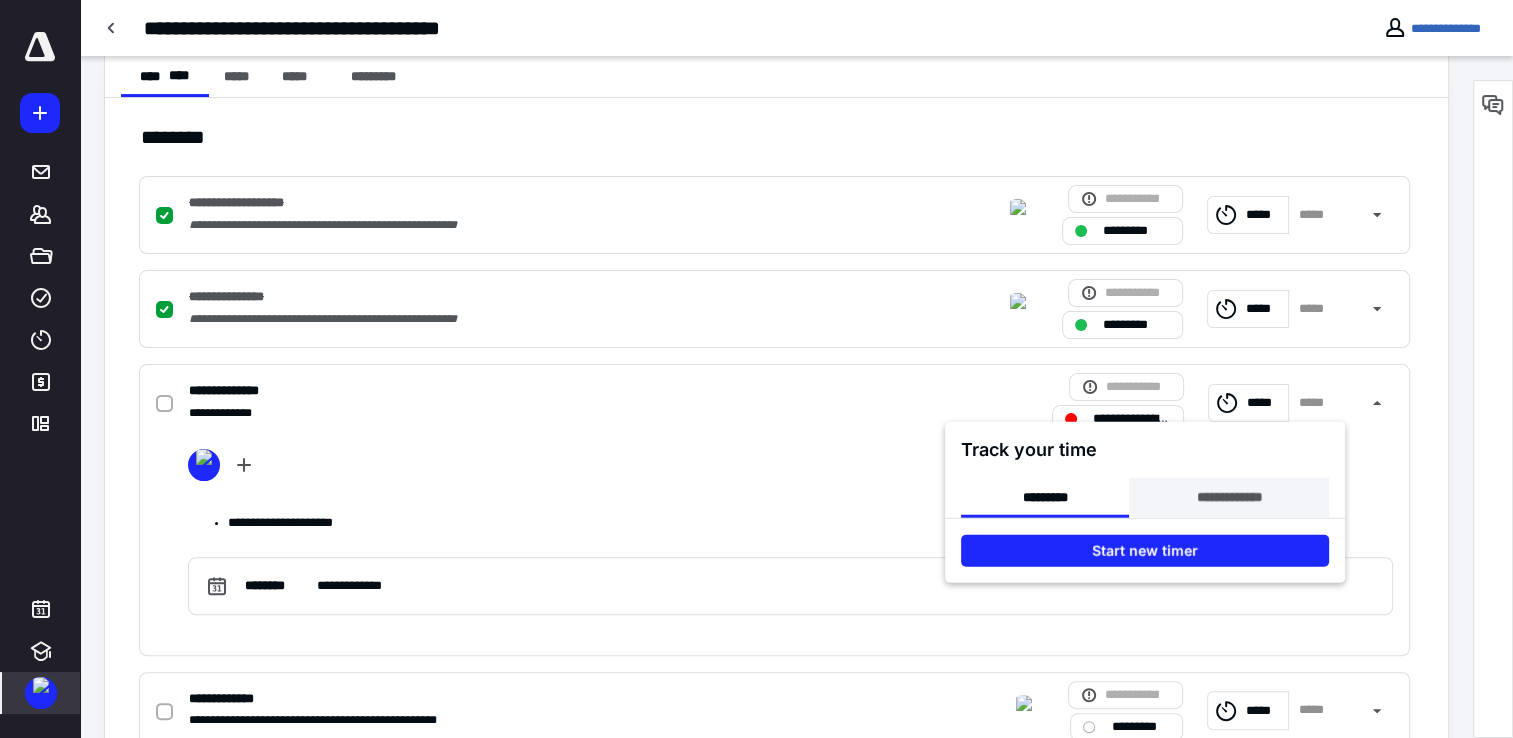 click on "**********" at bounding box center (1228, 498) 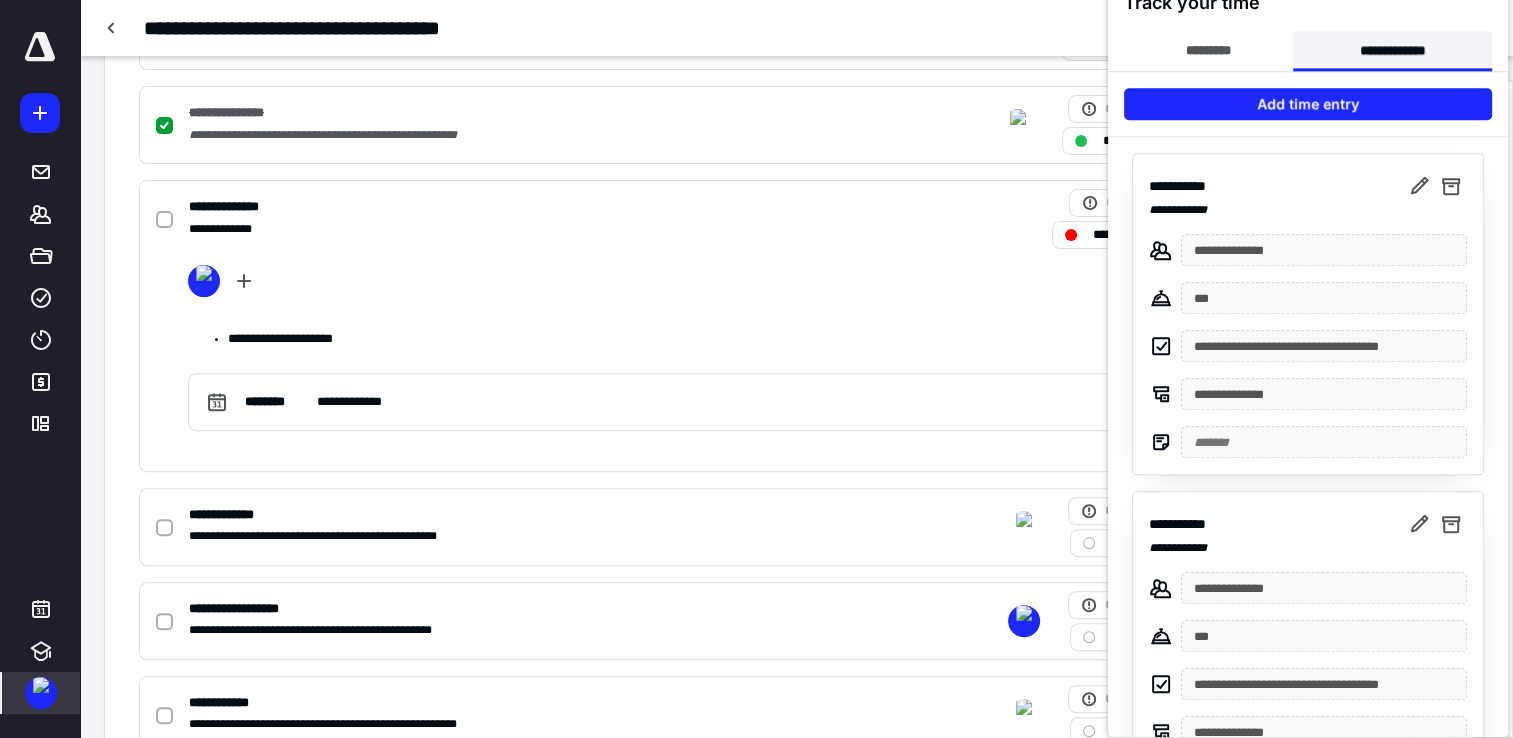 scroll, scrollTop: 600, scrollLeft: 0, axis: vertical 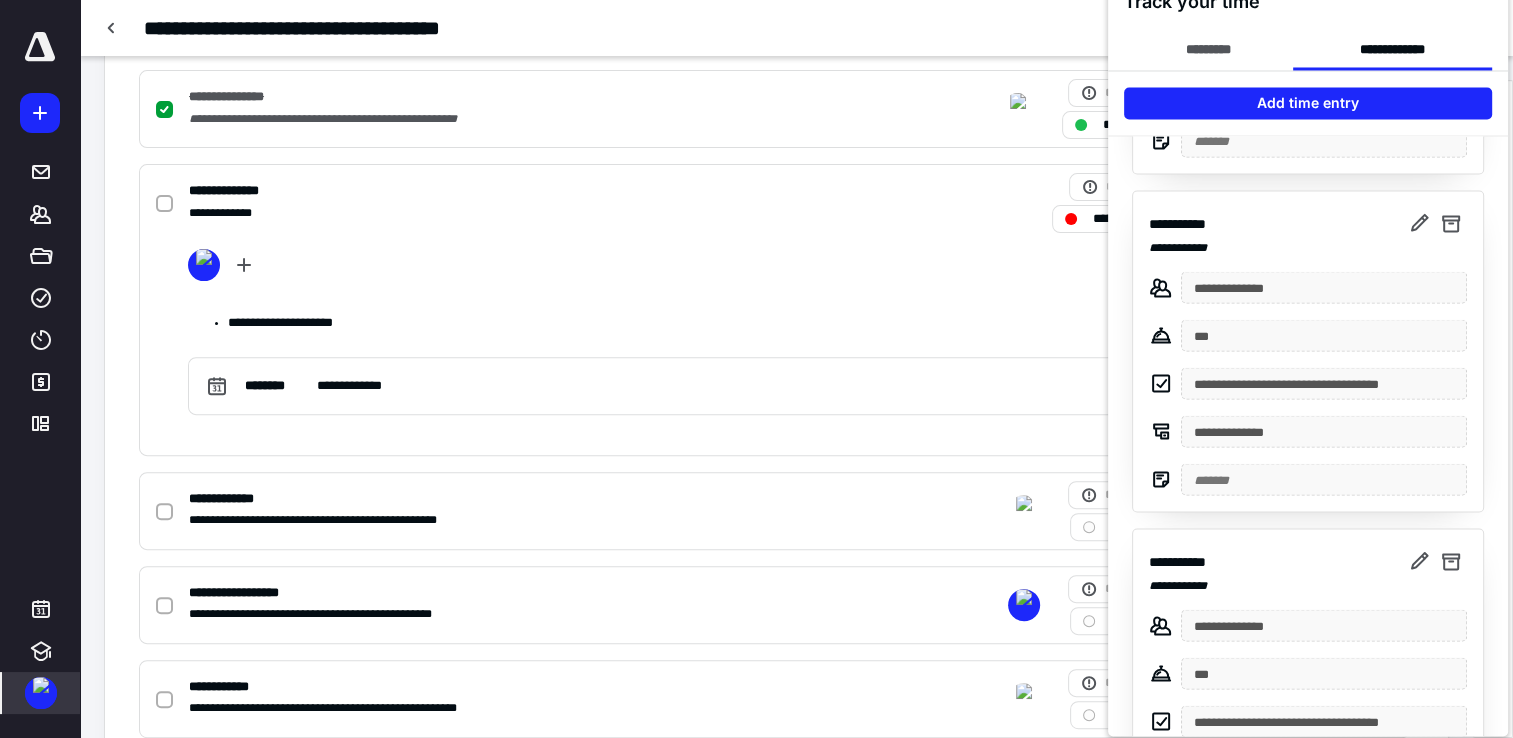 click at bounding box center [756, 369] 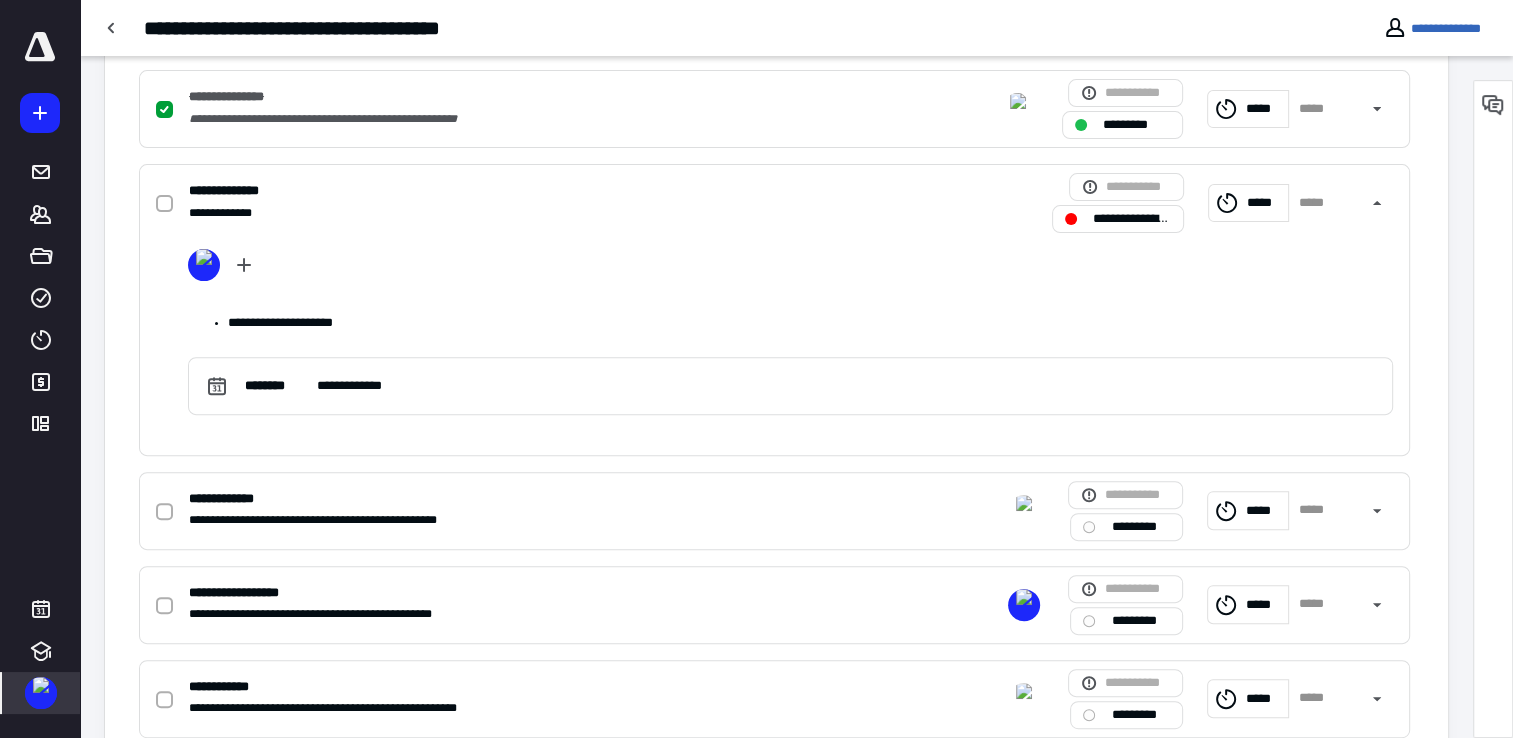 click at bounding box center (40, 58) 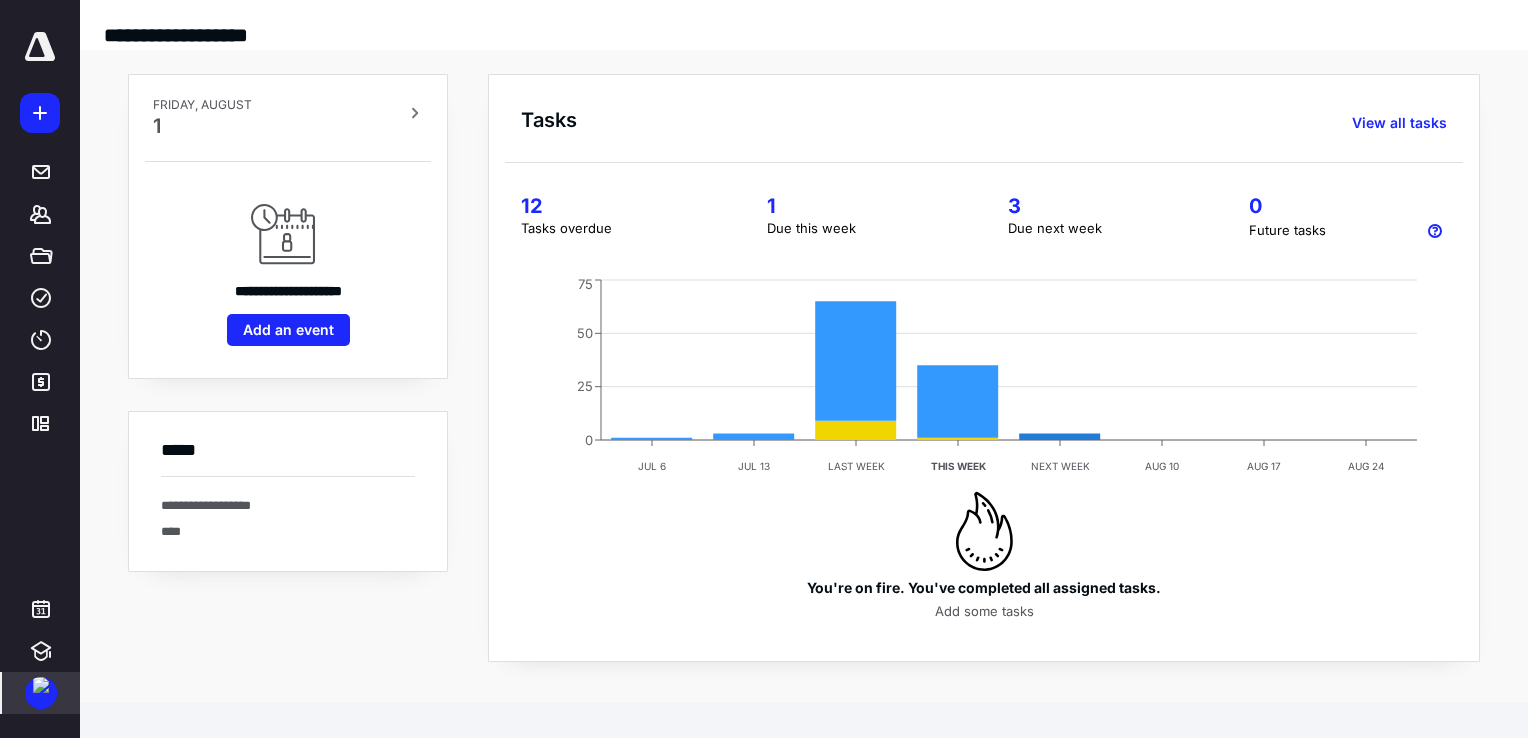 click on "Tasks overdue" at bounding box center (620, 229) 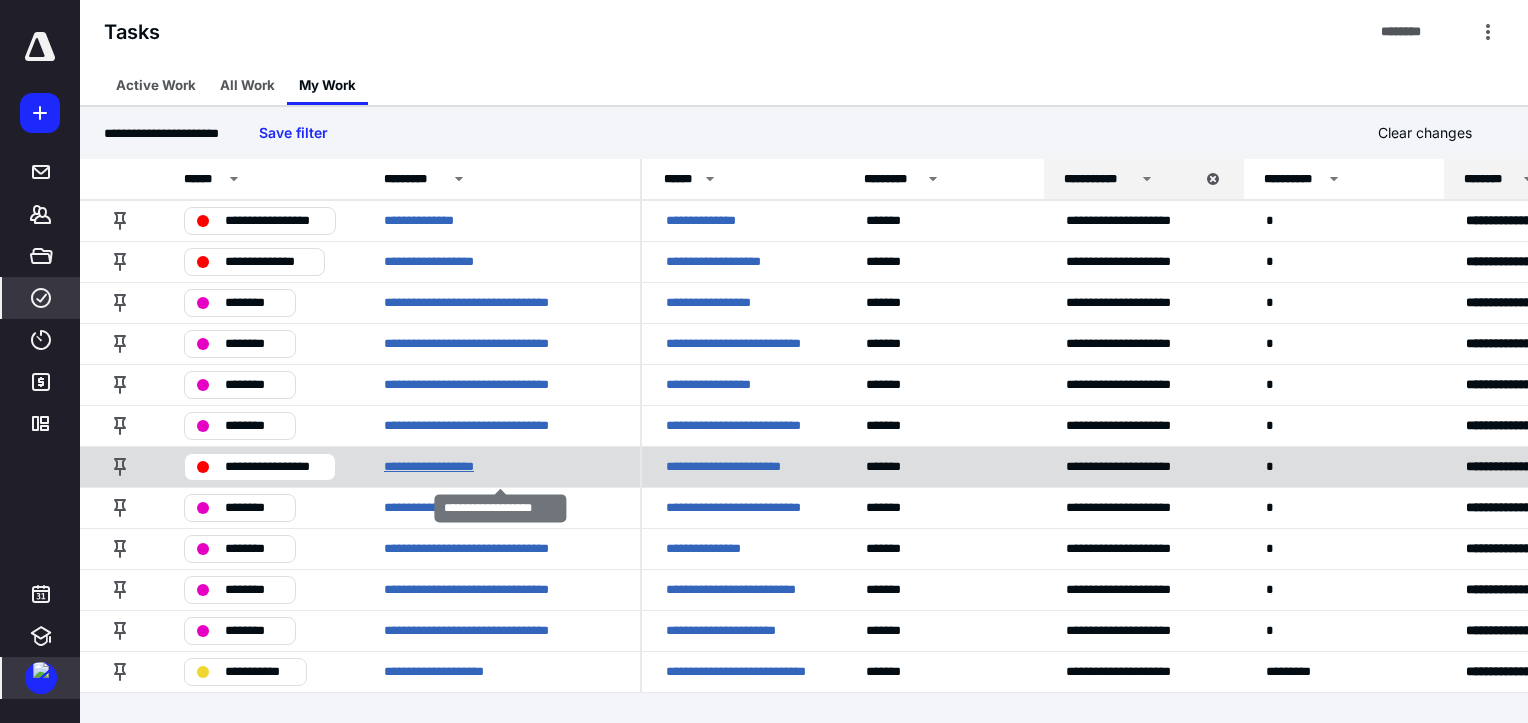 click on "**********" at bounding box center (444, 467) 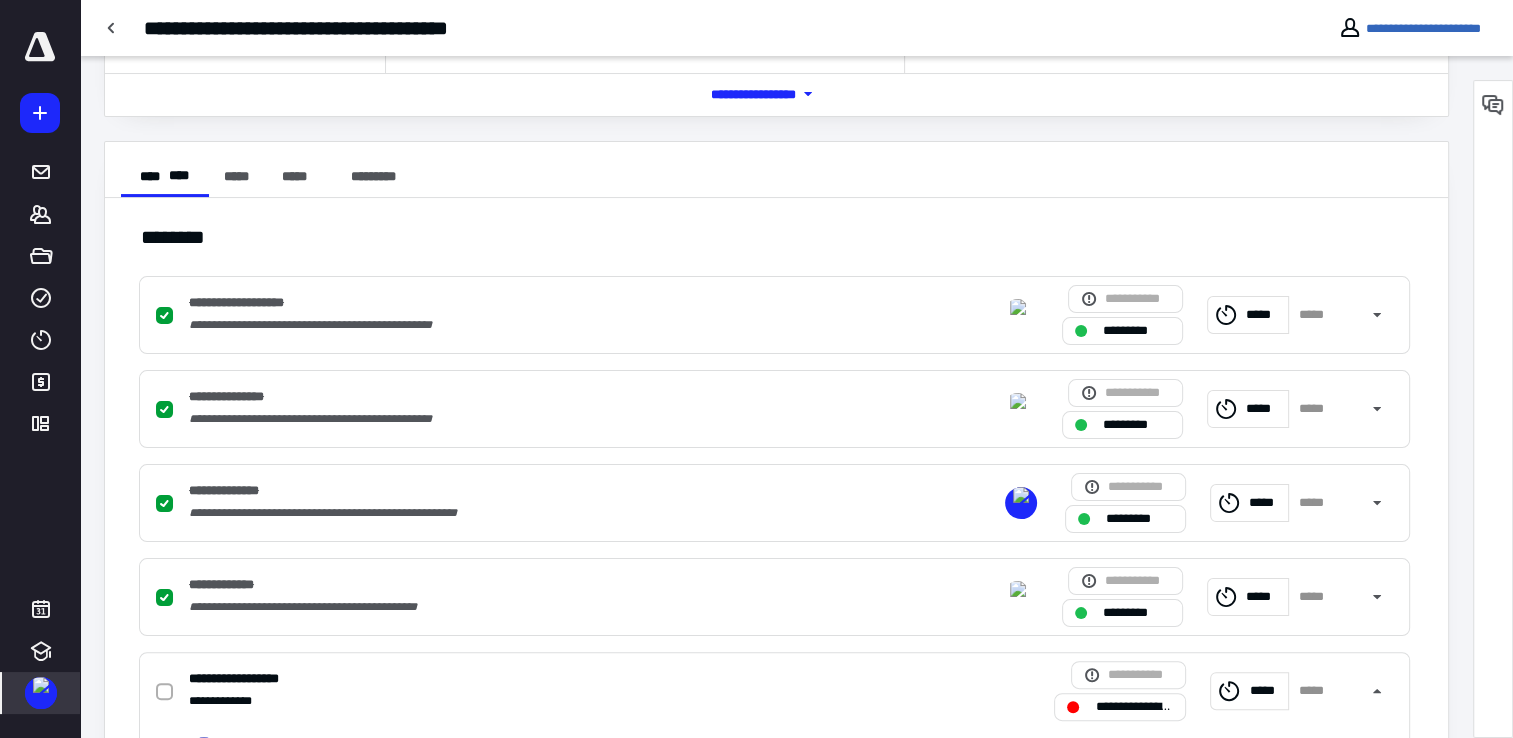 scroll, scrollTop: 500, scrollLeft: 0, axis: vertical 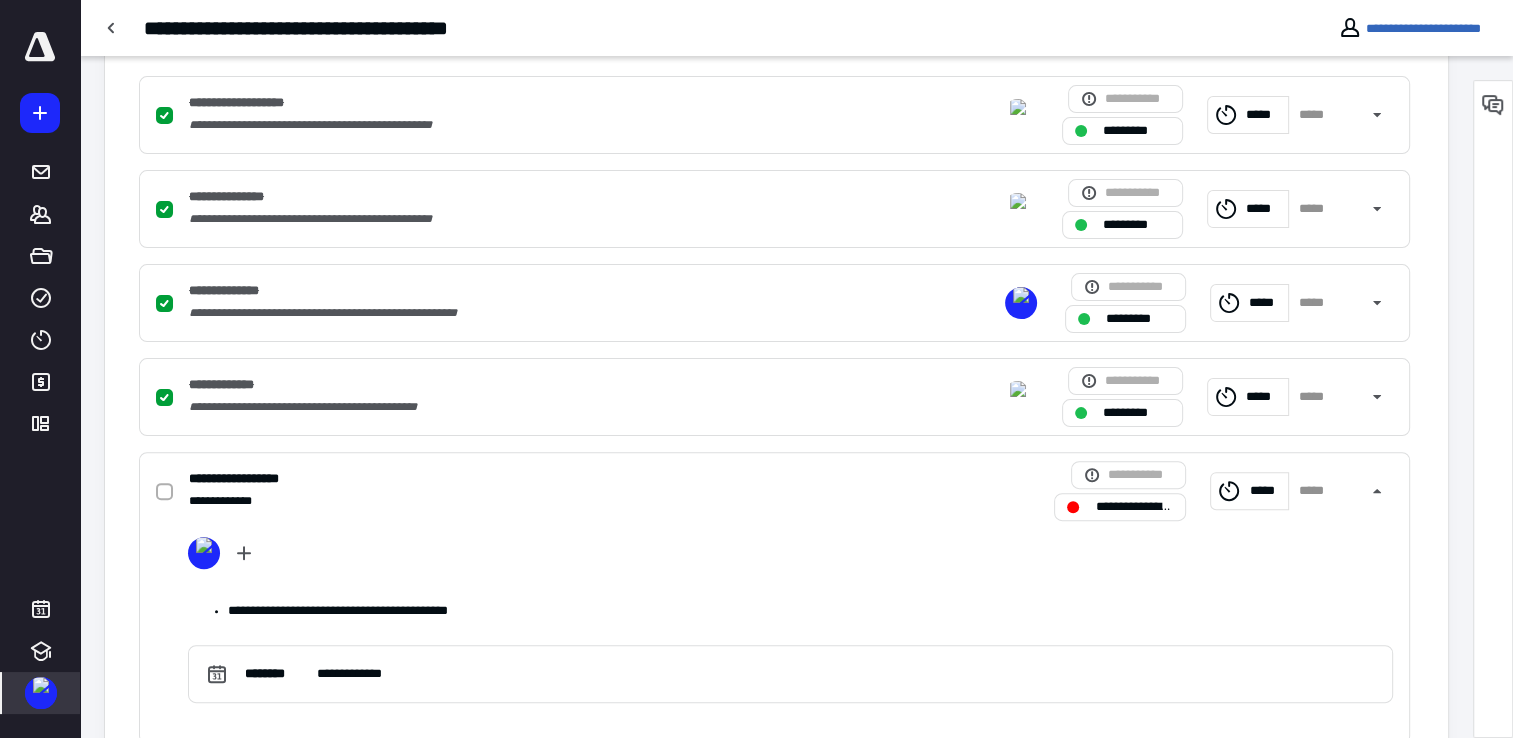 click at bounding box center [40, 47] 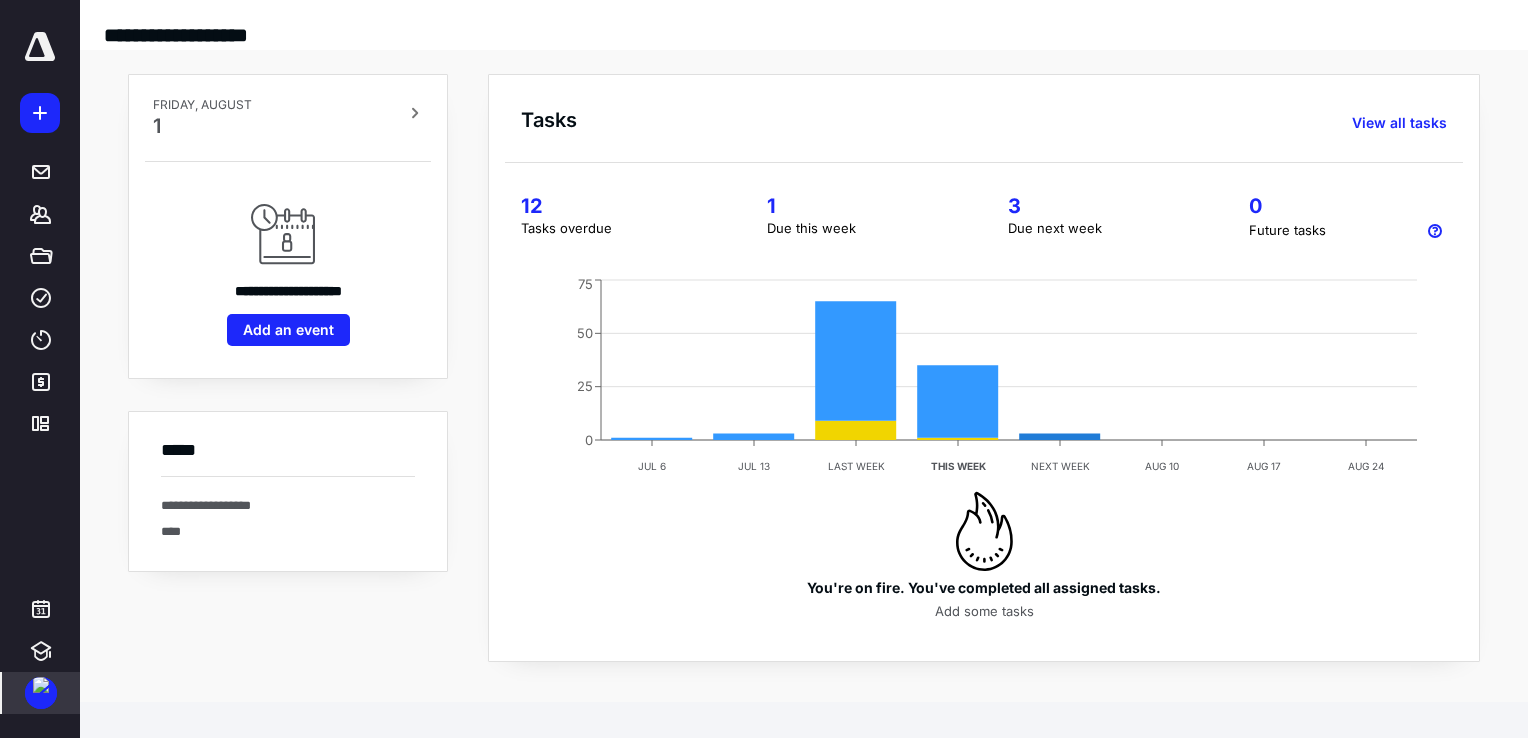 click on "Due this week" at bounding box center (863, 229) 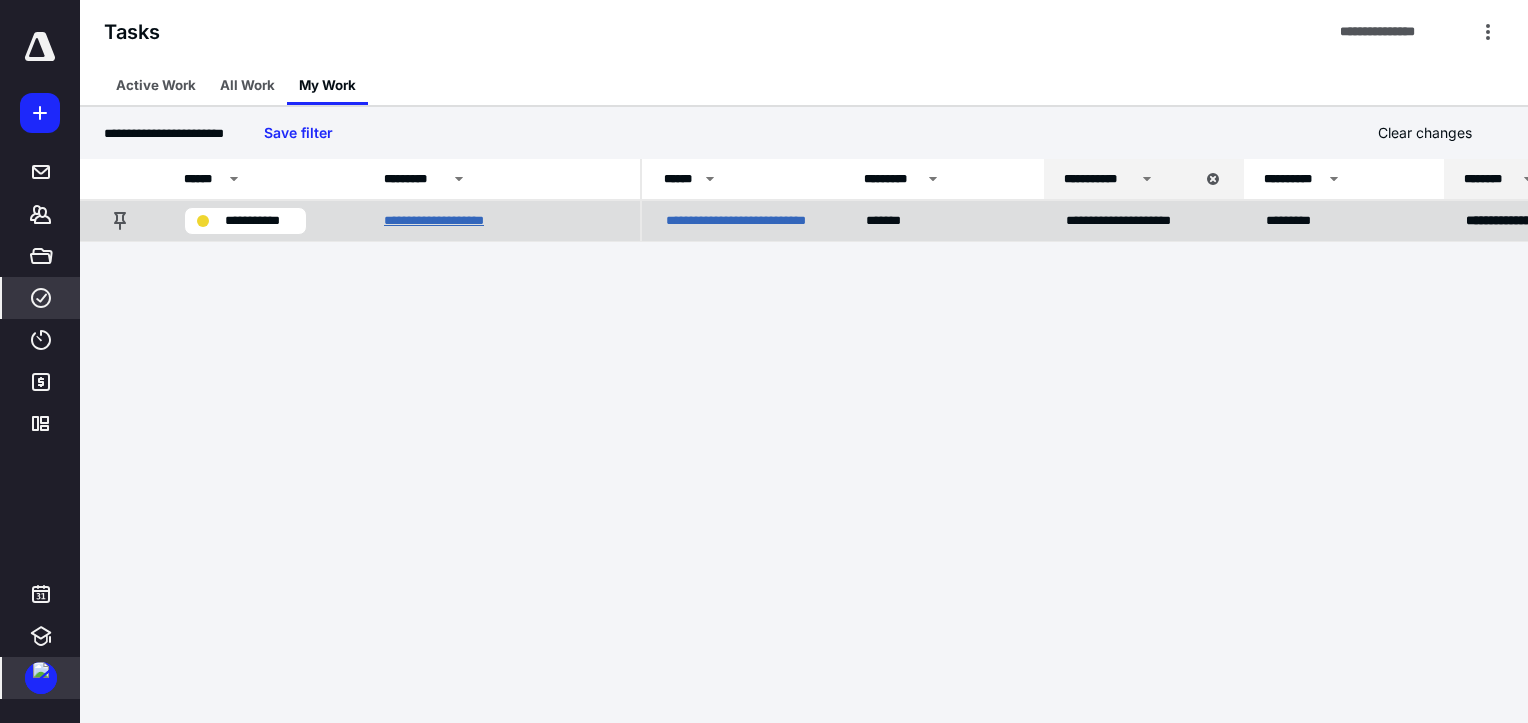 click on "**********" at bounding box center [448, 221] 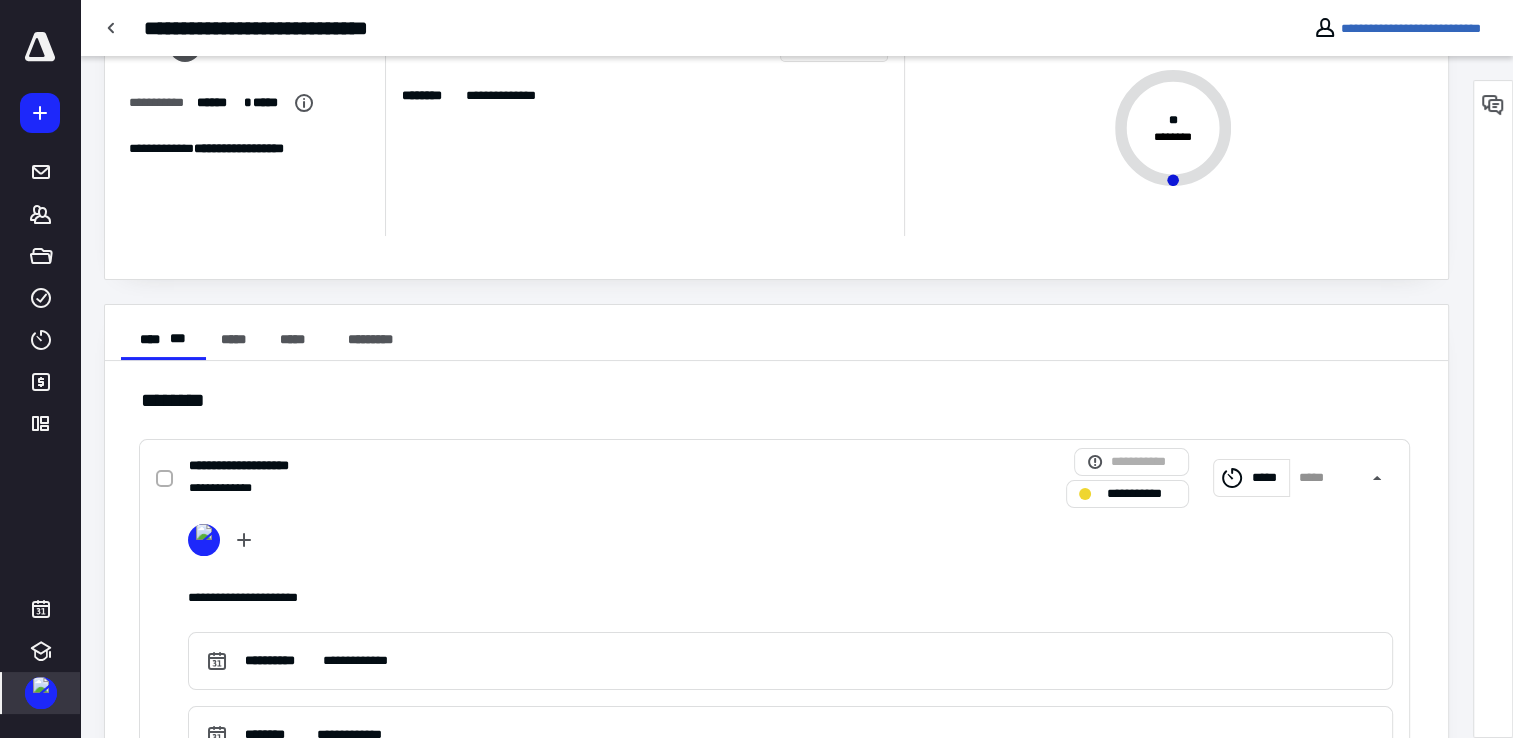 scroll, scrollTop: 300, scrollLeft: 0, axis: vertical 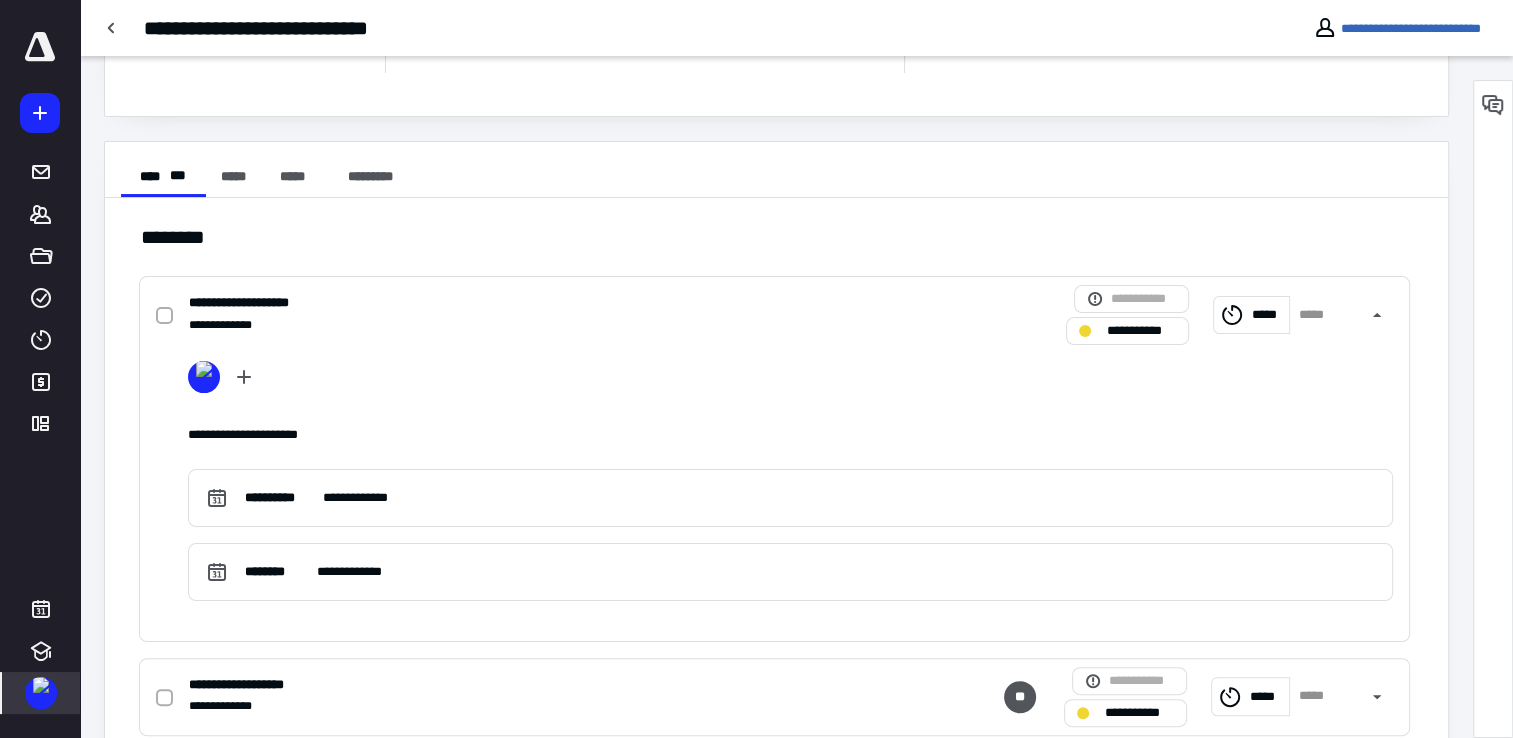 click at bounding box center (40, 47) 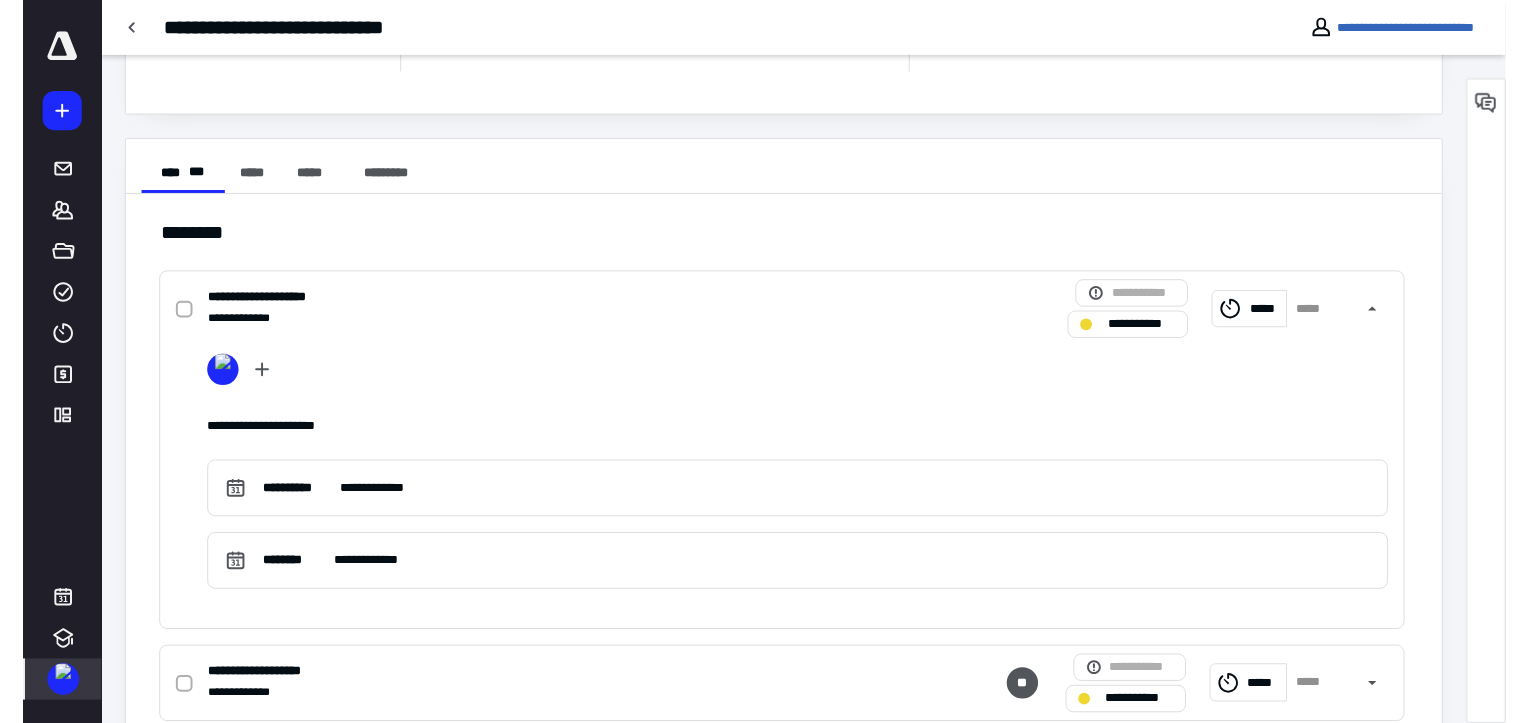 scroll, scrollTop: 0, scrollLeft: 0, axis: both 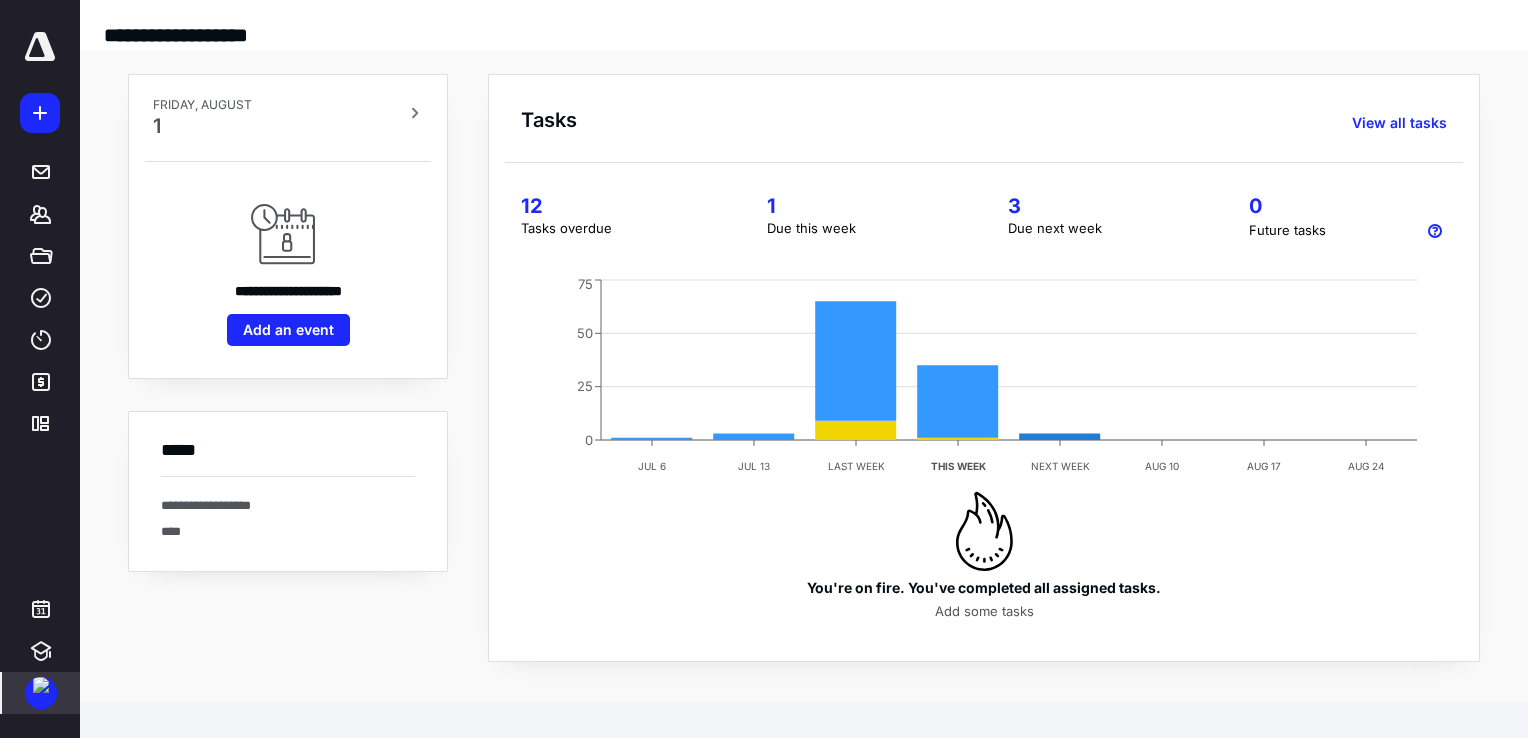 click on "3" at bounding box center (1104, 206) 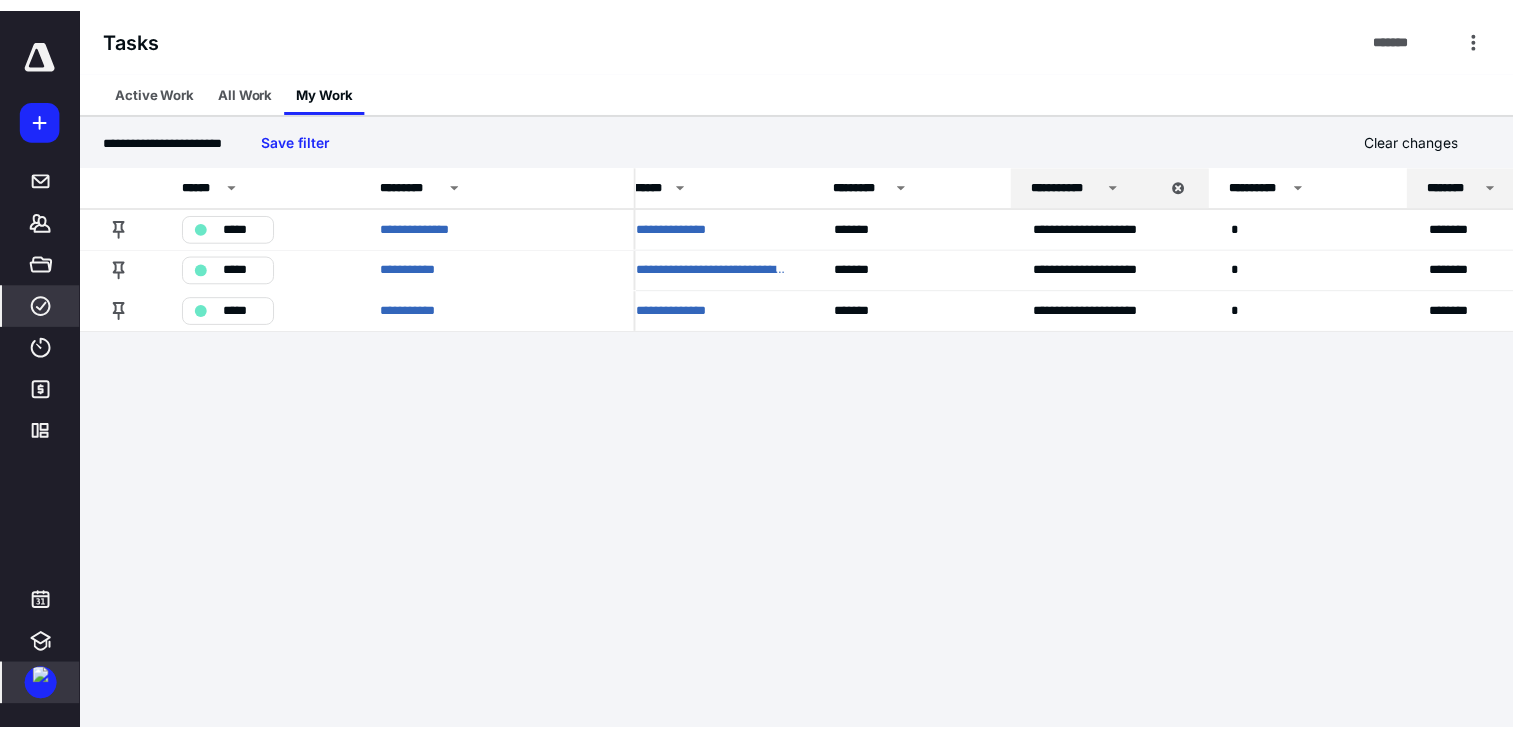 scroll, scrollTop: 0, scrollLeft: 0, axis: both 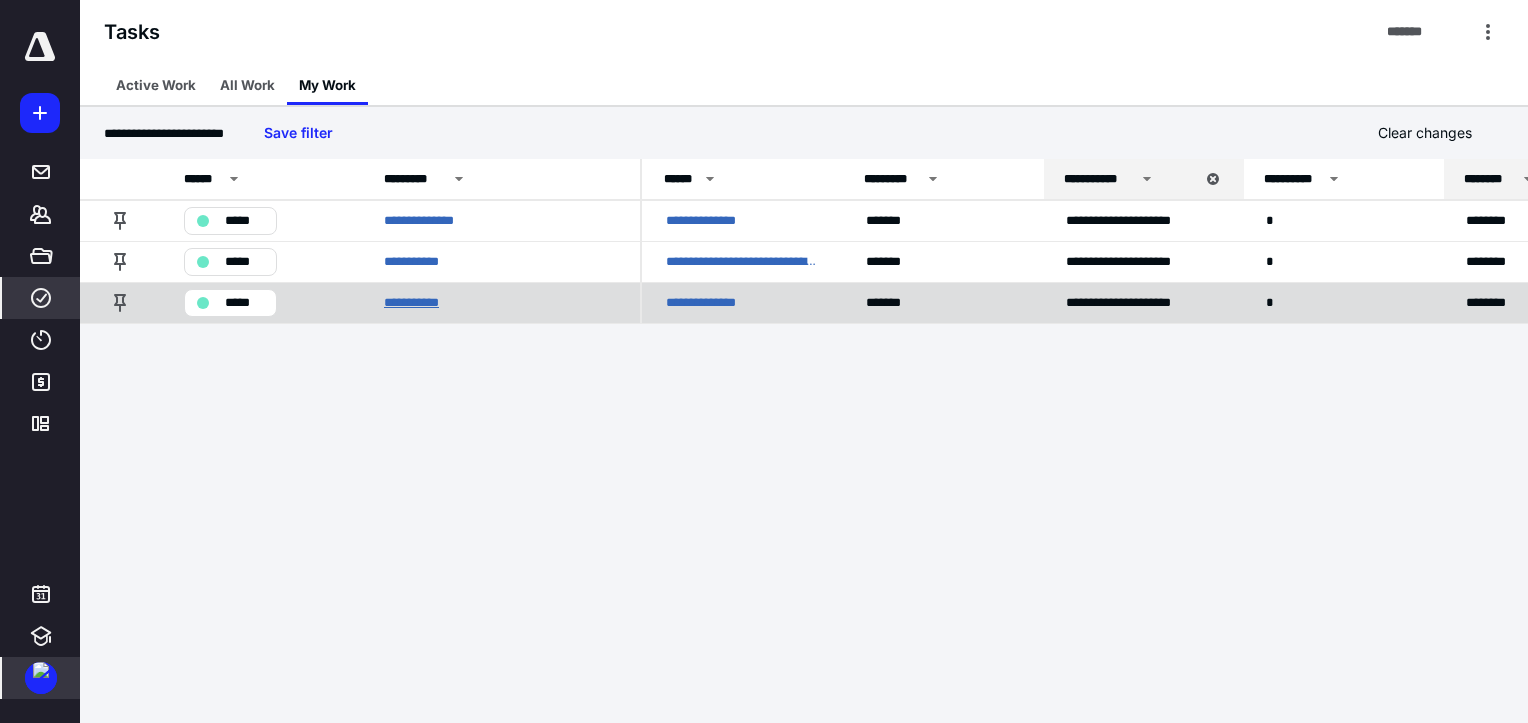 click on "**********" at bounding box center [419, 303] 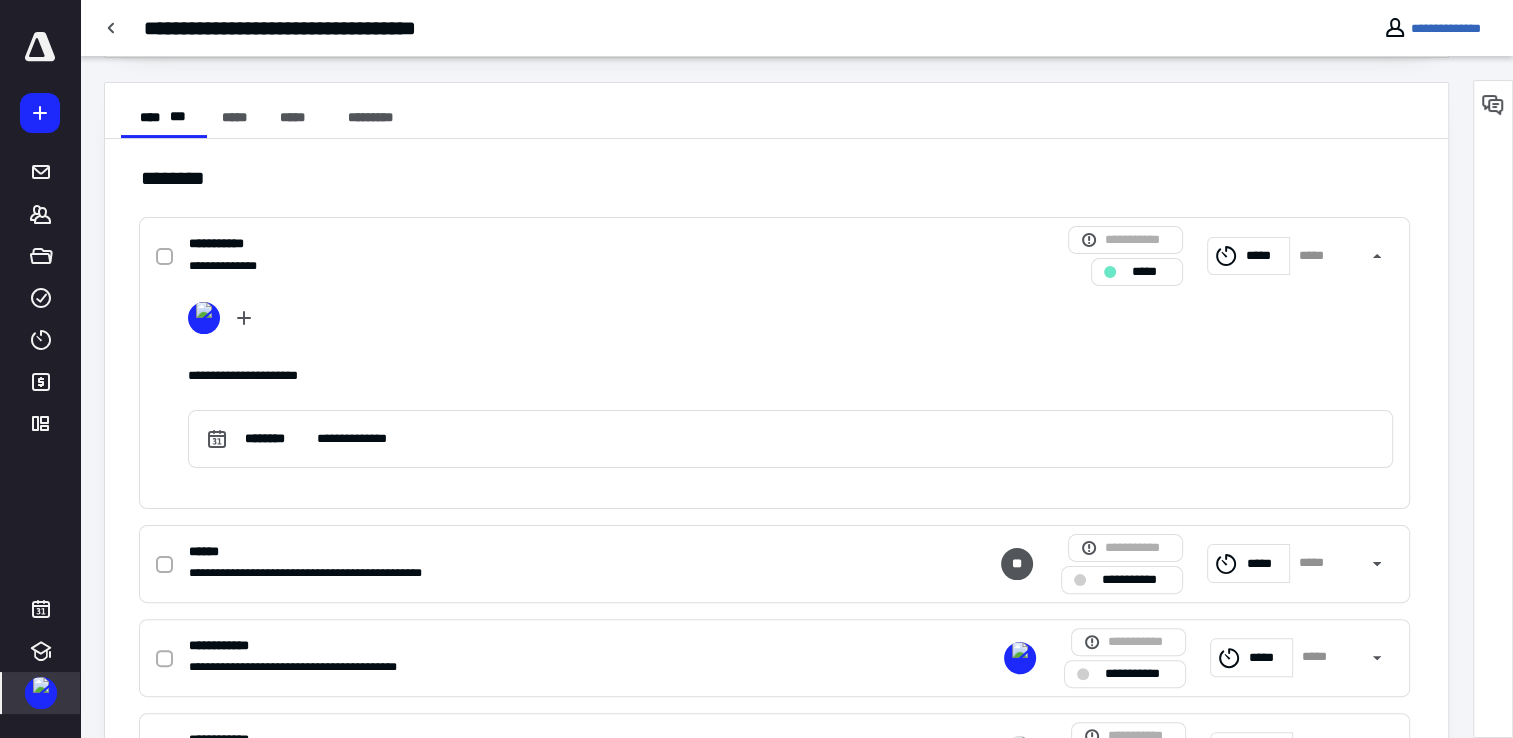 scroll, scrollTop: 0, scrollLeft: 0, axis: both 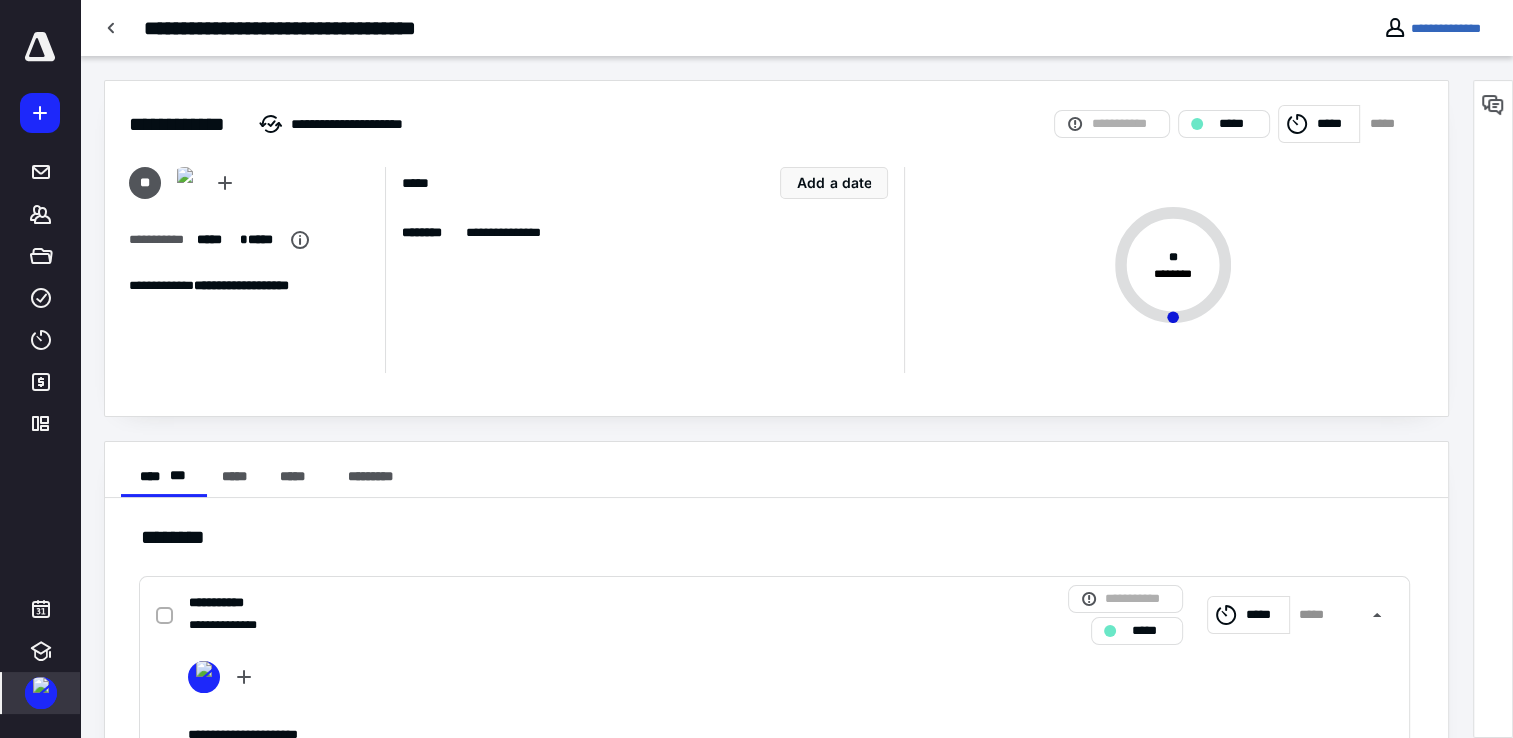 click at bounding box center (40, 47) 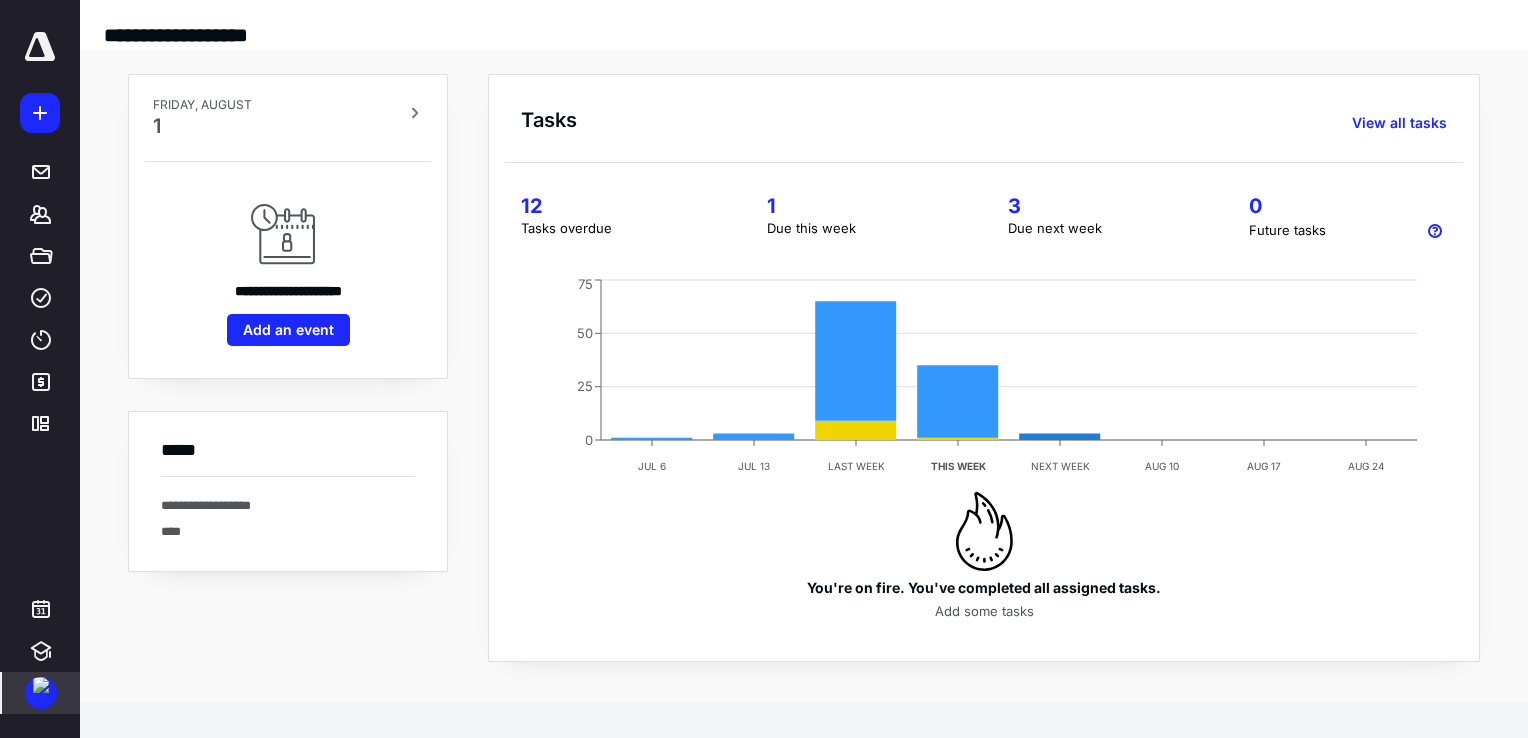 click on "1 Due this week" at bounding box center [863, 218] 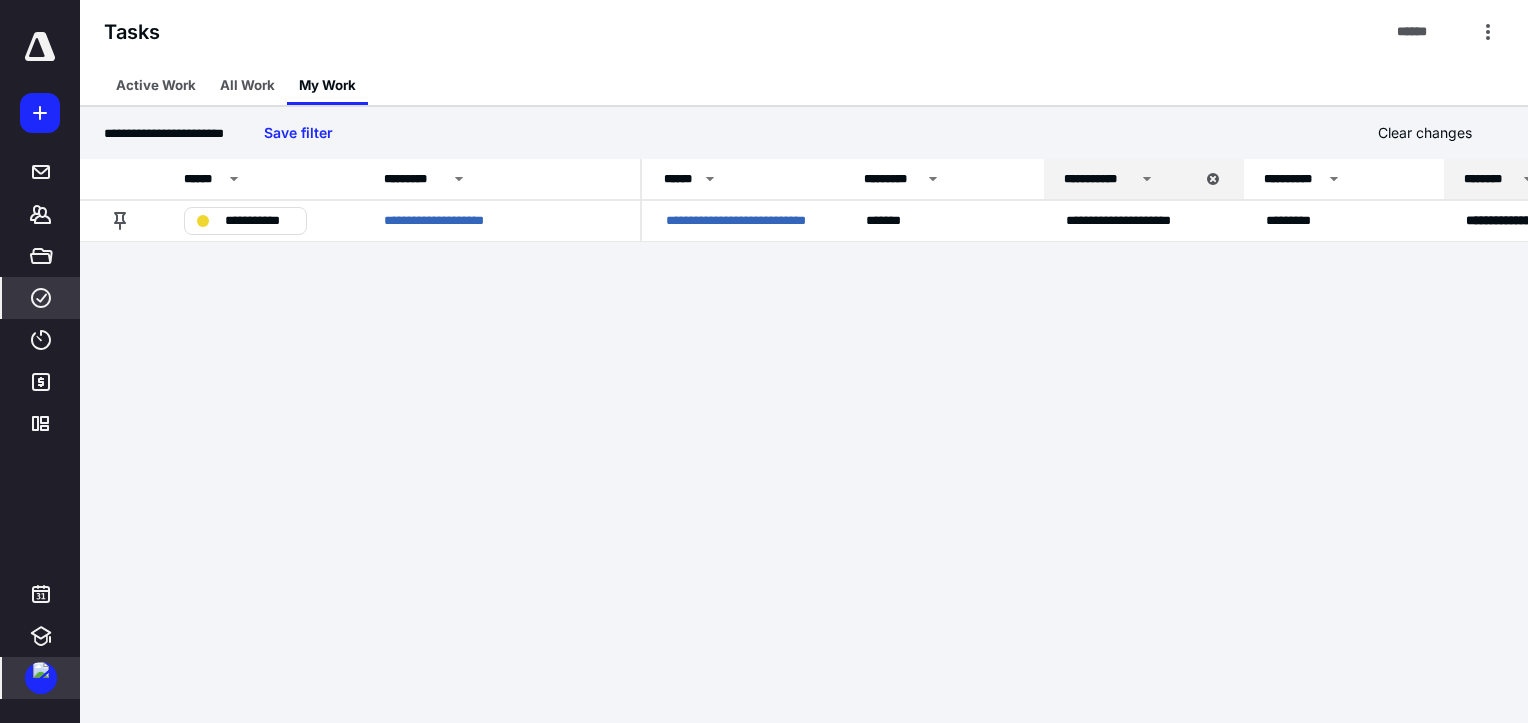click at bounding box center [40, 47] 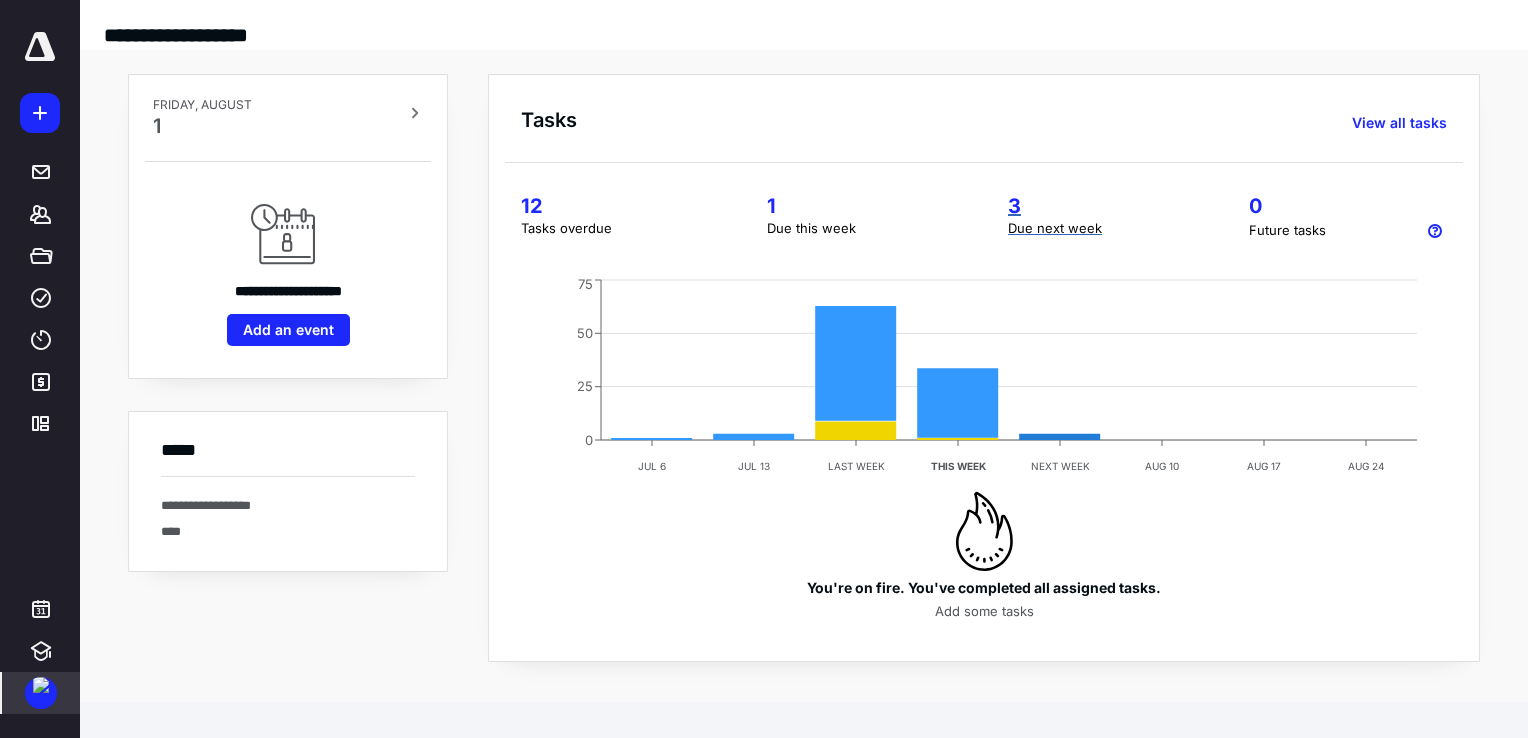 click on "3" at bounding box center [1104, 206] 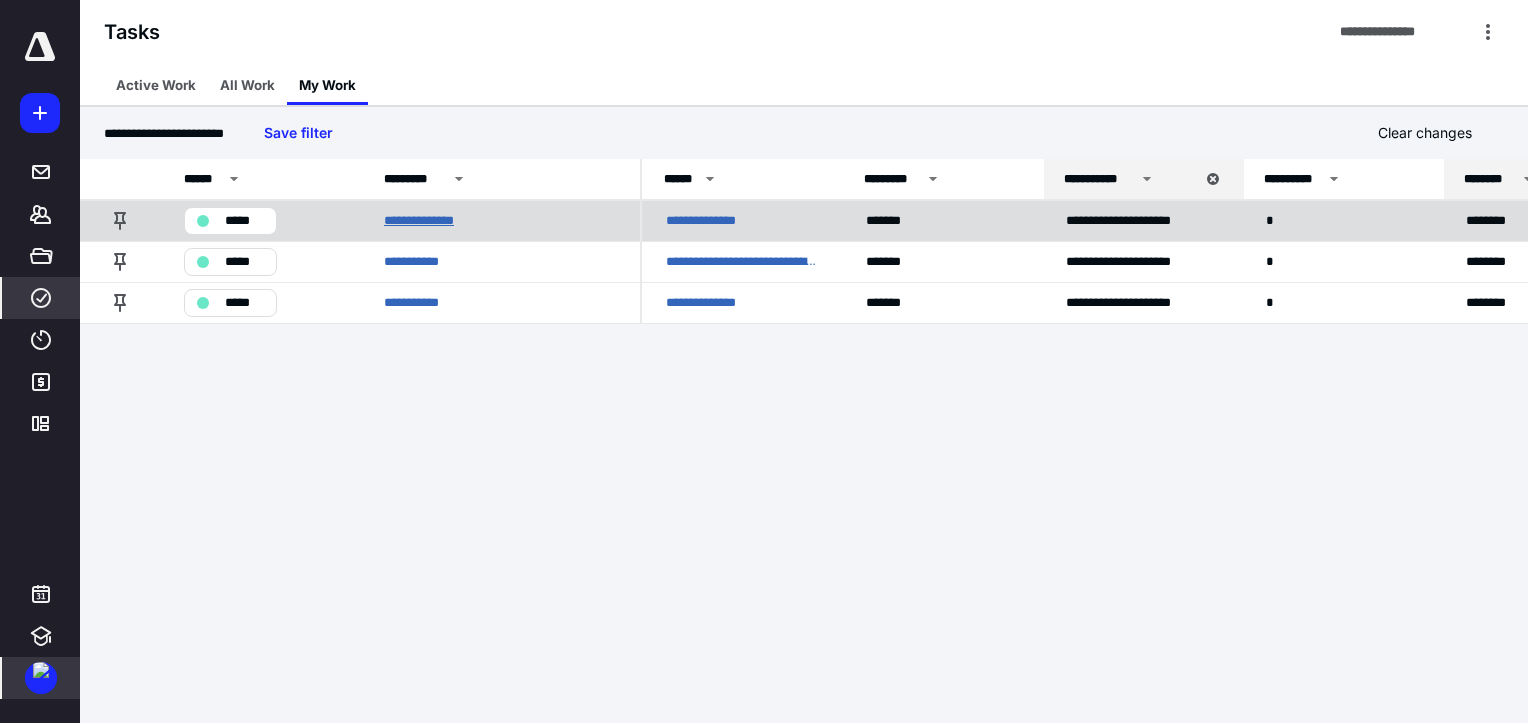 click on "**********" at bounding box center (430, 221) 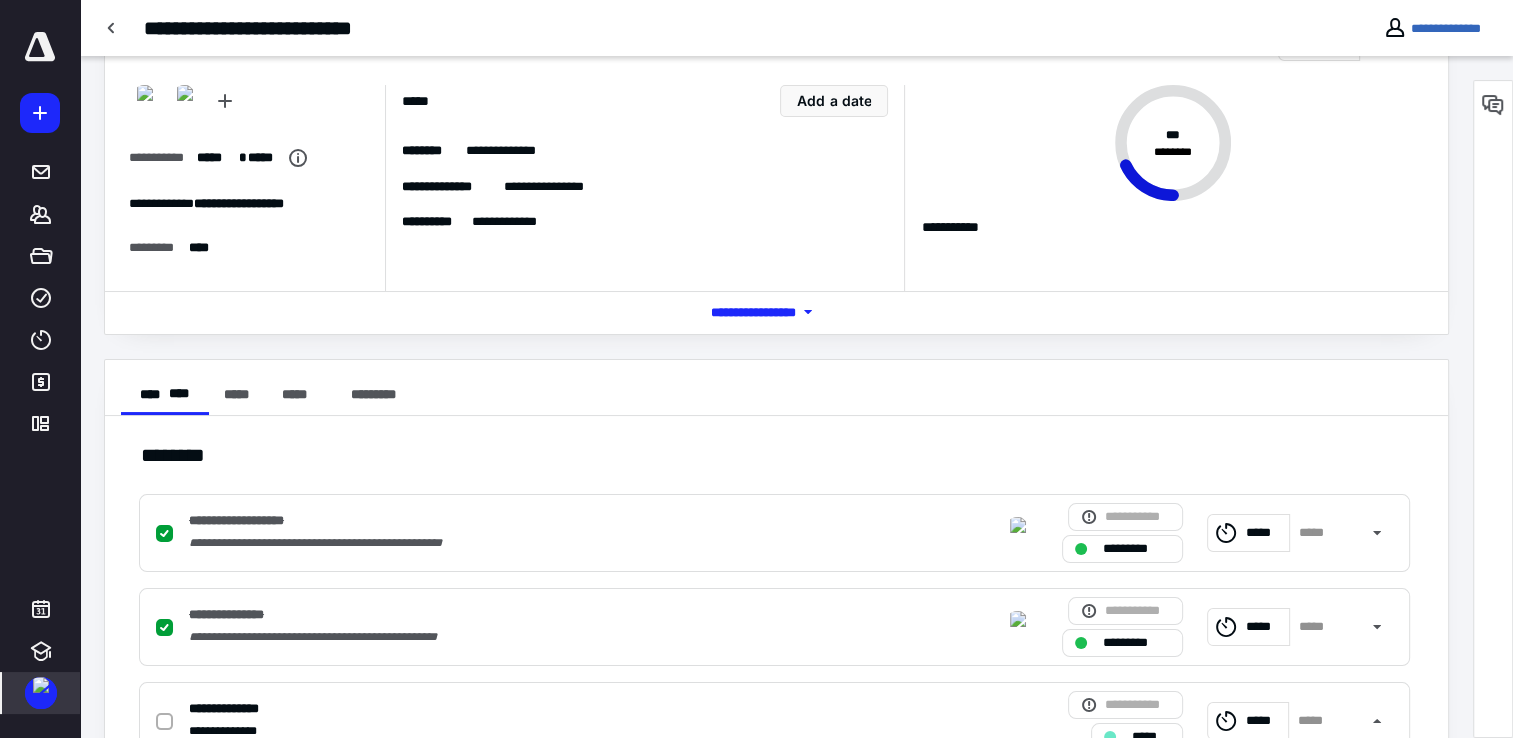 scroll, scrollTop: 200, scrollLeft: 0, axis: vertical 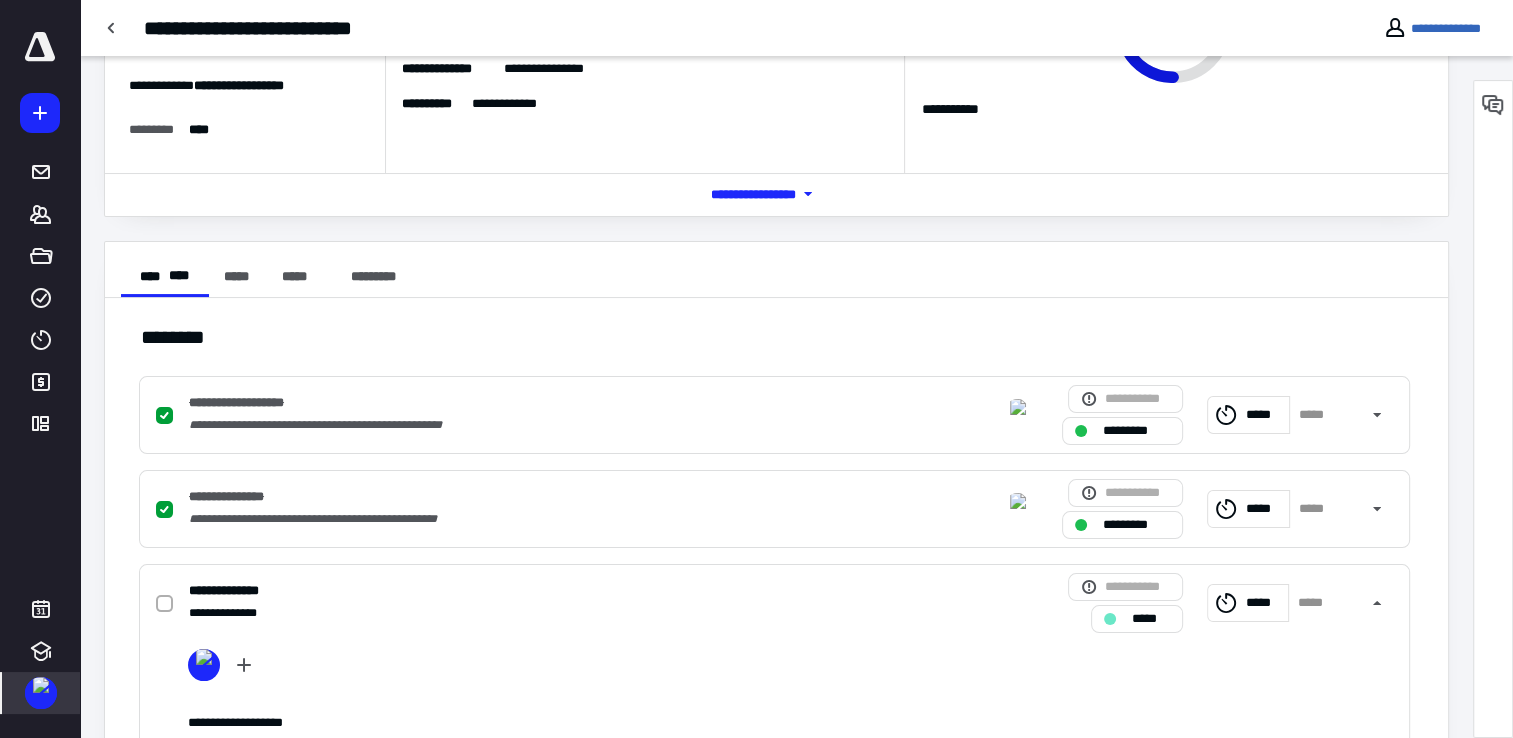 click on "*****" at bounding box center [1264, 603] 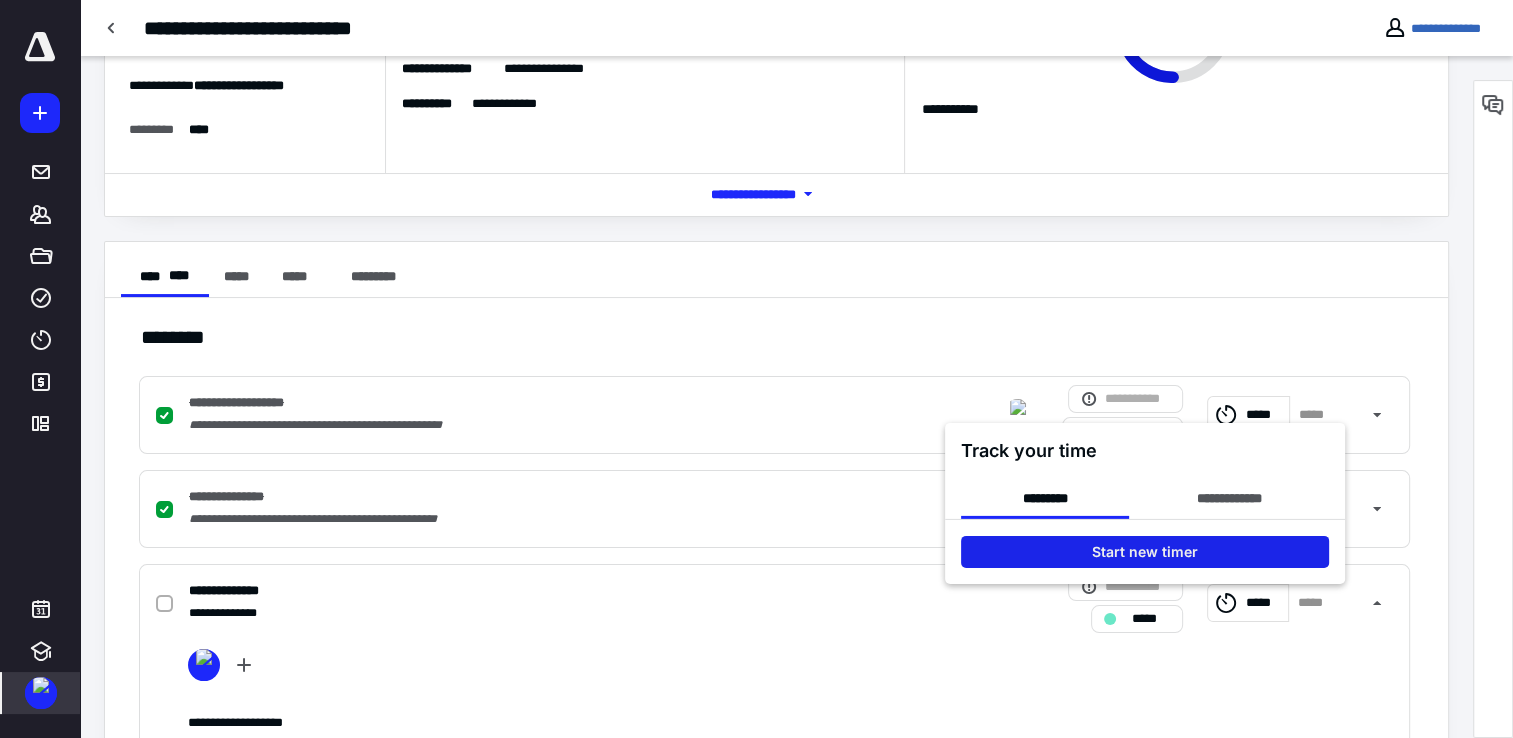 click on "Start new timer" at bounding box center (1145, 552) 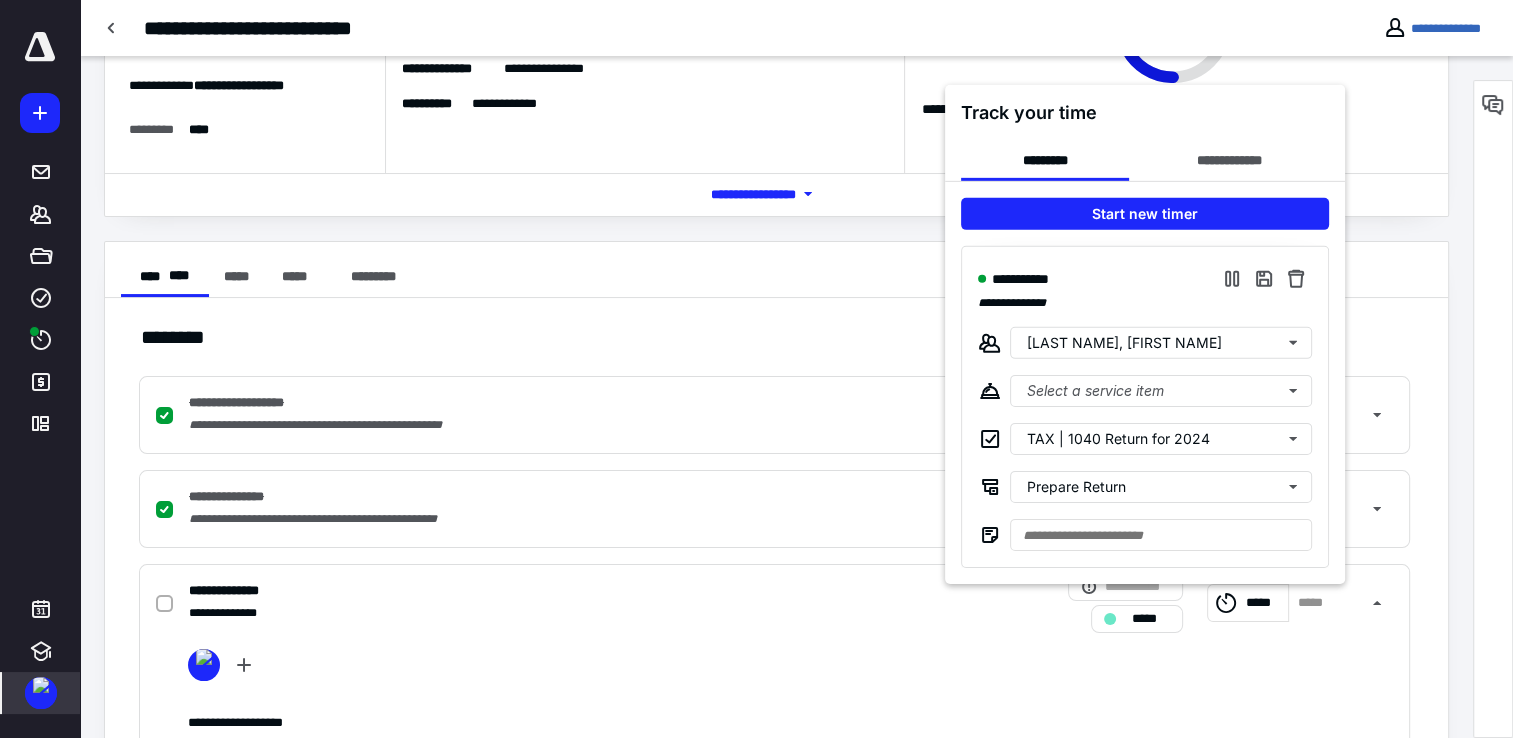 click at bounding box center [756, 369] 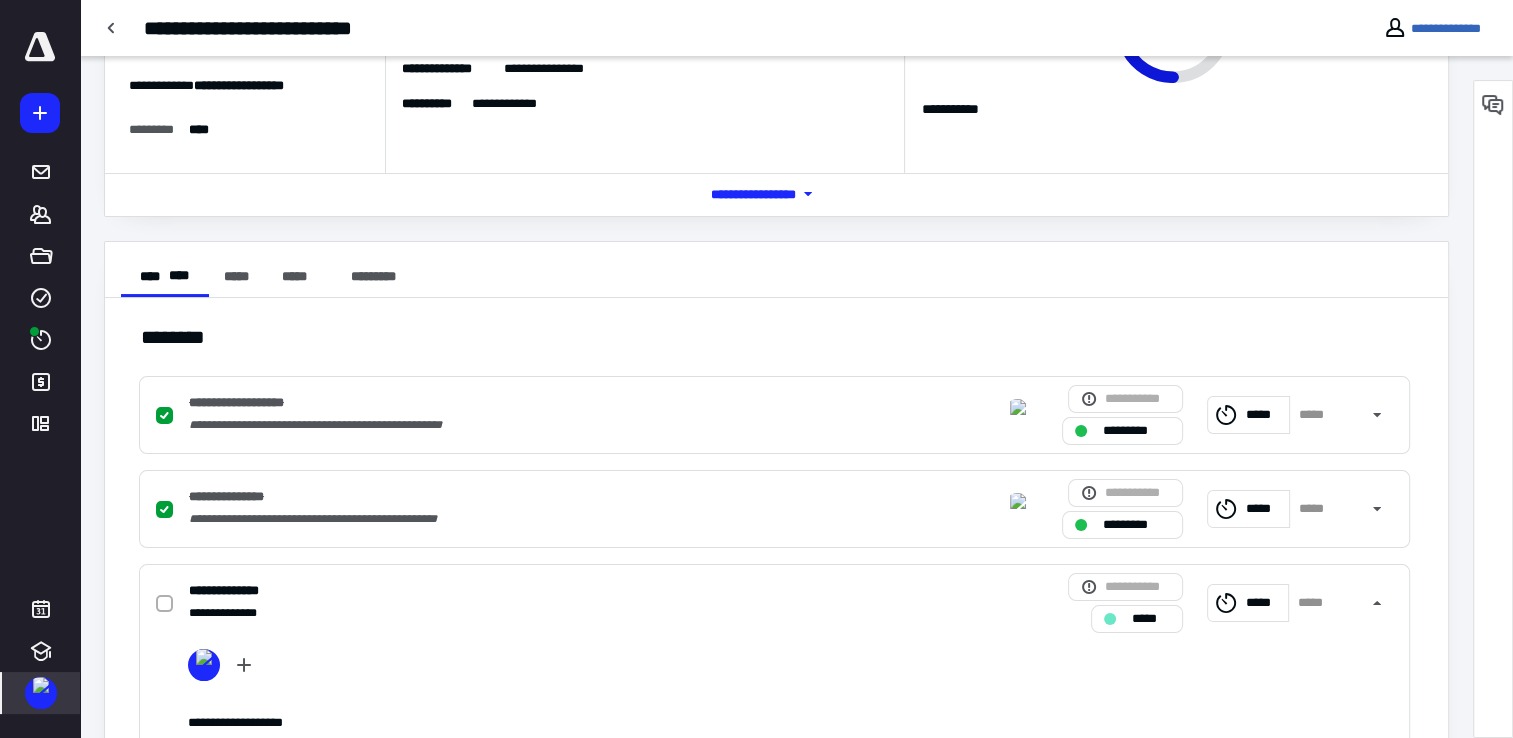 click at bounding box center (40, 47) 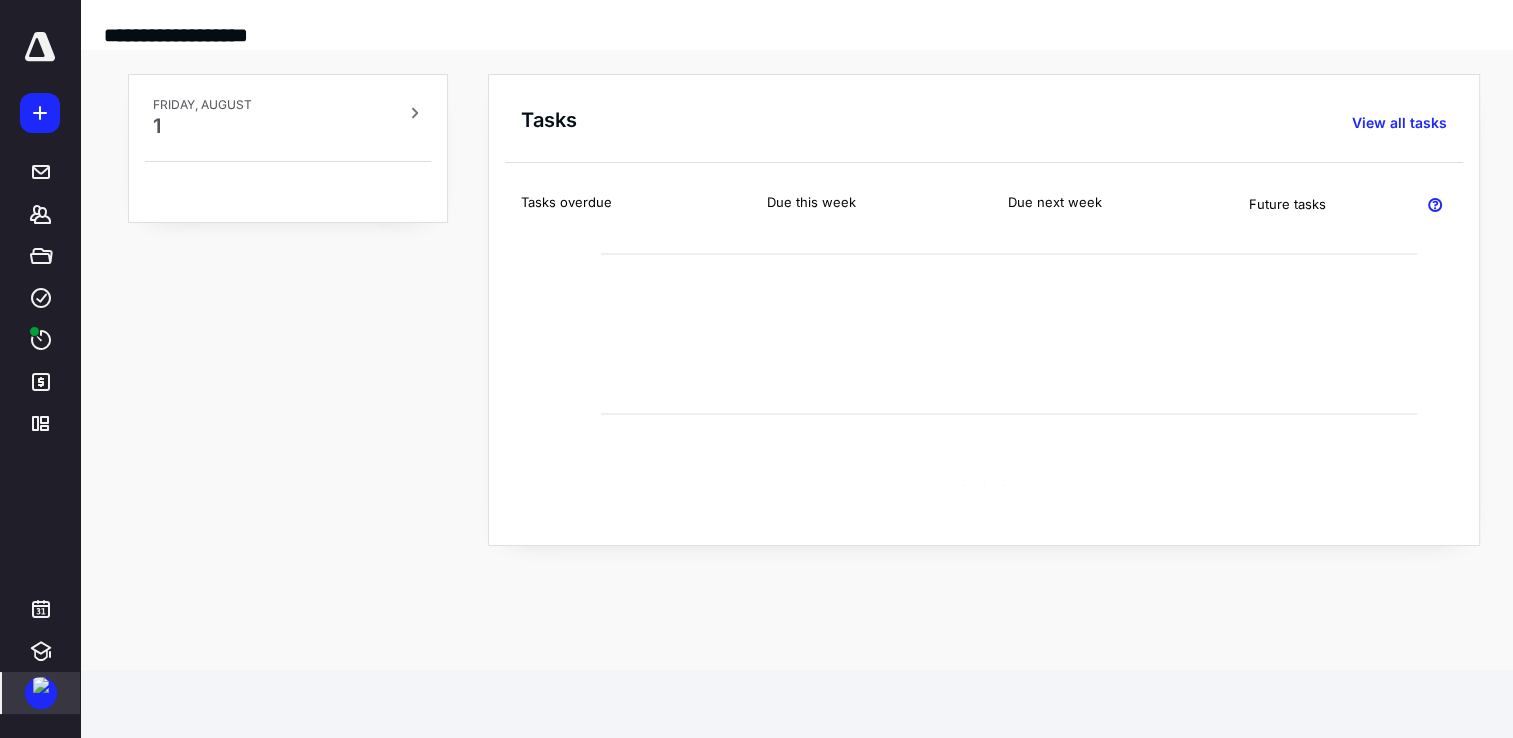 scroll, scrollTop: 0, scrollLeft: 0, axis: both 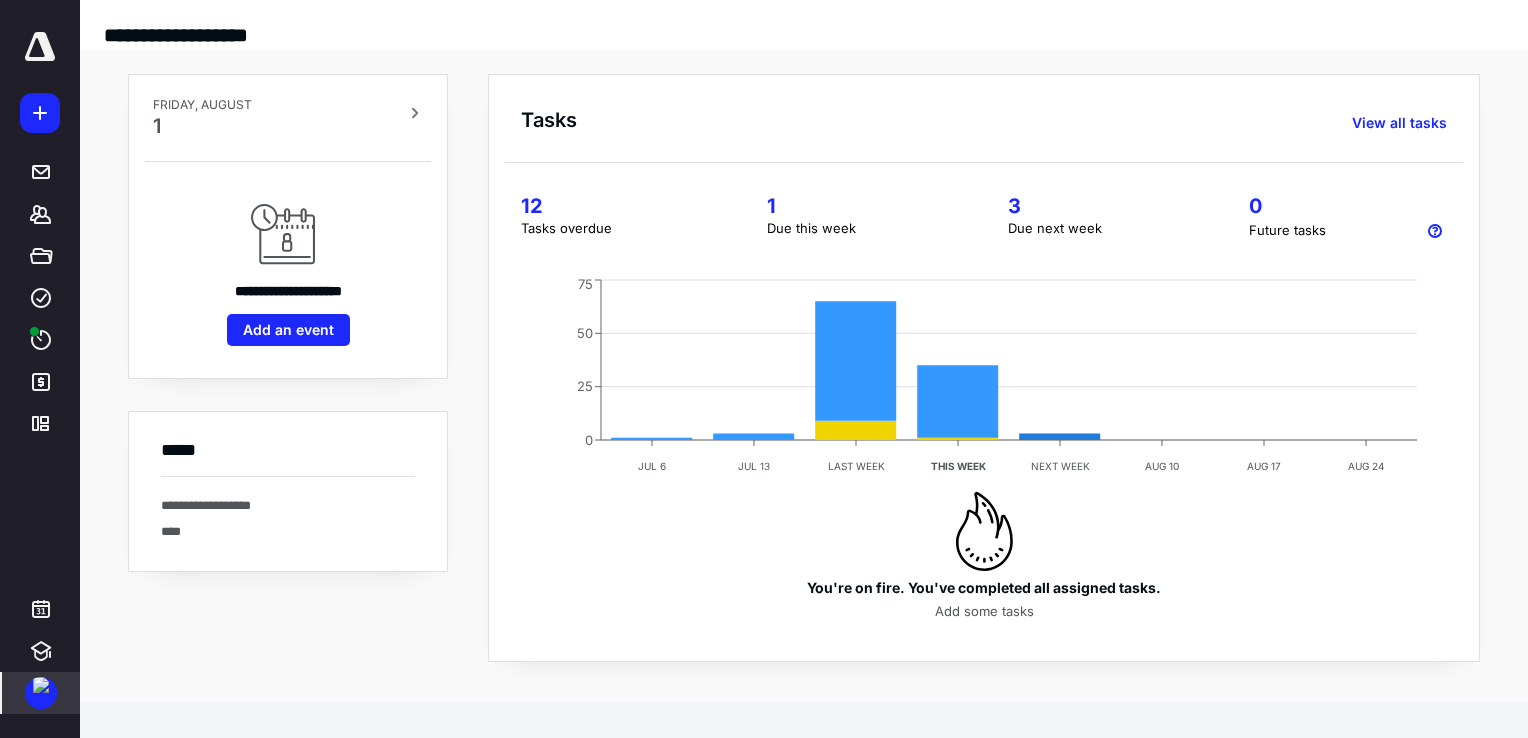 click on "Due next week" at bounding box center (1104, 229) 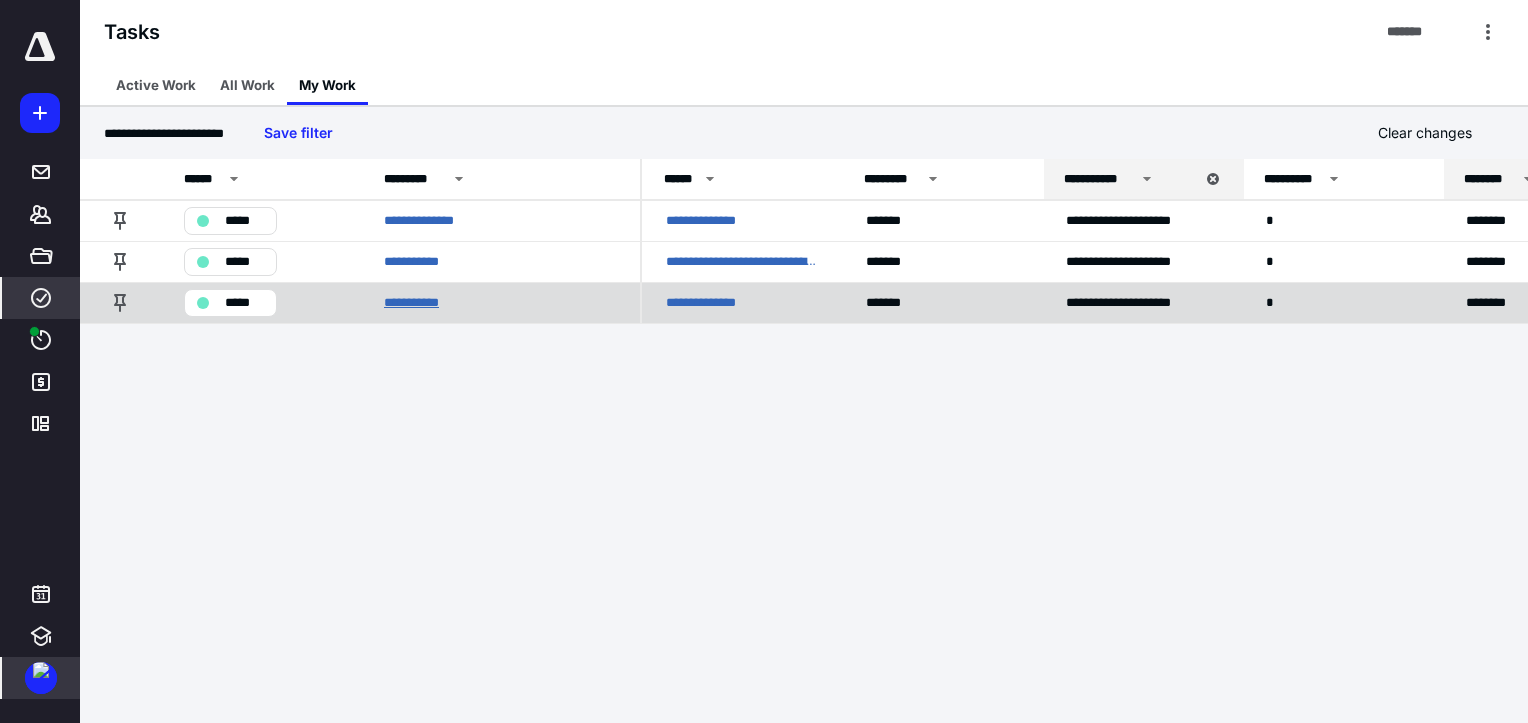 click on "**********" at bounding box center (419, 303) 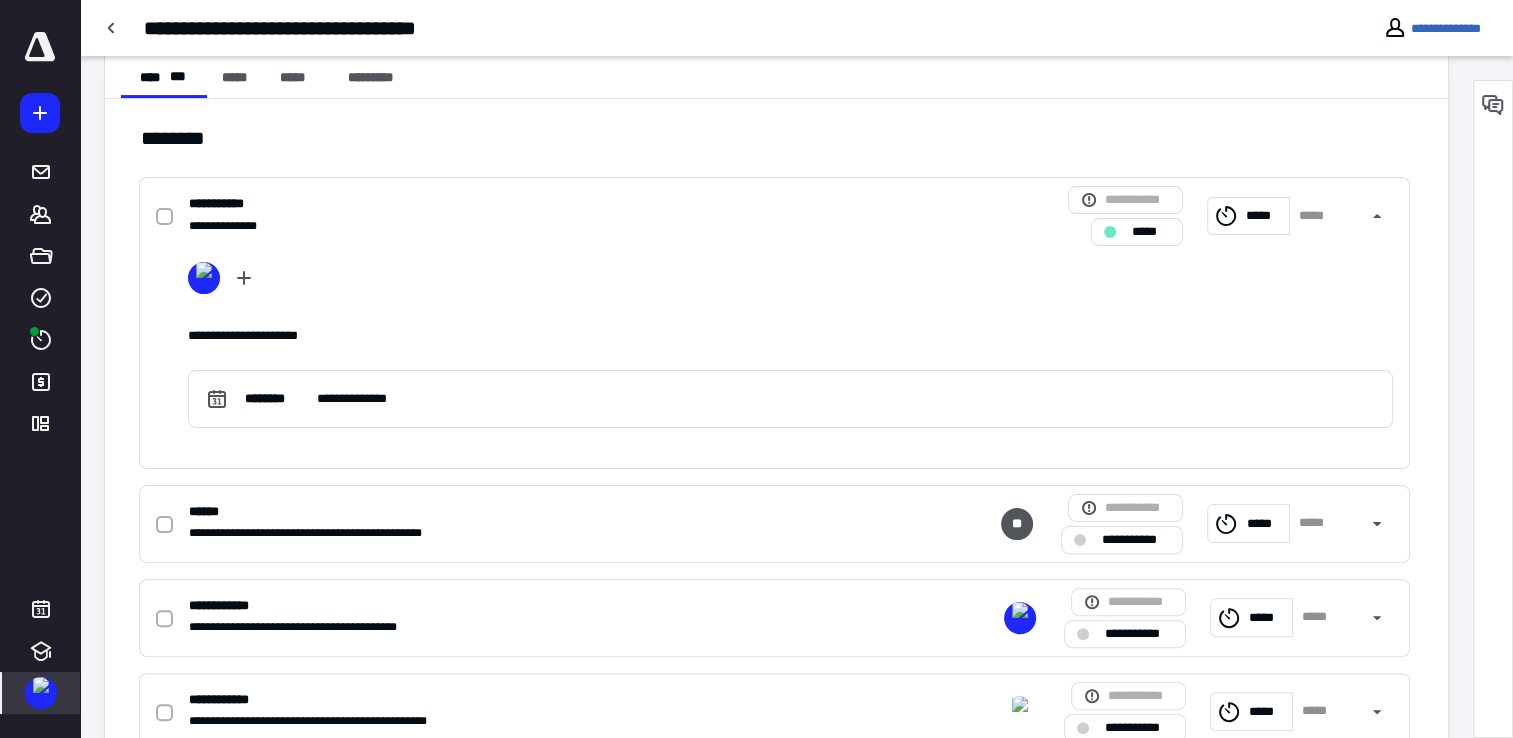 scroll, scrollTop: 400, scrollLeft: 0, axis: vertical 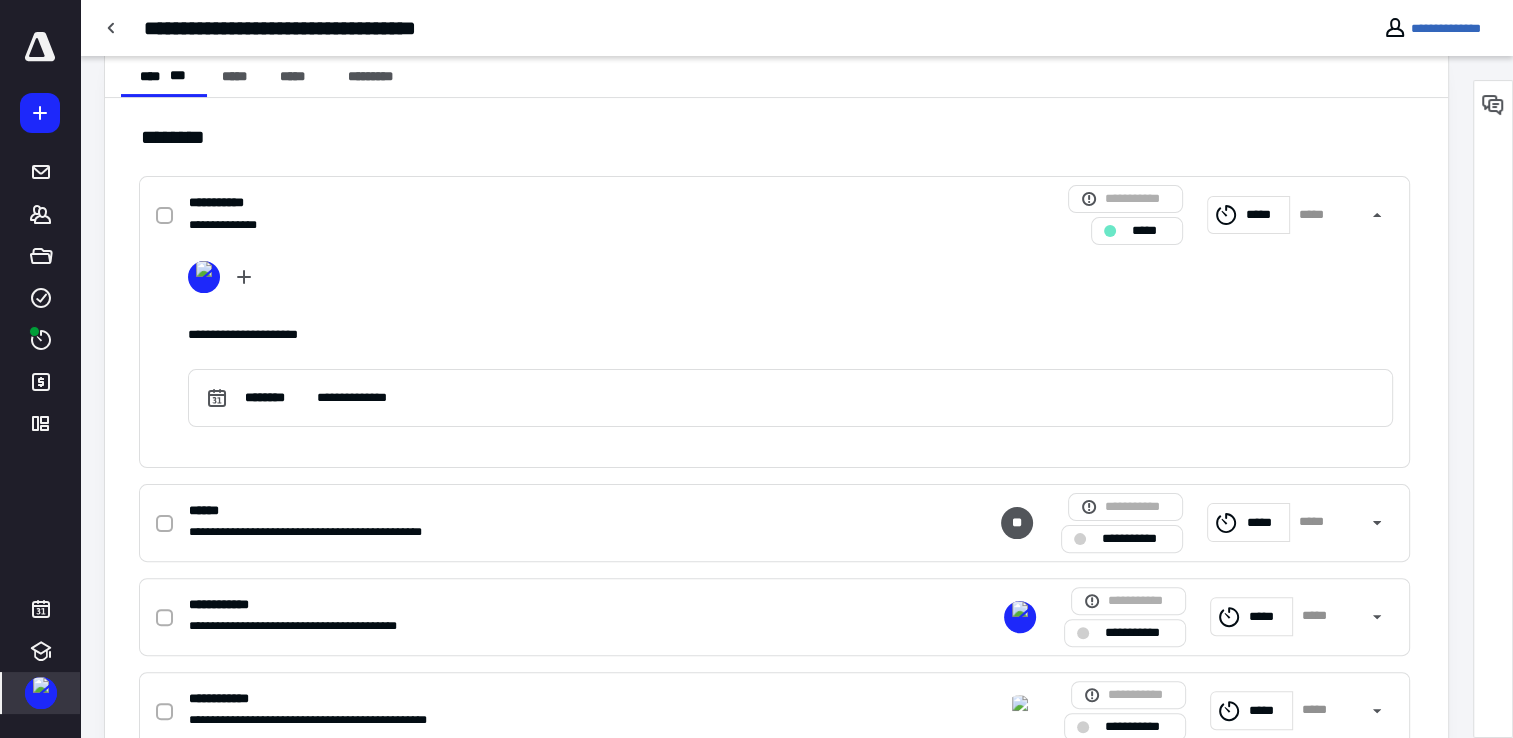 click 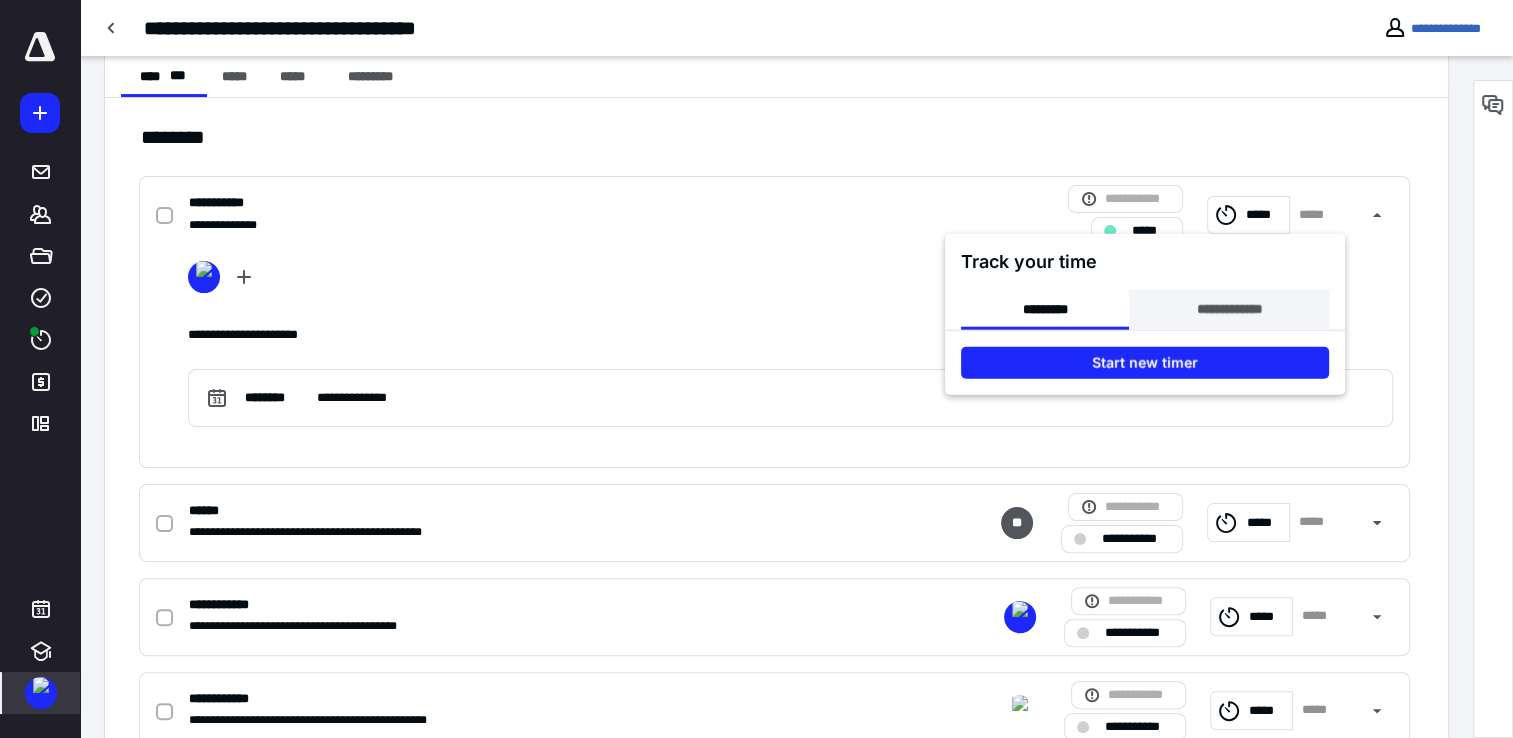 click on "**********" at bounding box center [1228, 310] 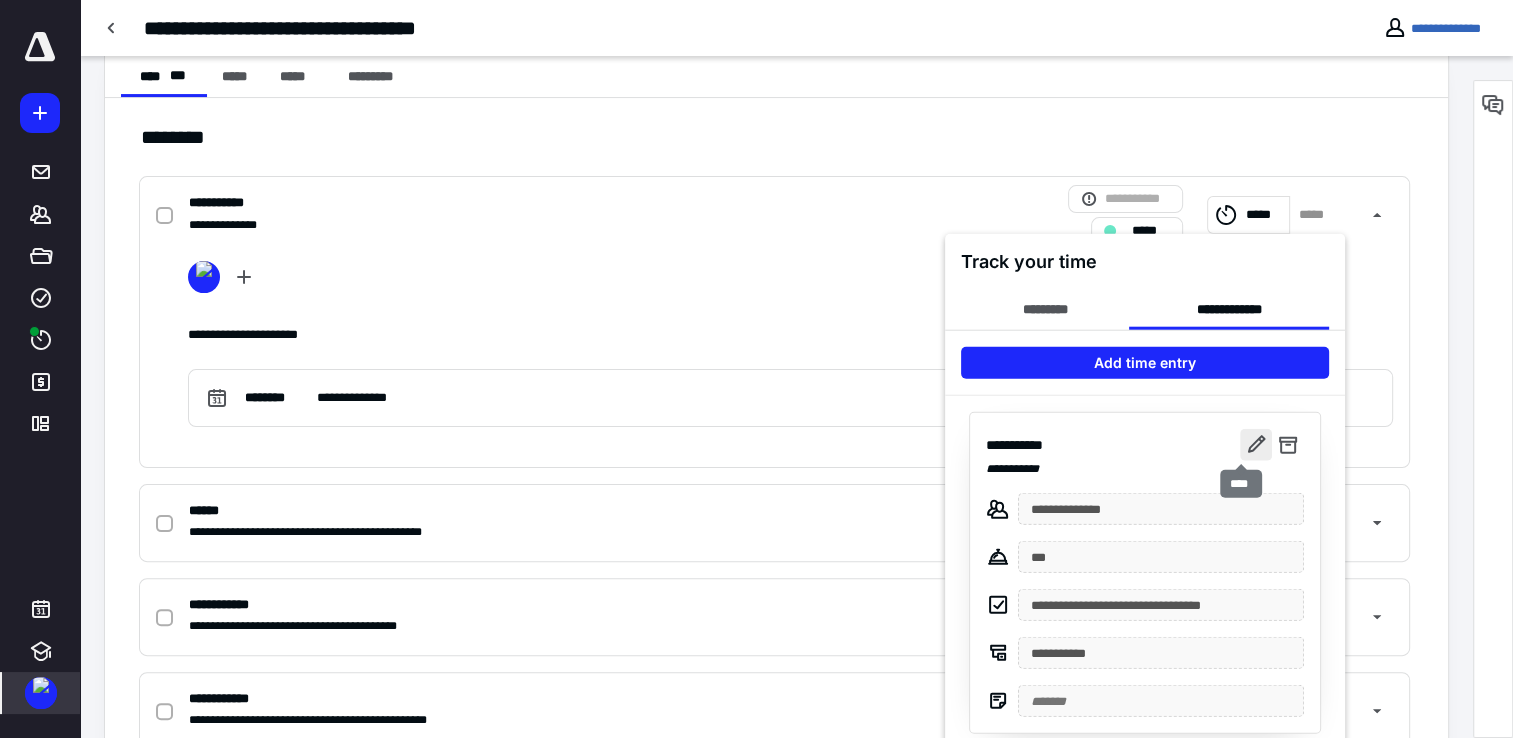 click at bounding box center [1256, 445] 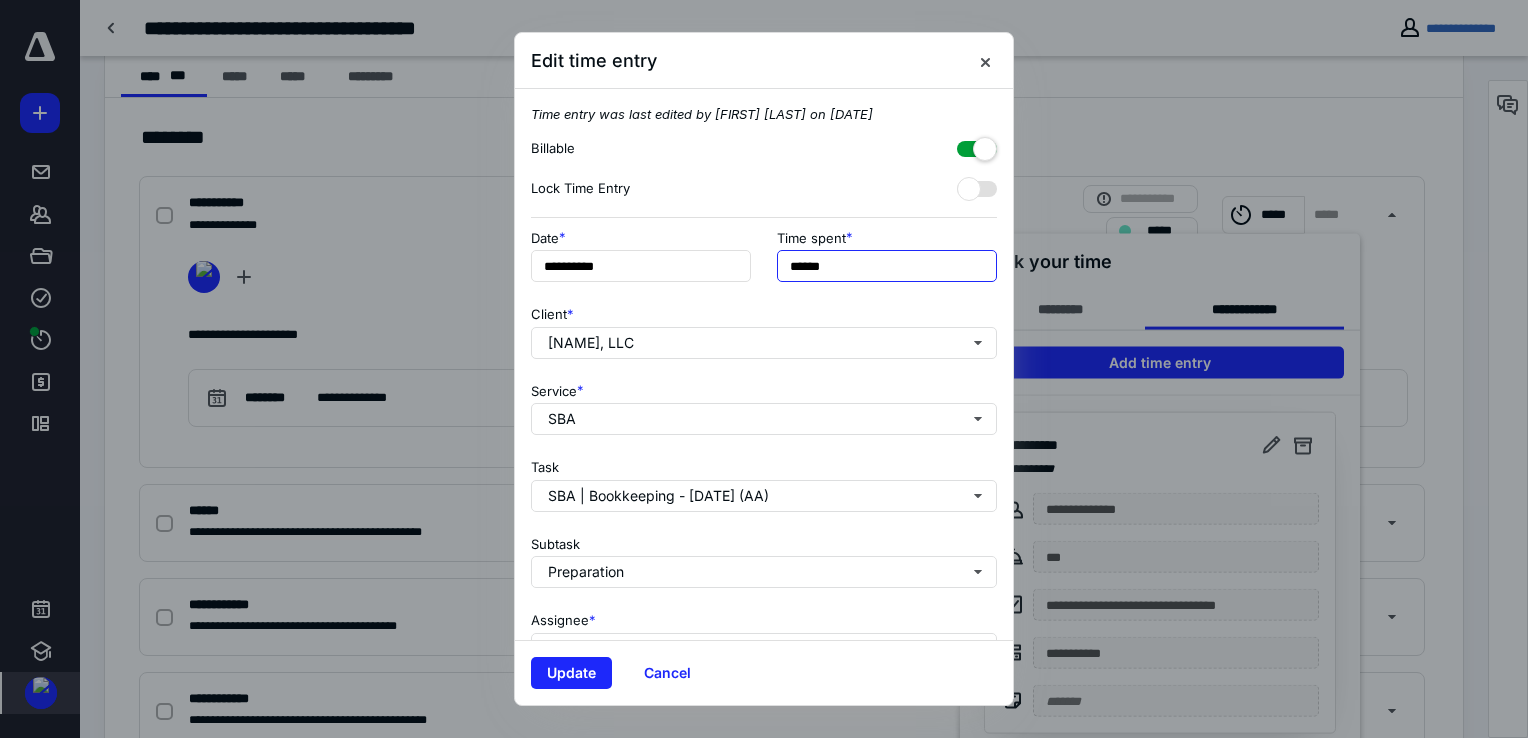 click on "******" at bounding box center [887, 266] 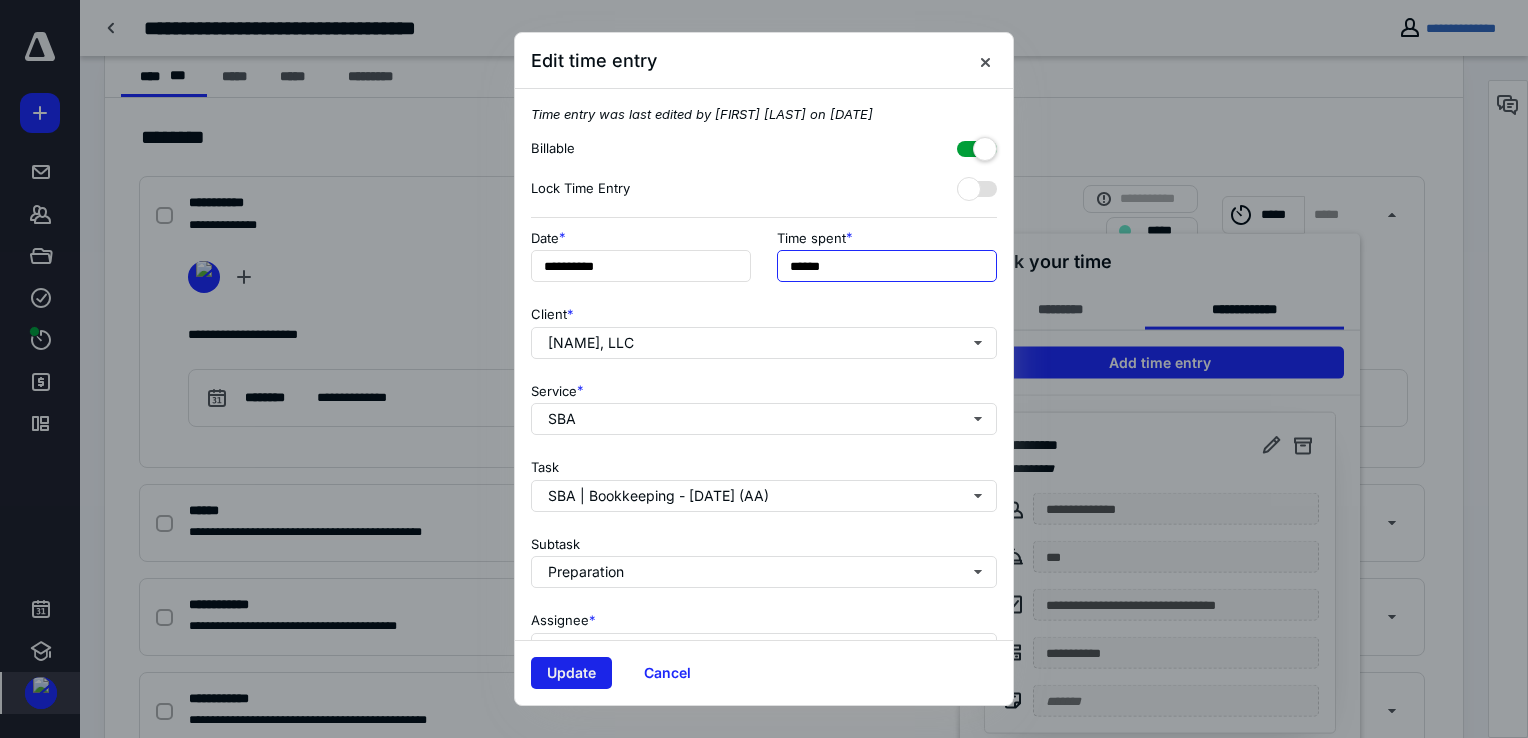 type on "******" 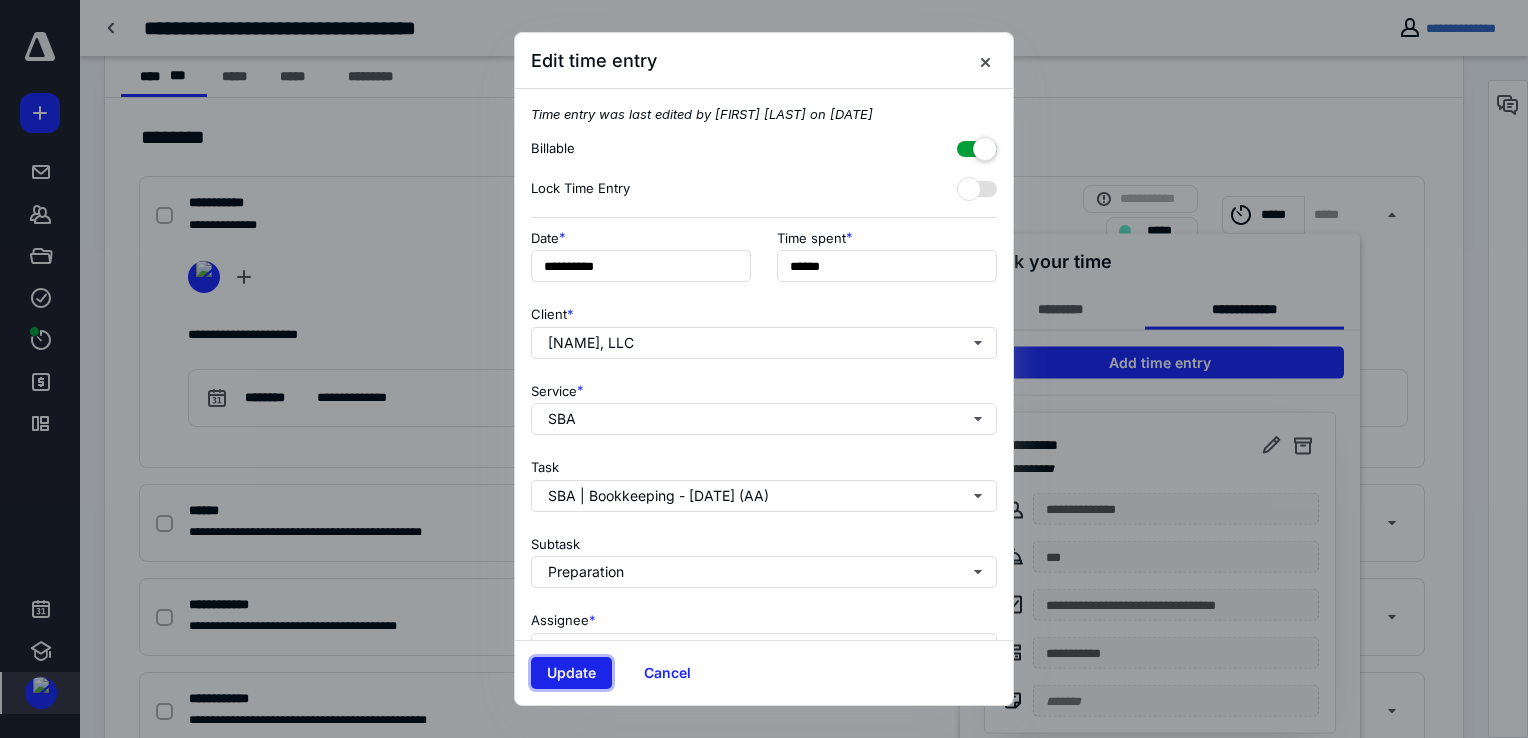 click on "Update" at bounding box center (571, 673) 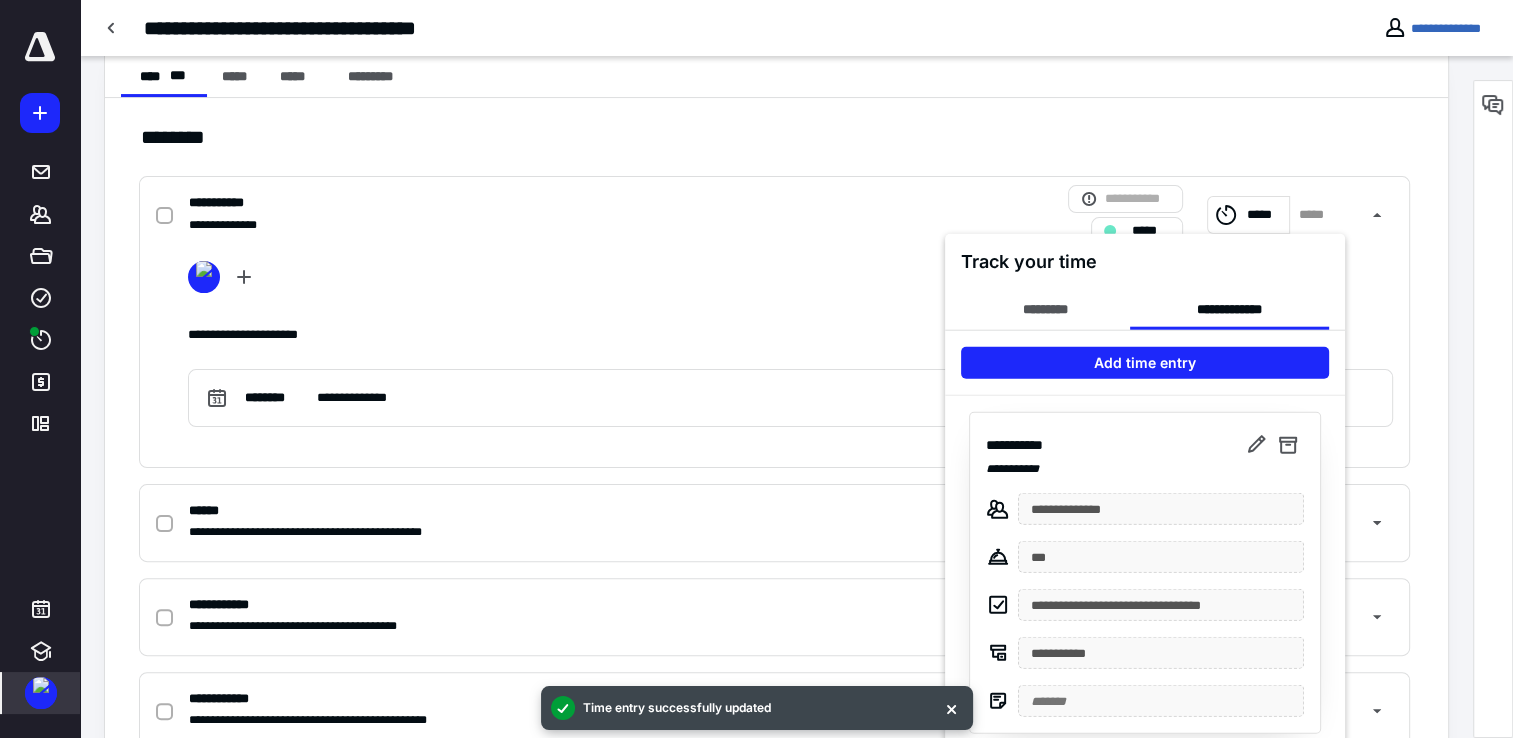 click at bounding box center [756, 369] 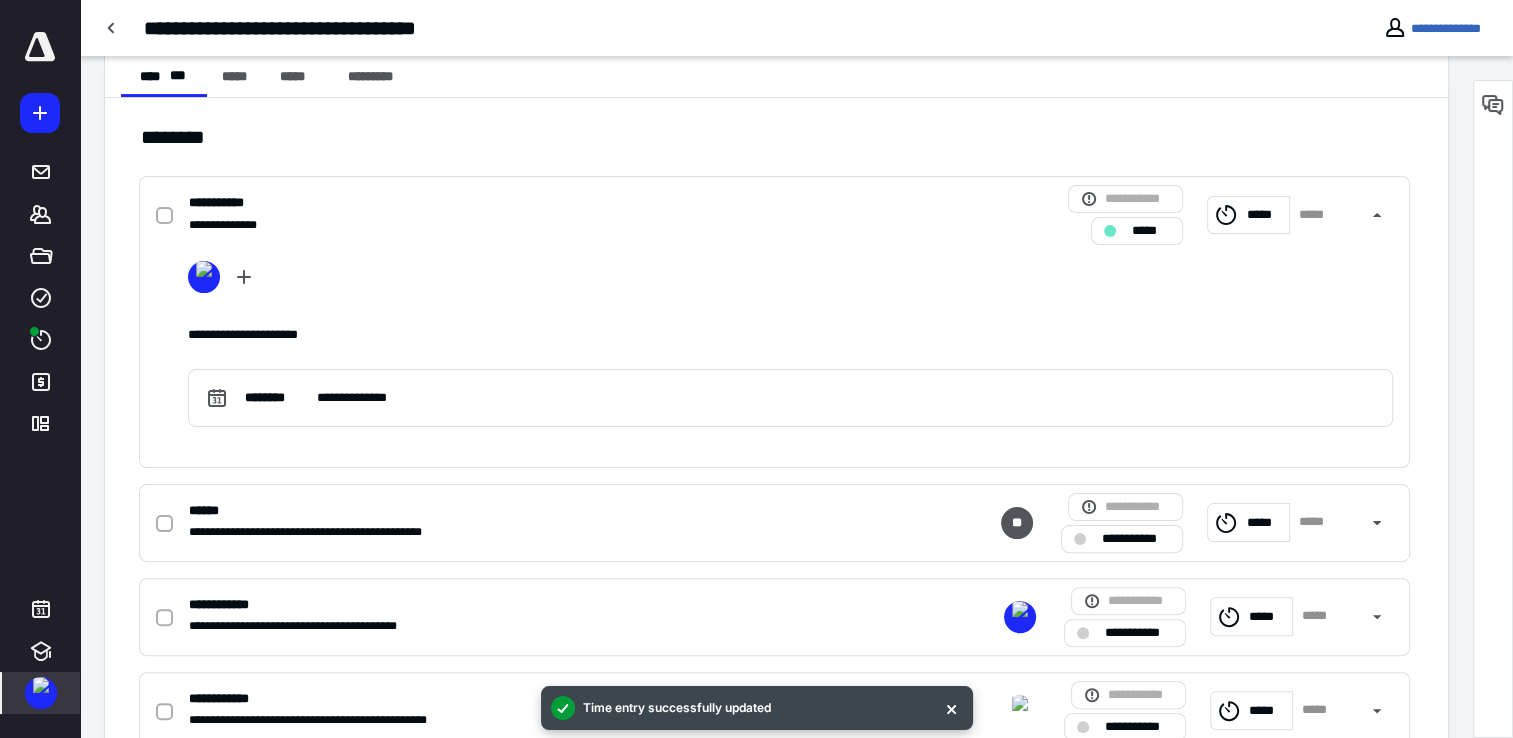 click at bounding box center (40, 47) 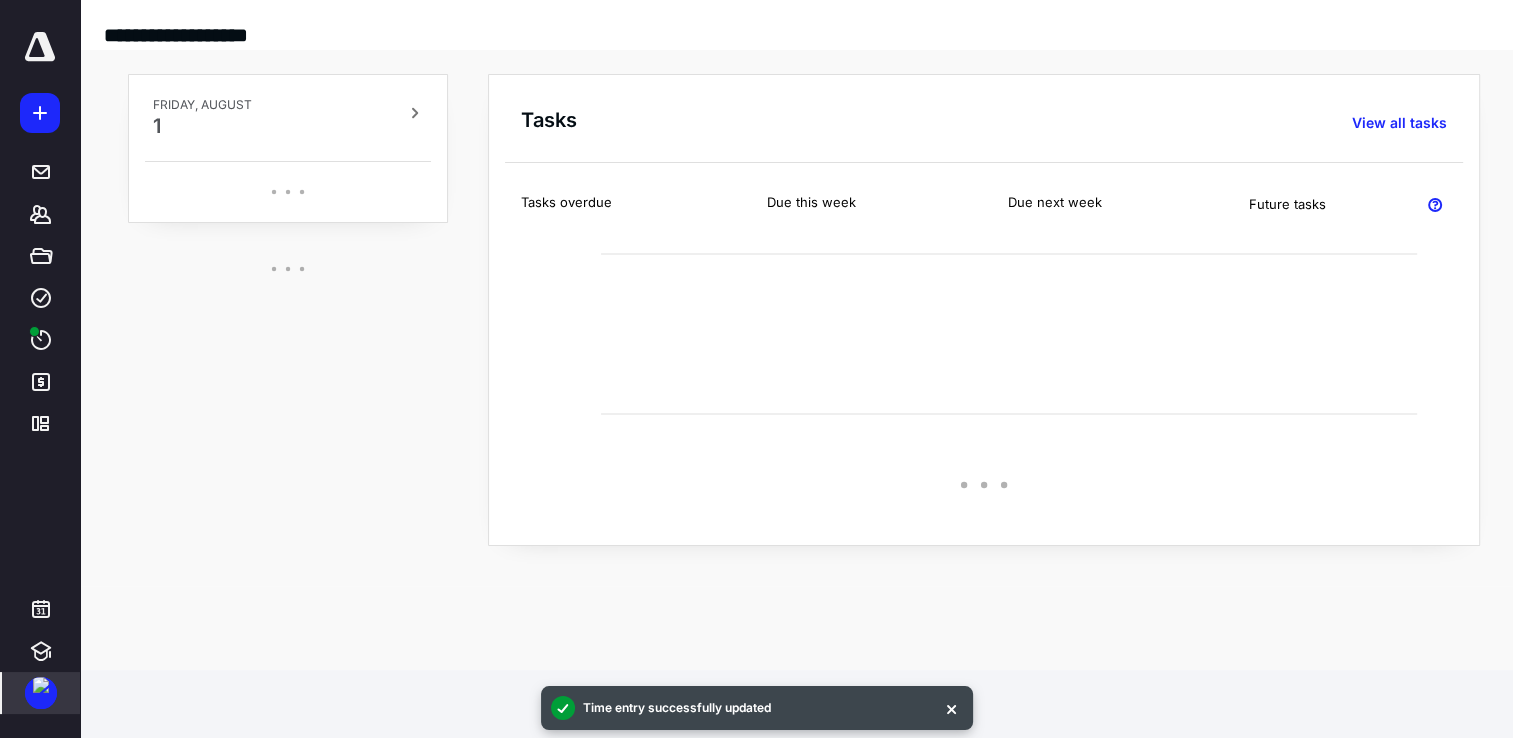 scroll, scrollTop: 0, scrollLeft: 0, axis: both 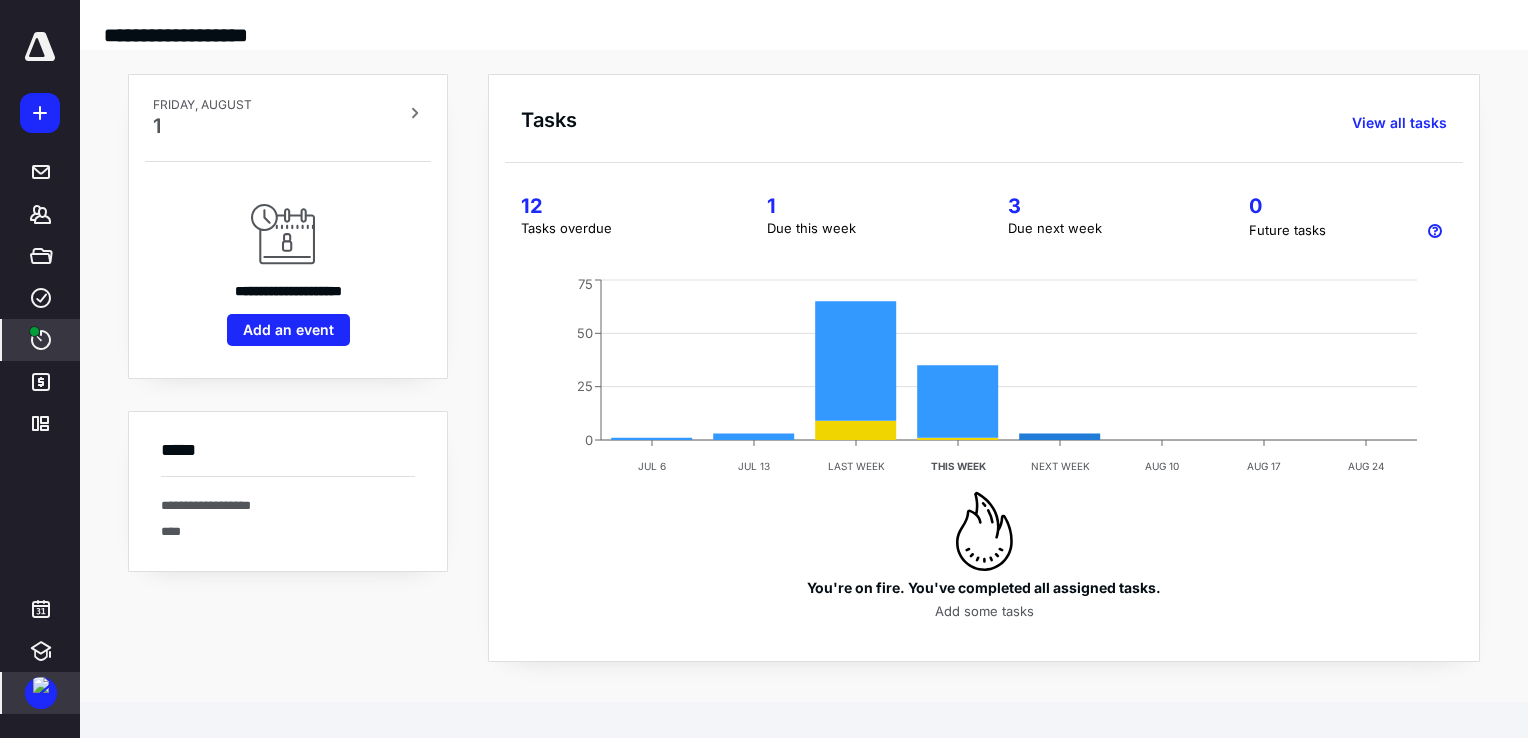 click 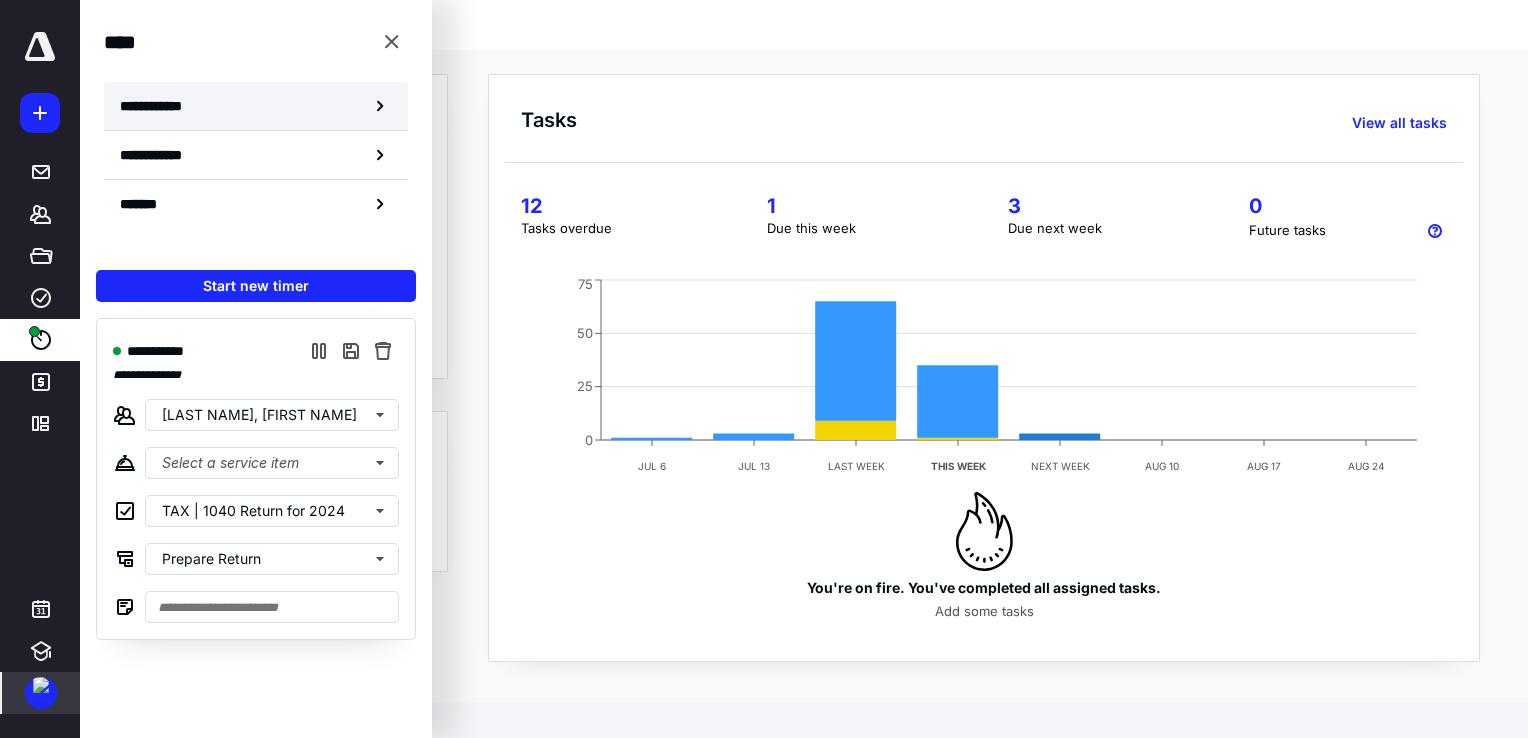 click on "**********" at bounding box center (256, 106) 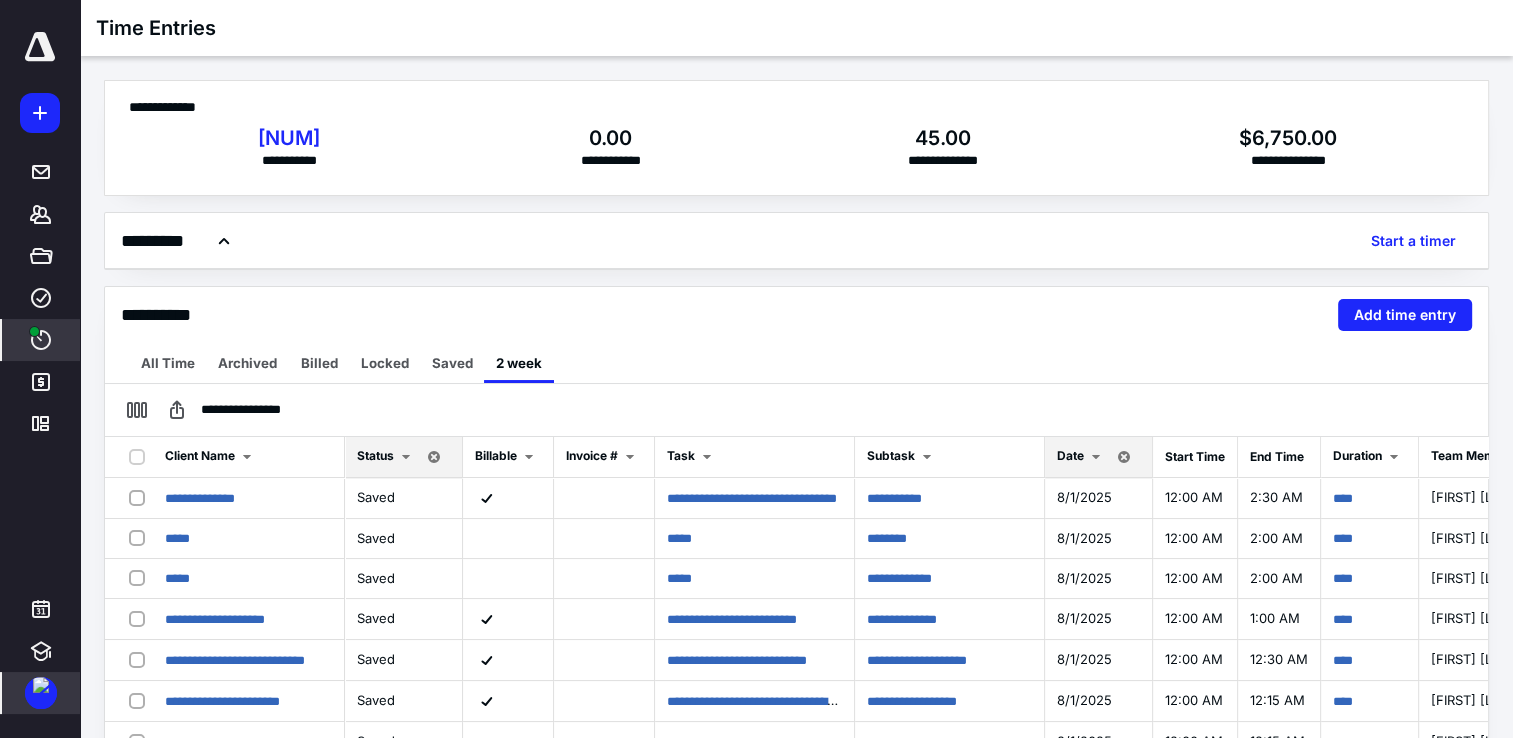 click at bounding box center (1096, 457) 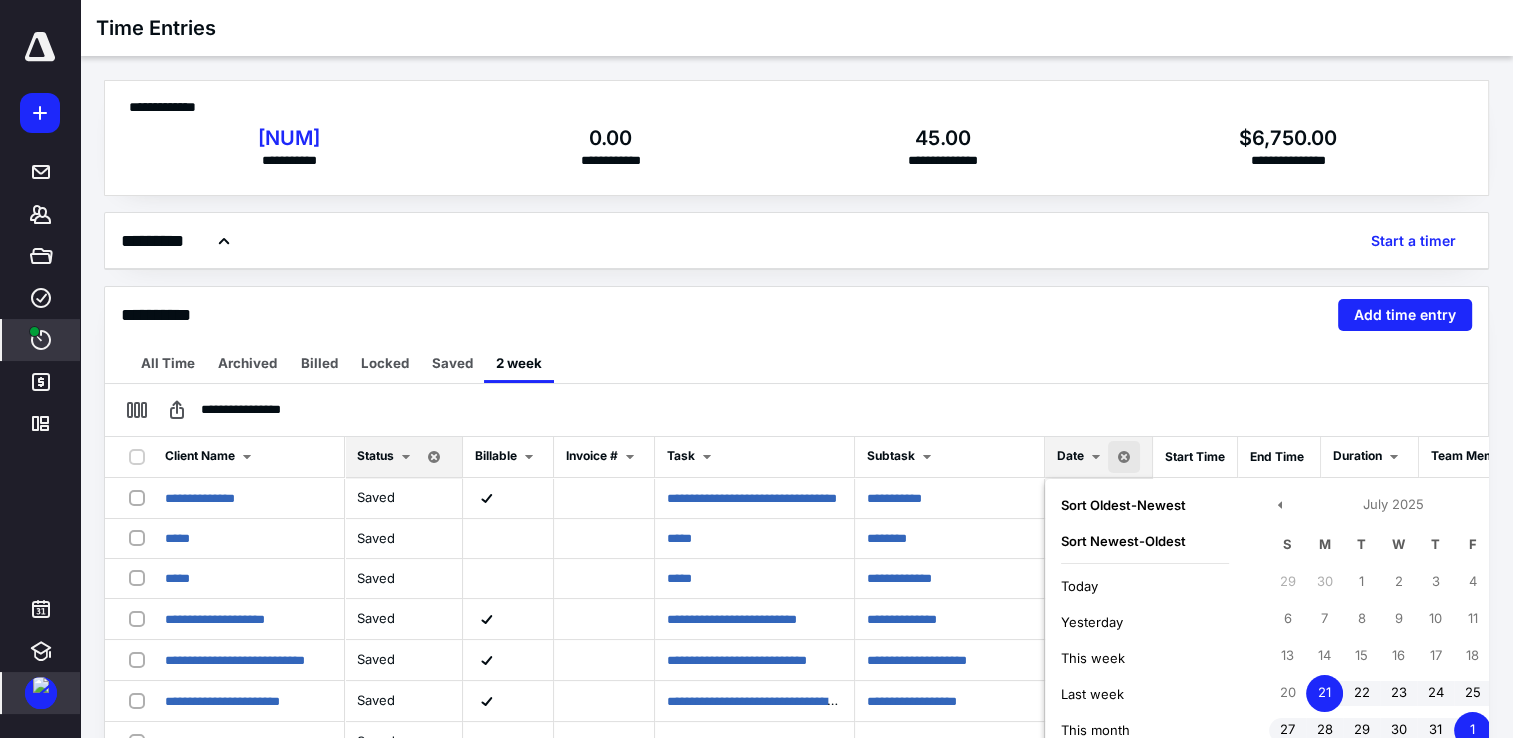 scroll, scrollTop: 200, scrollLeft: 0, axis: vertical 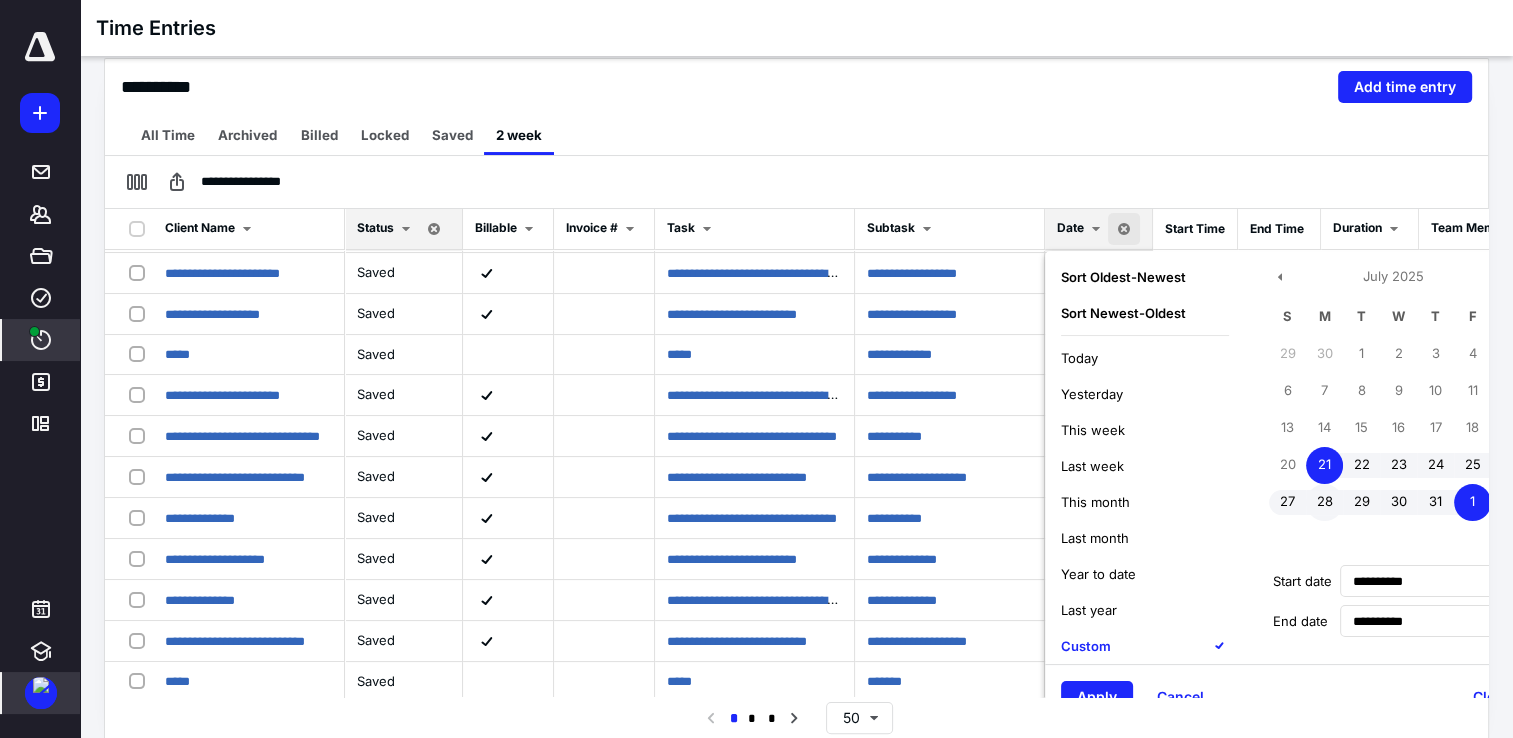 click on "28" at bounding box center (1324, 502) 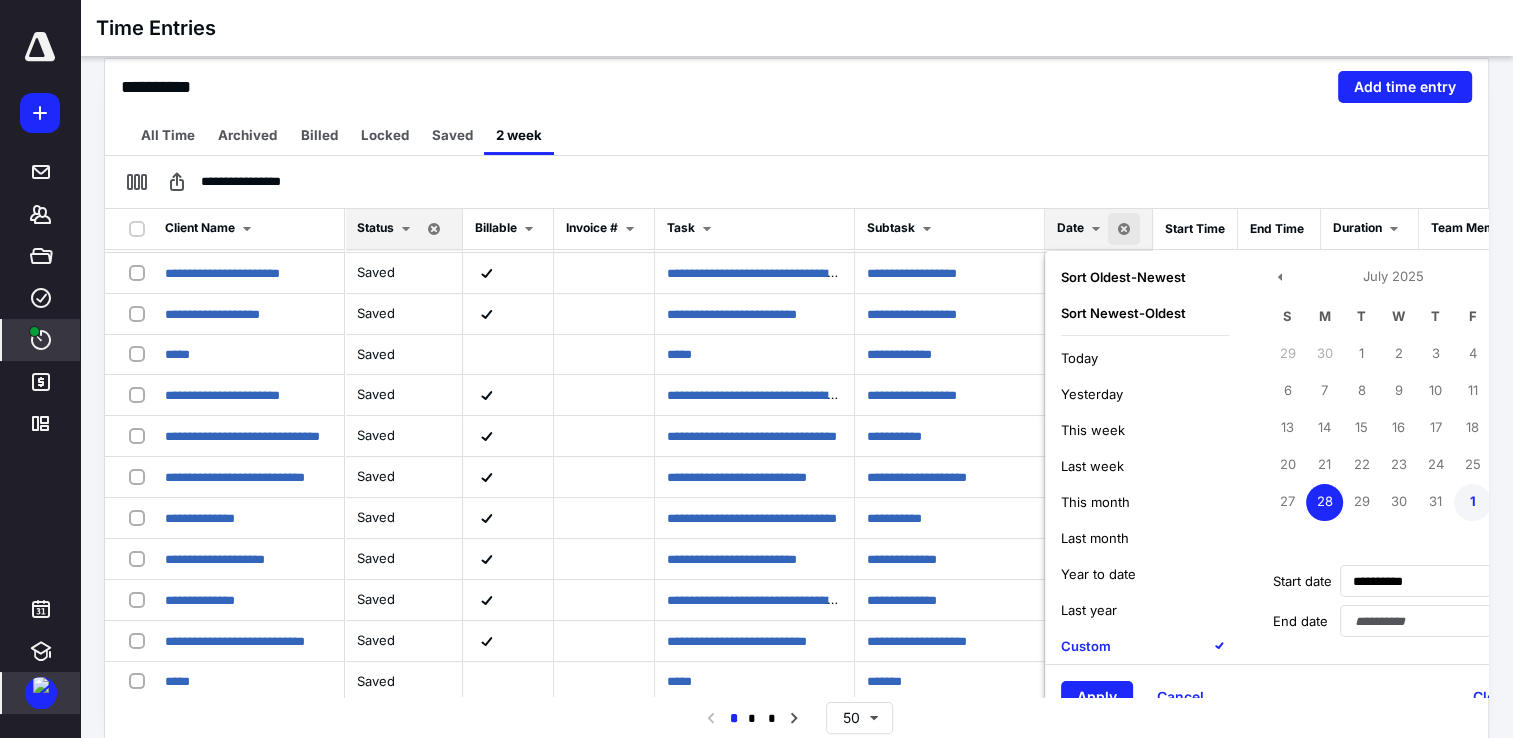 click on "1" at bounding box center [1472, 502] 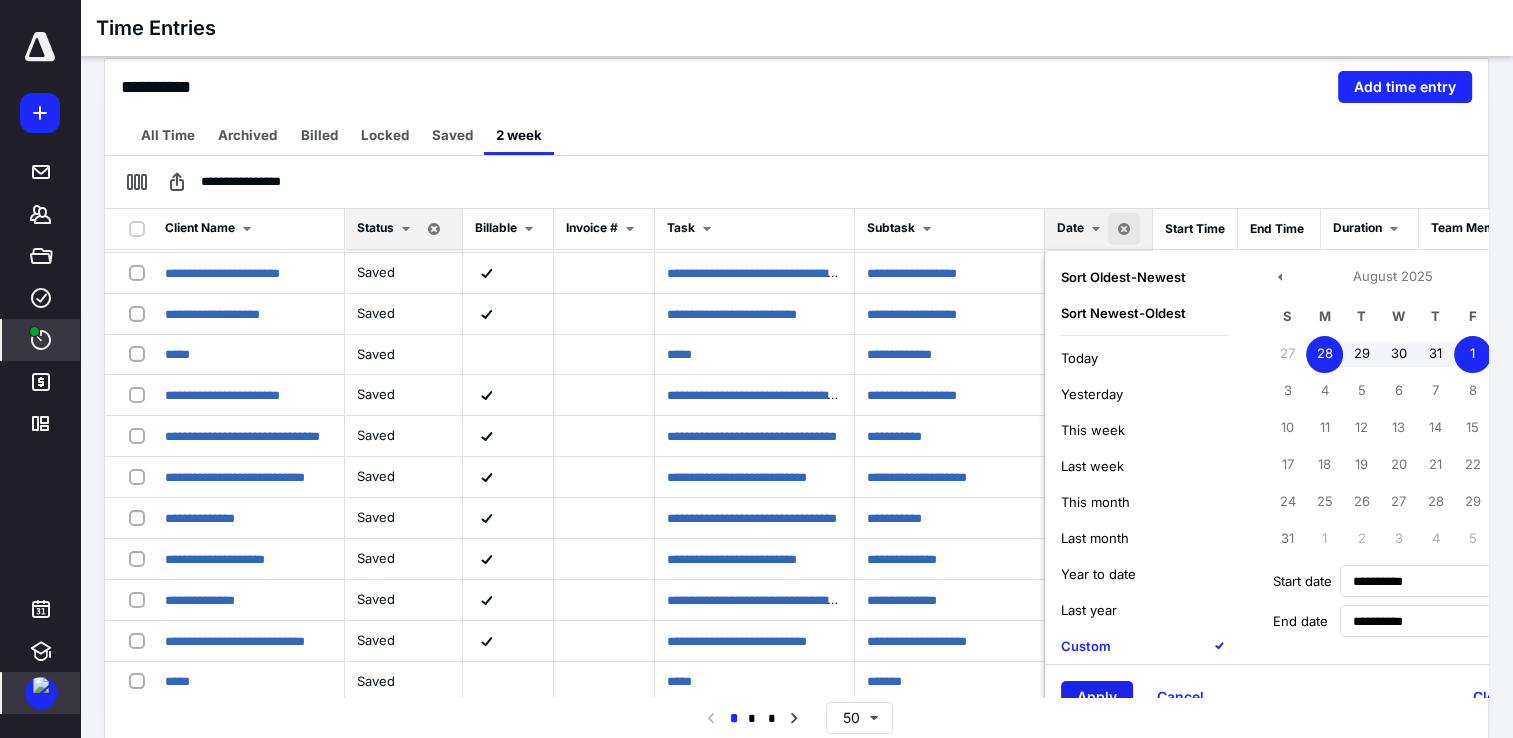 click on "Apply Cancel Clear" at bounding box center [1293, 696] 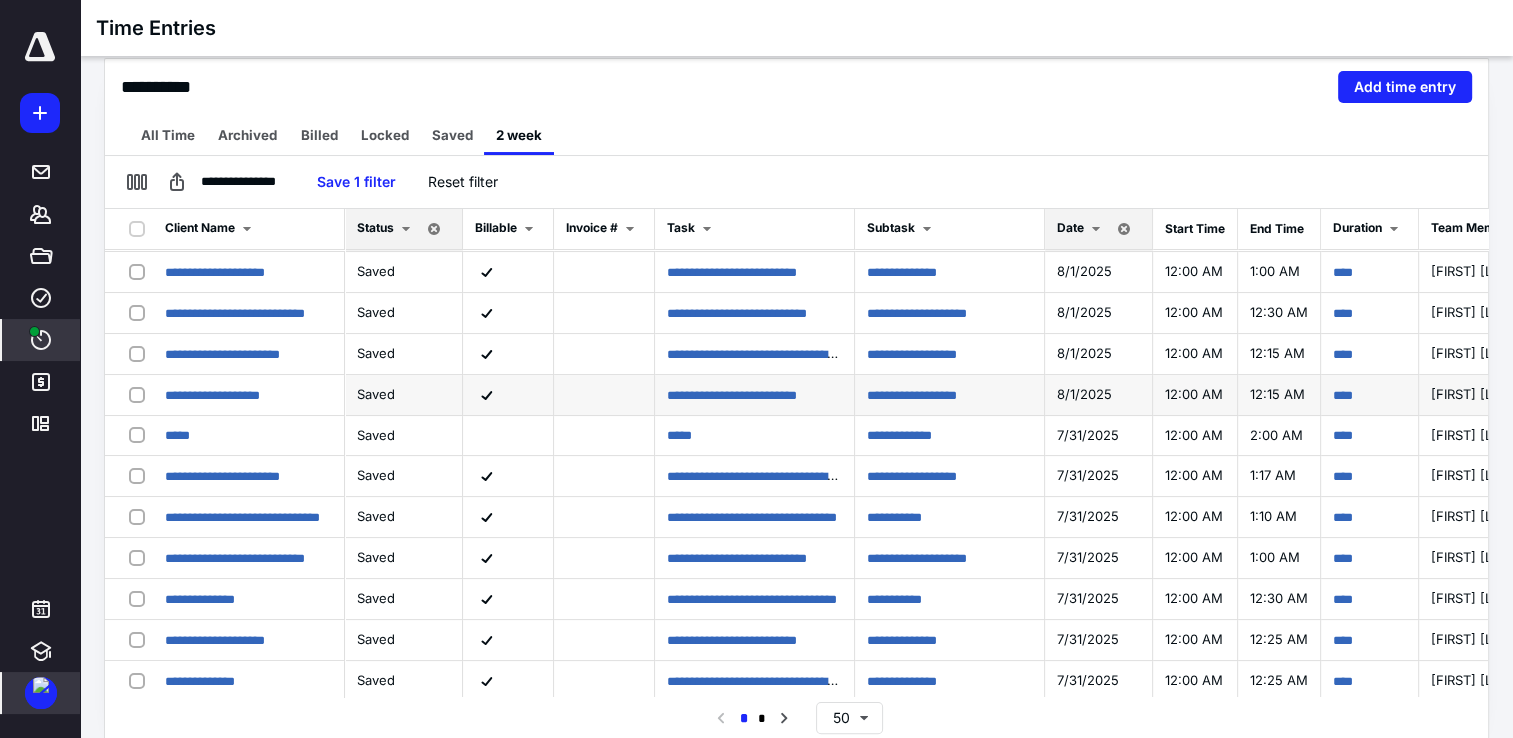 scroll, scrollTop: 0, scrollLeft: 0, axis: both 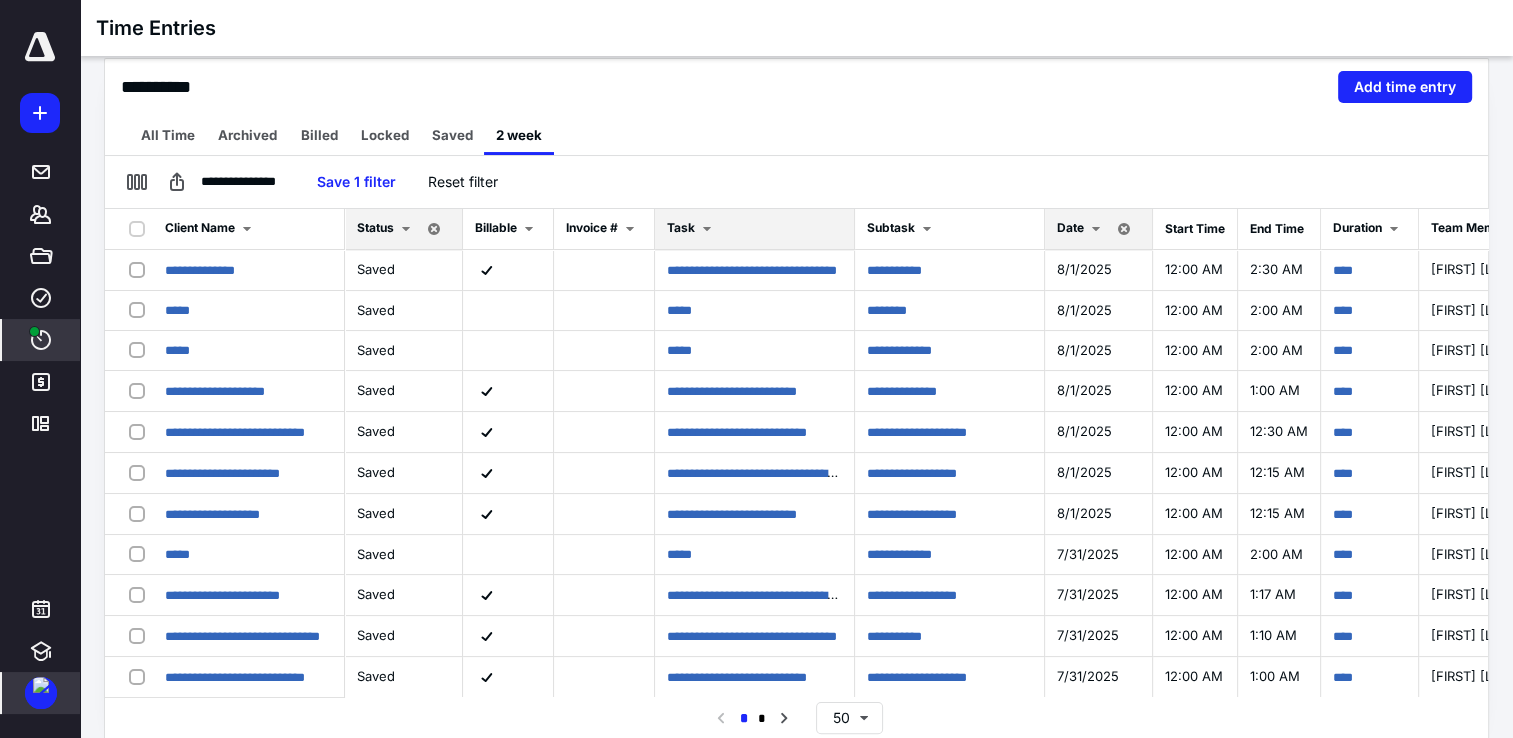 click at bounding box center [707, 229] 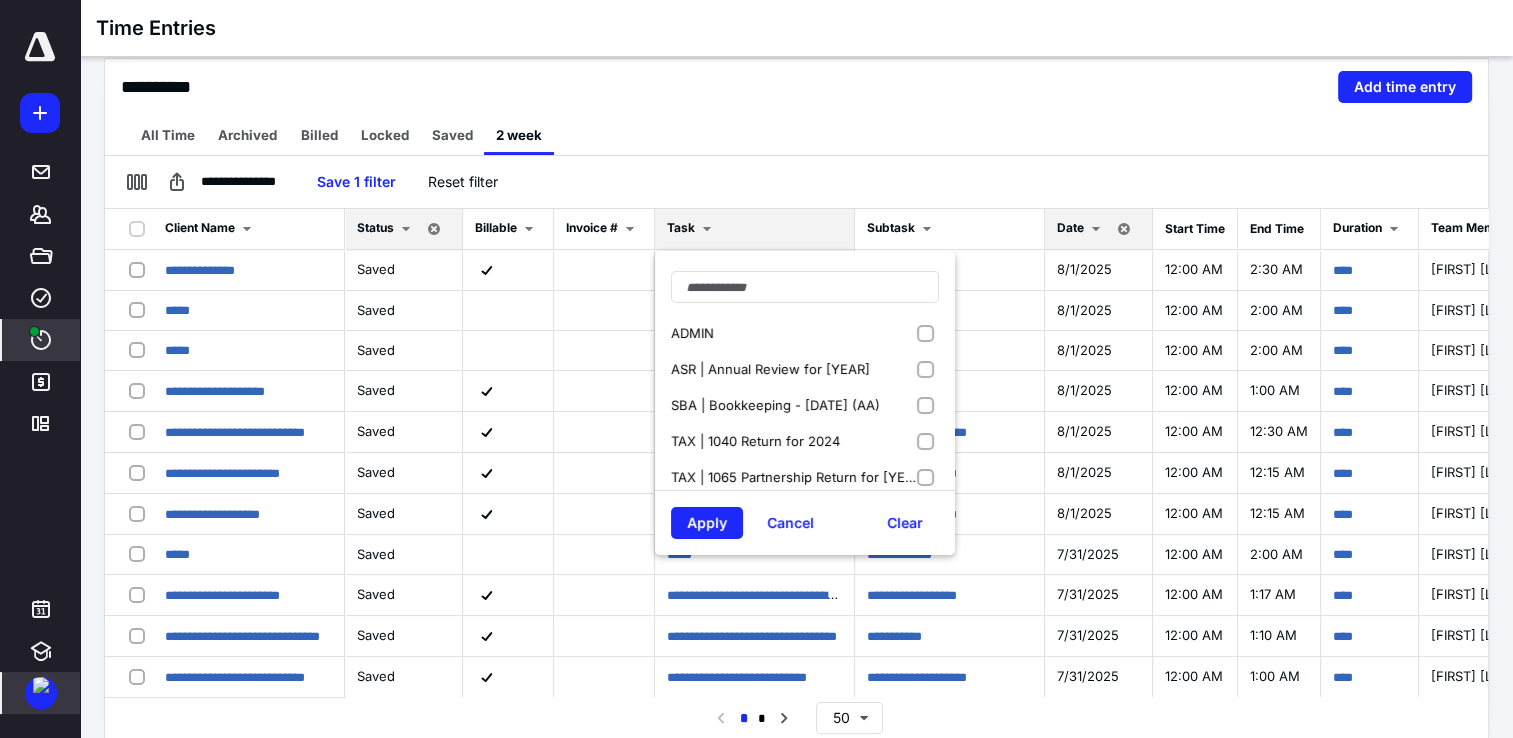 click on "ASR | Annual Review for [YEAR]" at bounding box center (772, 369) 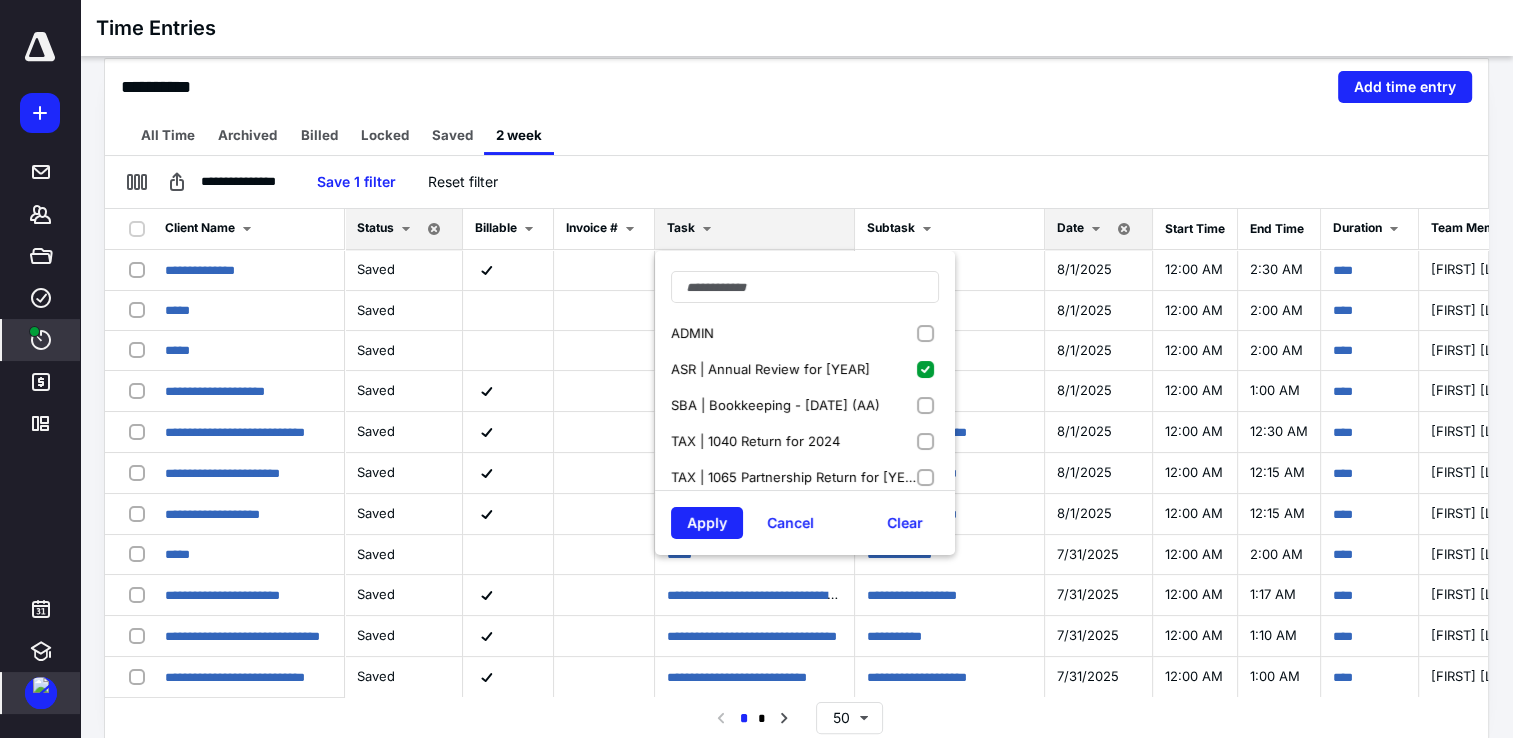 click on "SBA | Bookkeeping - [DATE] (AA)" at bounding box center (777, 405) 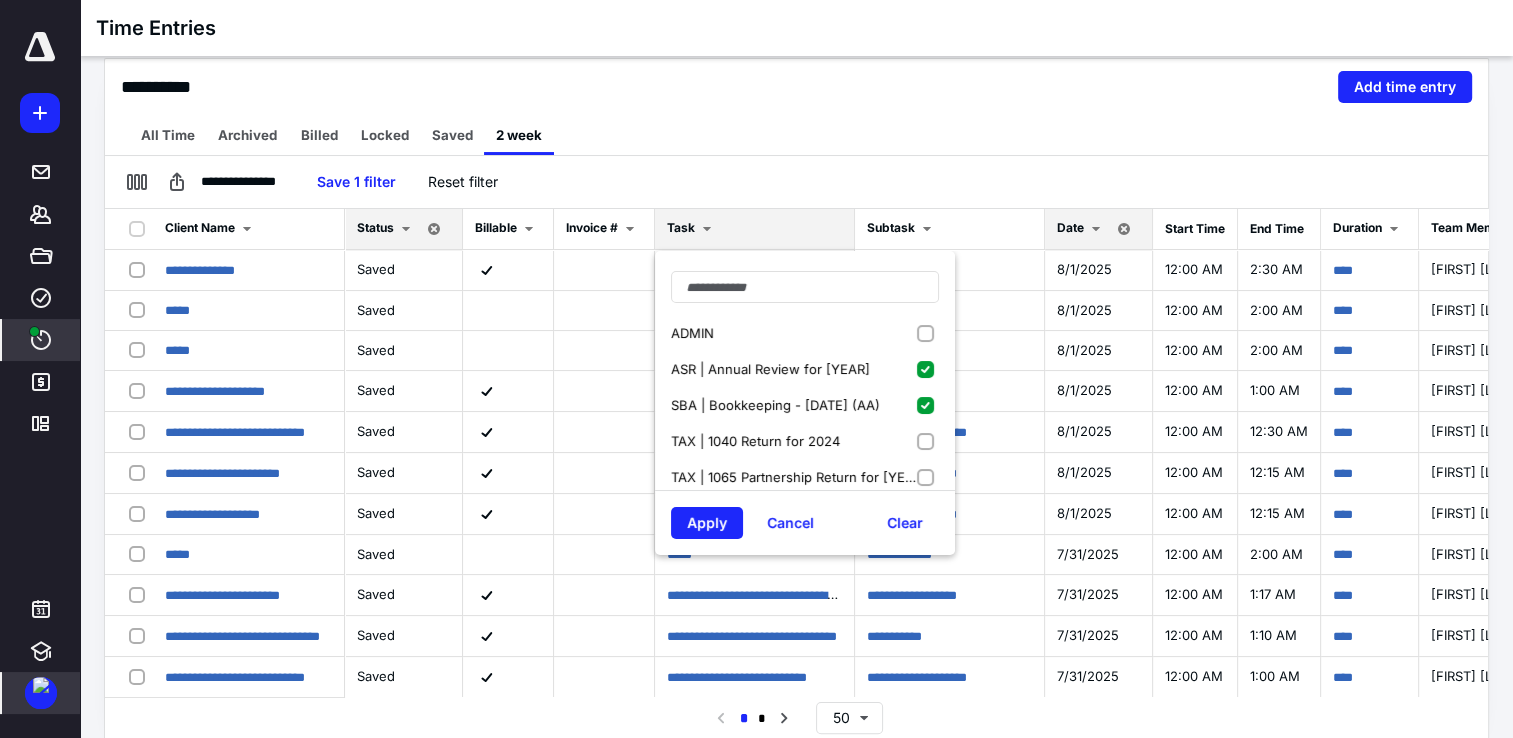 click on "TAX | 1040 Return for 2024" at bounding box center [757, 441] 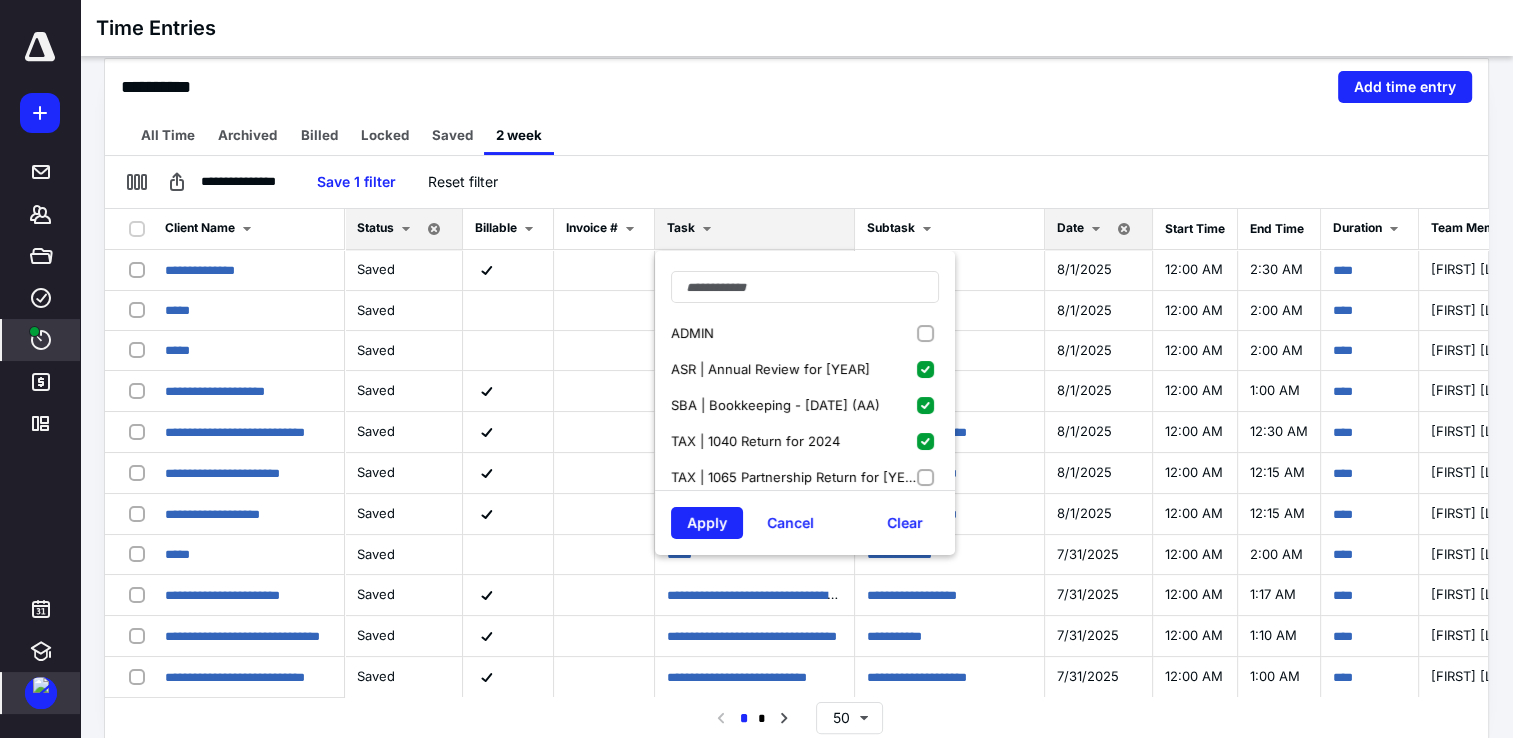 click on "TAX | 1040 Return for 2024" at bounding box center (805, 441) 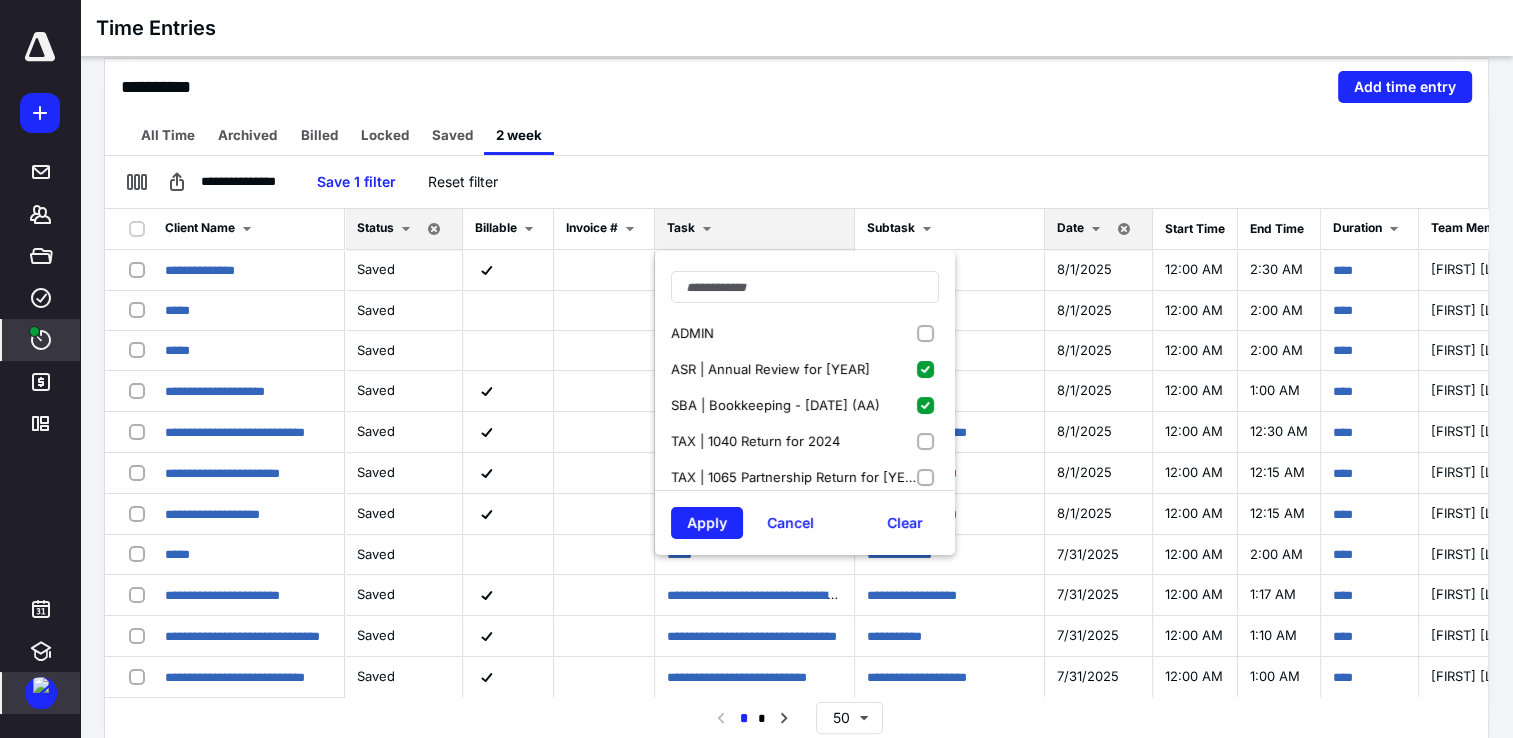 click on "TAX | 1065 Partnership Return for [YEAR]" at bounding box center [795, 477] 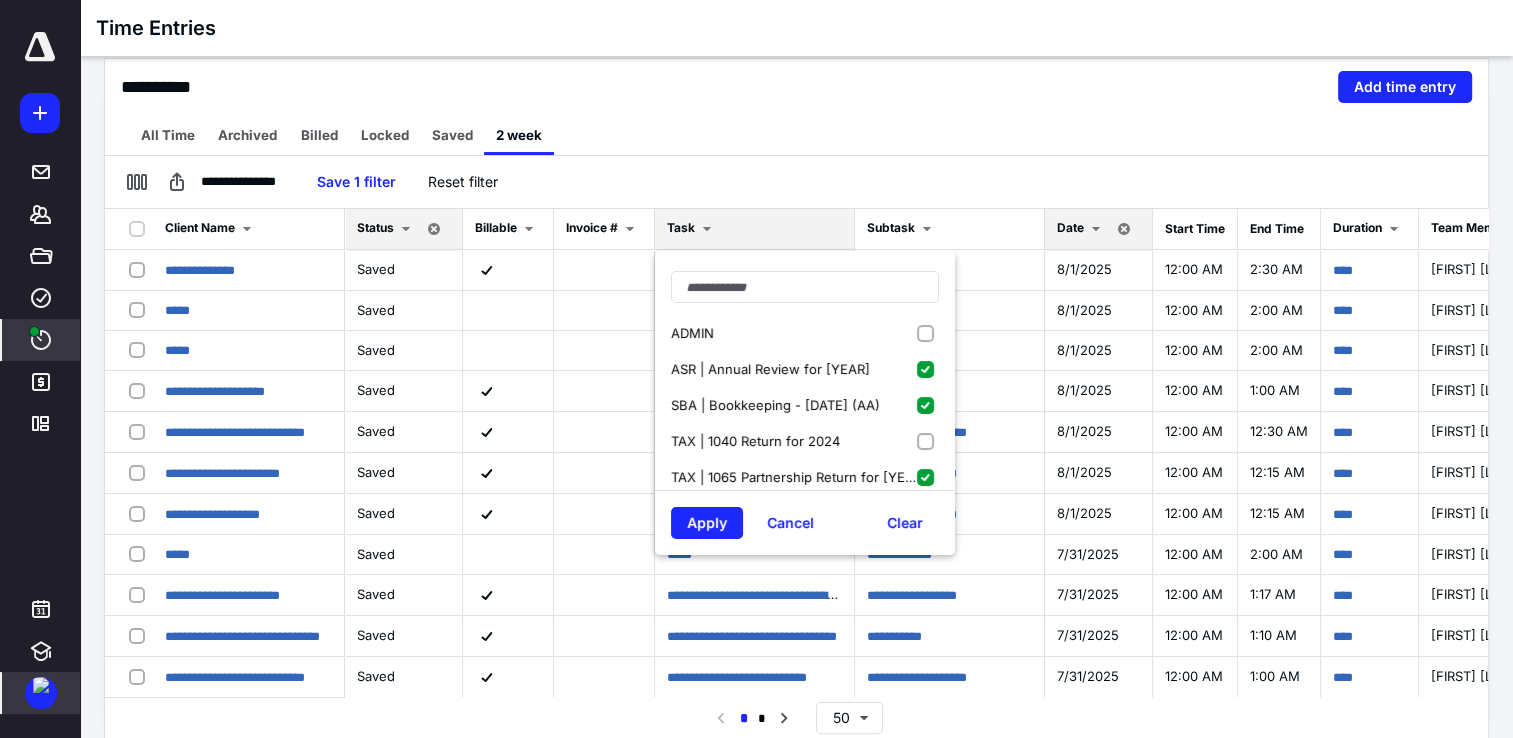 click on "TAX | 1040 Return for 2024" at bounding box center [757, 441] 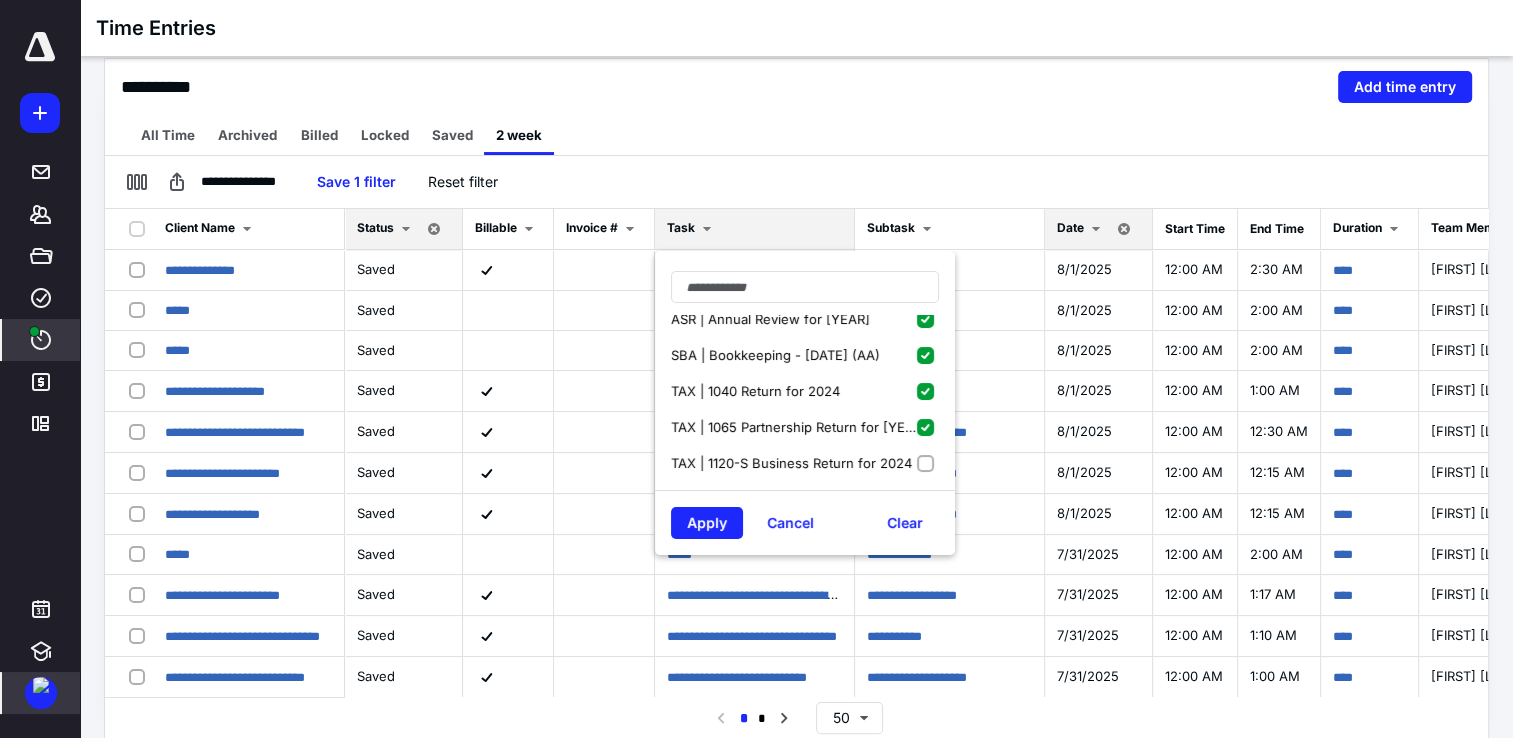 scroll, scrollTop: 76, scrollLeft: 0, axis: vertical 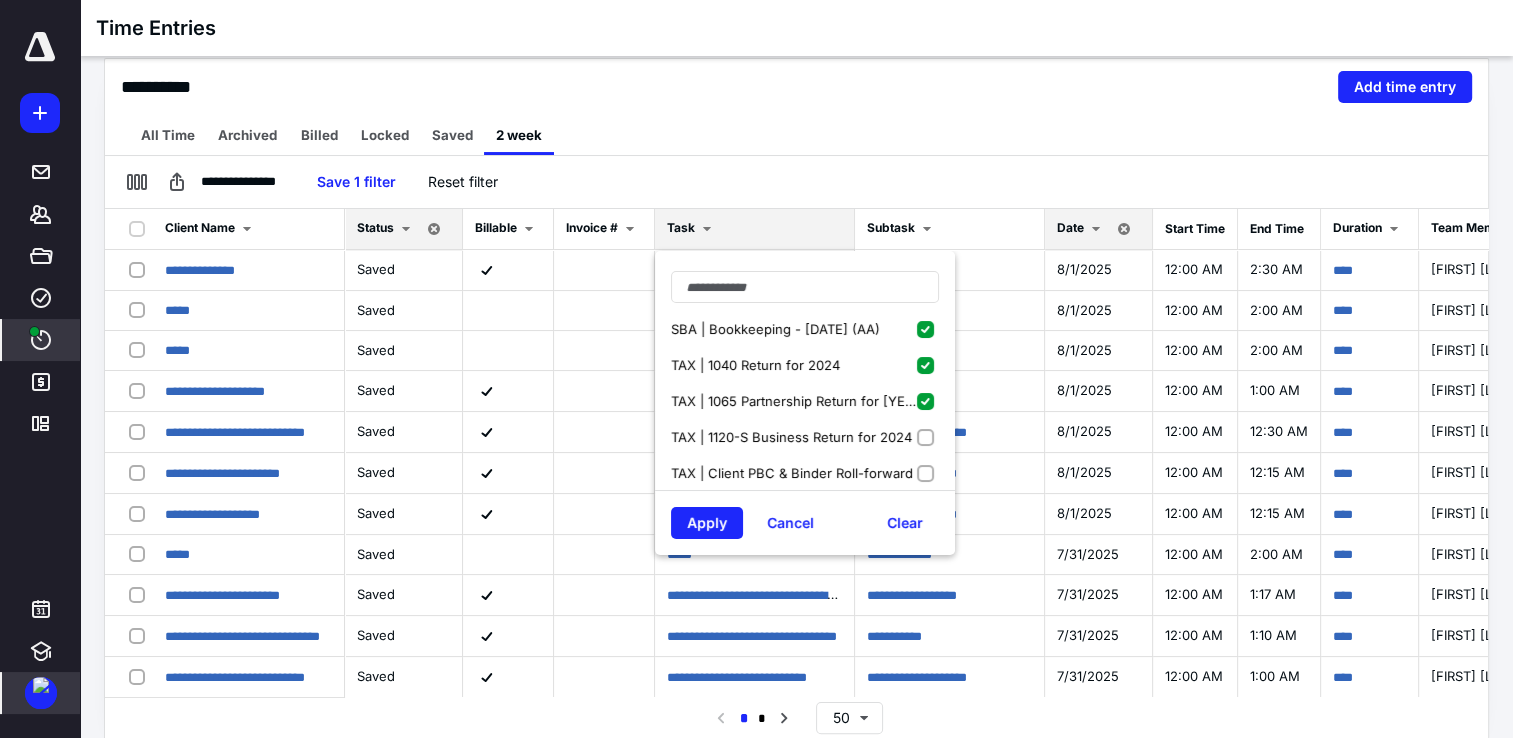 click on "TAX | 1120-S Business Return for 2024" at bounding box center [793, 437] 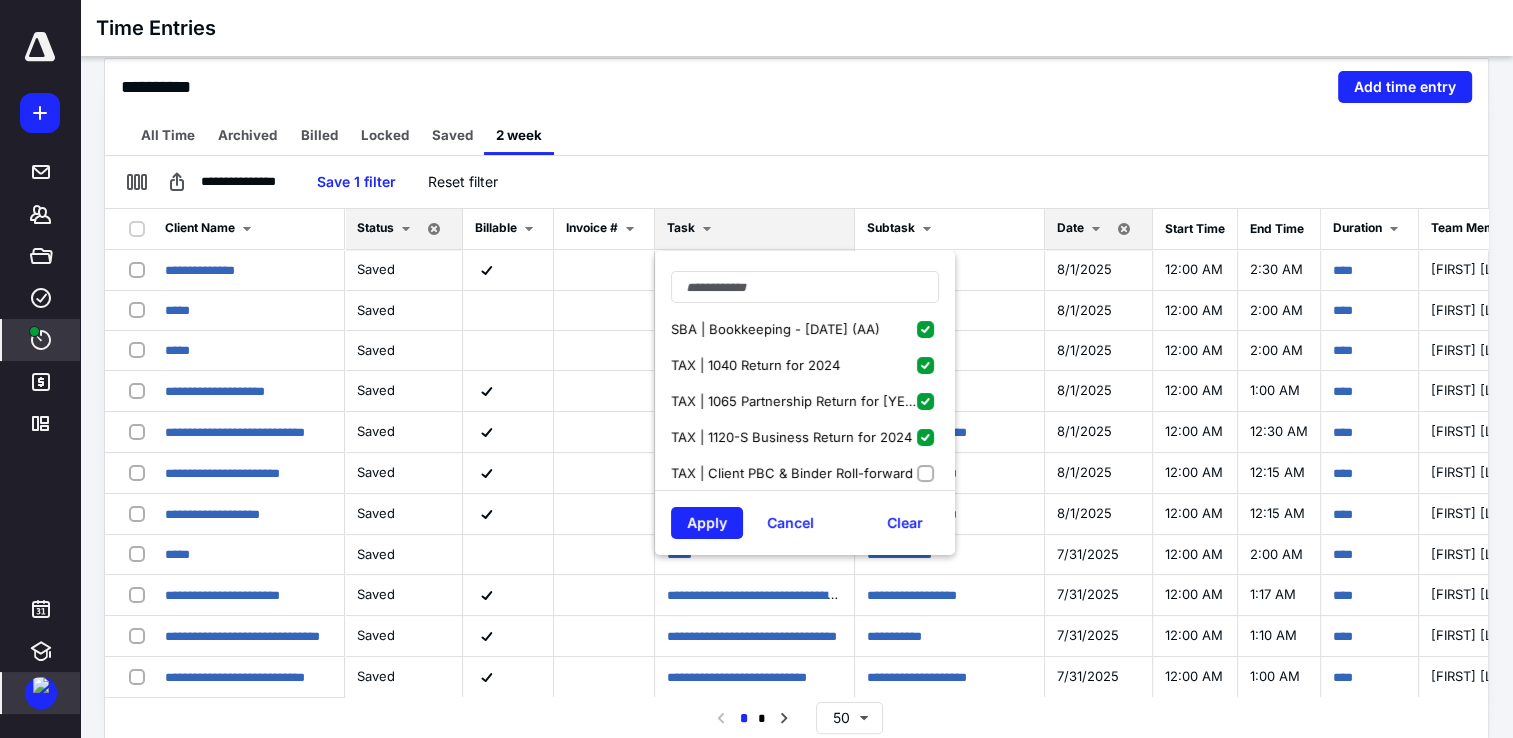 click on "TAX | Client PBC & Binder Roll-forward" at bounding box center [794, 473] 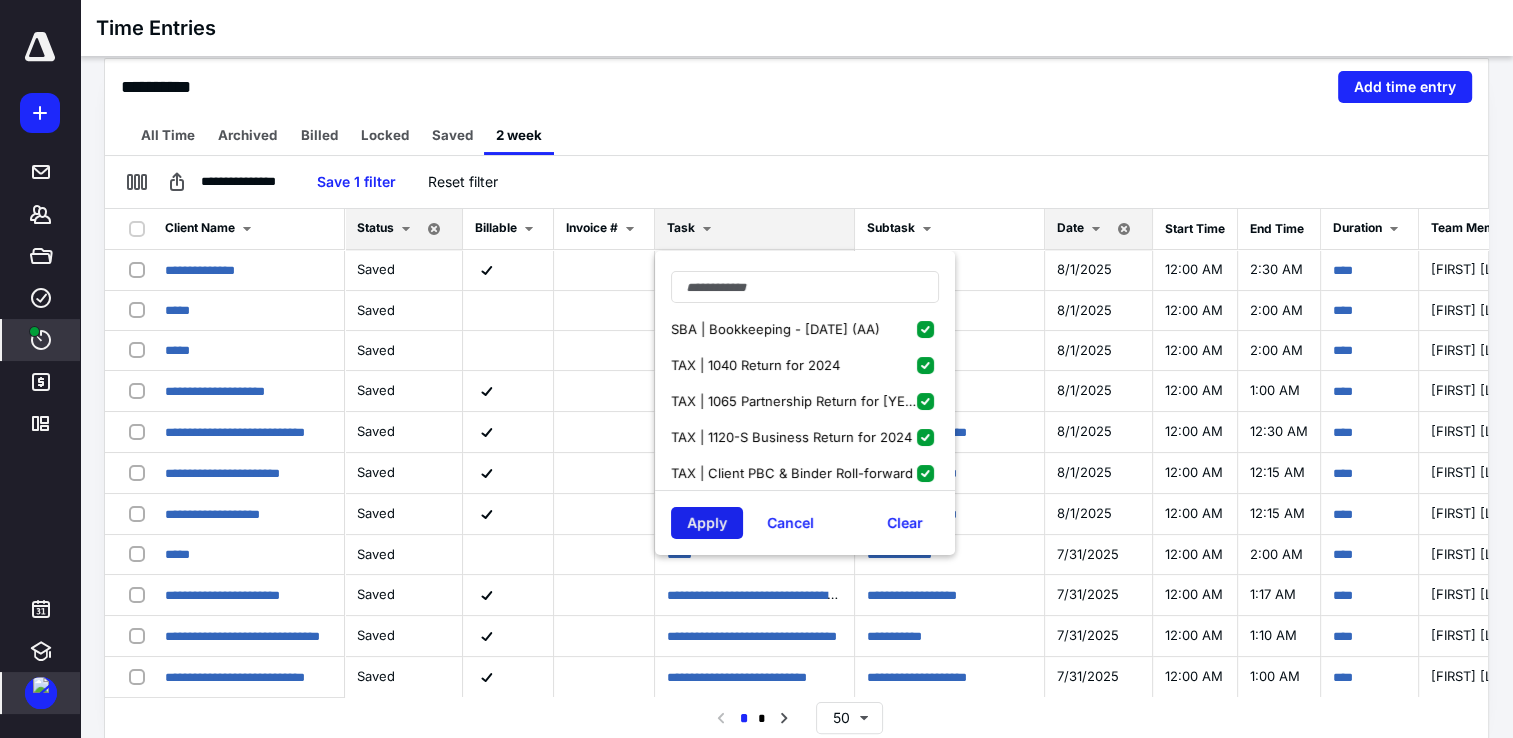 click on "Apply" at bounding box center (707, 523) 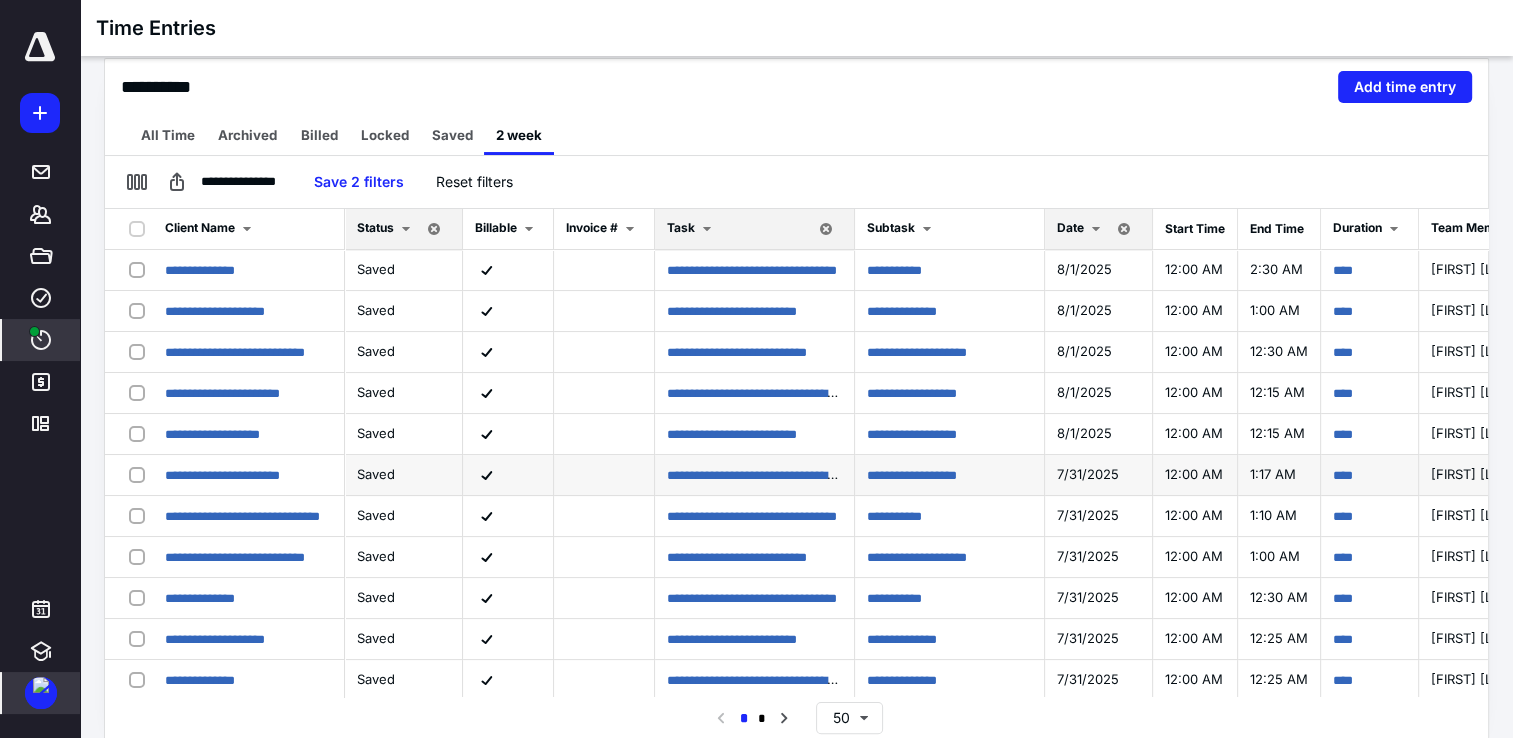 scroll, scrollTop: 0, scrollLeft: 0, axis: both 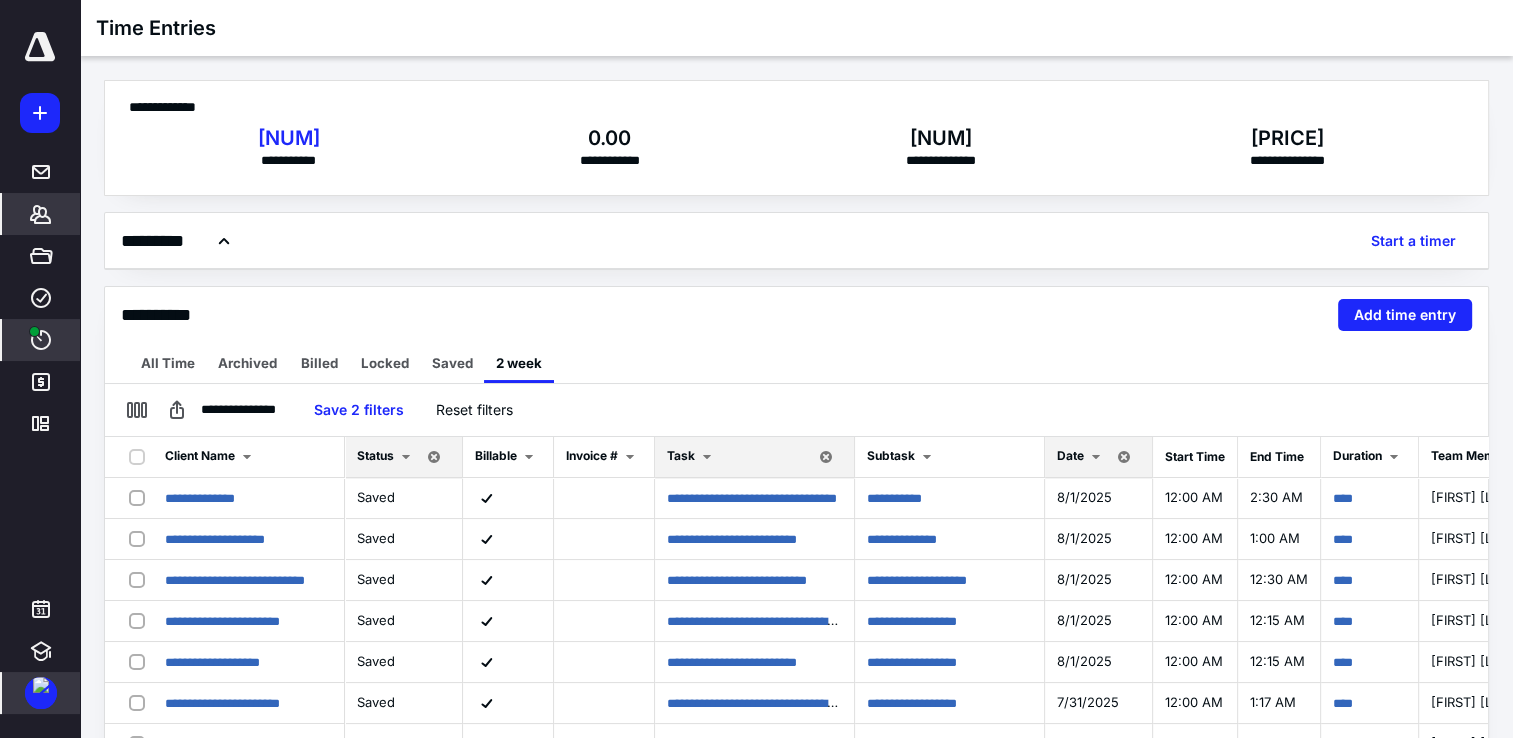 click on "*******" at bounding box center [41, 214] 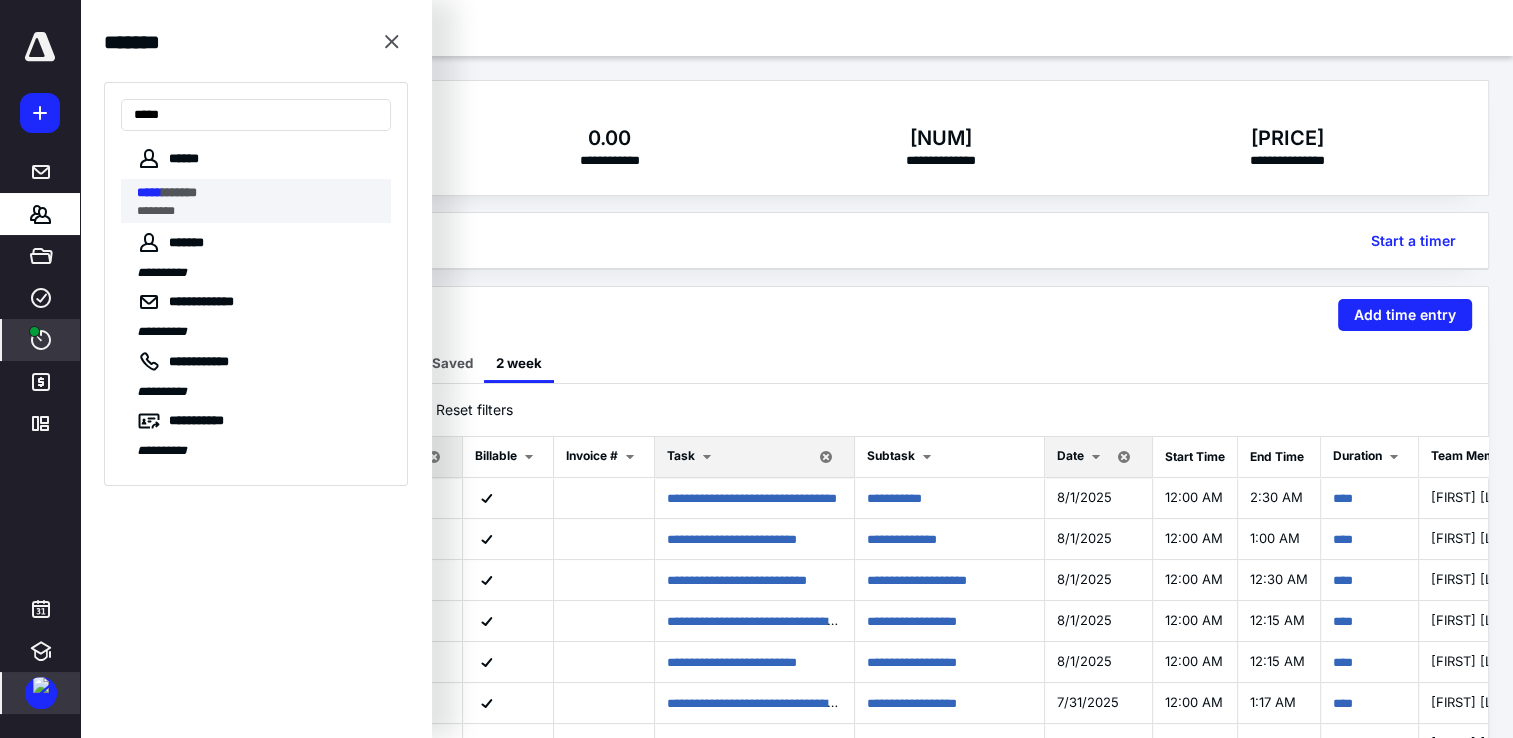 type on "*****" 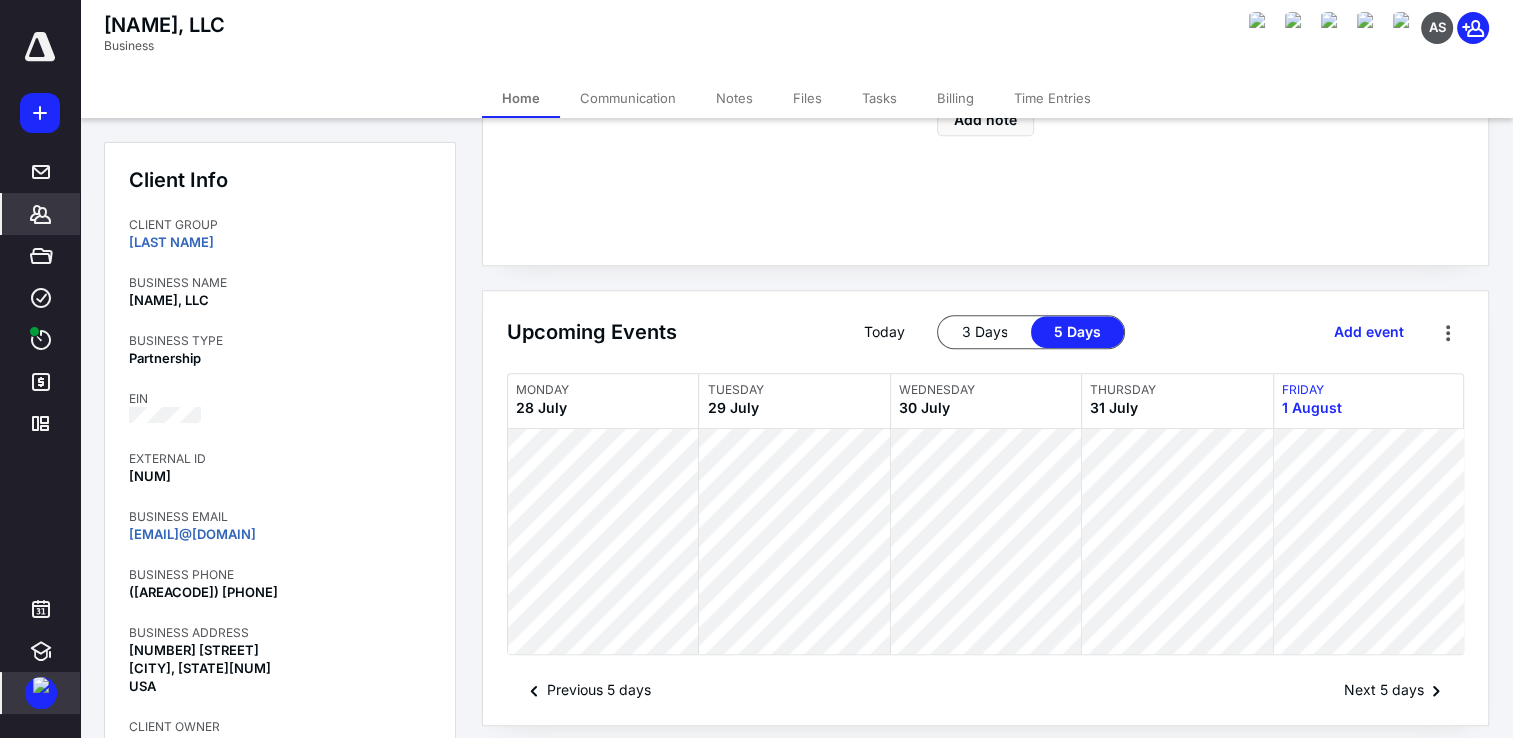 scroll, scrollTop: 910, scrollLeft: 0, axis: vertical 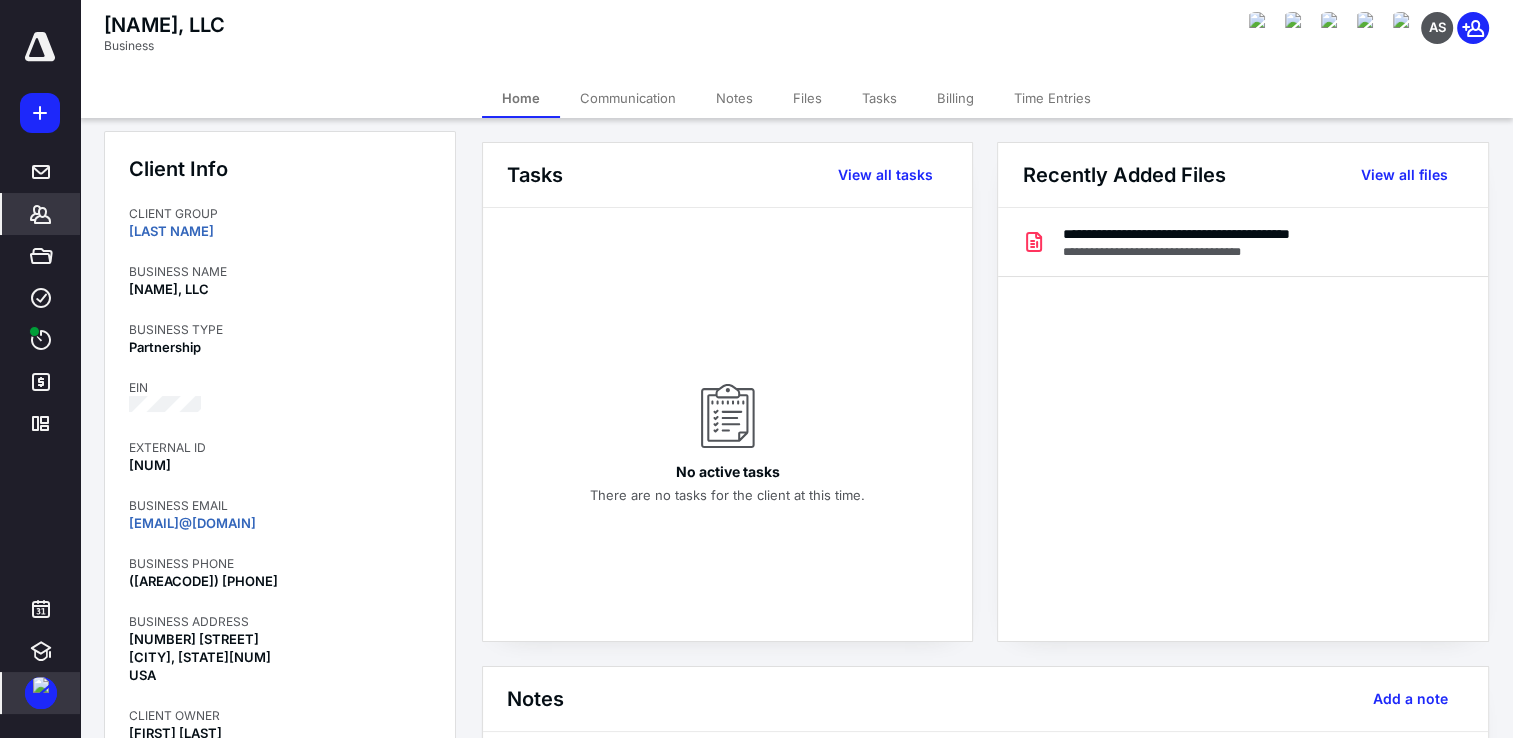 click at bounding box center [40, 47] 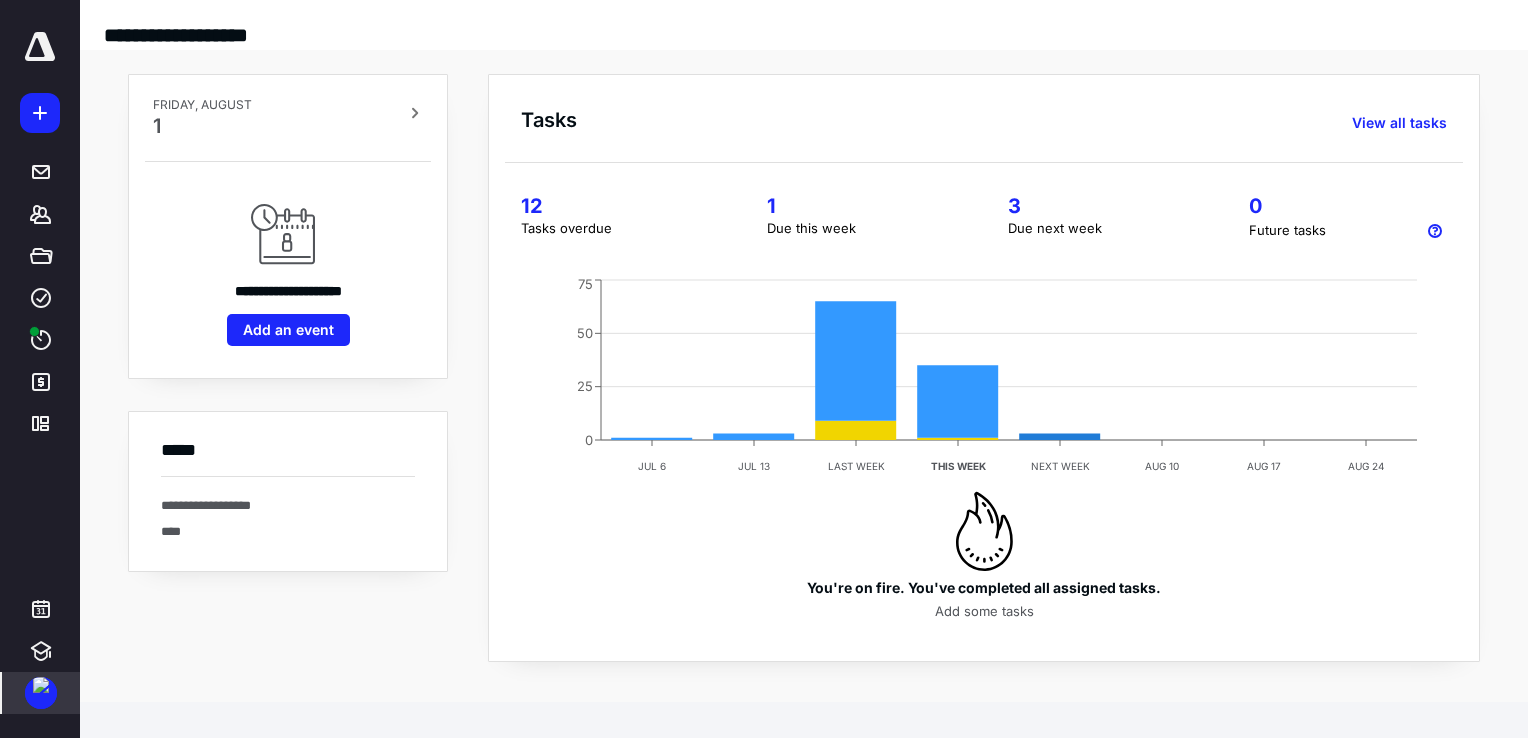 click on "3" at bounding box center [1104, 206] 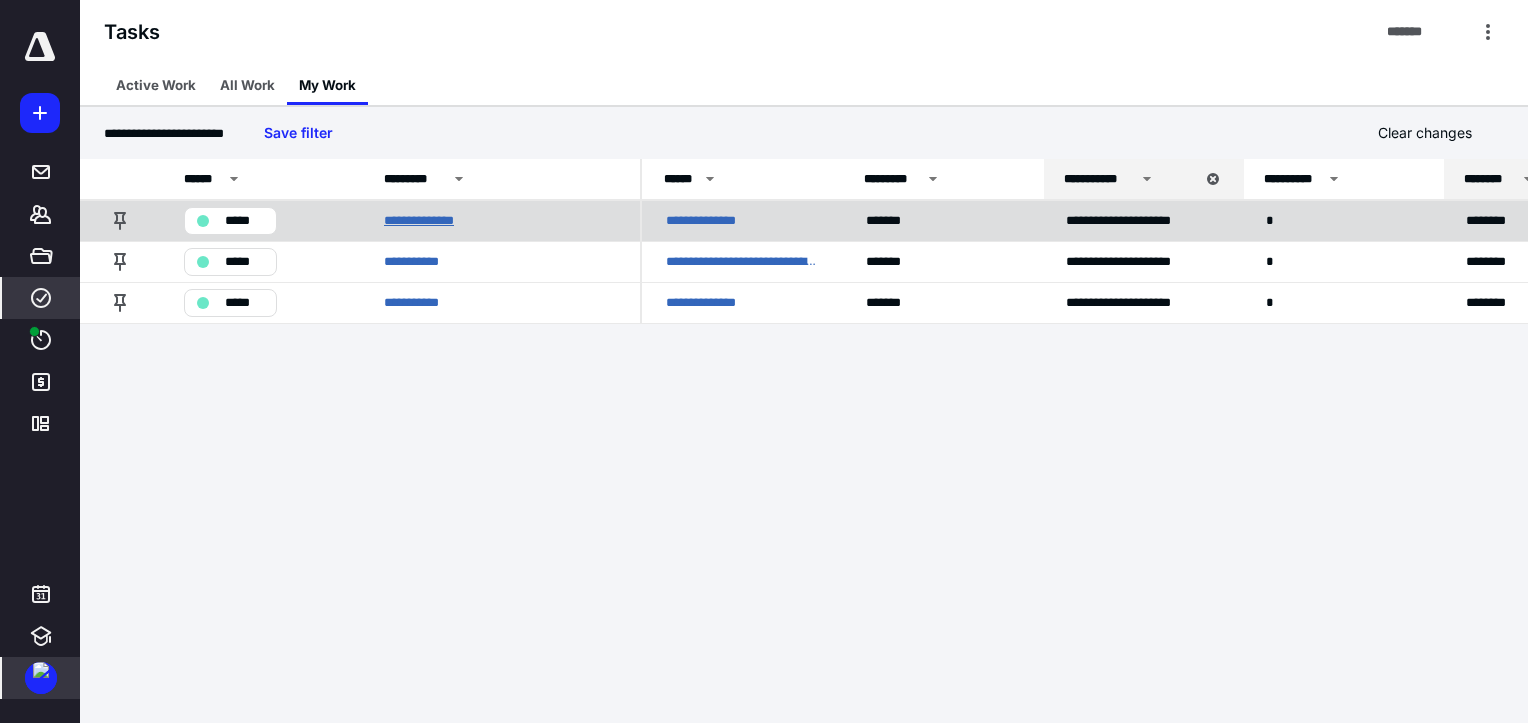 click on "**********" at bounding box center [430, 221] 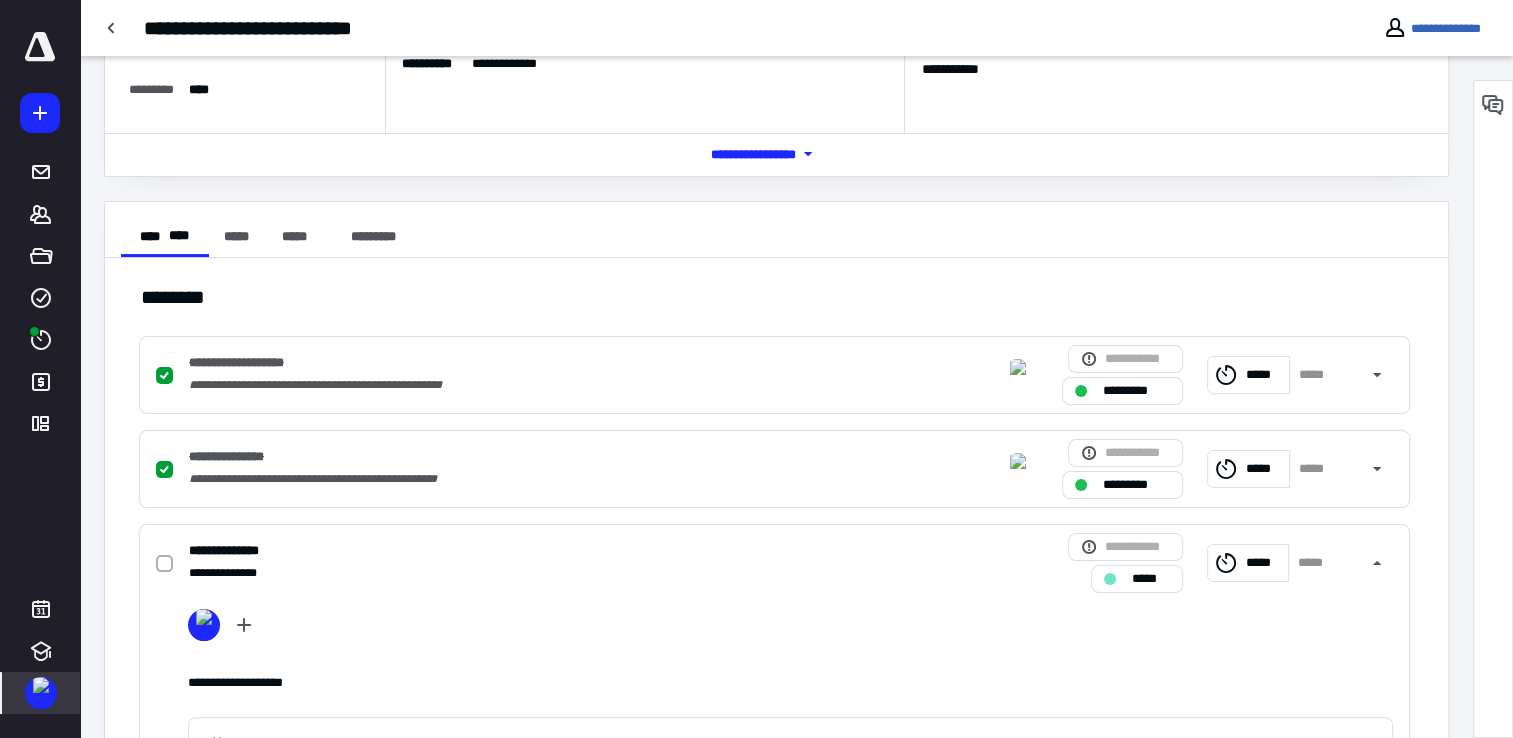 scroll, scrollTop: 300, scrollLeft: 0, axis: vertical 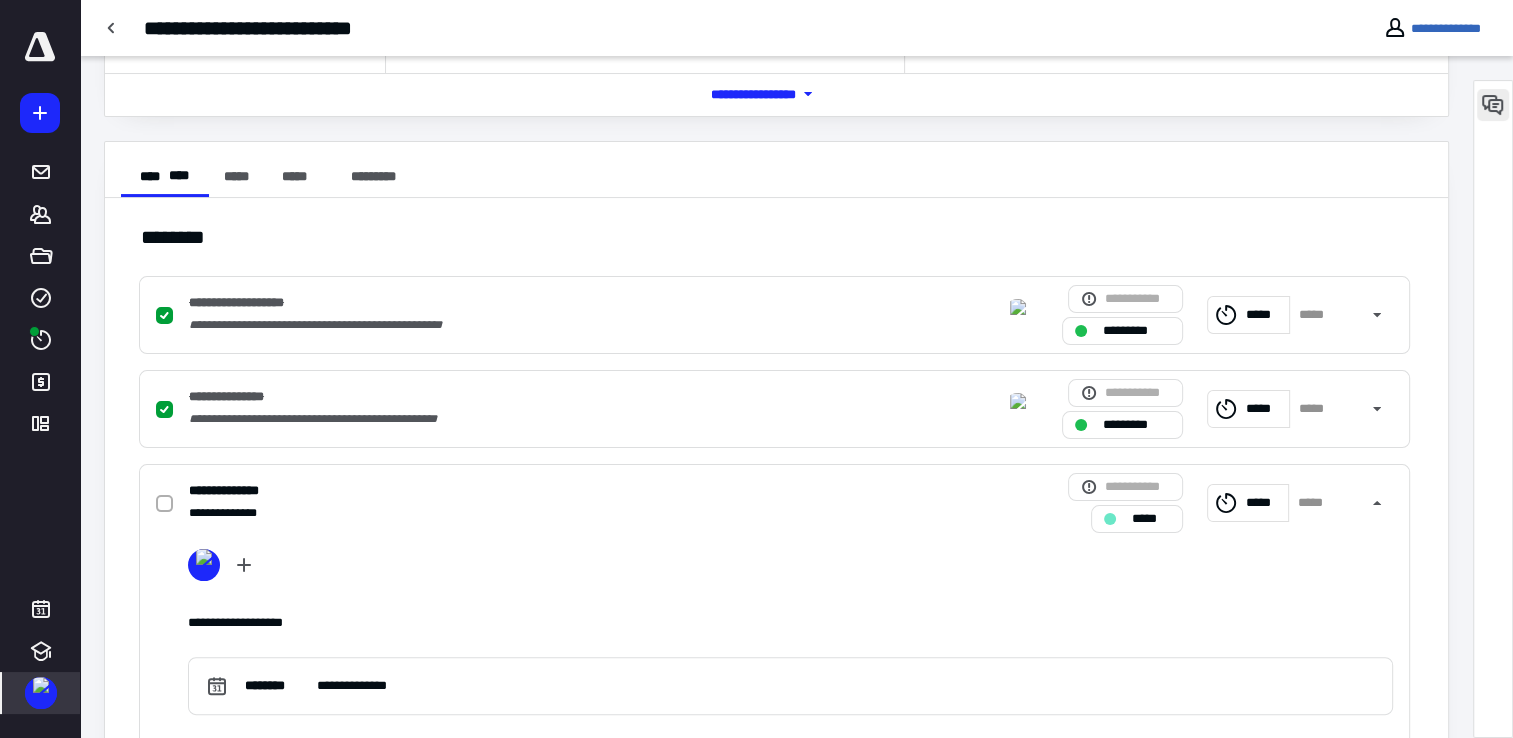 click at bounding box center (1493, 105) 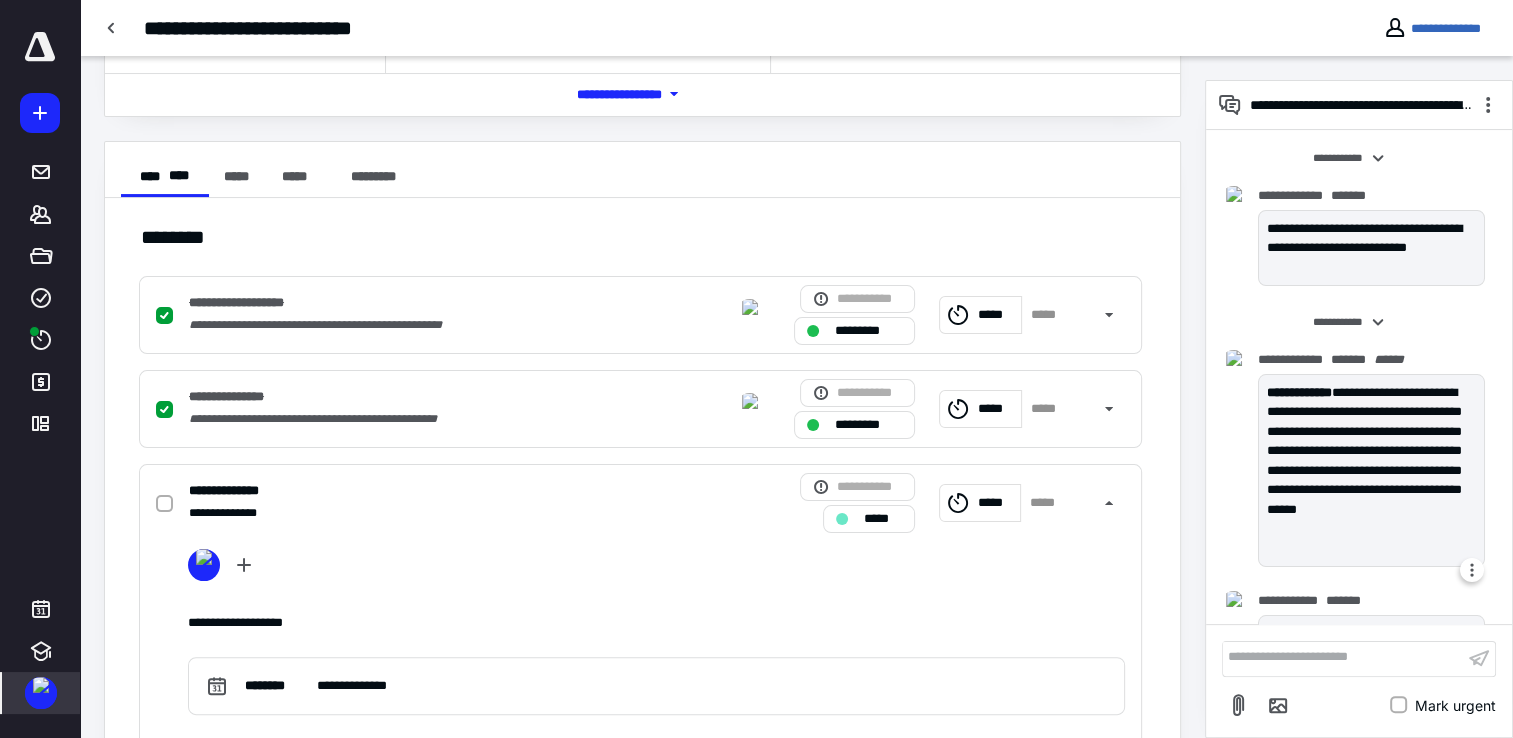 scroll, scrollTop: 103, scrollLeft: 0, axis: vertical 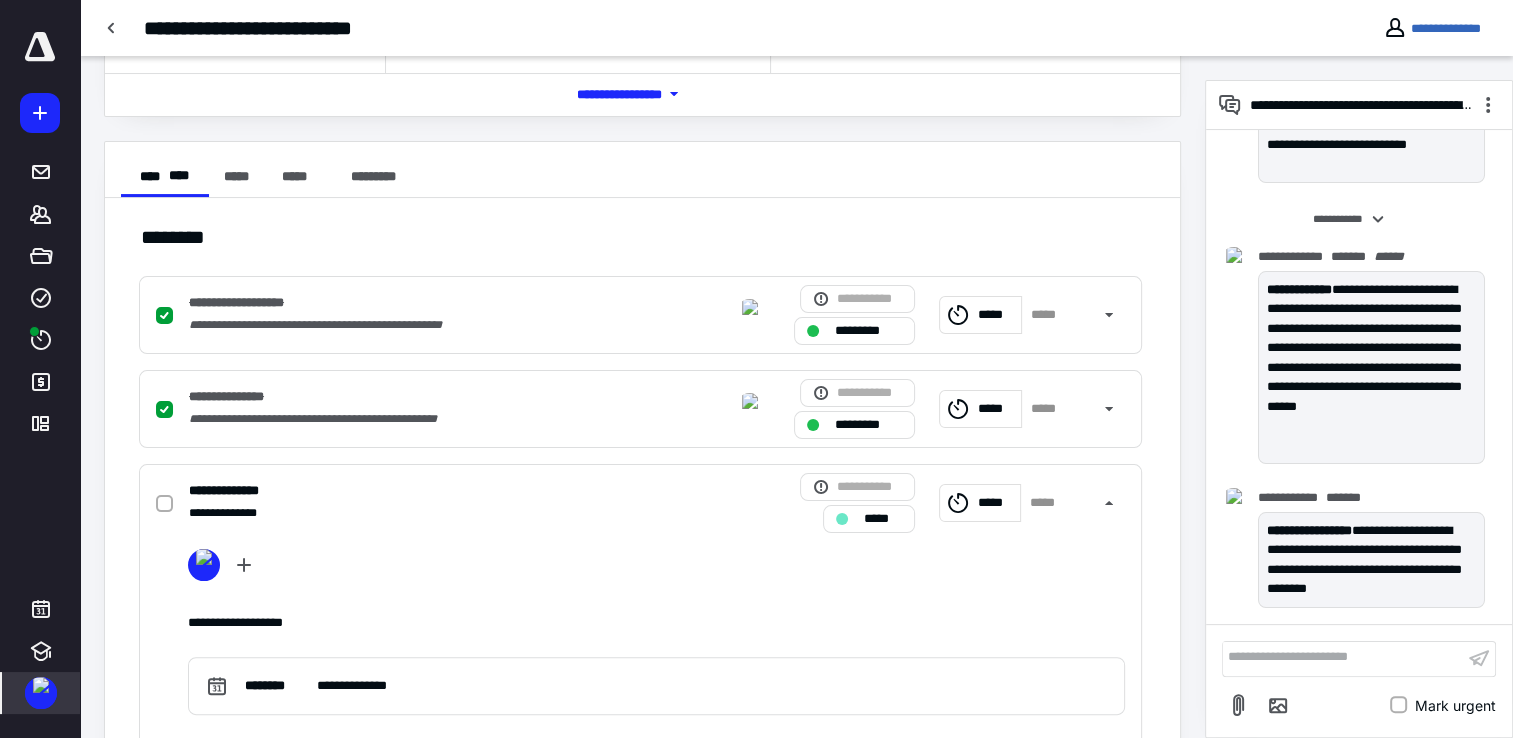 click on "***** ******* ***** **** **** ******* *********" at bounding box center [40, 238] 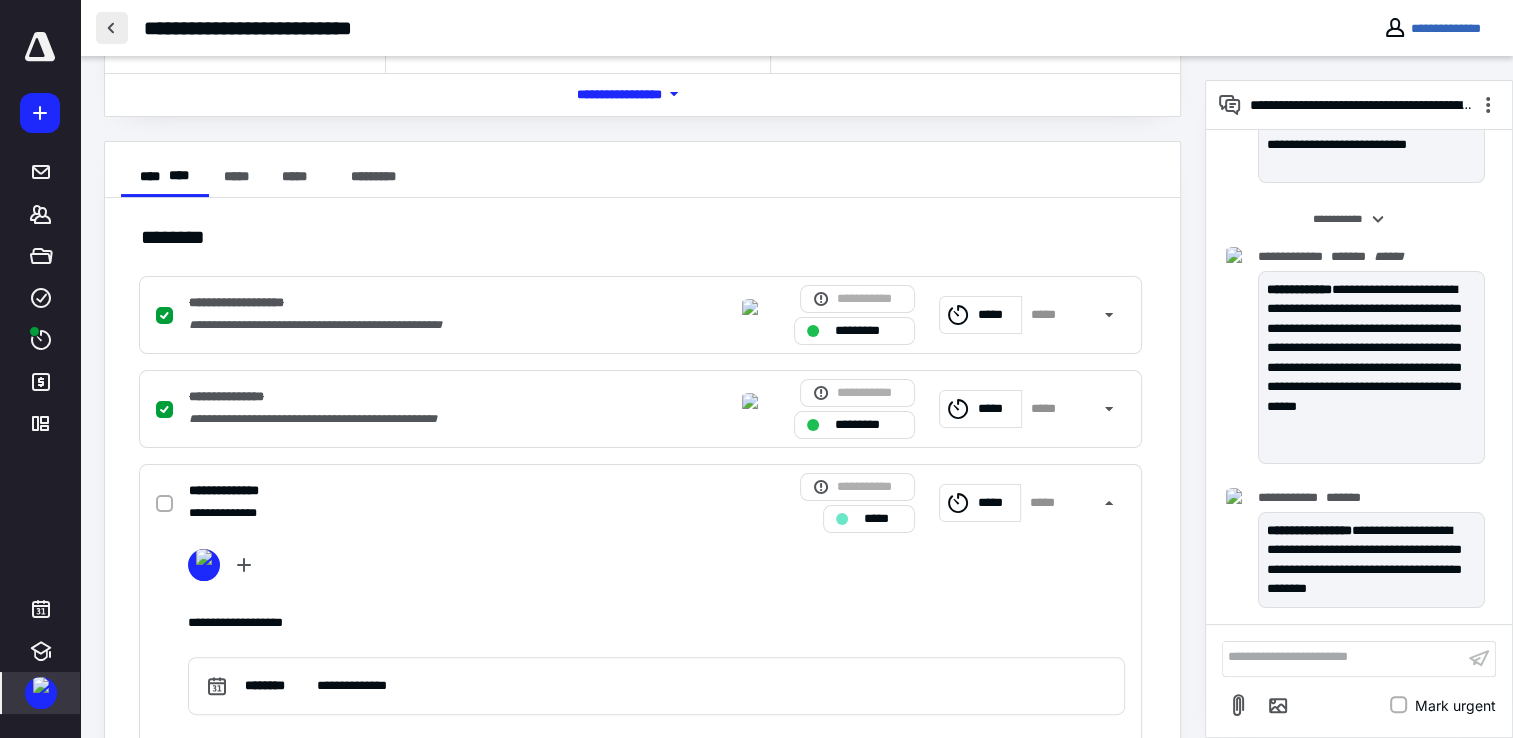 click at bounding box center [112, 28] 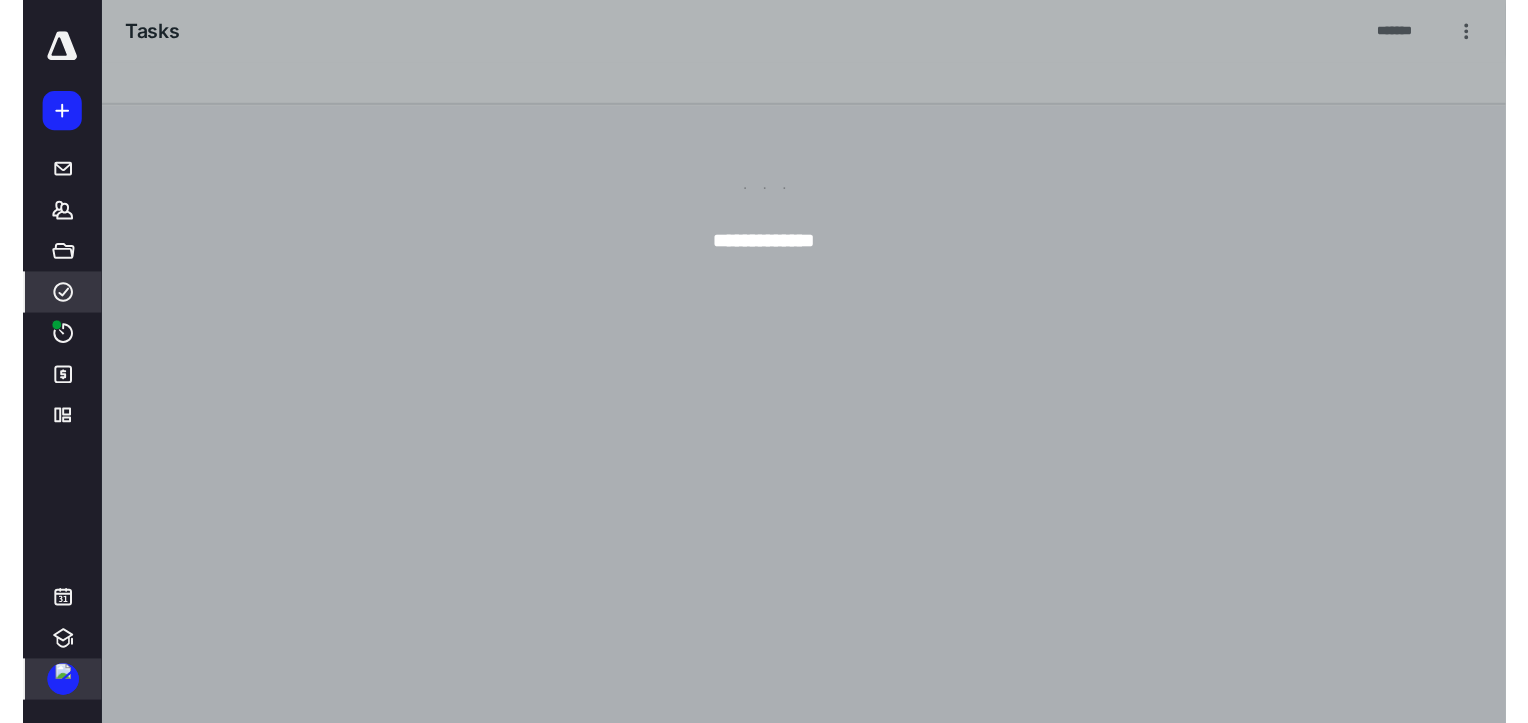 scroll, scrollTop: 0, scrollLeft: 0, axis: both 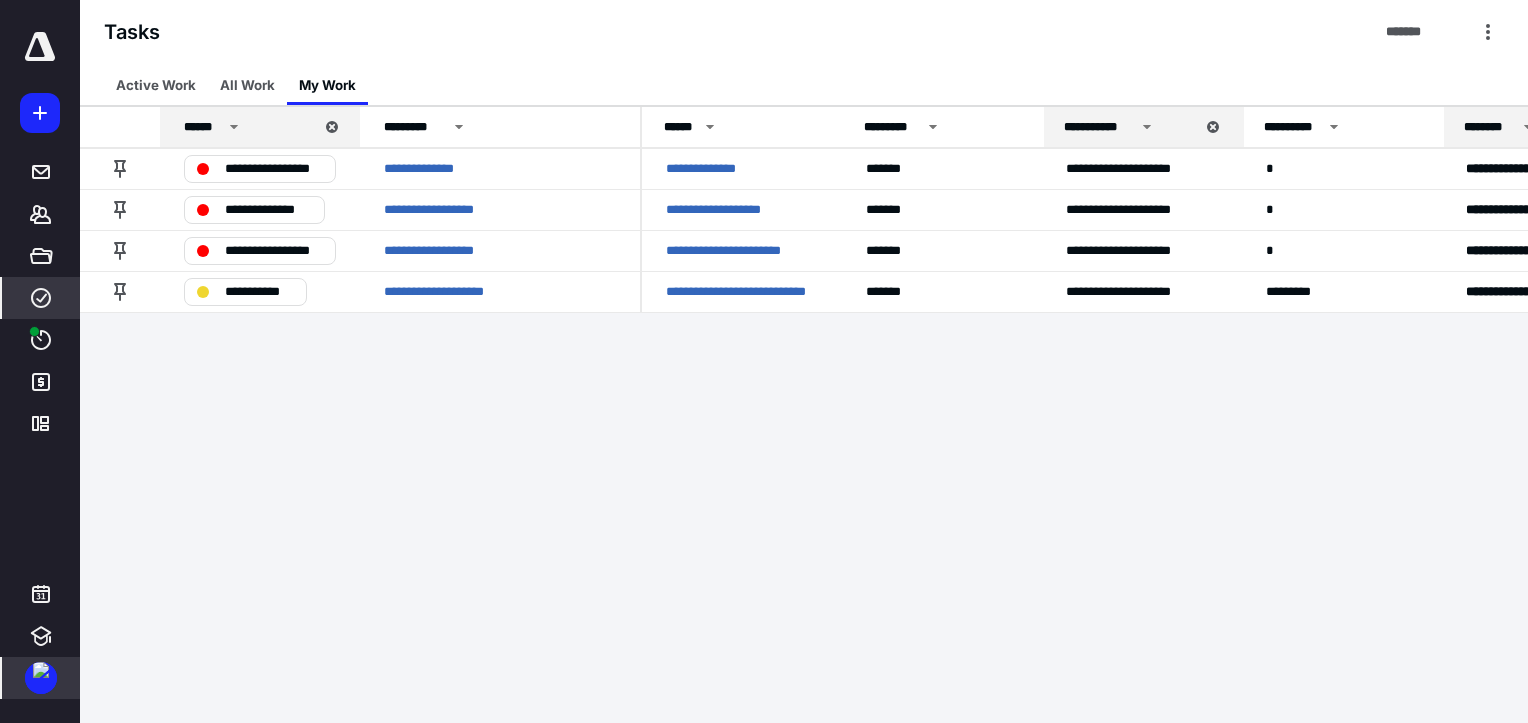 click at bounding box center (40, 47) 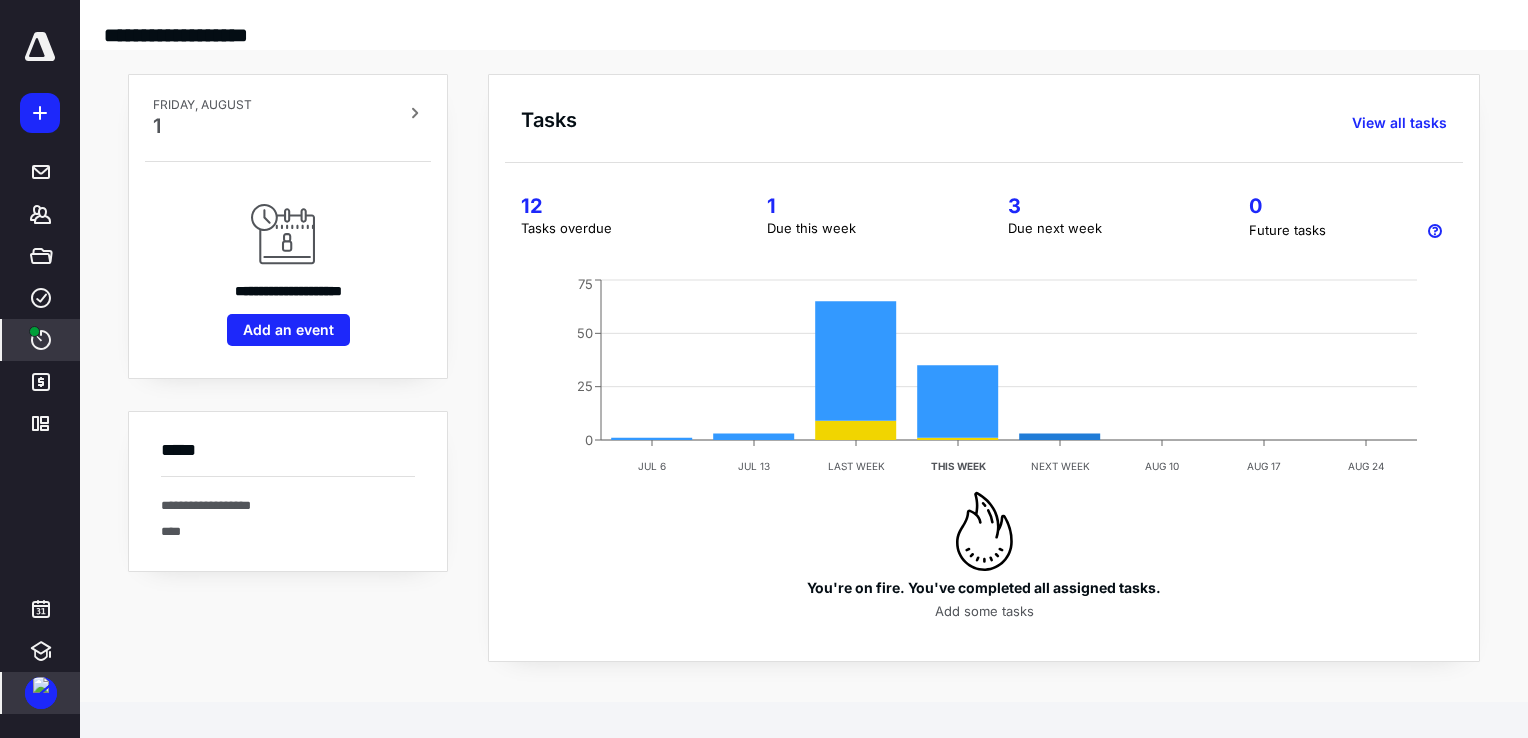 click 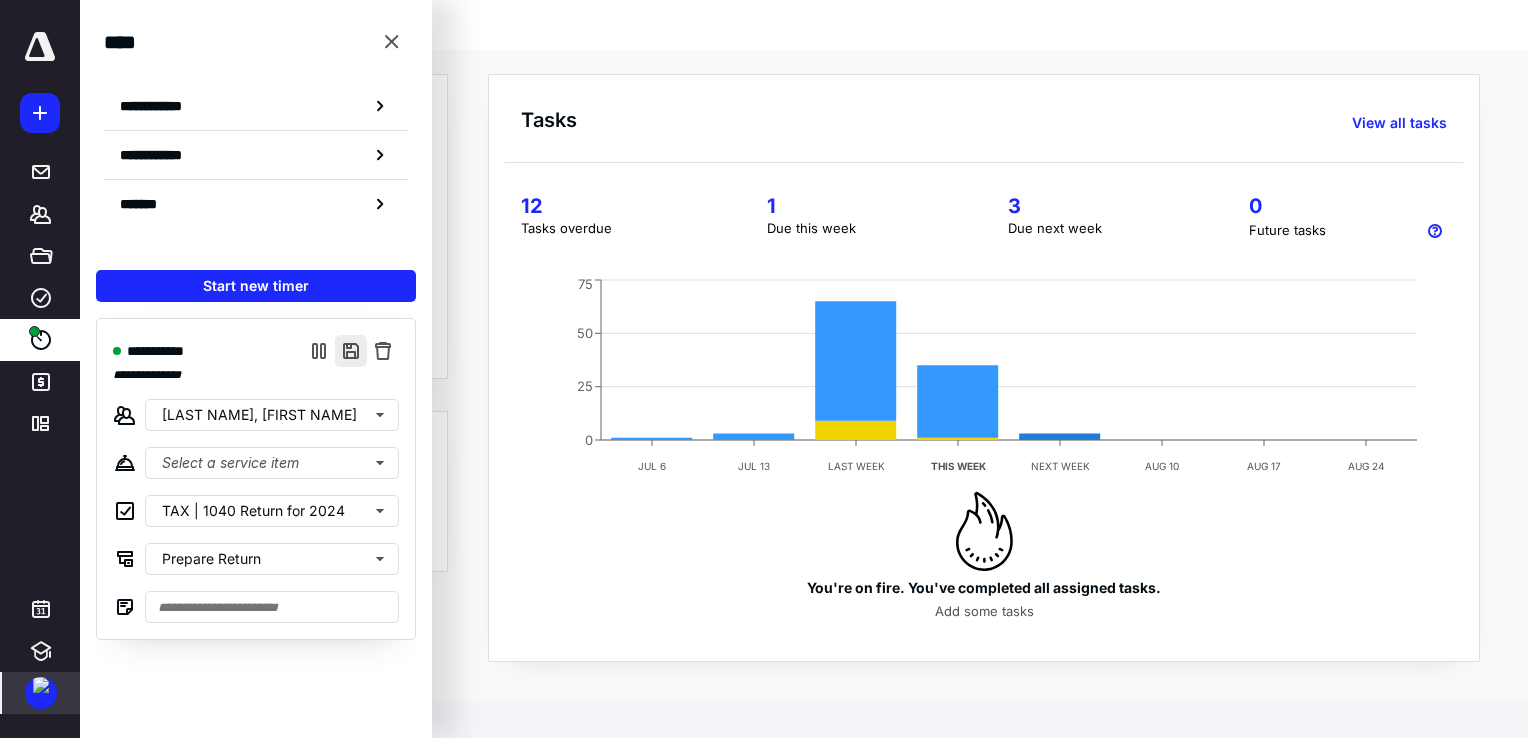 click at bounding box center (351, 351) 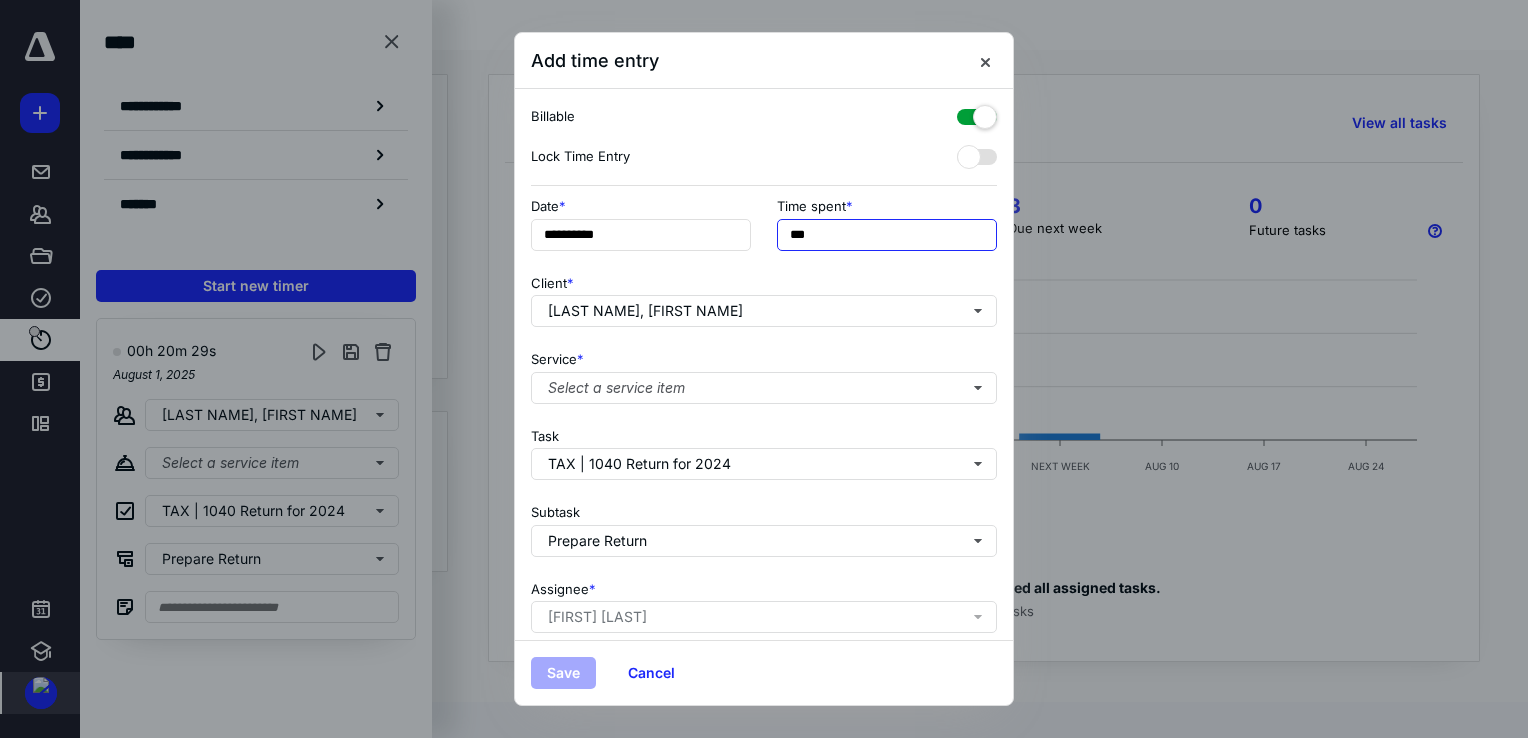 drag, startPoint x: 855, startPoint y: 246, endPoint x: 695, endPoint y: 262, distance: 160.798 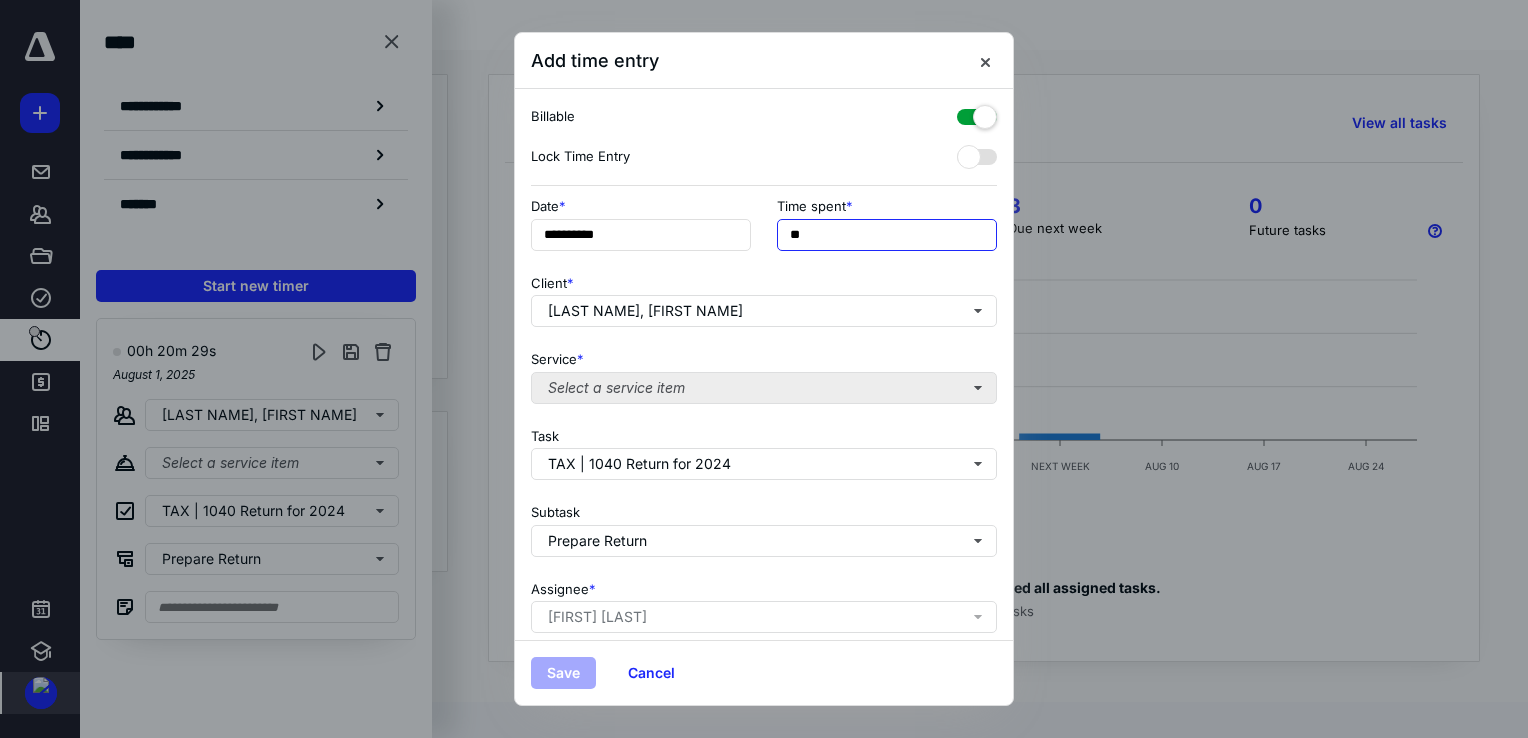 type on "**" 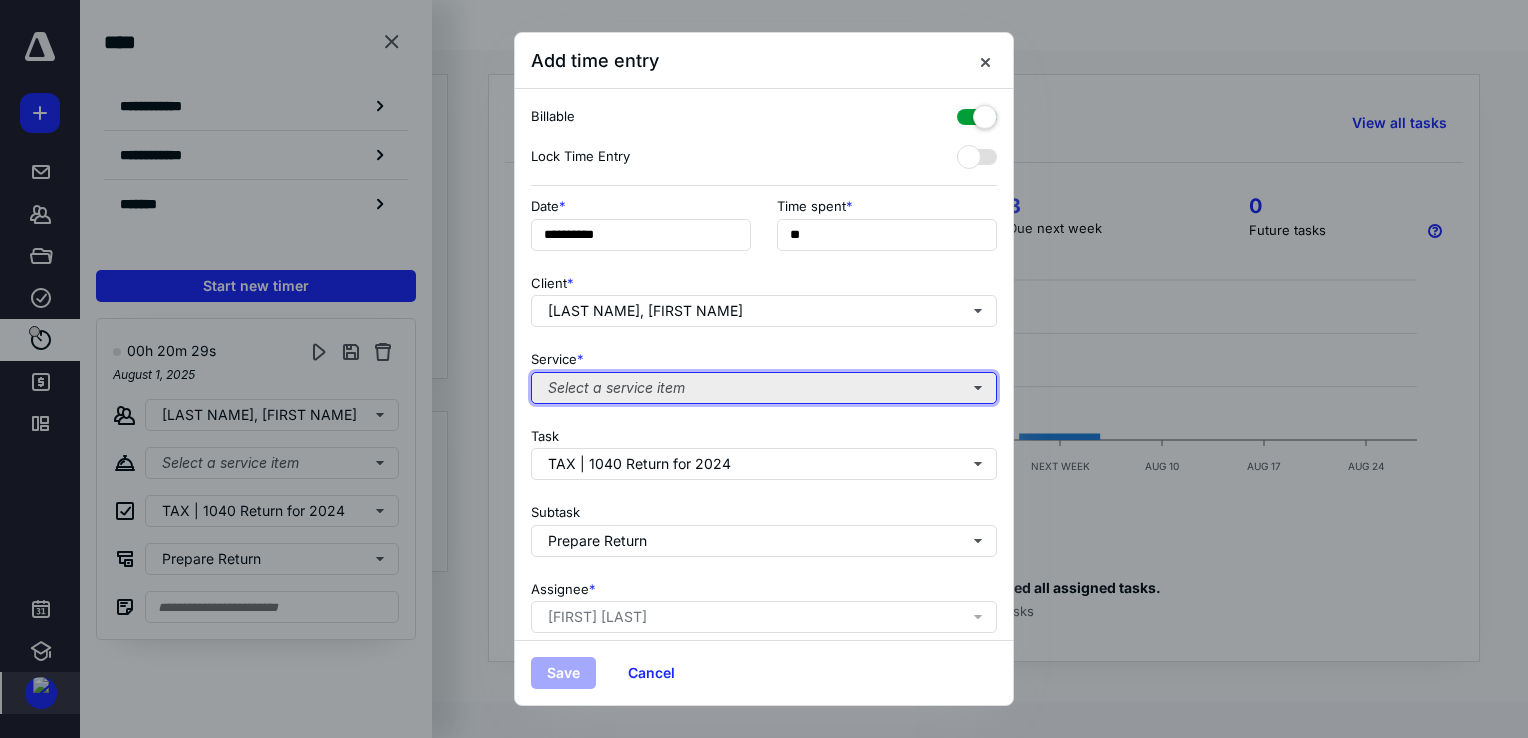click on "Select a service item" at bounding box center (764, 388) 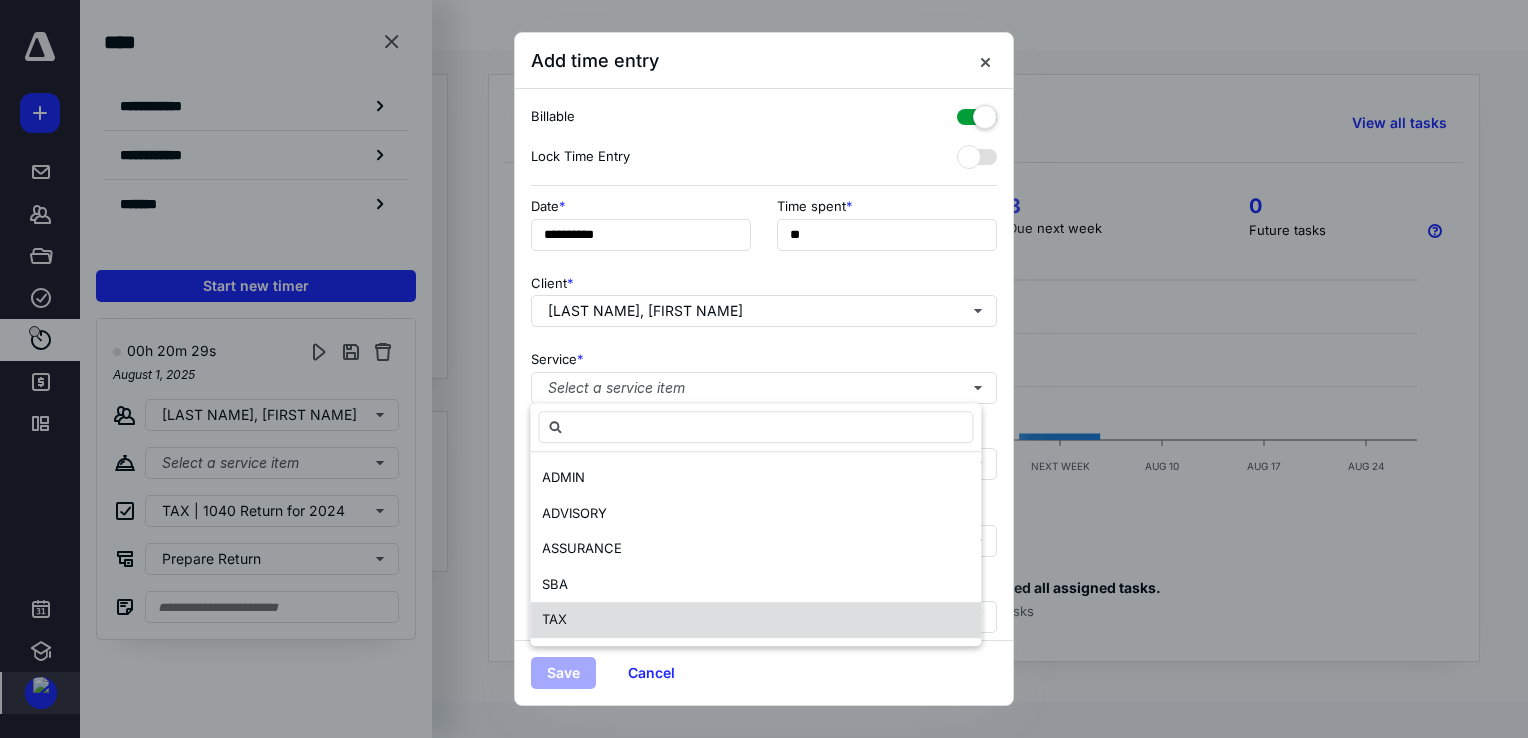 click on "TAX" at bounding box center [755, 620] 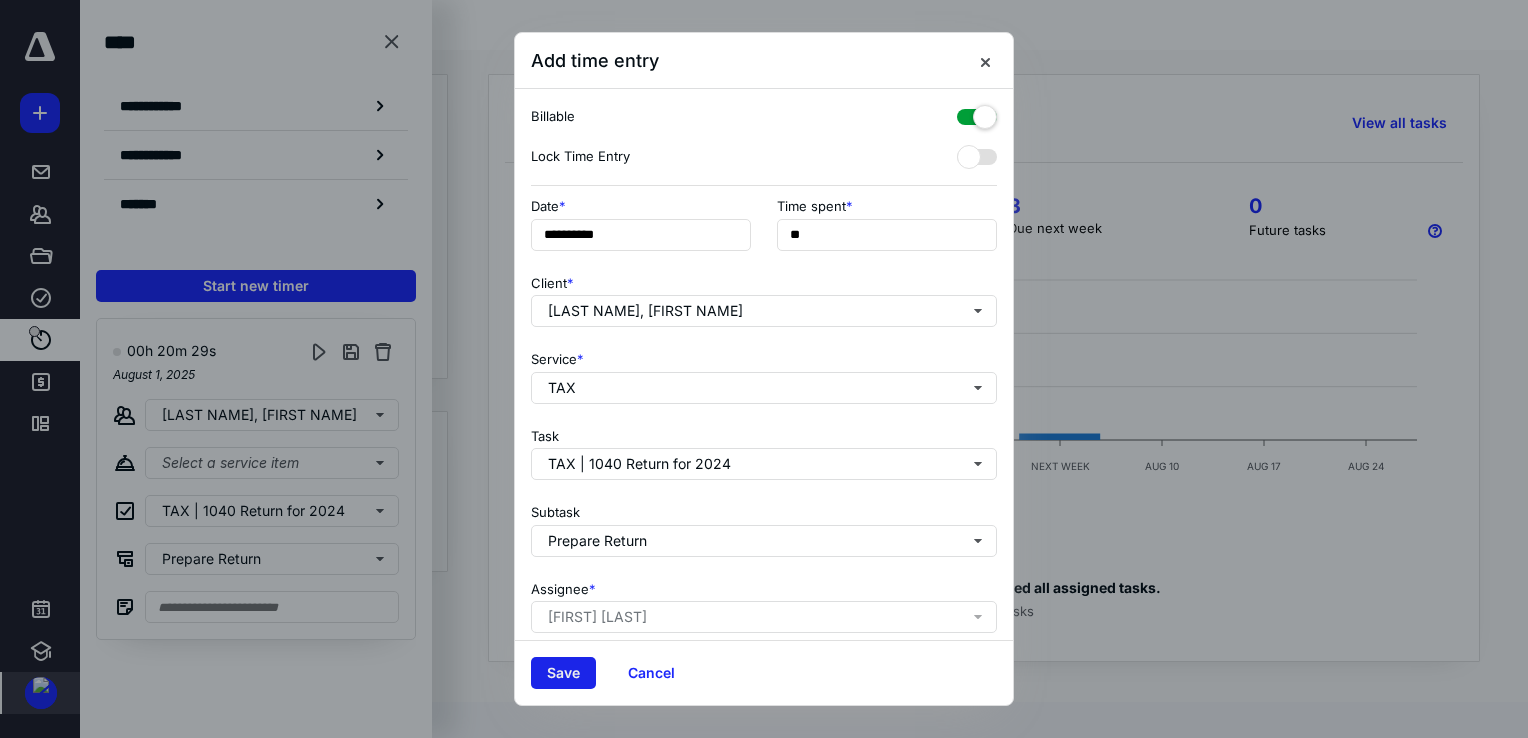 click on "Save" at bounding box center [563, 673] 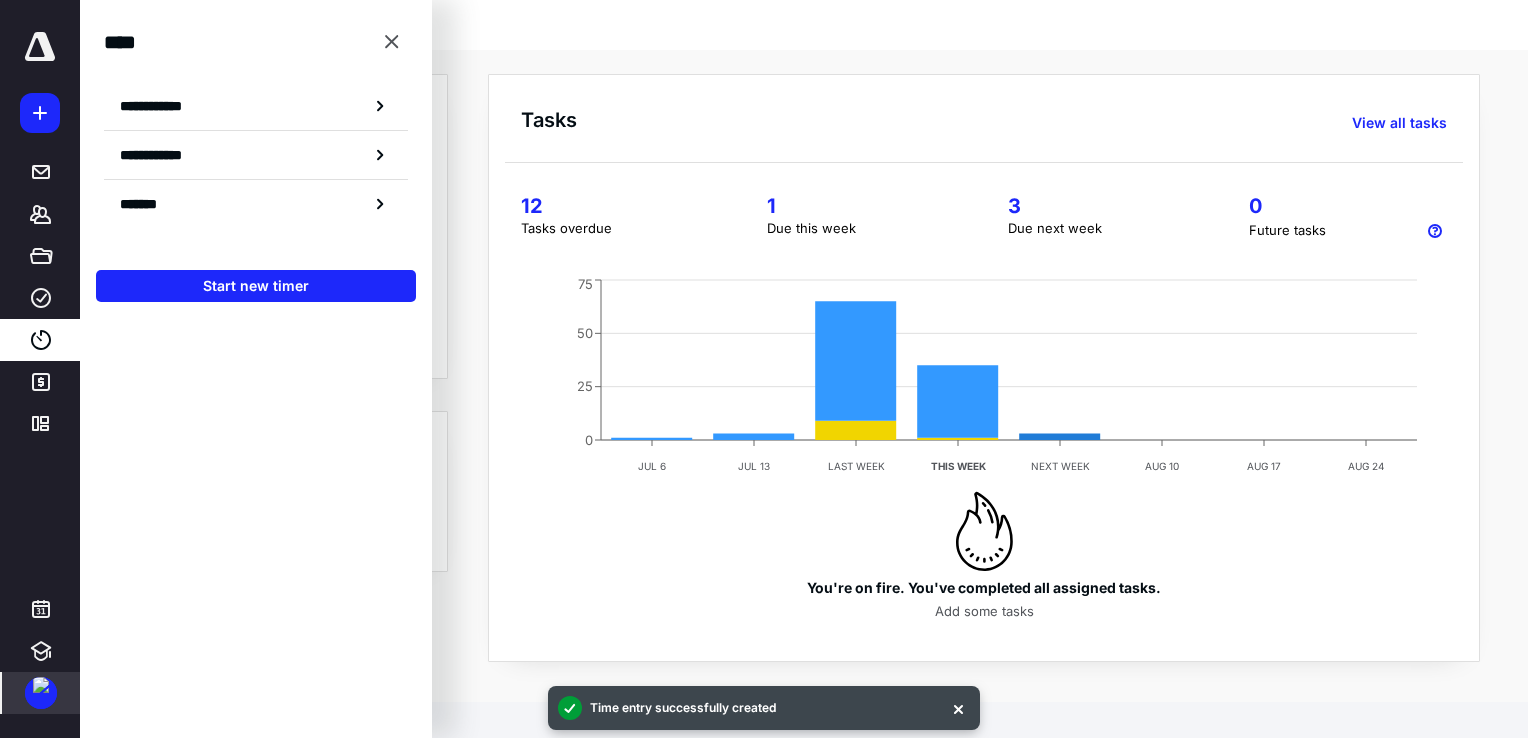 click on "3" at bounding box center [1104, 206] 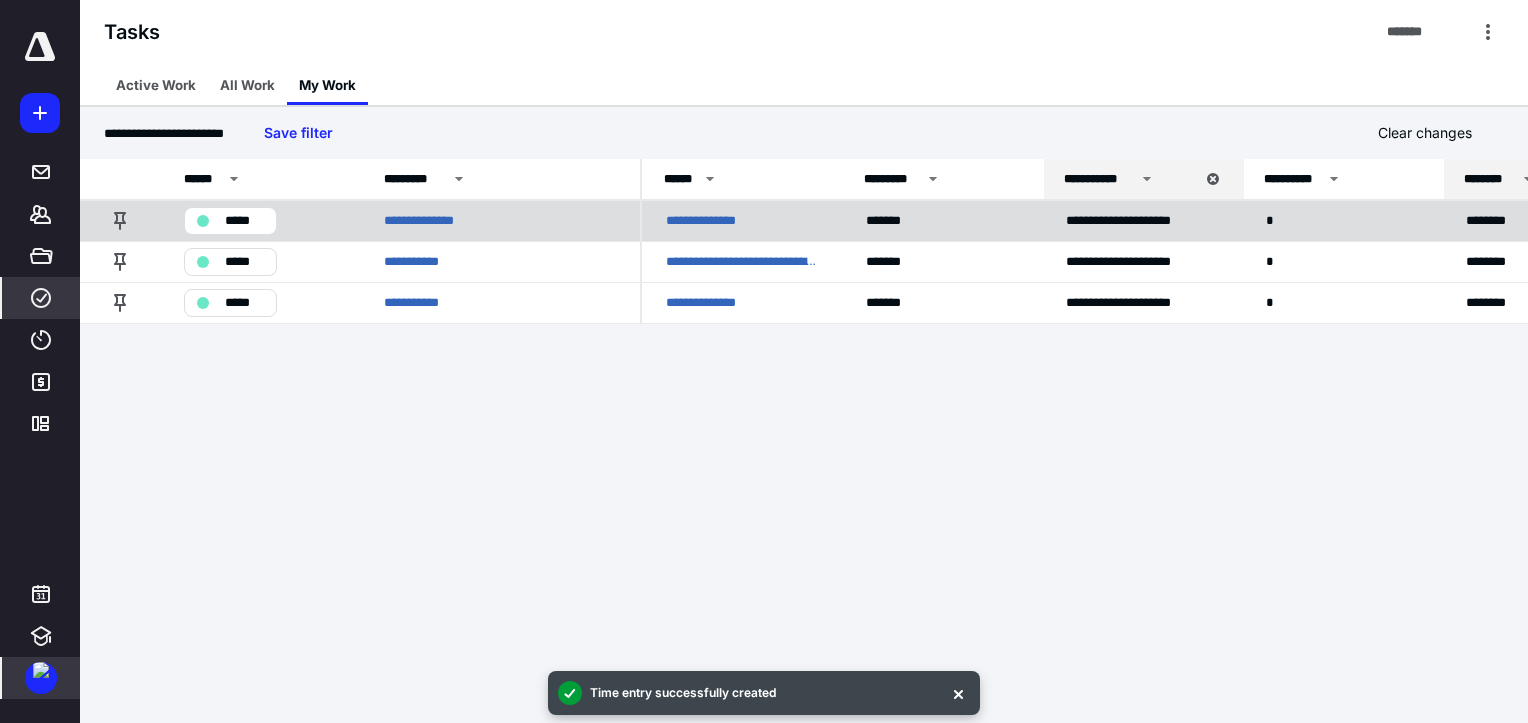 click on "*****" at bounding box center [244, 221] 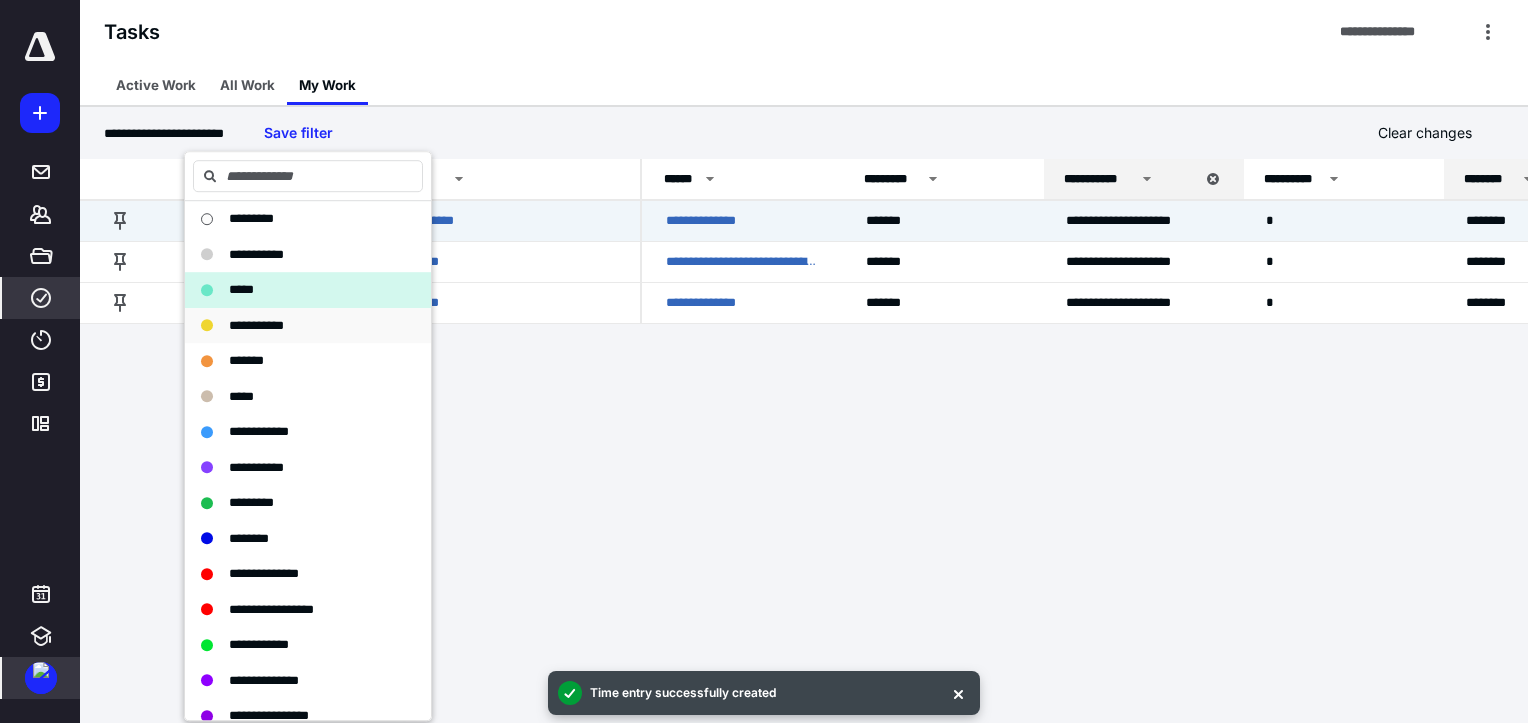 click on "**********" at bounding box center (256, 325) 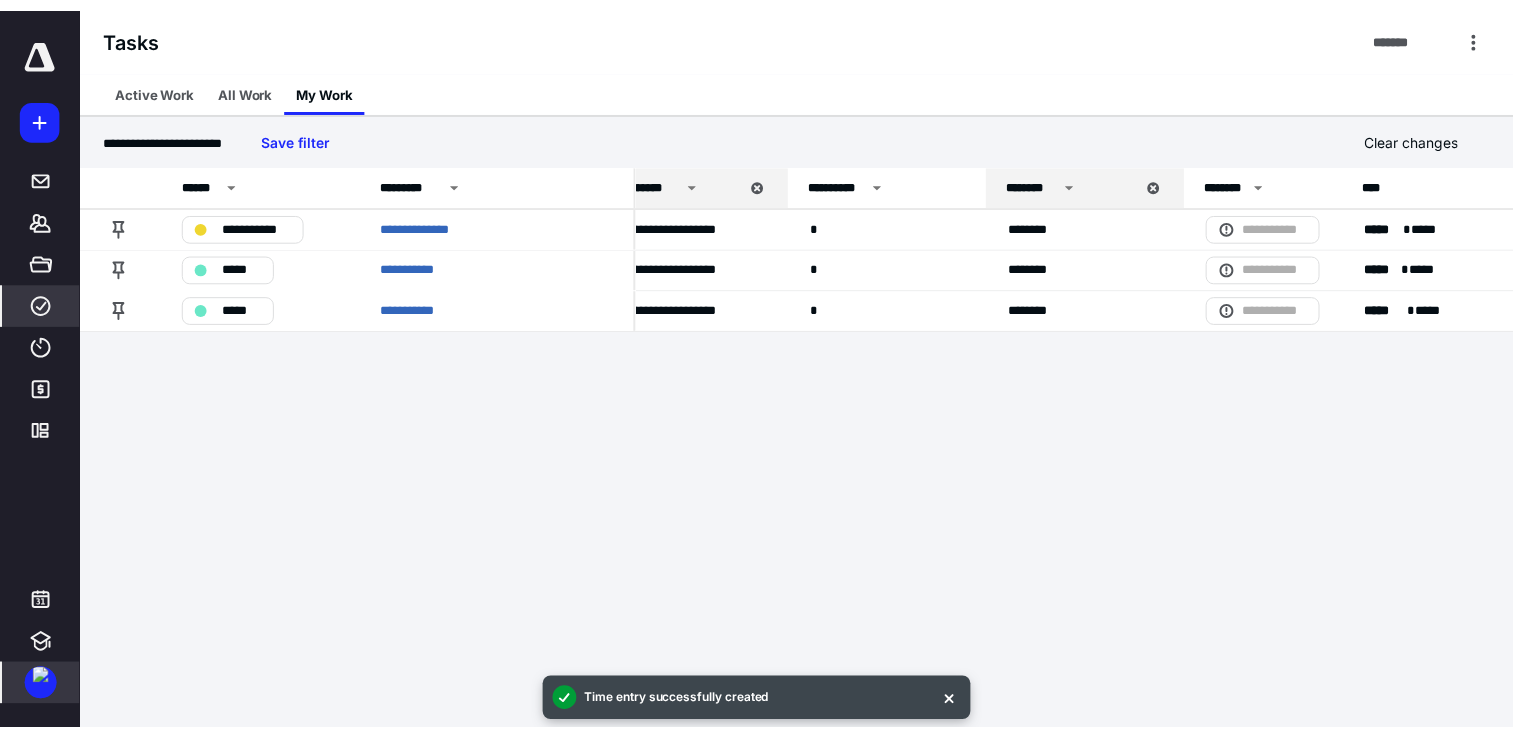 scroll, scrollTop: 0, scrollLeft: 0, axis: both 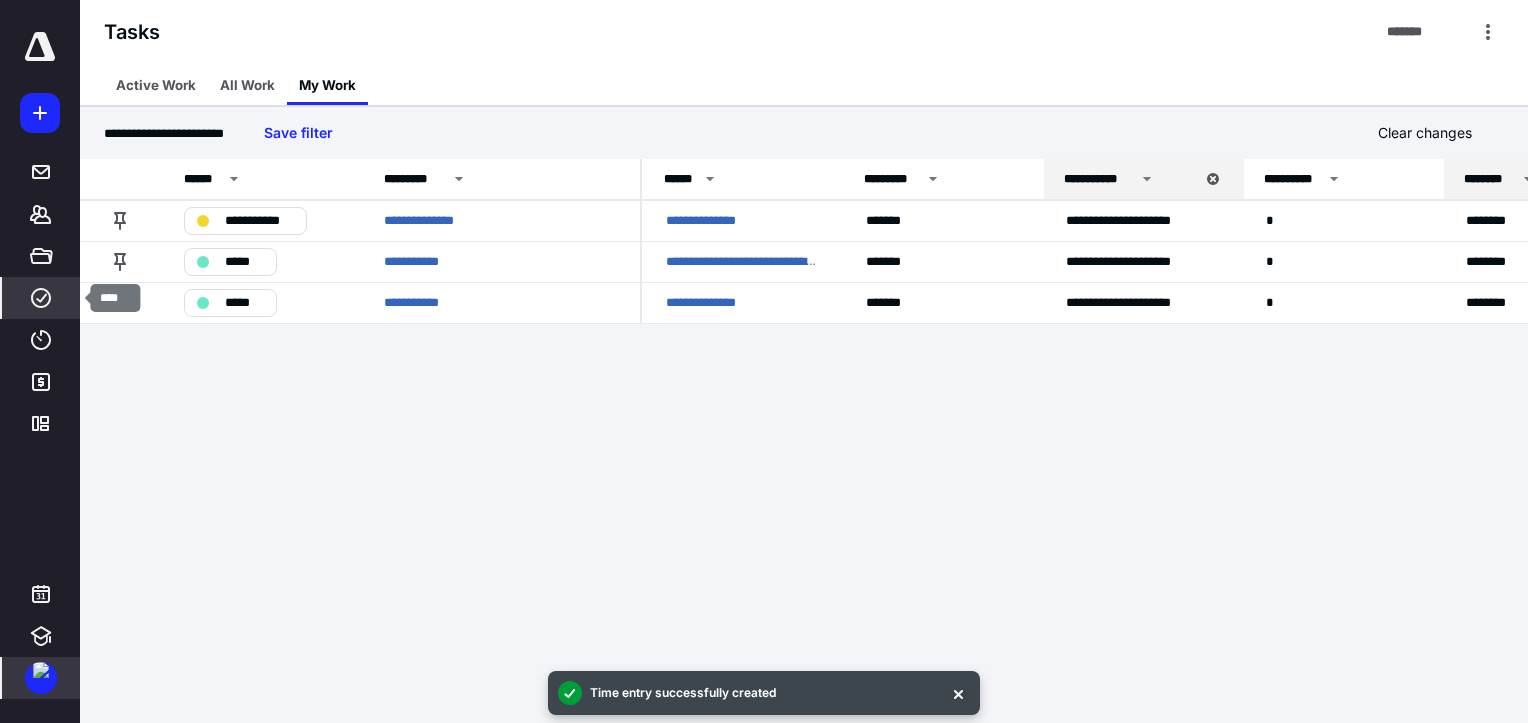 click on "****" at bounding box center [41, 298] 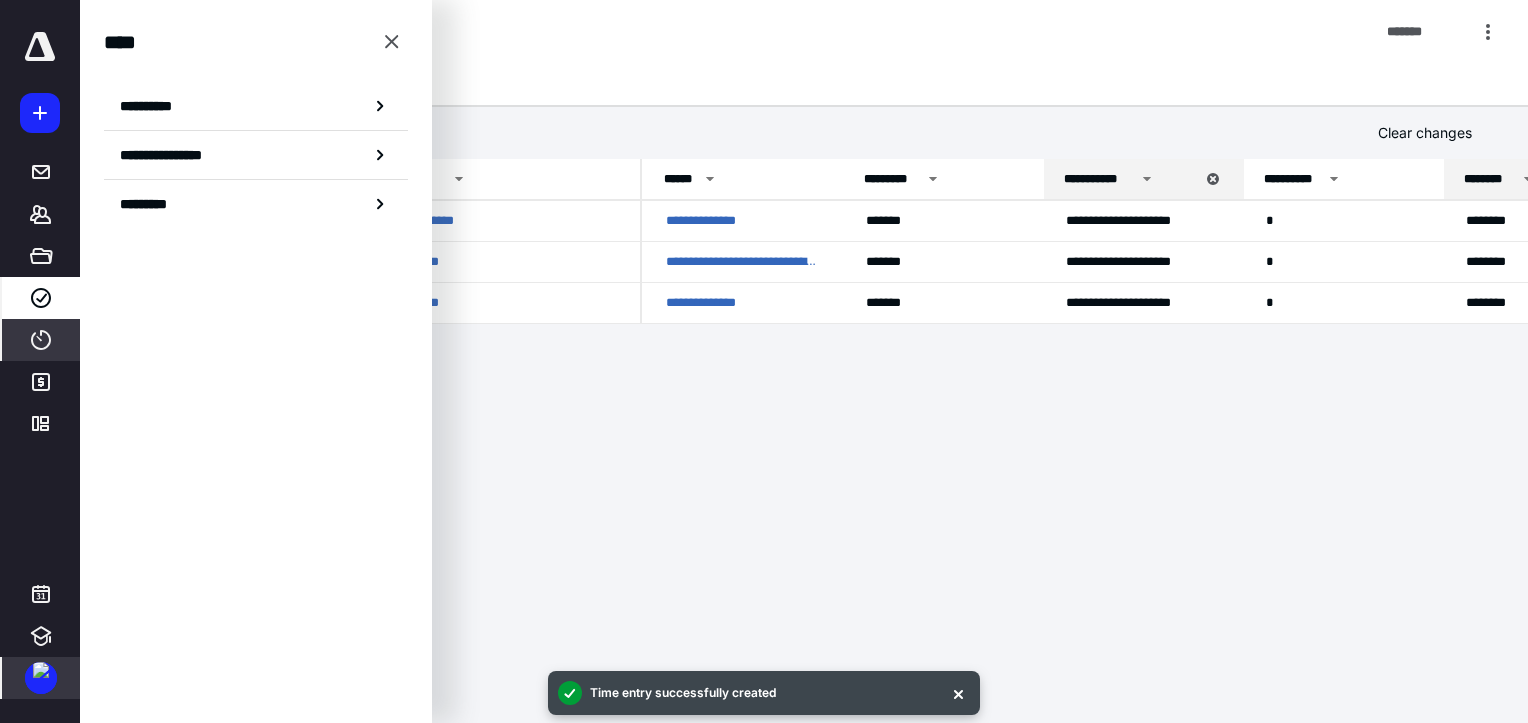 click on "****" at bounding box center [41, 340] 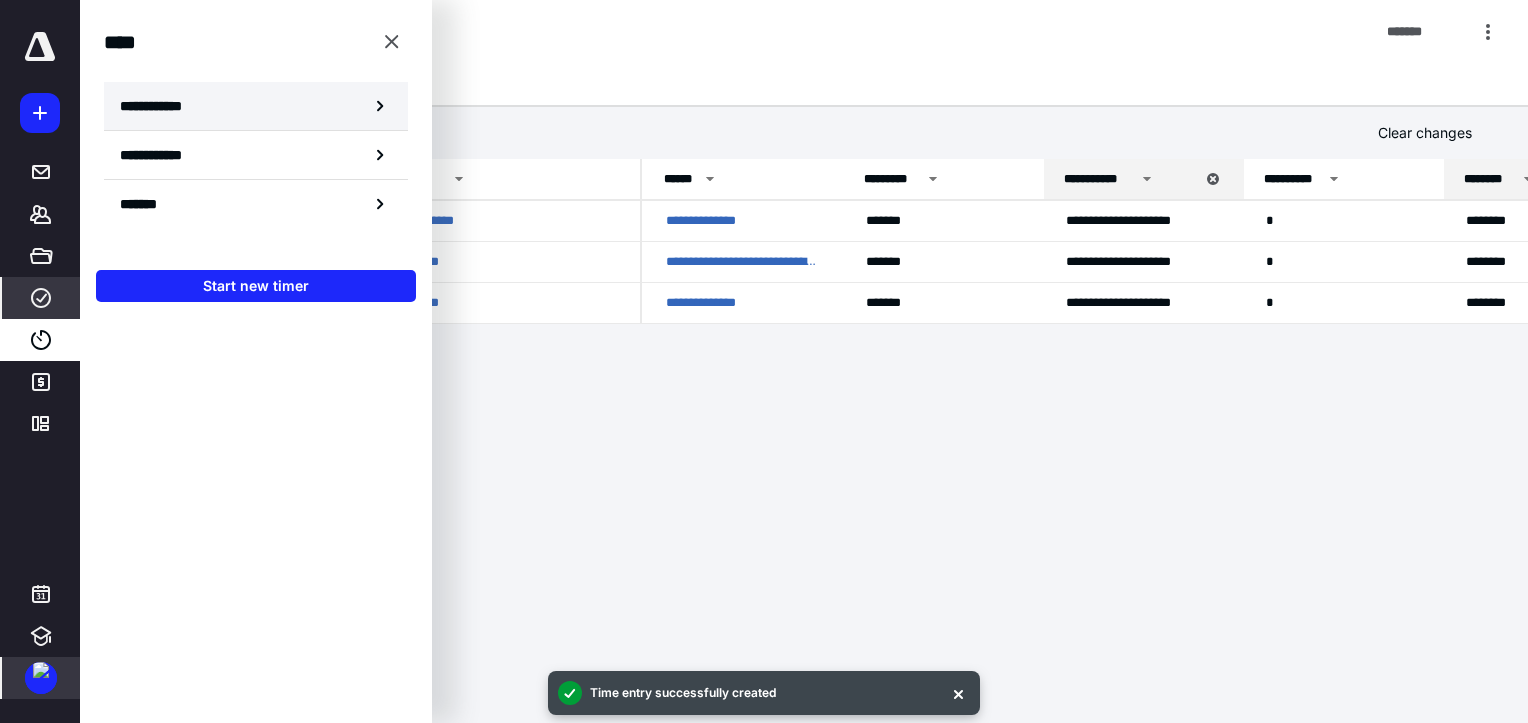 click on "**********" at bounding box center (256, 106) 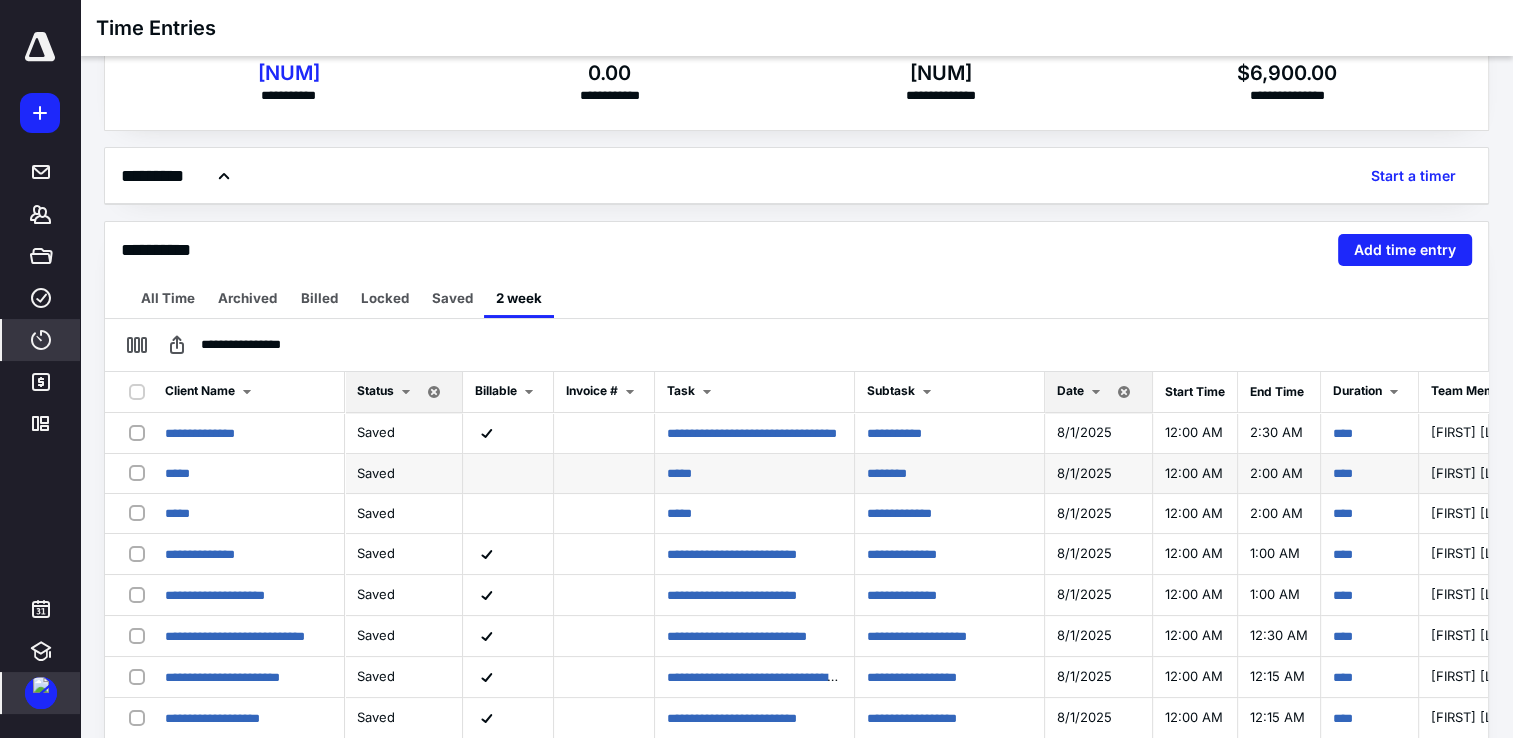 scroll, scrollTop: 200, scrollLeft: 0, axis: vertical 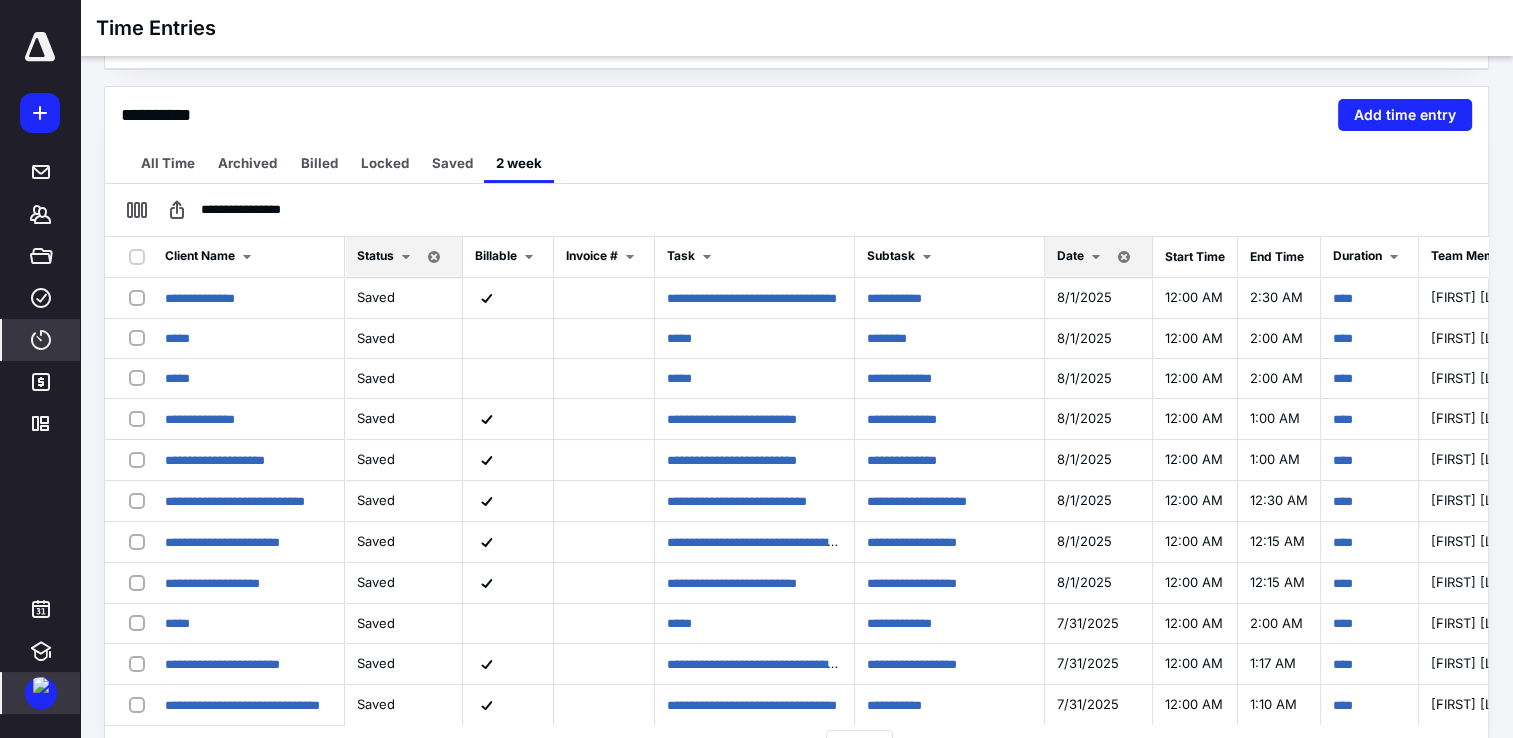click at bounding box center [1096, 257] 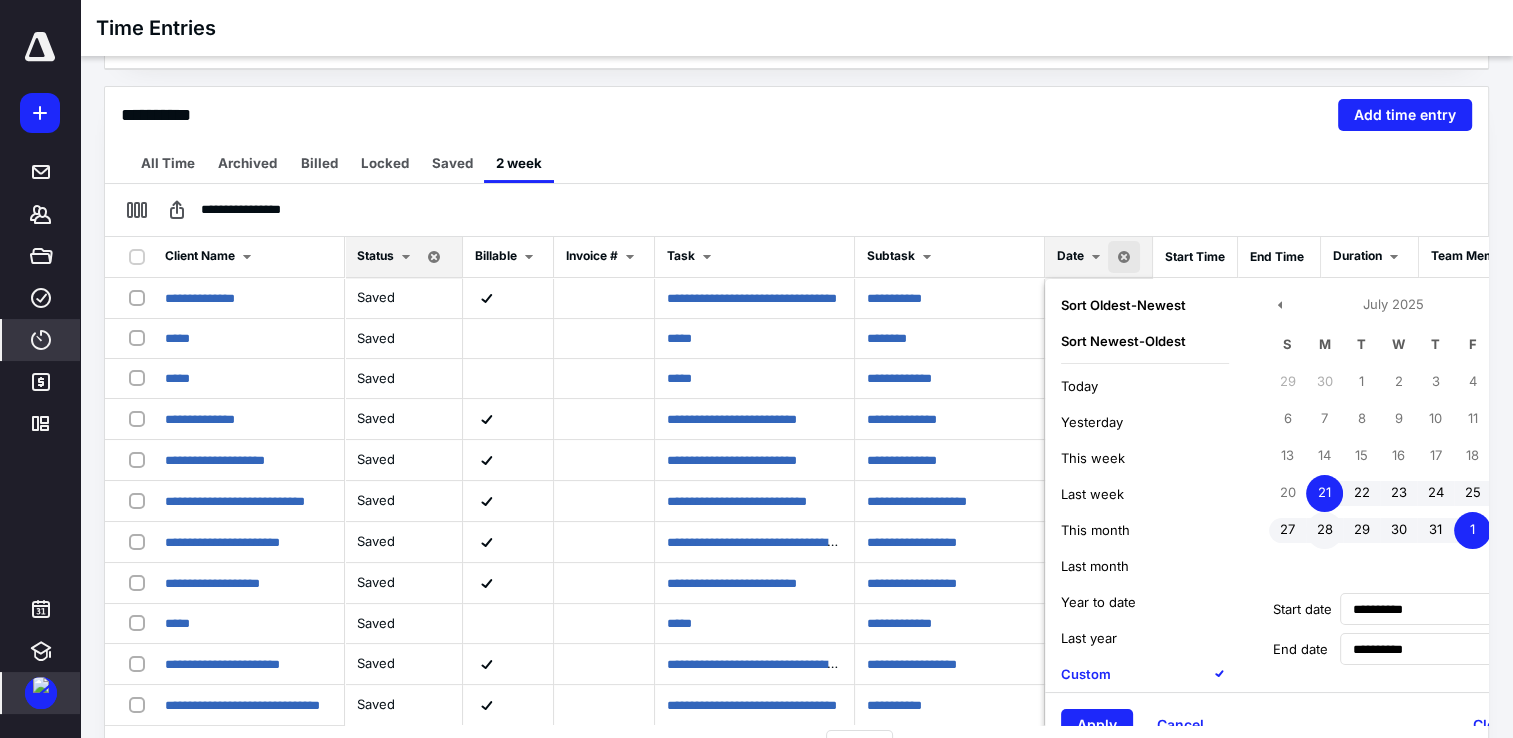 click on "28" at bounding box center [1324, 530] 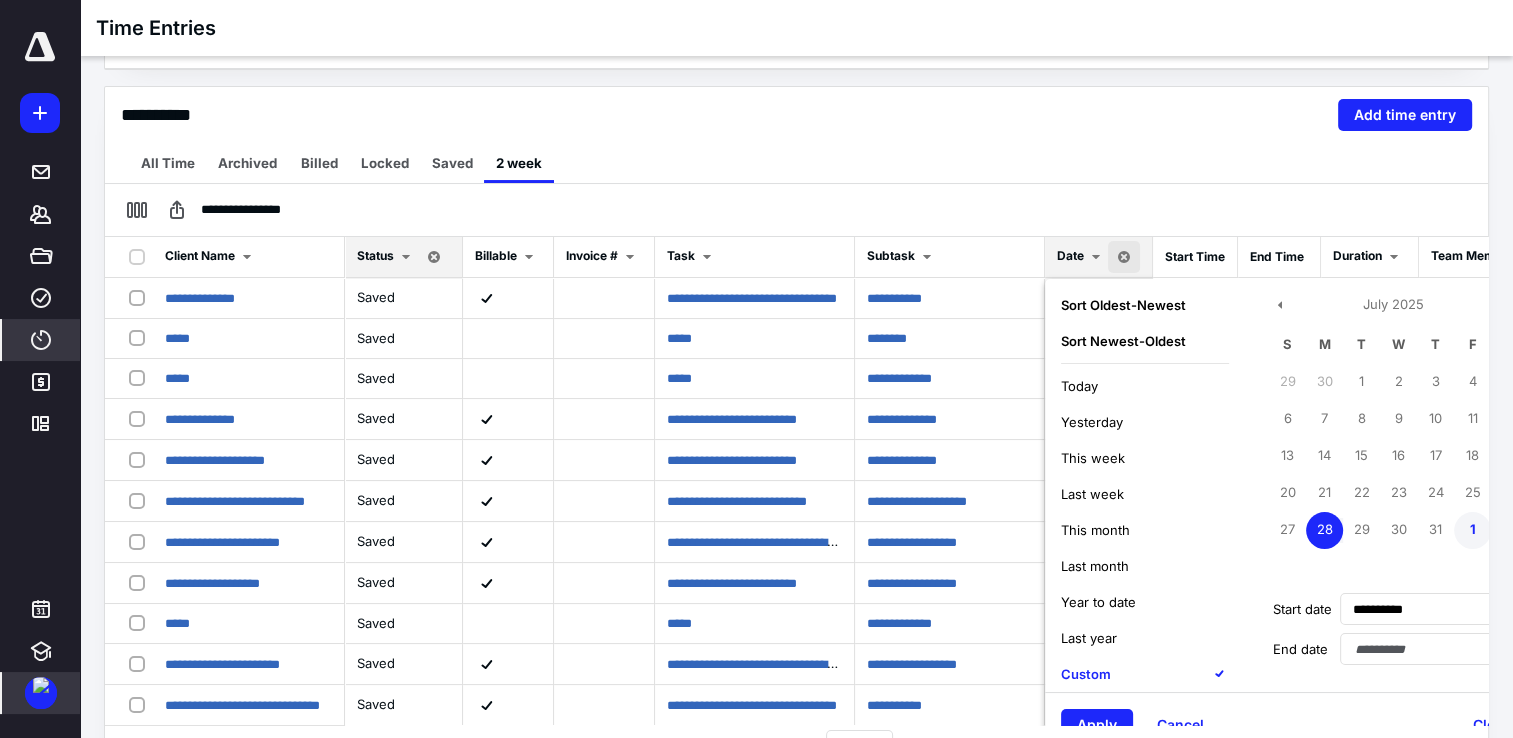 click on "1" at bounding box center (1472, 530) 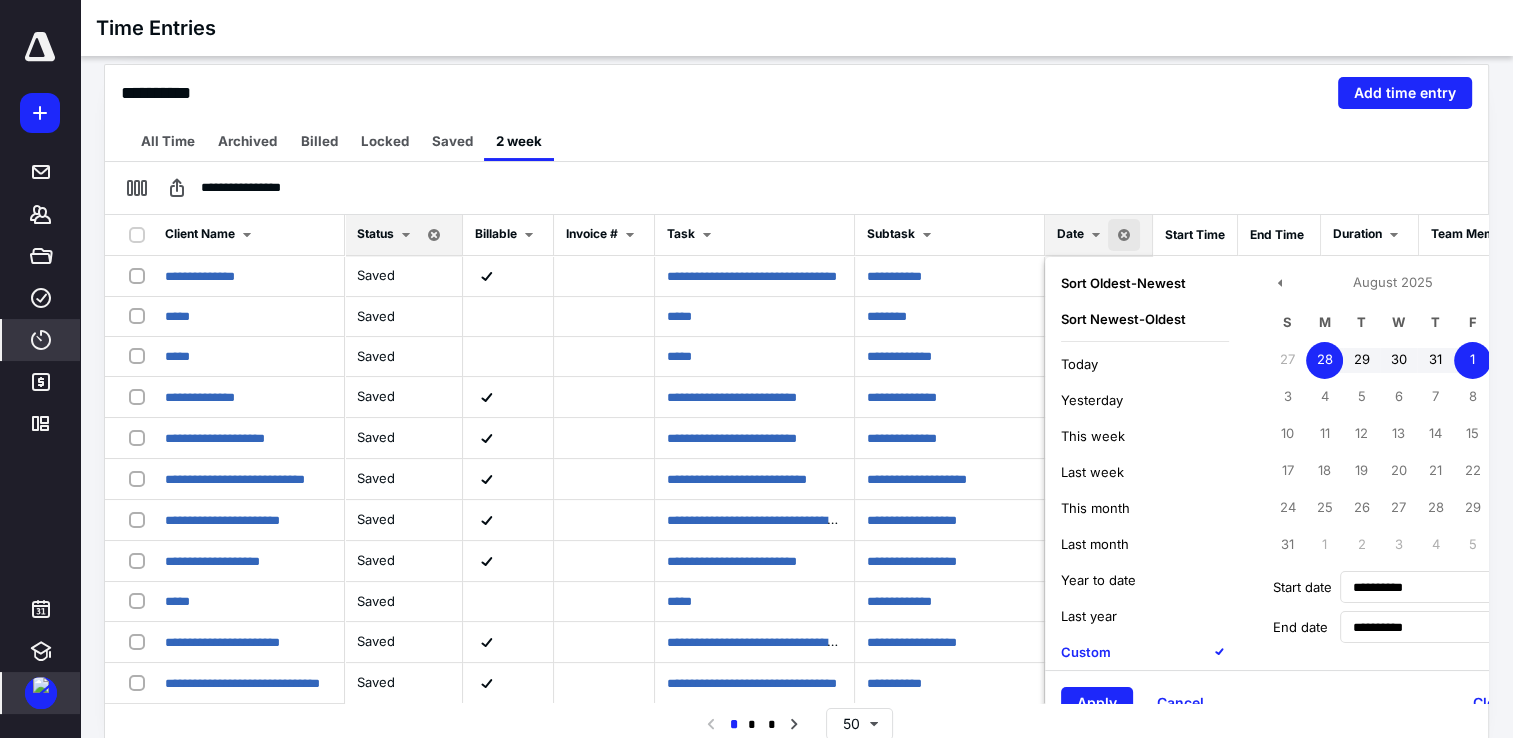scroll, scrollTop: 228, scrollLeft: 0, axis: vertical 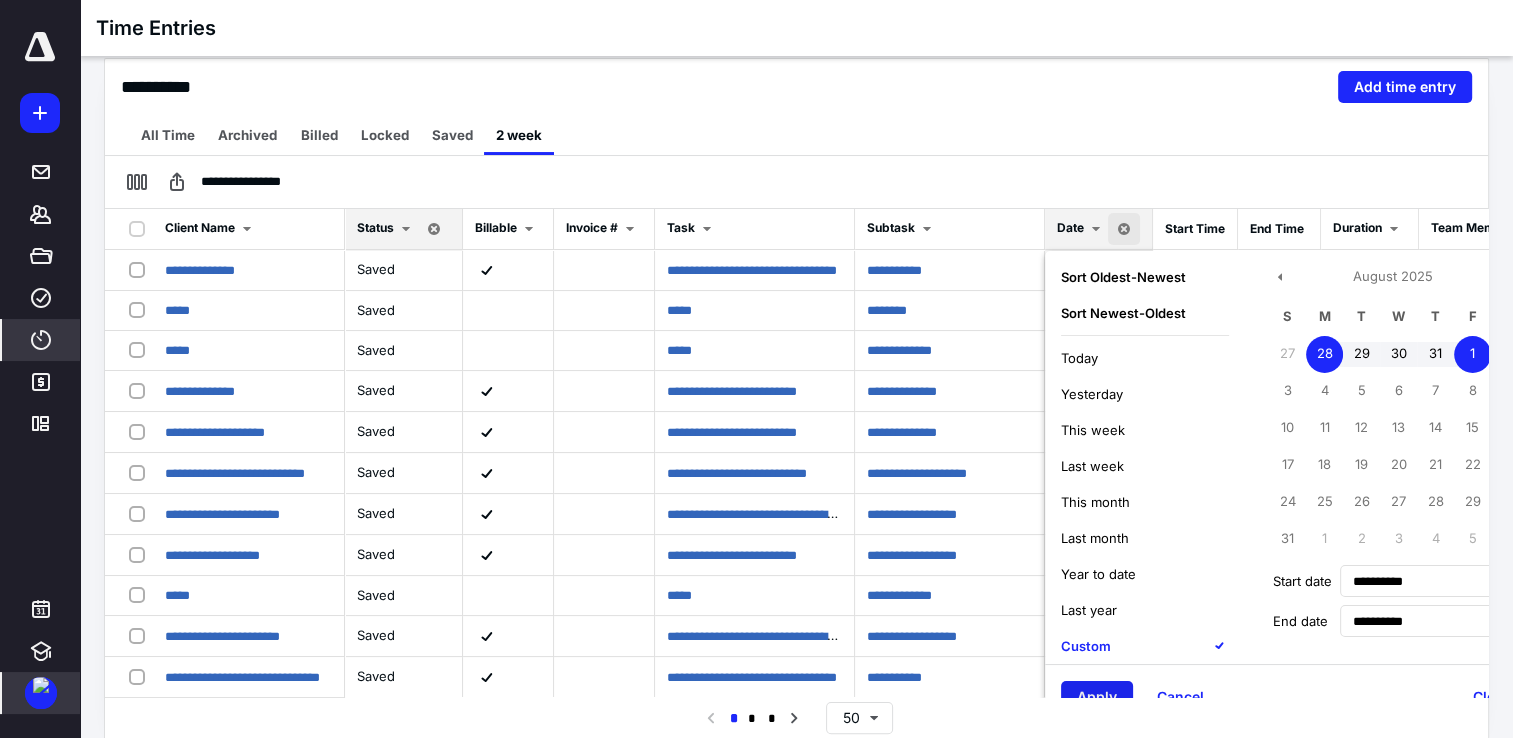 click on "Apply" at bounding box center [1097, 697] 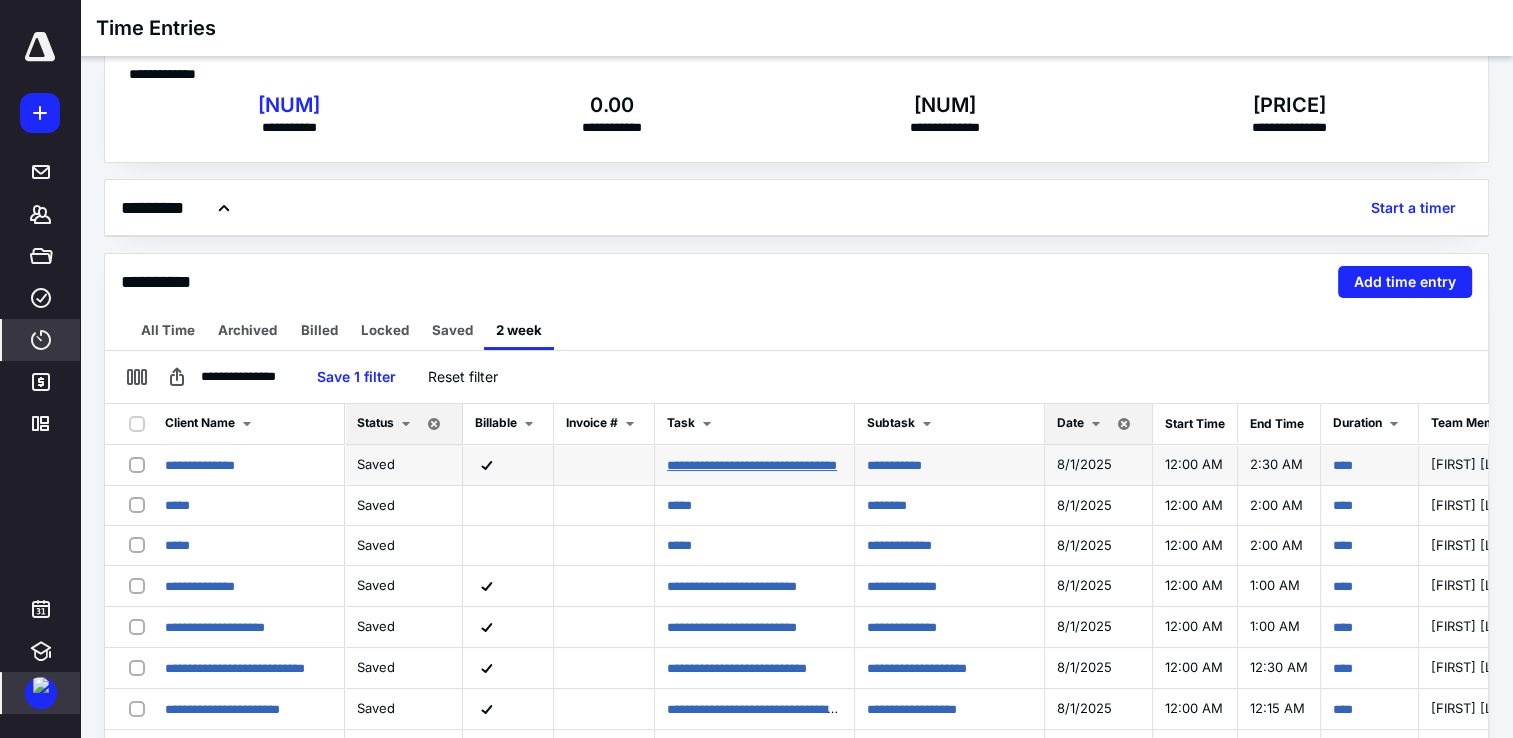 scroll, scrollTop: 0, scrollLeft: 0, axis: both 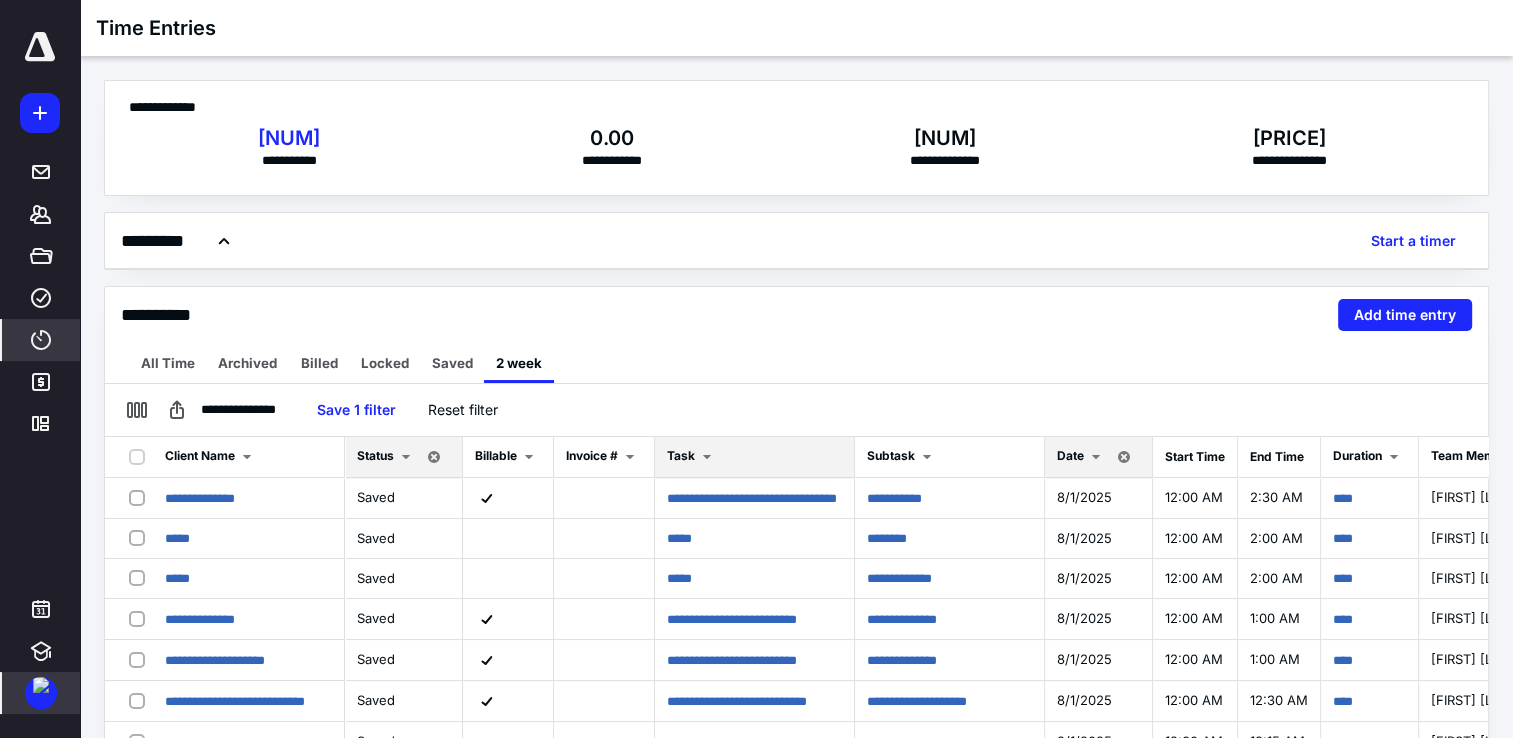 click at bounding box center [707, 457] 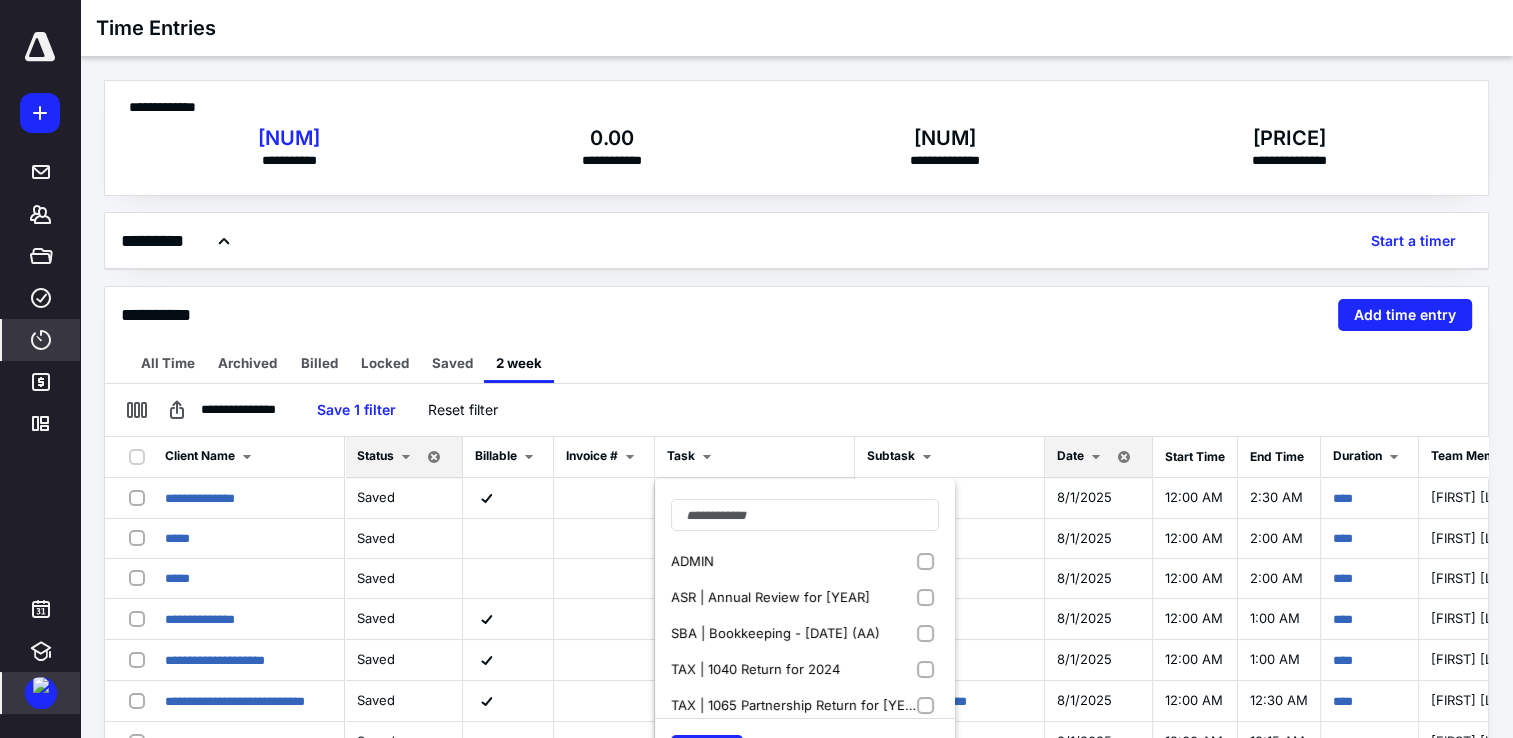 click on "**********" at bounding box center (796, 315) 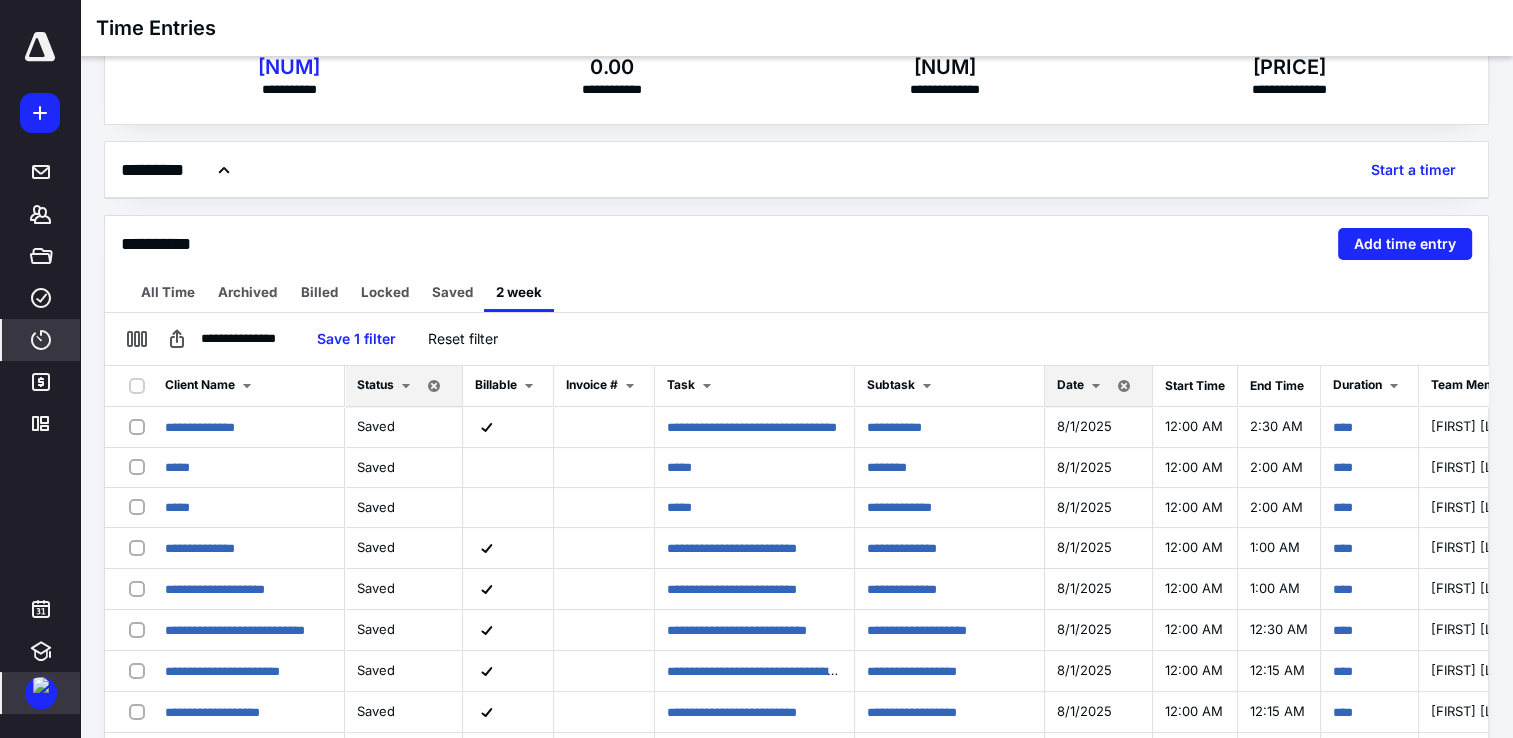scroll, scrollTop: 100, scrollLeft: 0, axis: vertical 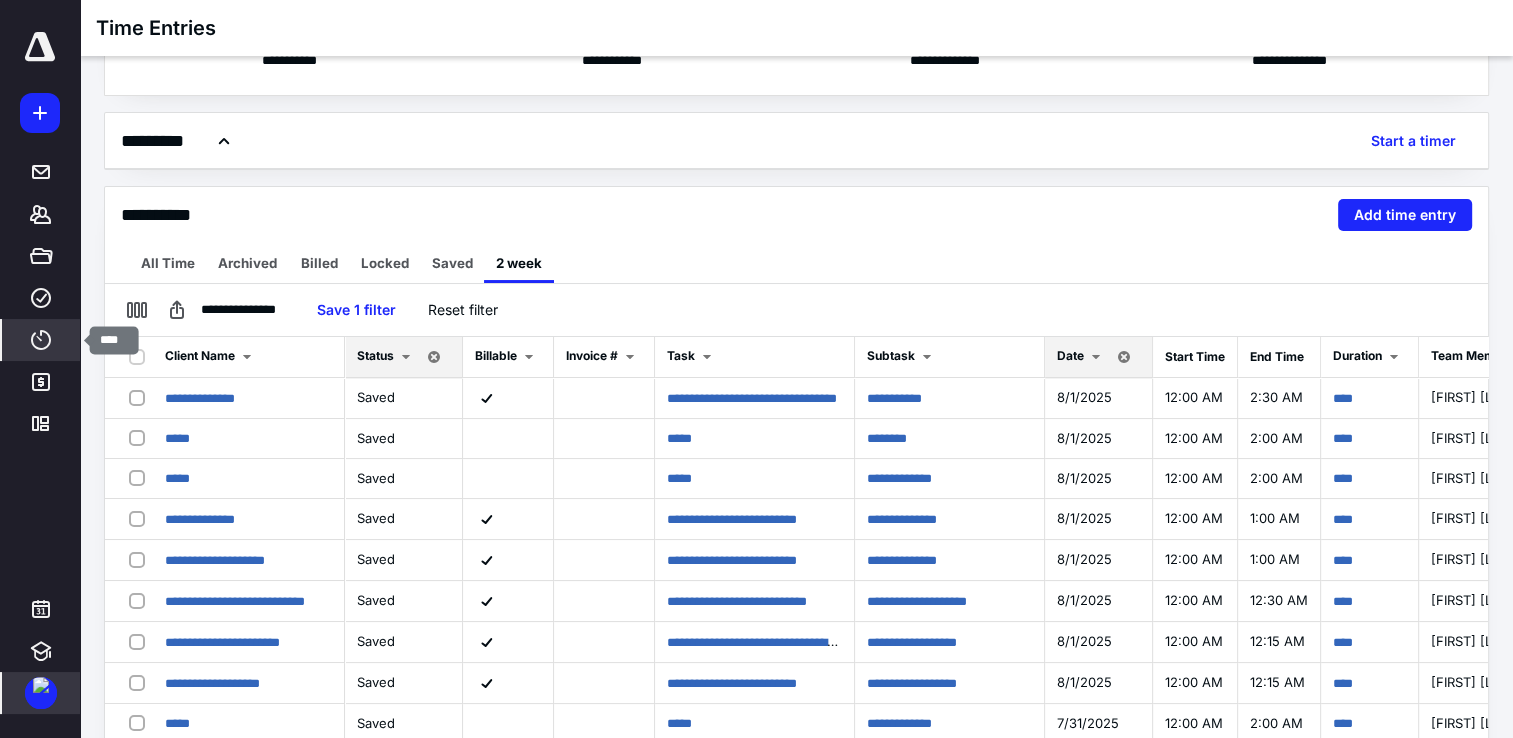 click 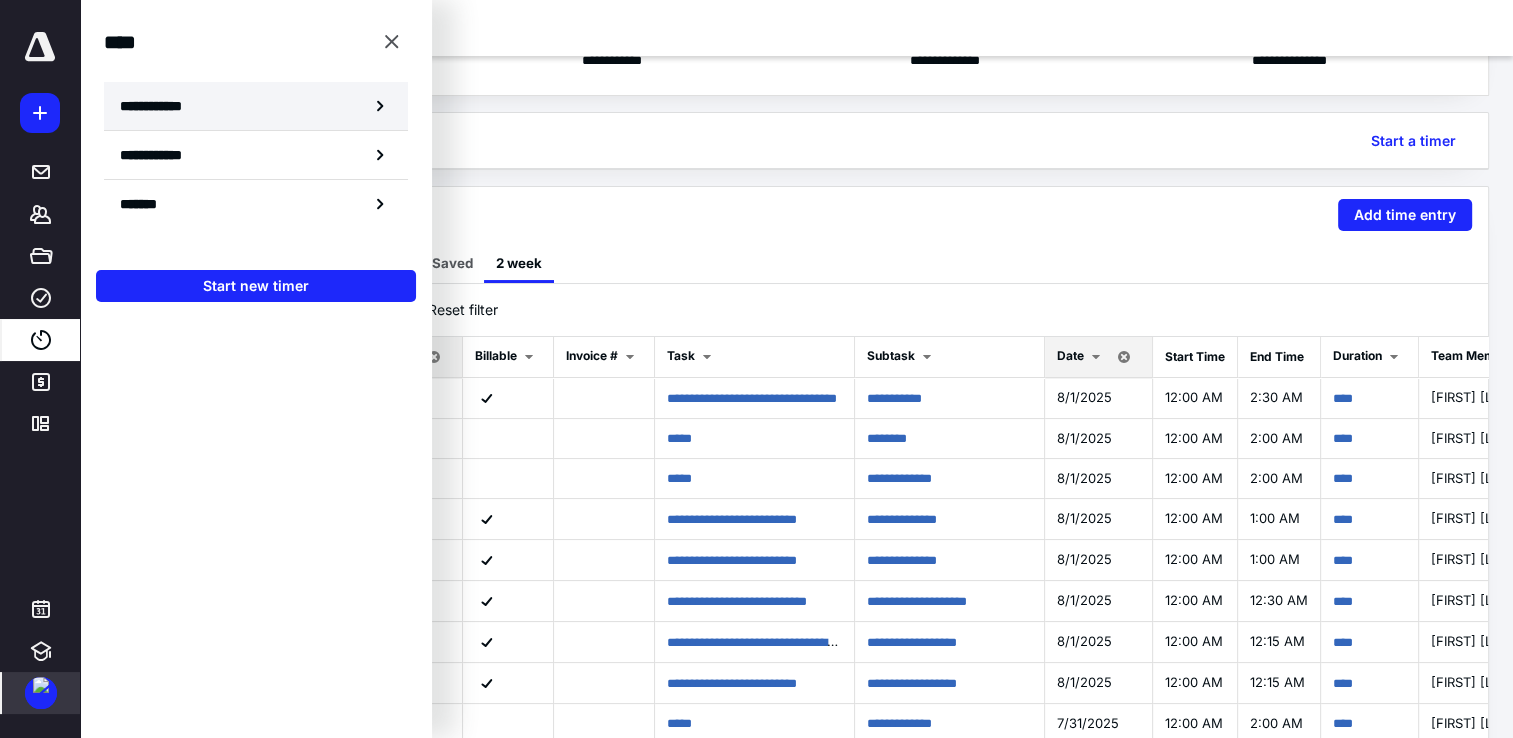 click on "**********" at bounding box center (256, 106) 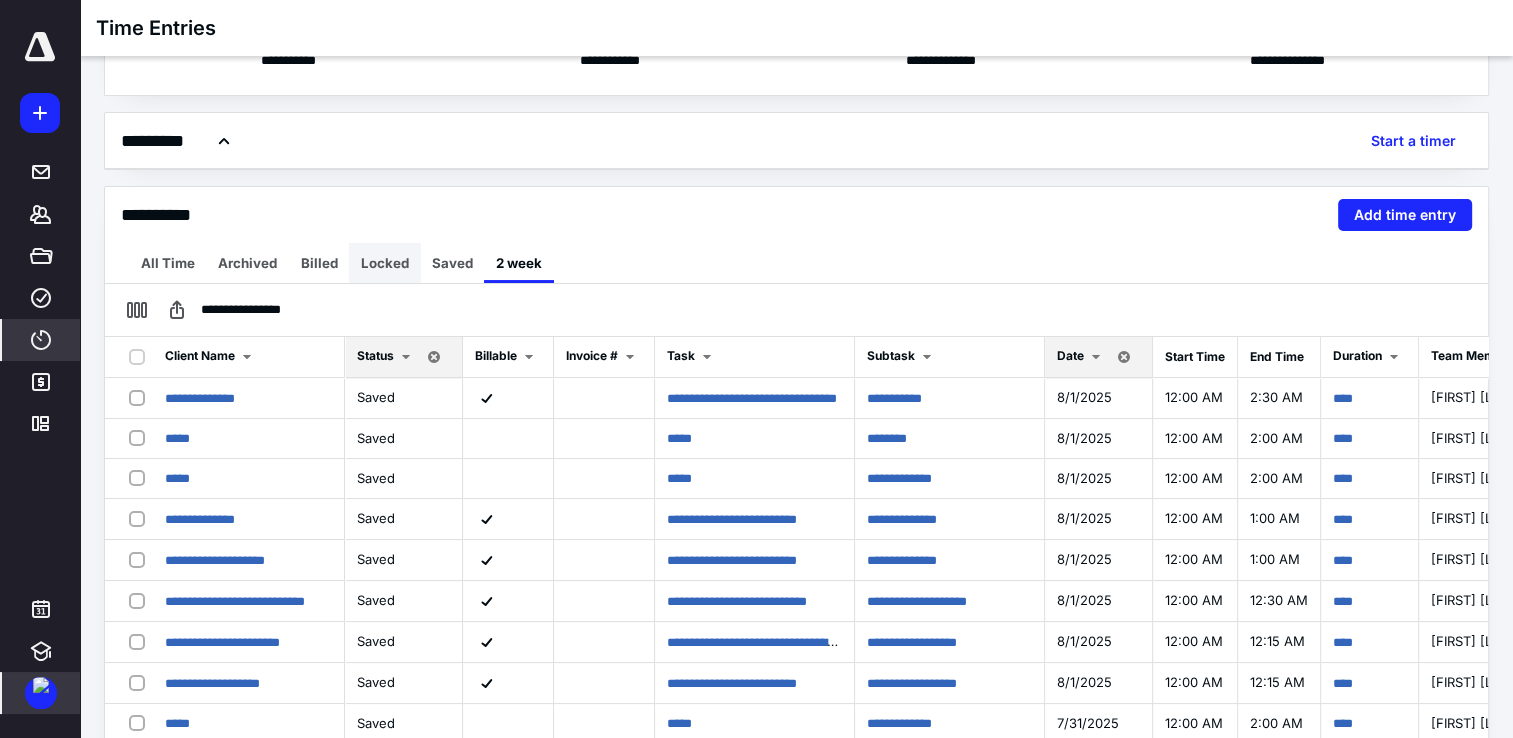 scroll, scrollTop: 0, scrollLeft: 0, axis: both 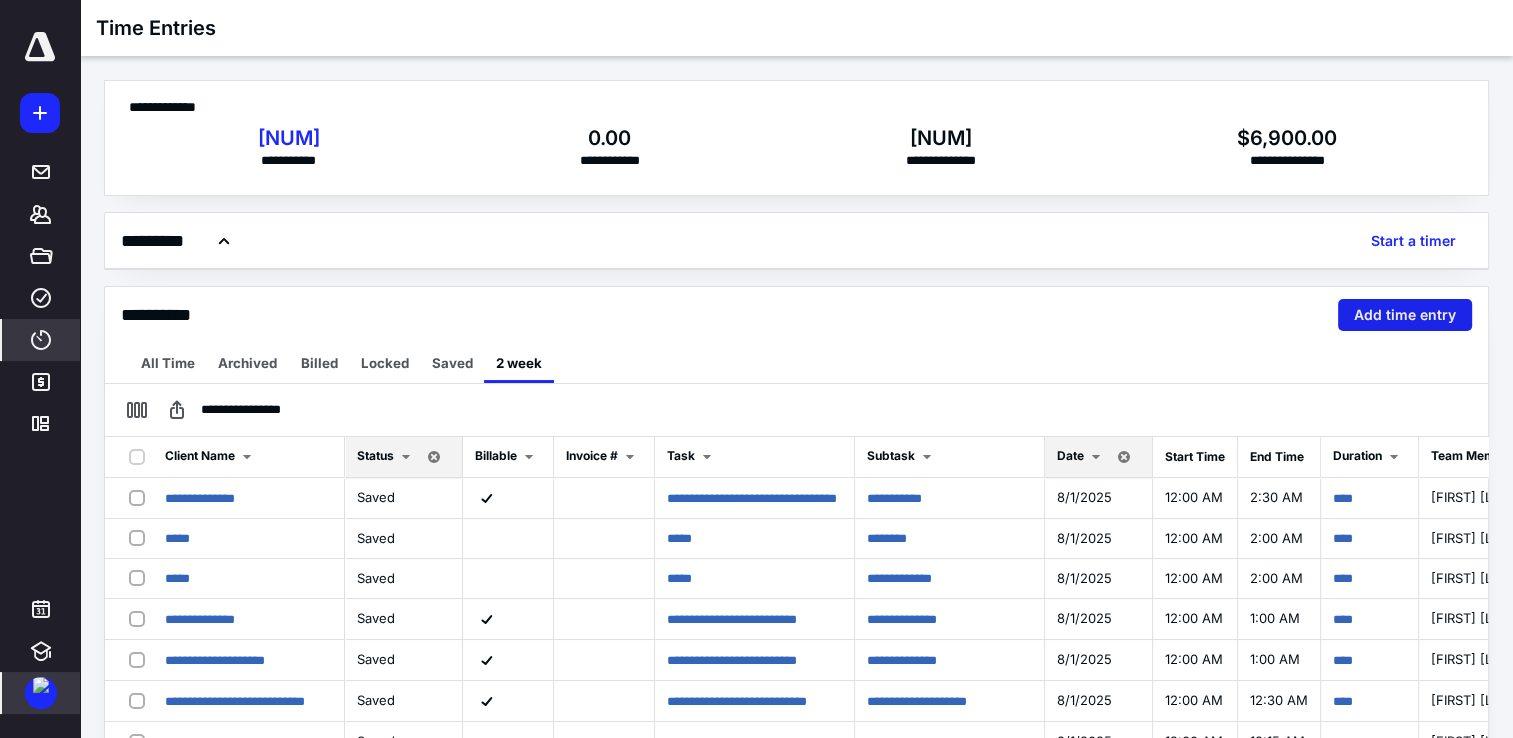 click on "Add time entry" at bounding box center [1405, 315] 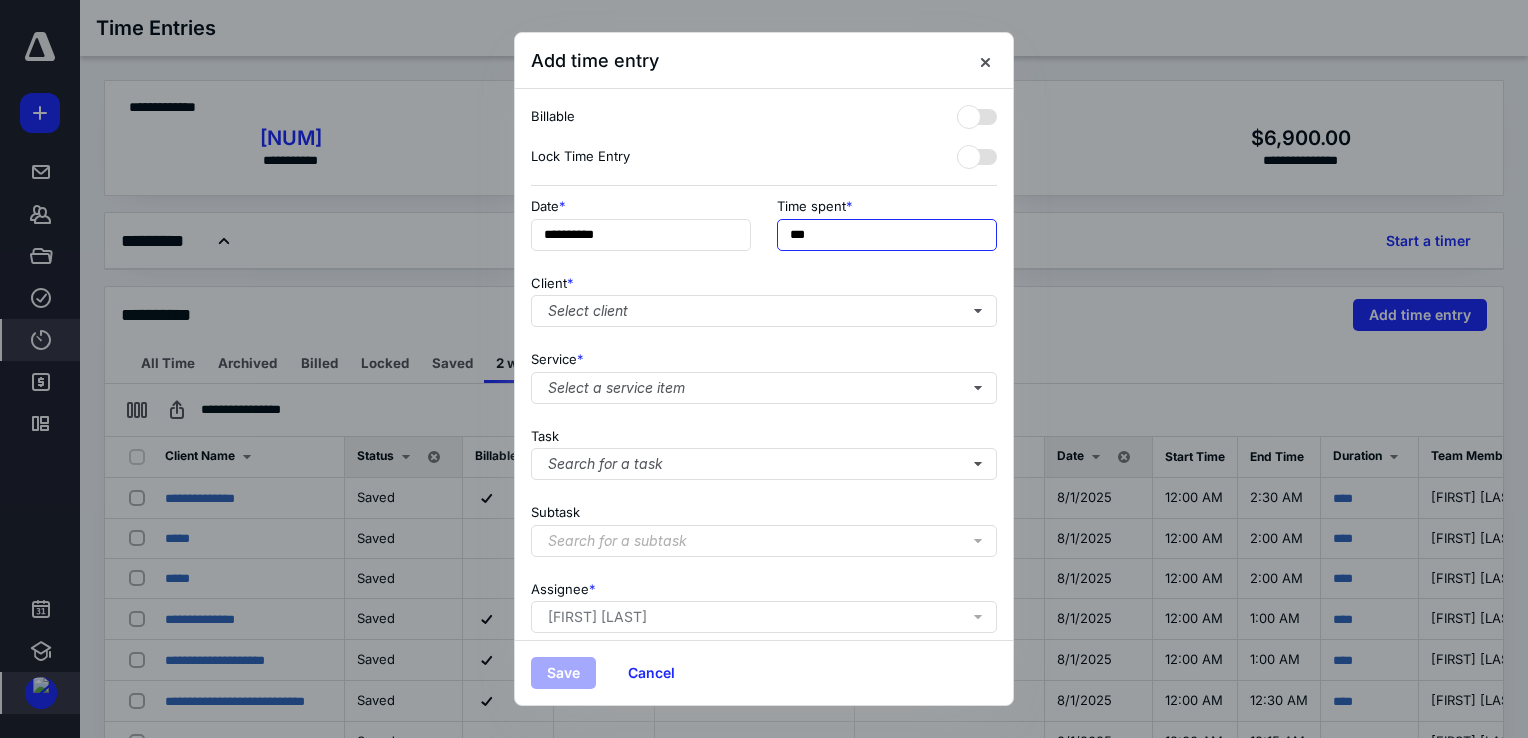 drag, startPoint x: 832, startPoint y: 238, endPoint x: 608, endPoint y: 252, distance: 224.43707 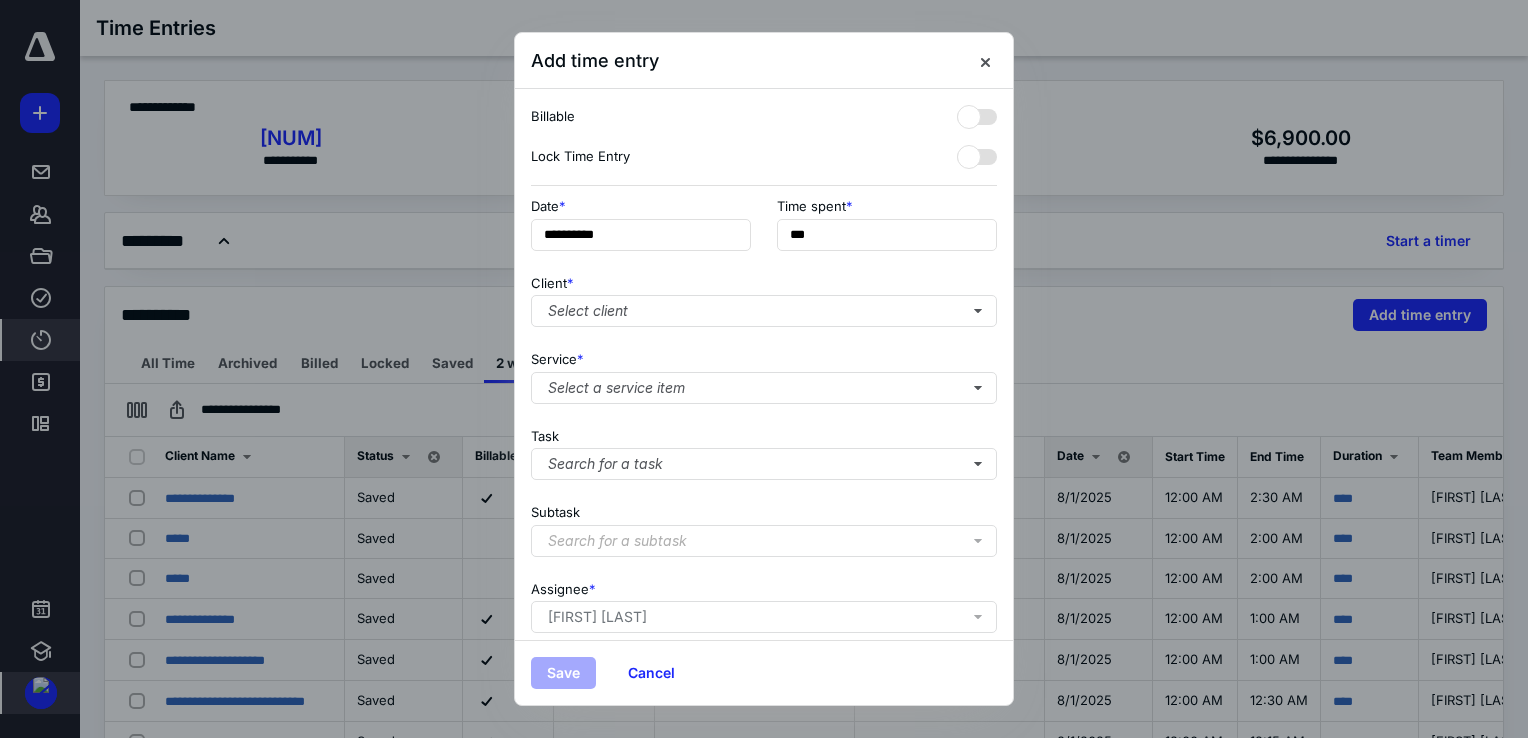 type on "**" 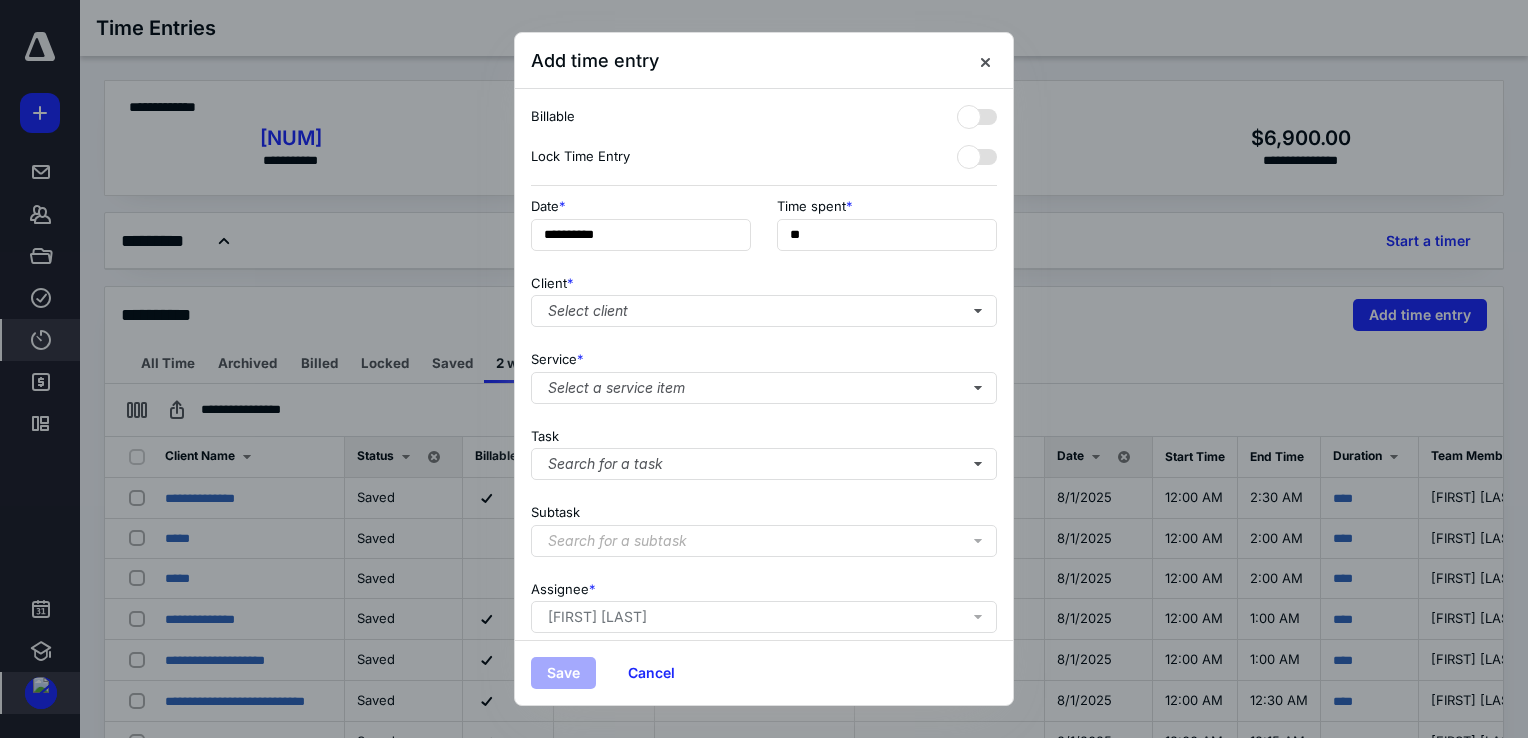 drag, startPoint x: 716, startPoint y: 281, endPoint x: 708, endPoint y: 291, distance: 12.806249 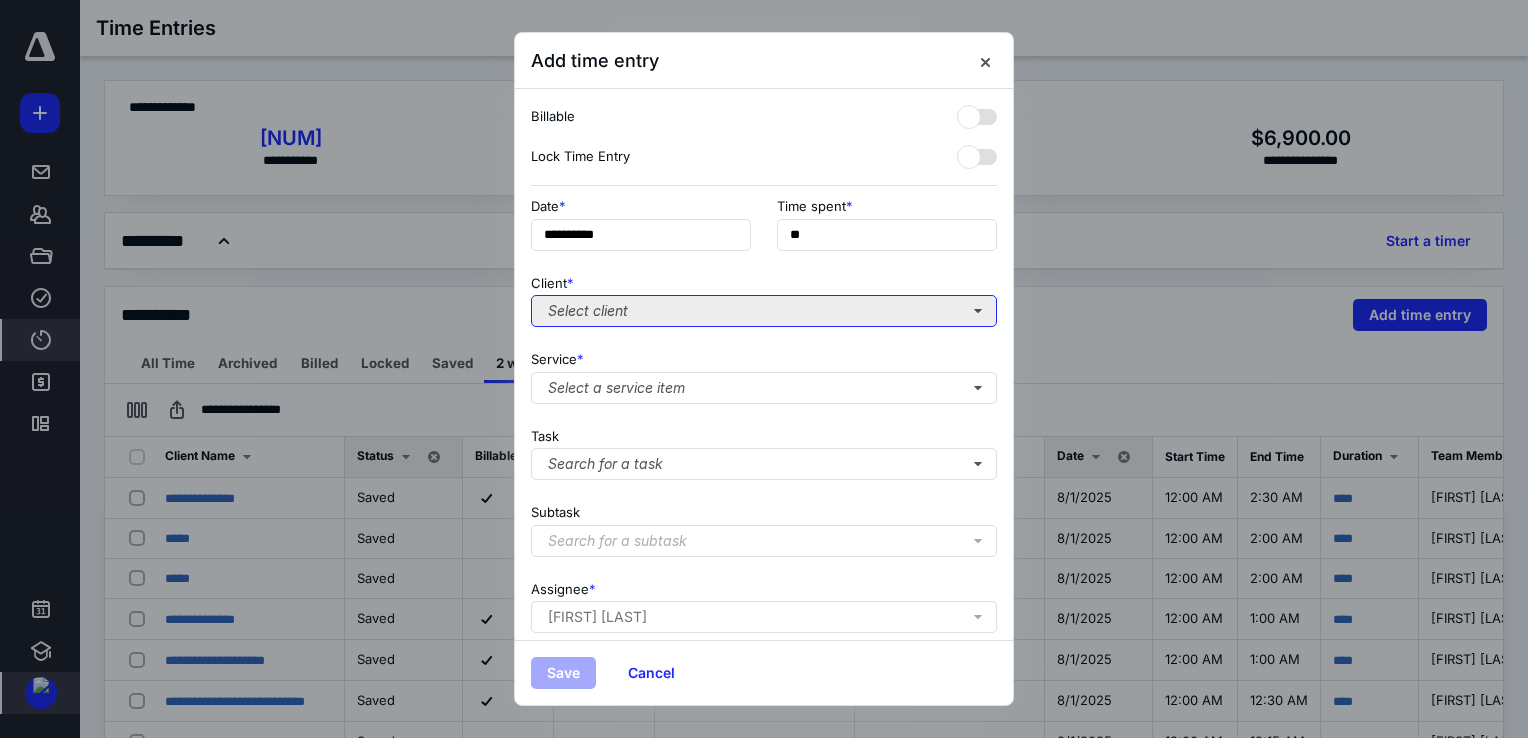 click on "Select client" at bounding box center (764, 311) 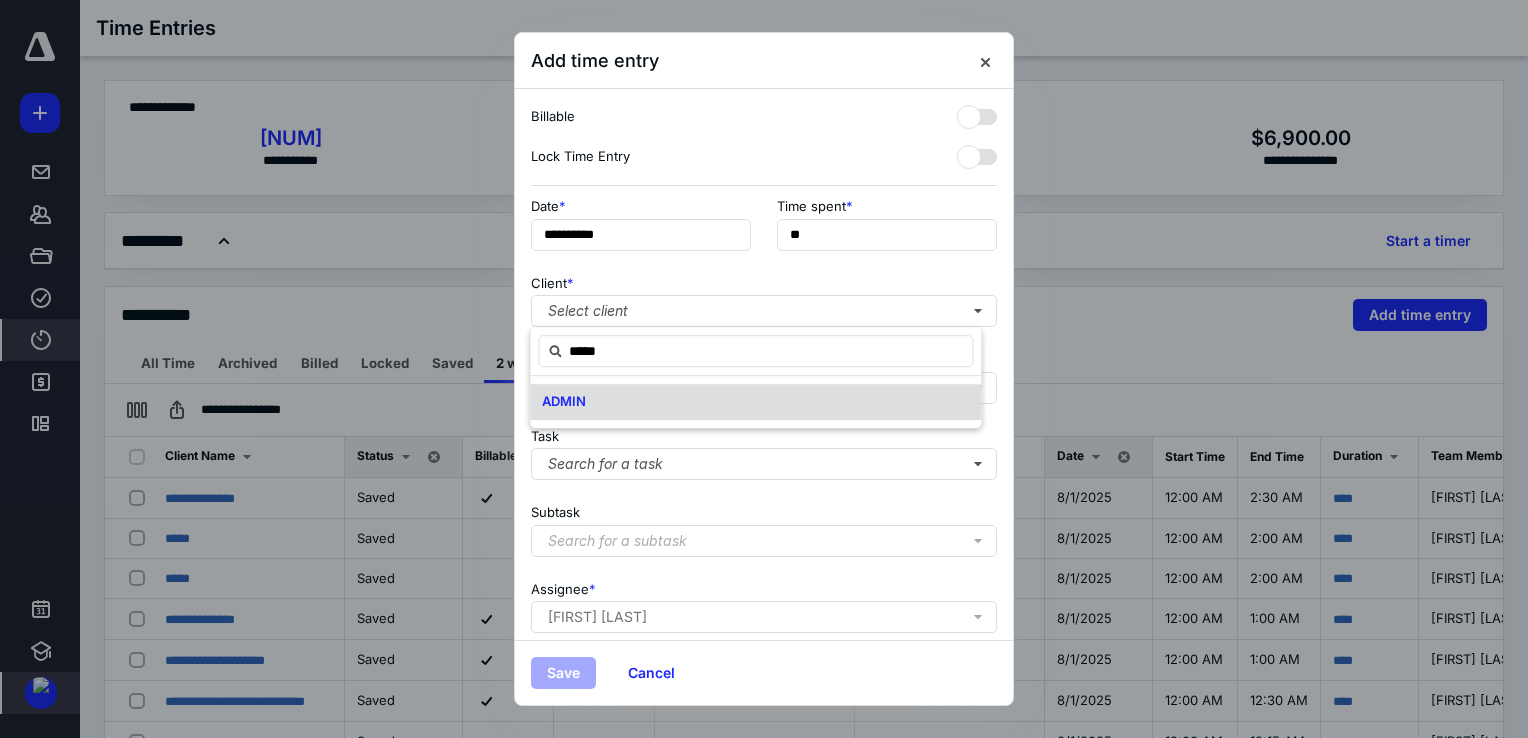 click on "ADMIN" at bounding box center (755, 402) 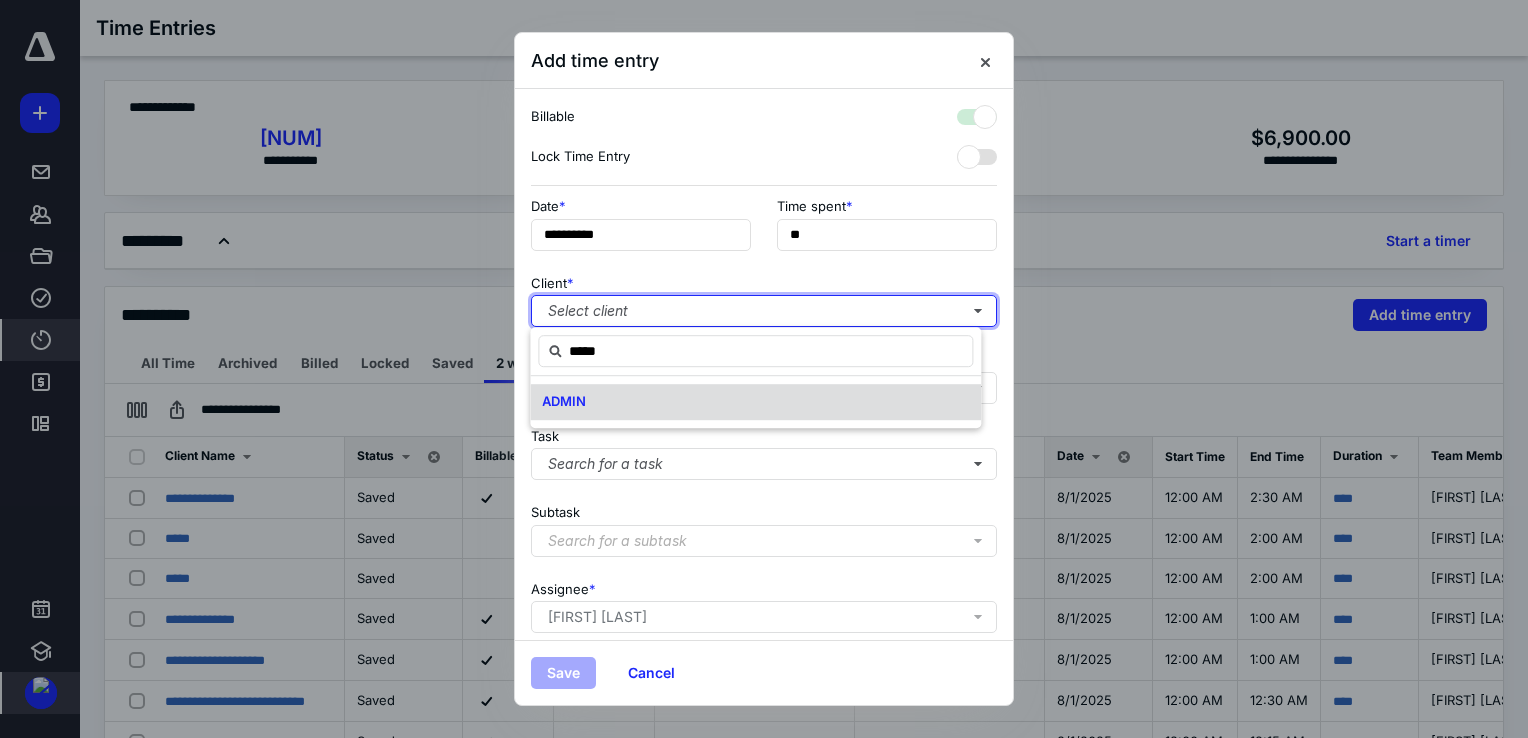 checkbox on "true" 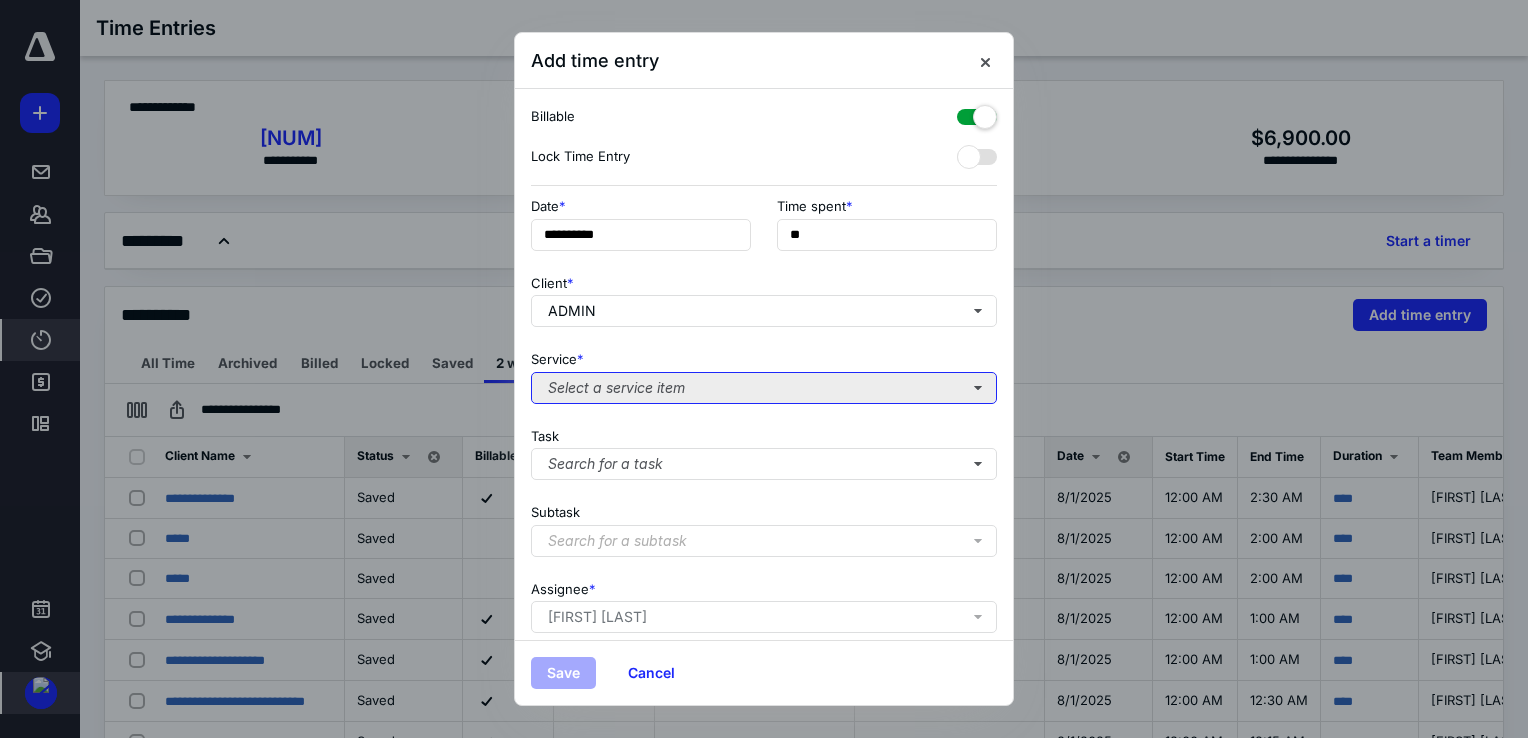 click on "Select a service item" at bounding box center [764, 388] 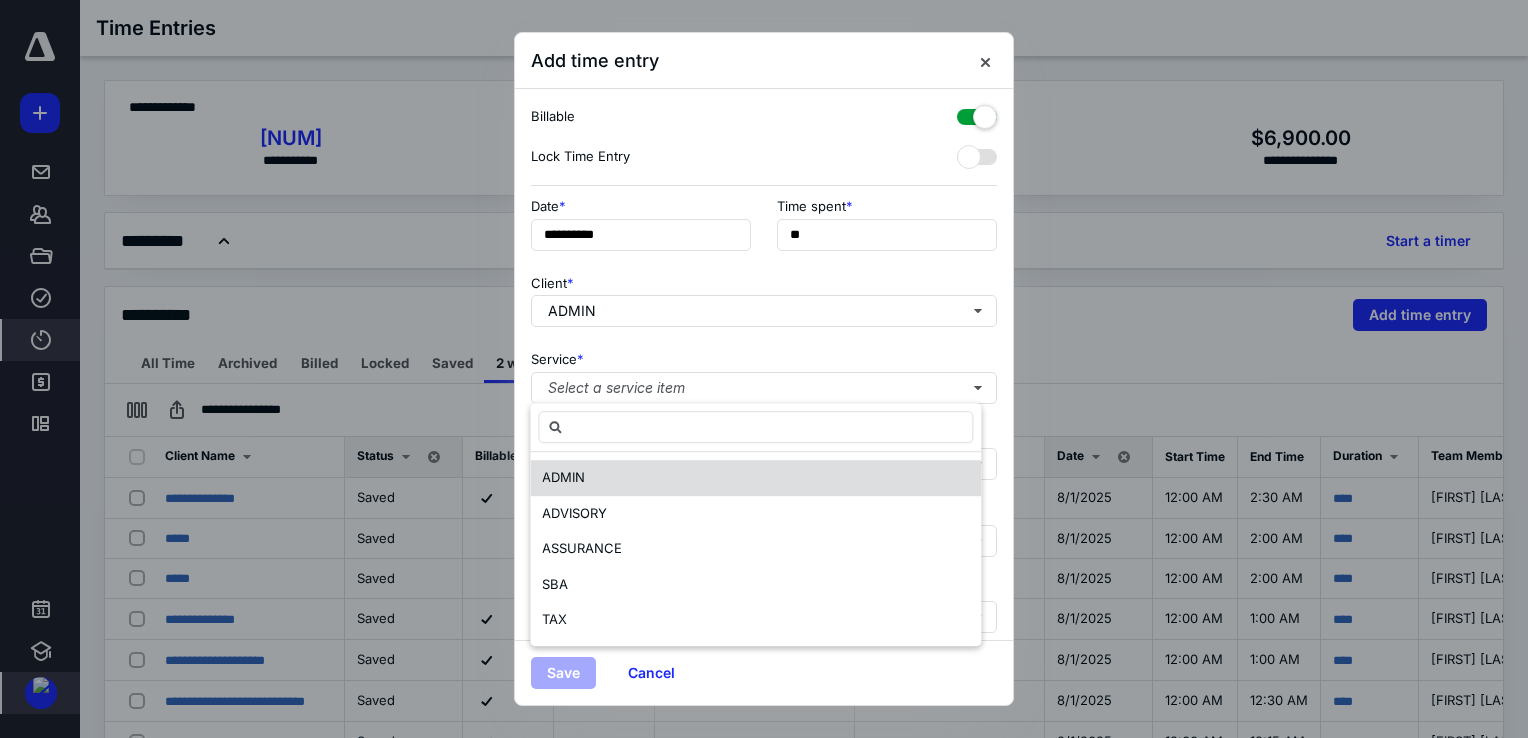 click on "ADMIN" at bounding box center [755, 478] 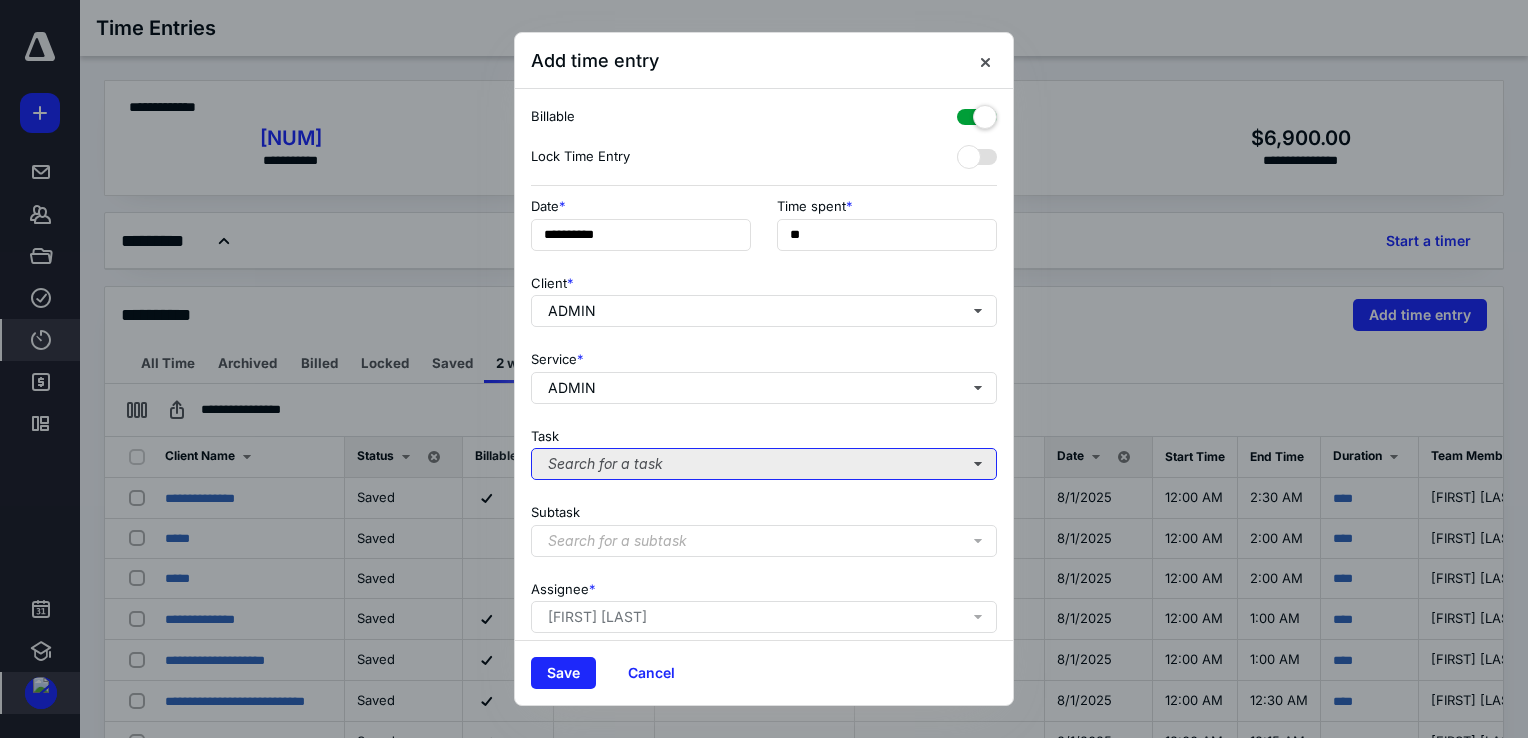 click on "Search for a task" at bounding box center (764, 464) 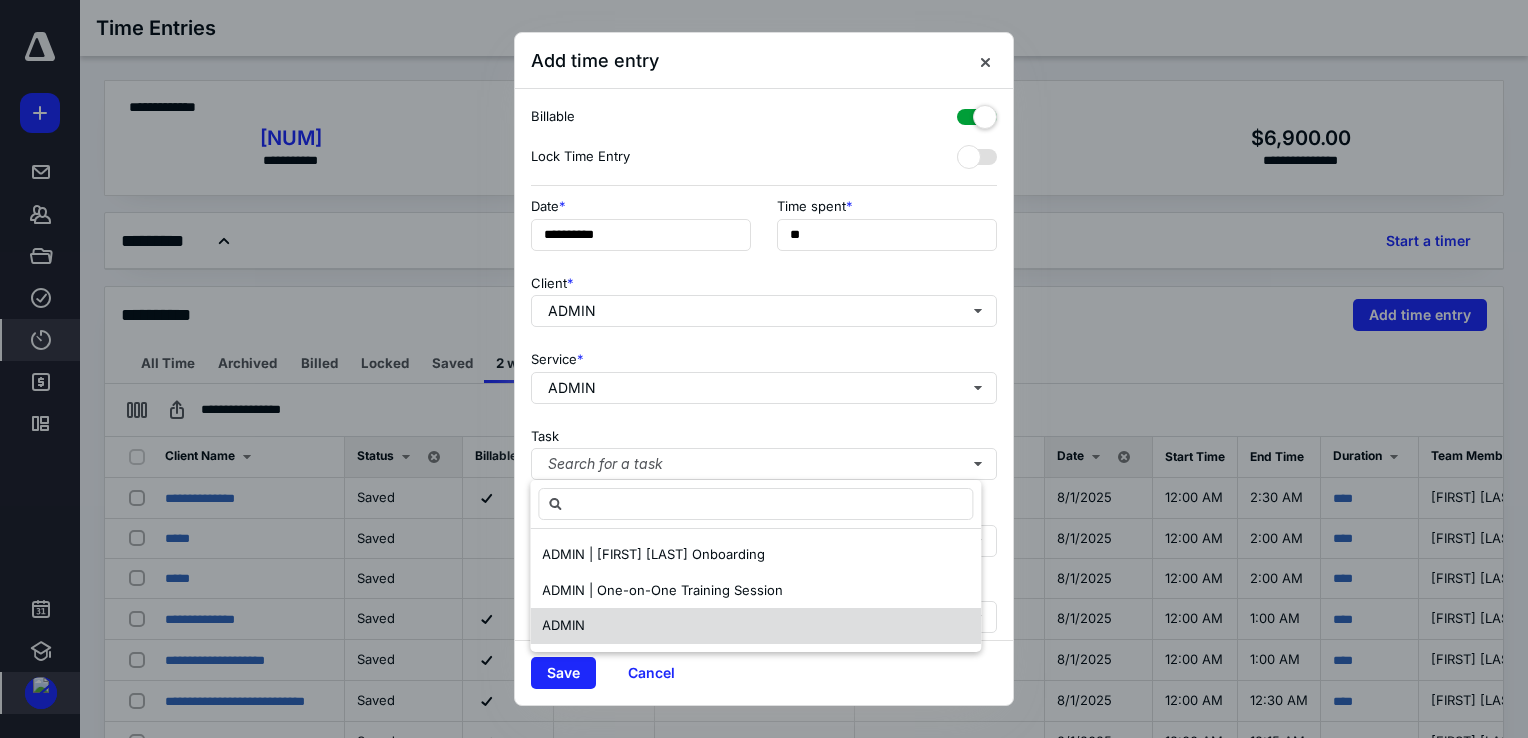 click on "ADMIN" at bounding box center [755, 626] 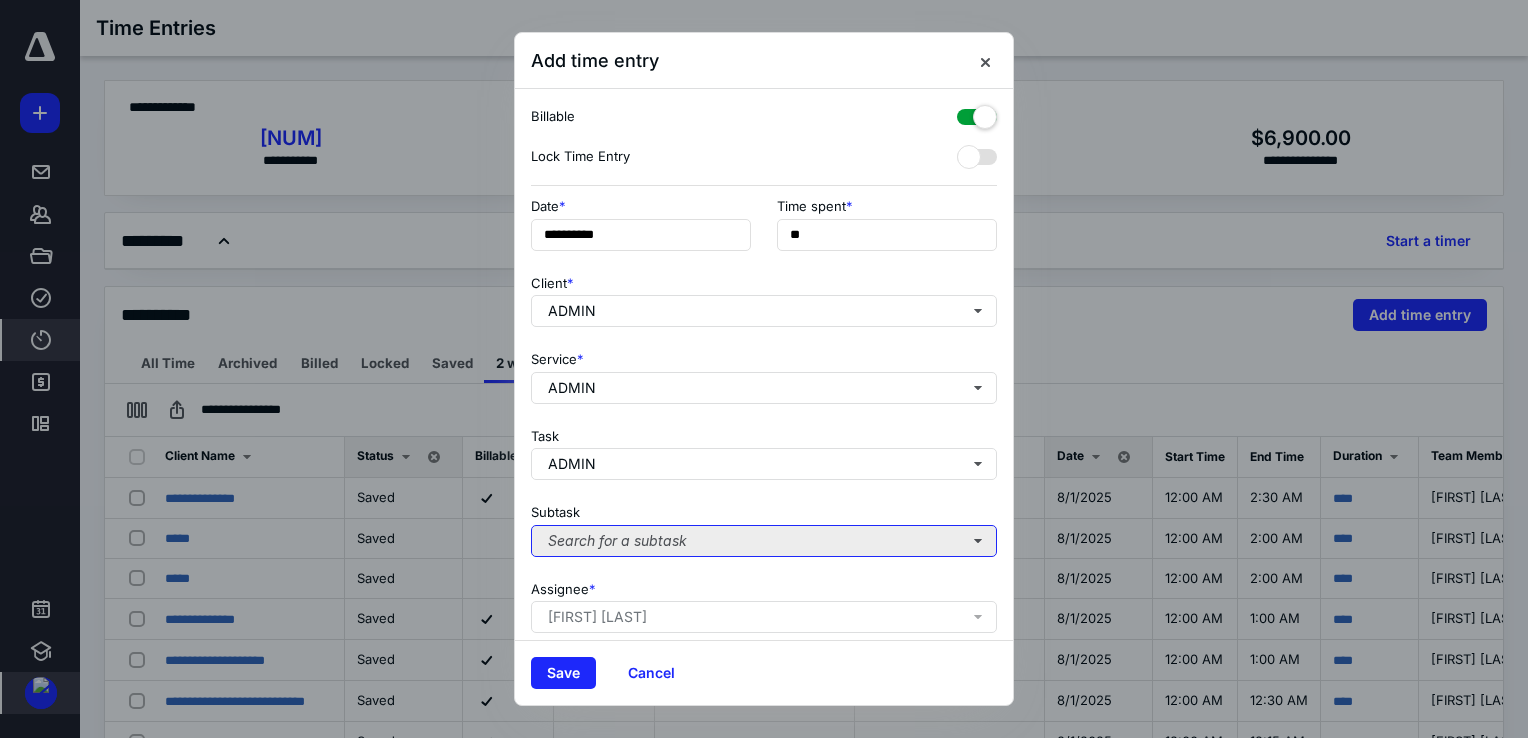 click on "Search for a subtask" at bounding box center [764, 541] 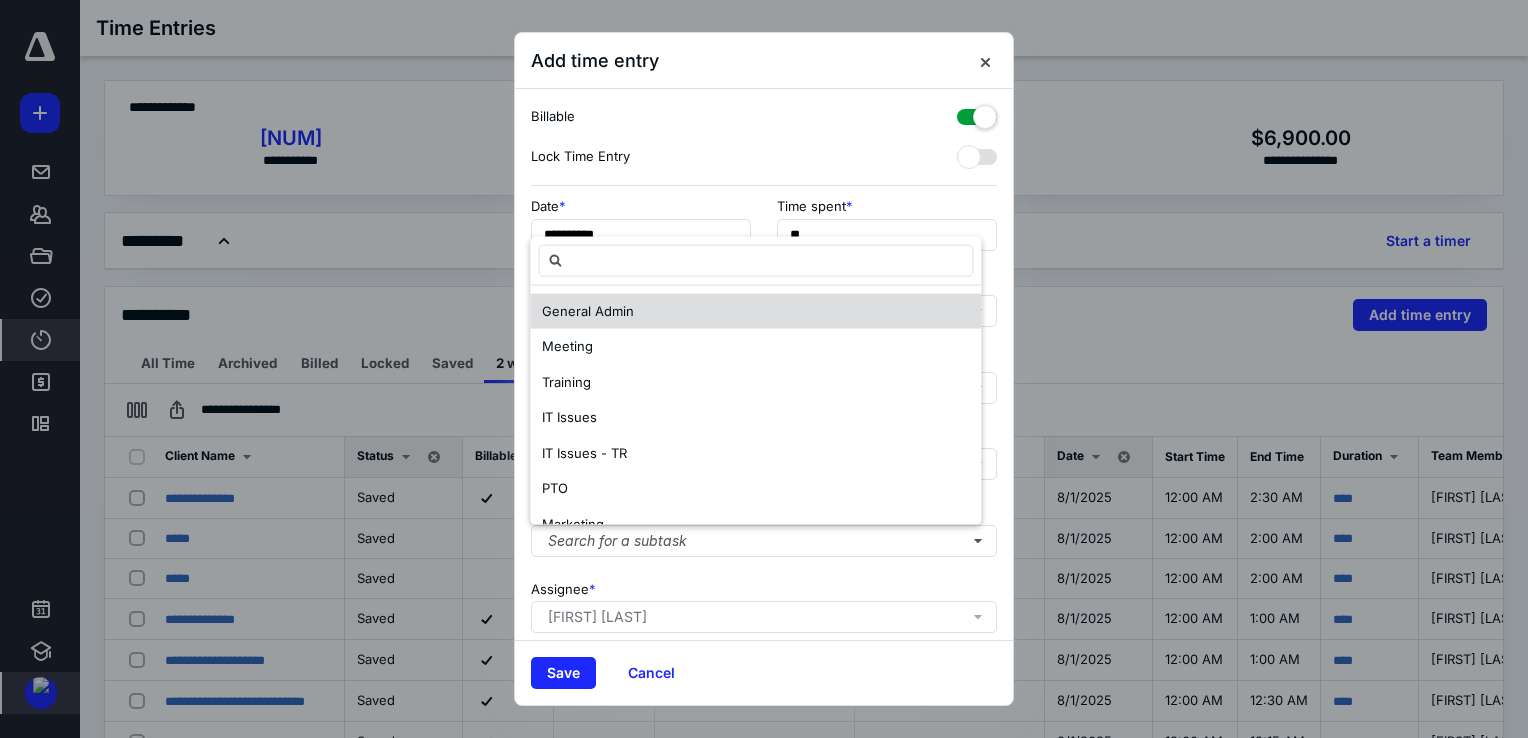 click on "General Admin" at bounding box center (755, 311) 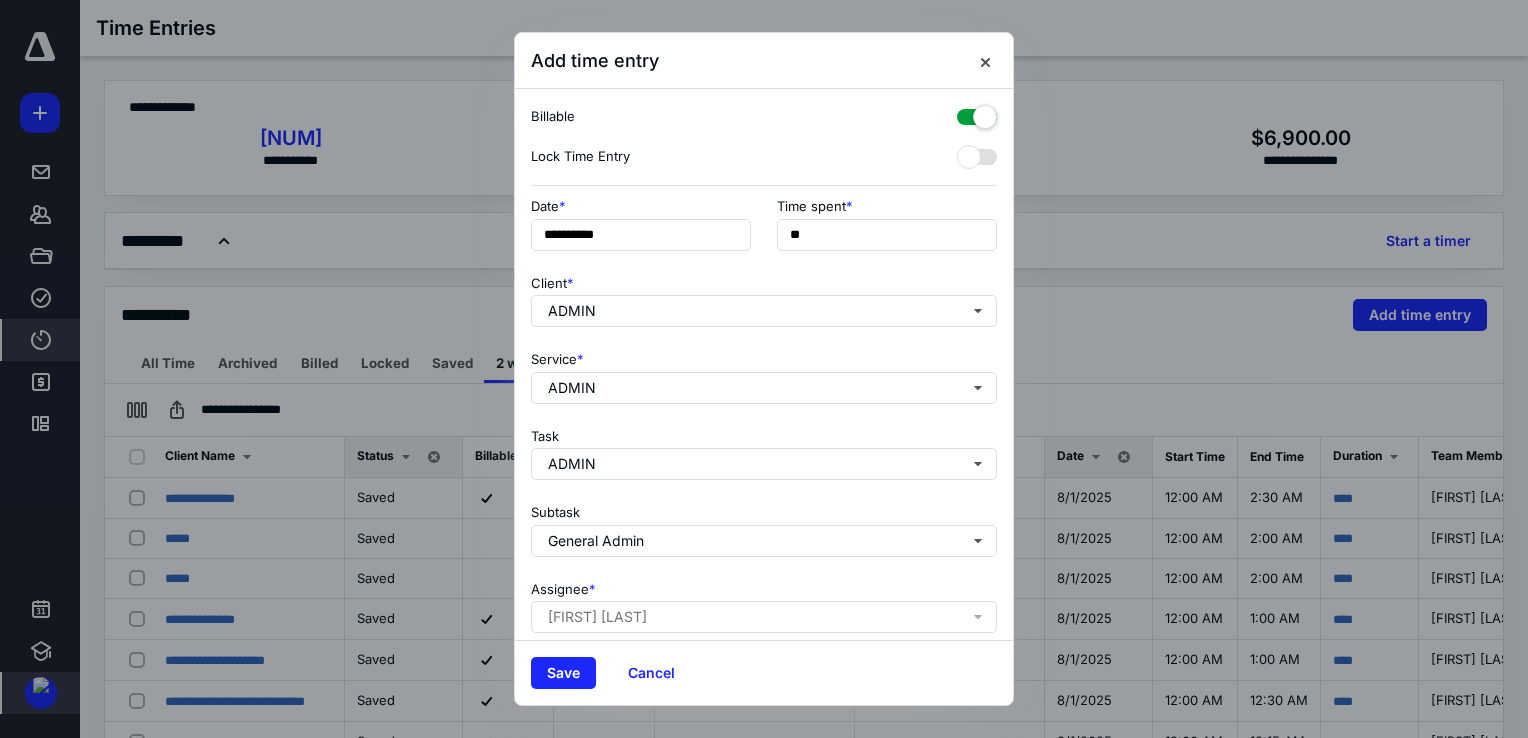 click at bounding box center (977, 113) 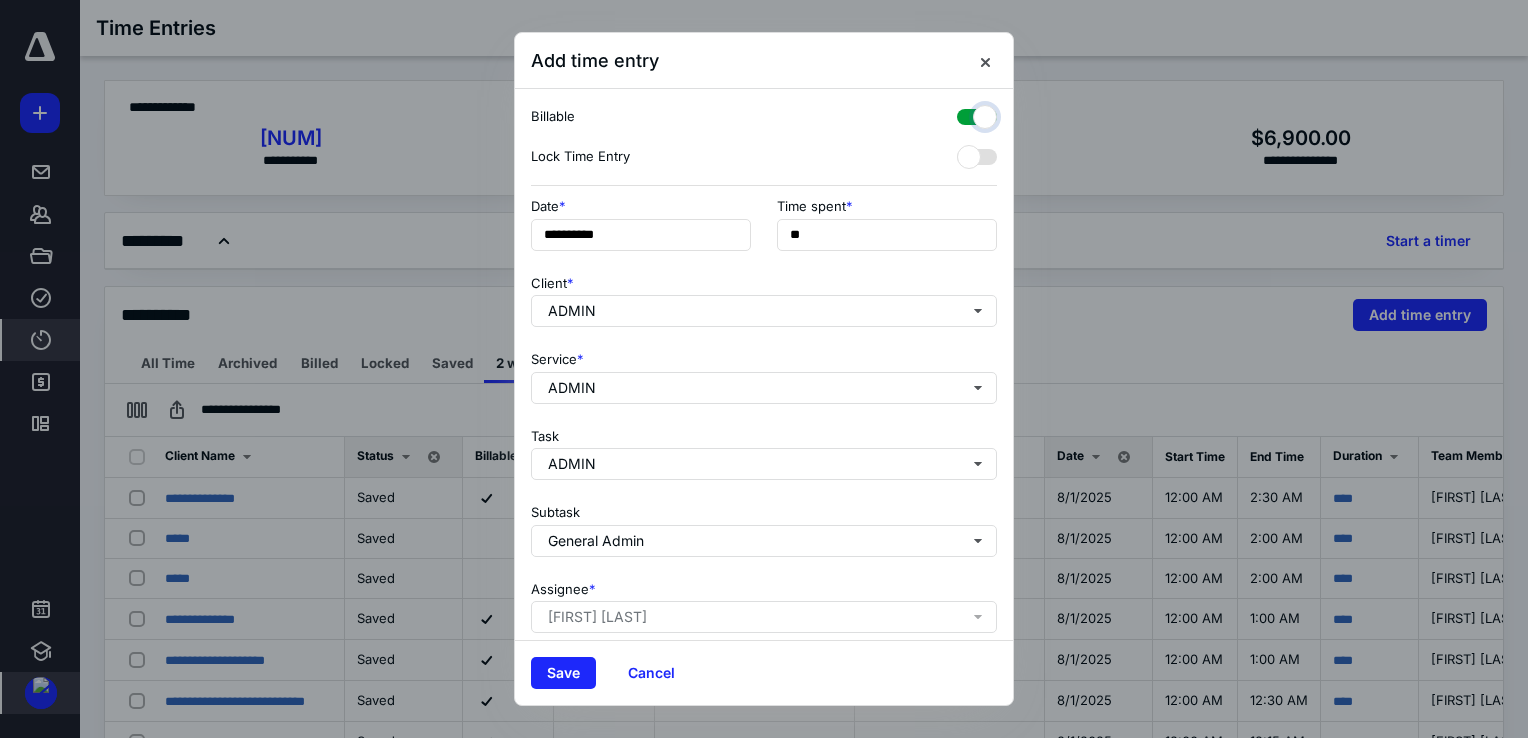 click at bounding box center [967, 114] 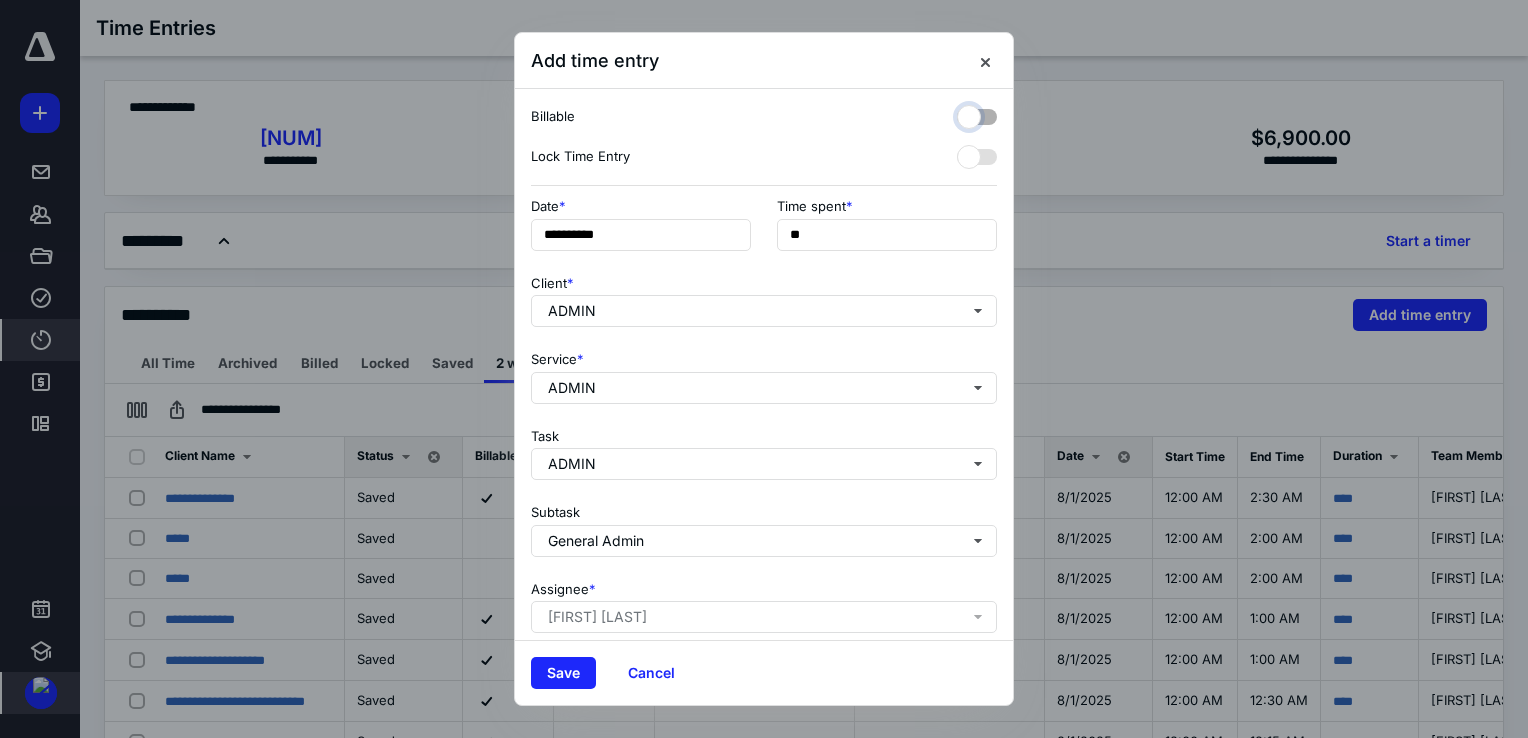 checkbox on "false" 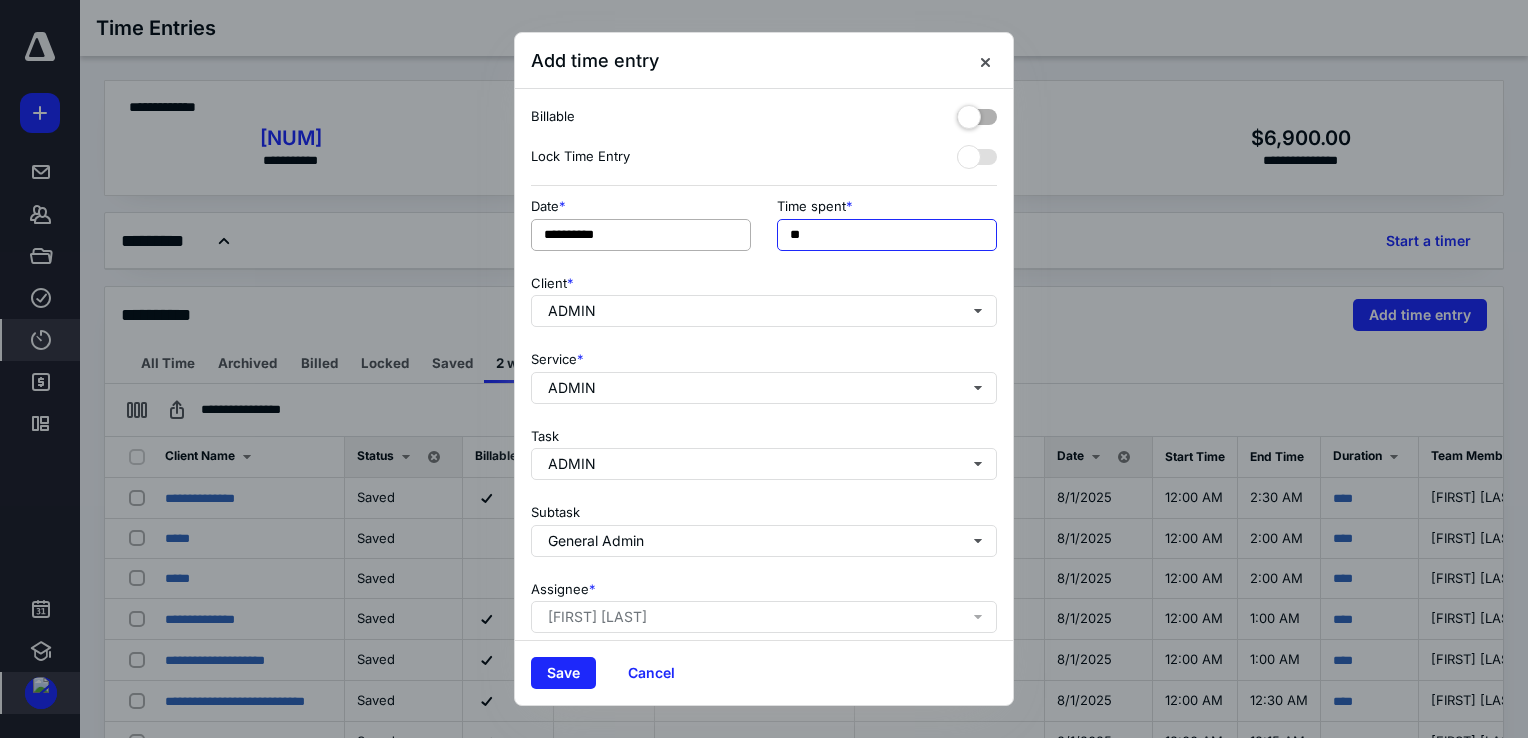 drag, startPoint x: 849, startPoint y: 236, endPoint x: 719, endPoint y: 247, distance: 130.46455 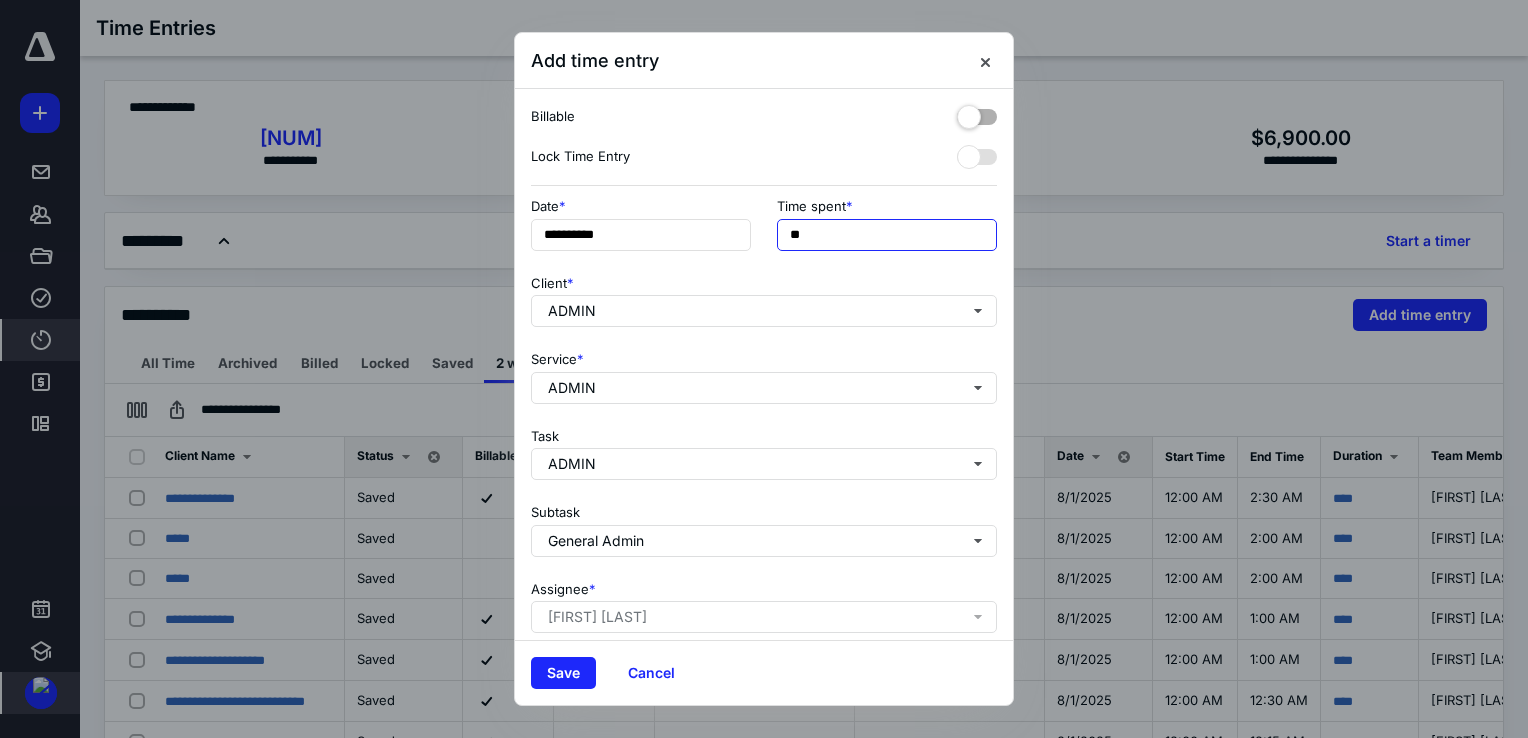 type on "******" 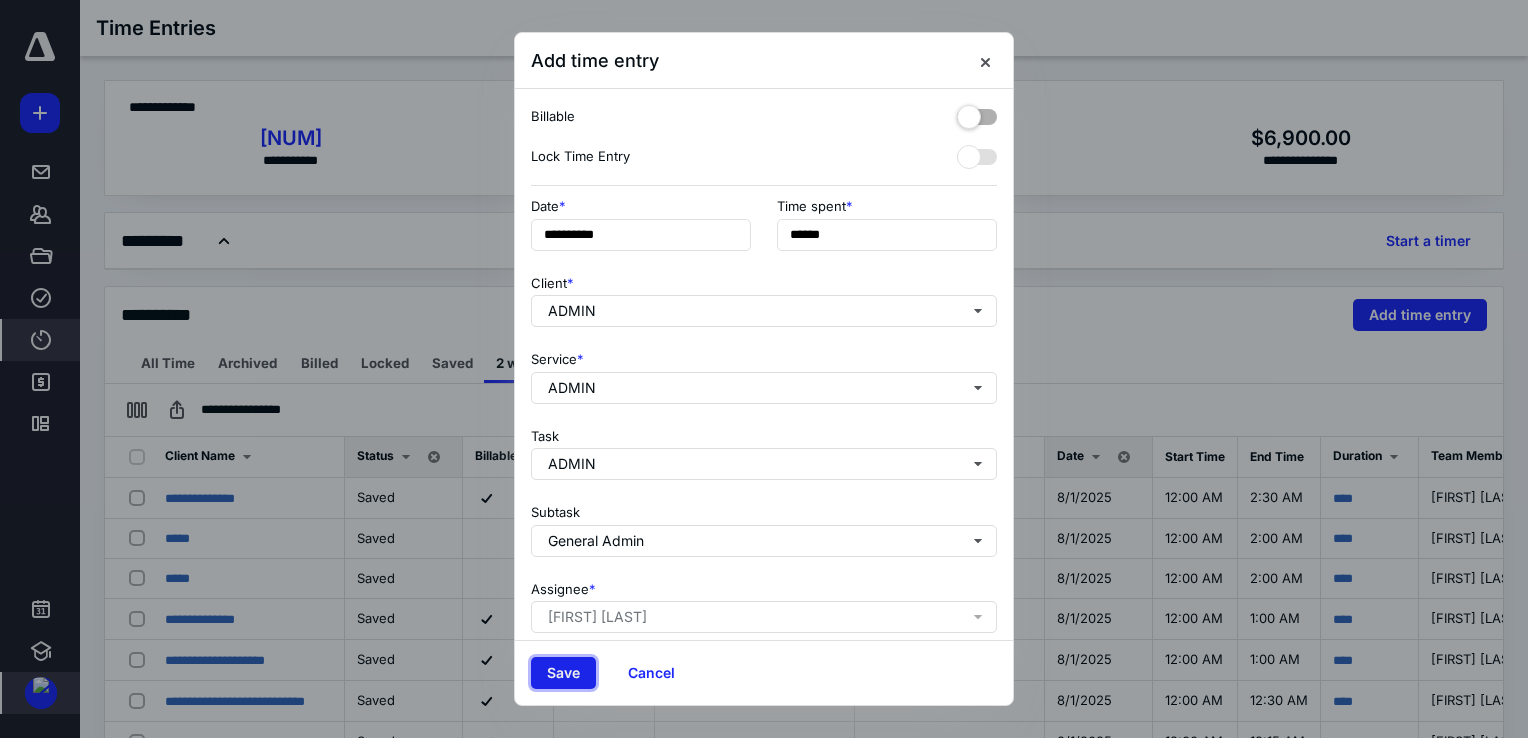 click on "Save" at bounding box center (563, 673) 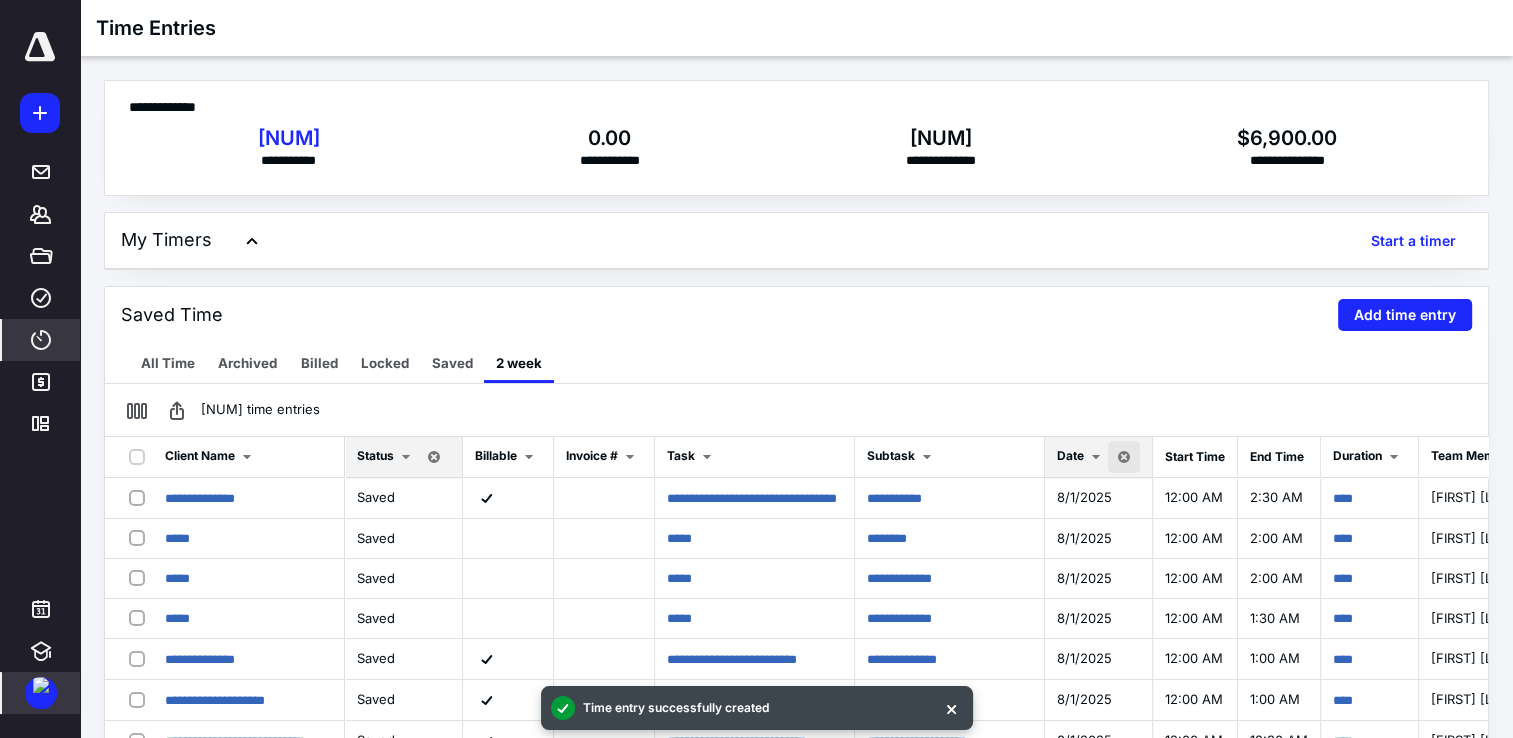 click at bounding box center [1124, 457] 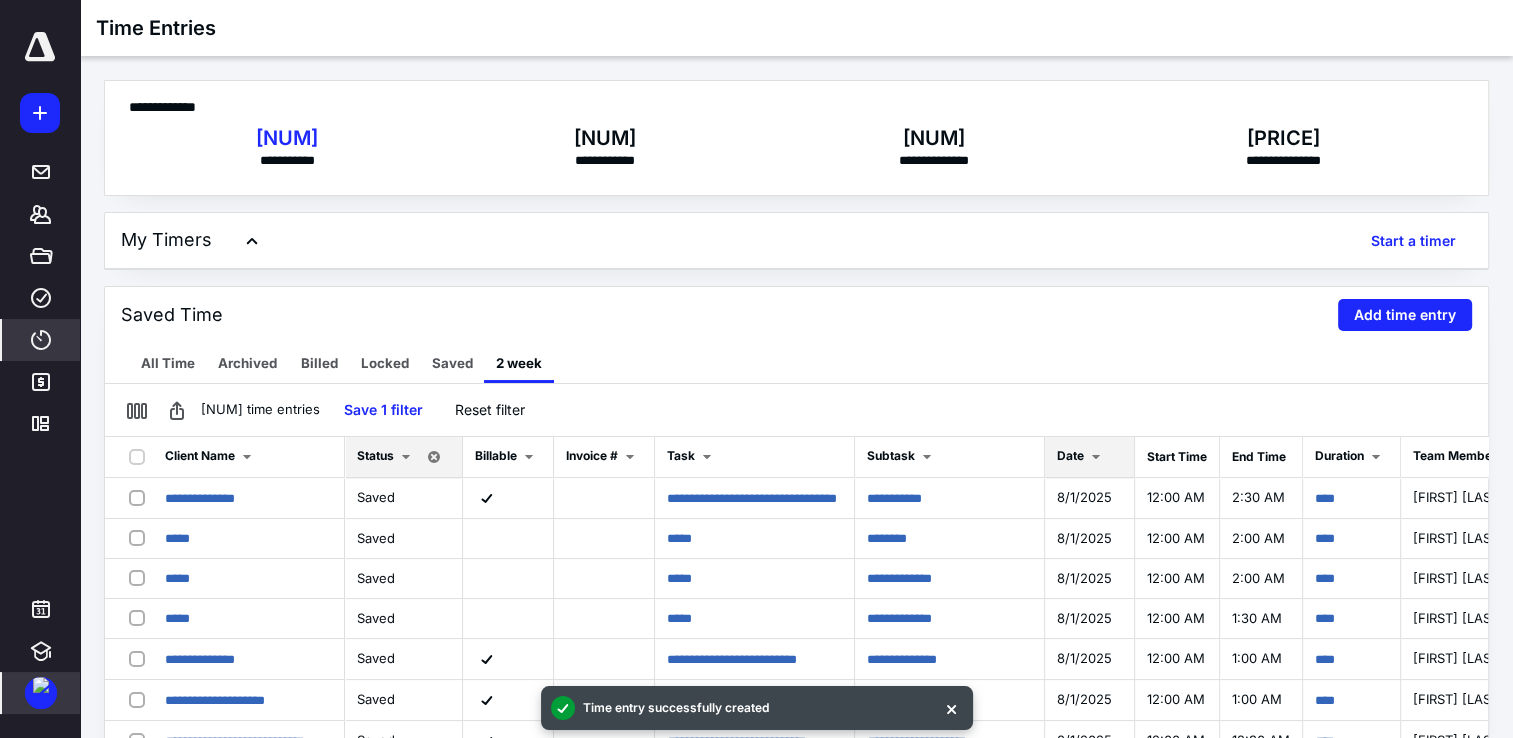 click at bounding box center (1096, 457) 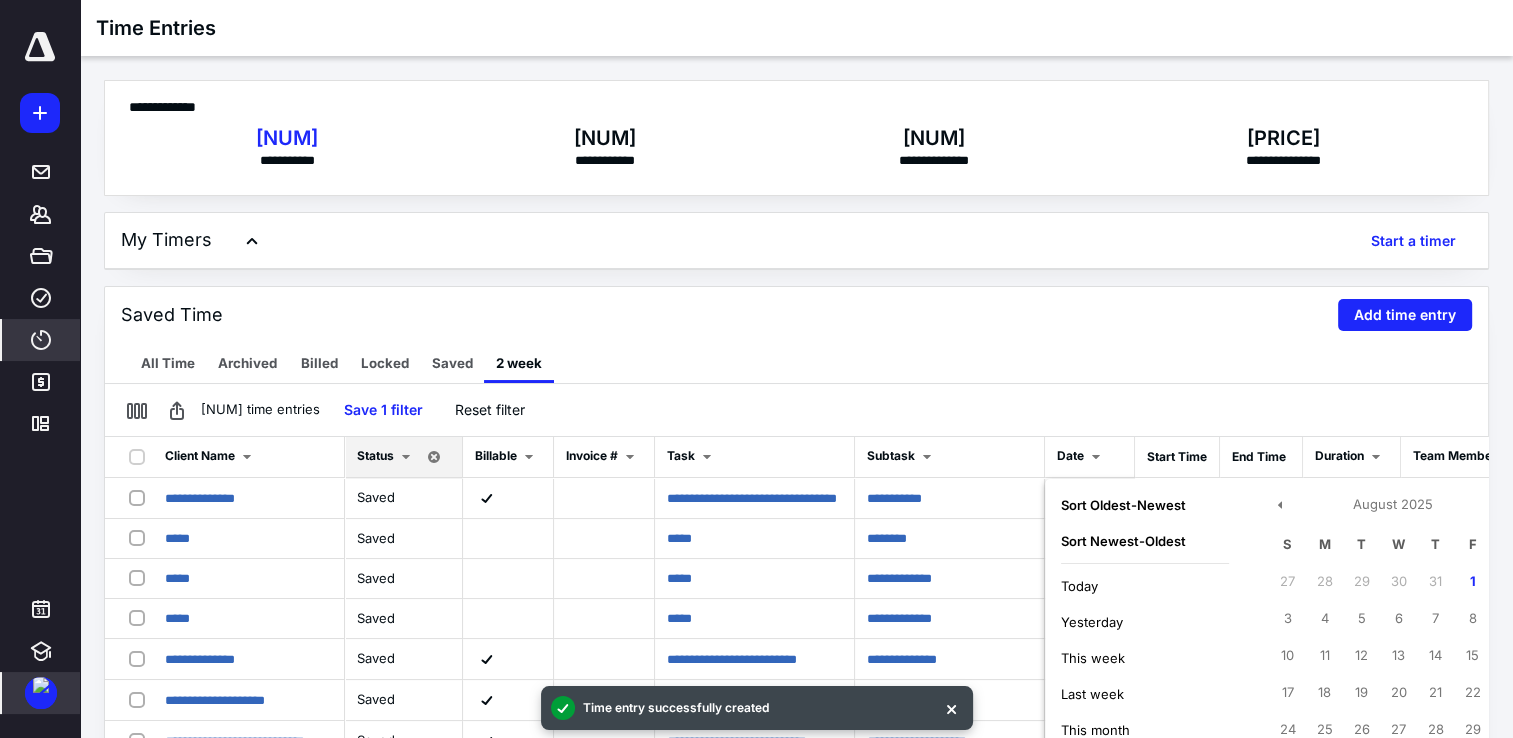 scroll, scrollTop: 228, scrollLeft: 0, axis: vertical 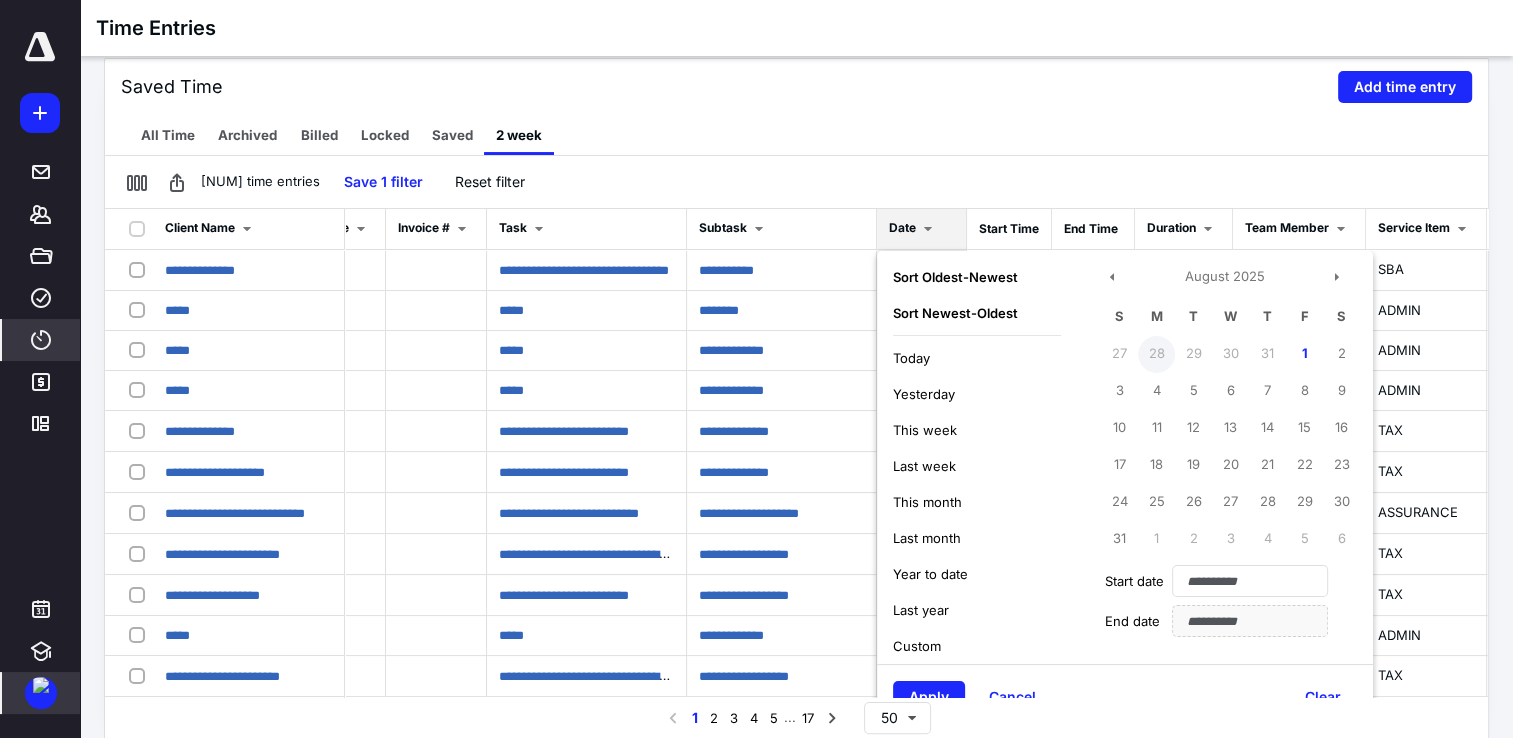 click on "28" at bounding box center [1156, 354] 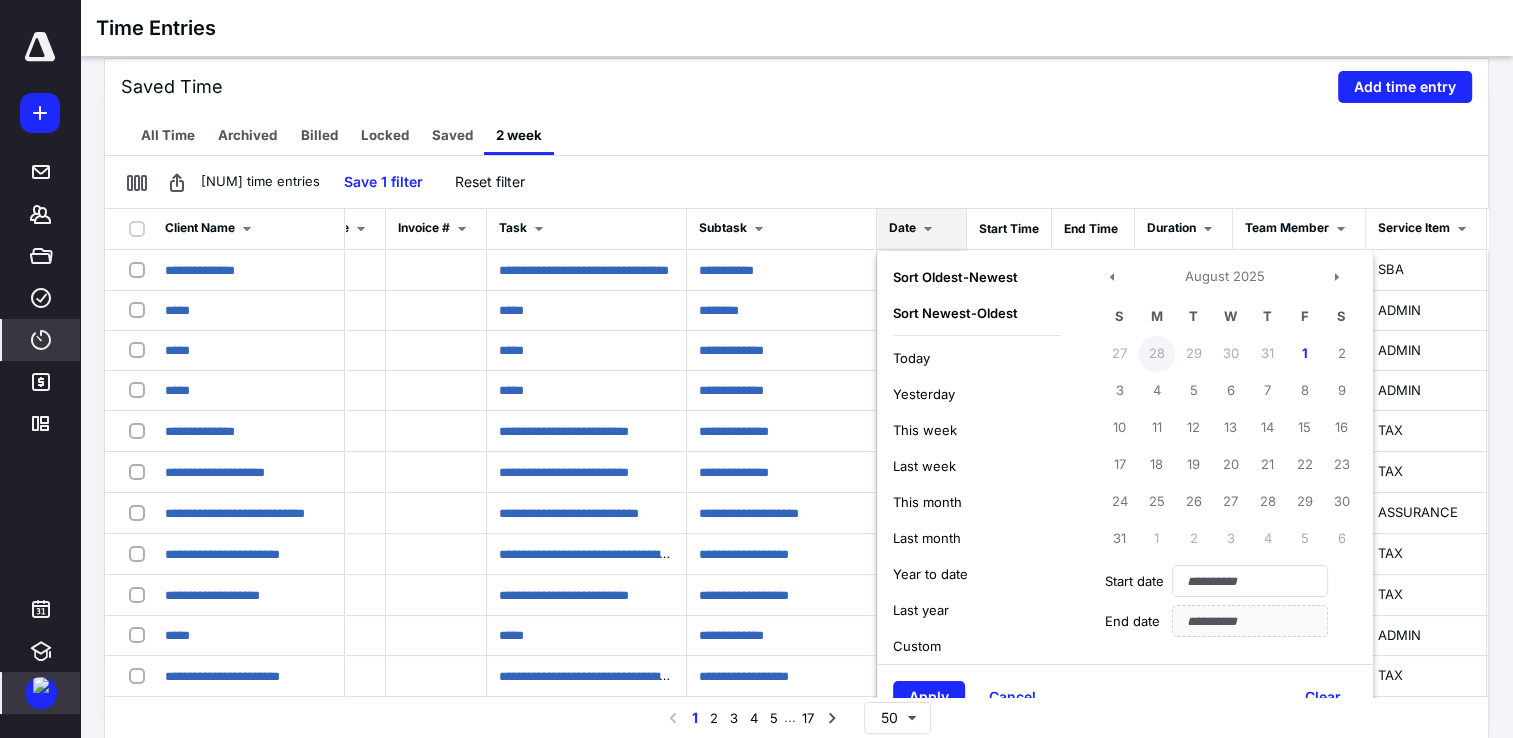 type on "**********" 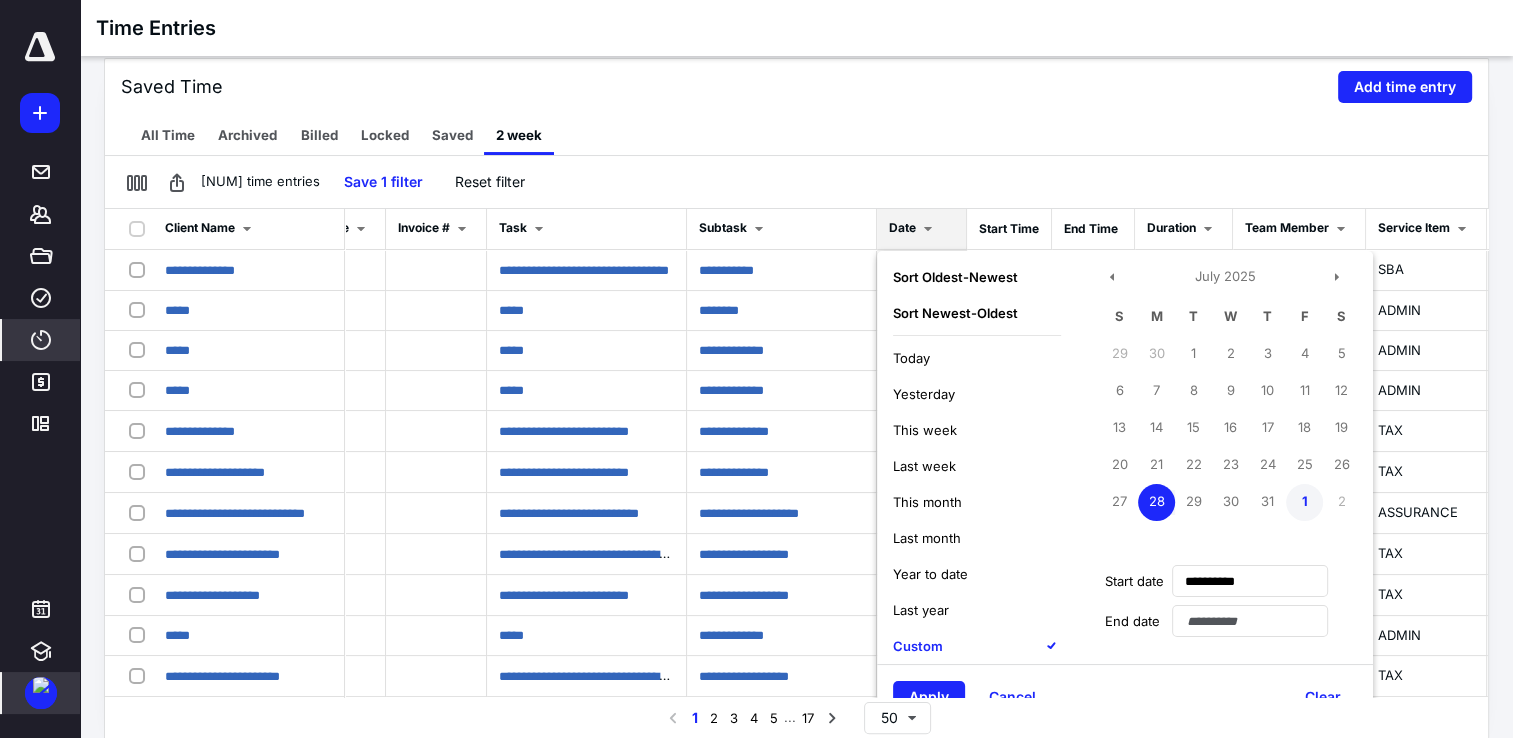 click on "1" at bounding box center [1304, 502] 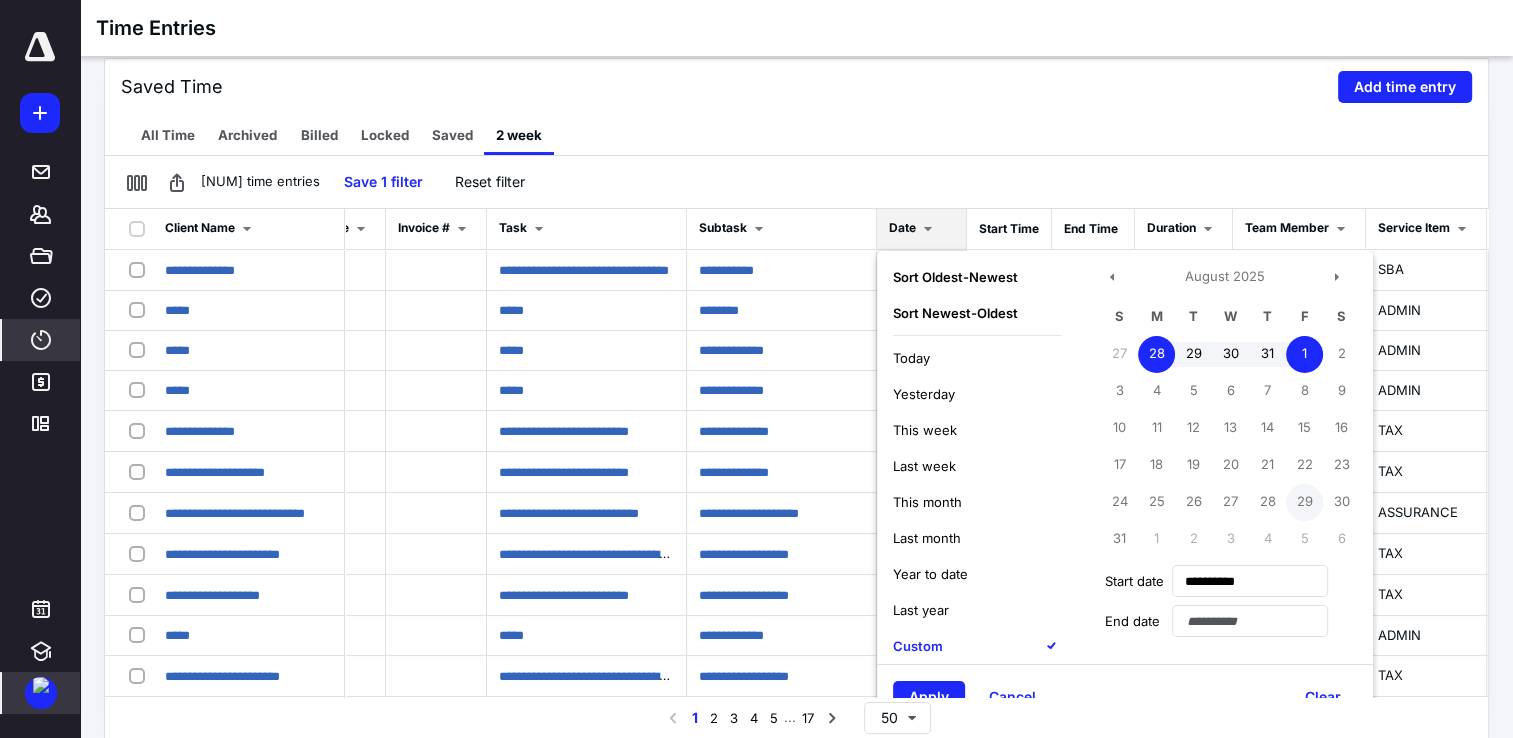 type on "**********" 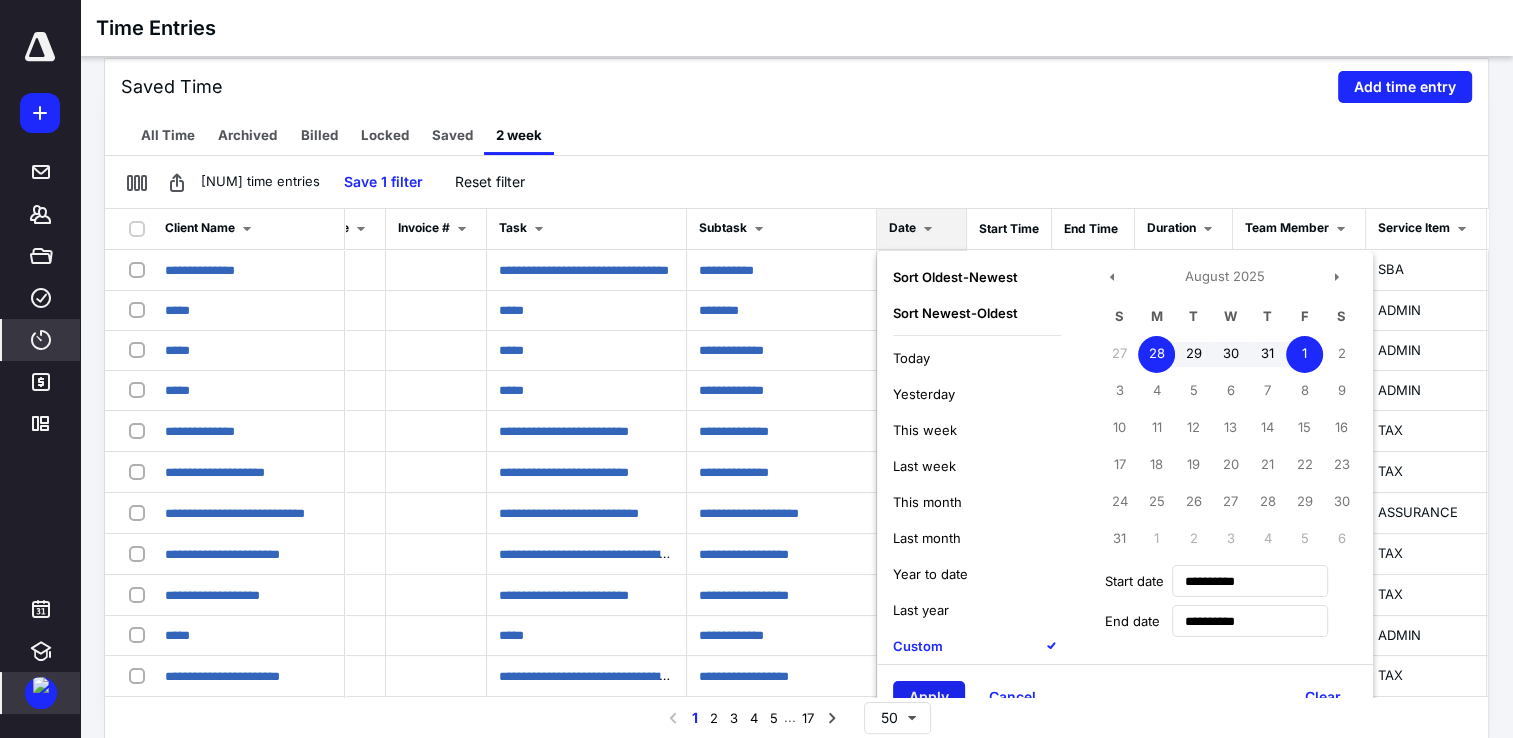 click on "Apply" at bounding box center [929, 697] 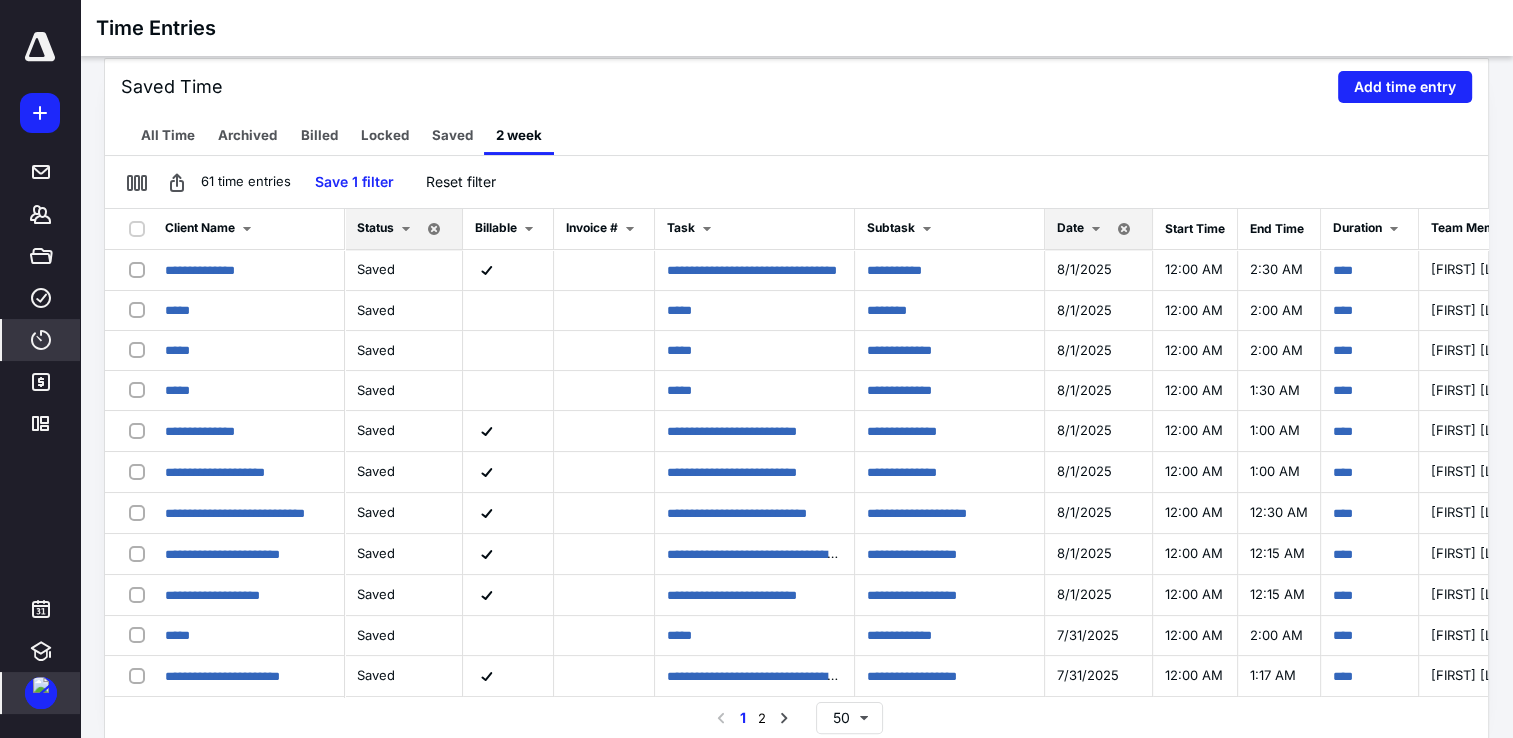 drag, startPoint x: 1011, startPoint y: 700, endPoint x: 997, endPoint y: 694, distance: 15.231546 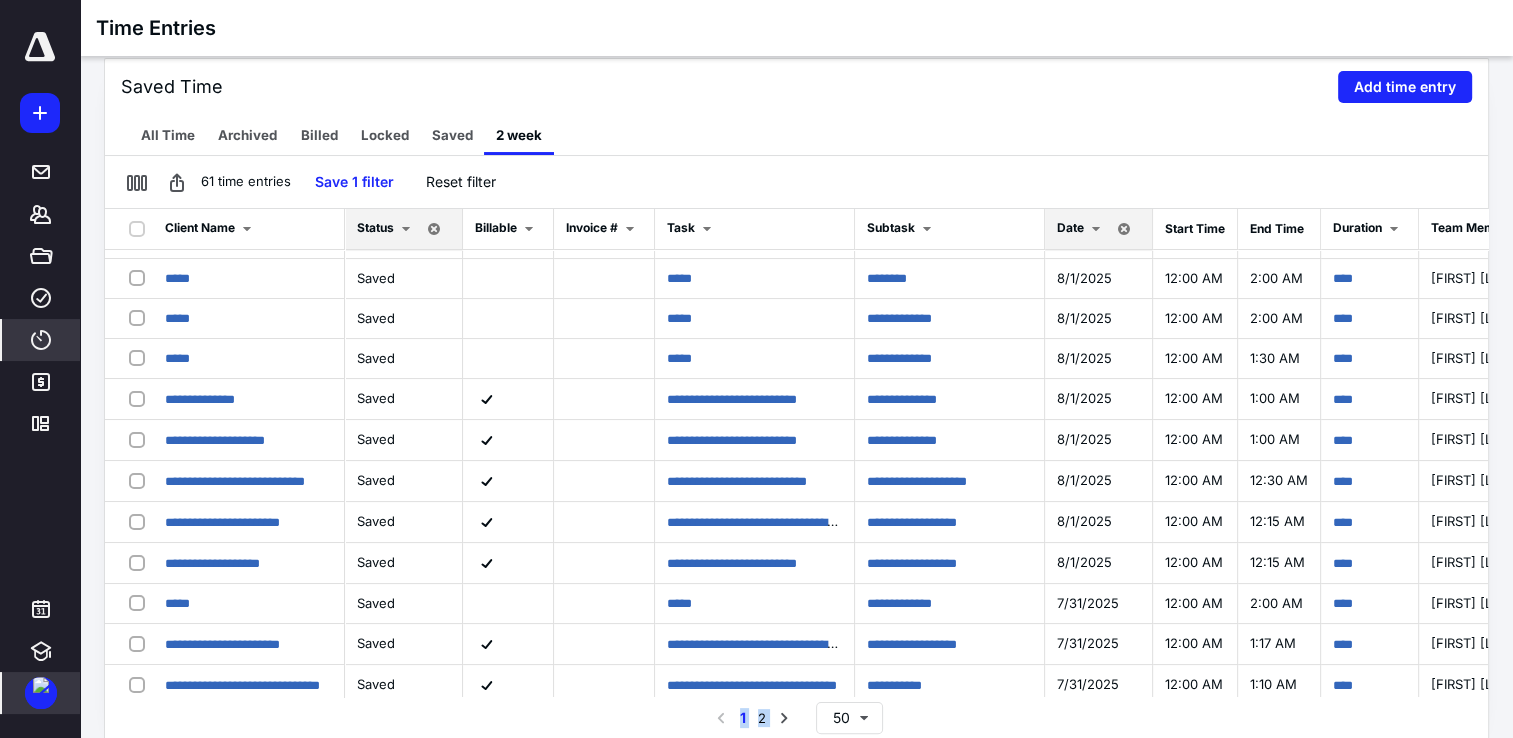 scroll, scrollTop: 32, scrollLeft: 0, axis: vertical 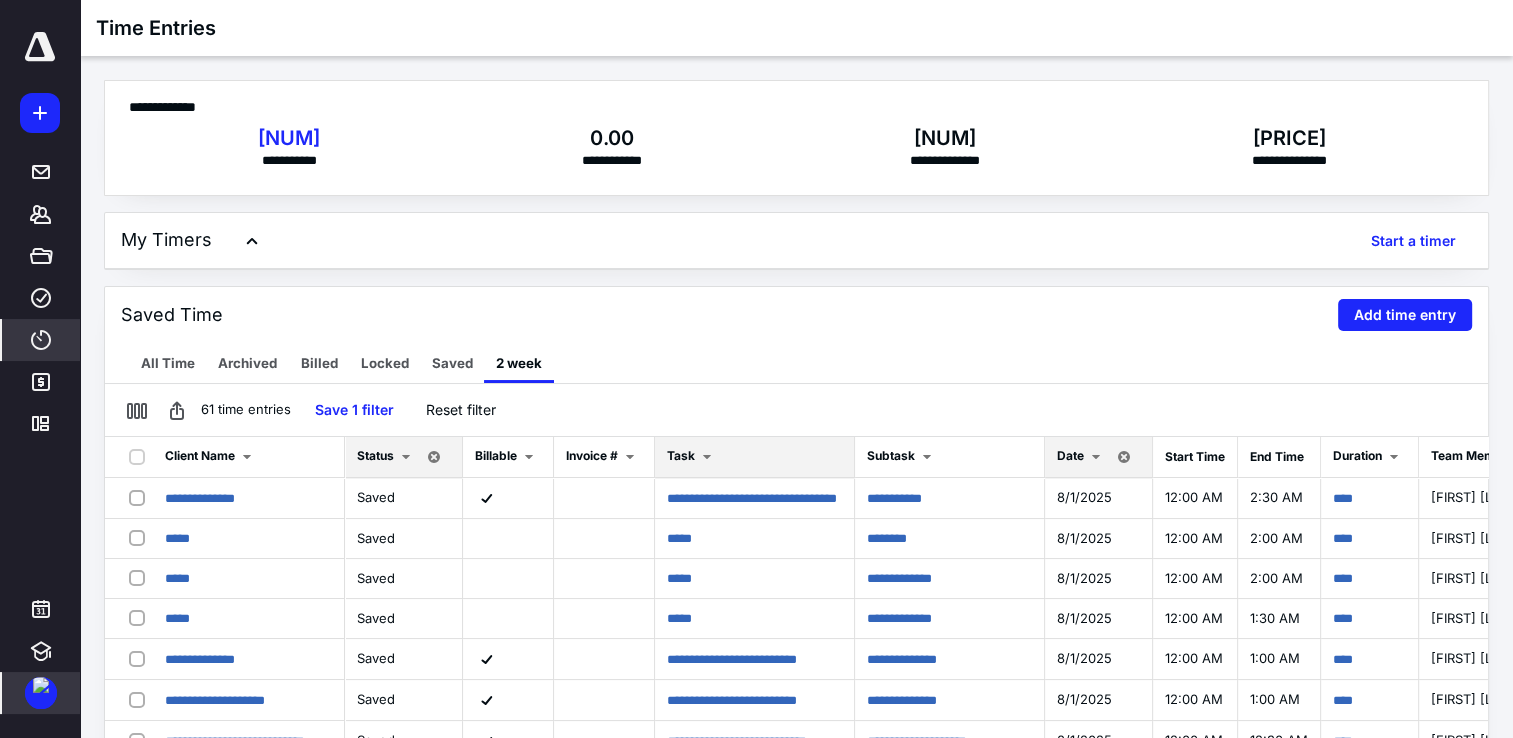 click at bounding box center (707, 457) 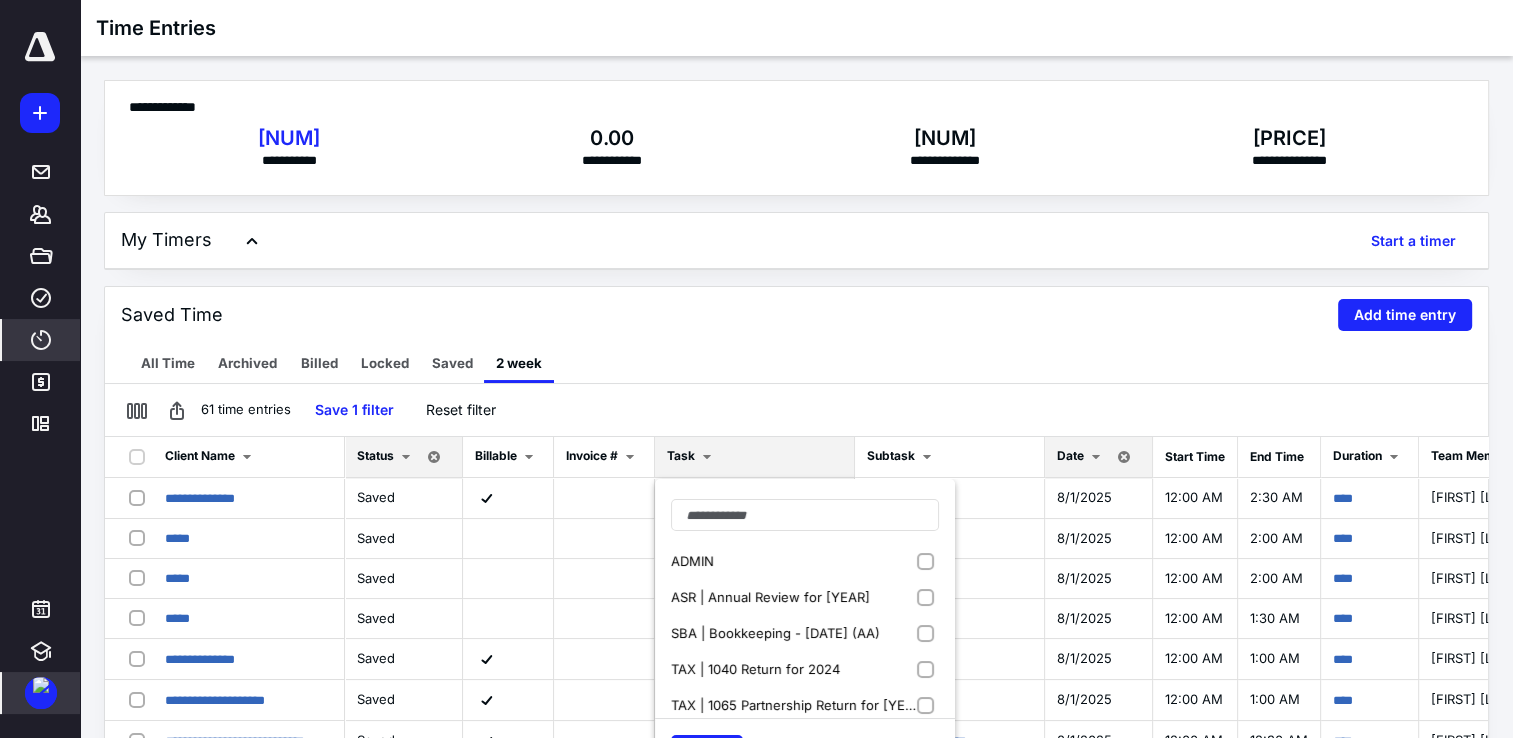 click on "ADMIN" at bounding box center (805, 561) 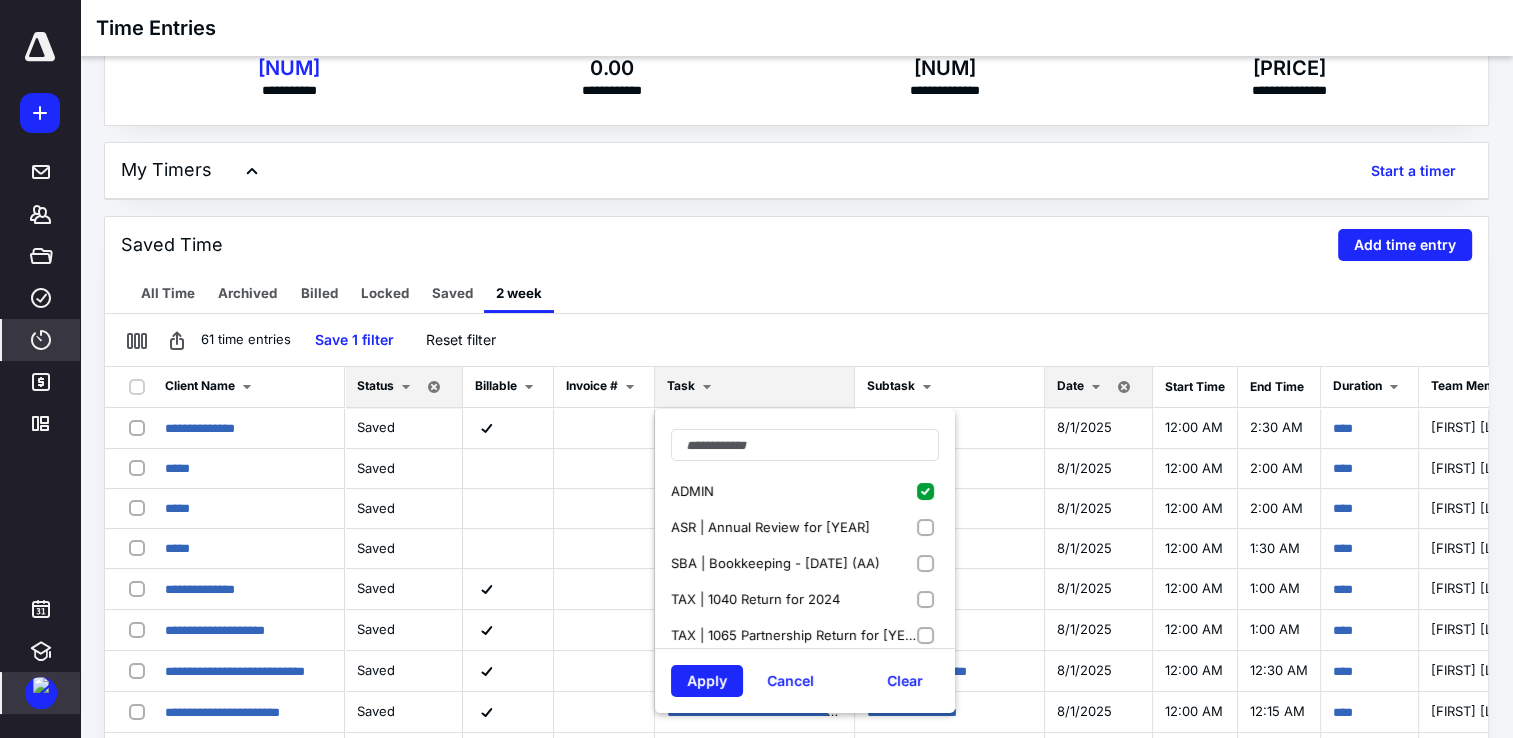 scroll, scrollTop: 100, scrollLeft: 0, axis: vertical 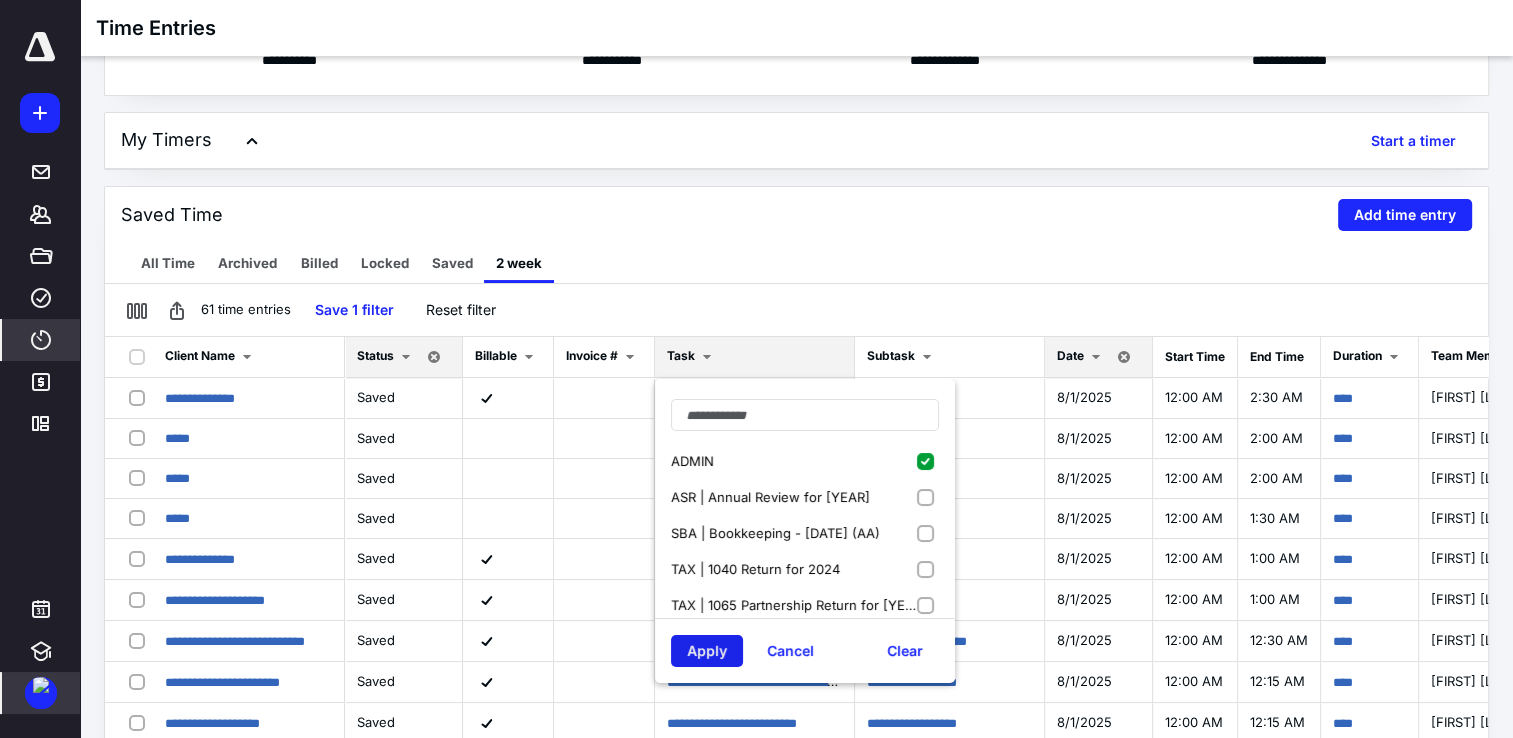click on "Apply" at bounding box center [707, 651] 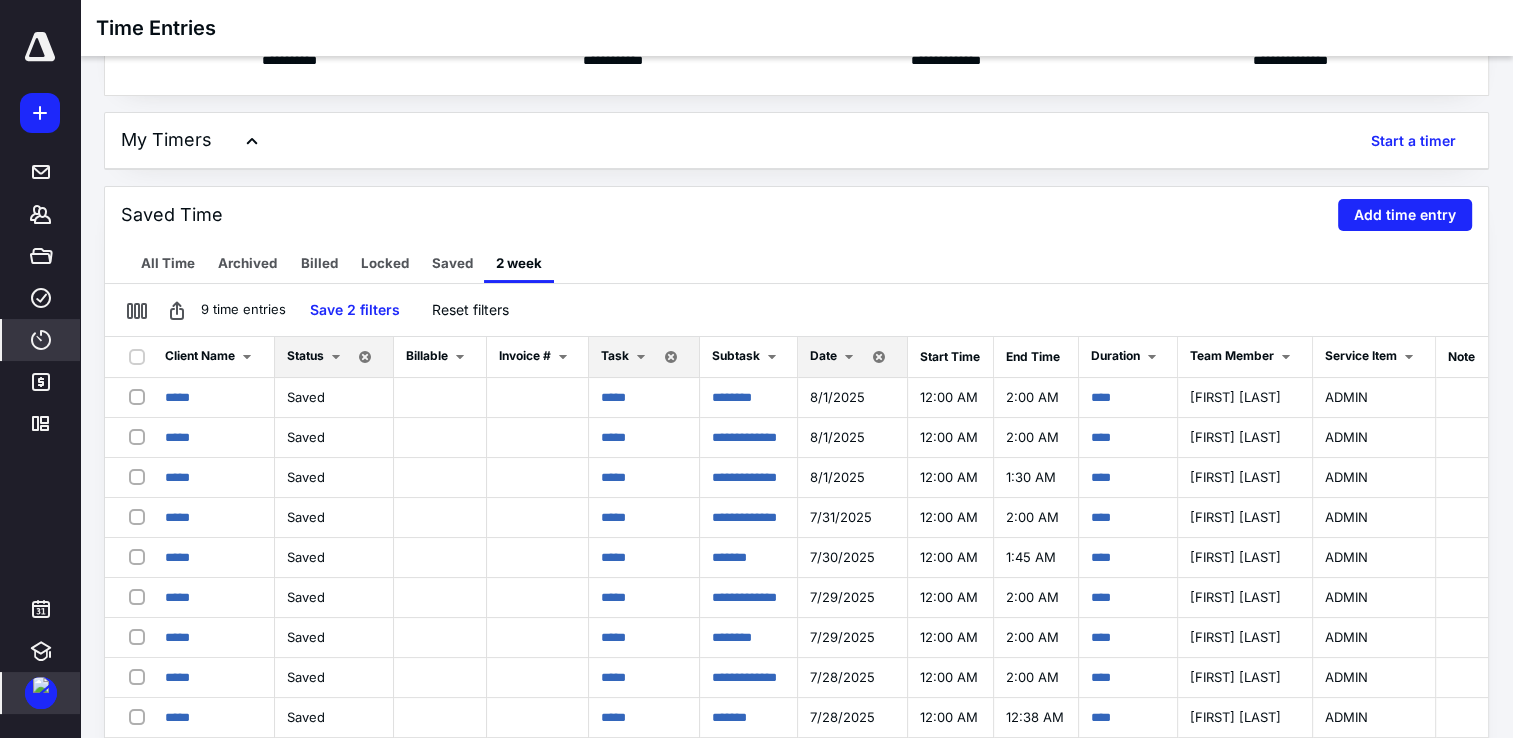 scroll, scrollTop: 0, scrollLeft: 0, axis: both 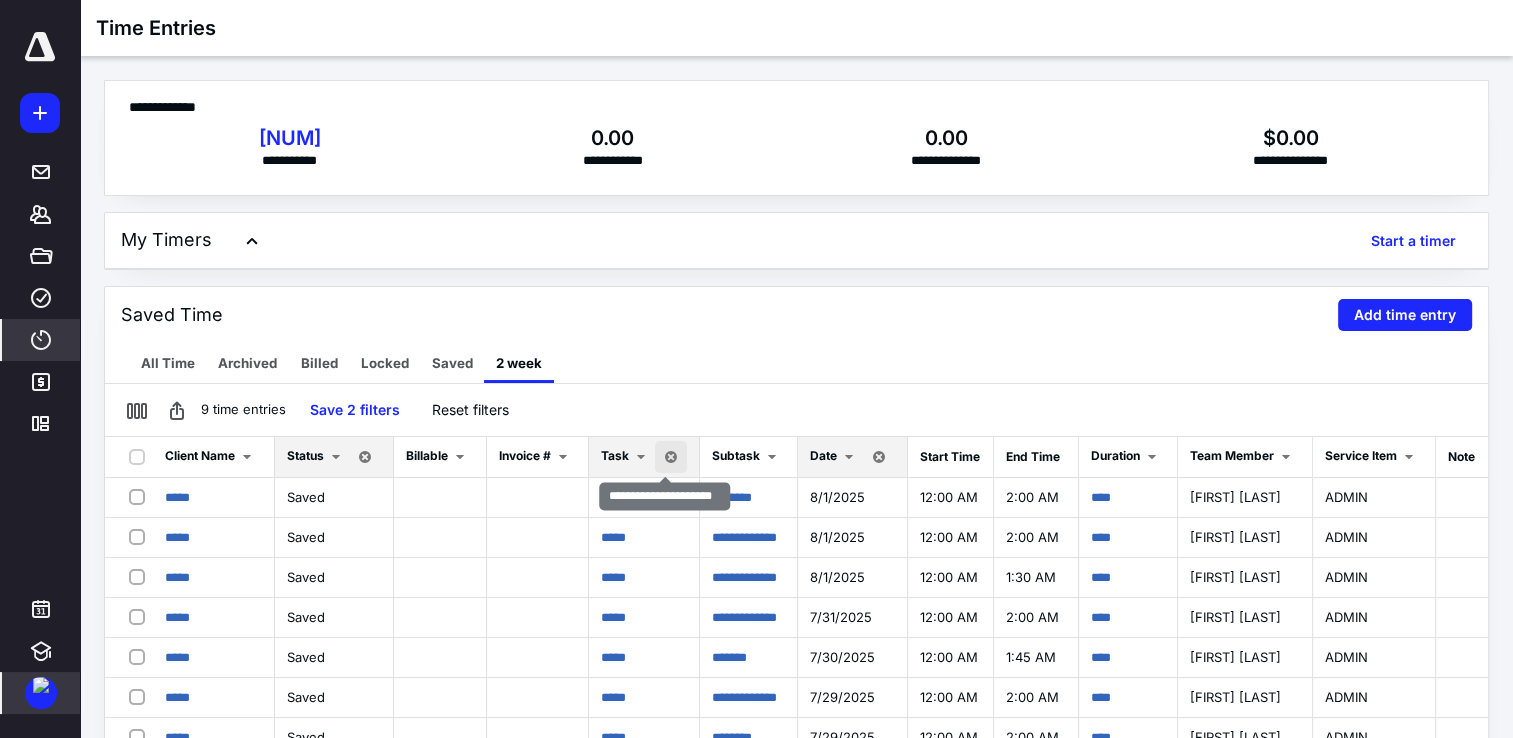 click at bounding box center [671, 457] 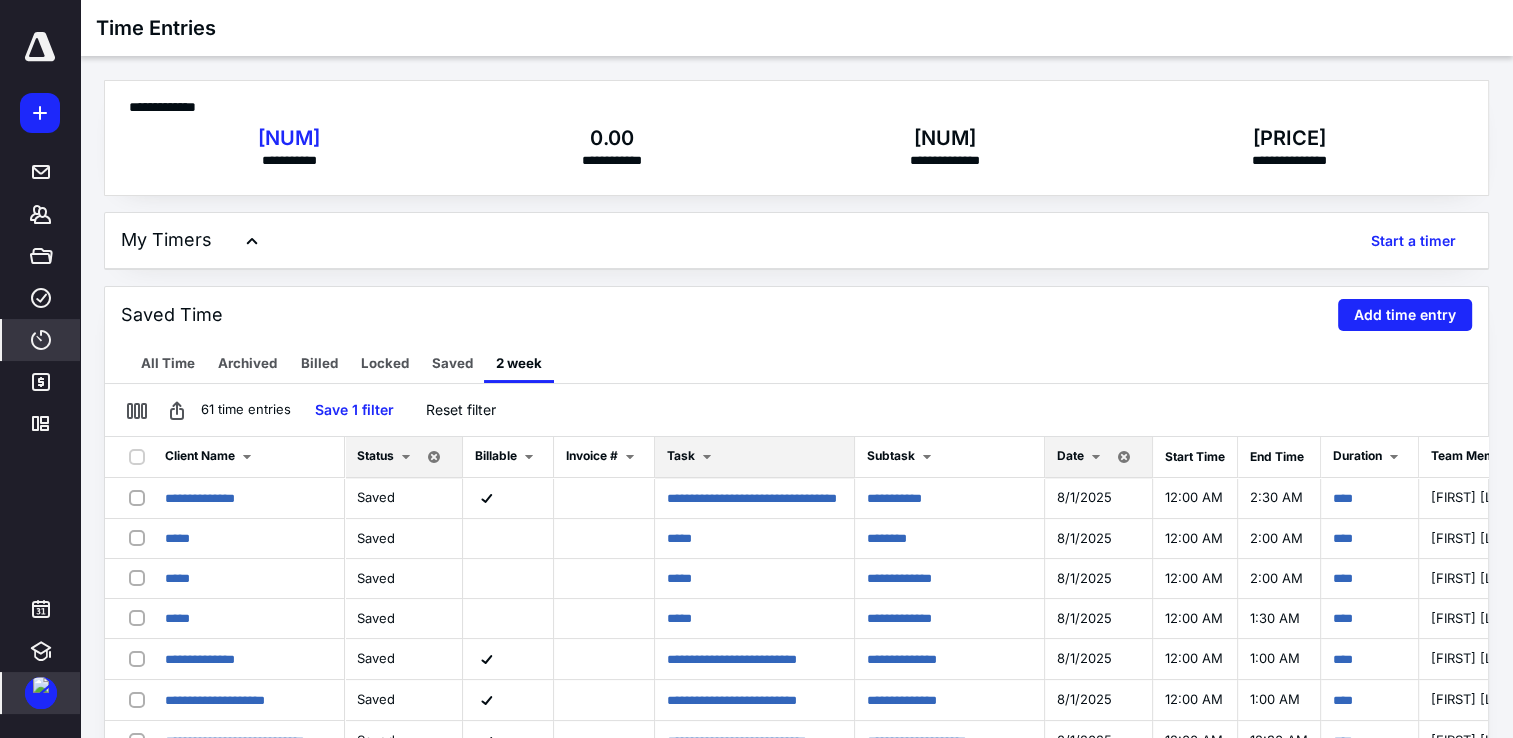 click at bounding box center [707, 457] 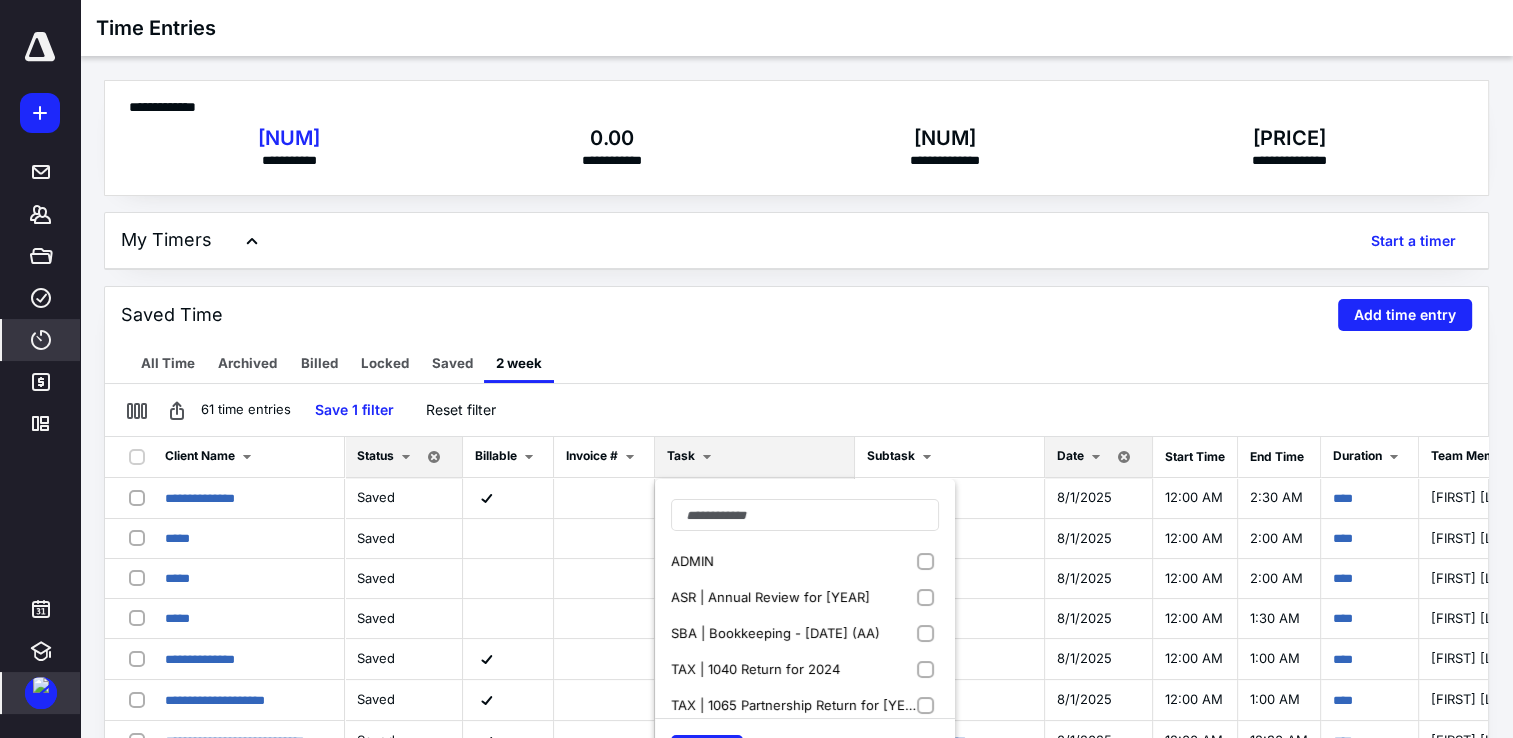 click on "ASR | Annual Review for [YEAR]" at bounding box center (772, 597) 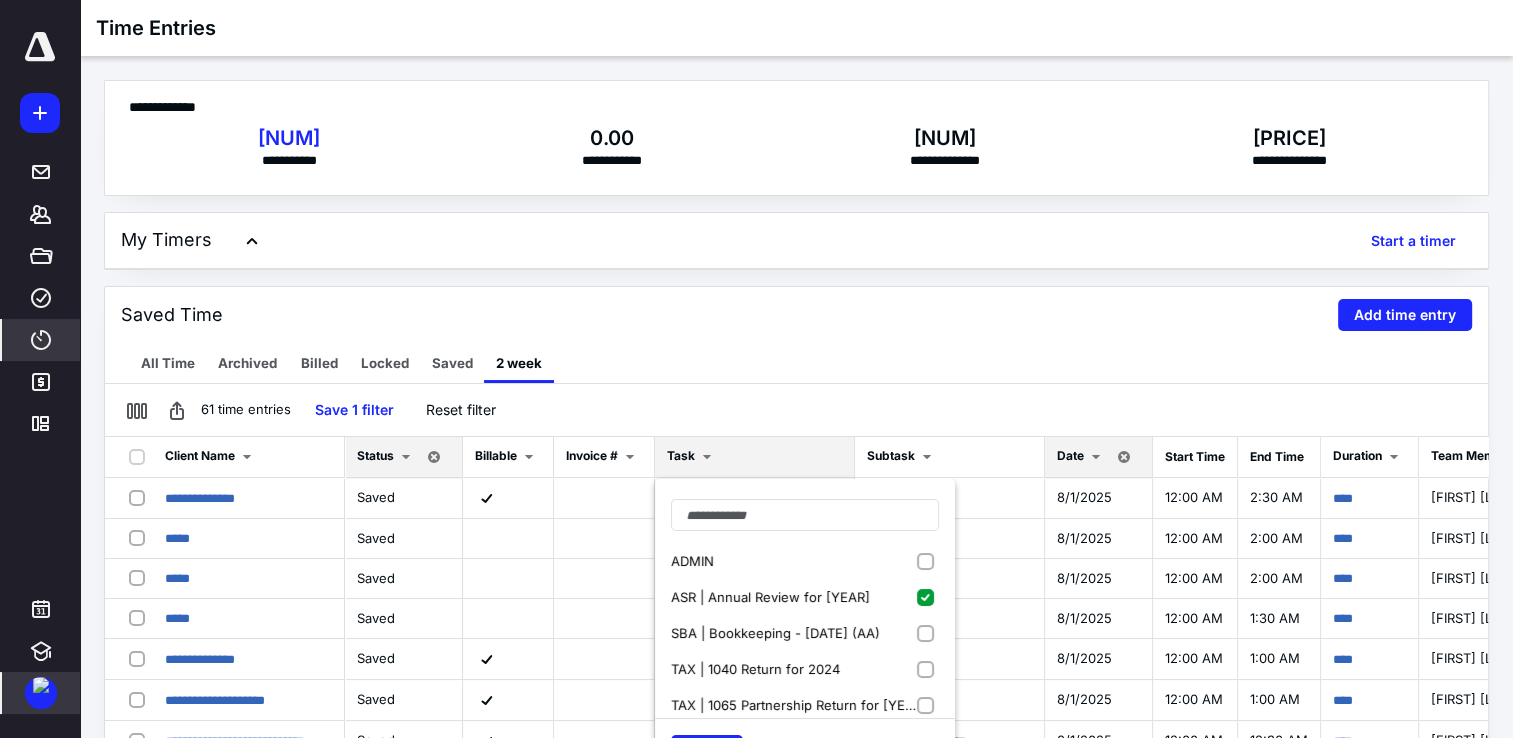 click on "SBA | Bookkeeping - [DATE] (AA)" at bounding box center (805, 633) 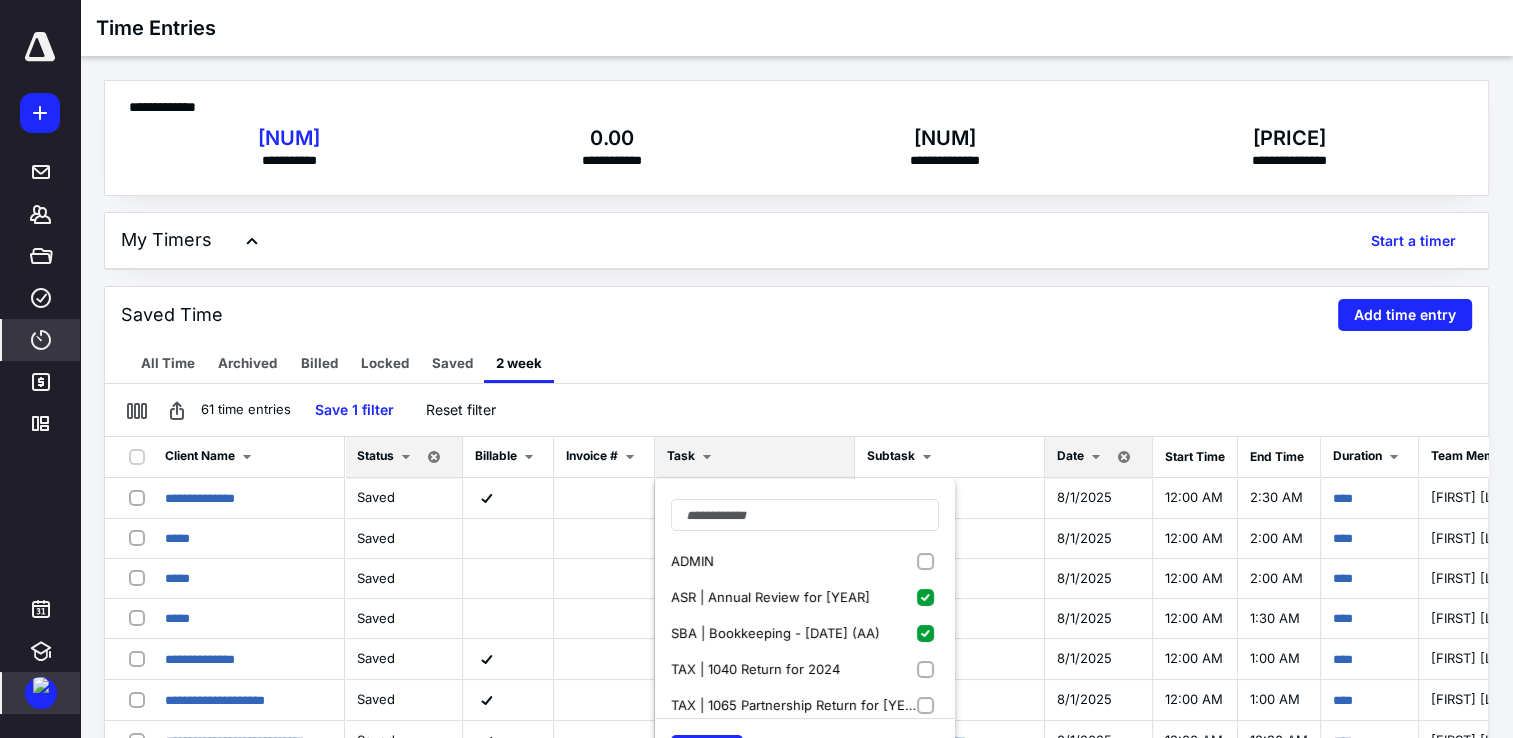 click on "TAX | 1040 Return for 2024" at bounding box center (757, 669) 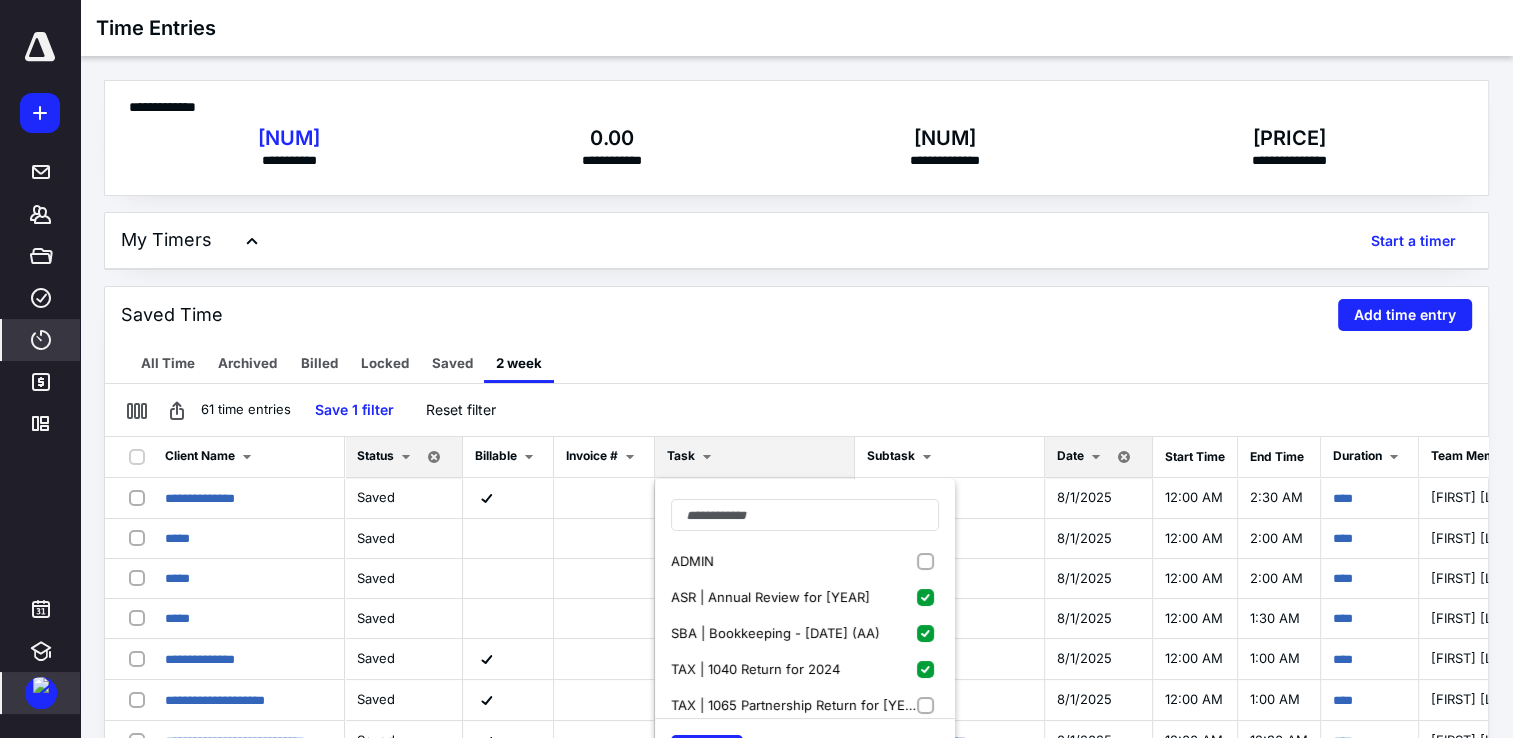 click on "TAX | 1065 Partnership Return for [YEAR]" at bounding box center [805, 705] 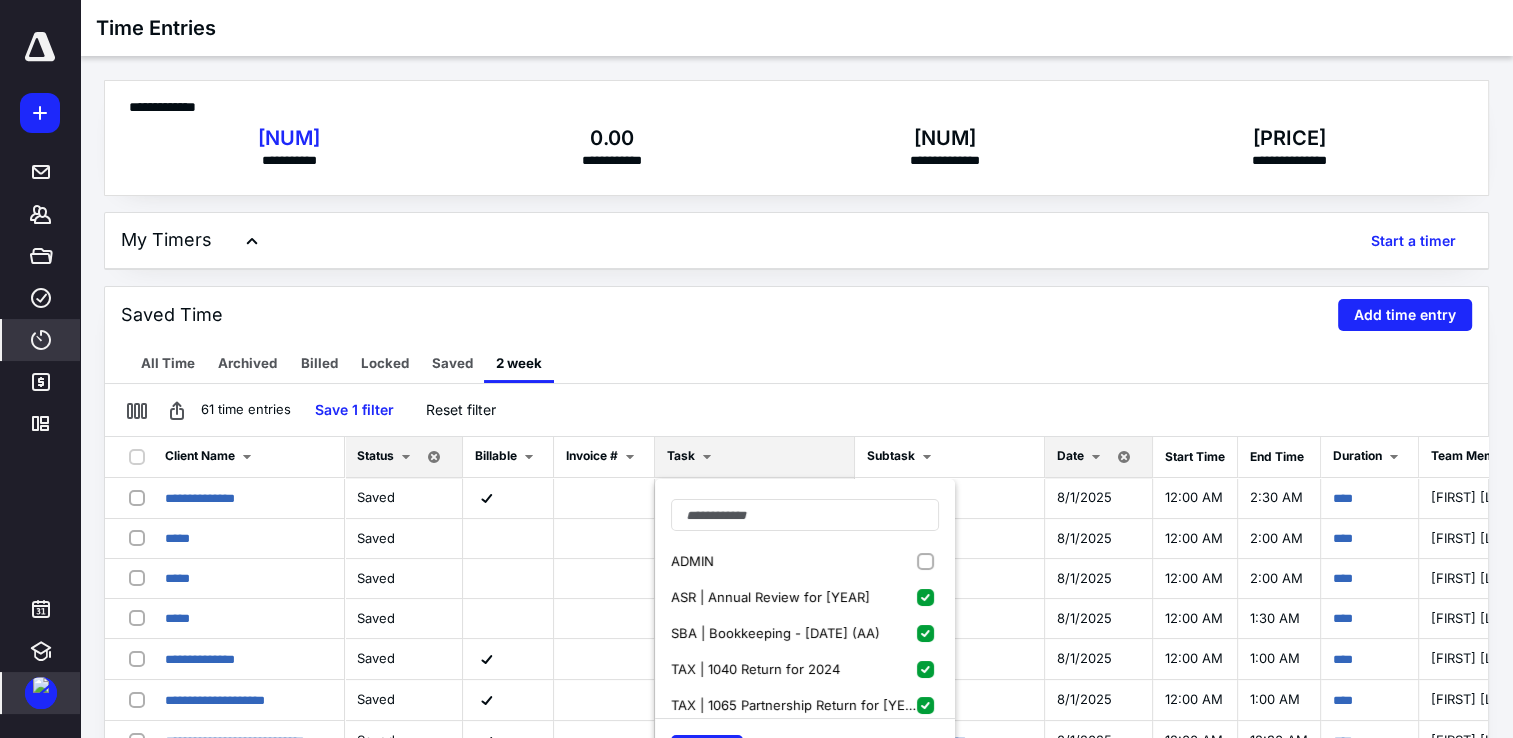 scroll, scrollTop: 76, scrollLeft: 0, axis: vertical 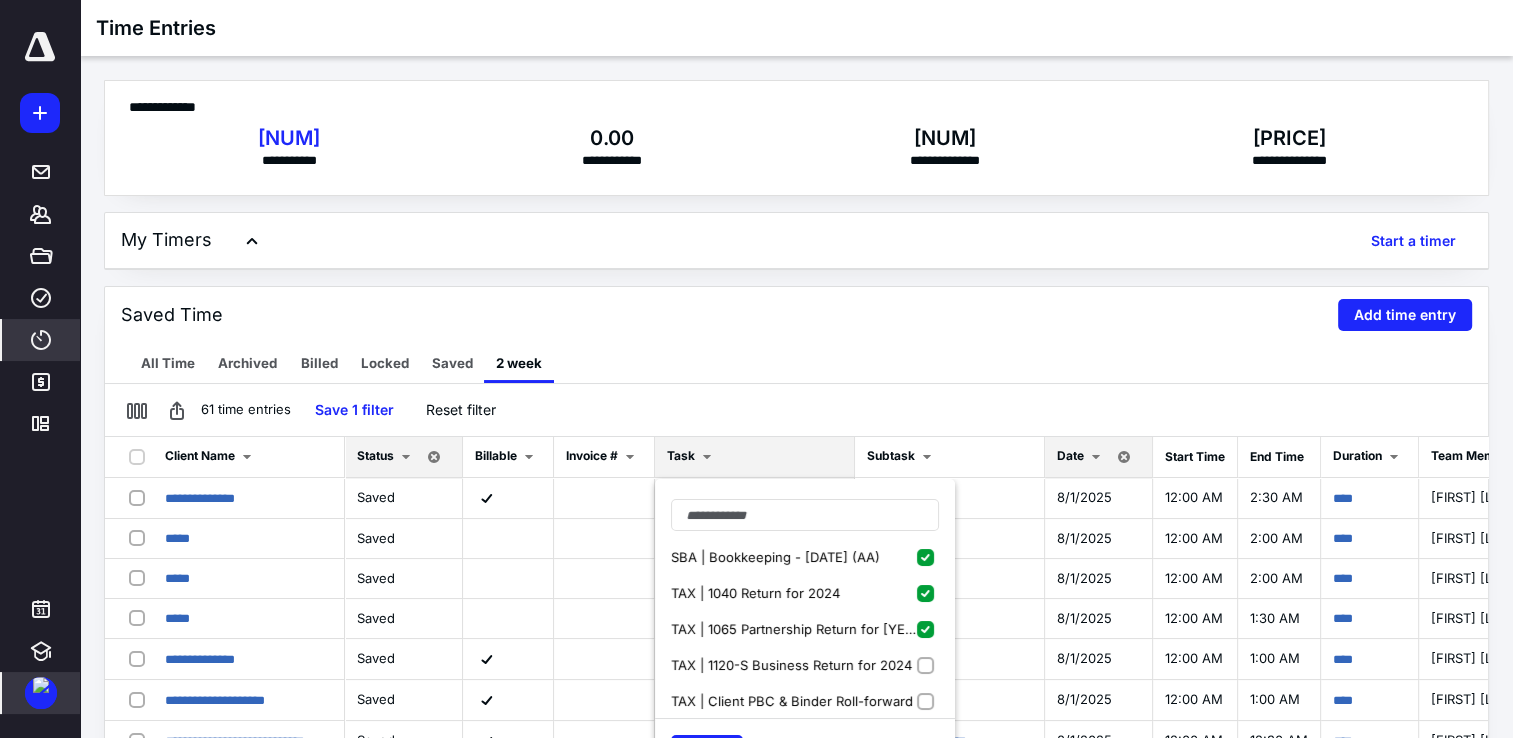 click on "TAX | 1120-S Business Return for 2024" at bounding box center [793, 665] 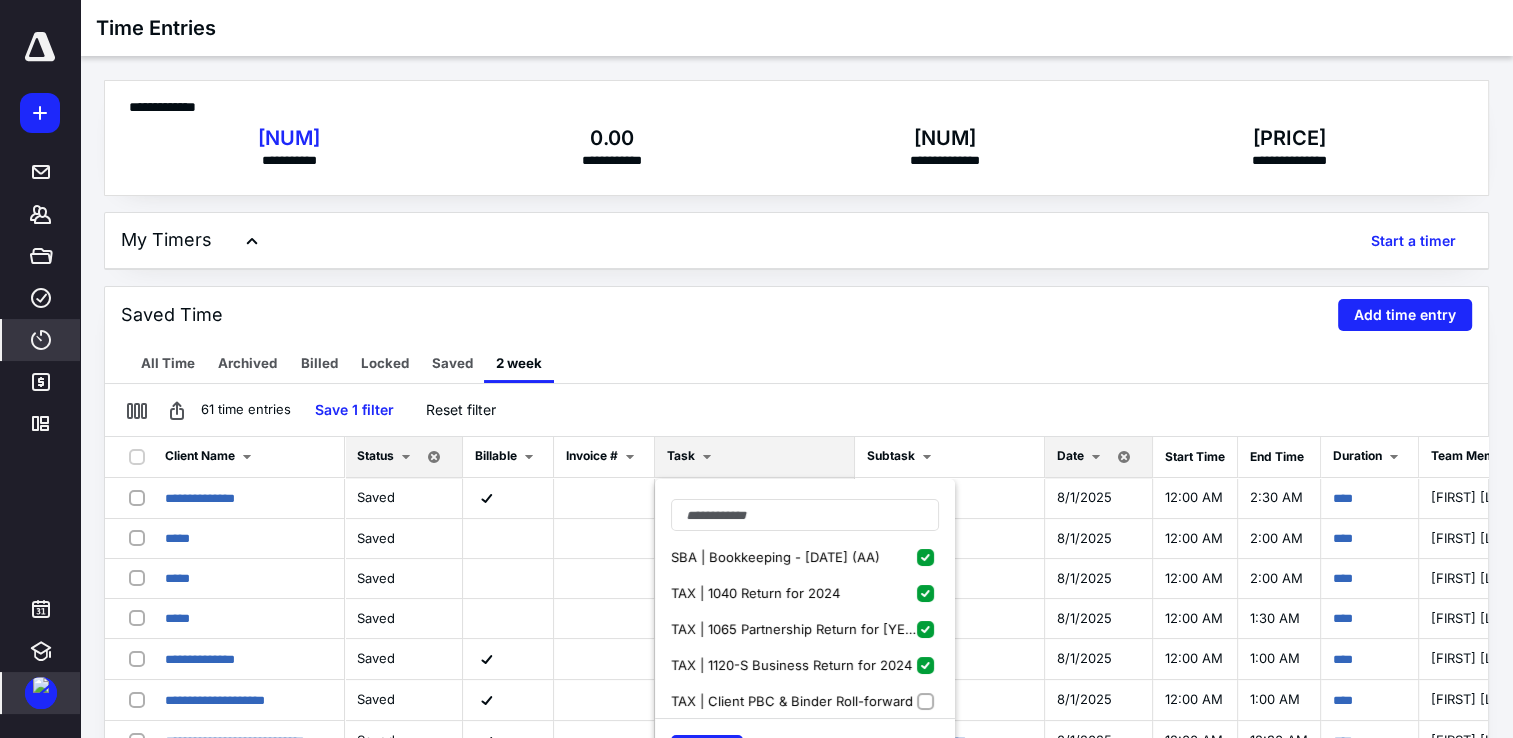 click on "TAX | Client PBC & Binder Roll-forward" at bounding box center [794, 701] 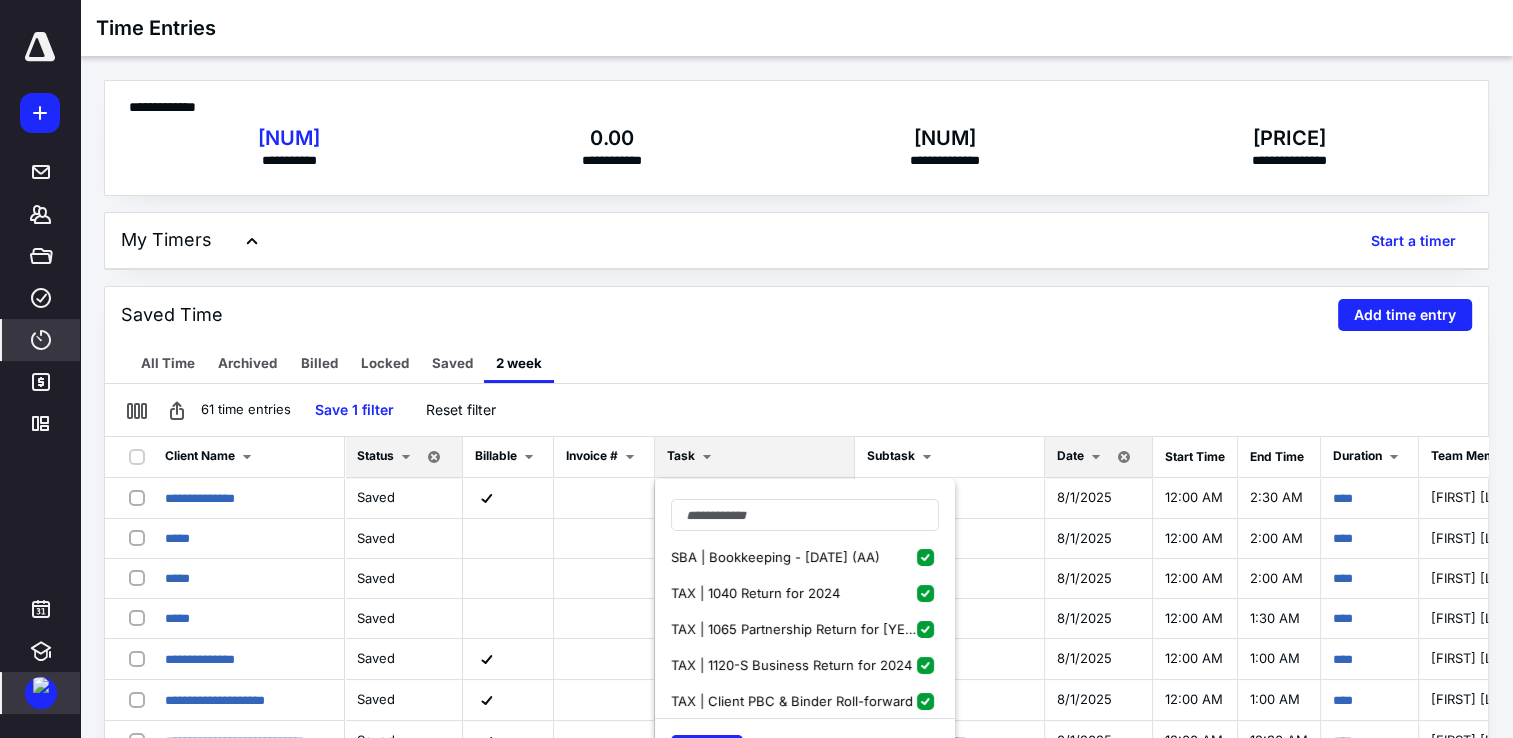 click on "Apply Cancel Clear" at bounding box center (805, 750) 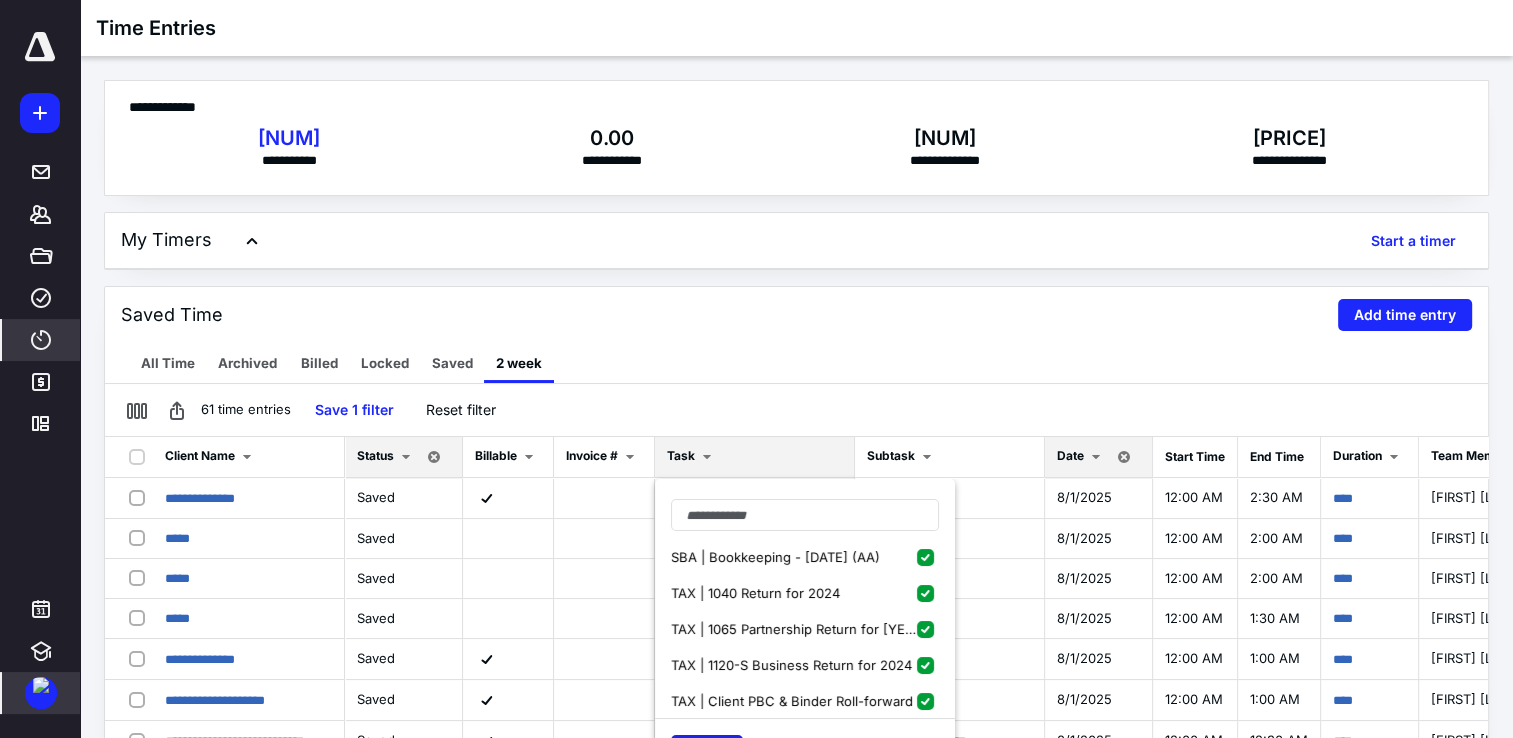click on "Apply" at bounding box center (707, 751) 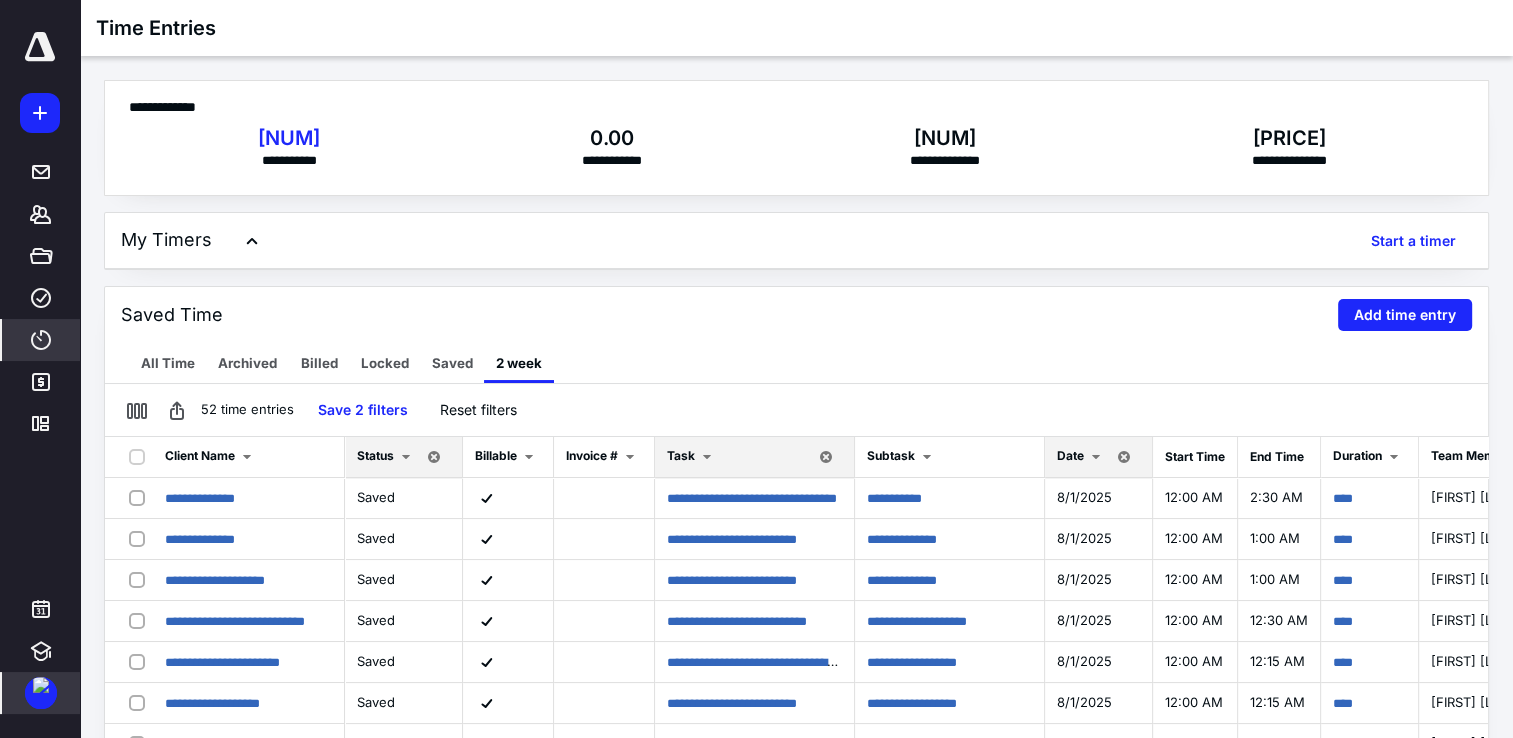 click at bounding box center (40, 47) 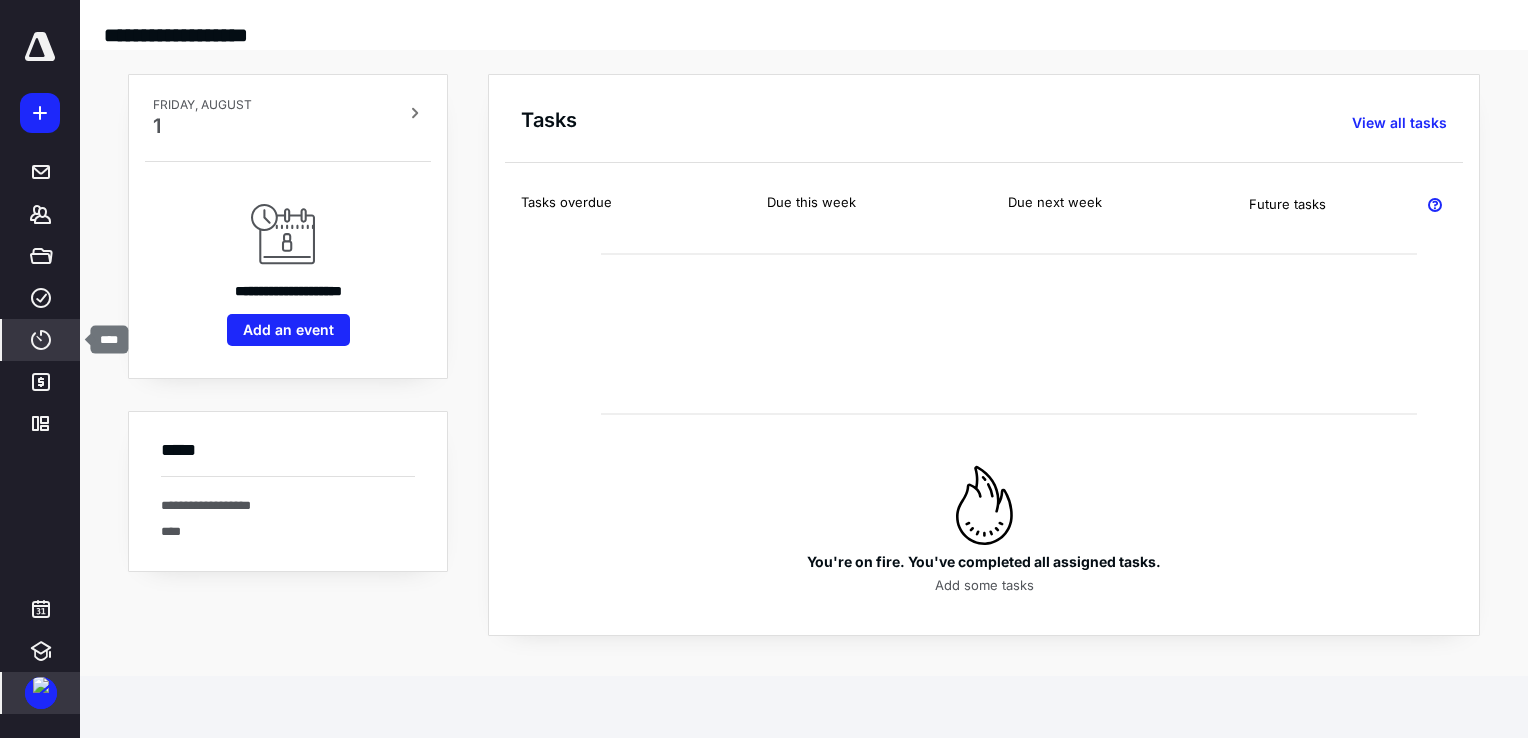 click on "****" at bounding box center [41, 340] 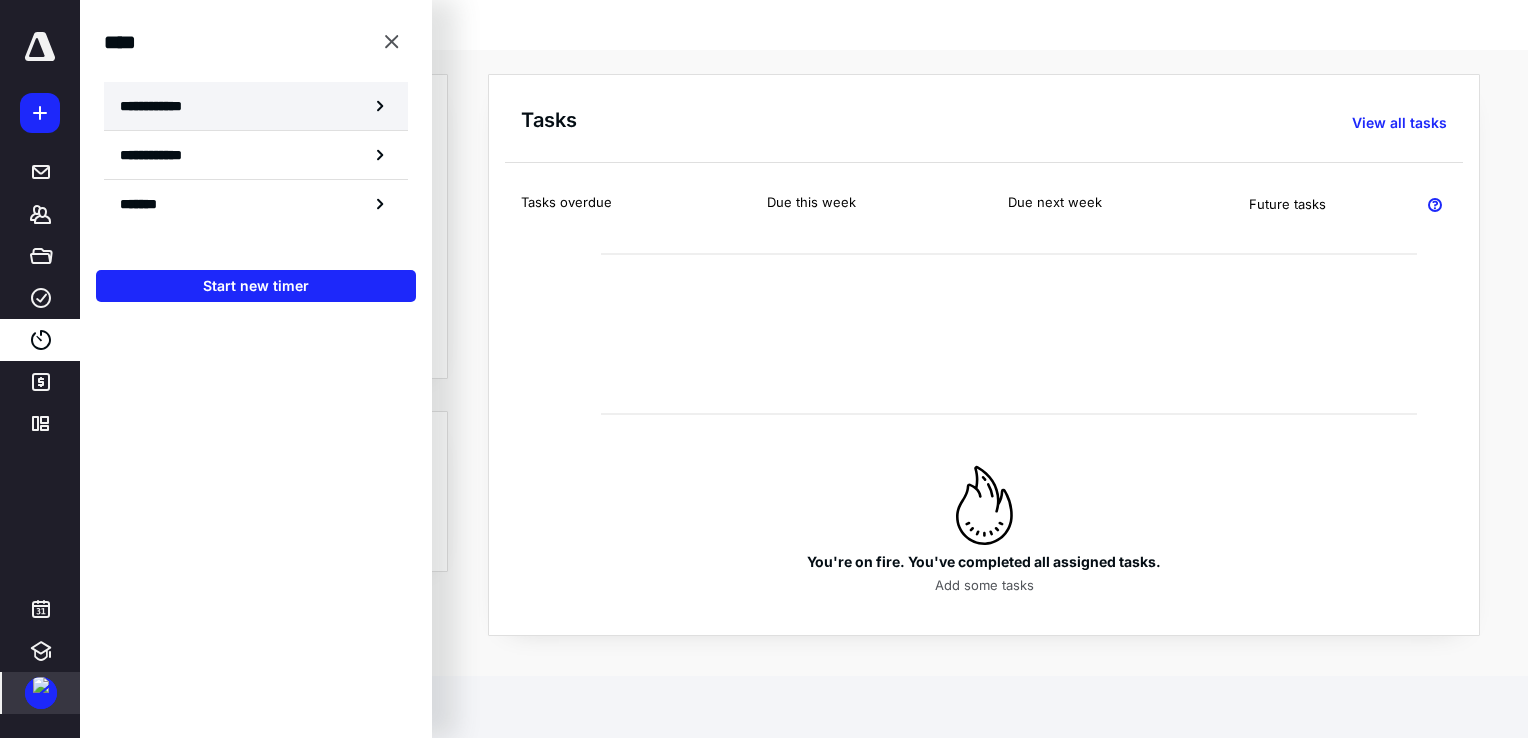 click on "**********" at bounding box center [256, 106] 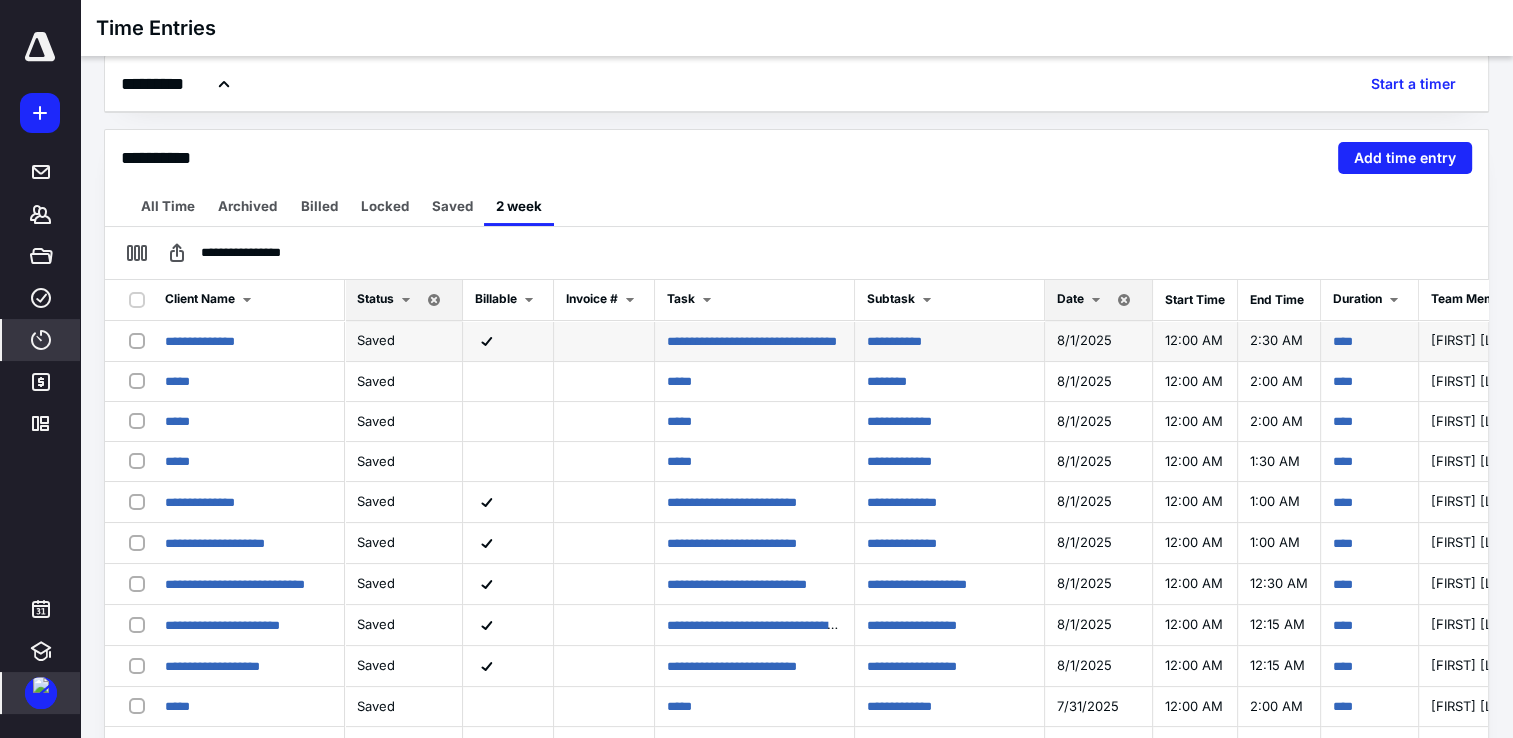 scroll, scrollTop: 200, scrollLeft: 0, axis: vertical 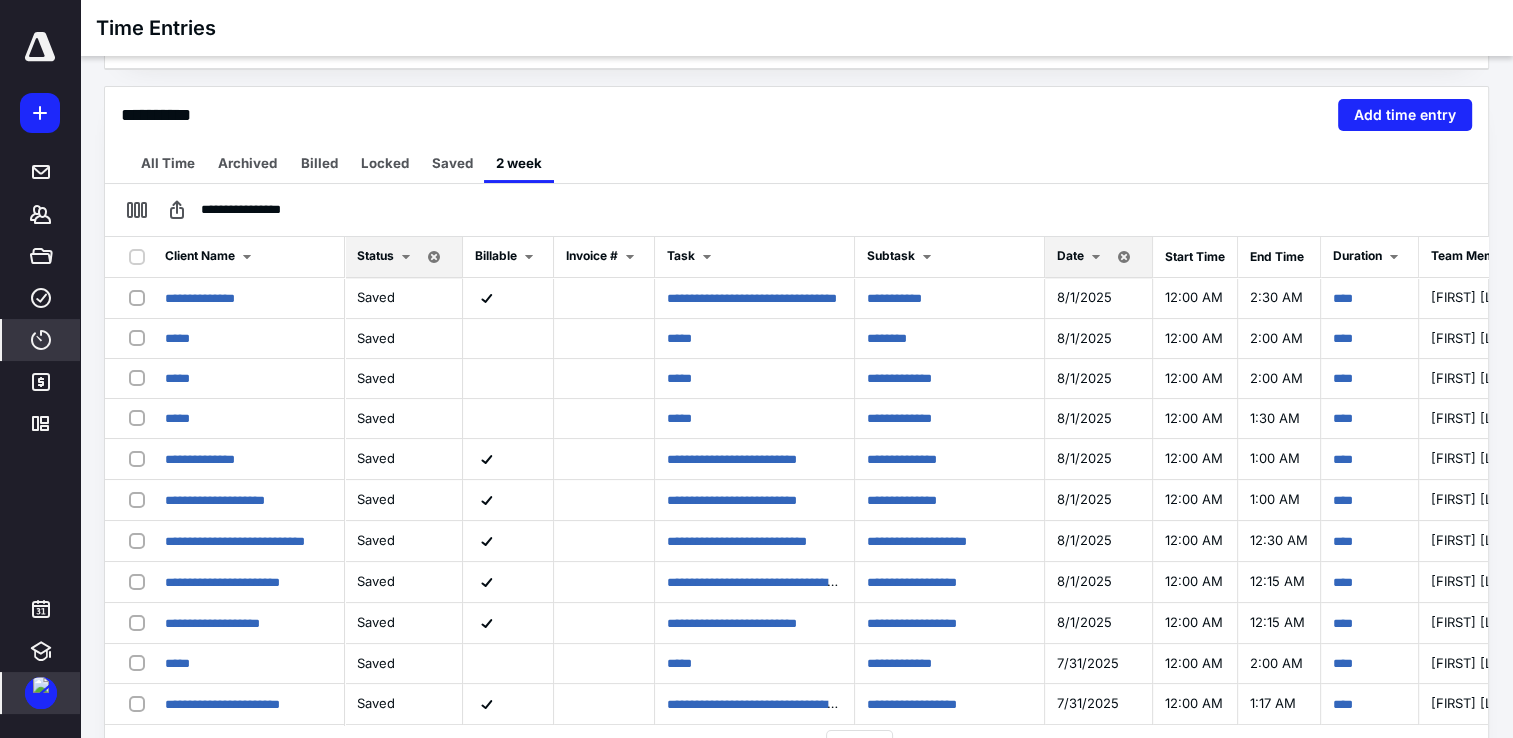click on "Date" at bounding box center [1070, 255] 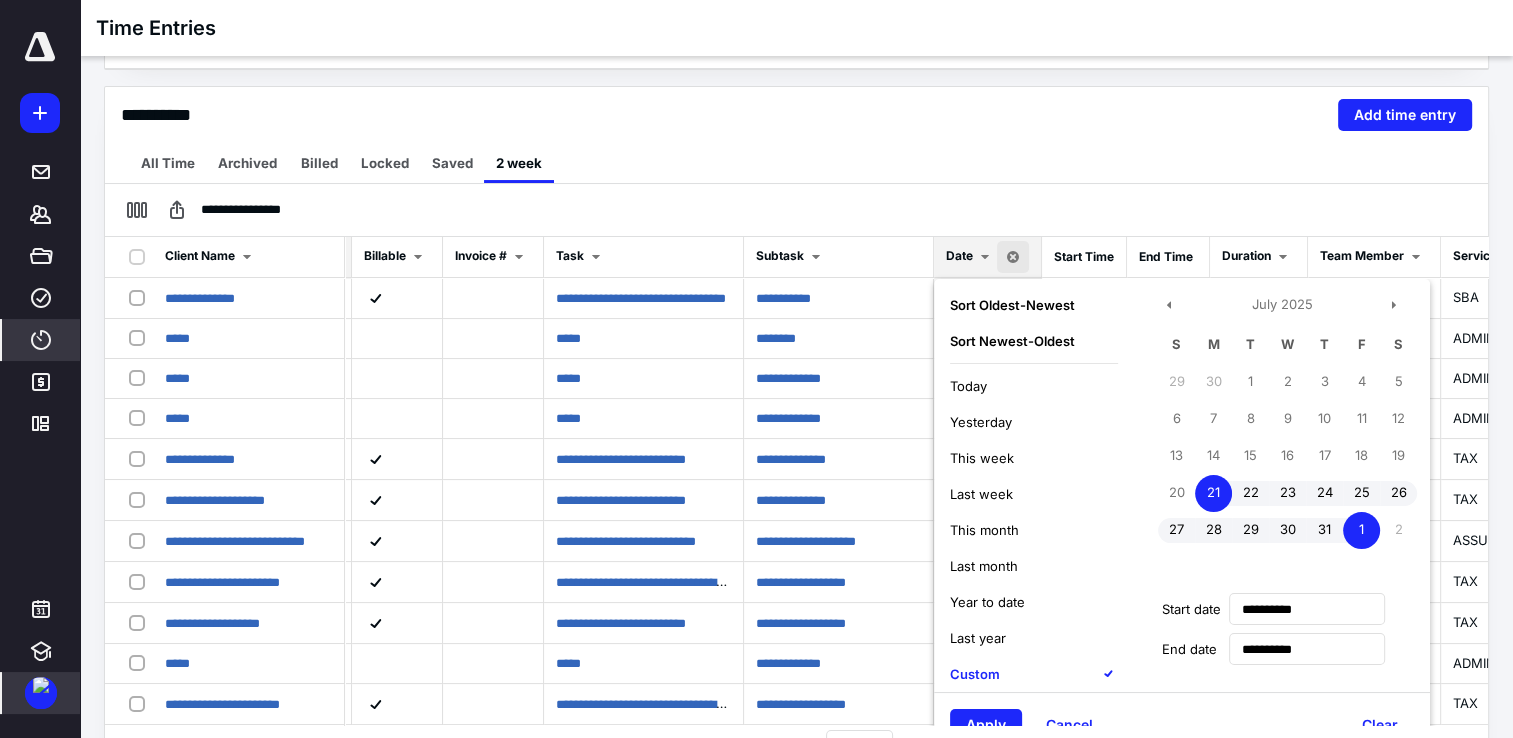 scroll, scrollTop: 0, scrollLeft: 81, axis: horizontal 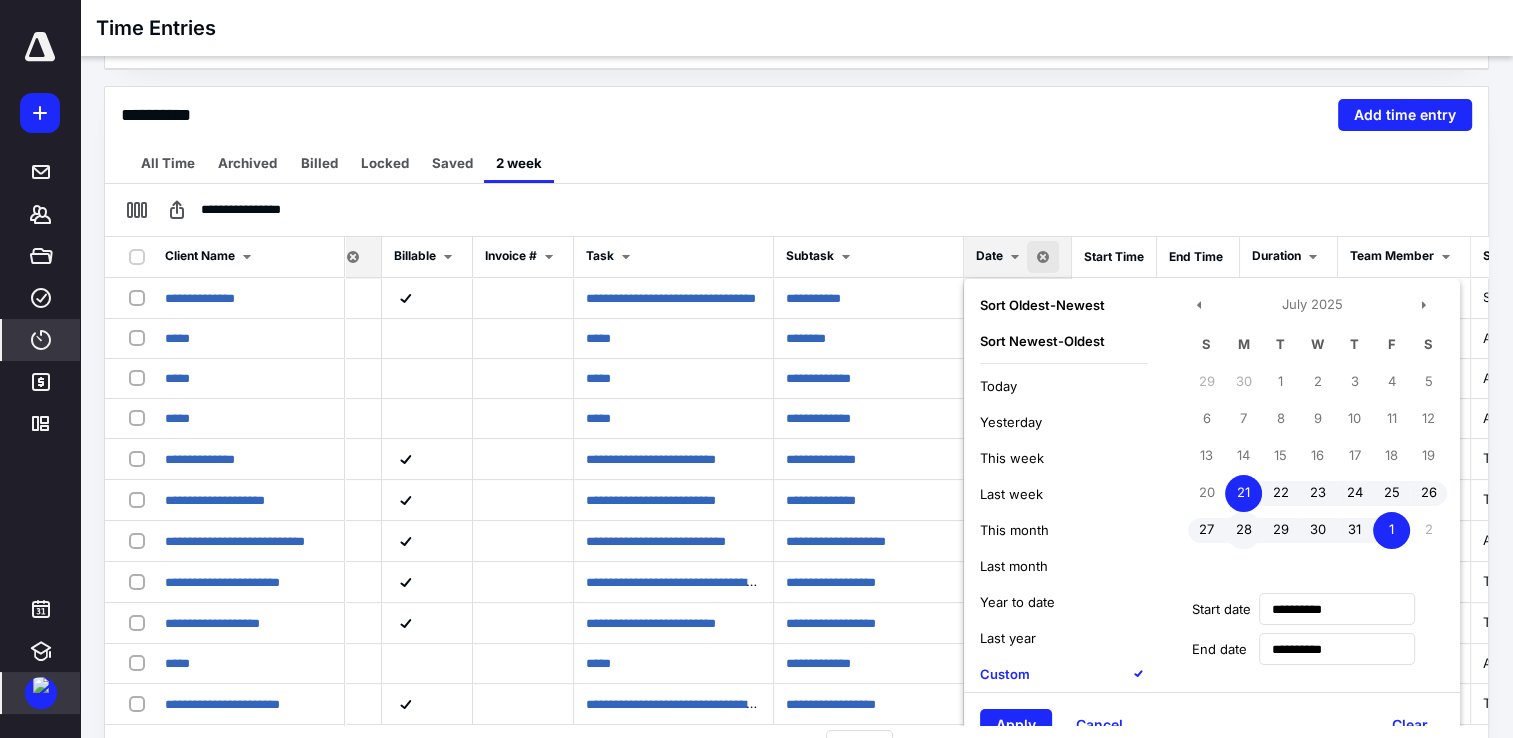 click on "28" at bounding box center [1243, 530] 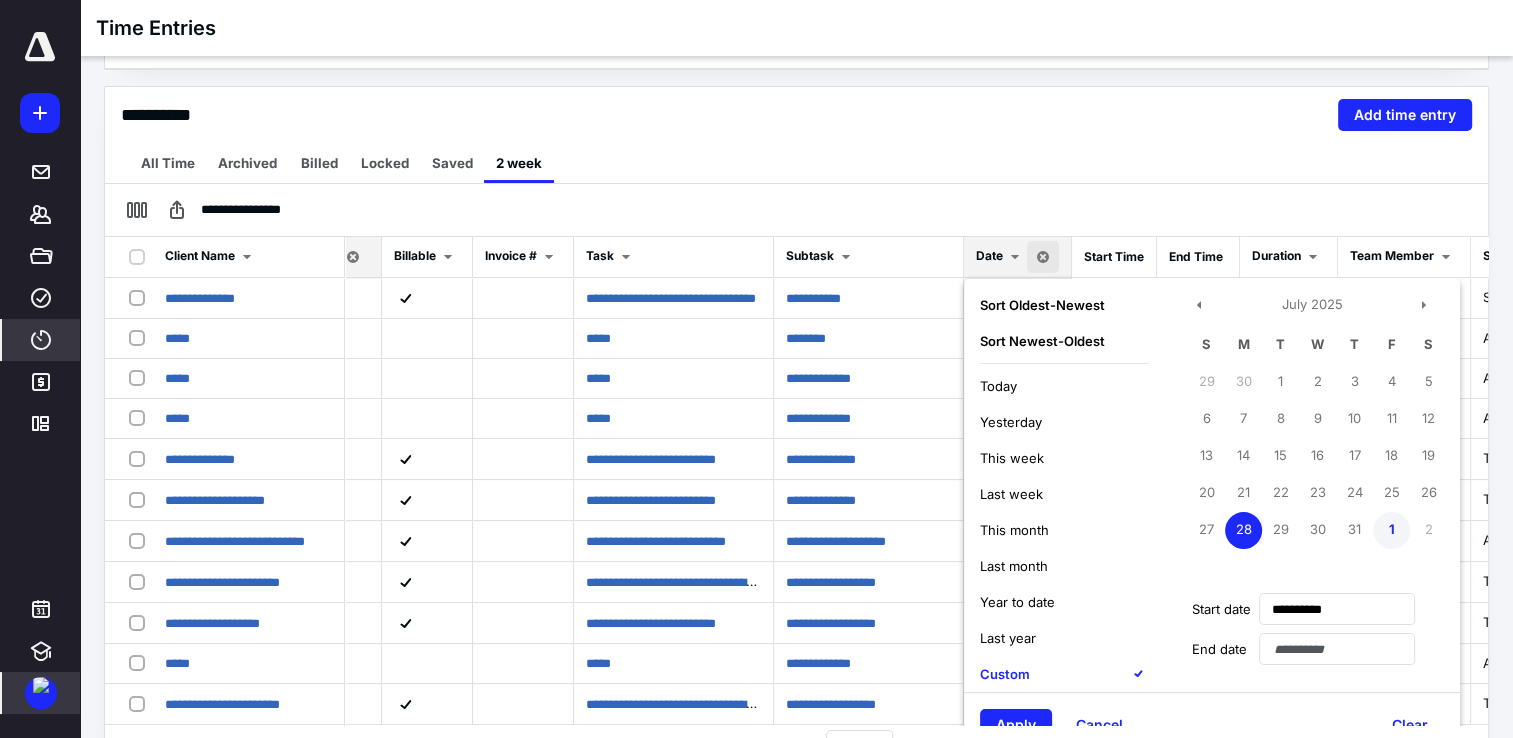 click on "1" at bounding box center [1391, 530] 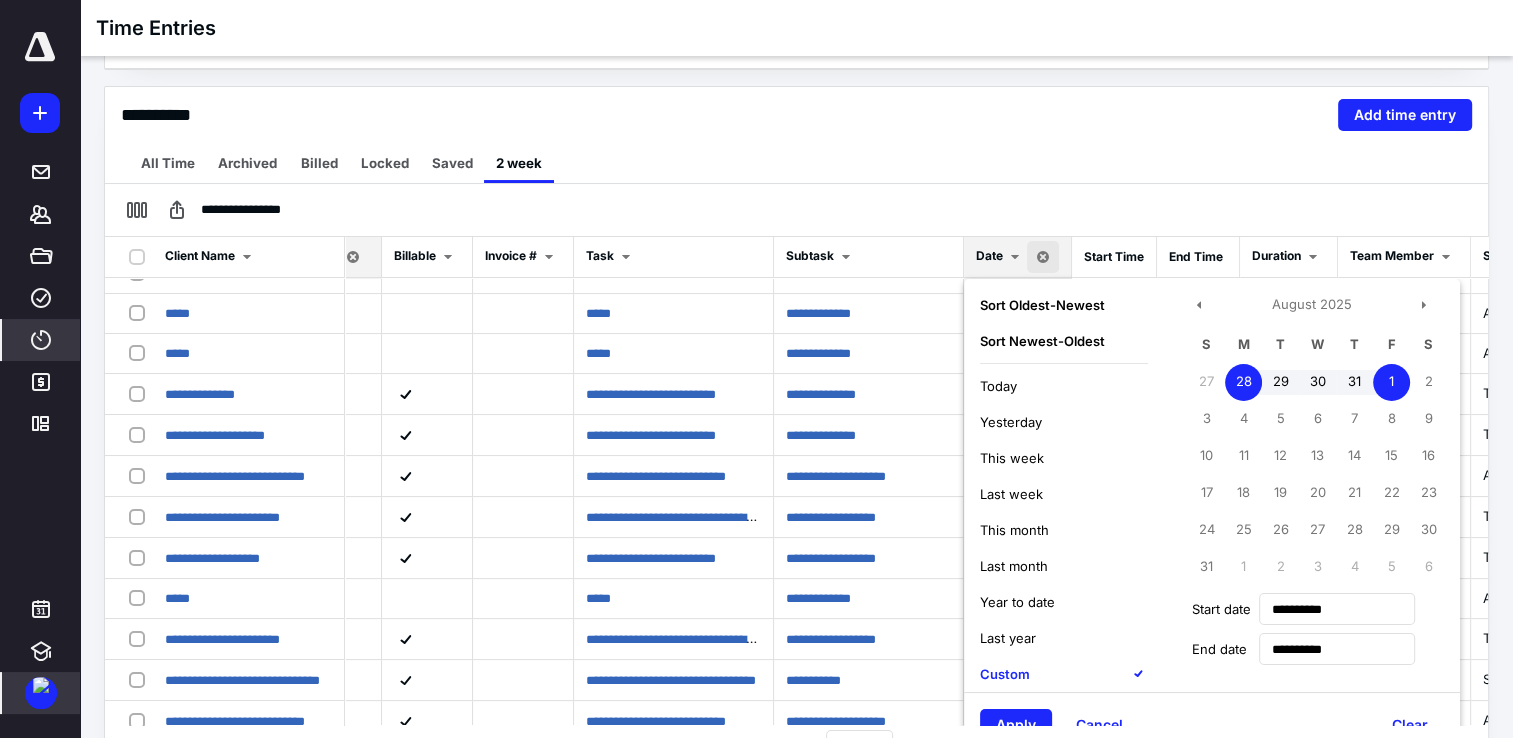 scroll, scrollTop: 100, scrollLeft: 81, axis: both 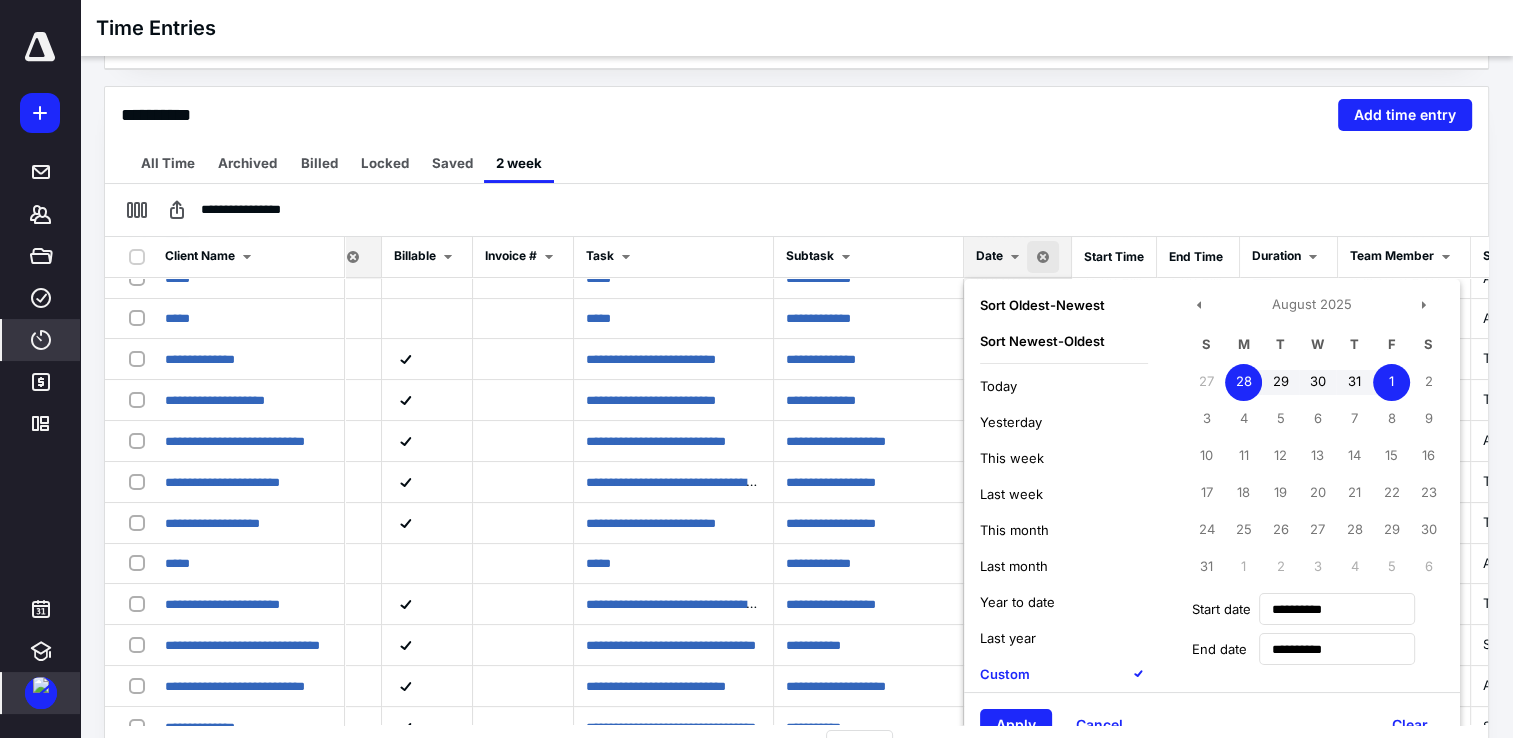 click on "Apply Cancel Clear" at bounding box center [1212, 724] 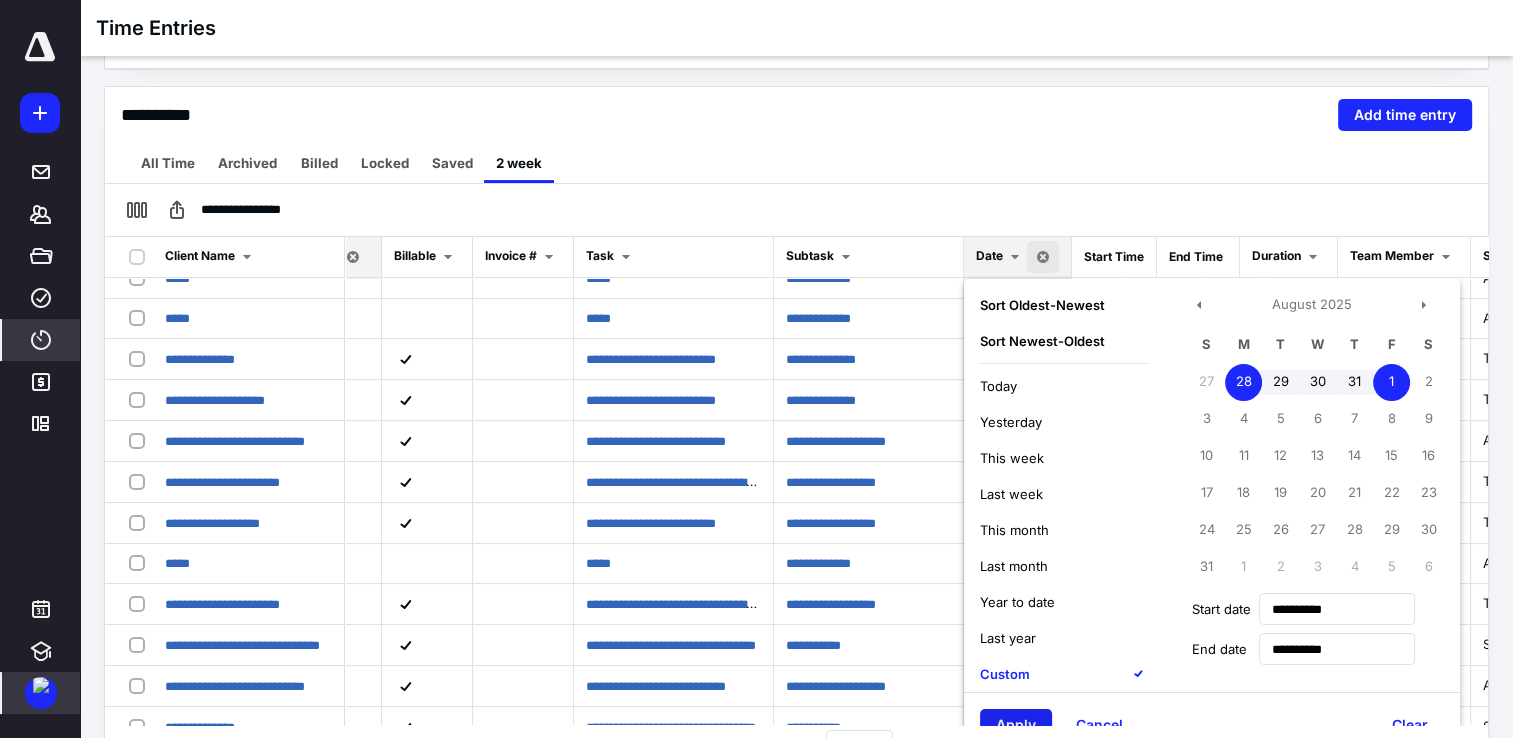 click on "Apply" at bounding box center (1016, 725) 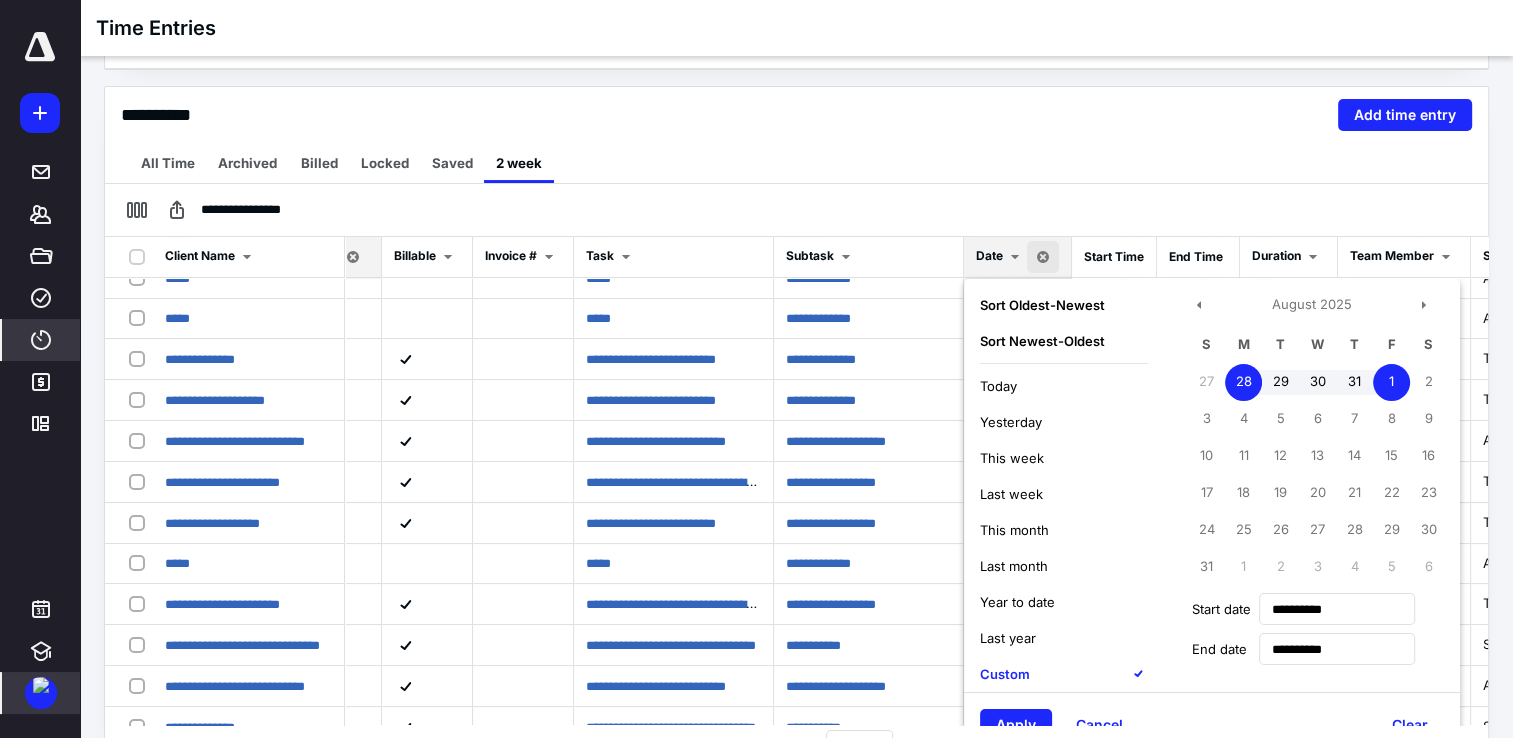 scroll, scrollTop: 0, scrollLeft: 0, axis: both 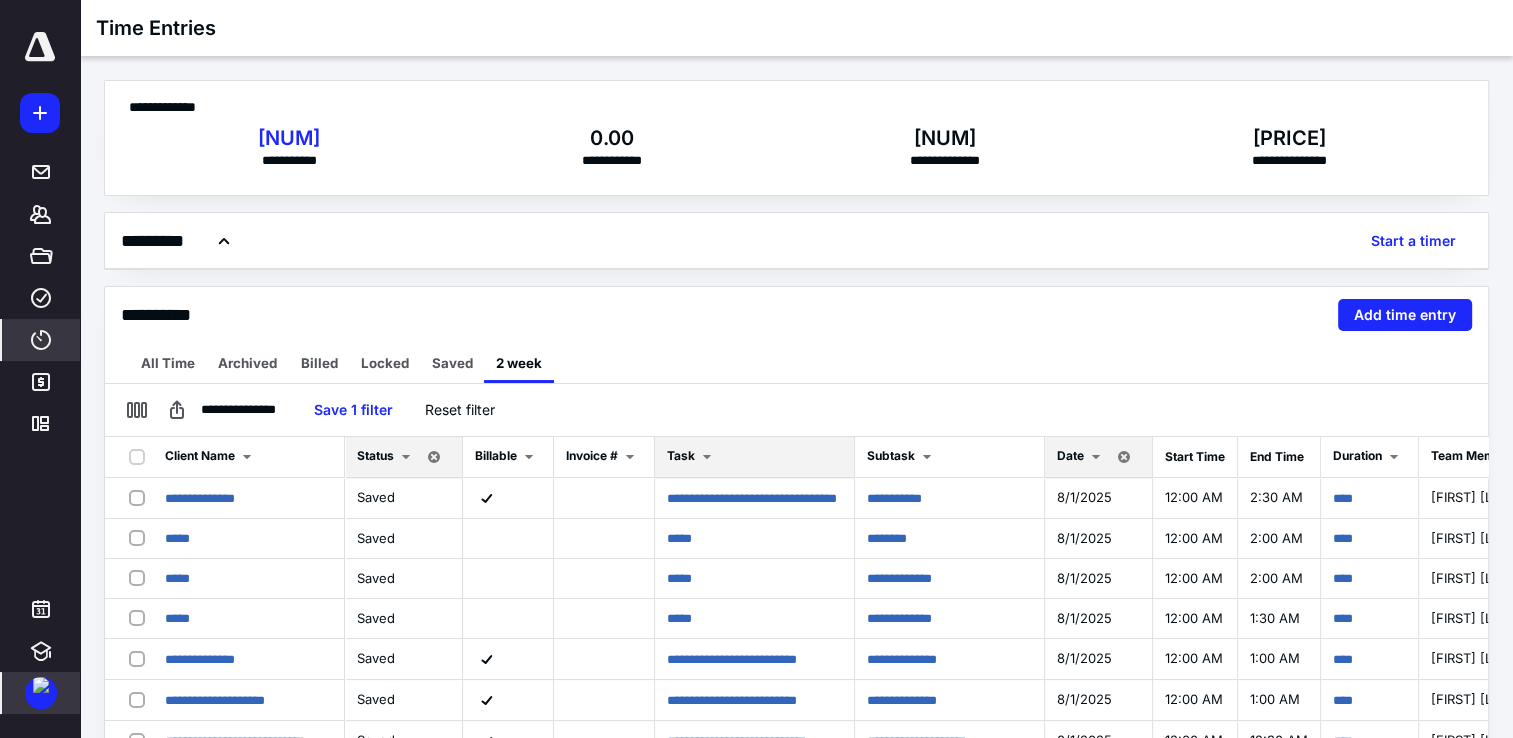 click at bounding box center [707, 457] 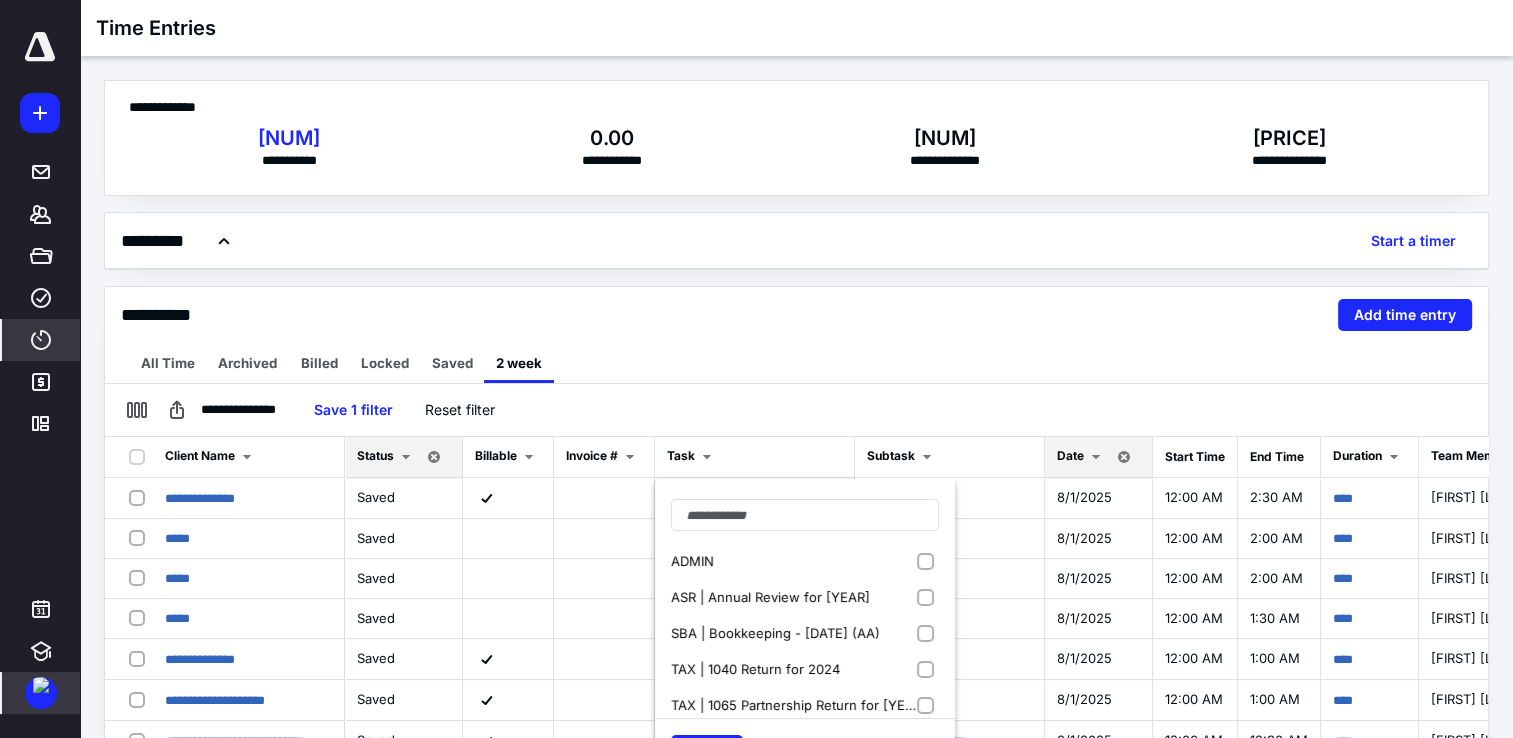 click on "All Time Archived Billed Locked Saved 2 week" at bounding box center (796, 363) 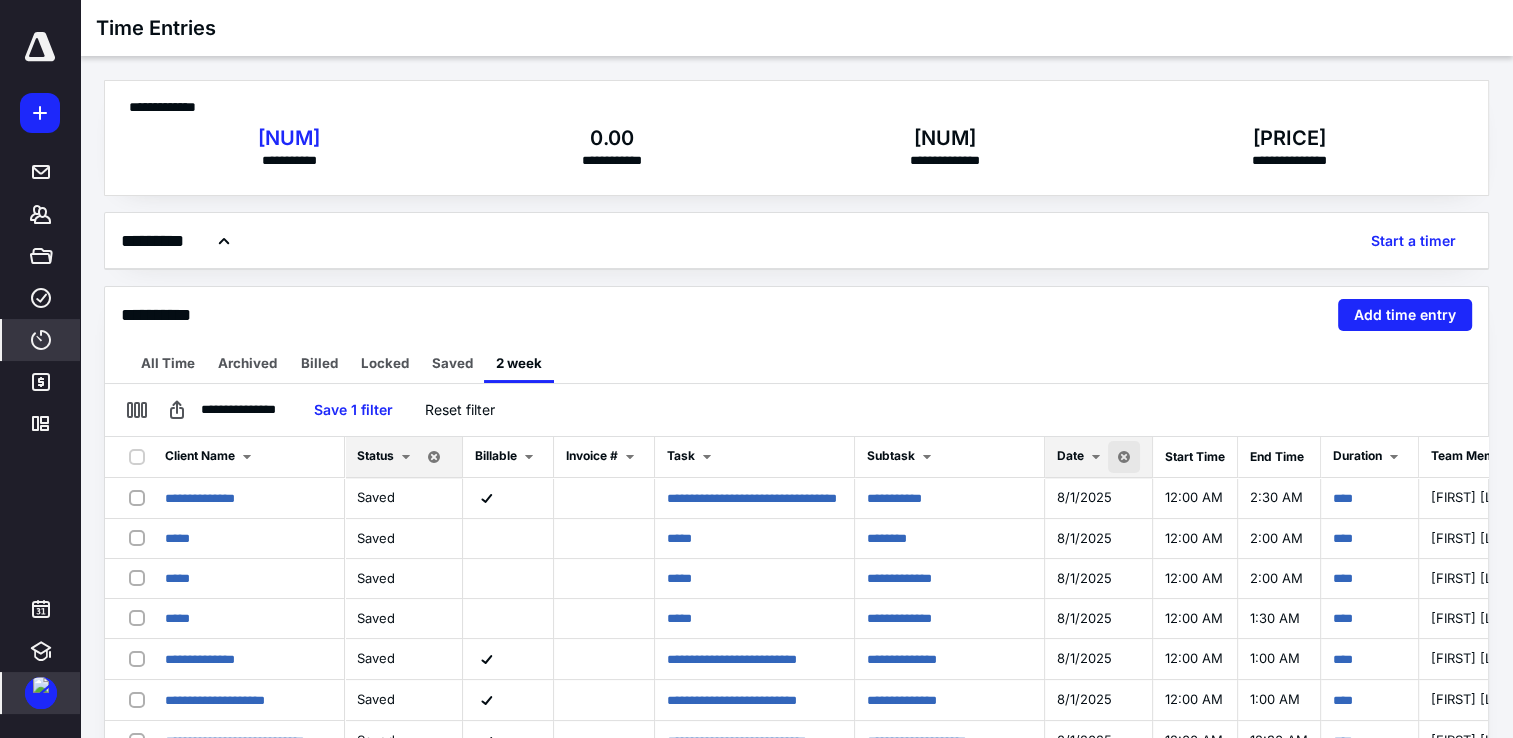 click at bounding box center (1124, 457) 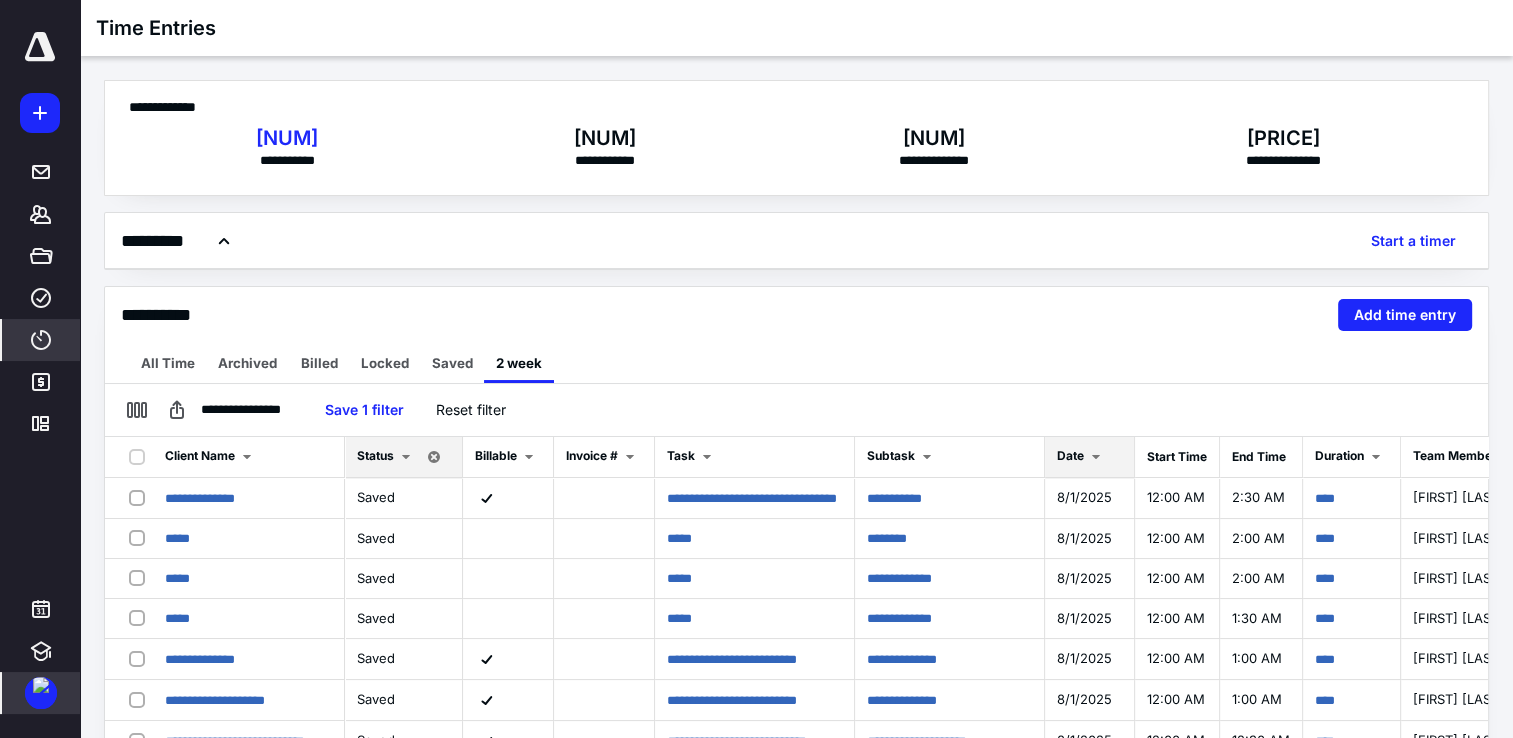 click at bounding box center [1096, 457] 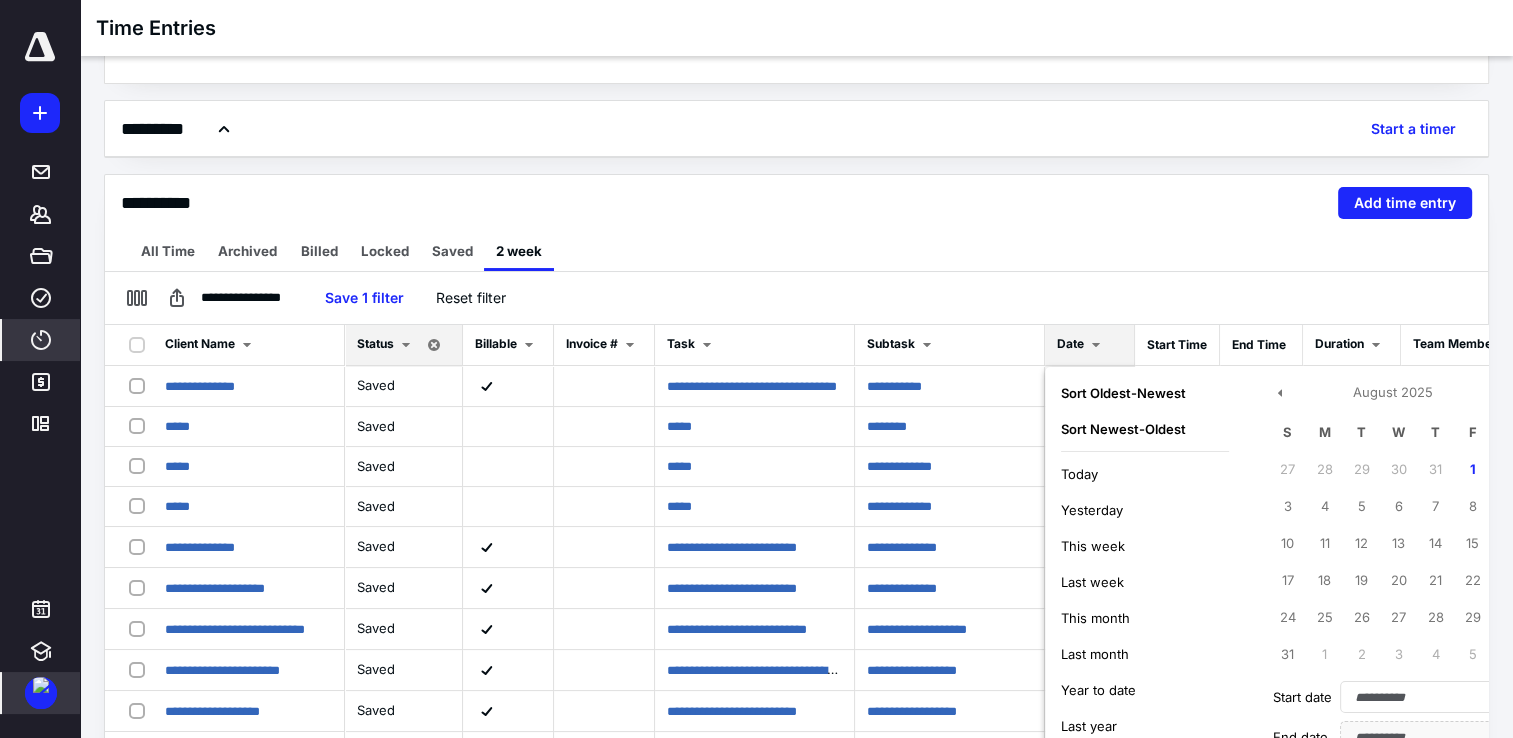 scroll, scrollTop: 228, scrollLeft: 0, axis: vertical 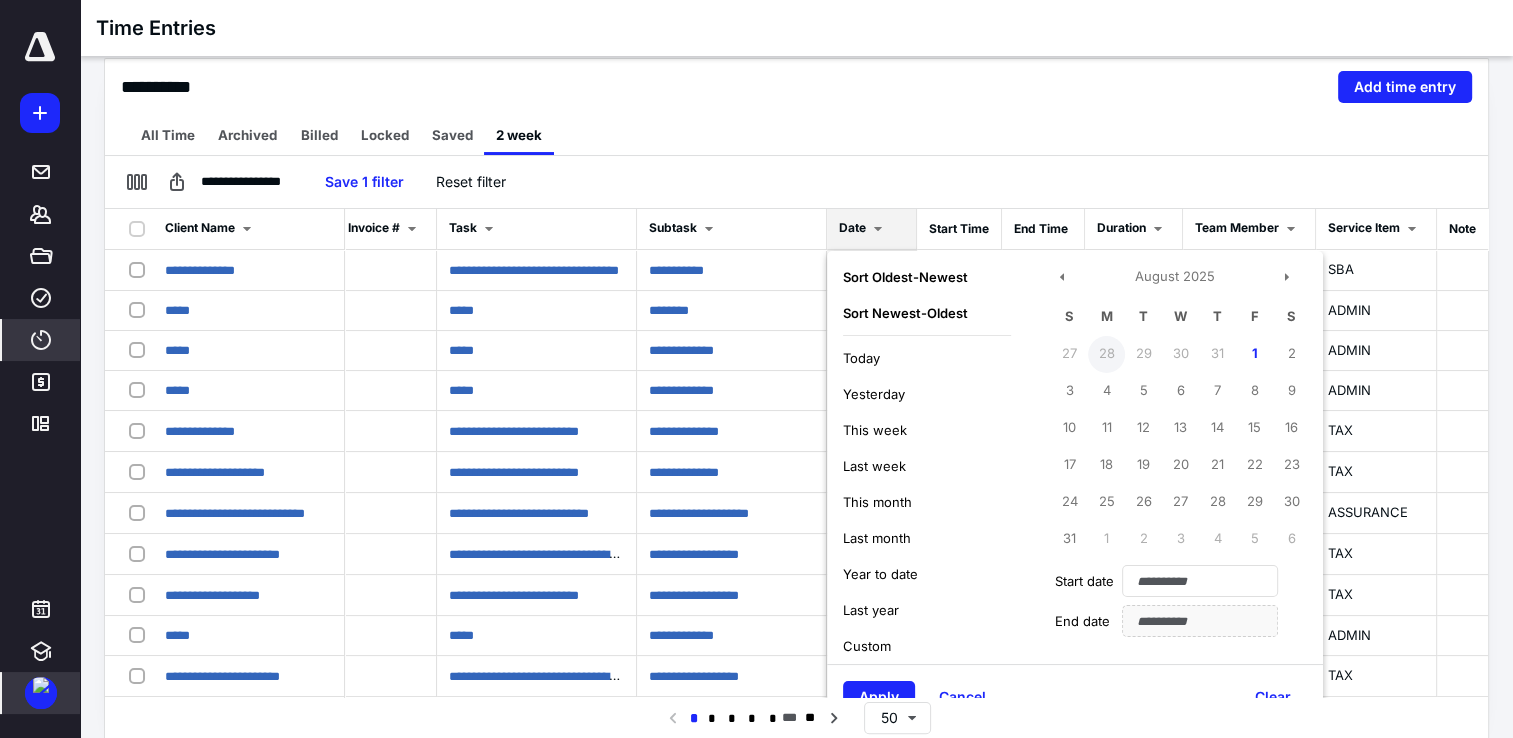 click on "28" at bounding box center (1106, 354) 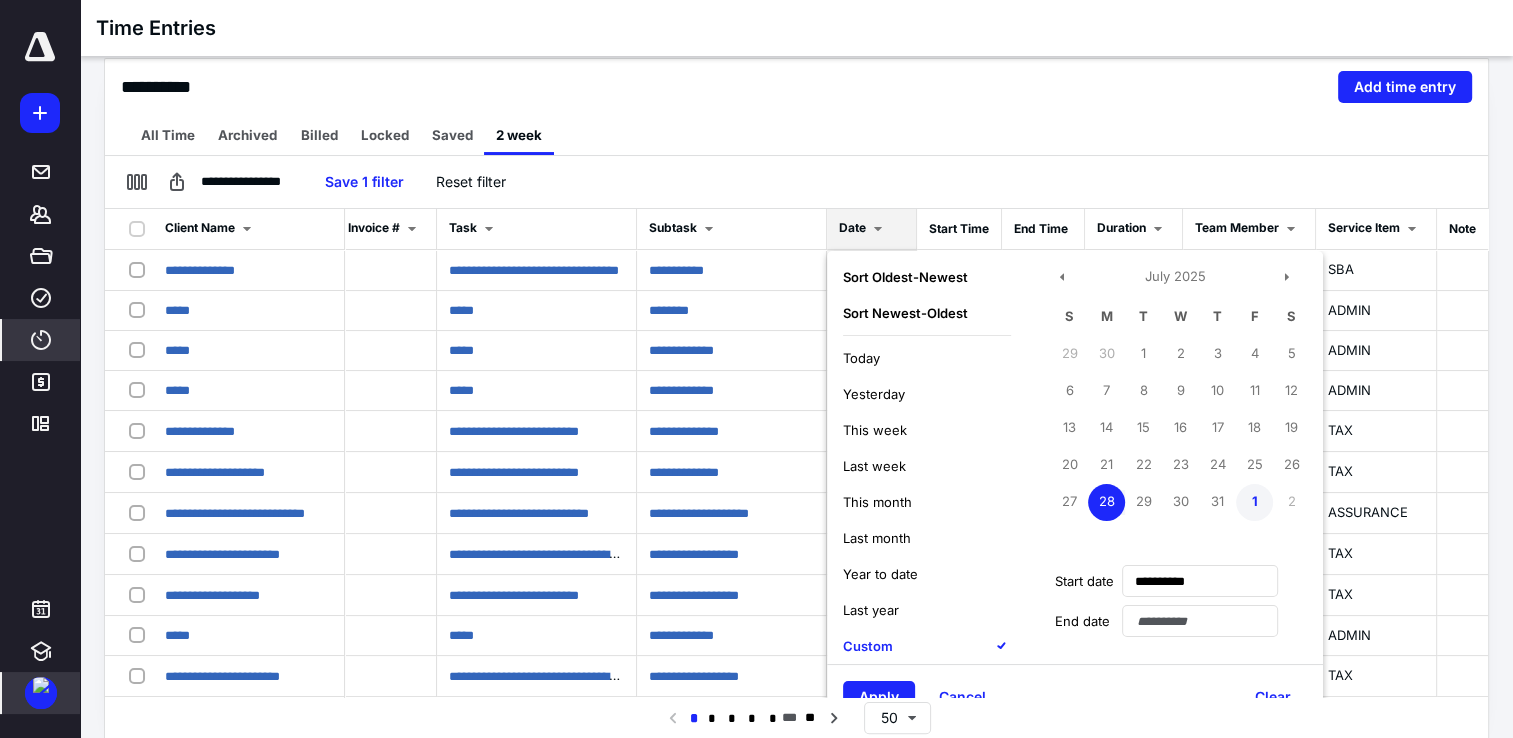 click on "1" at bounding box center [1254, 502] 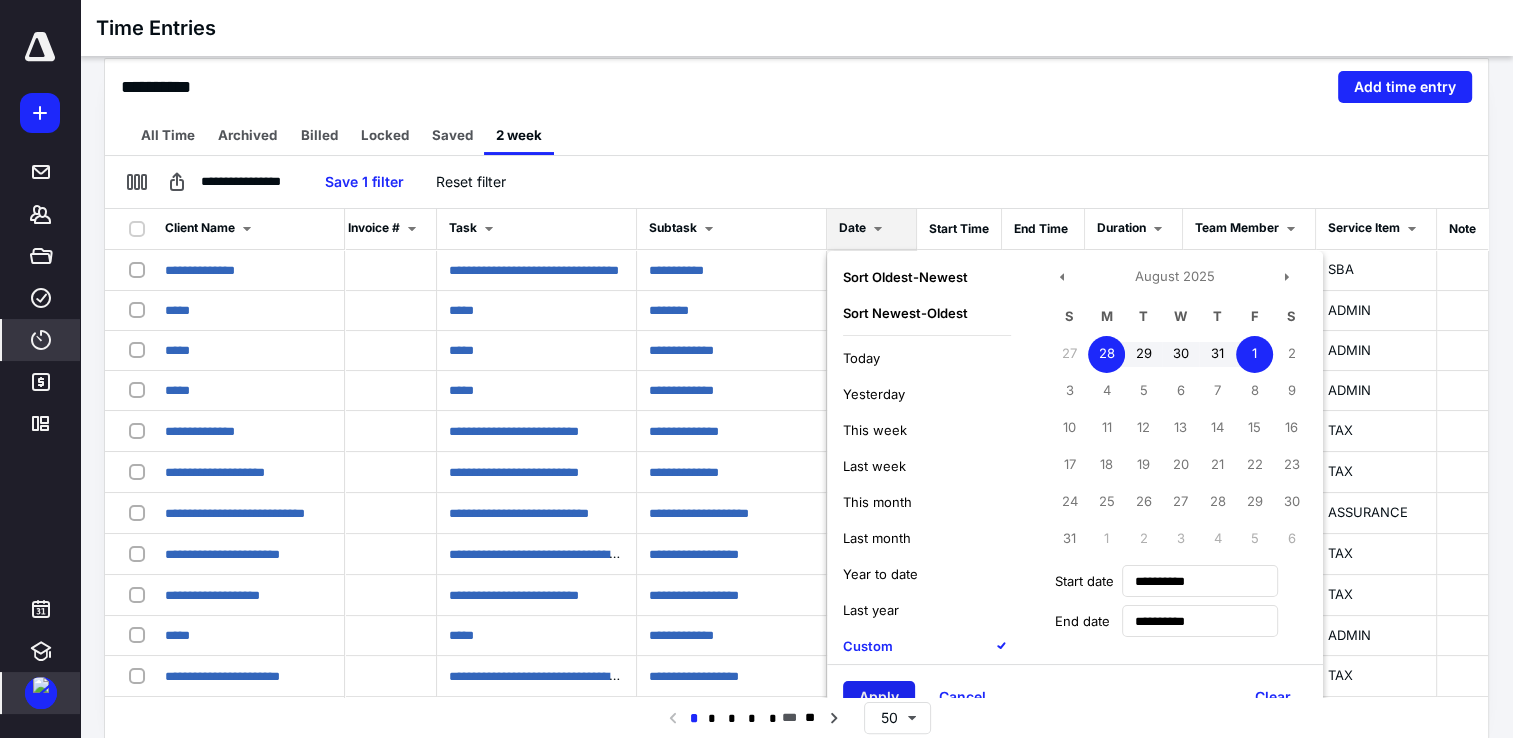 click on "Apply" at bounding box center [879, 697] 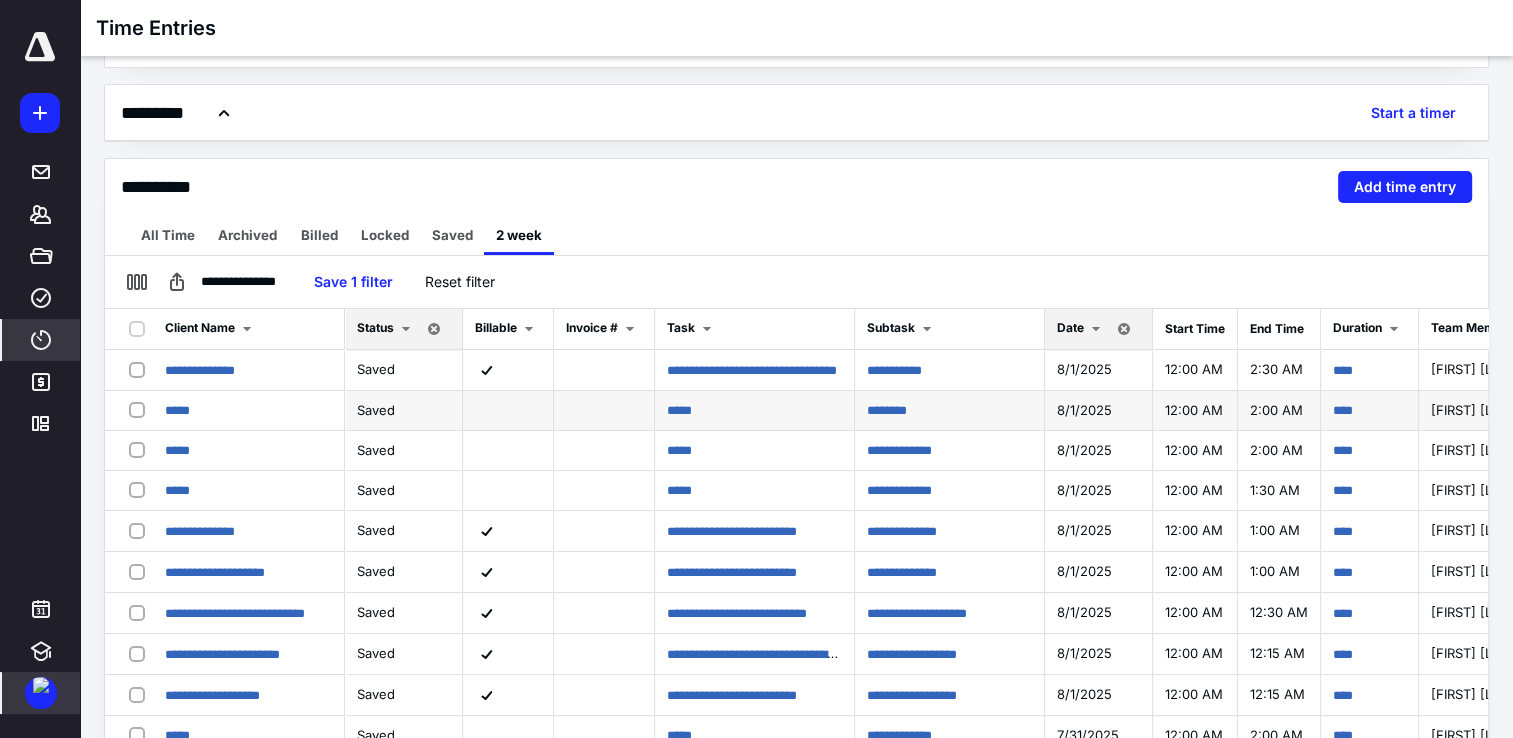 scroll, scrollTop: 28, scrollLeft: 0, axis: vertical 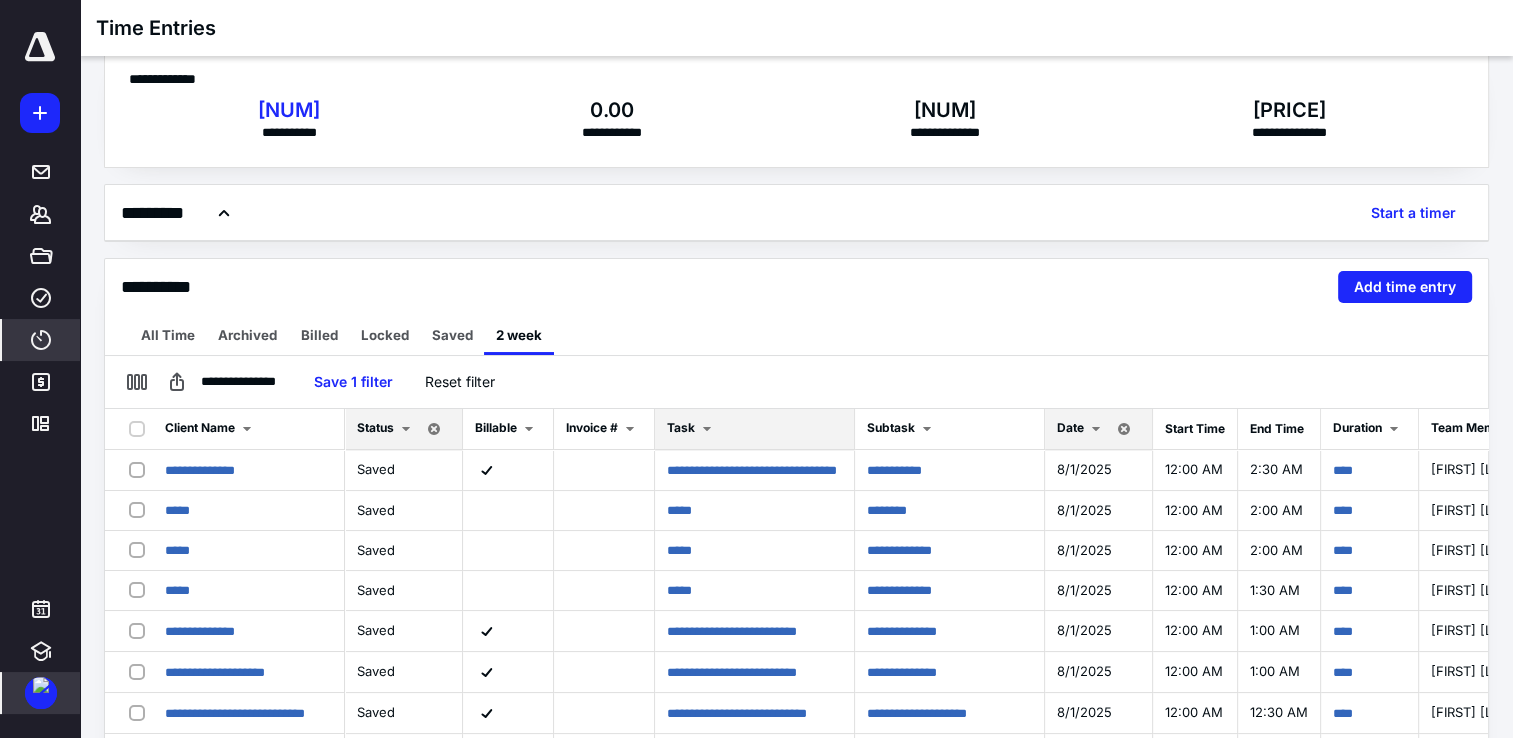 click on "Task" at bounding box center (754, 429) 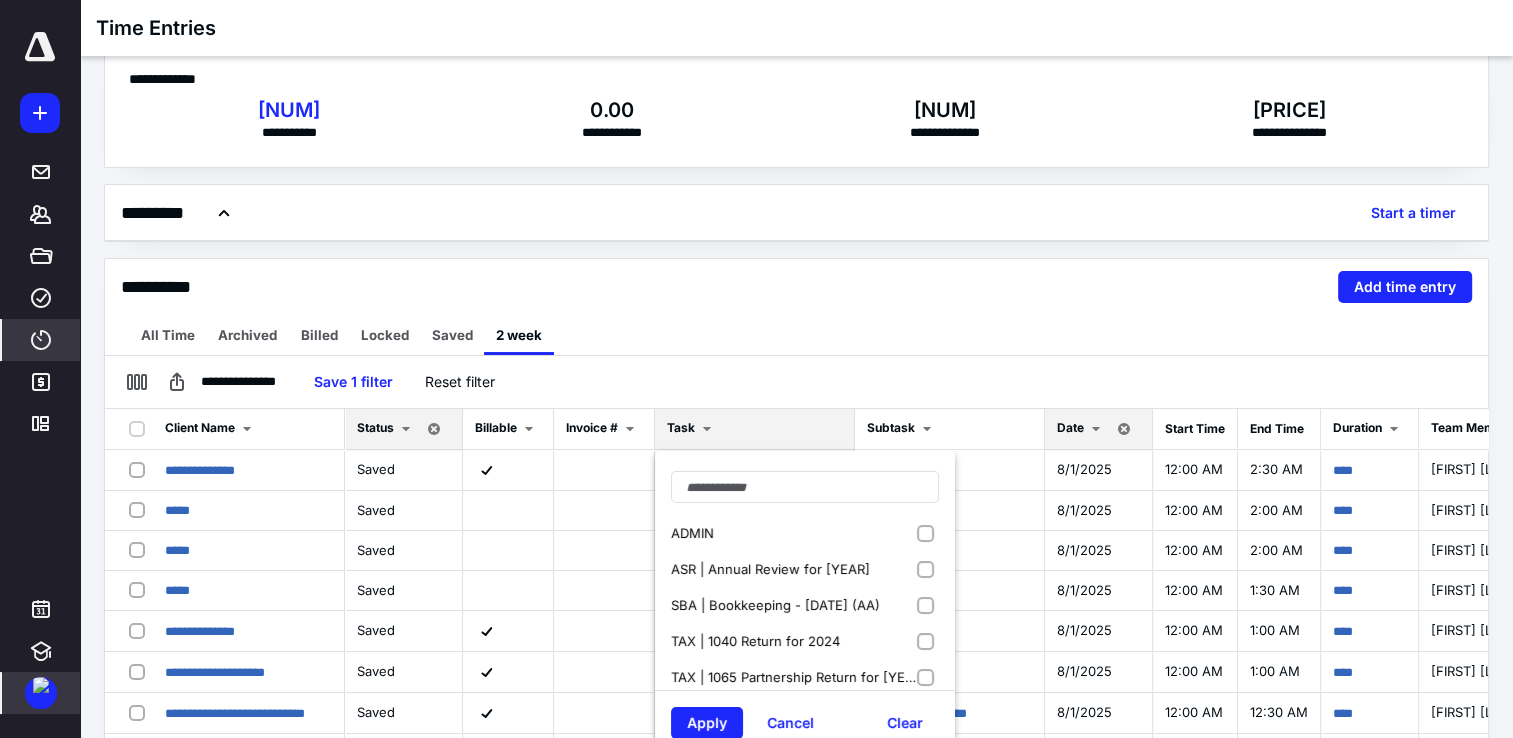 click on "ADMIN" at bounding box center [805, 533] 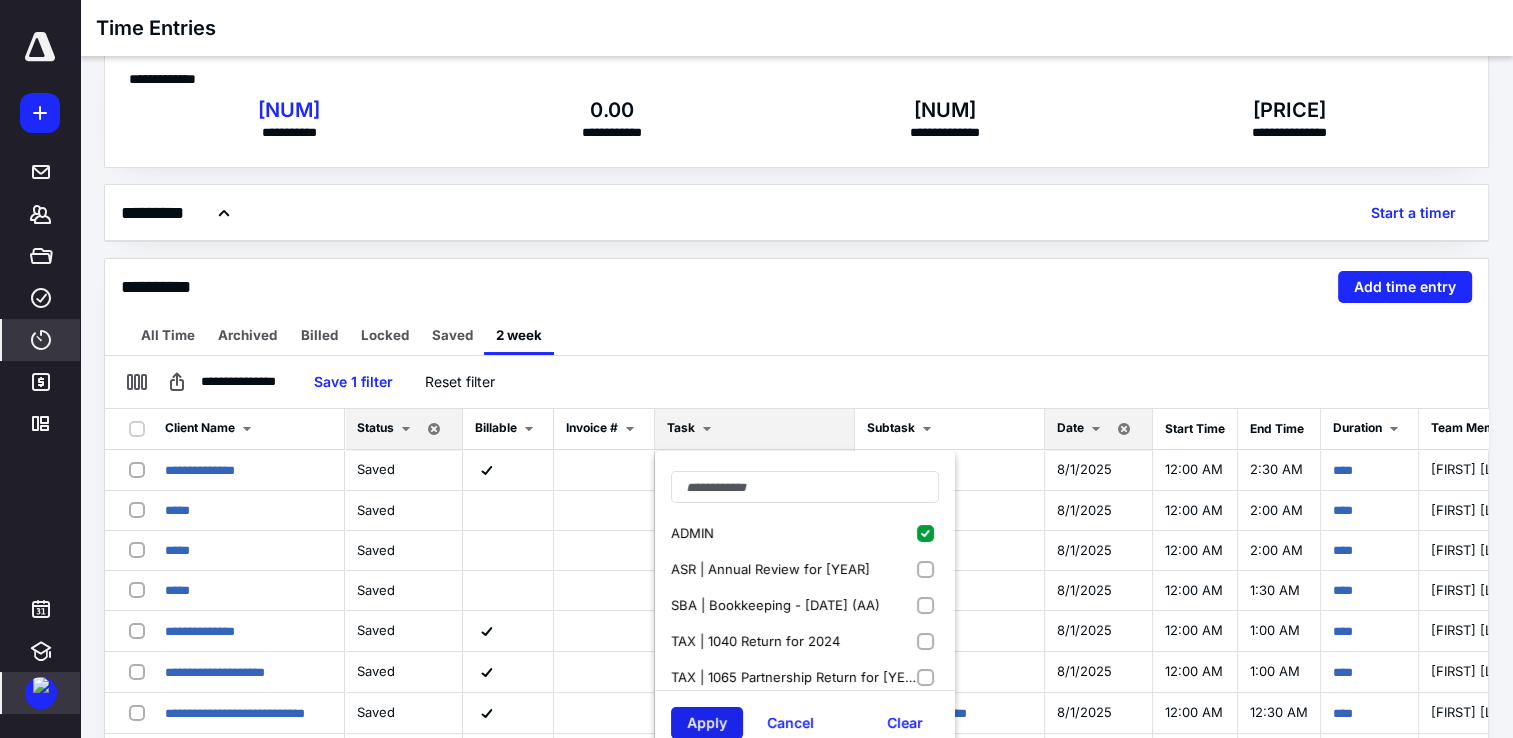 click on "Apply" at bounding box center (707, 723) 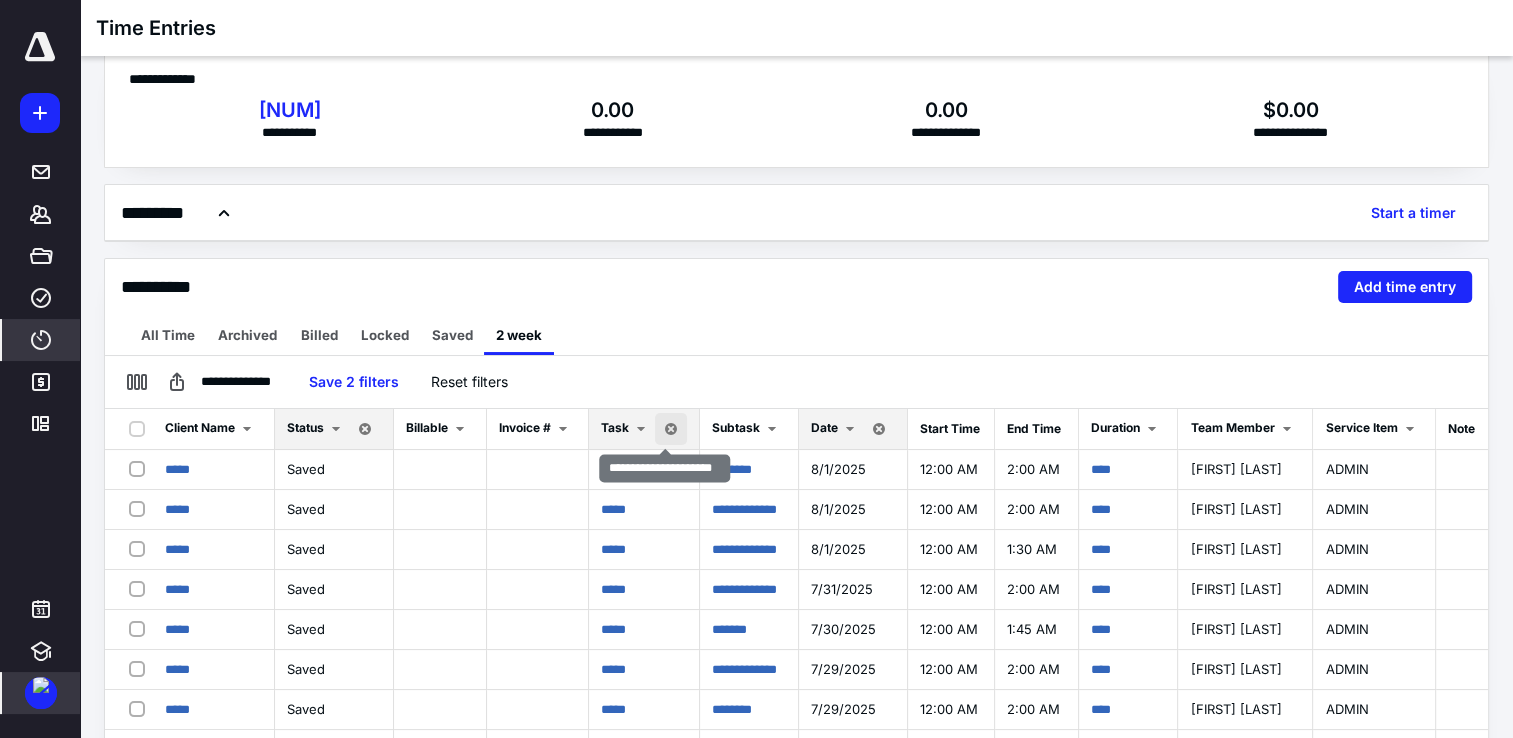 click at bounding box center (671, 429) 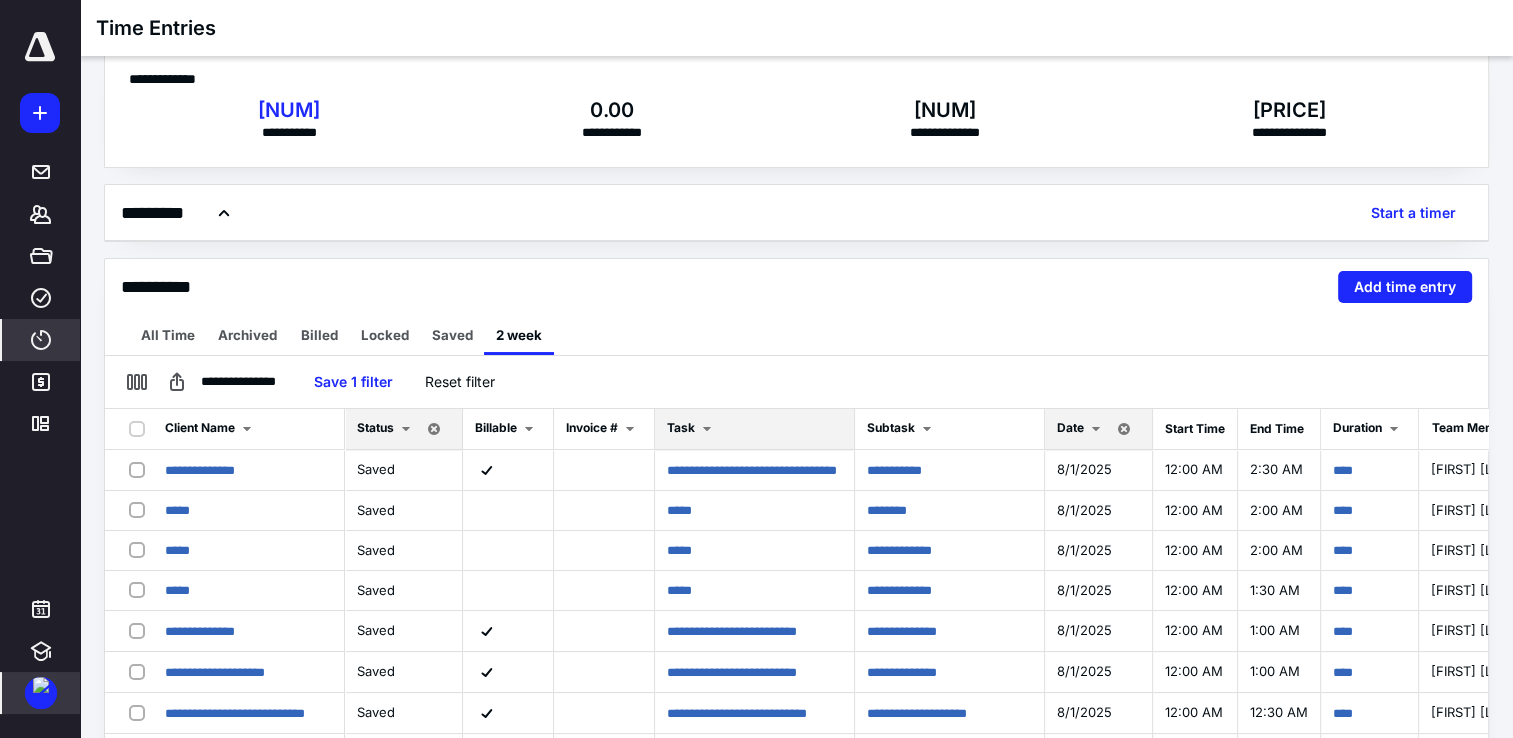 click at bounding box center [707, 429] 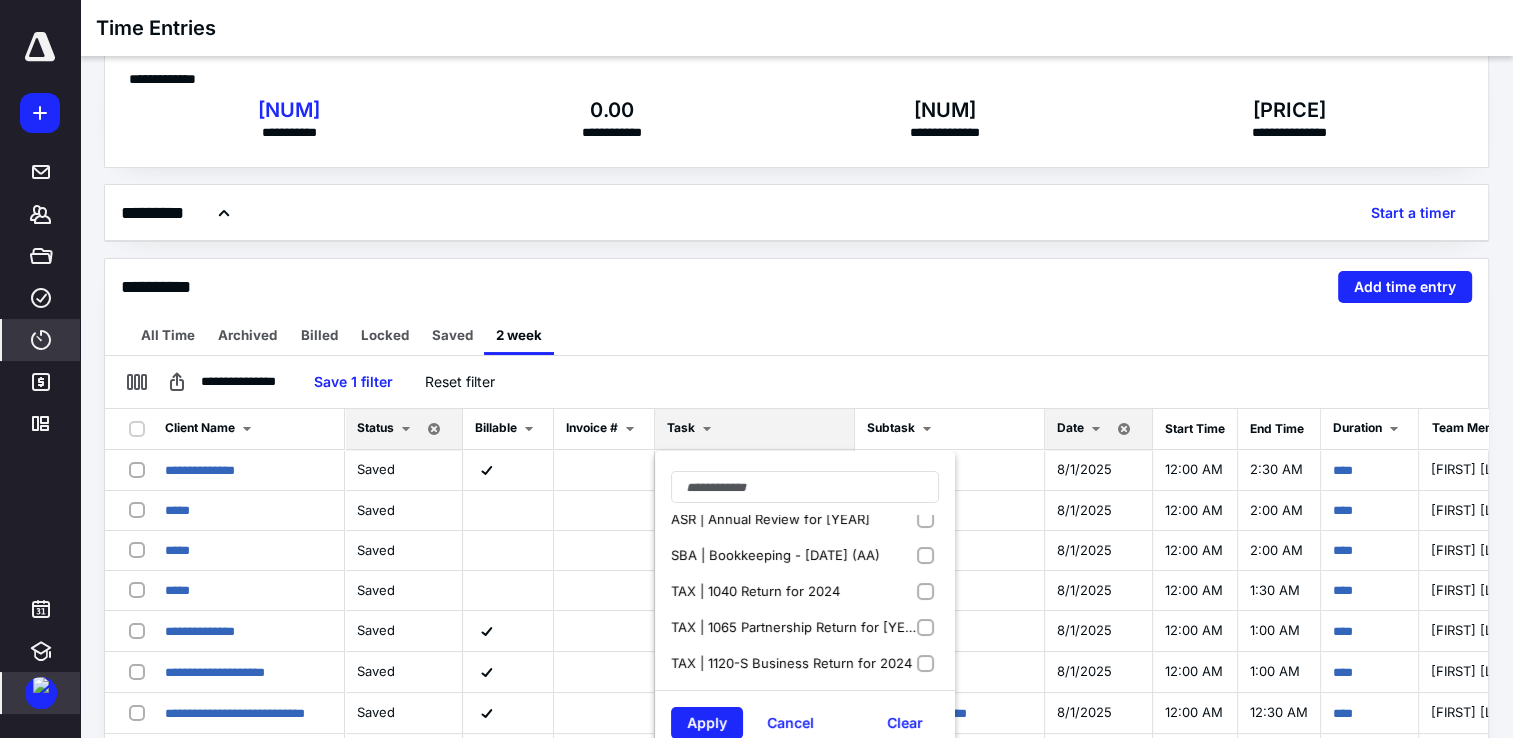 scroll, scrollTop: 76, scrollLeft: 0, axis: vertical 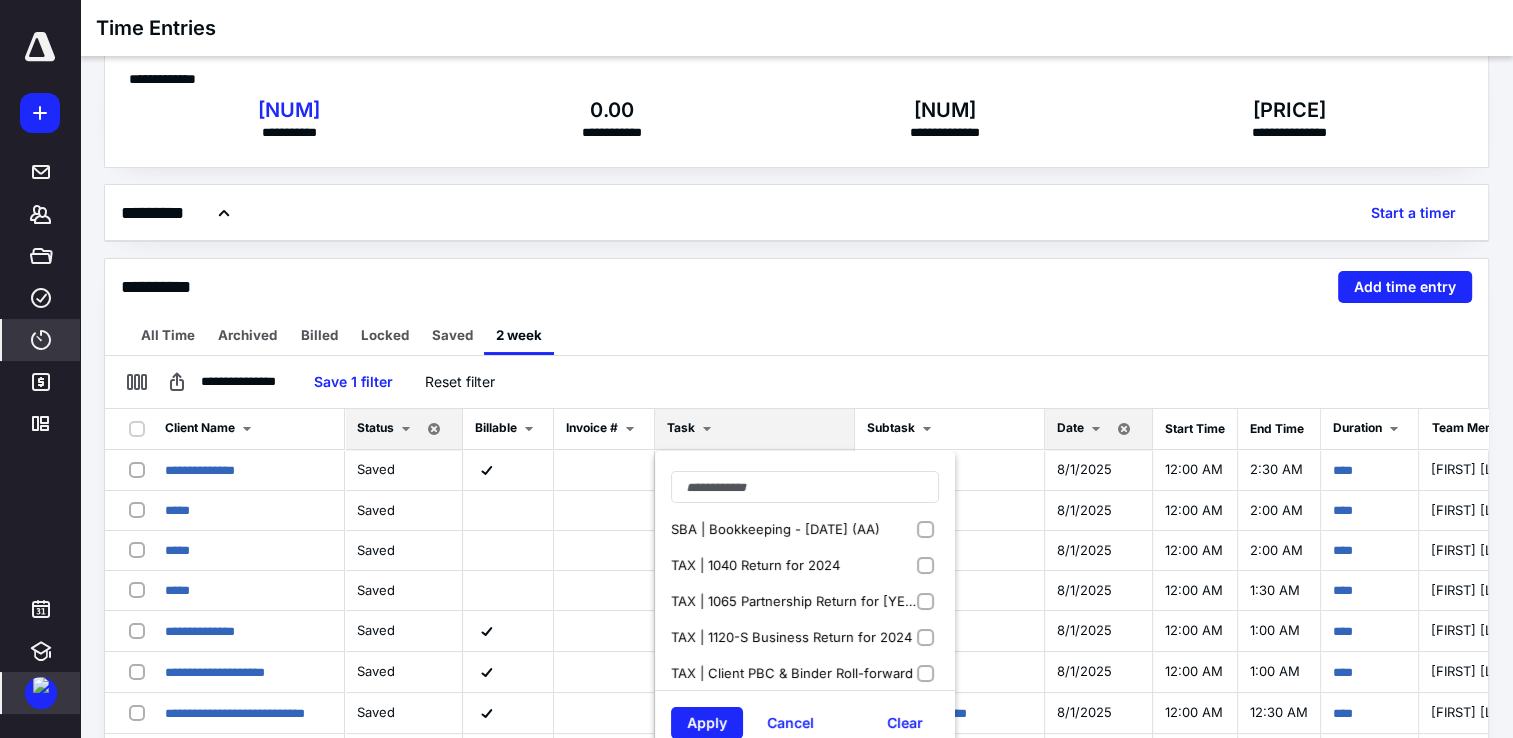 click on "TAX | Client PBC & Binder Roll-forward" at bounding box center [794, 673] 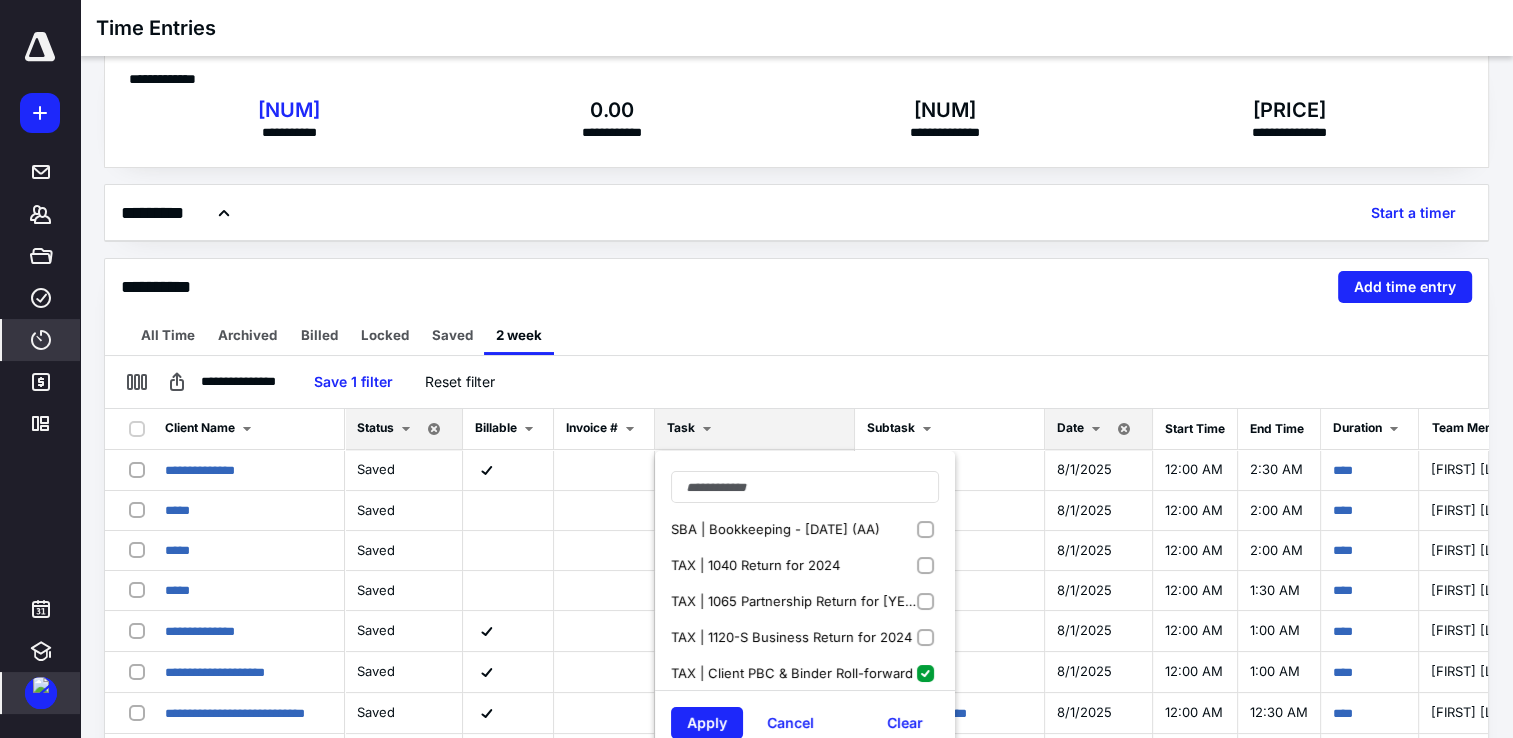 click on "TAX | 1120-S Business Return for 2024" at bounding box center (793, 637) 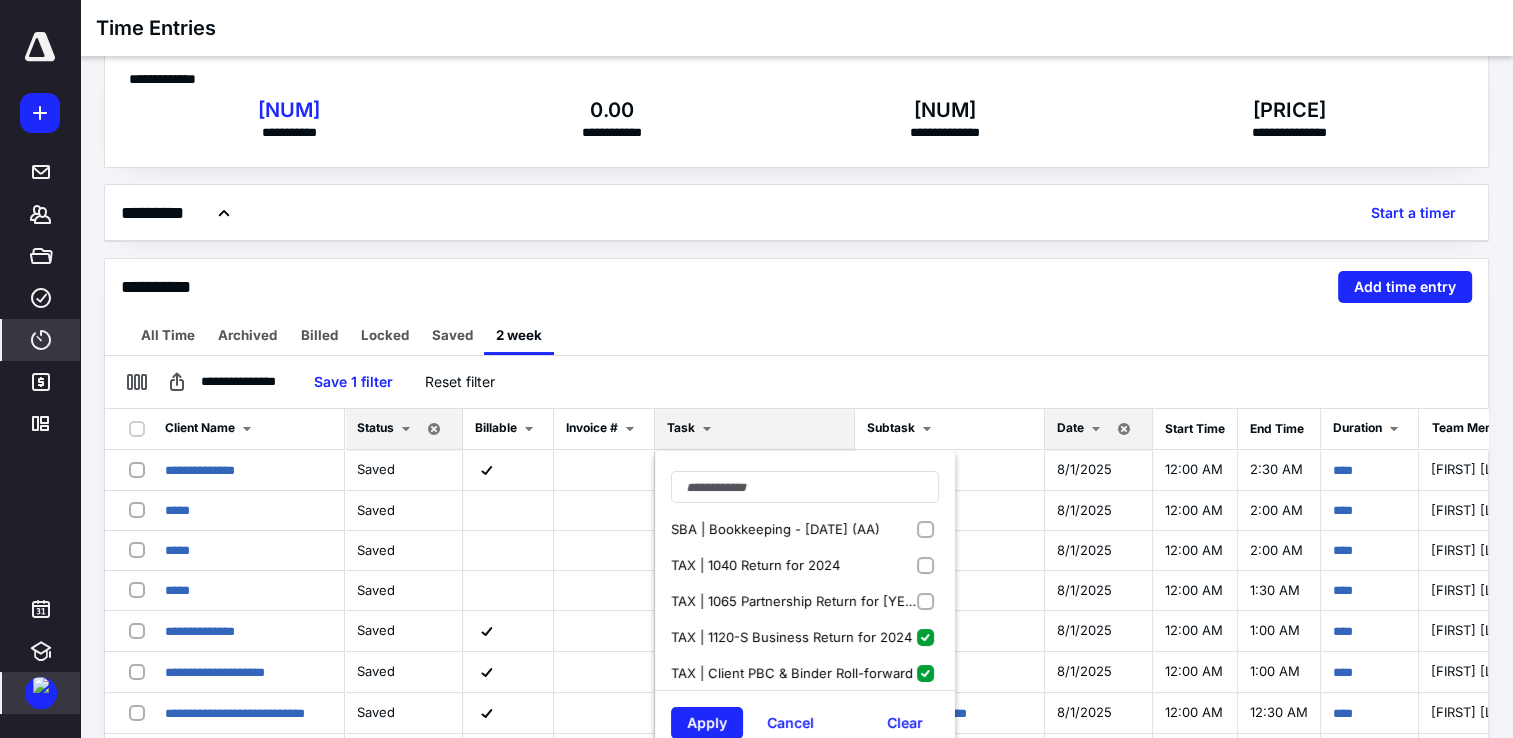 click on "TAX | 1065 Partnership Return for [YEAR]" at bounding box center (795, 601) 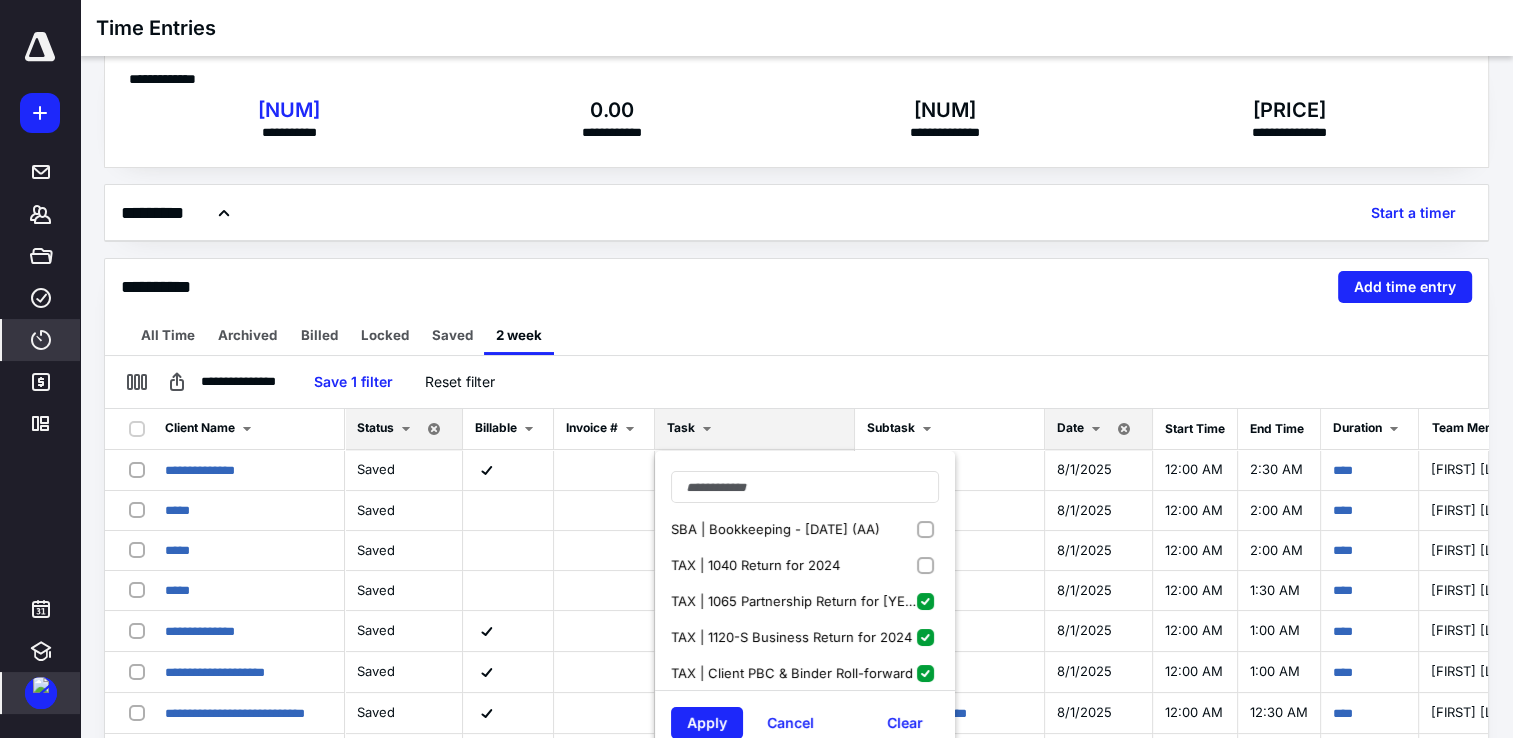 click on "TAX | 1040 Return for 2024" at bounding box center [757, 565] 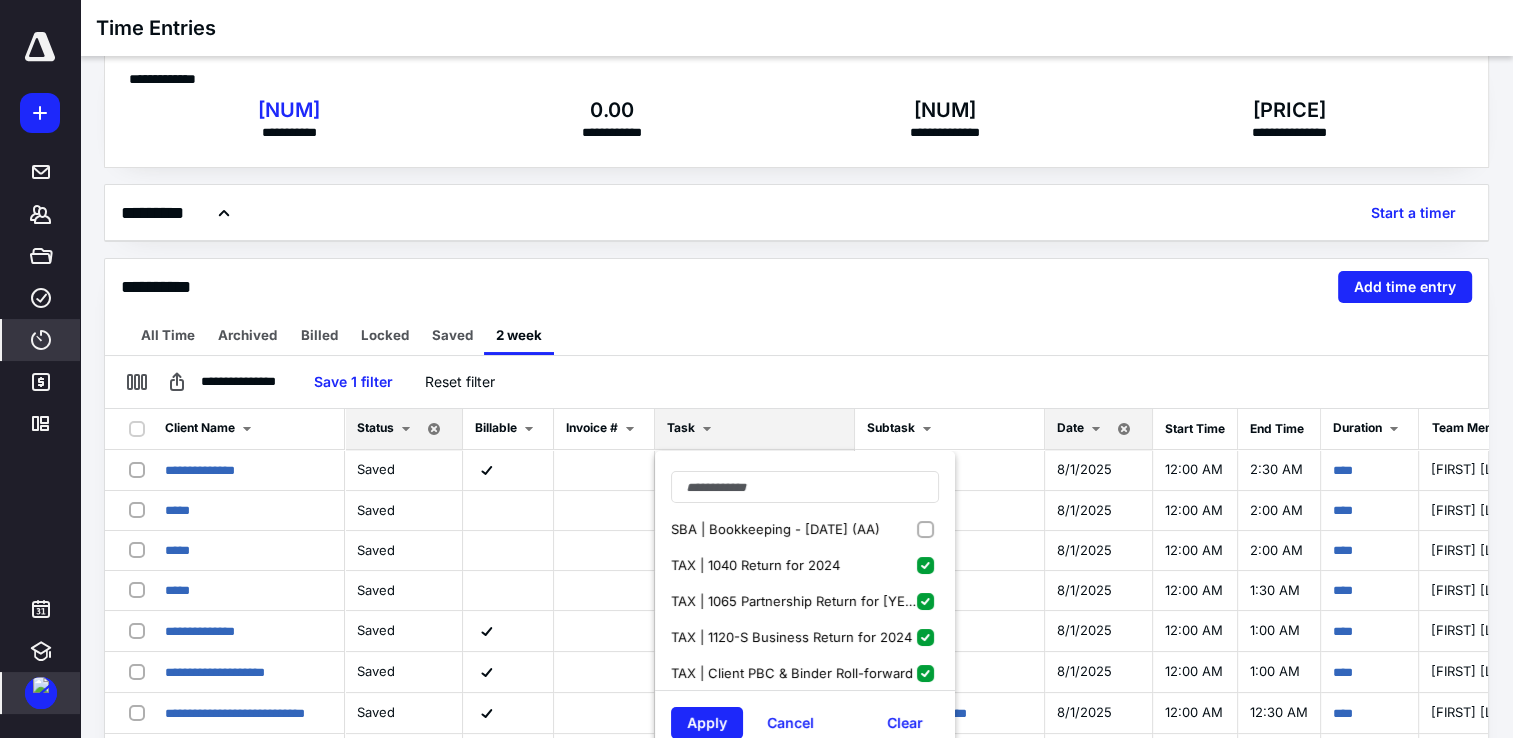 click on "TAX | 1040 Return for 2024" at bounding box center [805, 565] 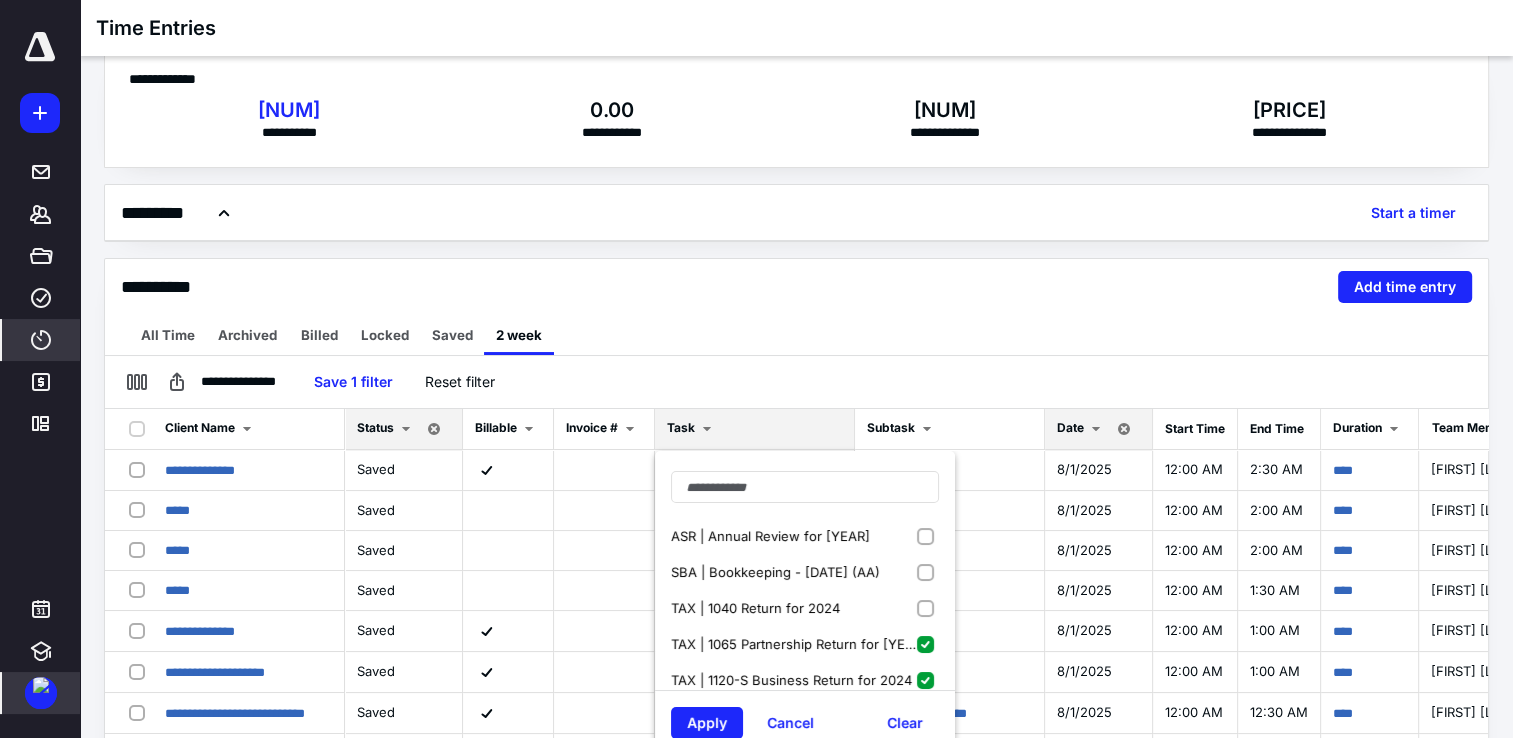 scroll, scrollTop: 0, scrollLeft: 0, axis: both 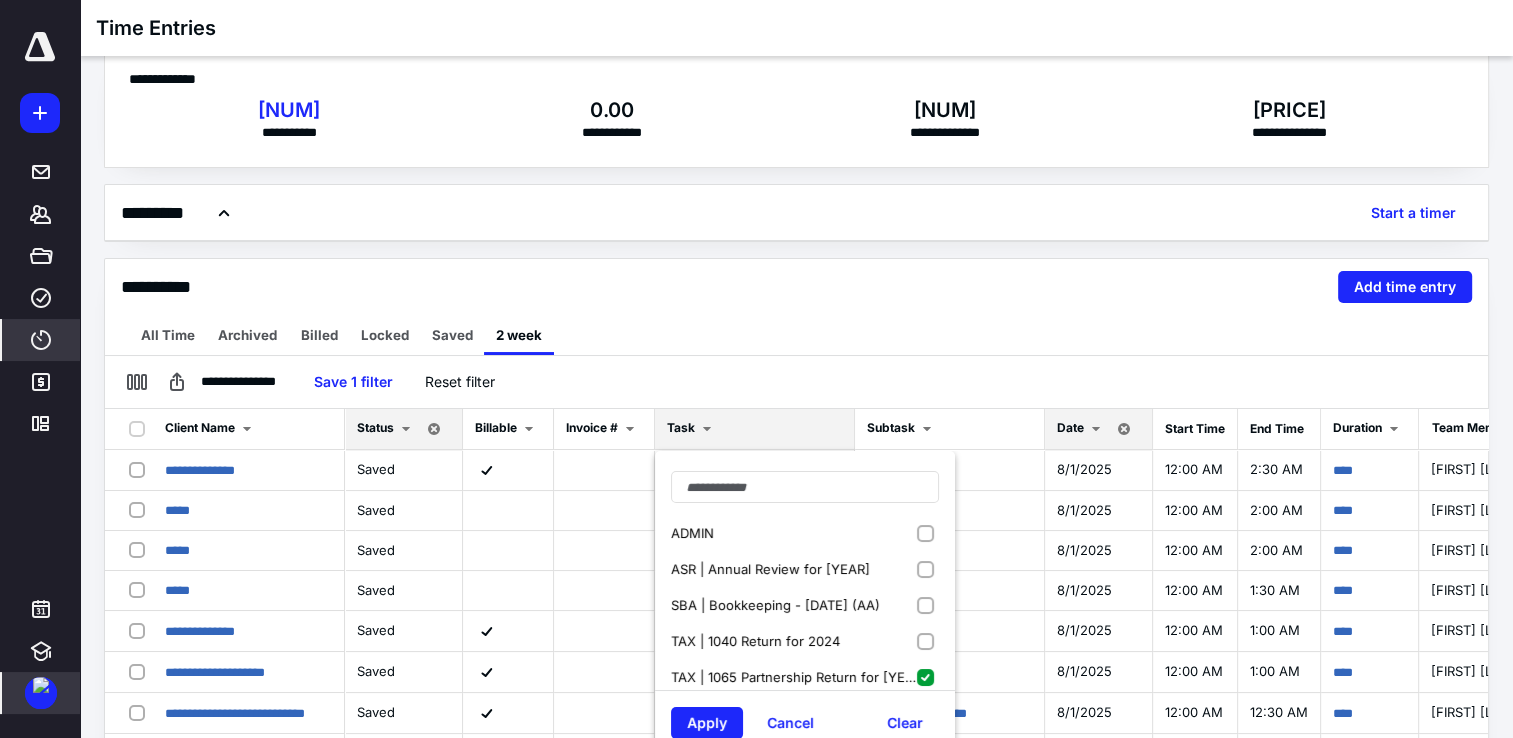 click on "SBA | Bookkeeping - [DATE] (AA)" at bounding box center [777, 605] 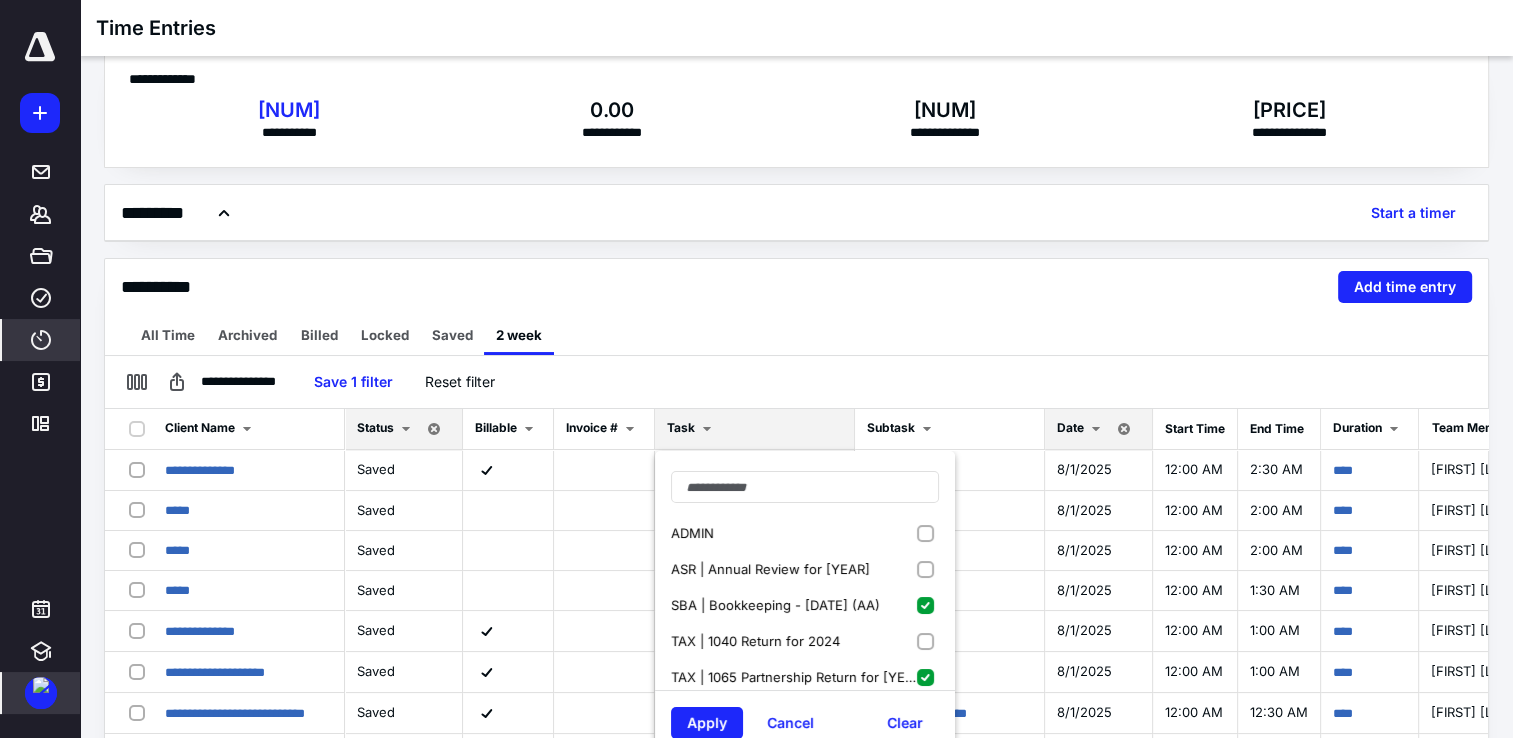 click on "TAX | 1040 Return for 2024" at bounding box center (757, 641) 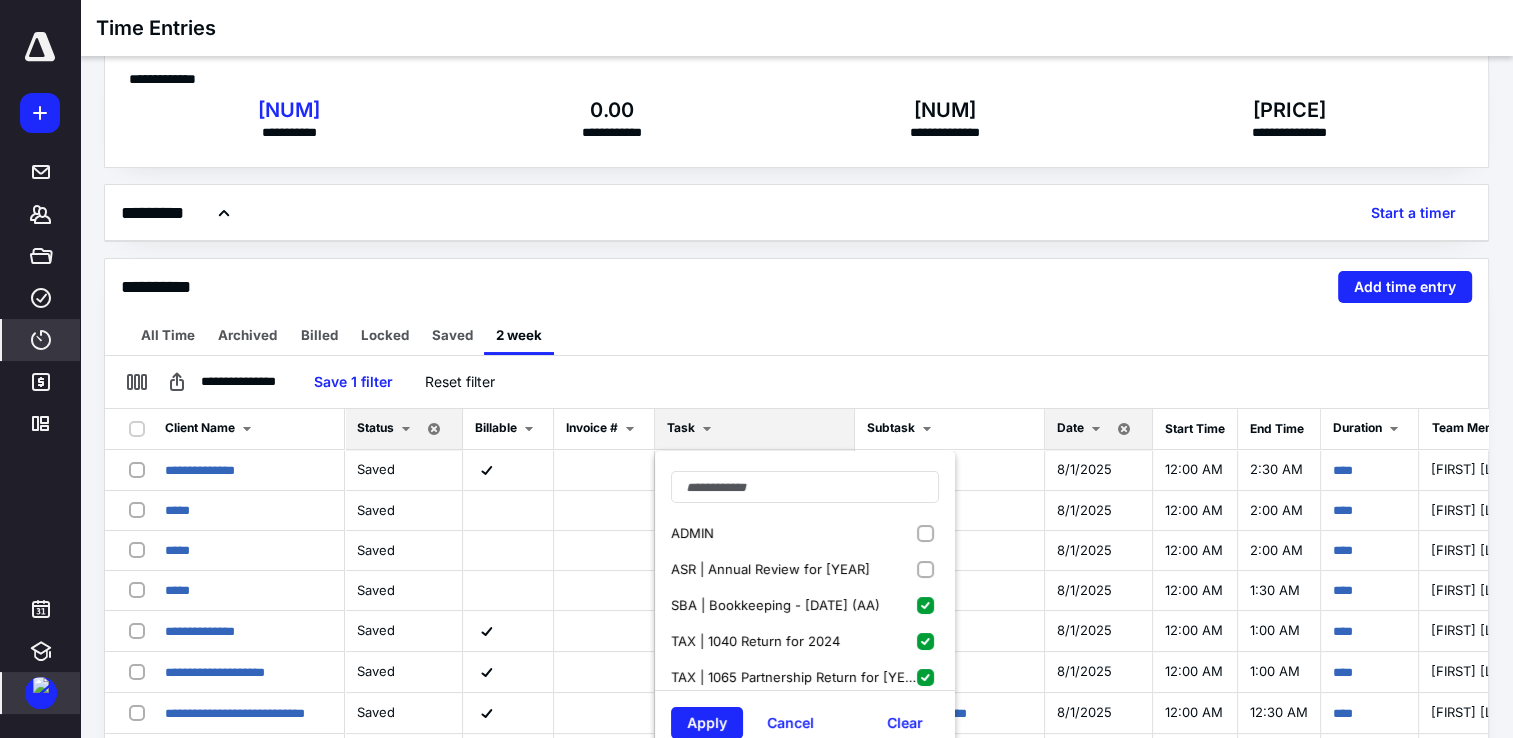 click on "ASR | Annual Review for [YEAR]" at bounding box center (772, 569) 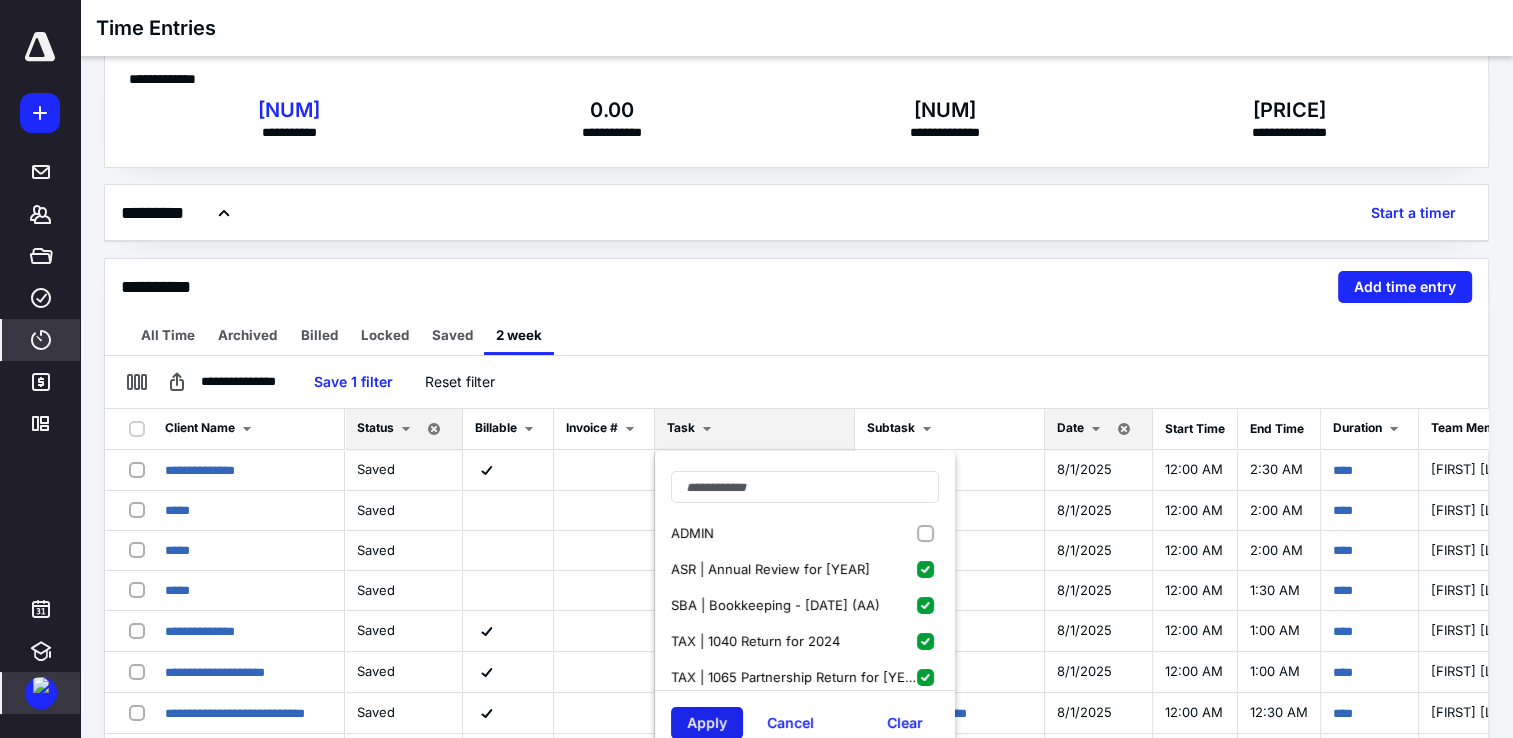 click on "Apply" at bounding box center [707, 723] 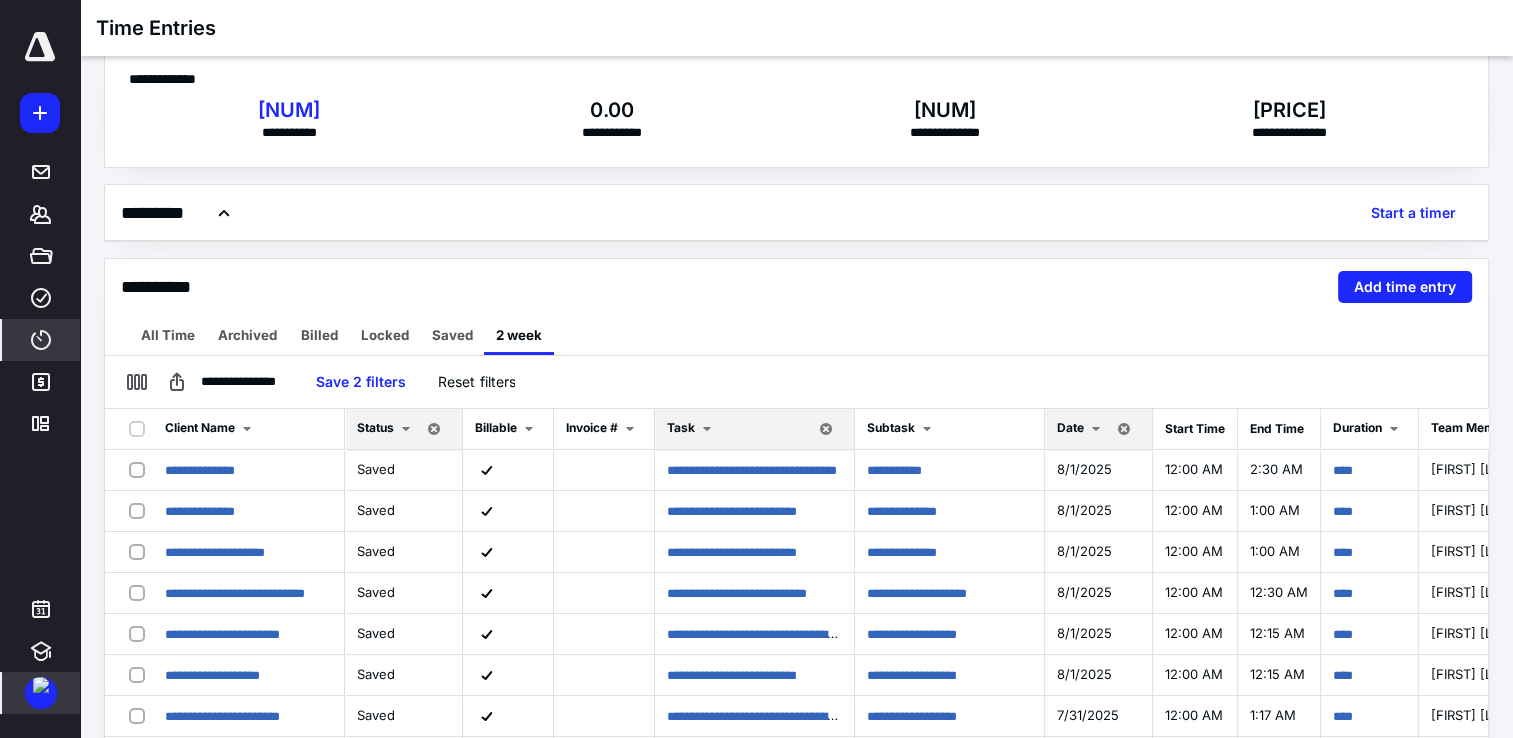 click at bounding box center (40, 47) 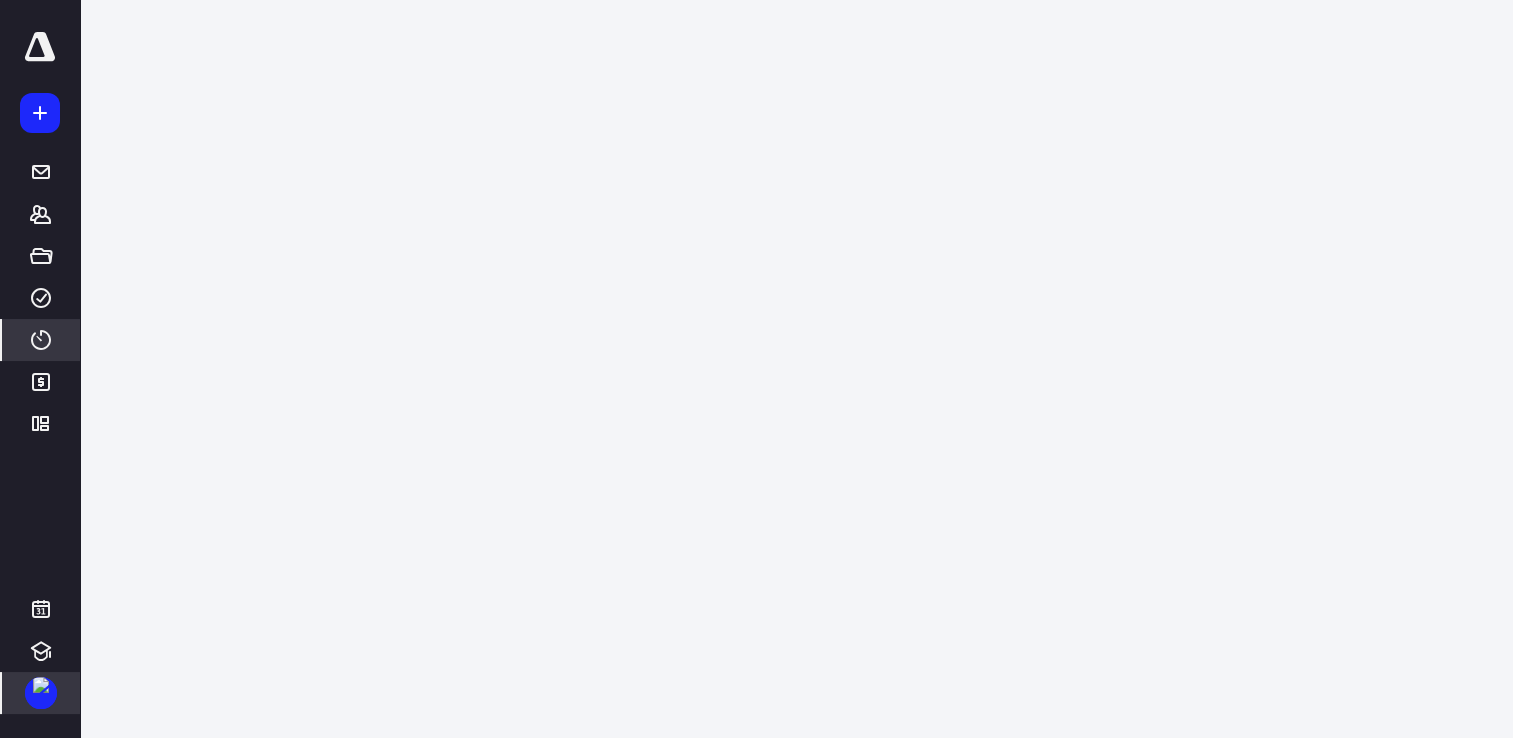 scroll, scrollTop: 0, scrollLeft: 0, axis: both 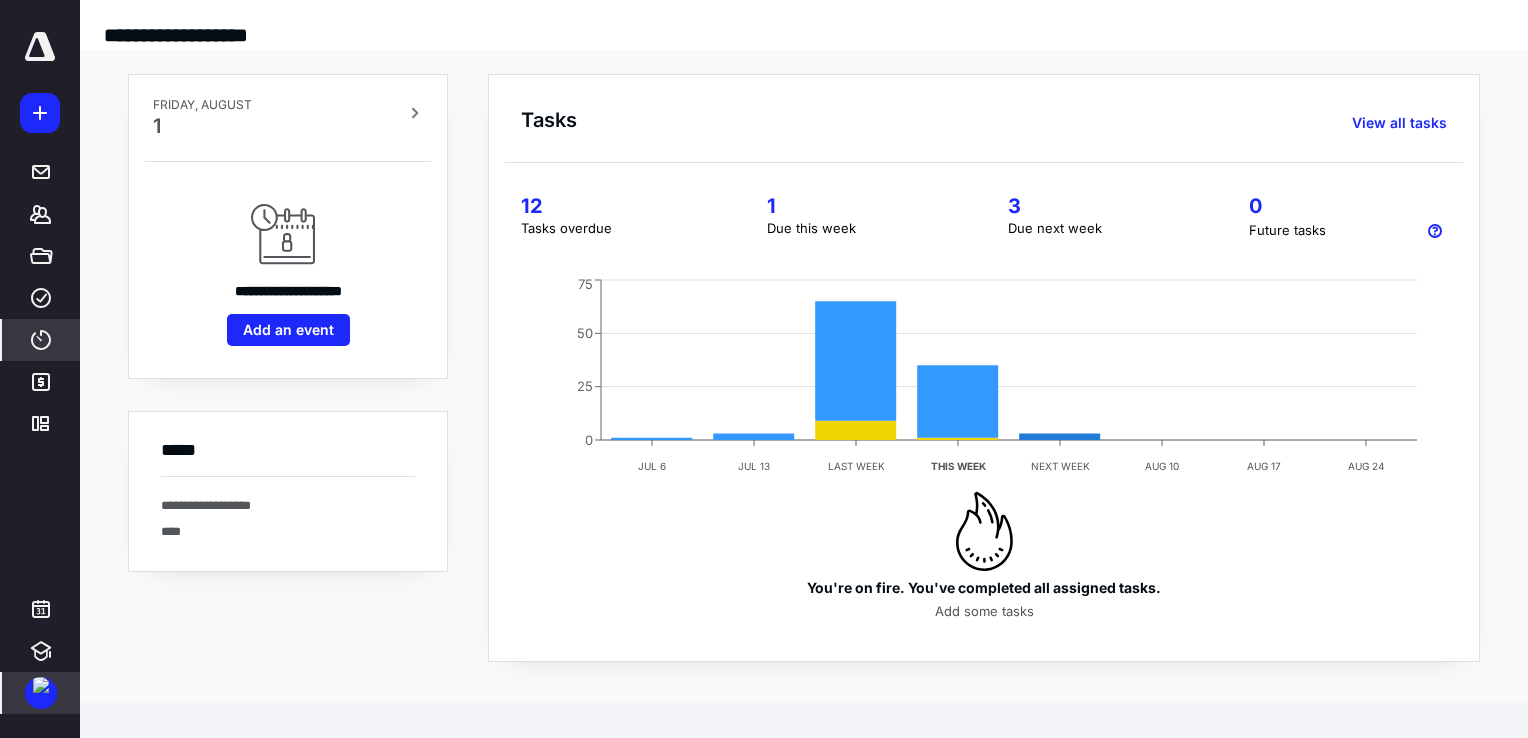 click on "****" at bounding box center (41, 340) 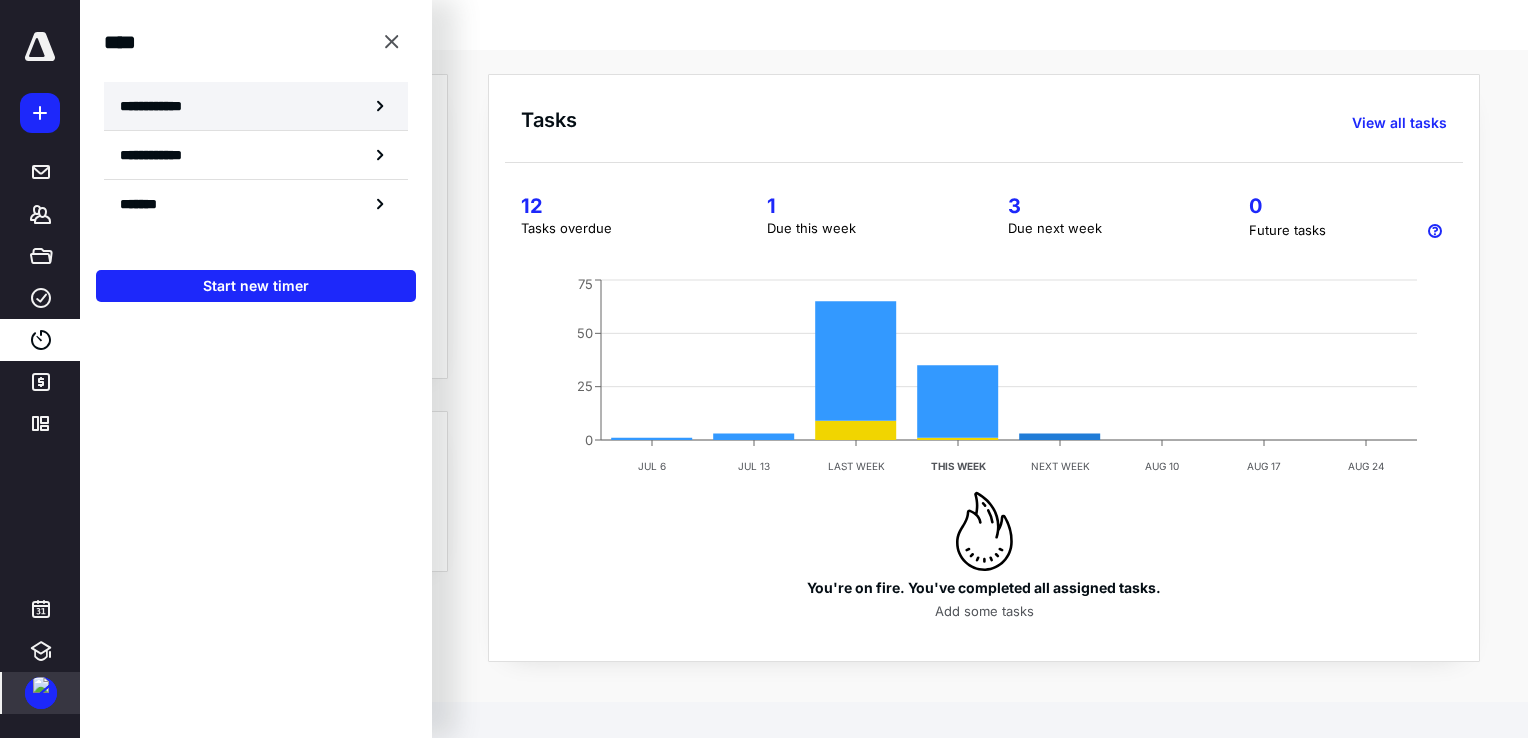 click on "**********" at bounding box center [256, 106] 